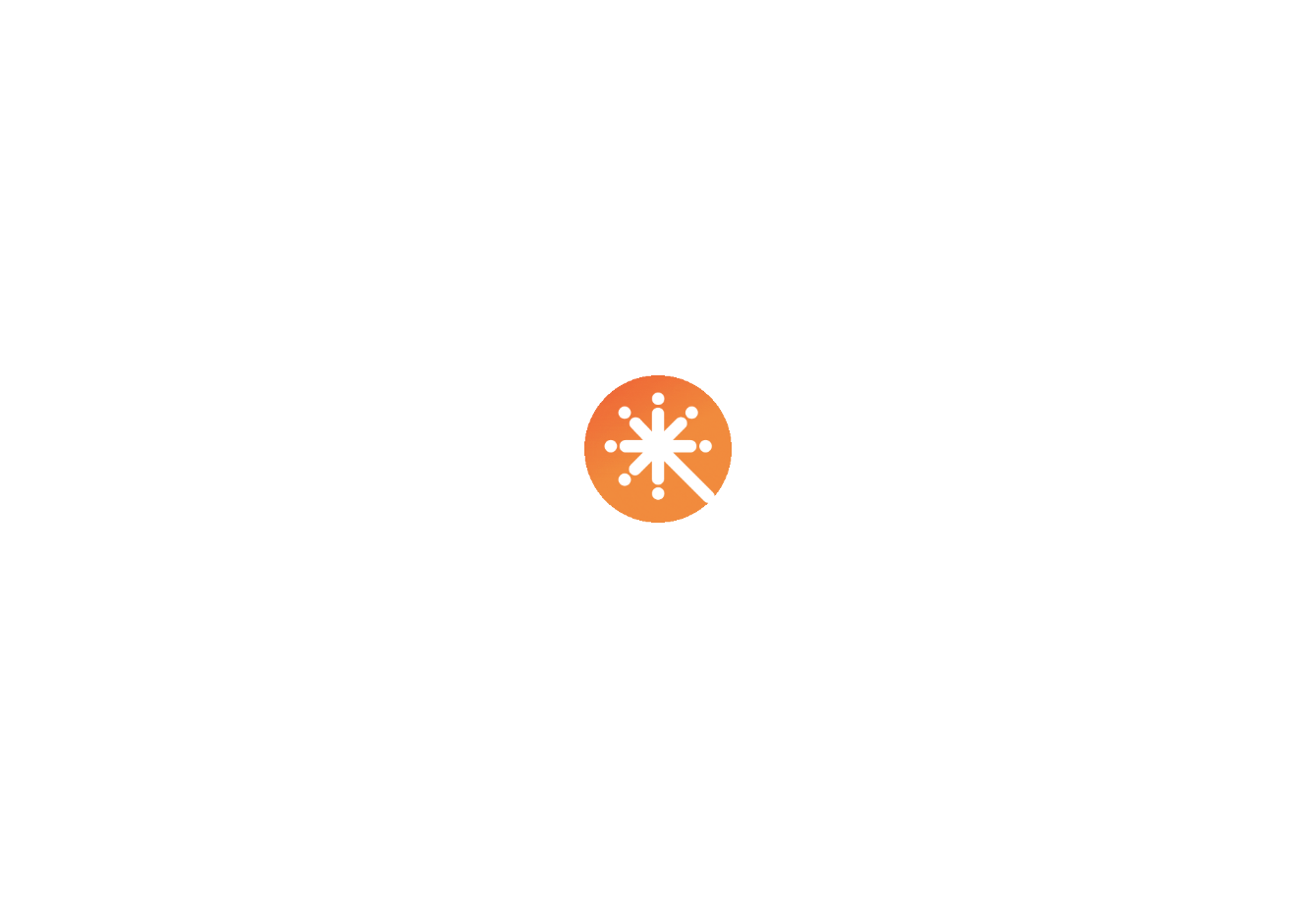 scroll, scrollTop: 0, scrollLeft: 0, axis: both 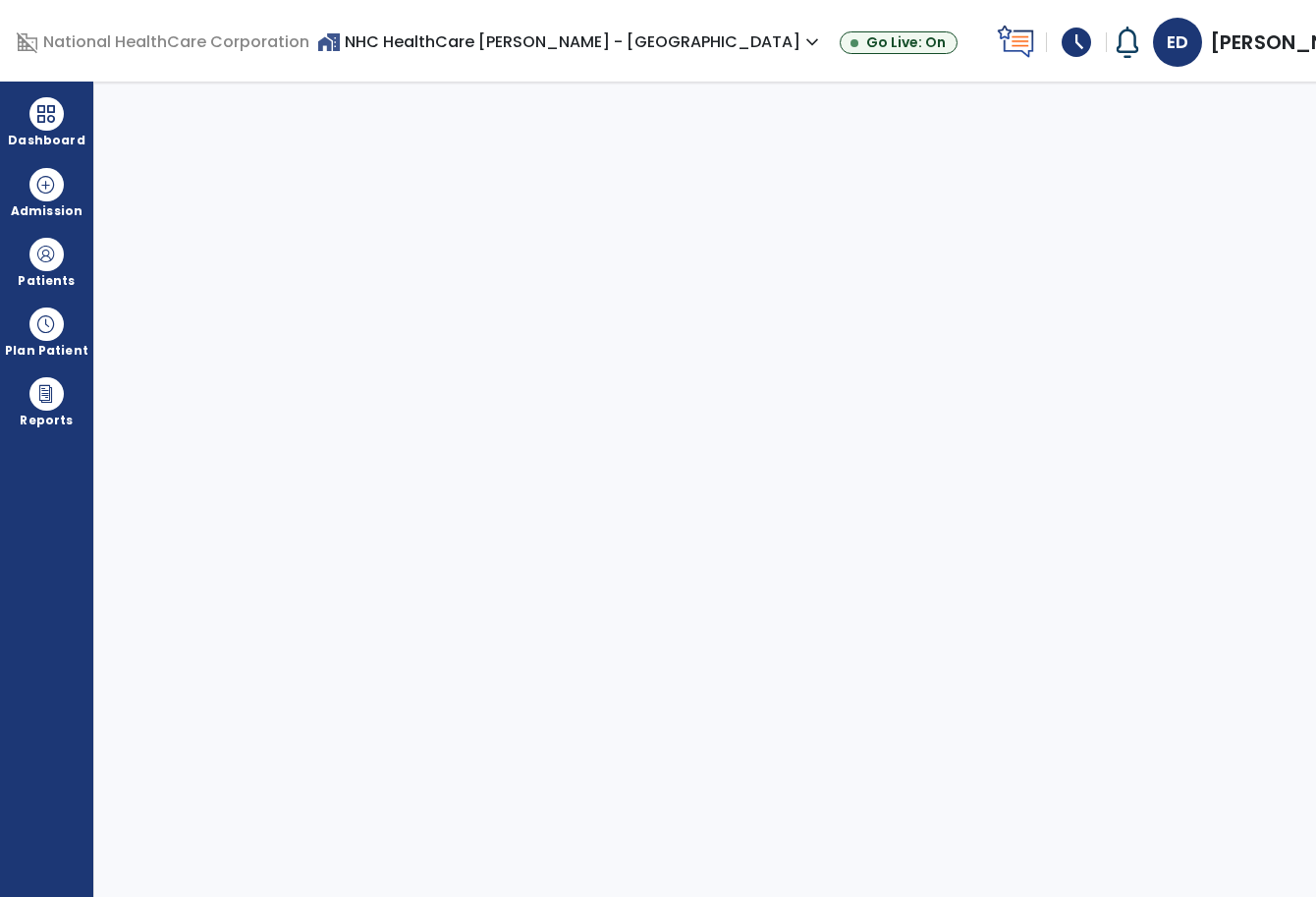 select on "****" 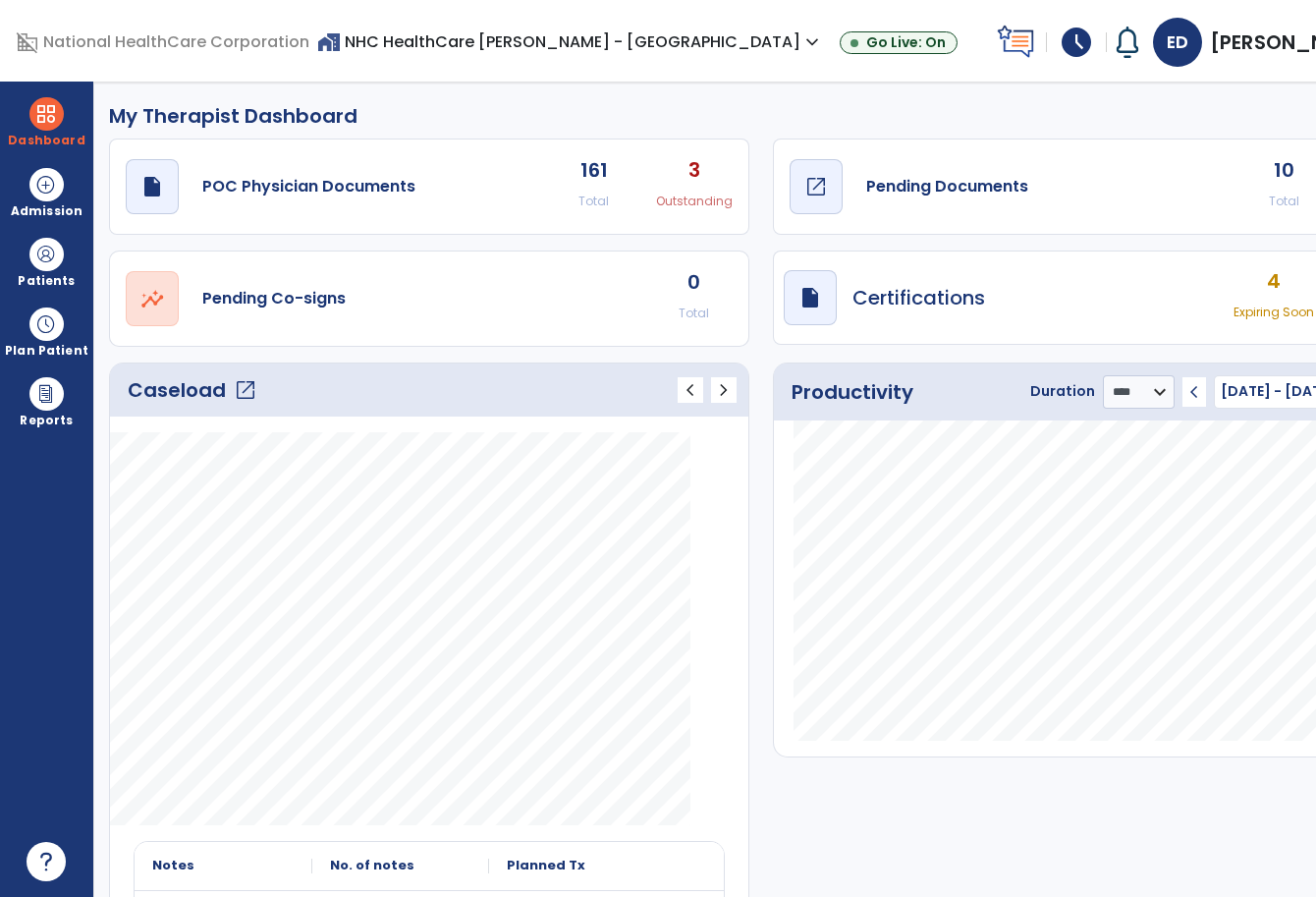 click on "Pending Documents" 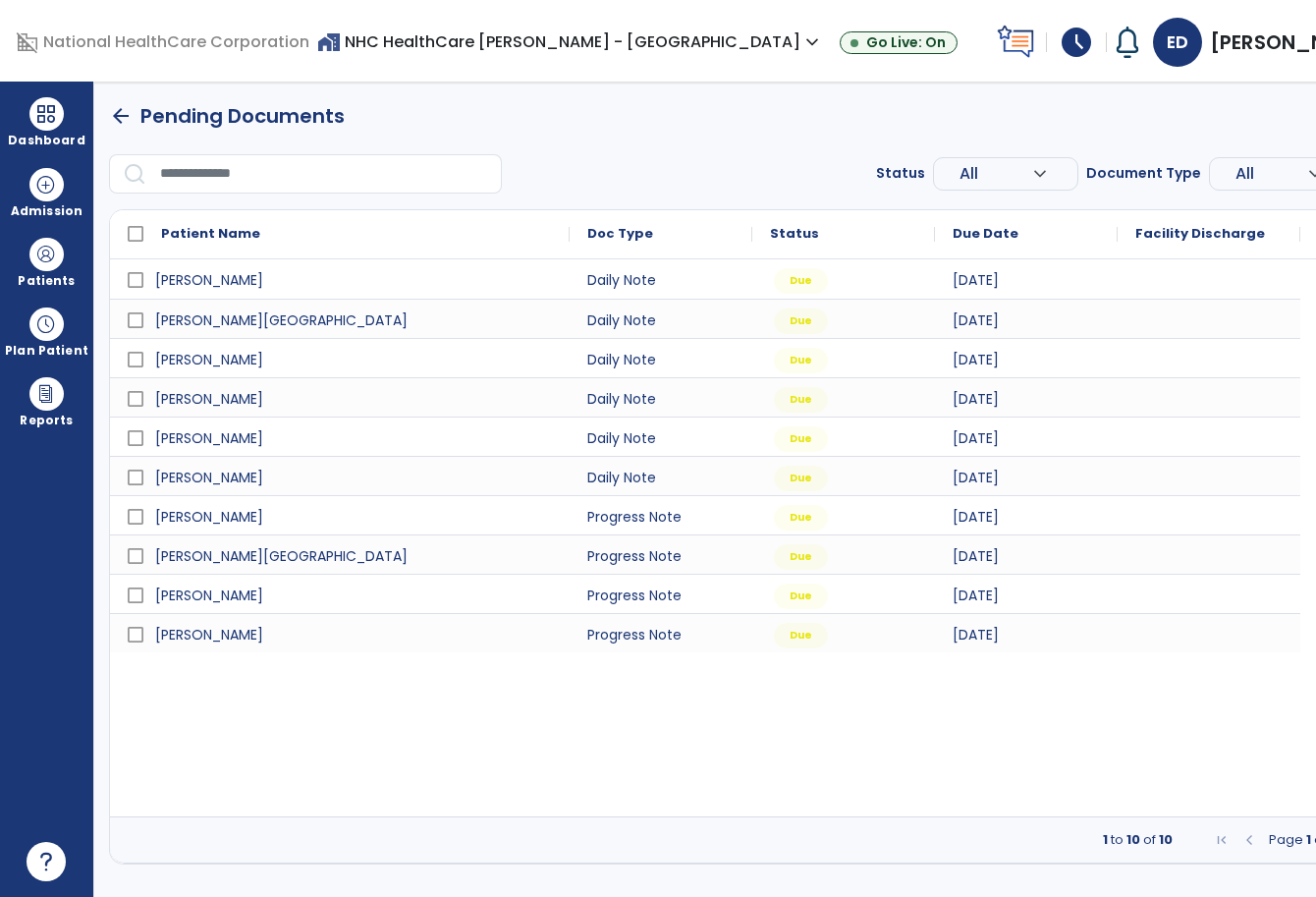 click on "schedule" at bounding box center (1076, 42) 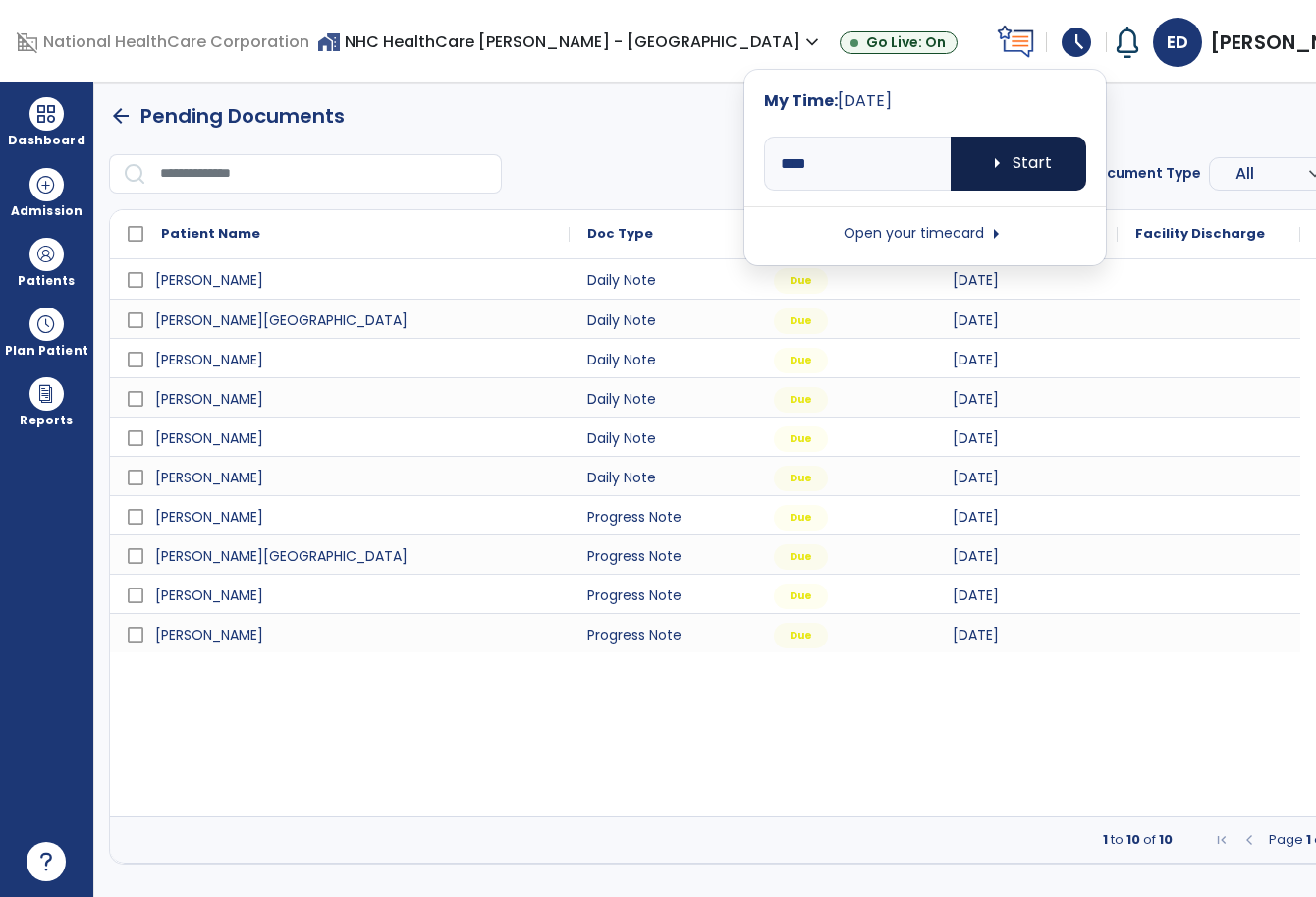 click on "arrow_right  Start" at bounding box center [1018, 163] 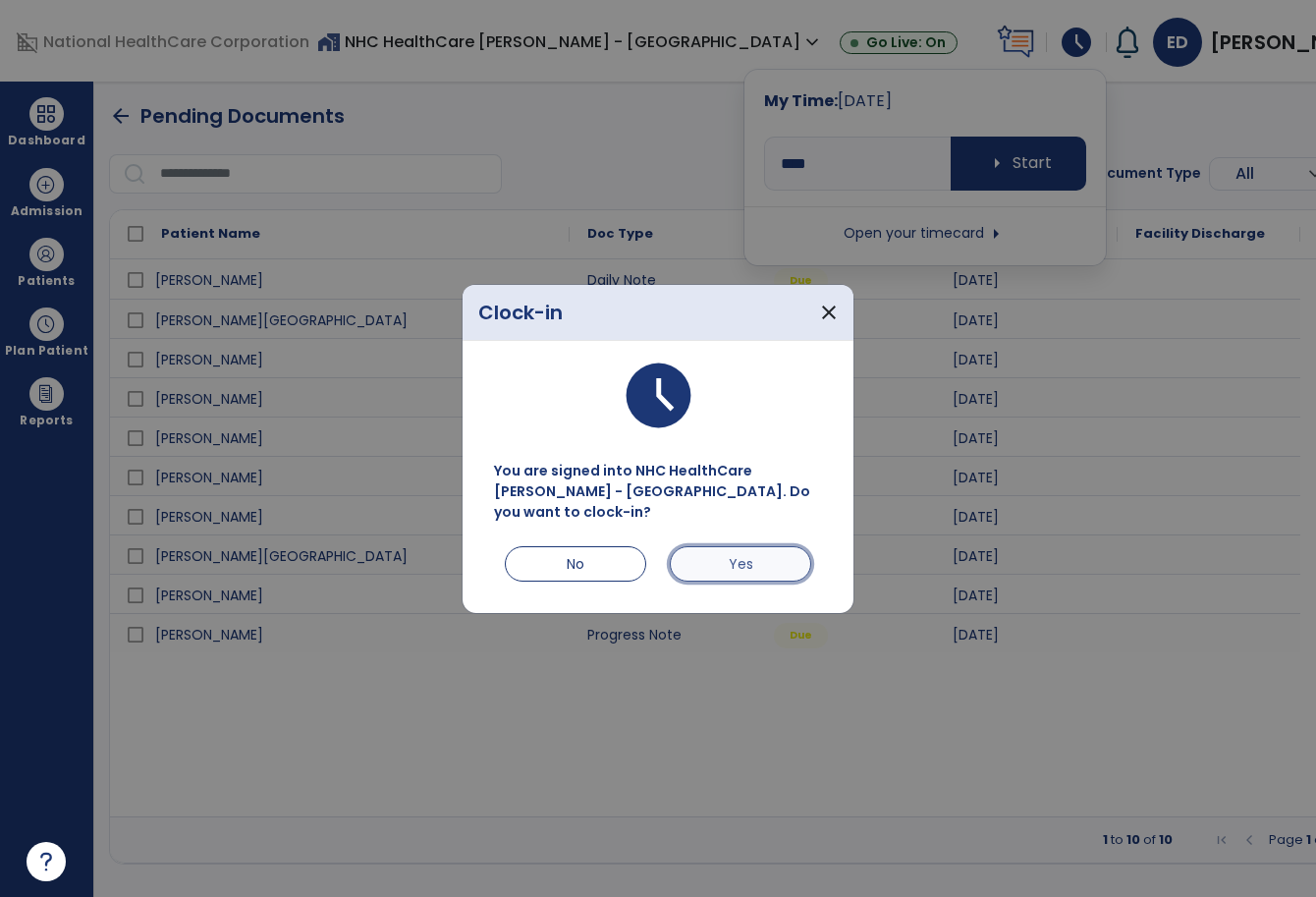 click on "Yes" at bounding box center [740, 564] 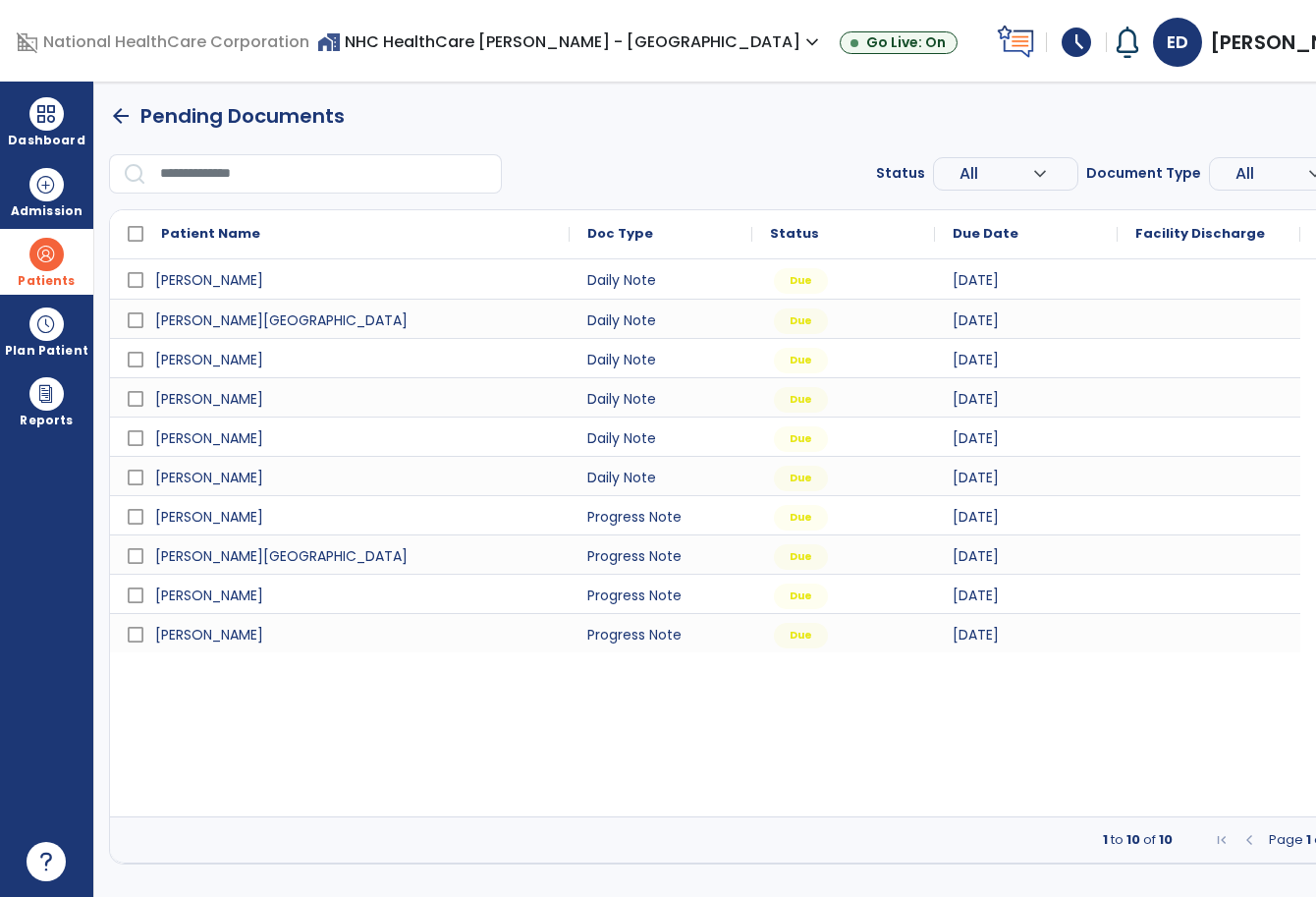 click at bounding box center (46, 254) 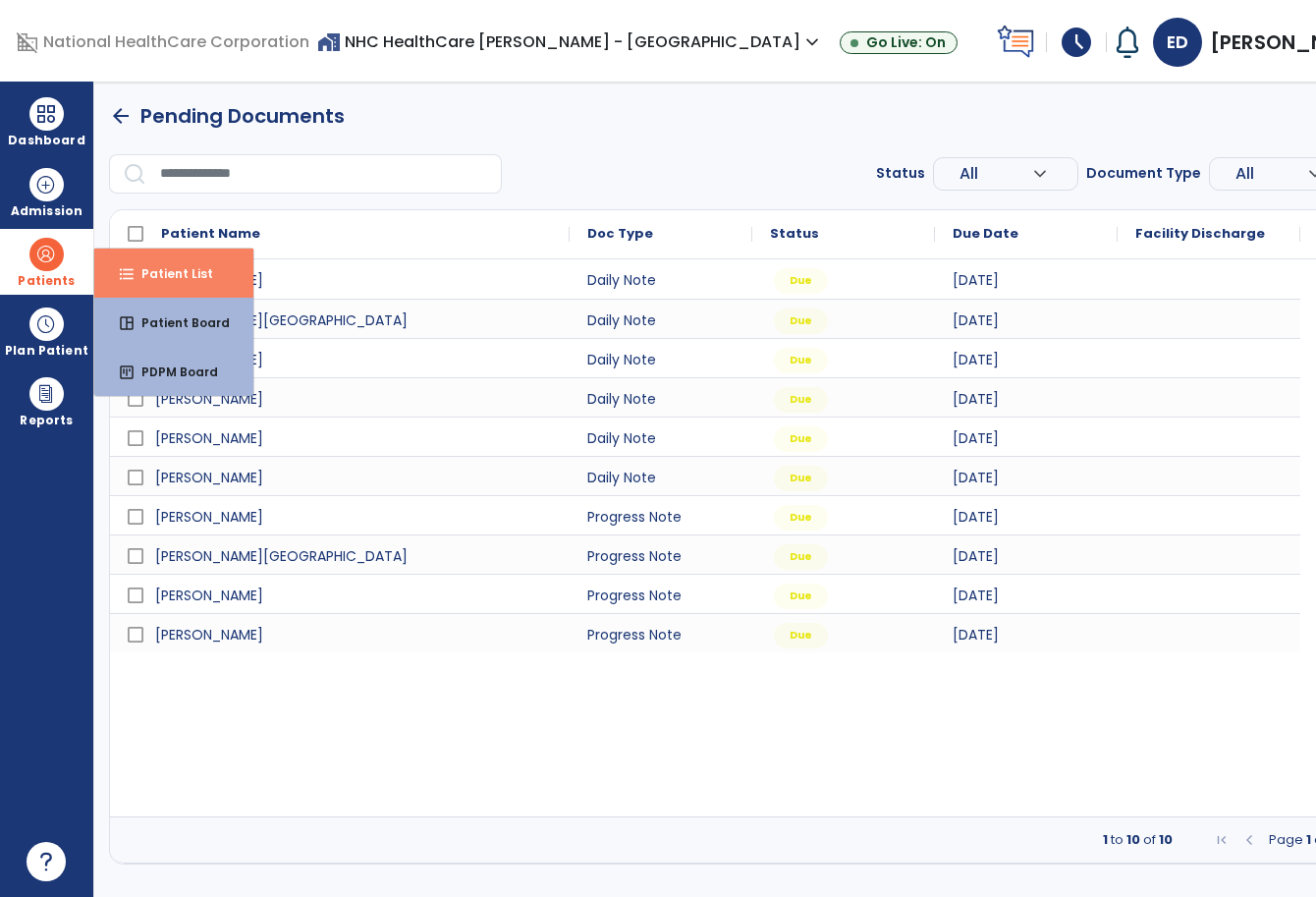 click on "format_list_bulleted  Patient List" at bounding box center [174, 273] 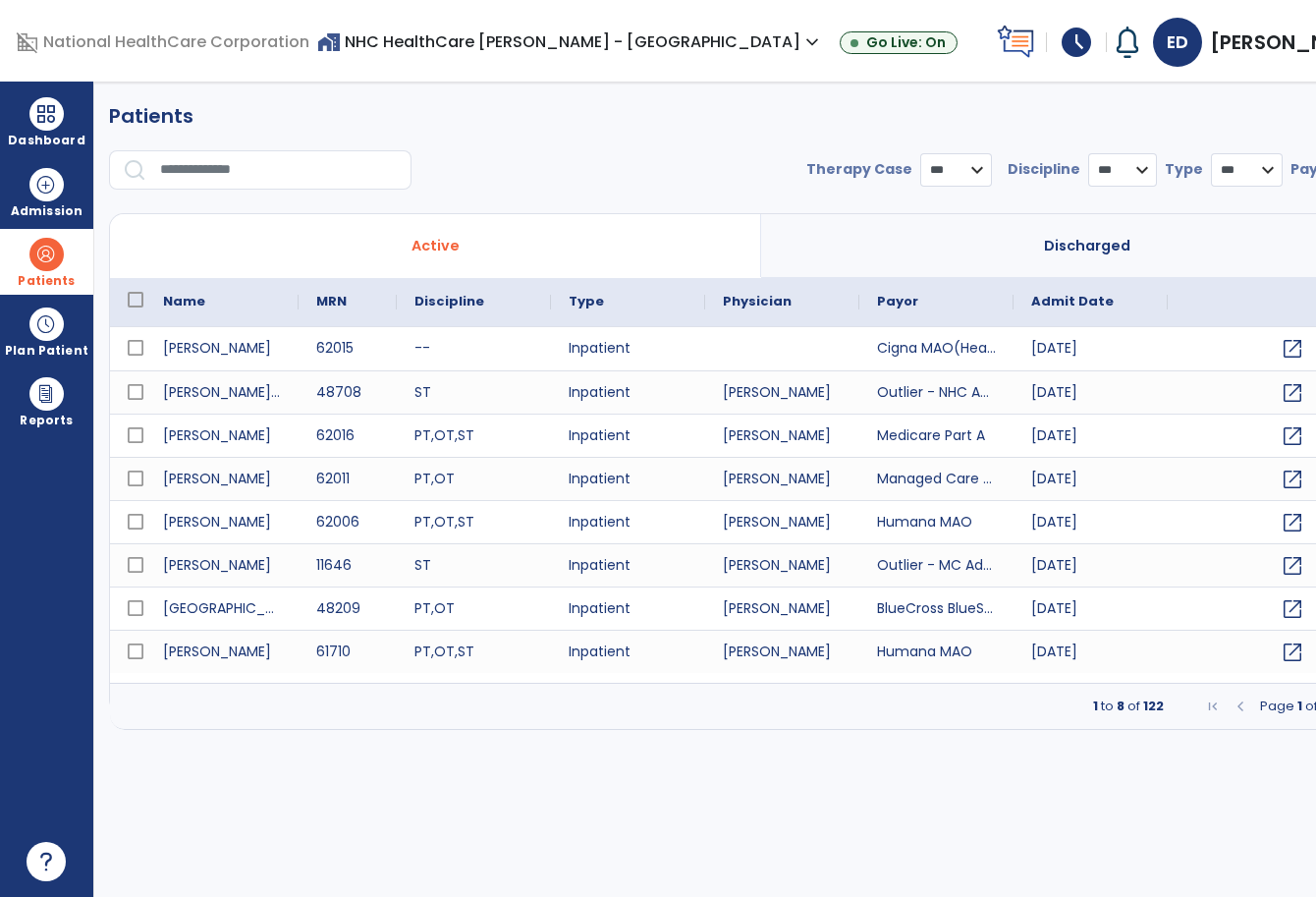 select on "***" 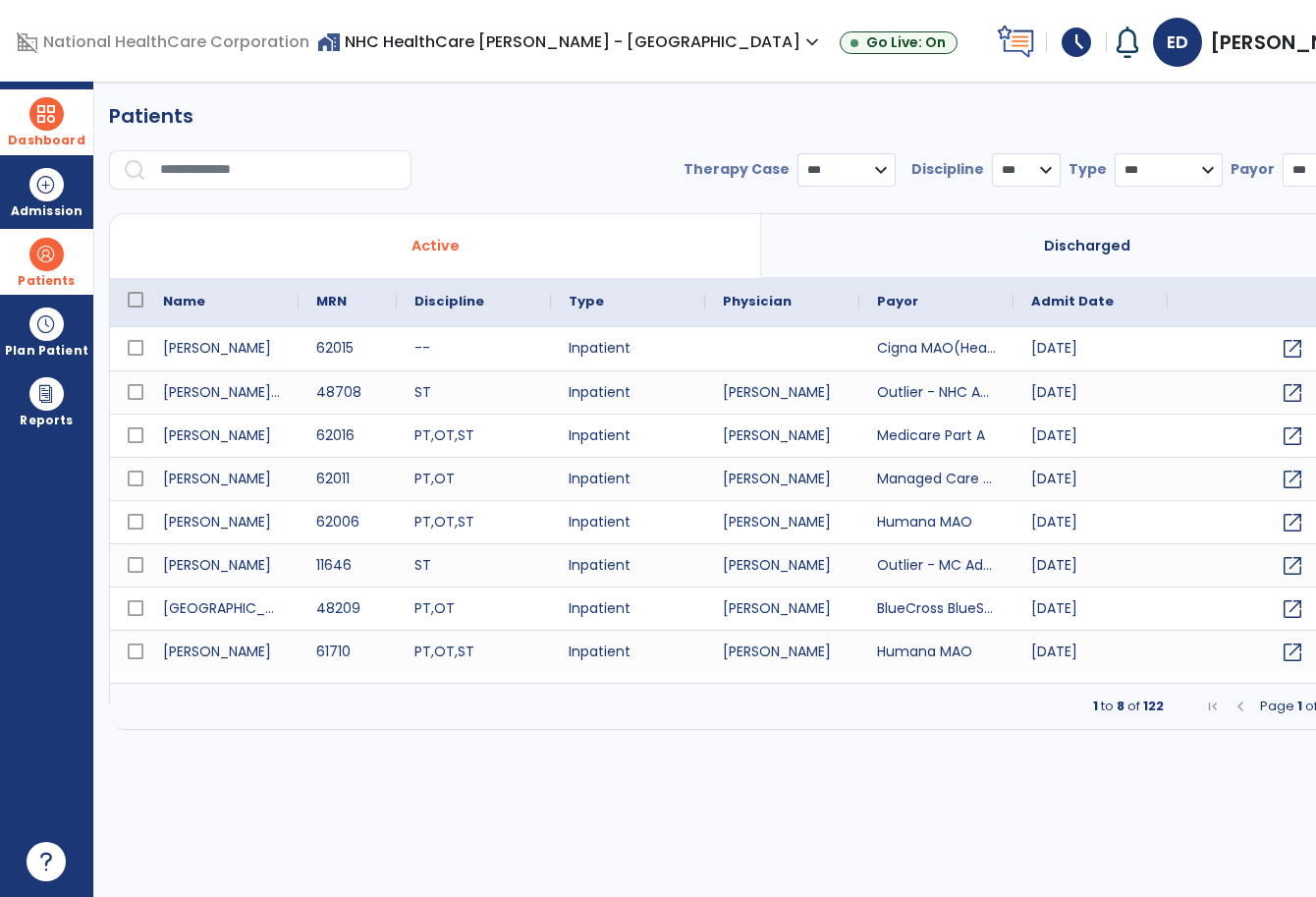 click on "Dashboard" at bounding box center [46, 122] 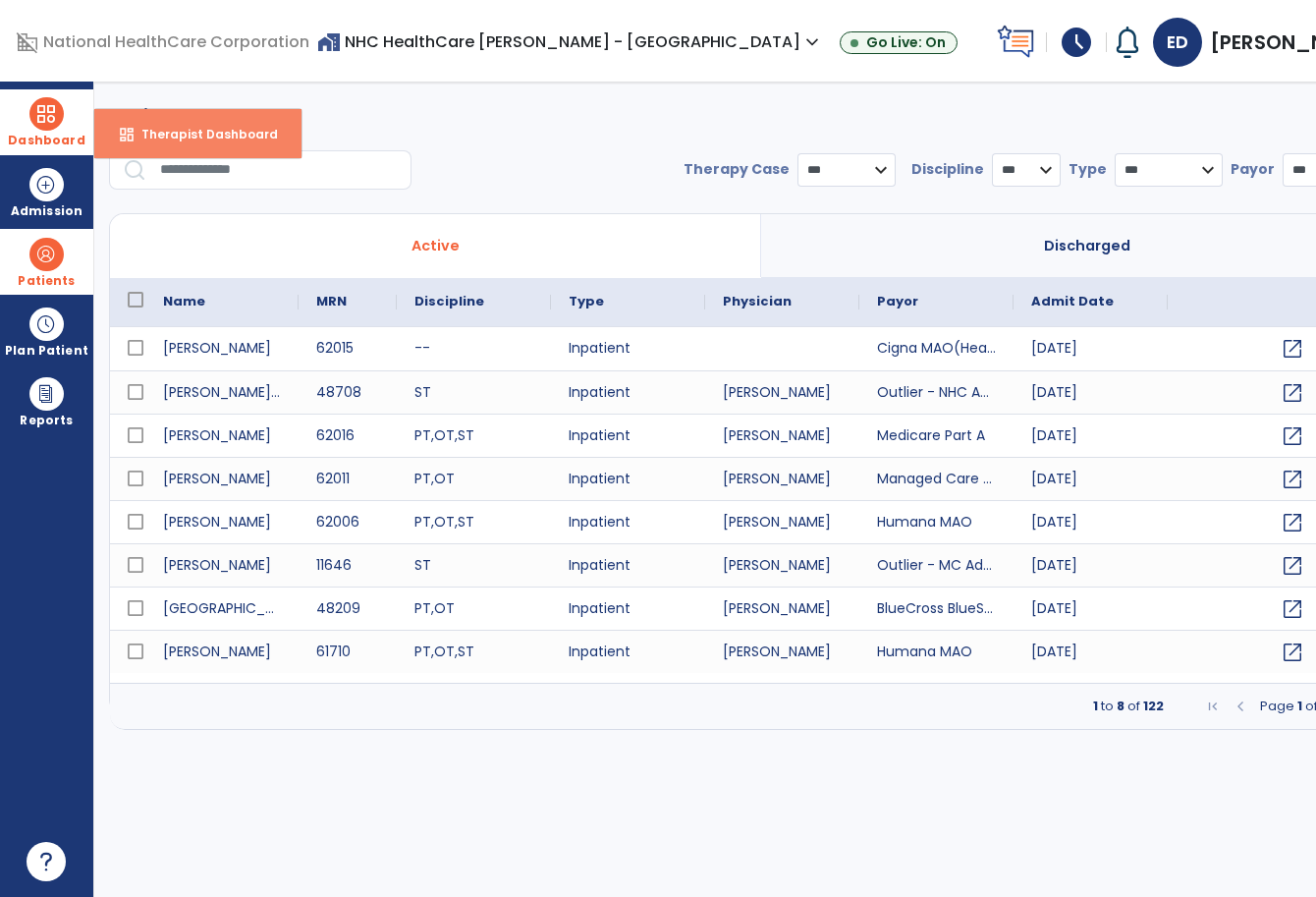 click on "dashboard  Therapist Dashboard" at bounding box center [197, 134] 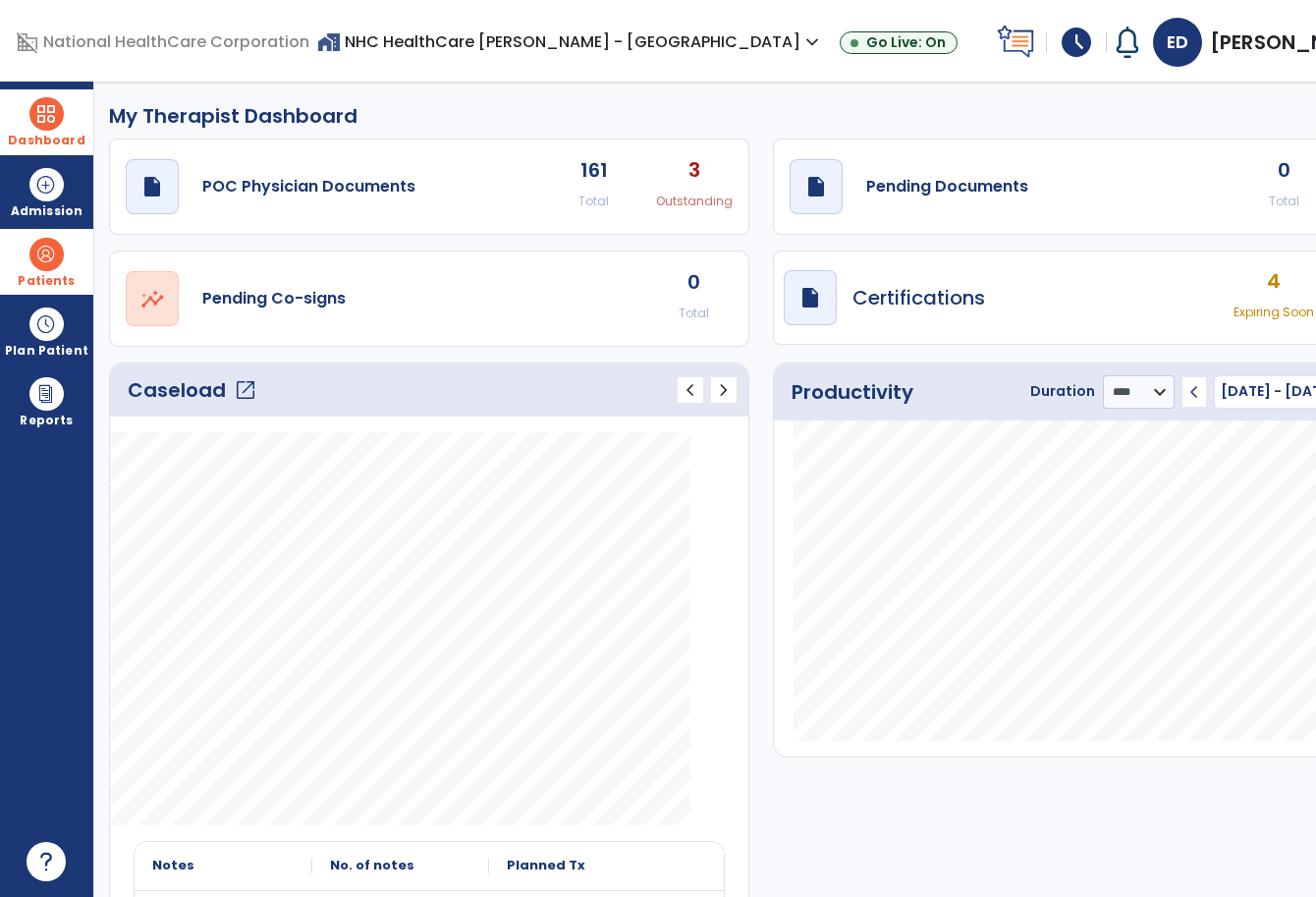 click on "open_in_new" 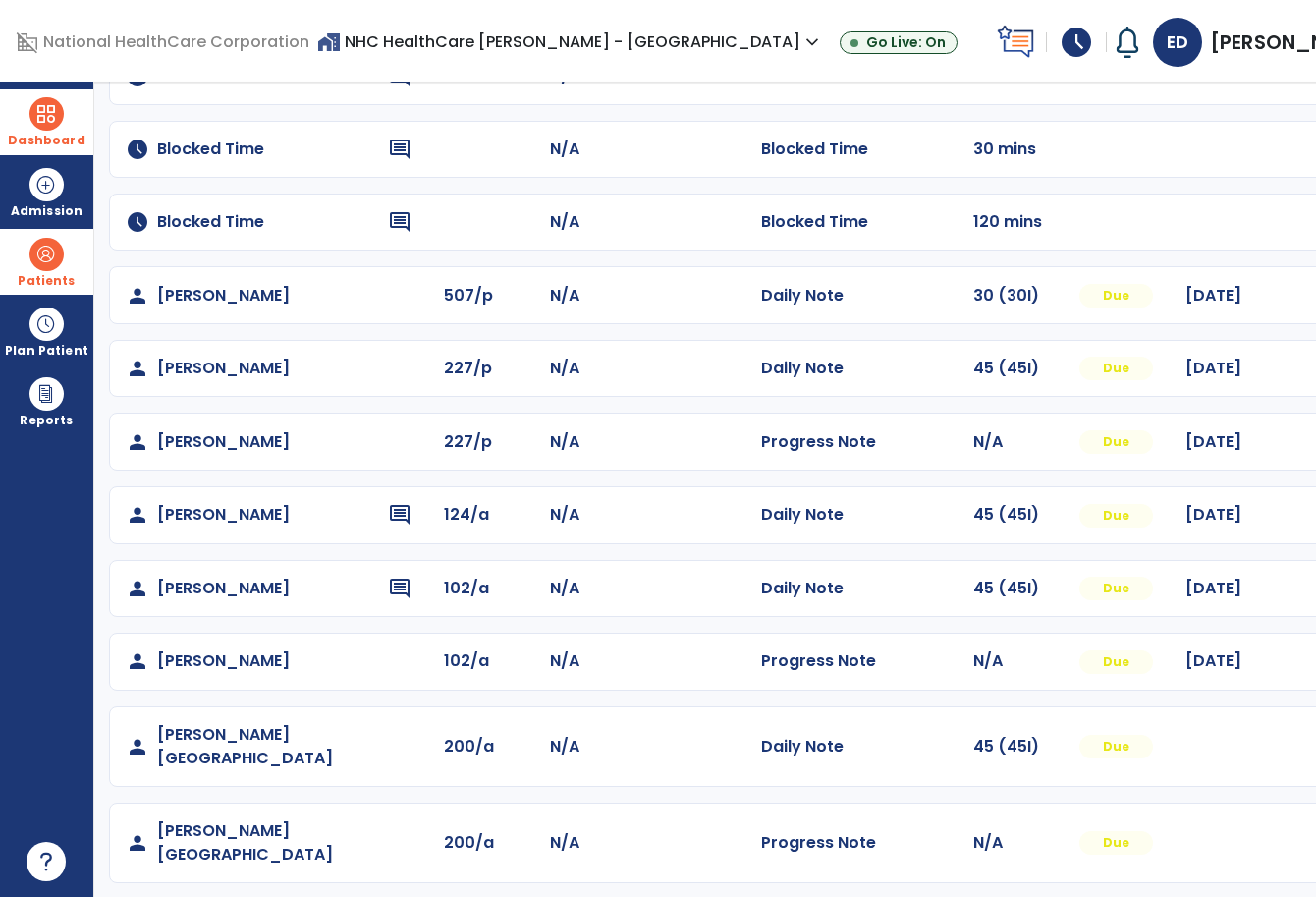 scroll, scrollTop: 315, scrollLeft: 0, axis: vertical 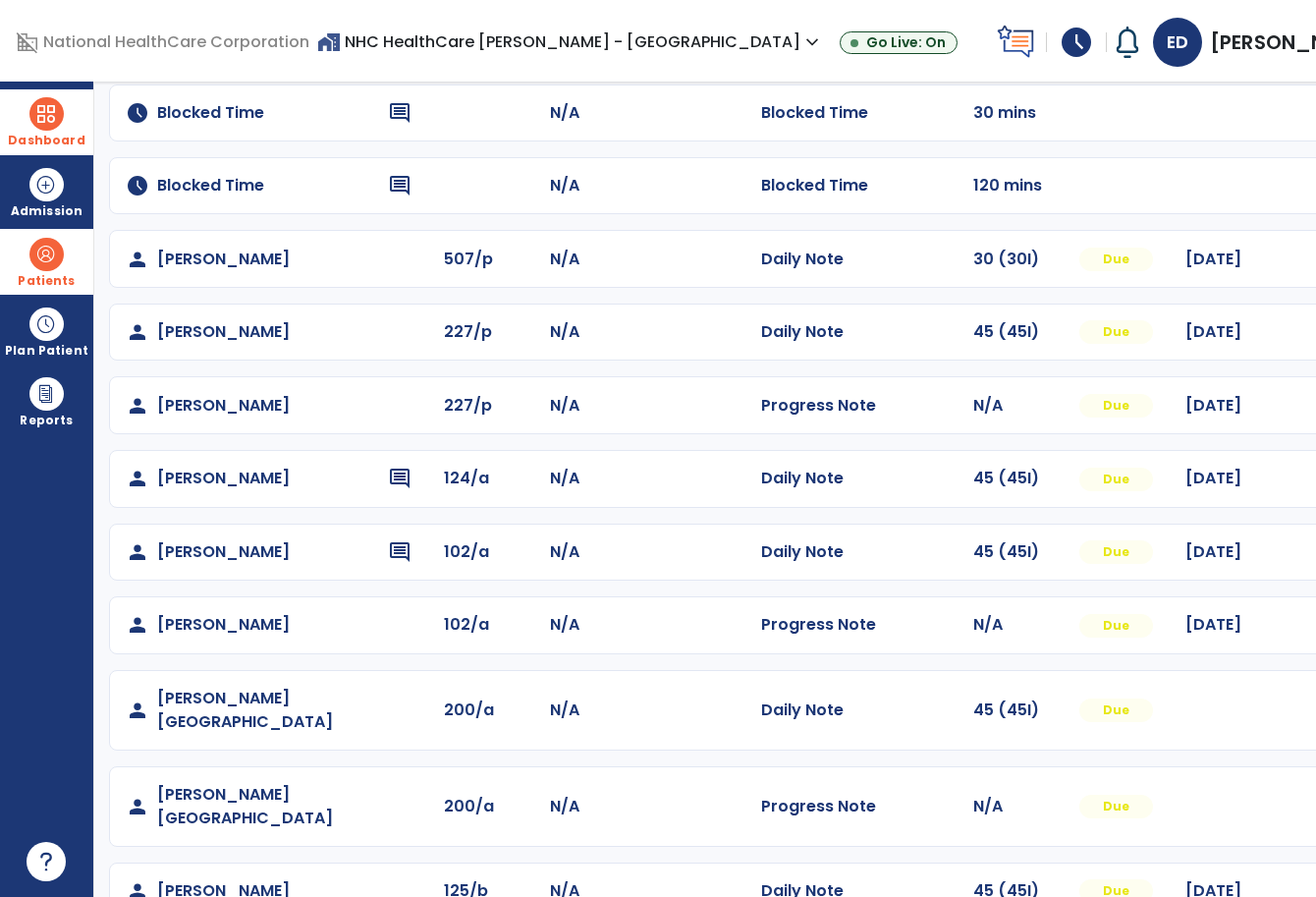 click on "Dashboard  dashboard  Therapist Dashboard Admission Patients  format_list_bulleted  Patient List  space_dashboard  Patient Board  insert_chart  PDPM Board Plan Patient  event_note  Planner  content_paste_go  Scheduler  content_paste_go  Whiteboard Reports  export_notes  Billing Exports  note_alt  EOM Report  event_note  Minutes By Payor  inbox_customize  Service Log  playlist_add_check  Triple Check Report" at bounding box center [47, 489] 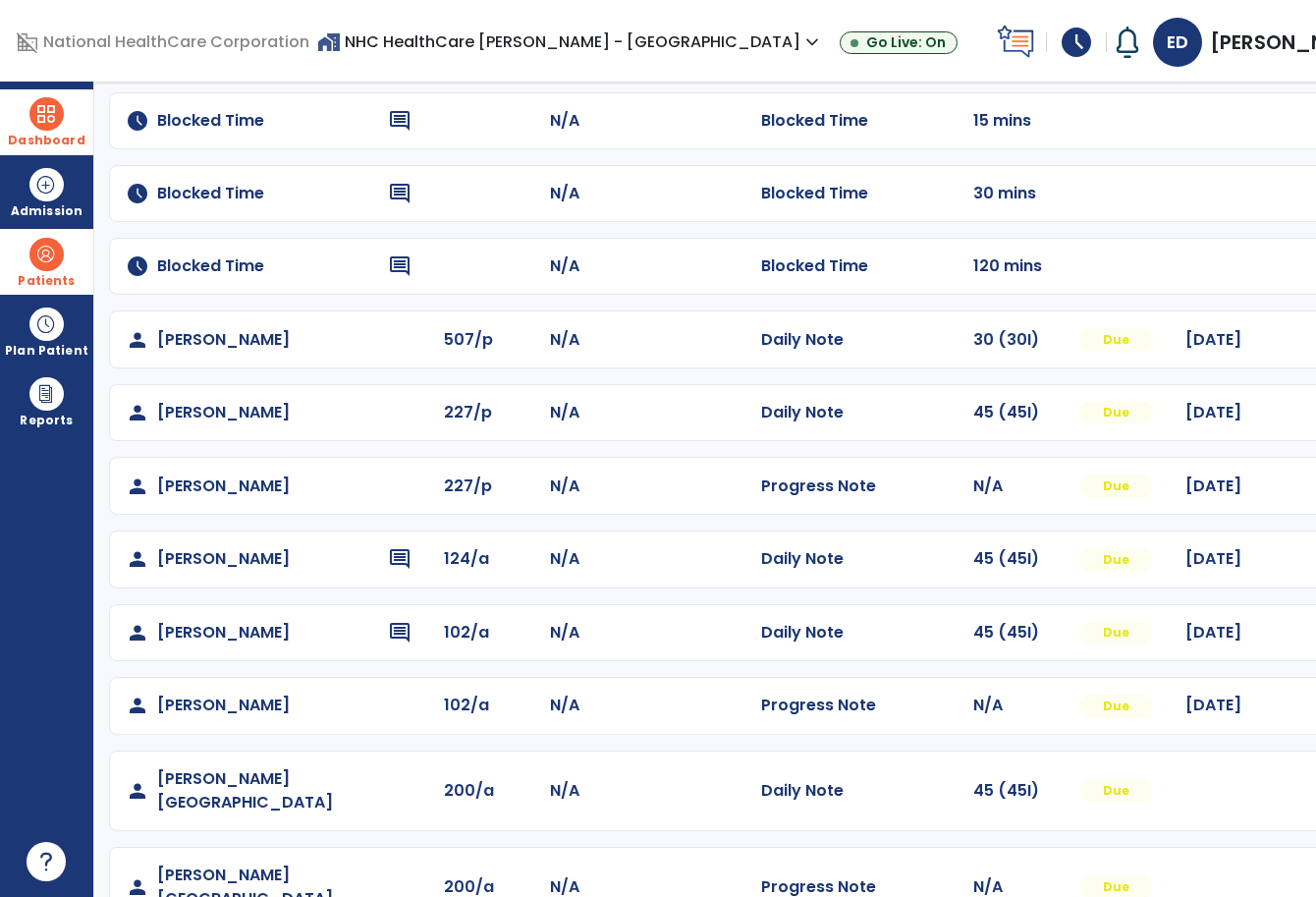 scroll, scrollTop: 0, scrollLeft: 0, axis: both 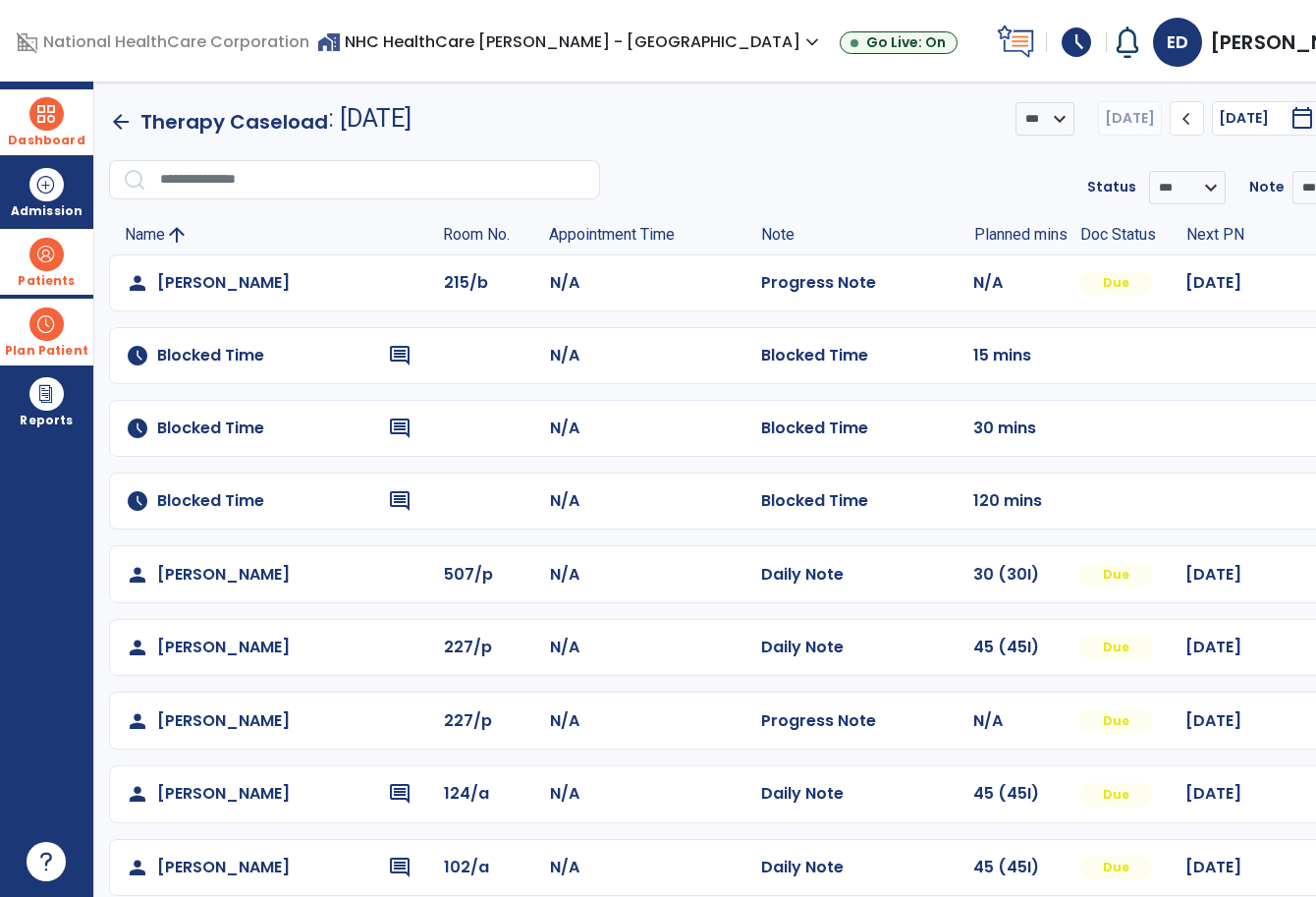 click on "Plan Patient" at bounding box center [46, 261] 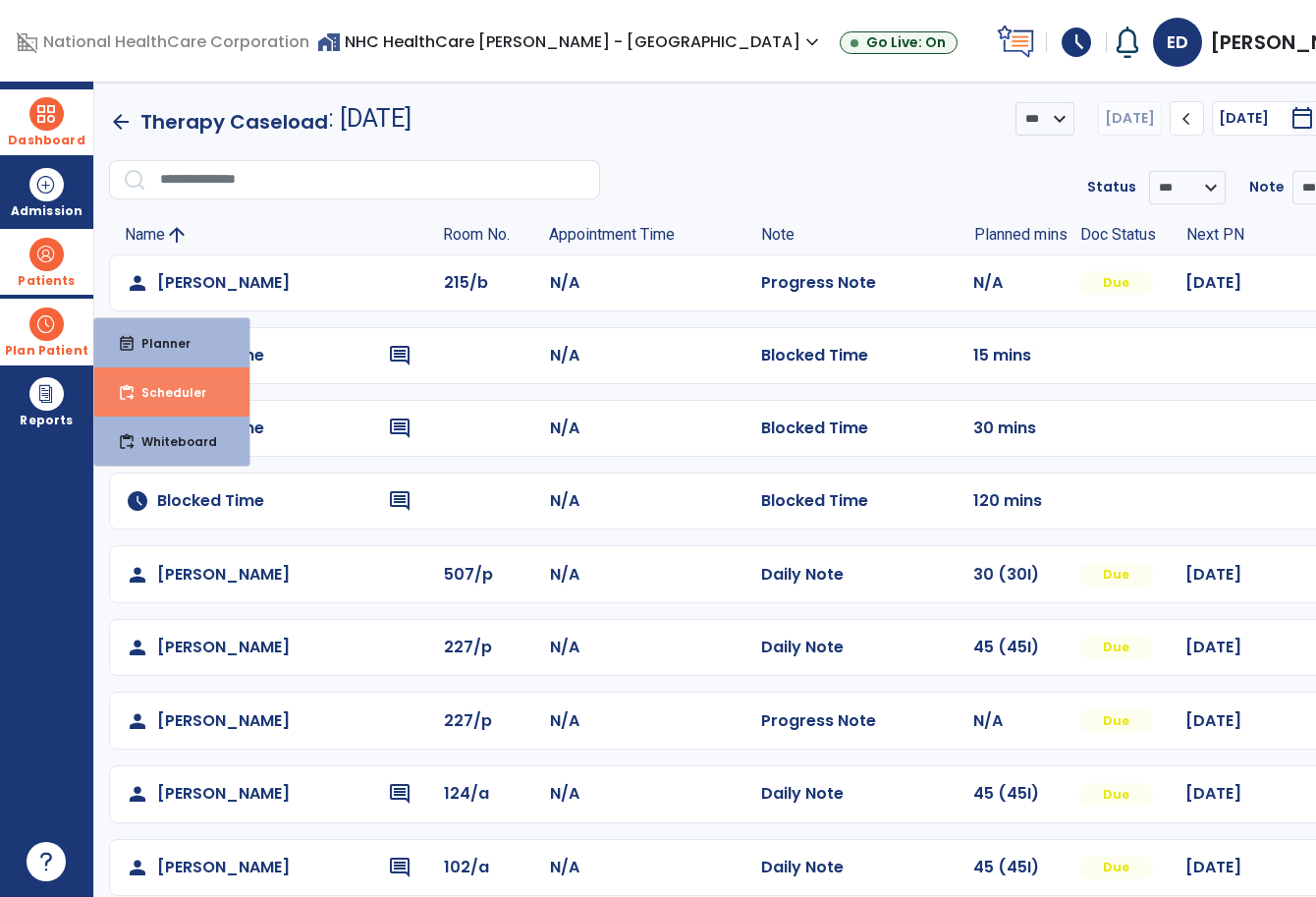 click on "content_paste_go  Scheduler" at bounding box center (172, 392) 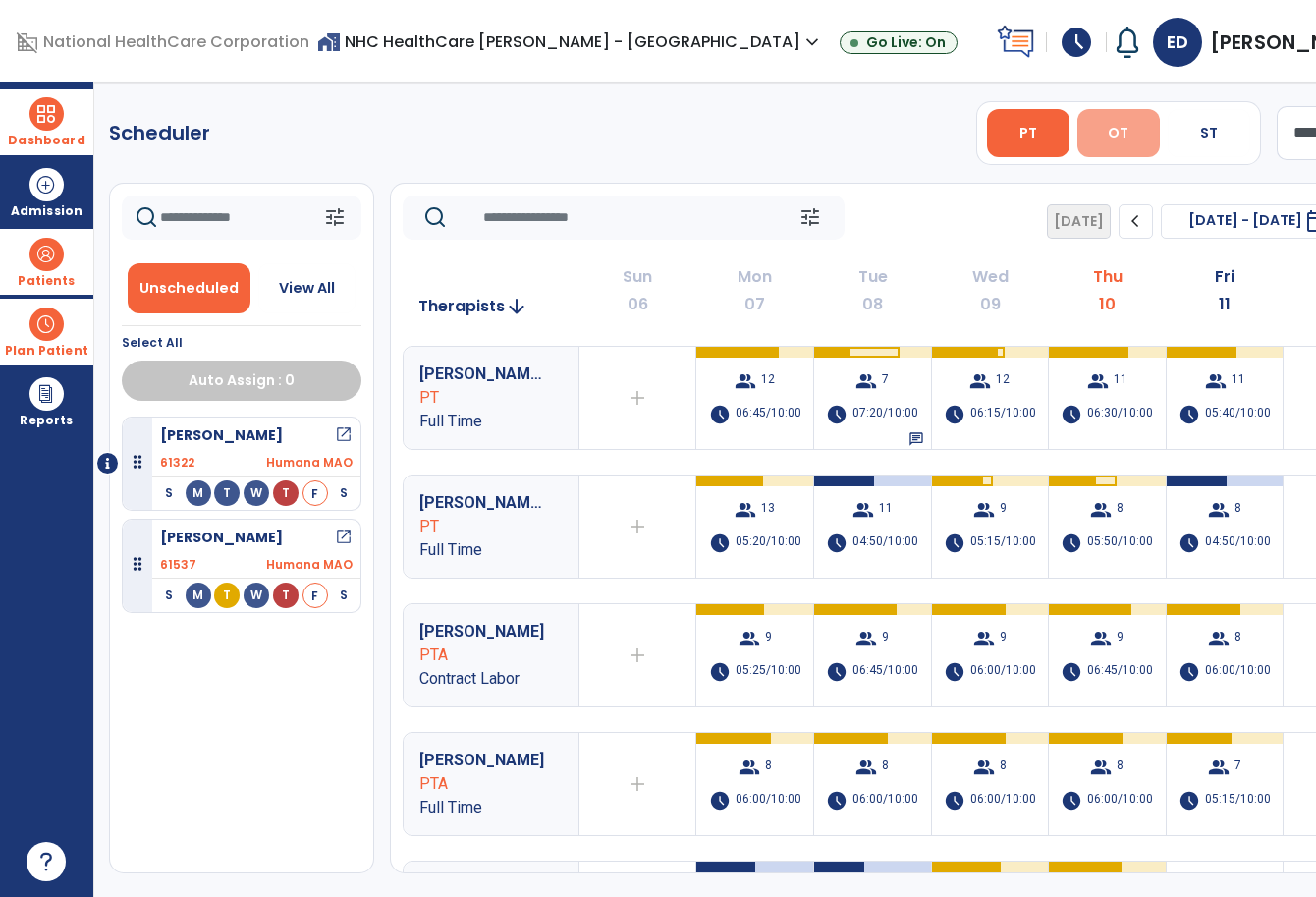 click on "OT" at bounding box center [1119, 133] 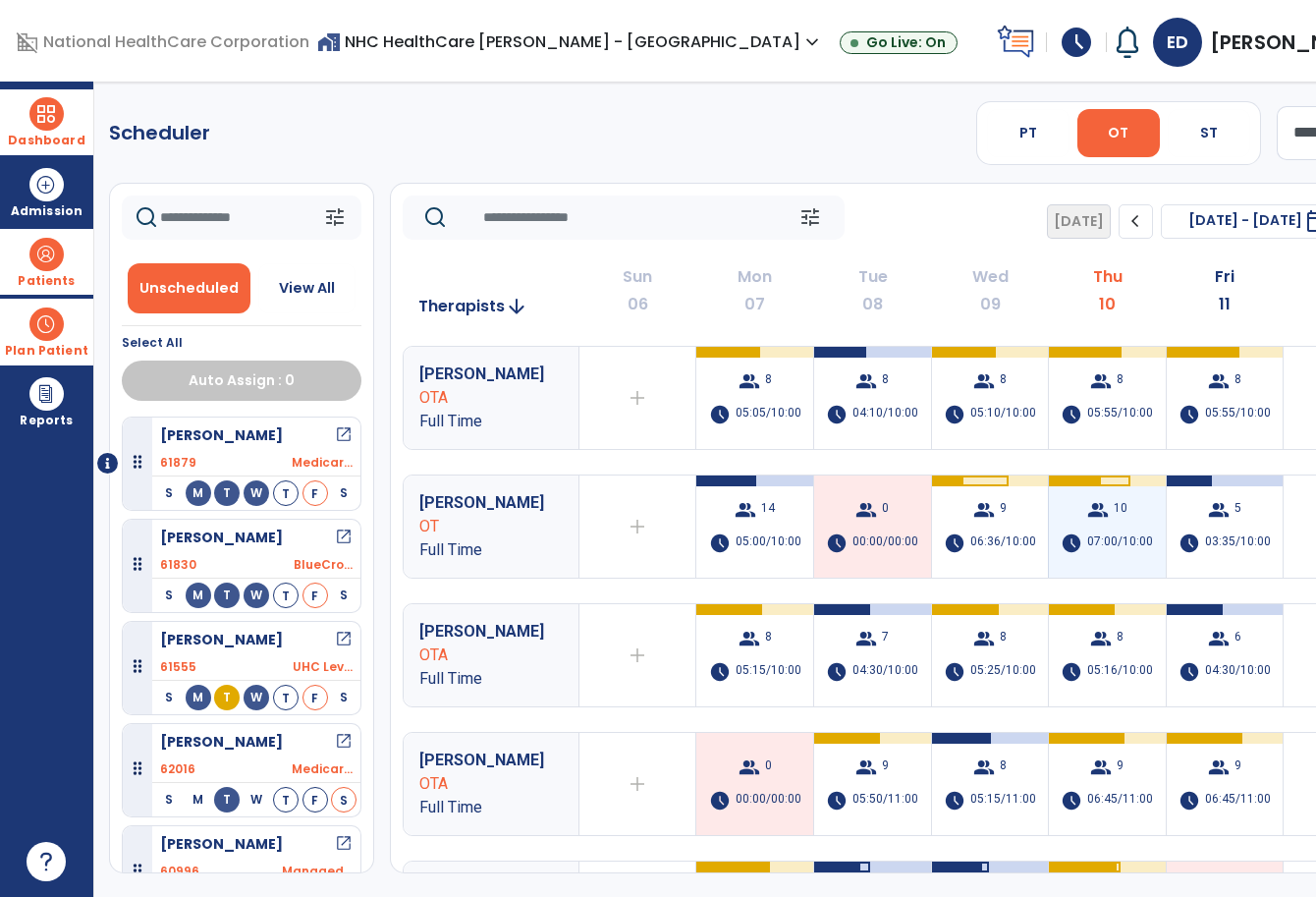 scroll, scrollTop: 53, scrollLeft: 0, axis: vertical 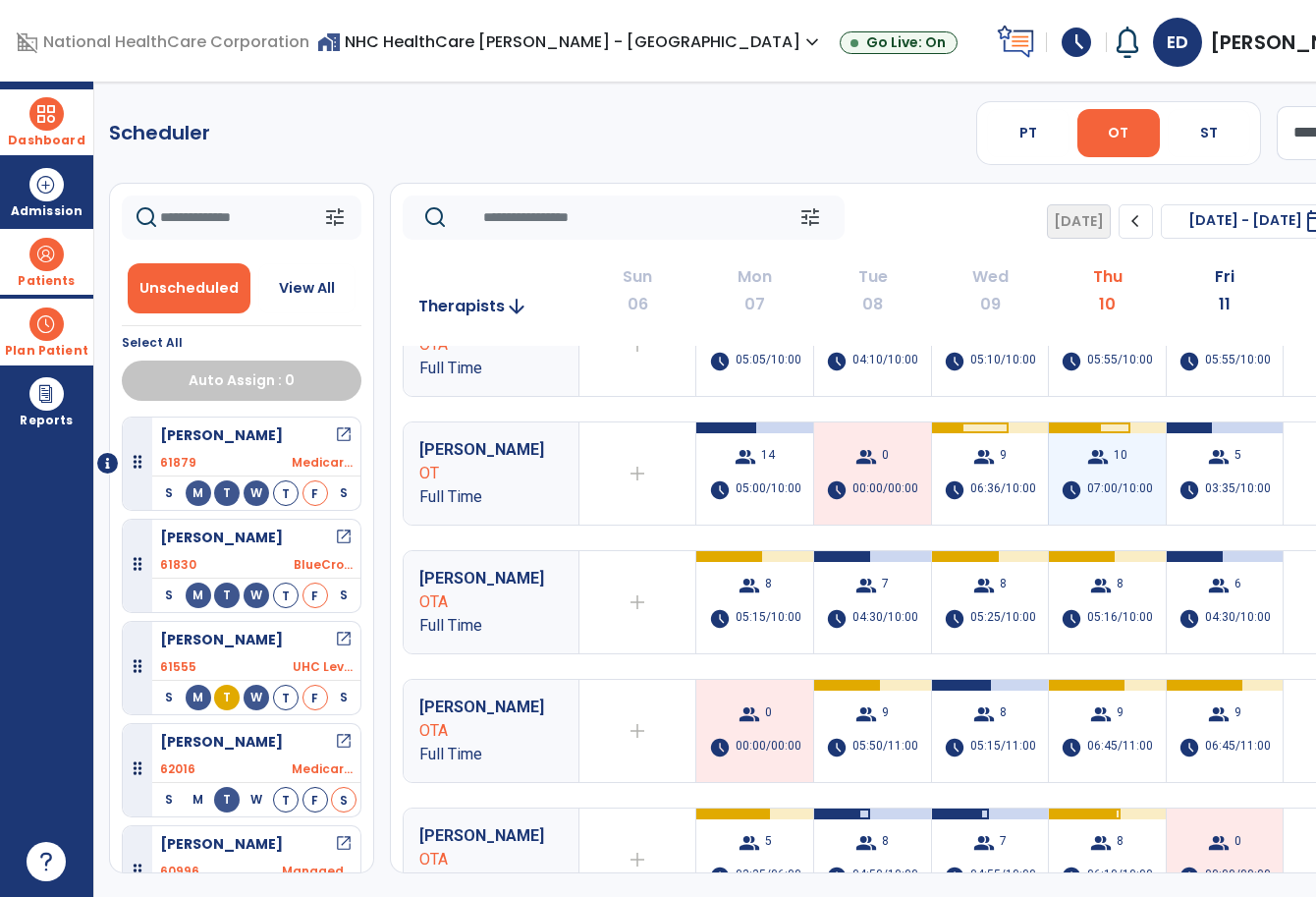 click on "07:00/10:00" at bounding box center [1120, 490] 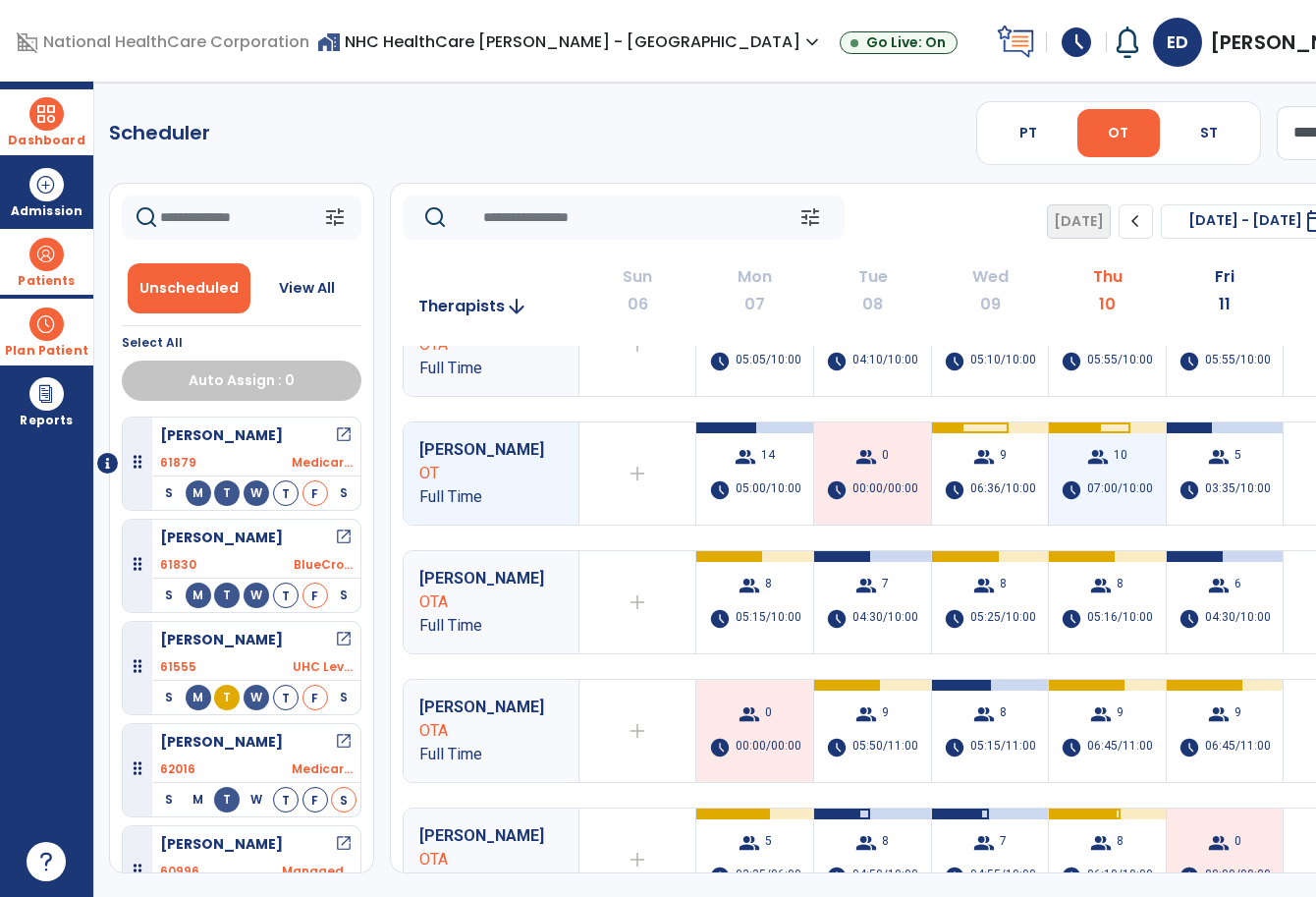 click on "07:00/10:00" at bounding box center [1120, 490] 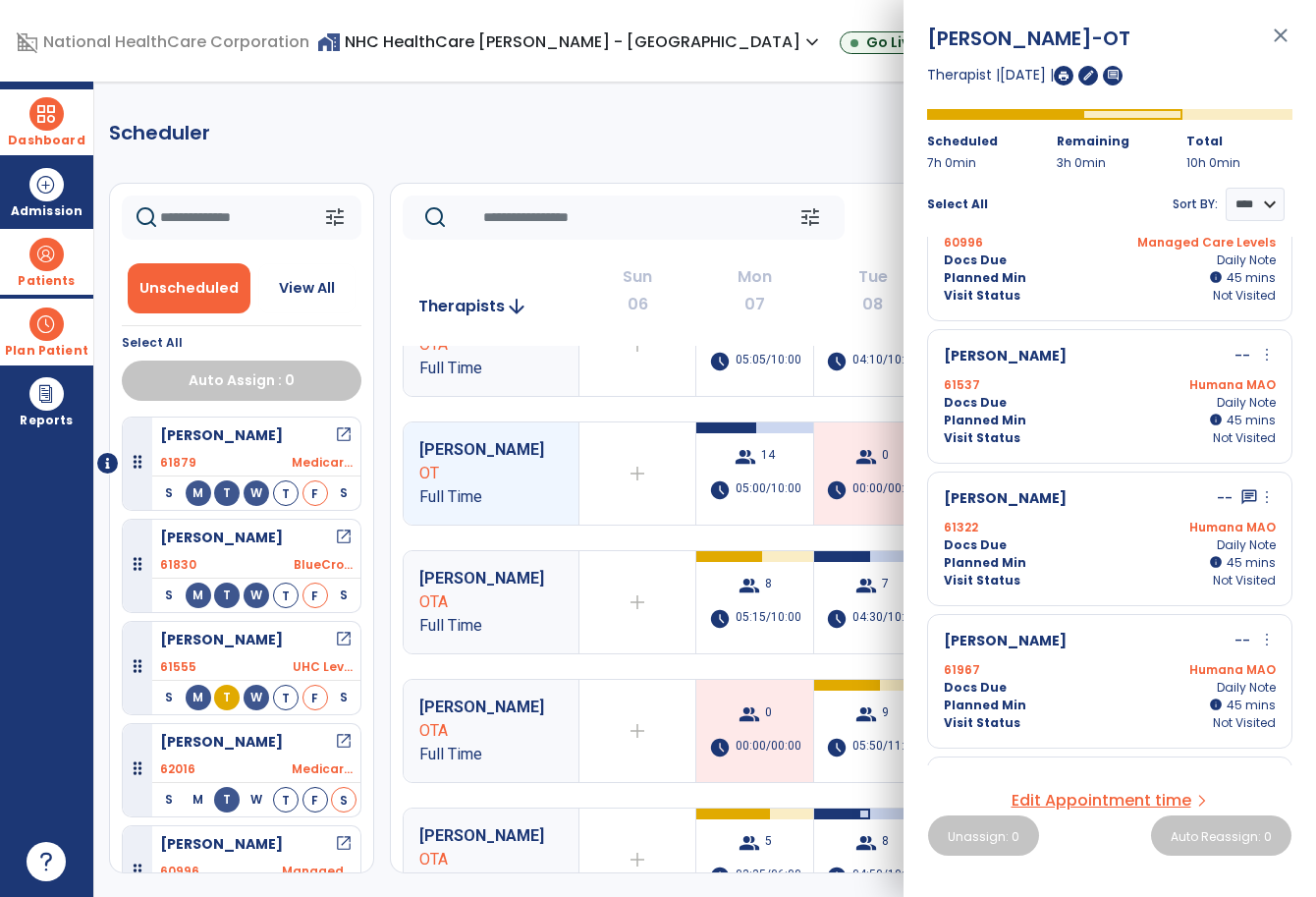 scroll, scrollTop: 152, scrollLeft: 0, axis: vertical 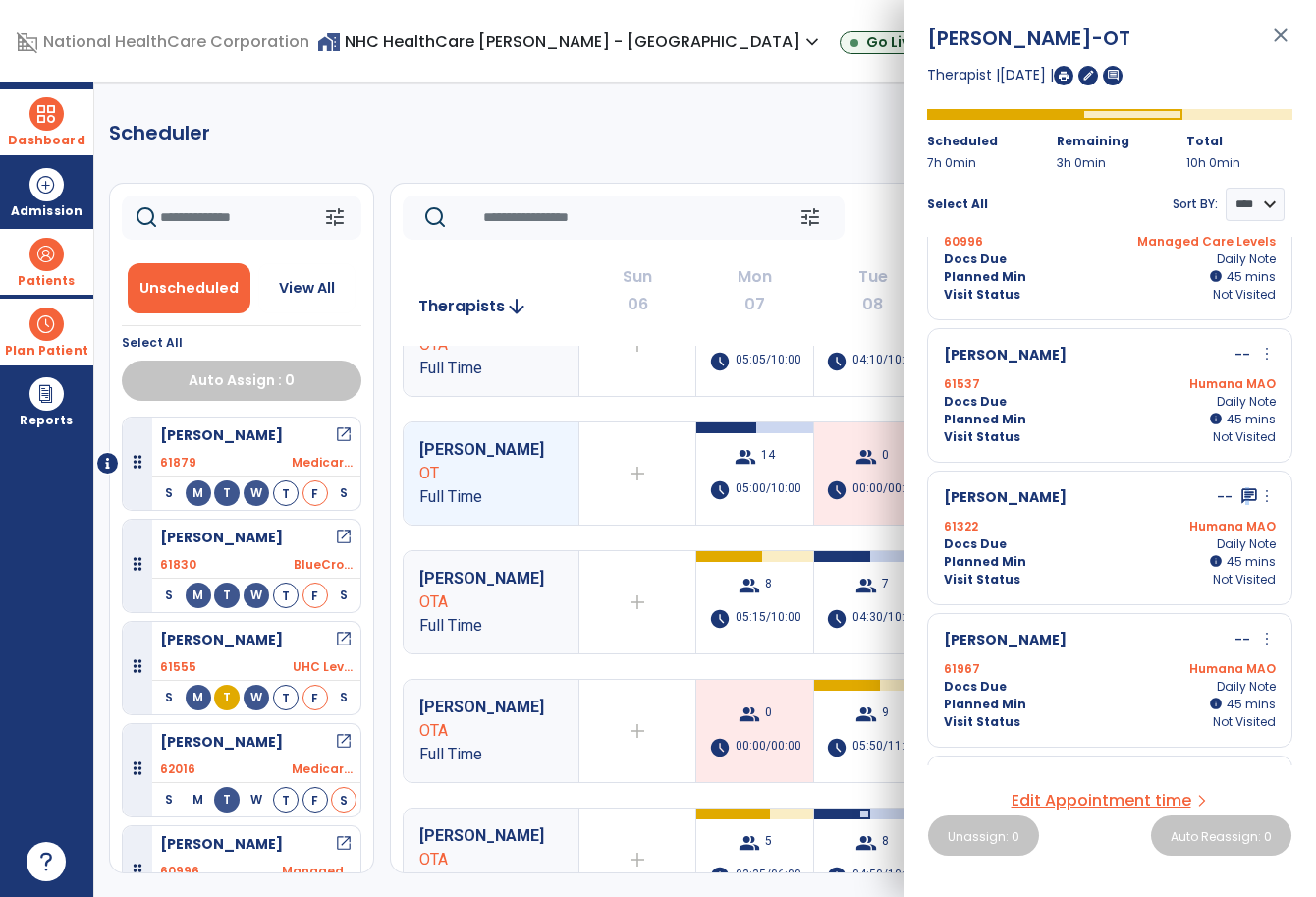 drag, startPoint x: 1260, startPoint y: 499, endPoint x: 1243, endPoint y: 499, distance: 17 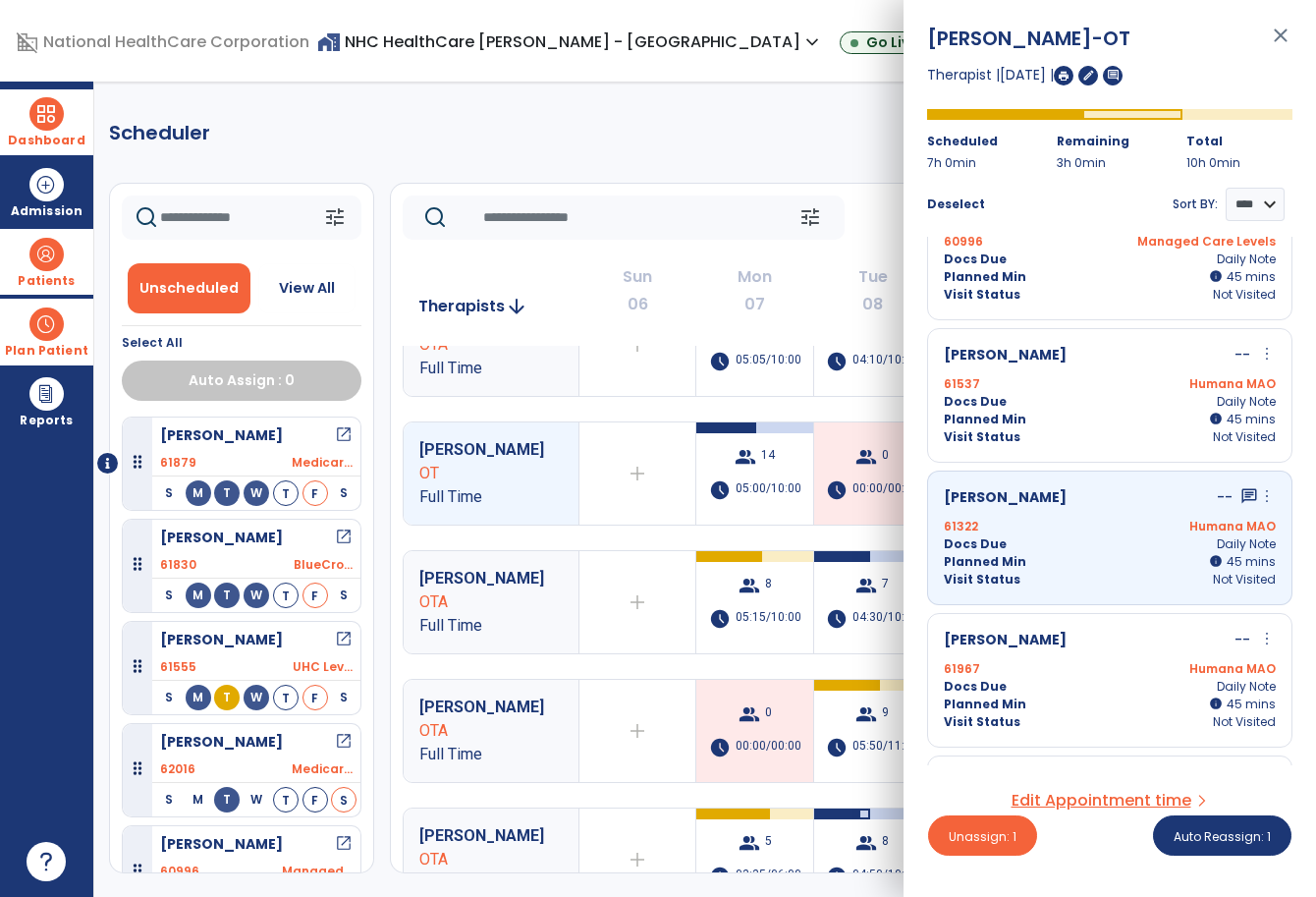 click on "more_vert" at bounding box center (1267, 496) 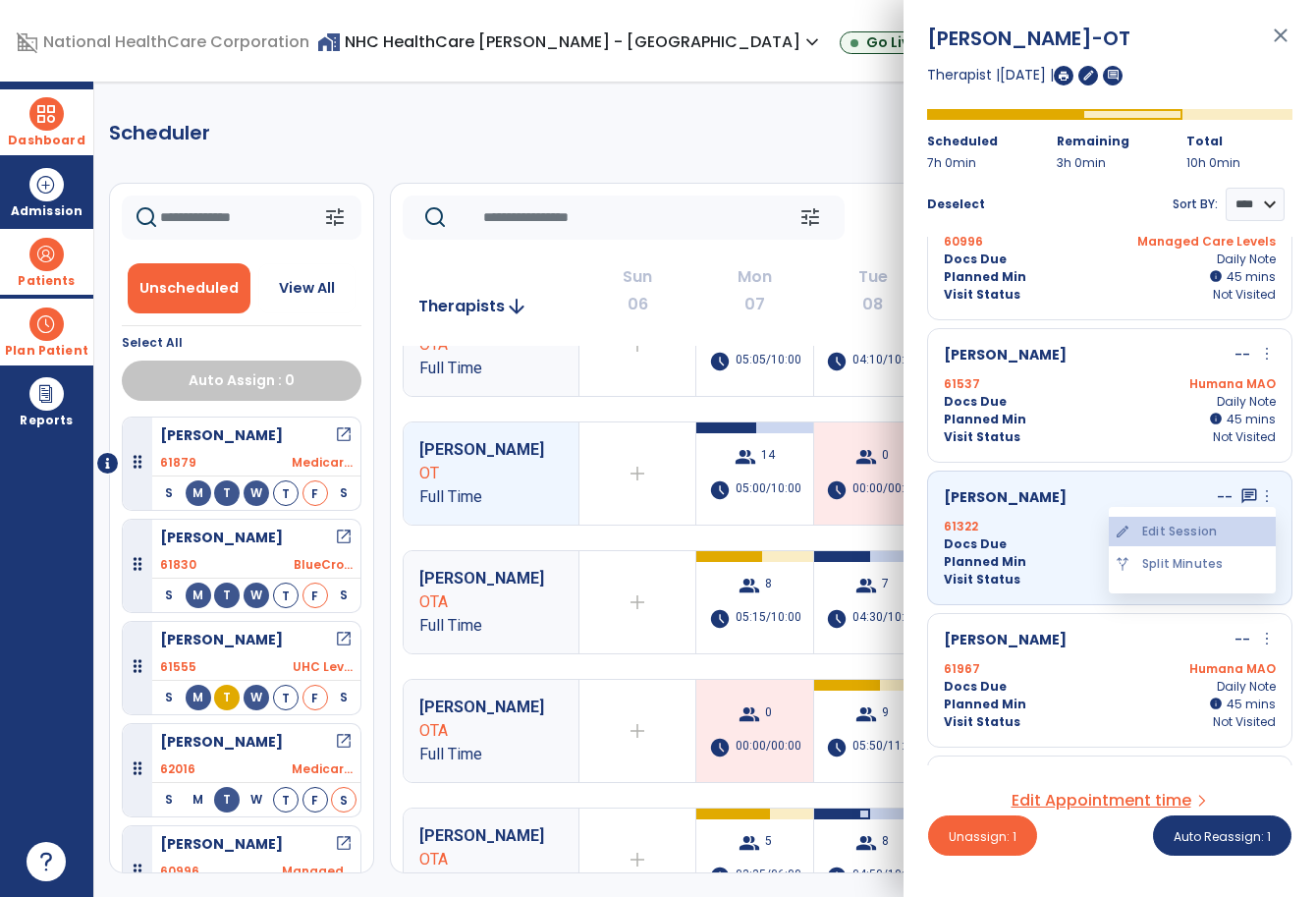 click on "edit   Edit Session" at bounding box center [1192, 532] 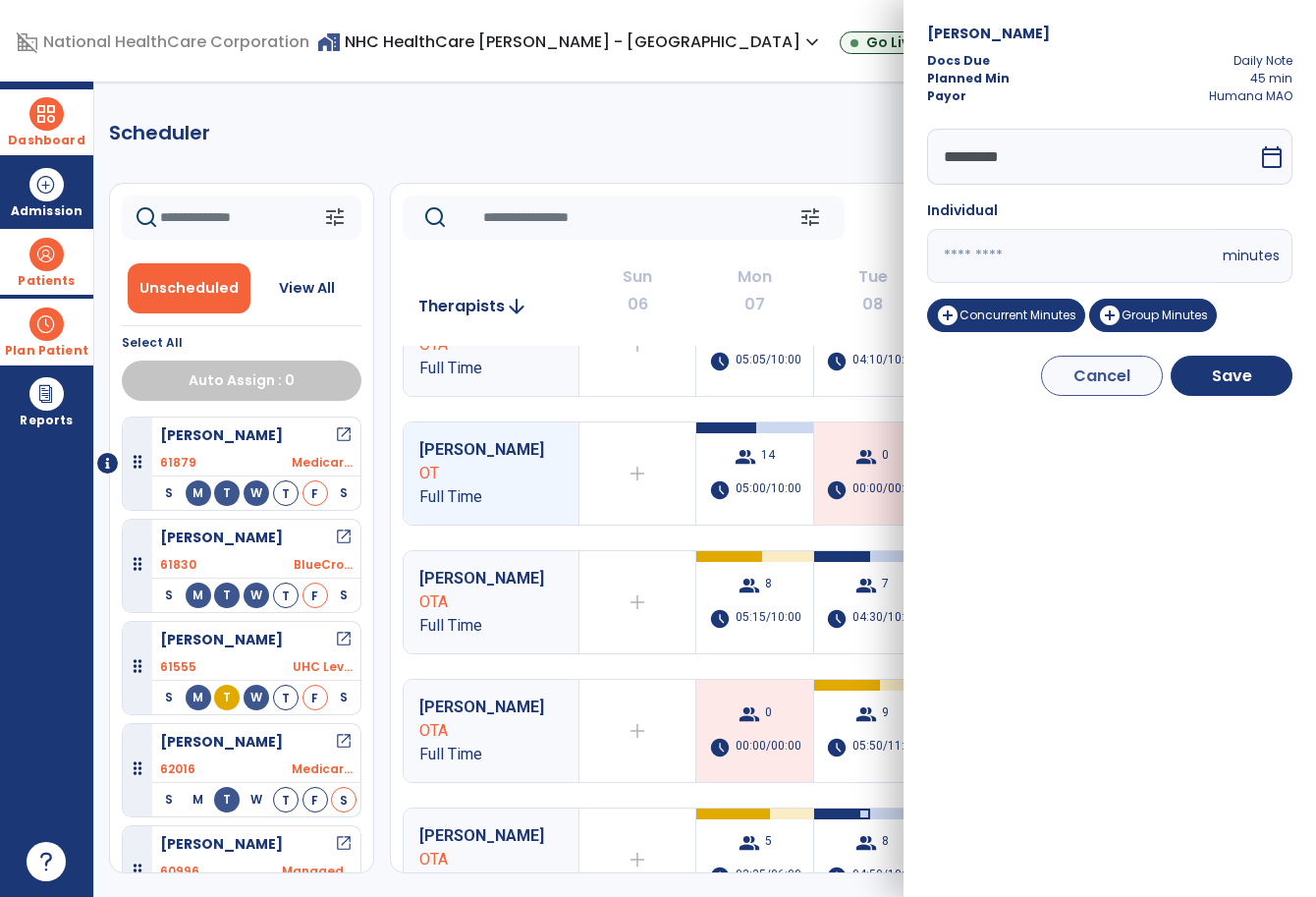 drag, startPoint x: 1009, startPoint y: 250, endPoint x: 872, endPoint y: 284, distance: 141.15594 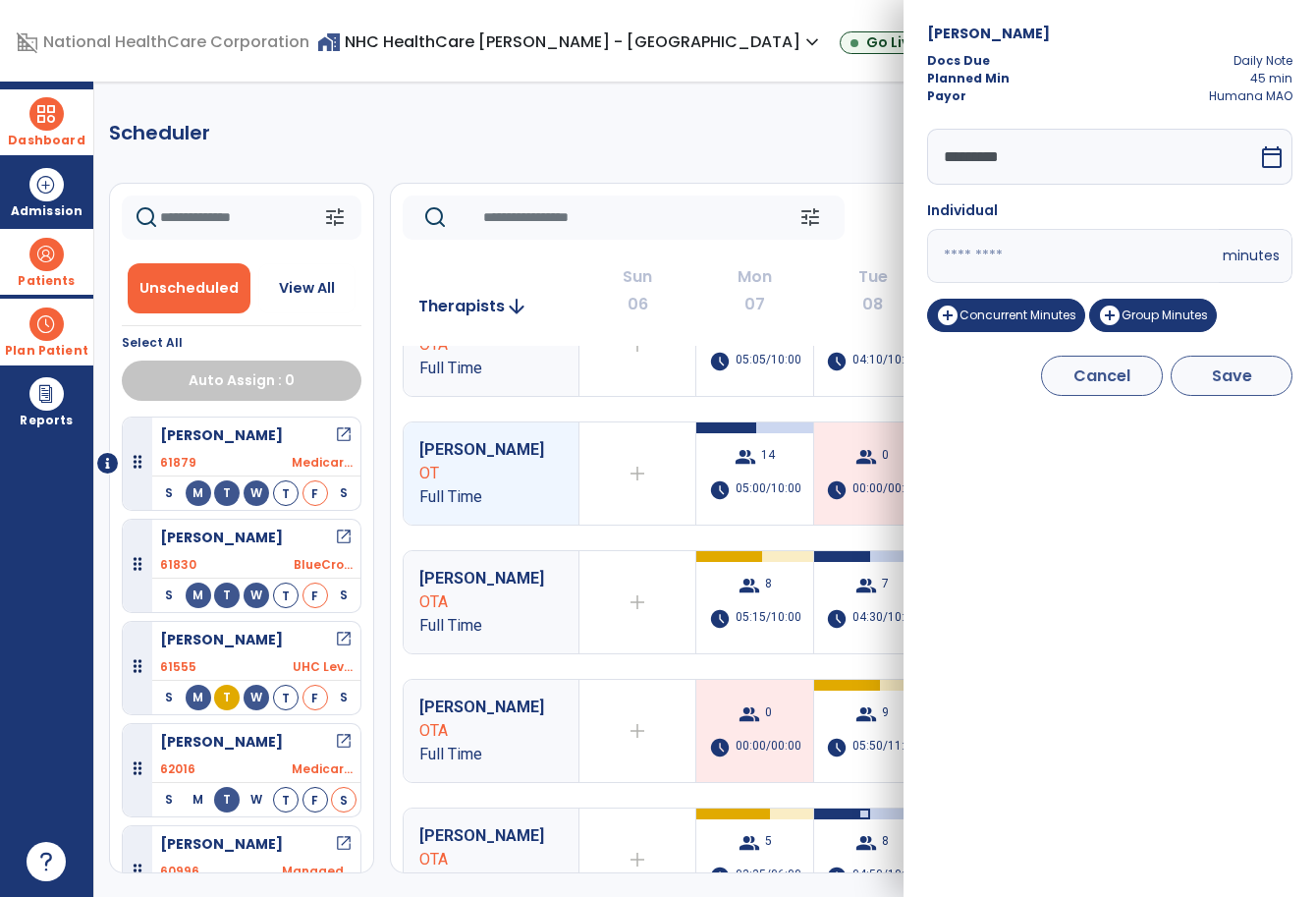 type on "**" 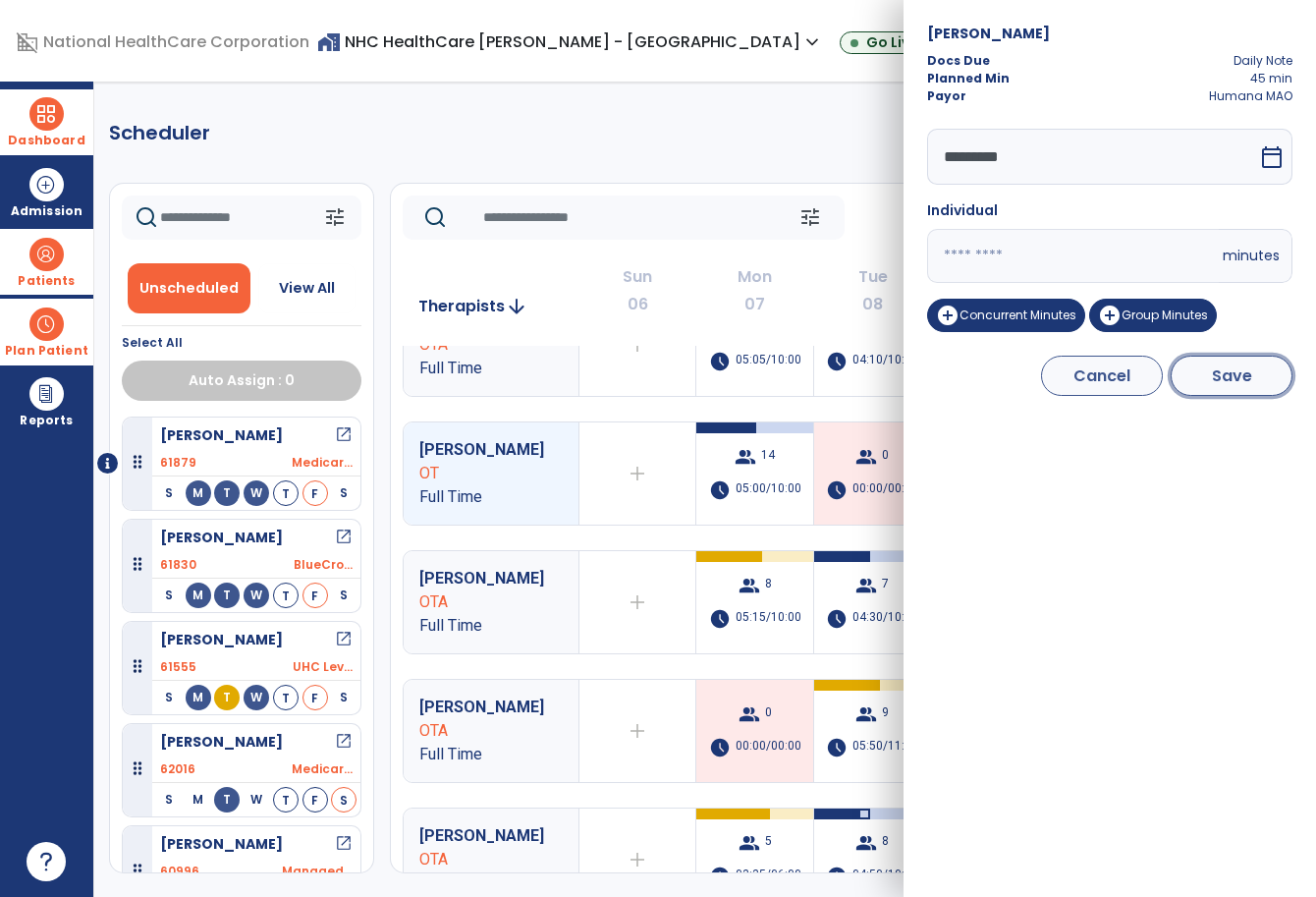 click on "Save" at bounding box center [1232, 375] 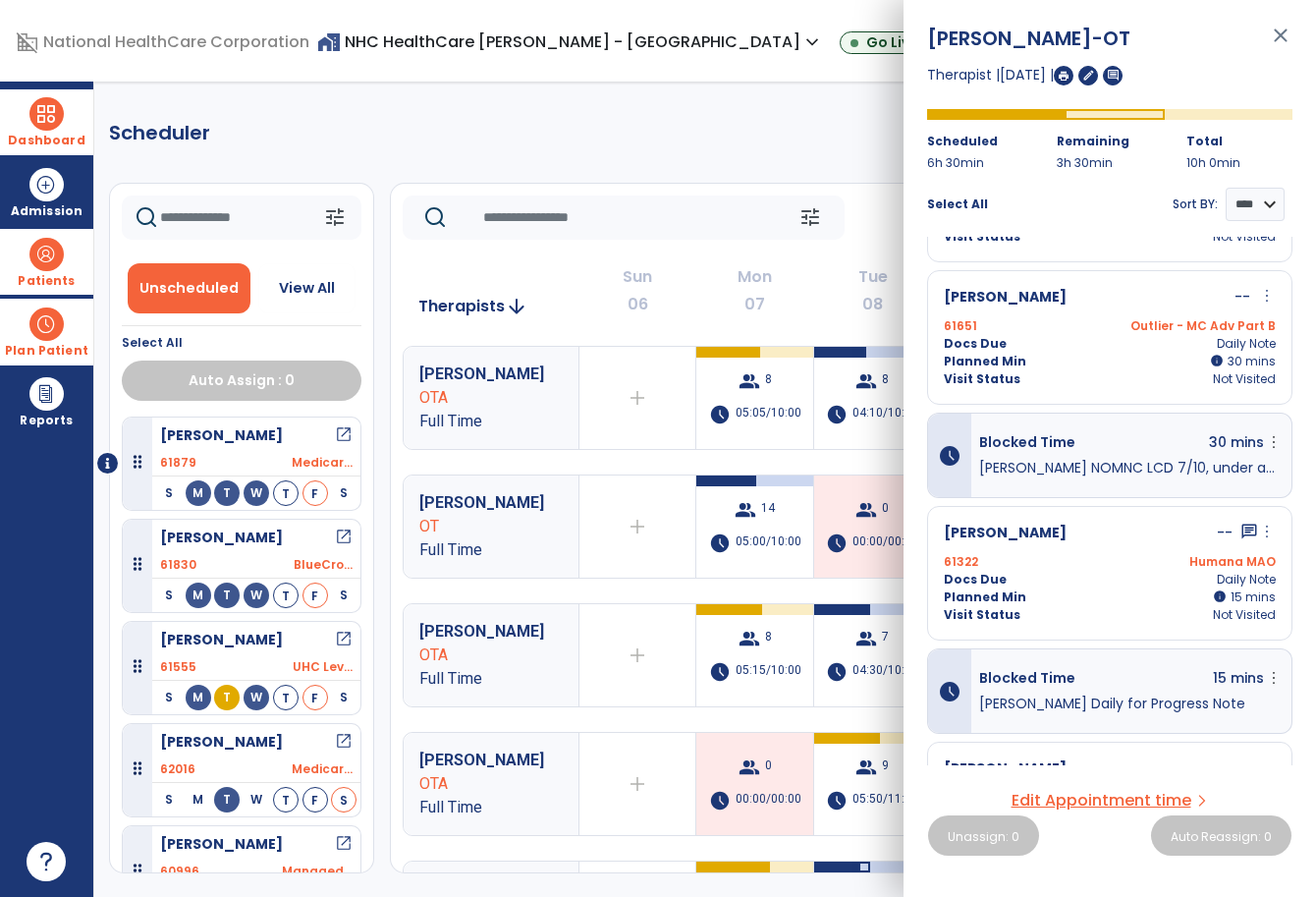 scroll, scrollTop: 639, scrollLeft: 0, axis: vertical 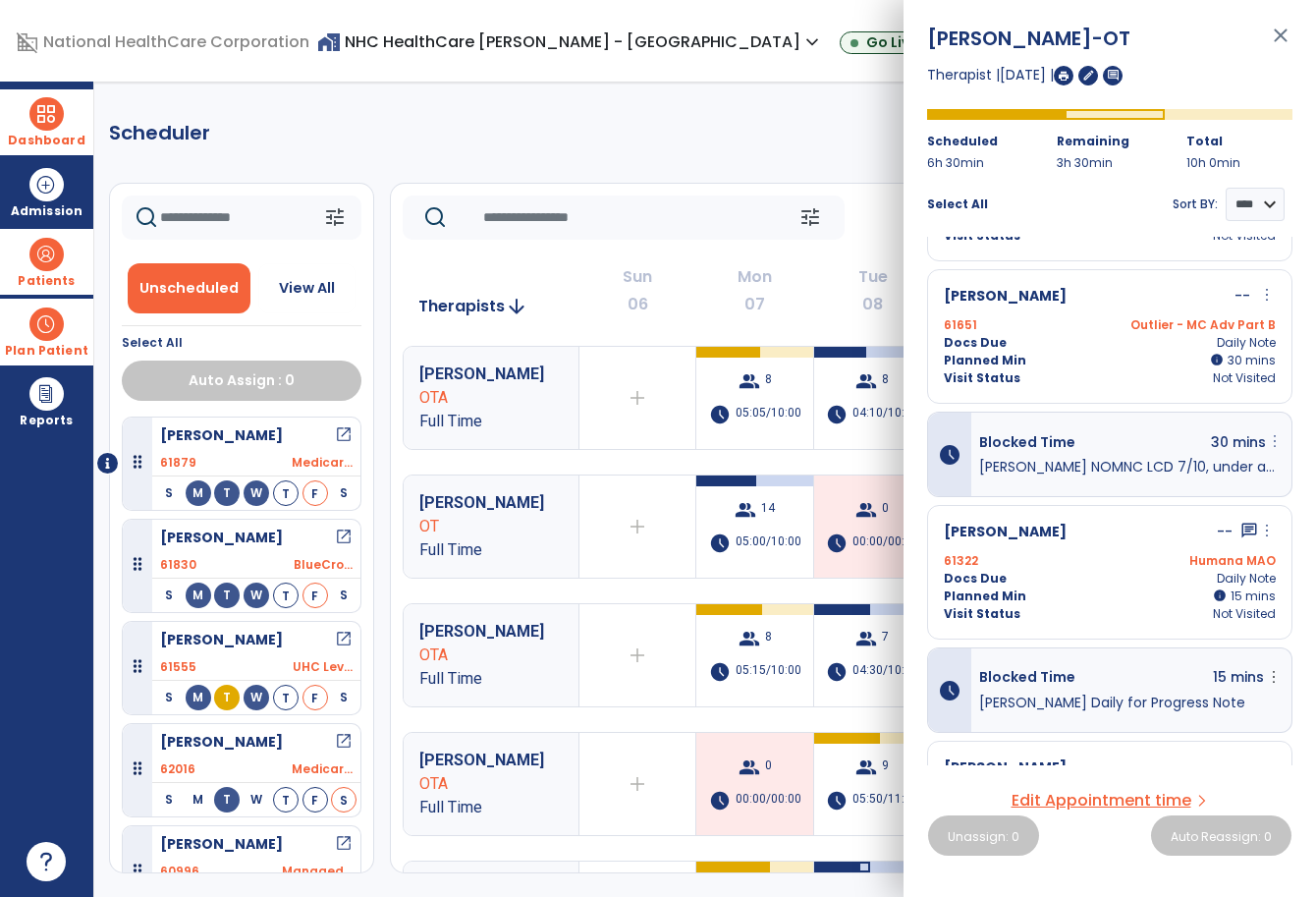 click on "more_vert" at bounding box center (1274, -364) 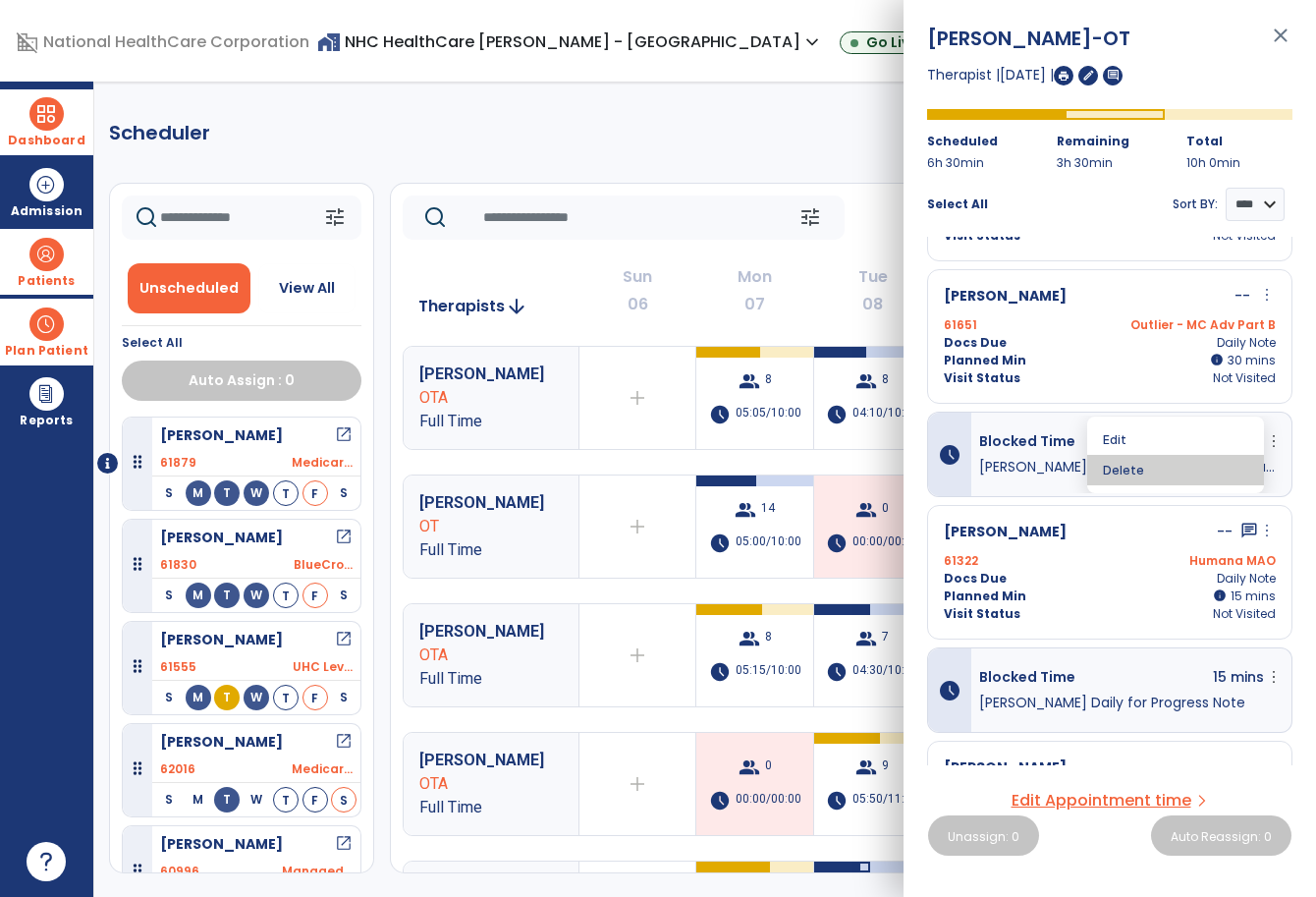 click on "Delete" at bounding box center (1176, 470) 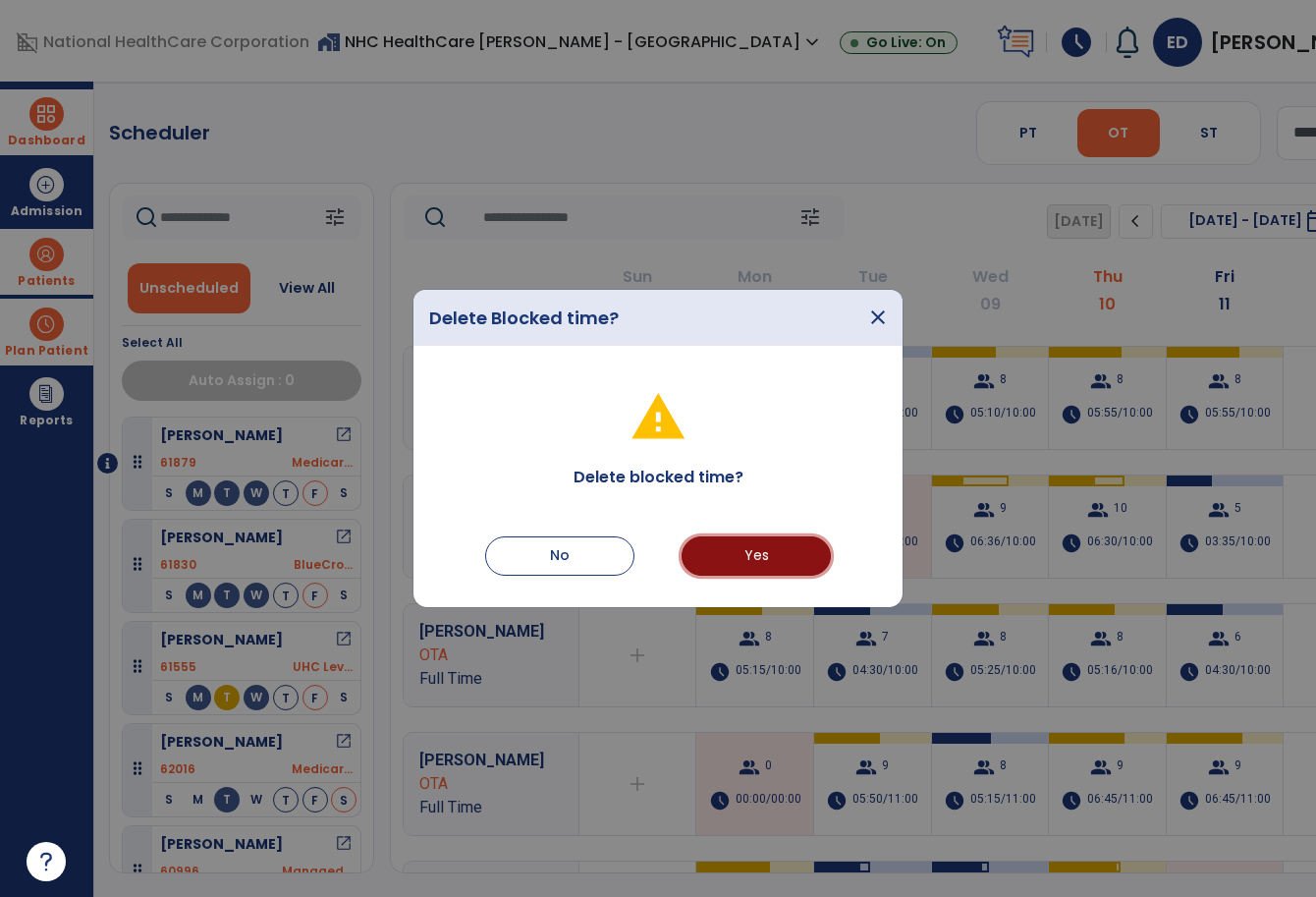 drag, startPoint x: 788, startPoint y: 552, endPoint x: 748, endPoint y: 563, distance: 41.484937 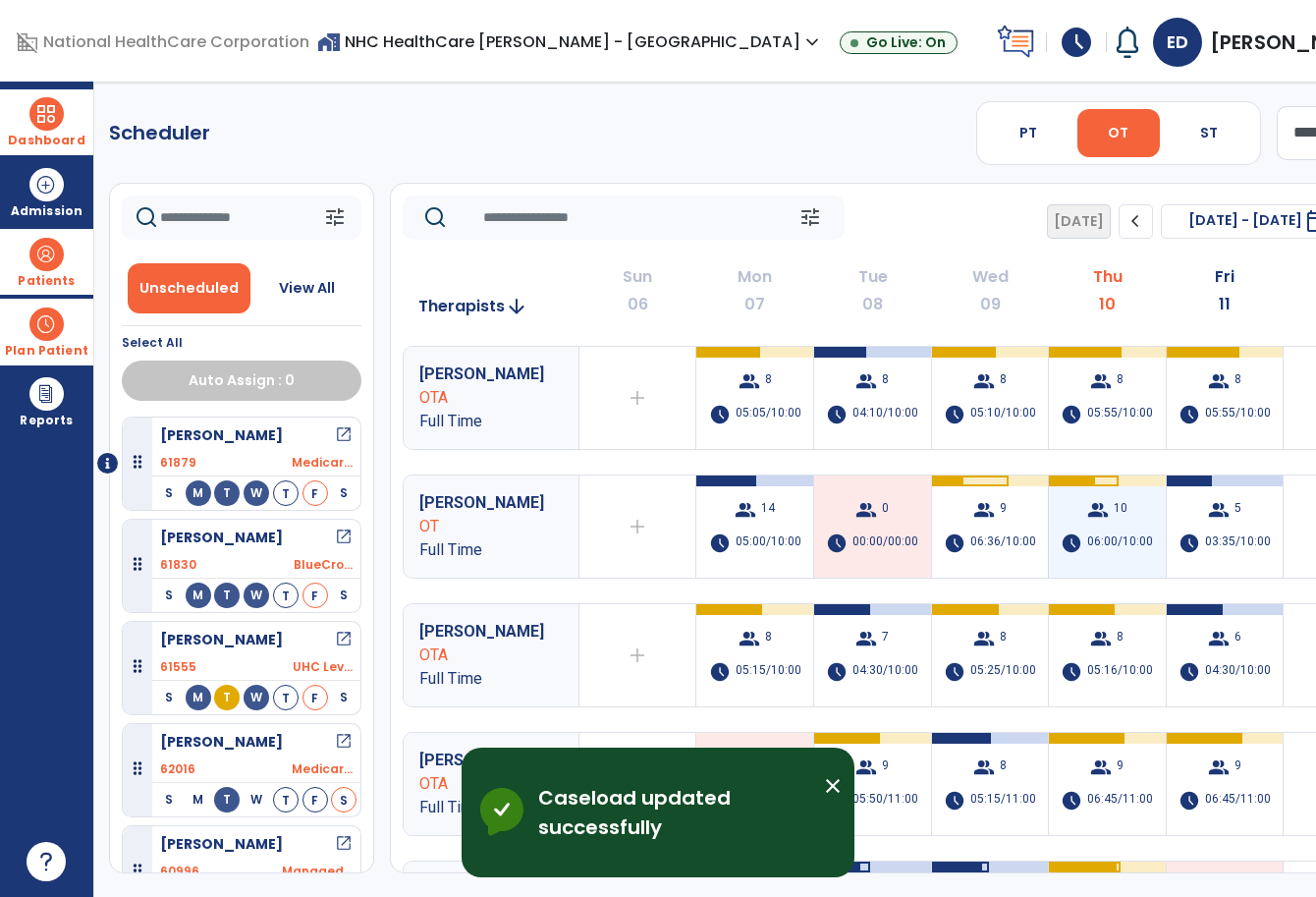 click on "06:00/10:00" at bounding box center (1120, 543) 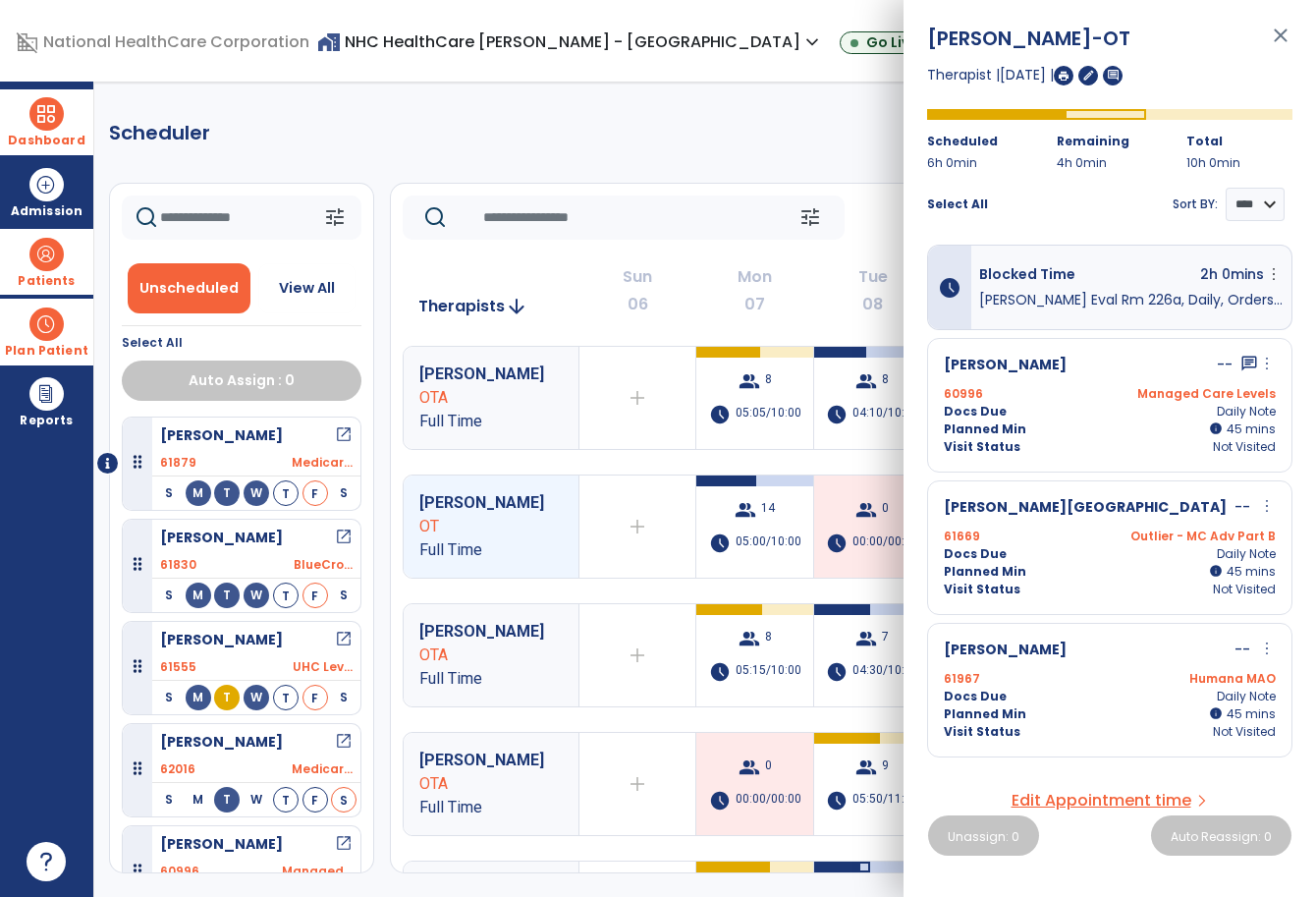 drag, startPoint x: 1063, startPoint y: 551, endPoint x: 731, endPoint y: 303, distance: 414.4008 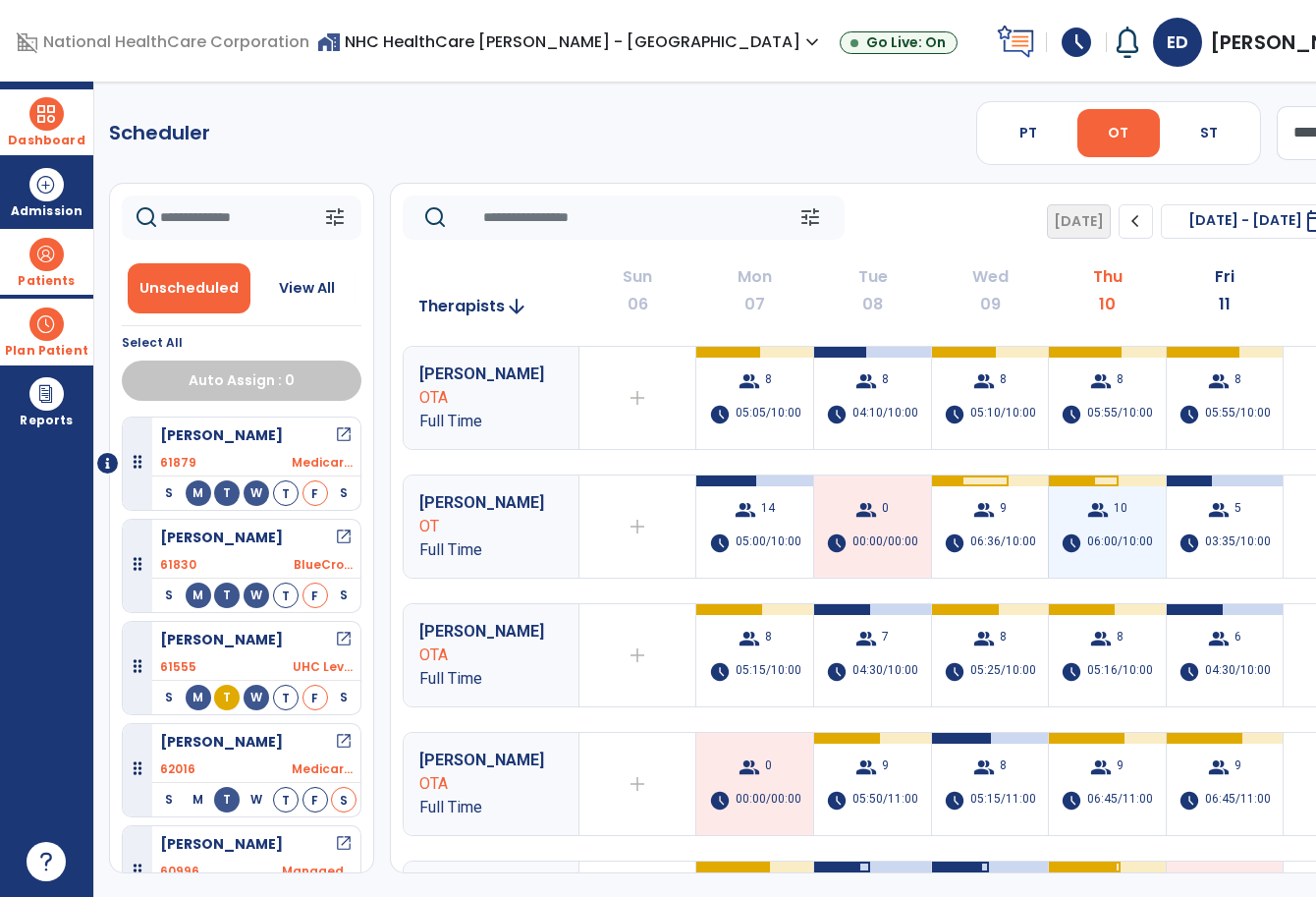 click on "group" at bounding box center [1098, 510] 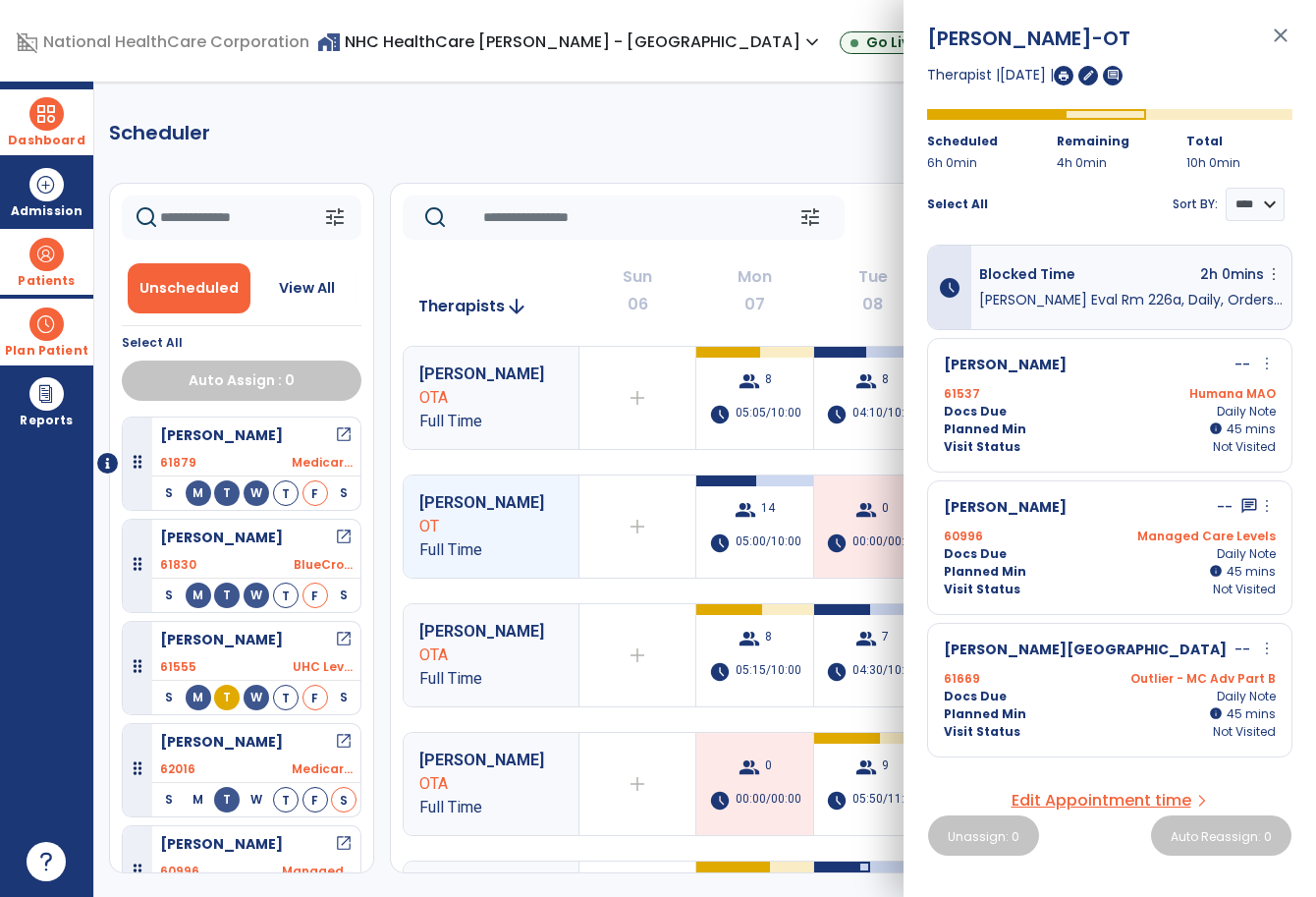 drag, startPoint x: 1051, startPoint y: 552, endPoint x: 909, endPoint y: 467, distance: 165.4962 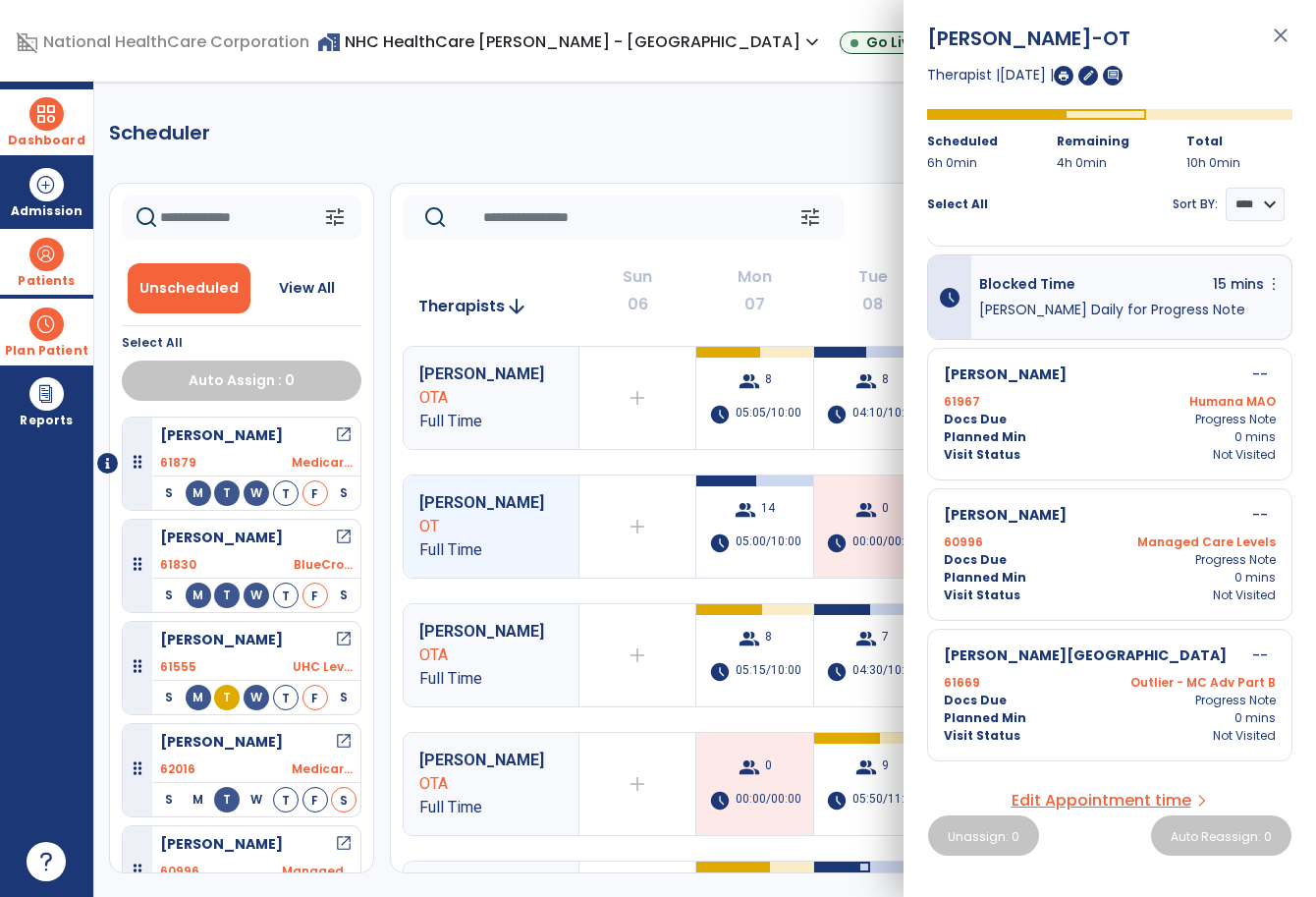 scroll, scrollTop: 936, scrollLeft: 0, axis: vertical 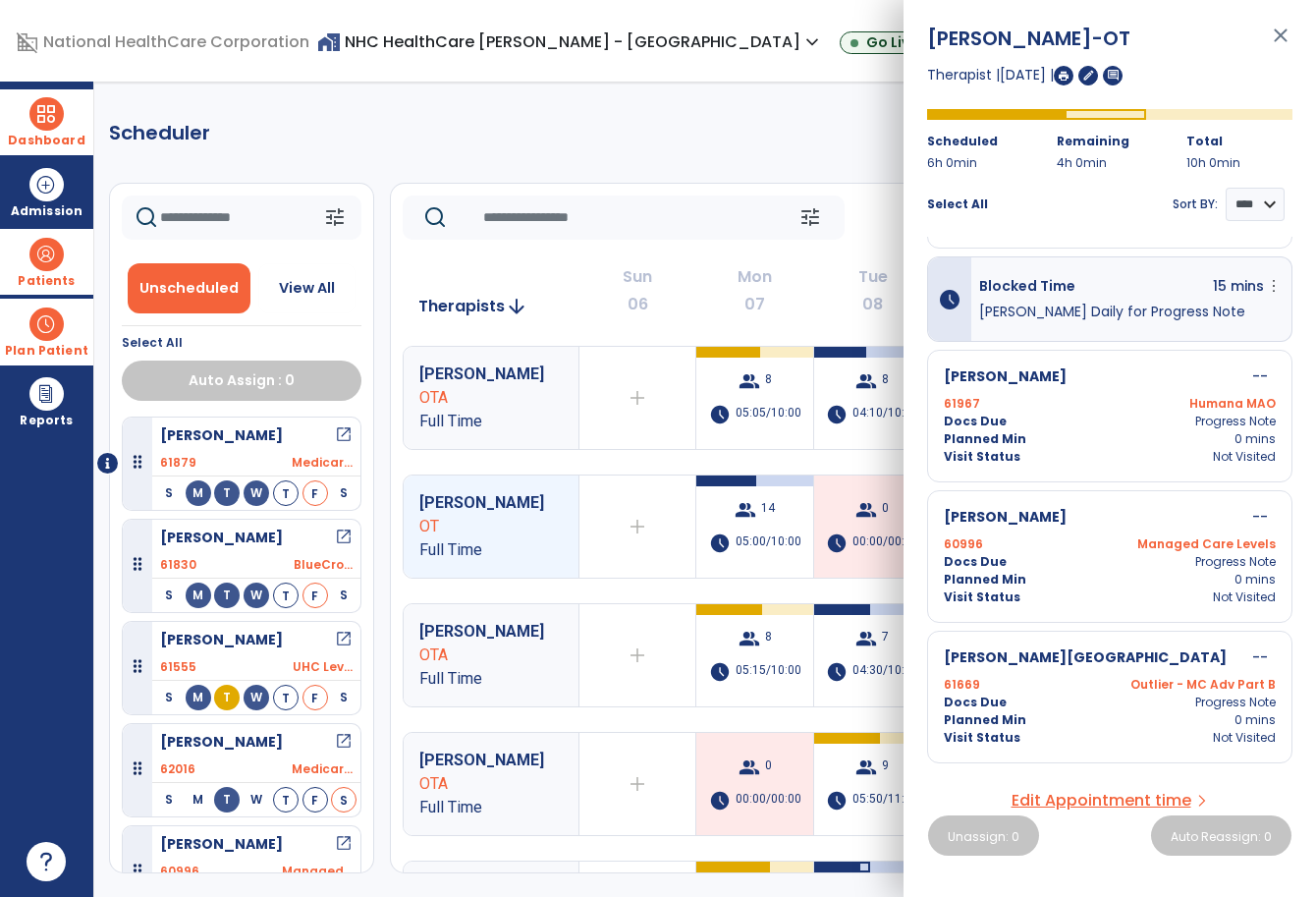 click on "Docs Due Progress Note" at bounding box center [1110, 421] 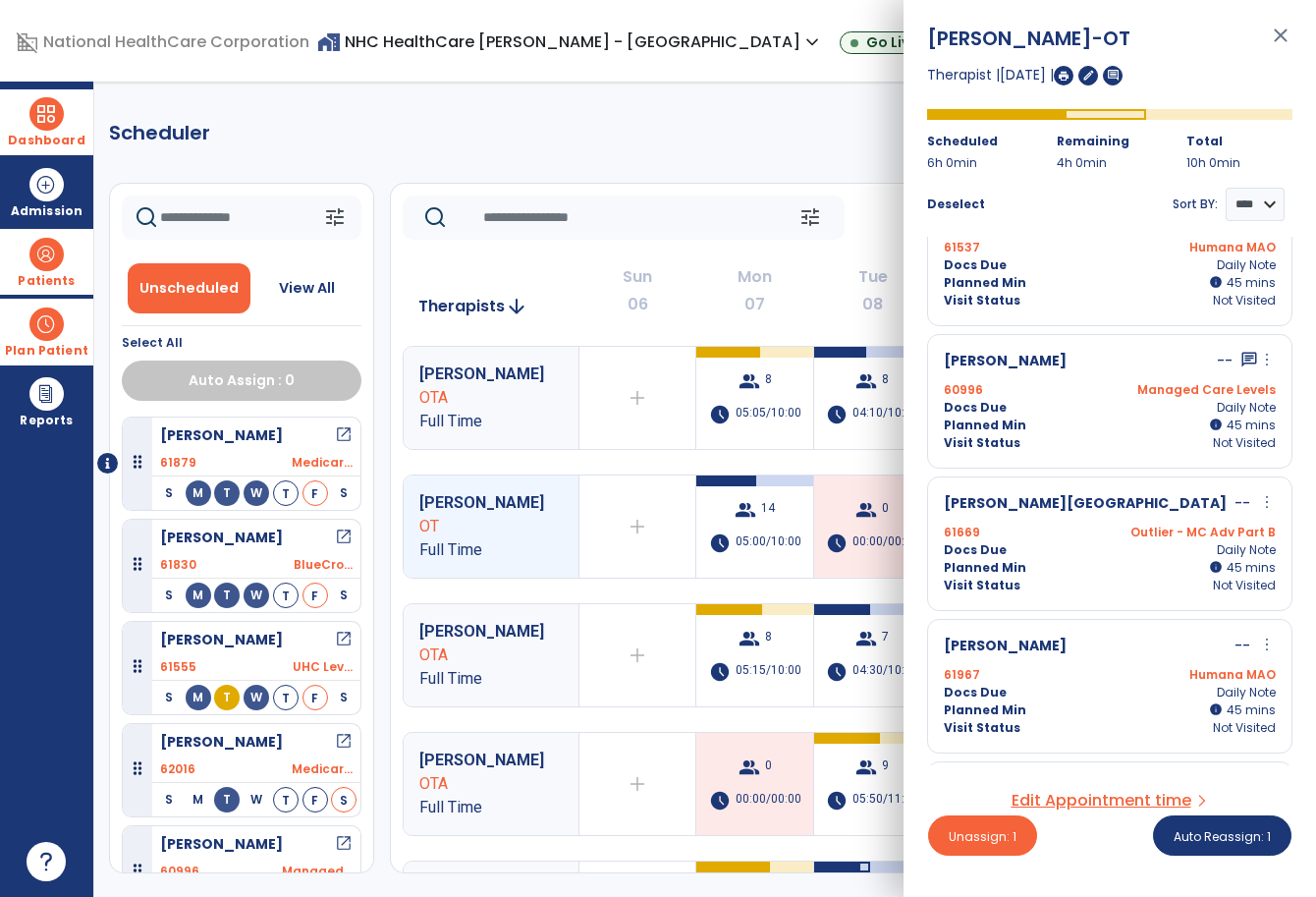 scroll, scrollTop: 0, scrollLeft: 0, axis: both 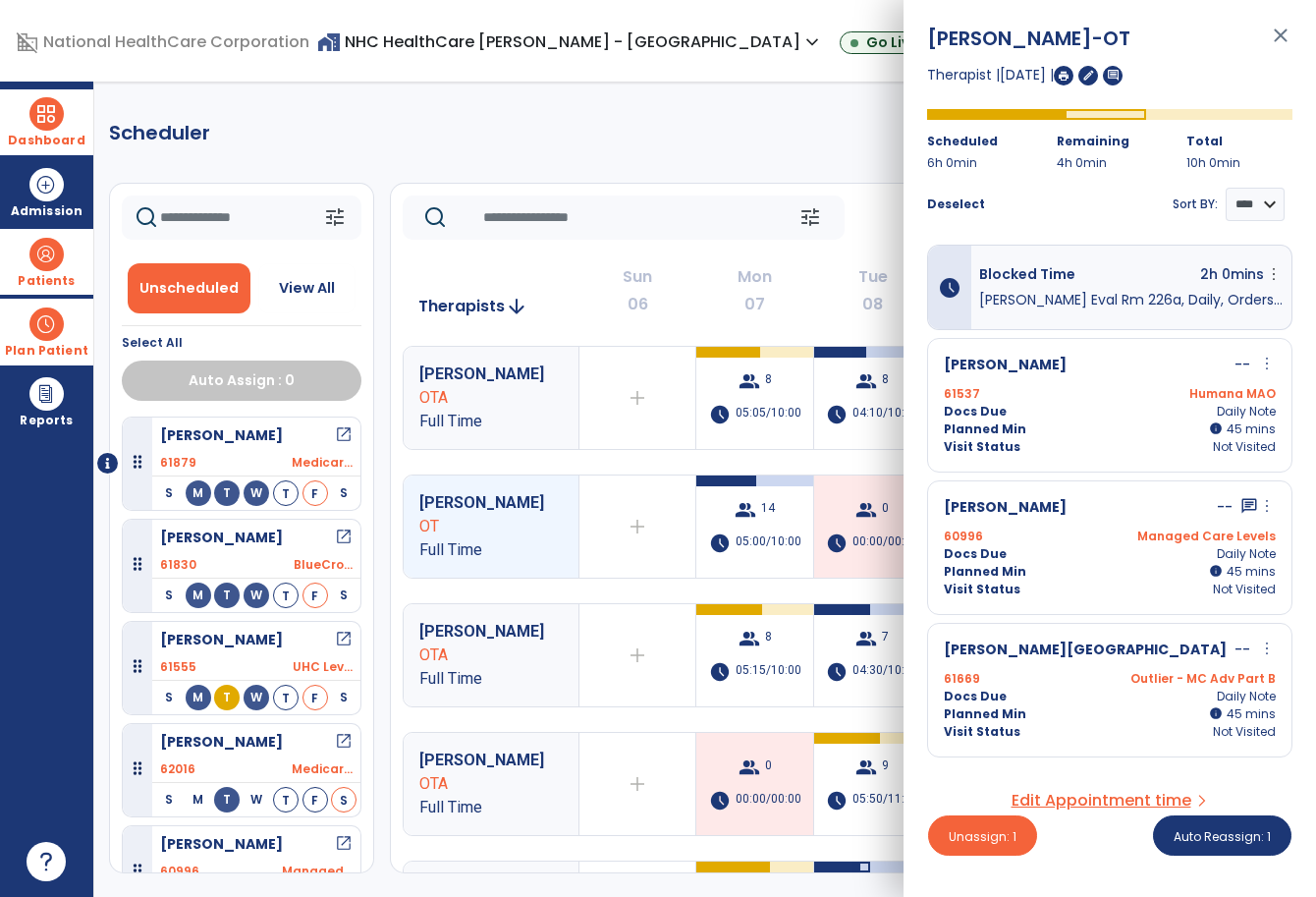 click on "Scheduler   PT   OT   ST  **** *** more_vert  Manage Labor   View All Therapists   Print" 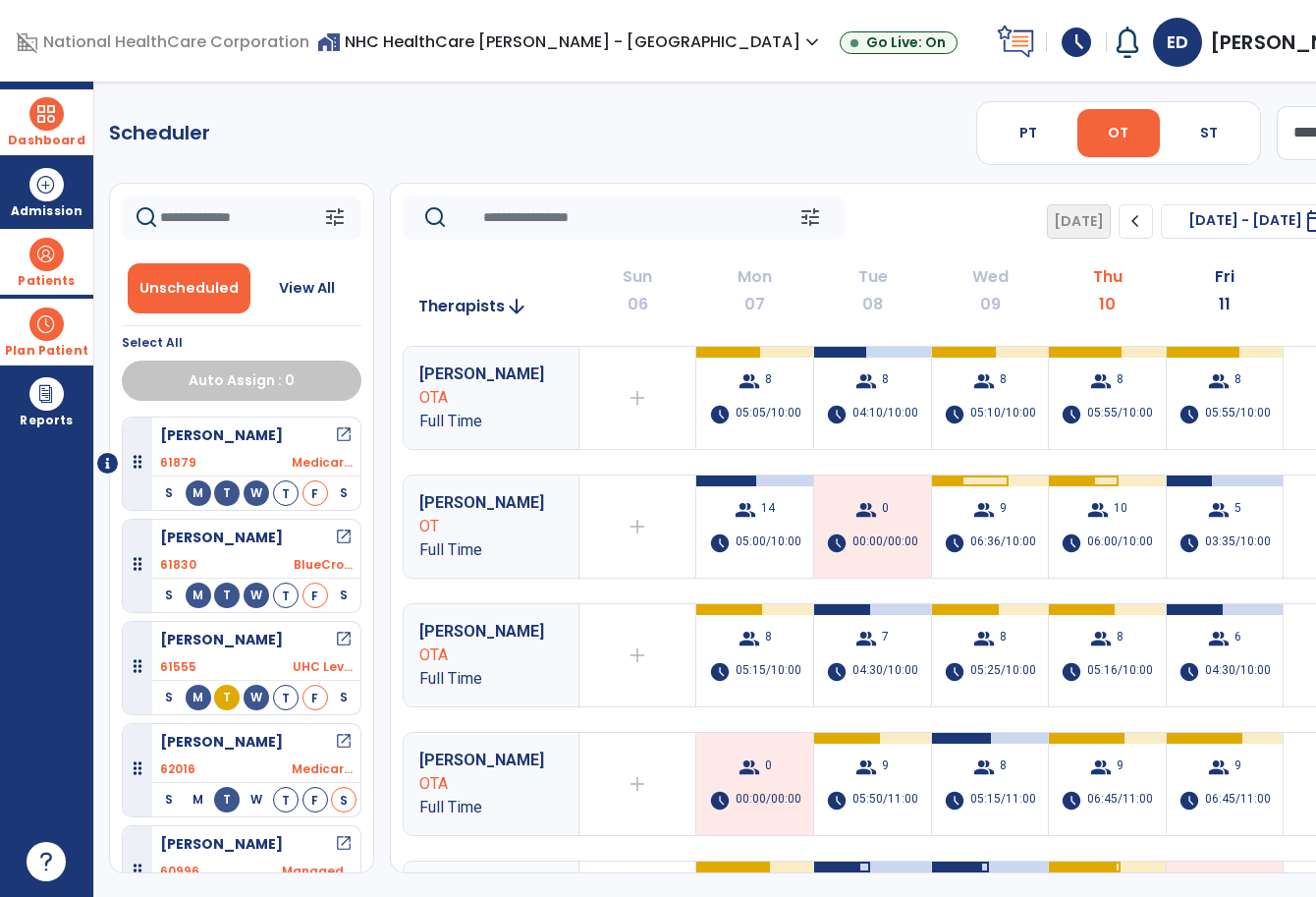click at bounding box center [46, 254] 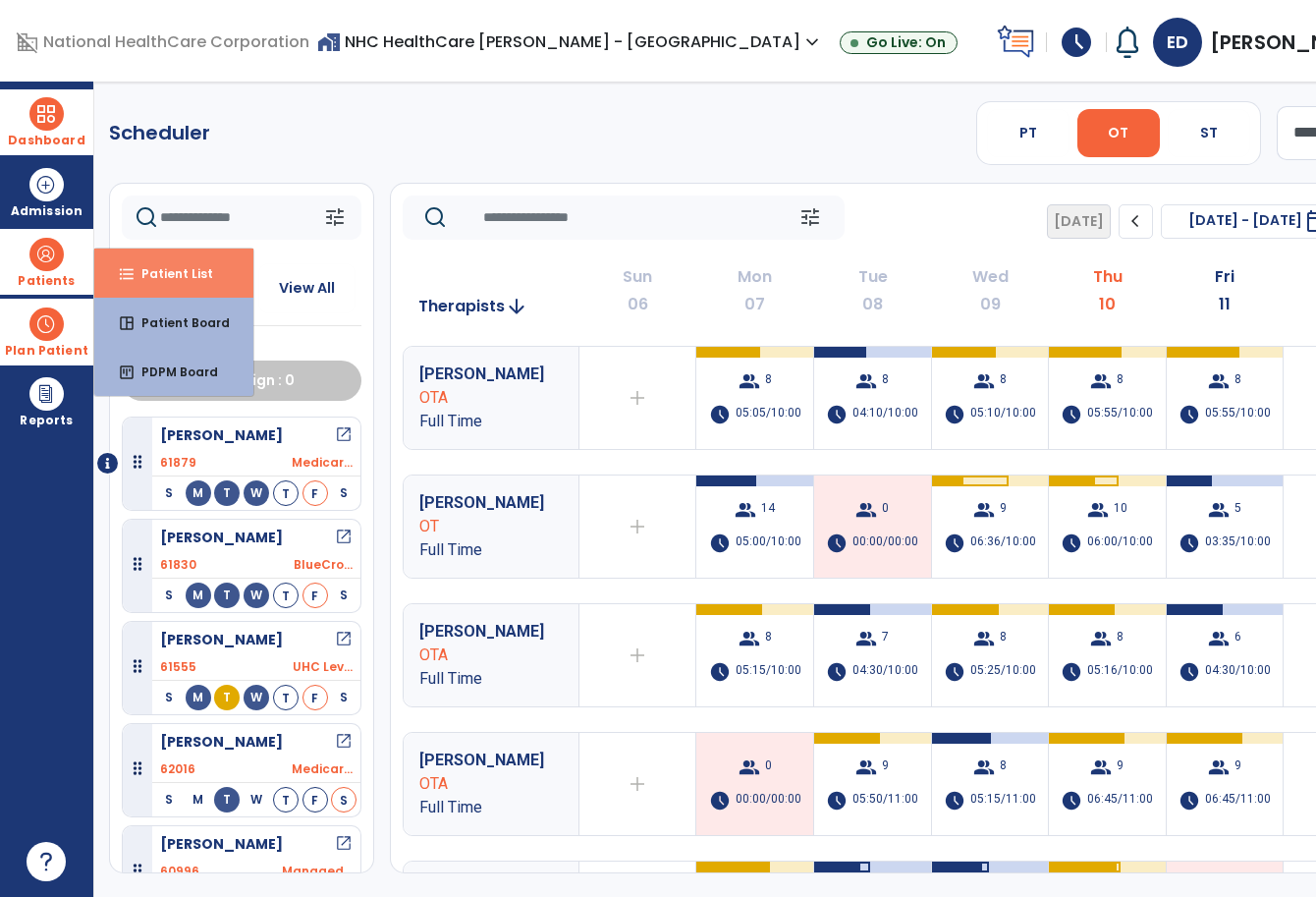 click on "format_list_bulleted" at bounding box center [127, 274] 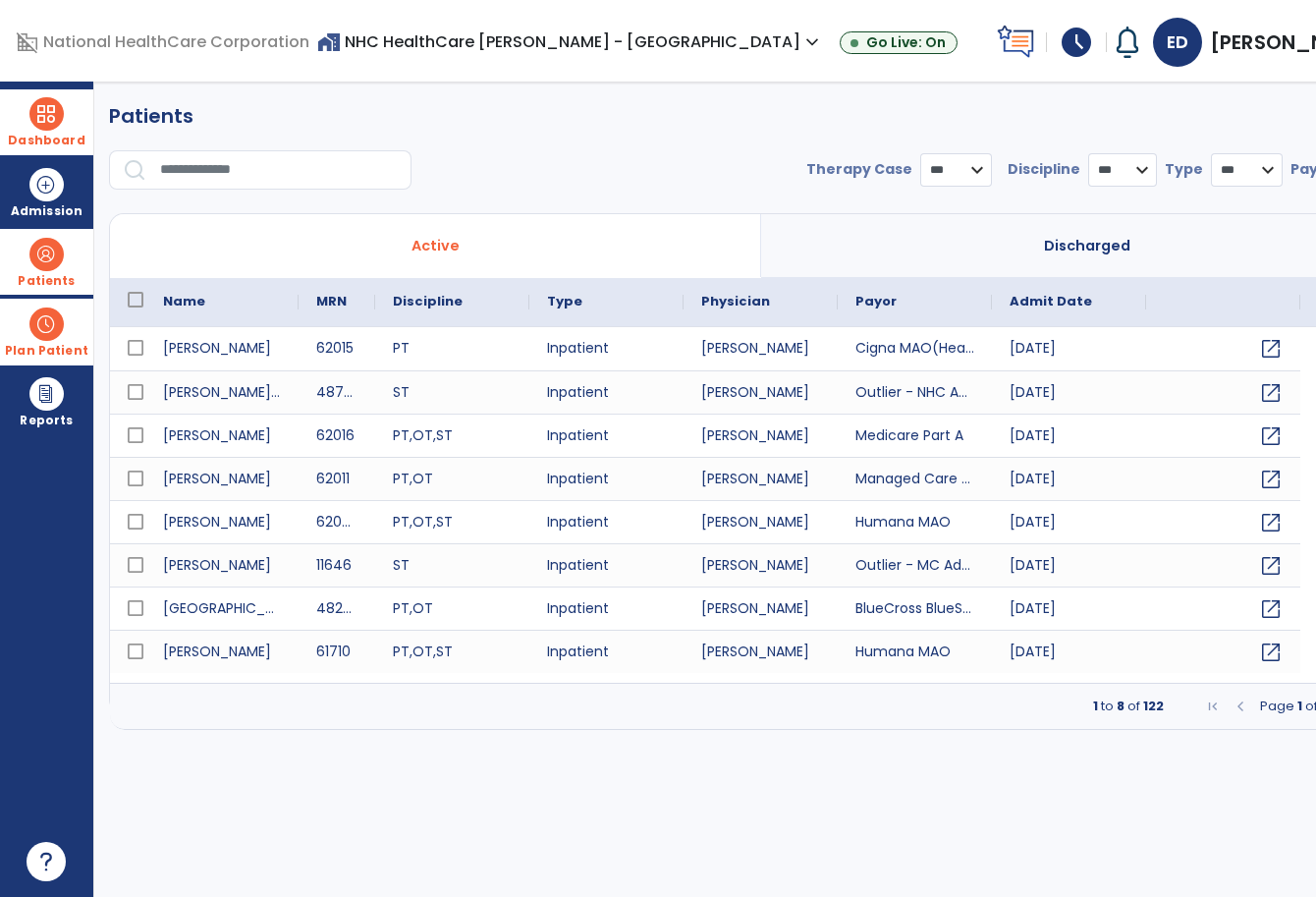 select on "***" 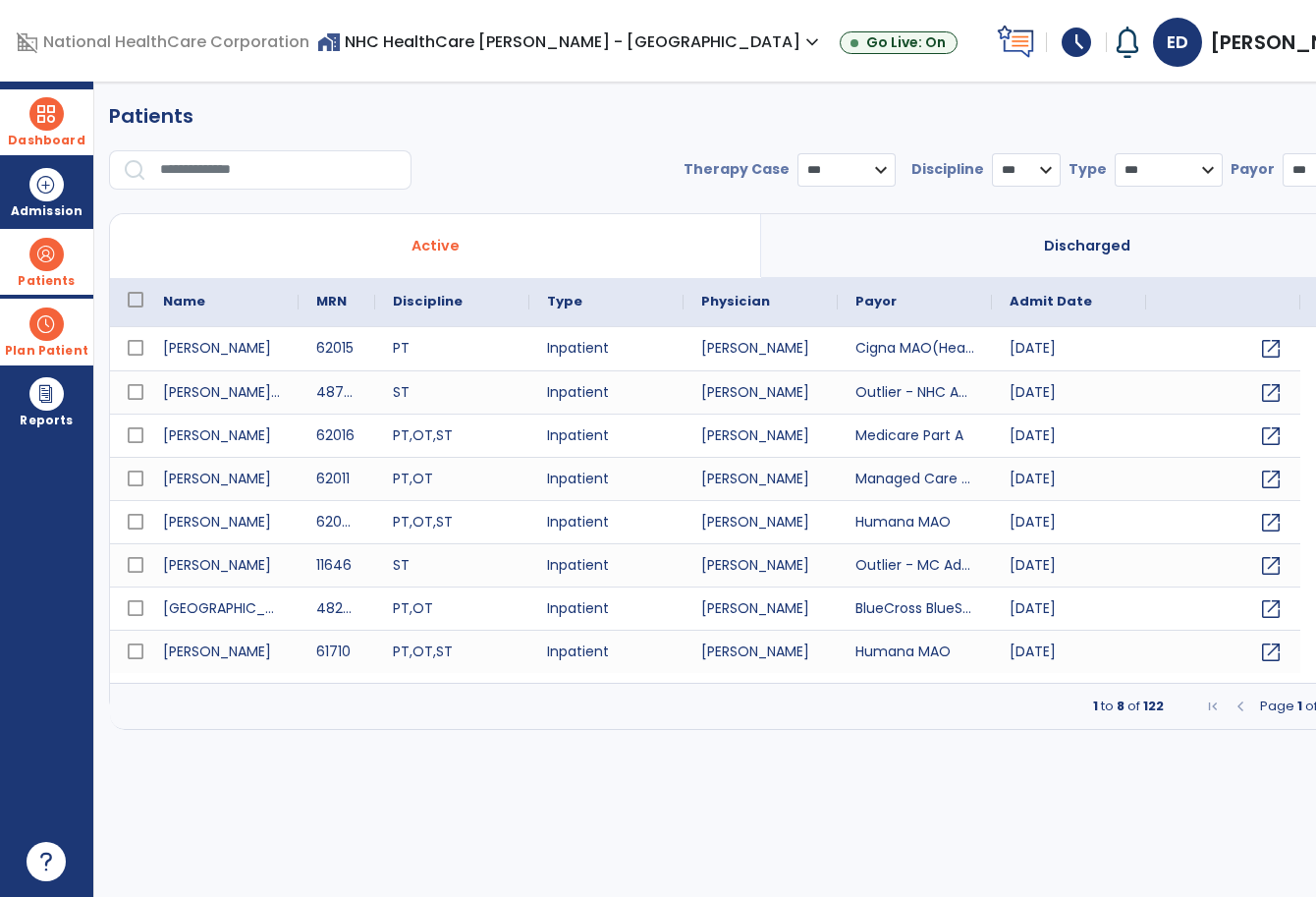 click at bounding box center (46, 114) 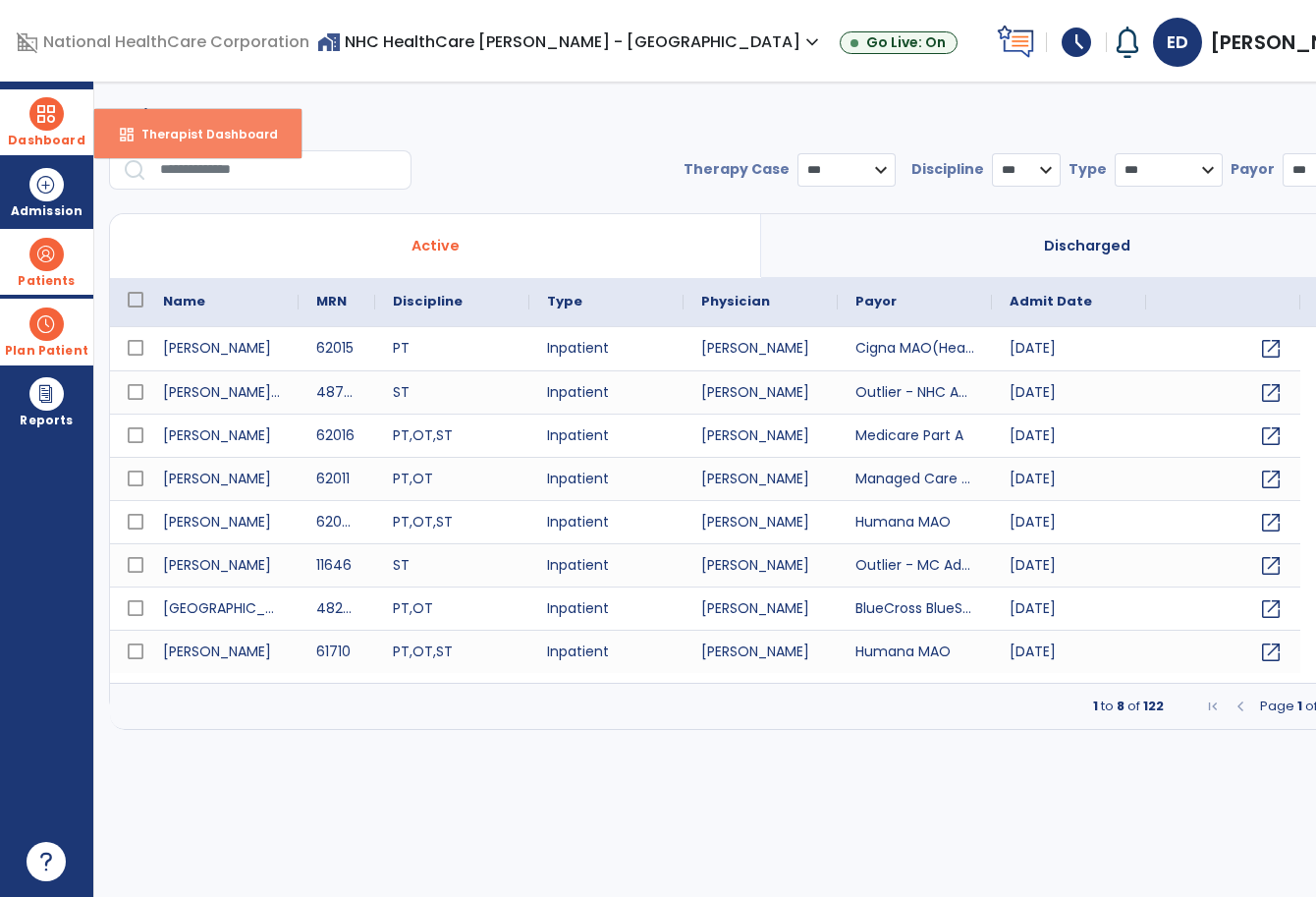 click on "Therapist Dashboard" at bounding box center (201, 134) 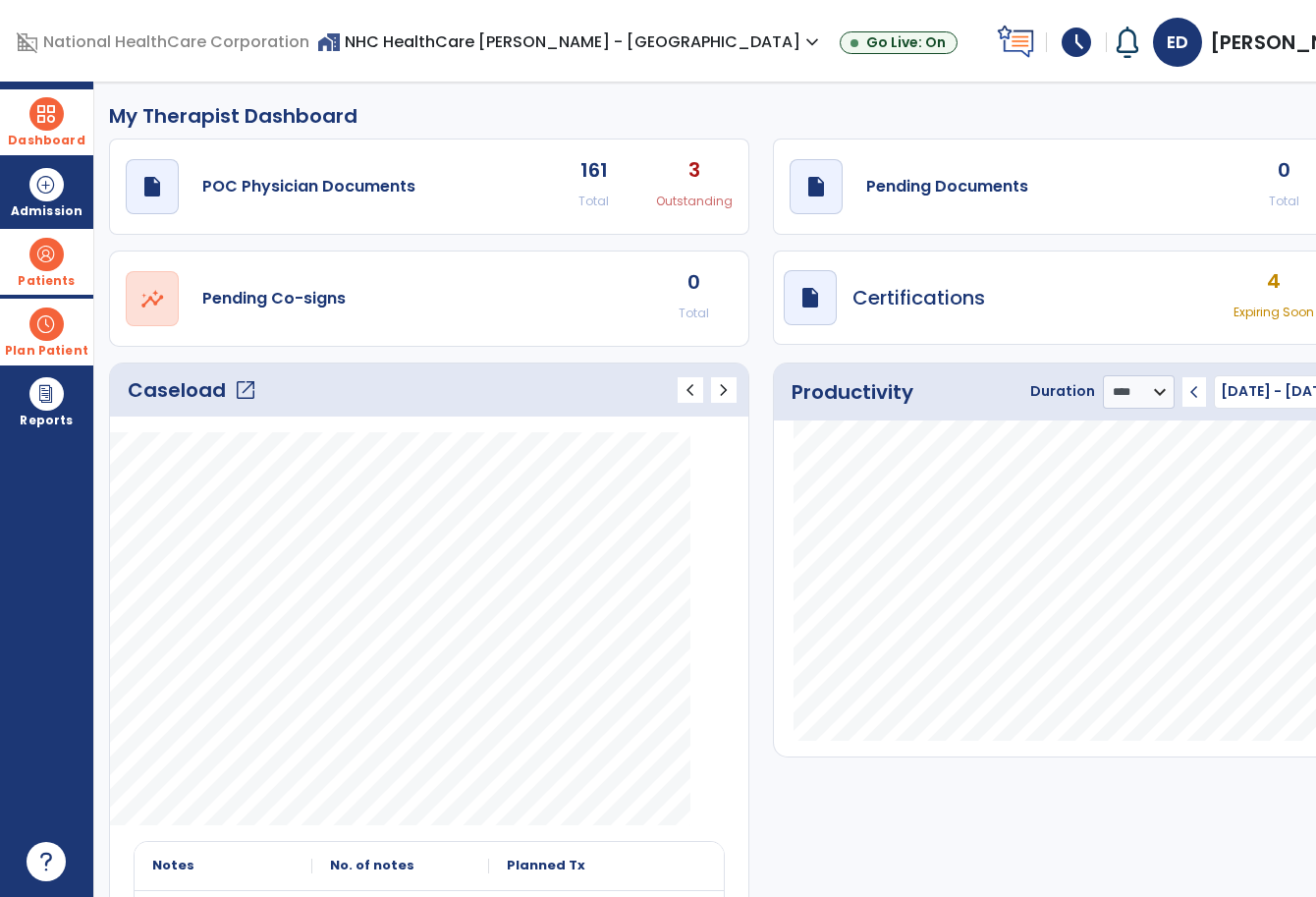 click on "Caseload   open_in_new" 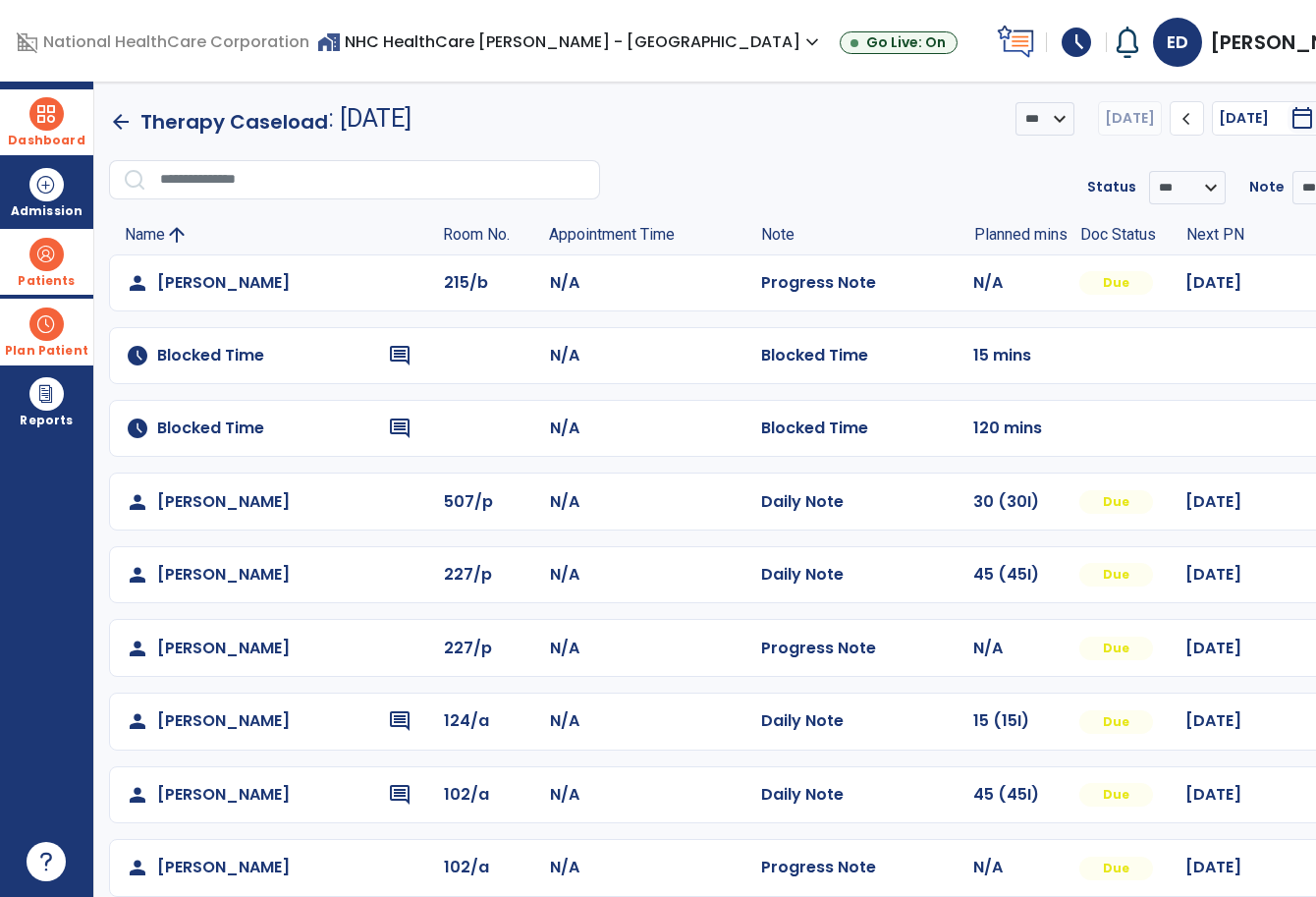 click on "menu" at bounding box center (1398, 119) 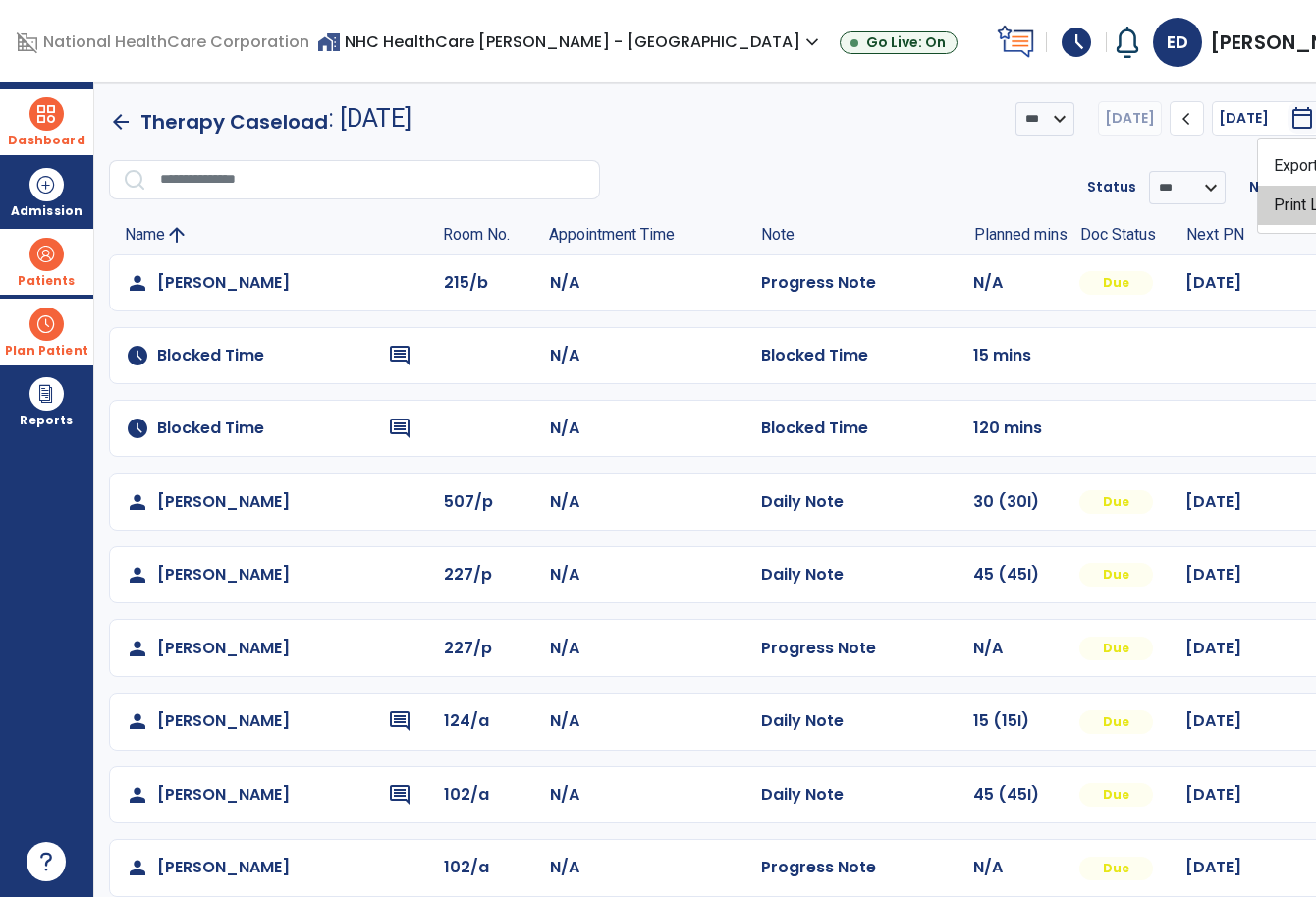 click on "Print List" 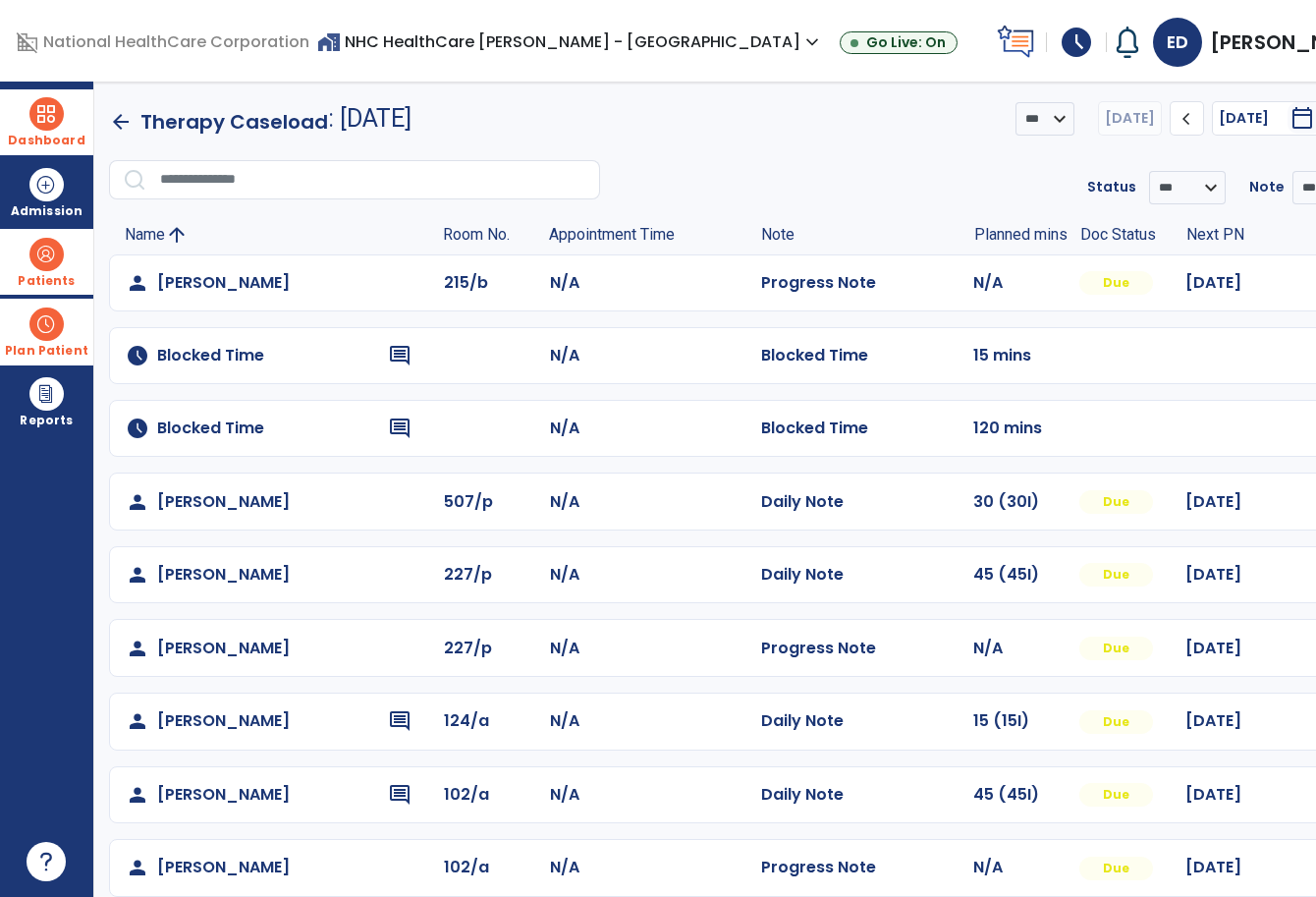 scroll, scrollTop: 243, scrollLeft: 0, axis: vertical 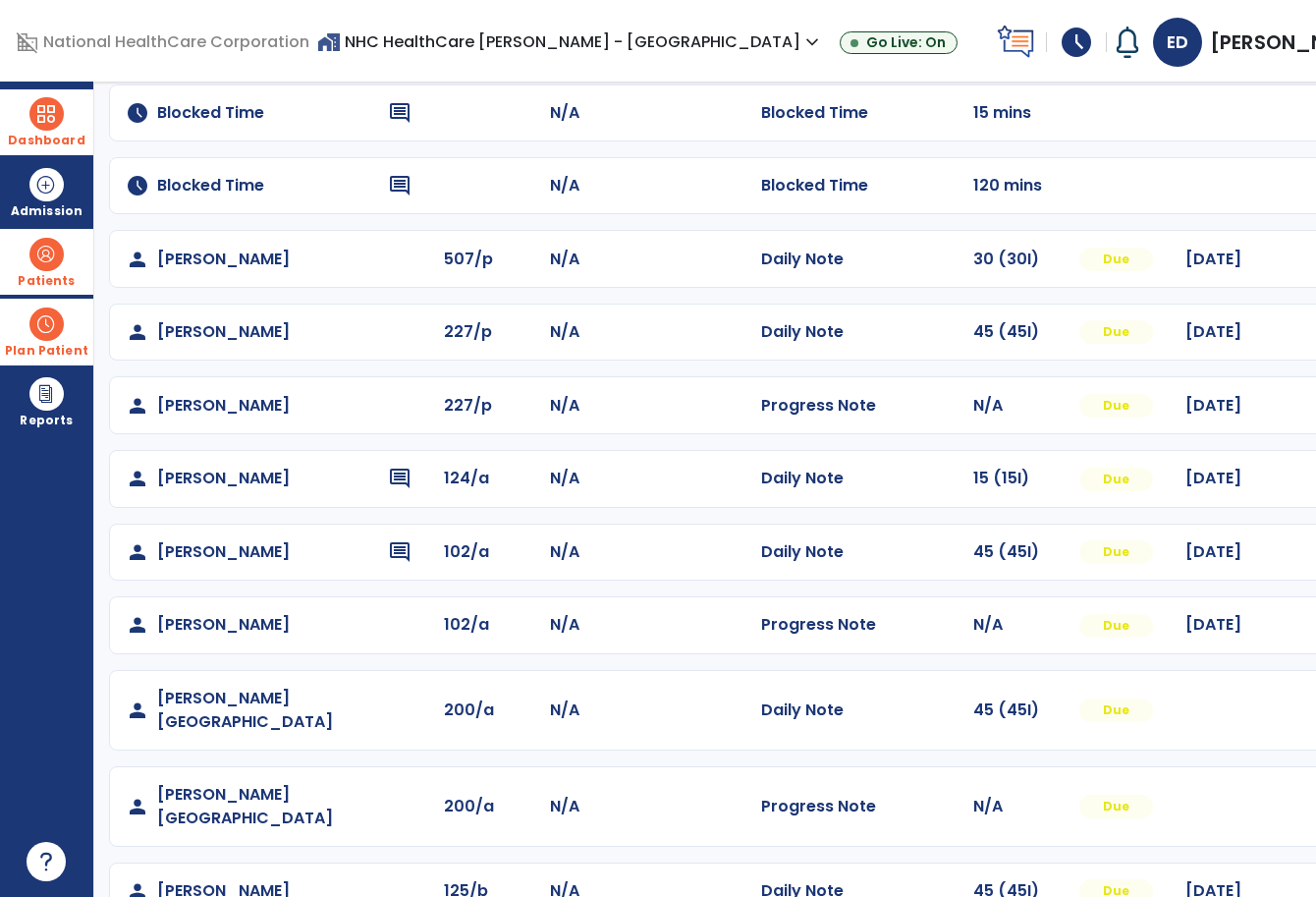 click on "Dashboard  dashboard  Therapist Dashboard Admission Patients  format_list_bulleted  Patient List  space_dashboard  Patient Board  insert_chart  PDPM Board Plan Patient  event_note  Planner  content_paste_go  Scheduler  content_paste_go  Whiteboard Reports  export_notes  Billing Exports  note_alt  EOM Report  event_note  Minutes By Payor  inbox_customize  Service Log  playlist_add_check  Triple Check Report" at bounding box center [47, 489] 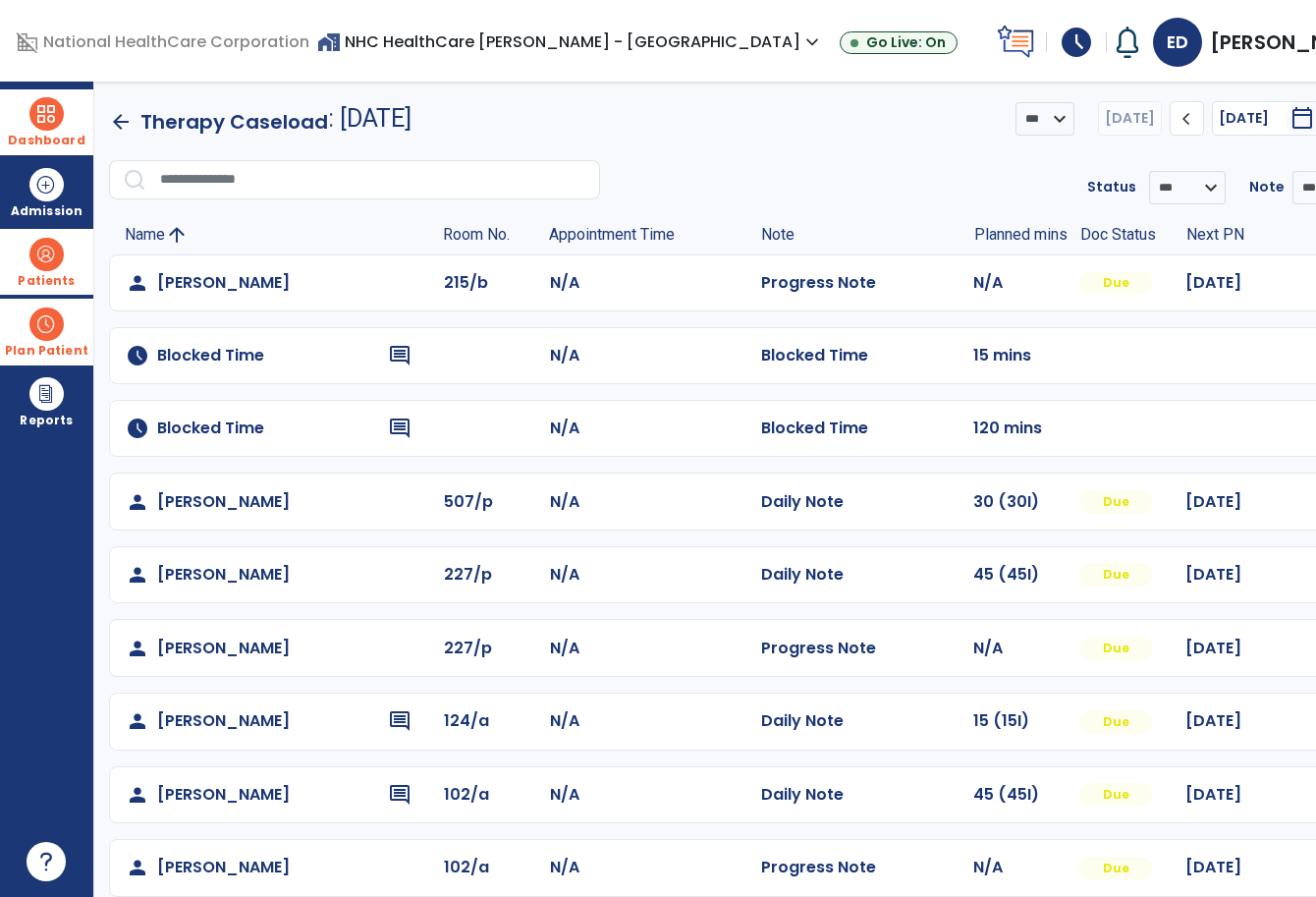 click on "Patients" at bounding box center [46, 281] 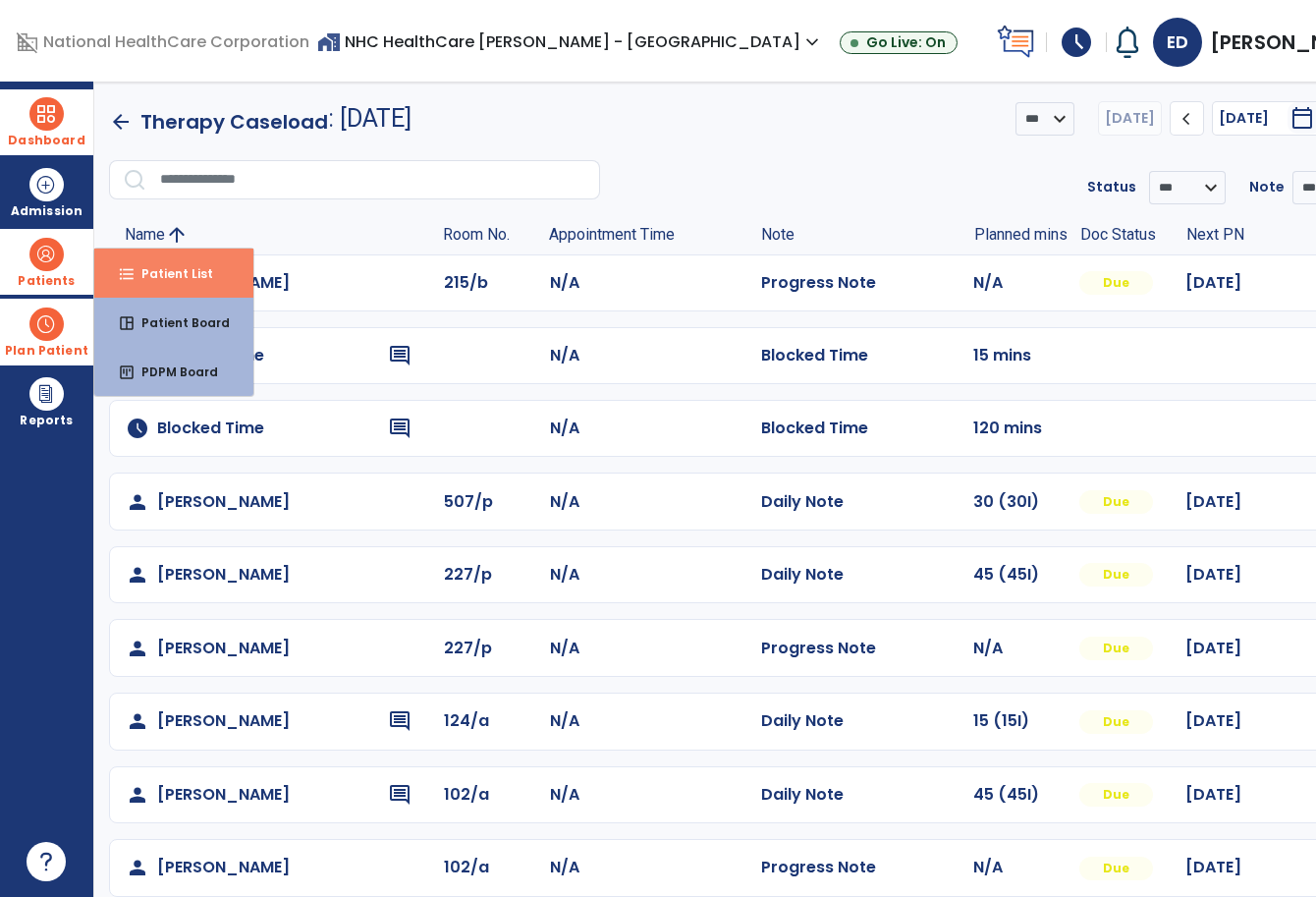 click on "format_list_bulleted  Patient List" at bounding box center (174, 273) 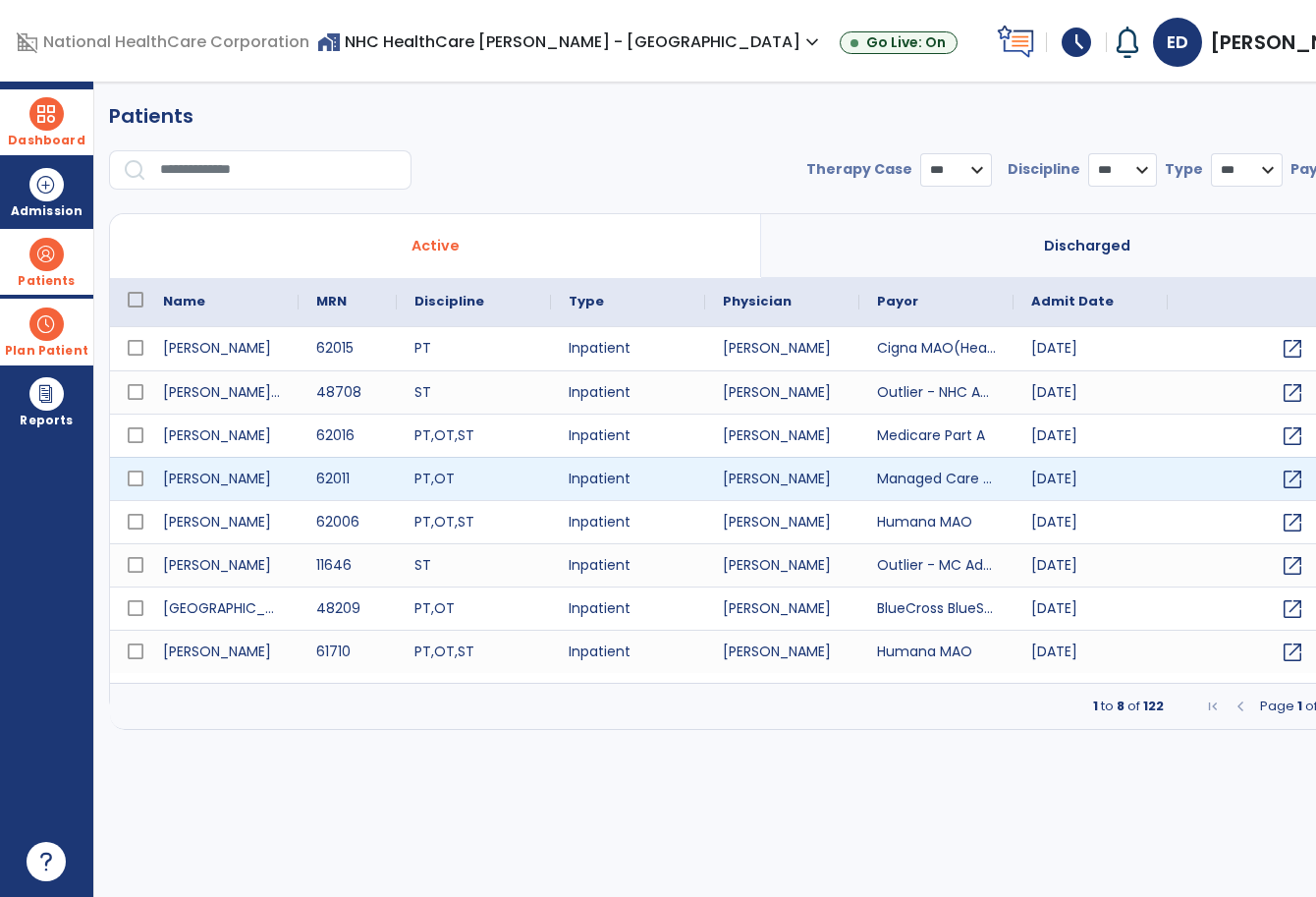 select on "***" 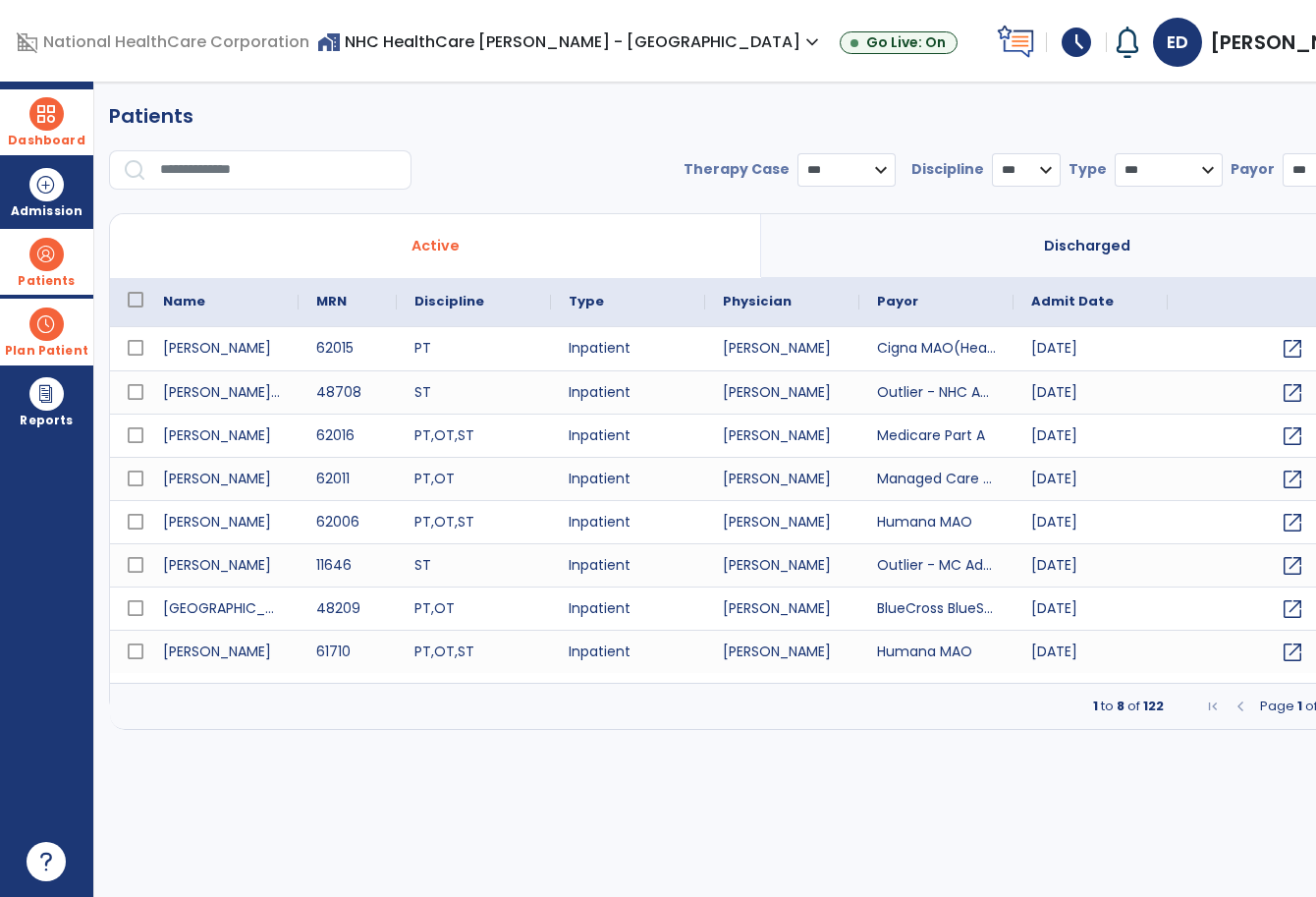 click at bounding box center (46, 114) 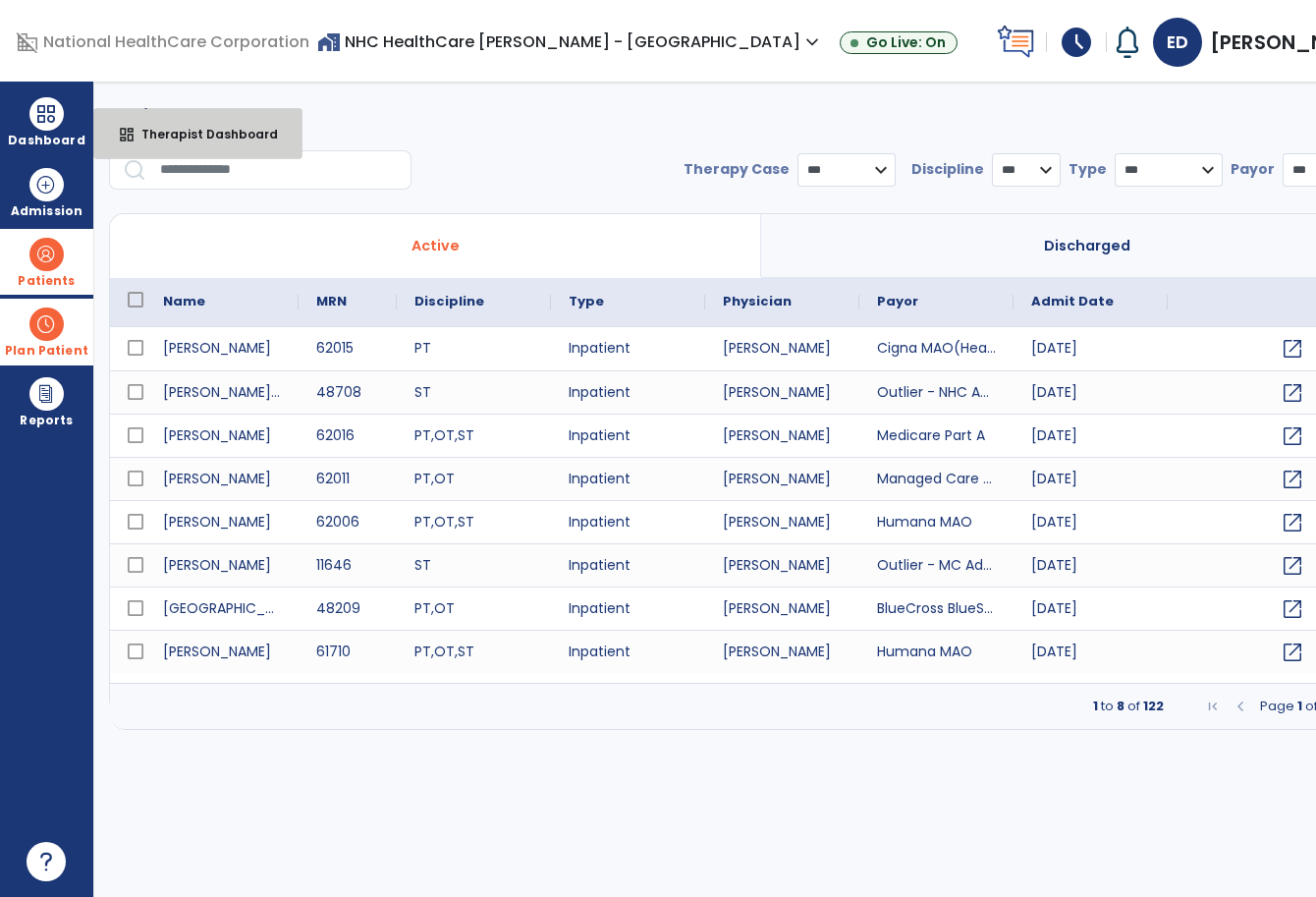 click on "dashboard  Therapist Dashboard" at bounding box center [197, 134] 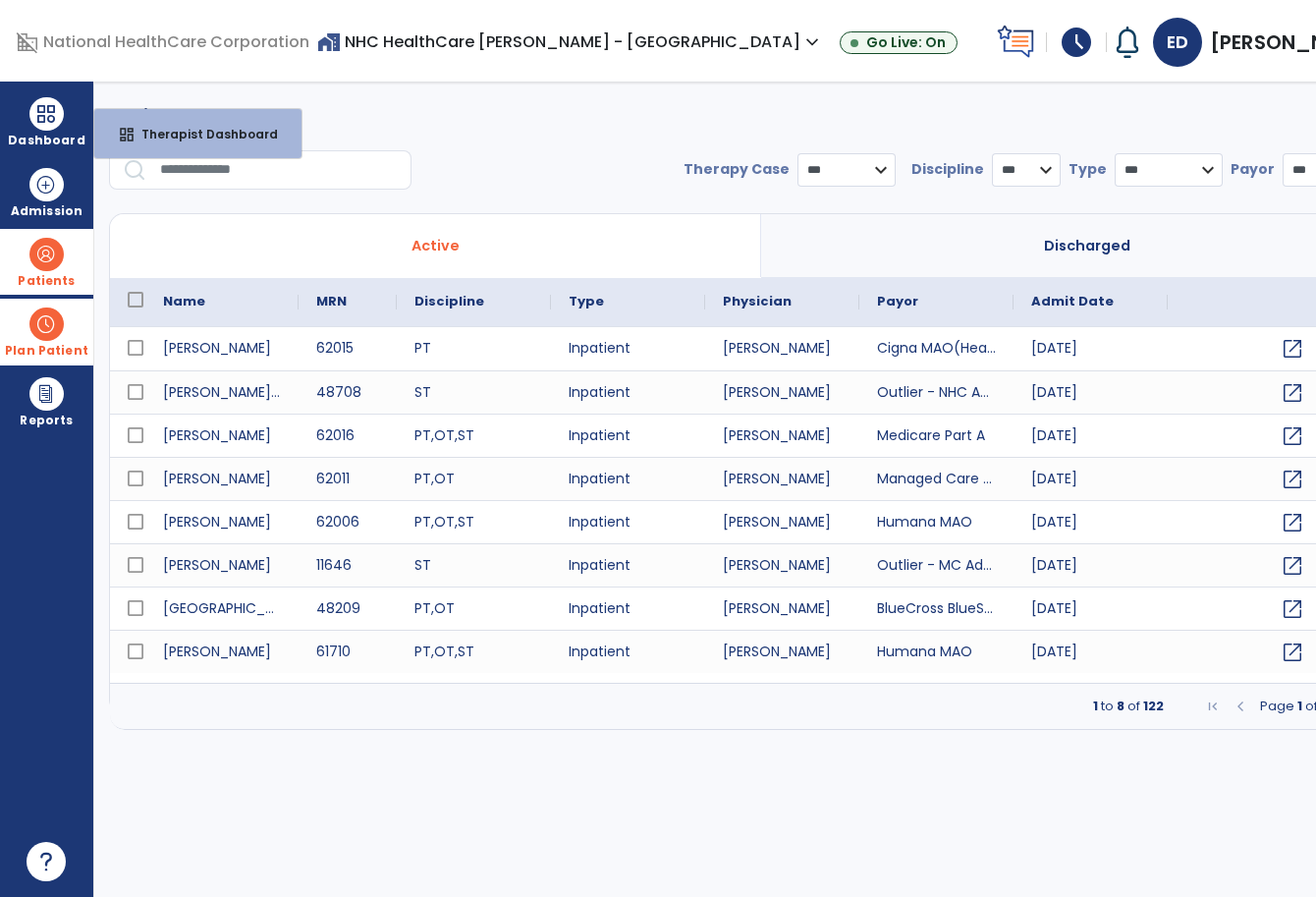 select on "****" 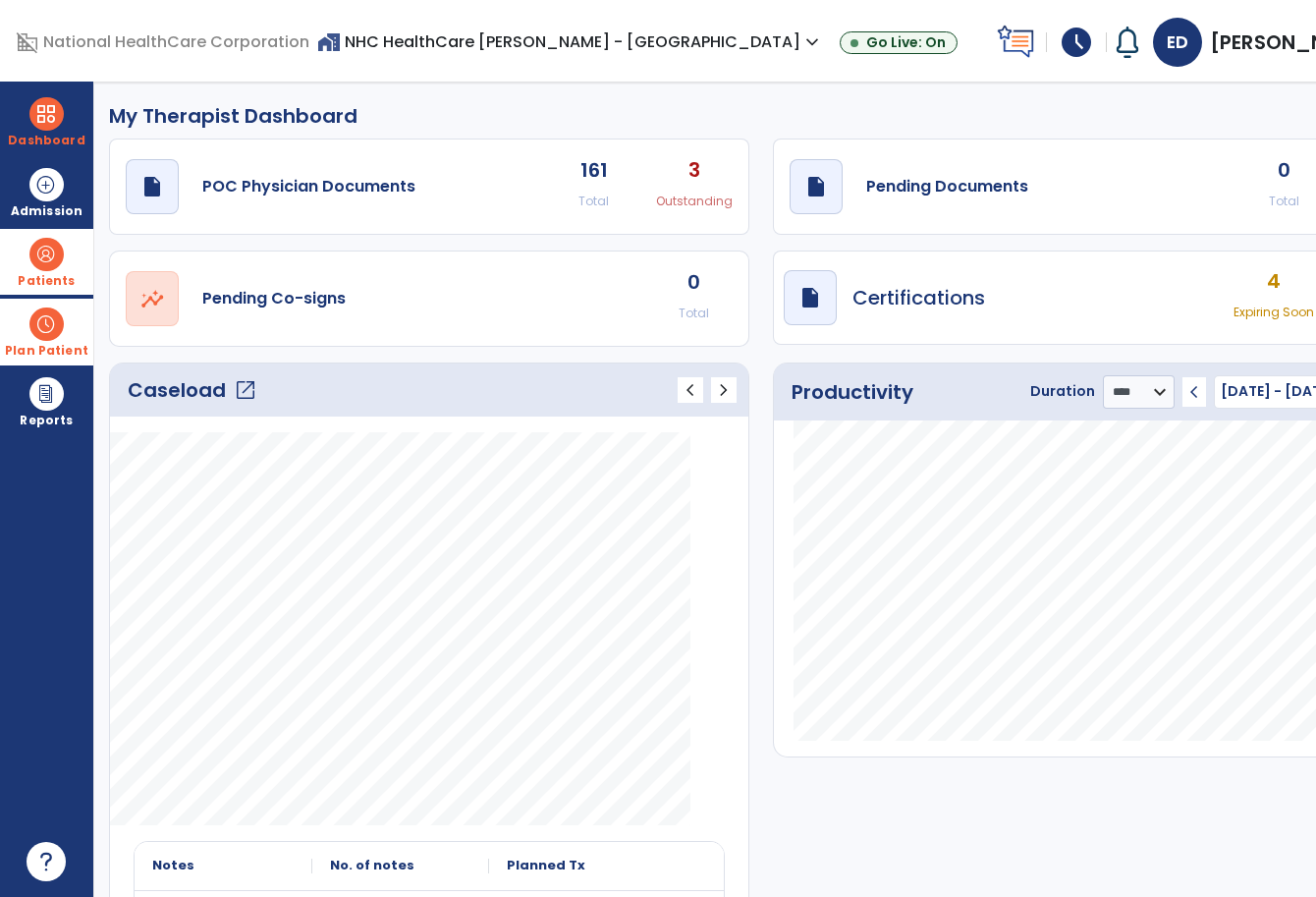click on "Patients" at bounding box center [46, 281] 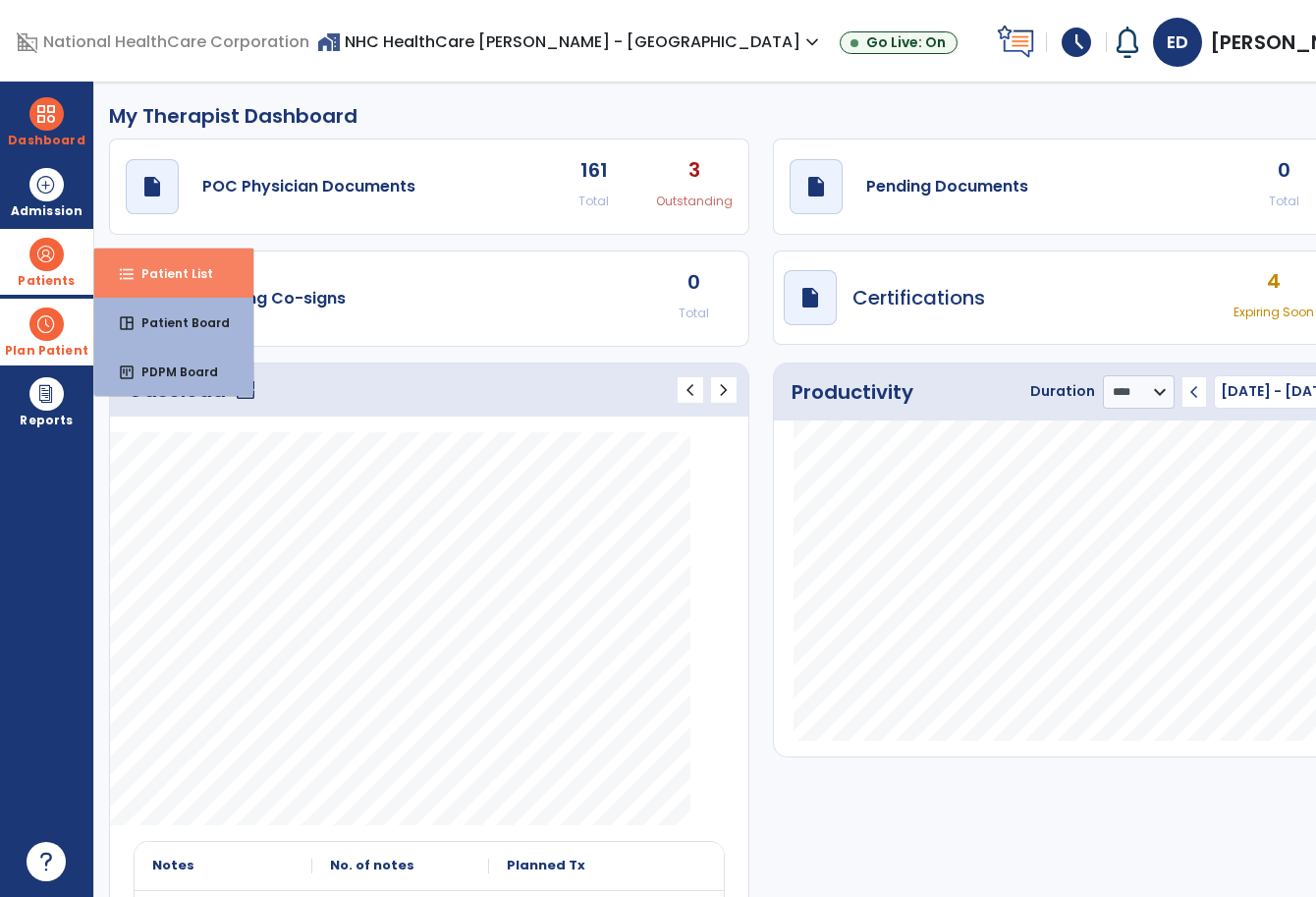 click on "format_list_bulleted  Patient List" at bounding box center [174, 273] 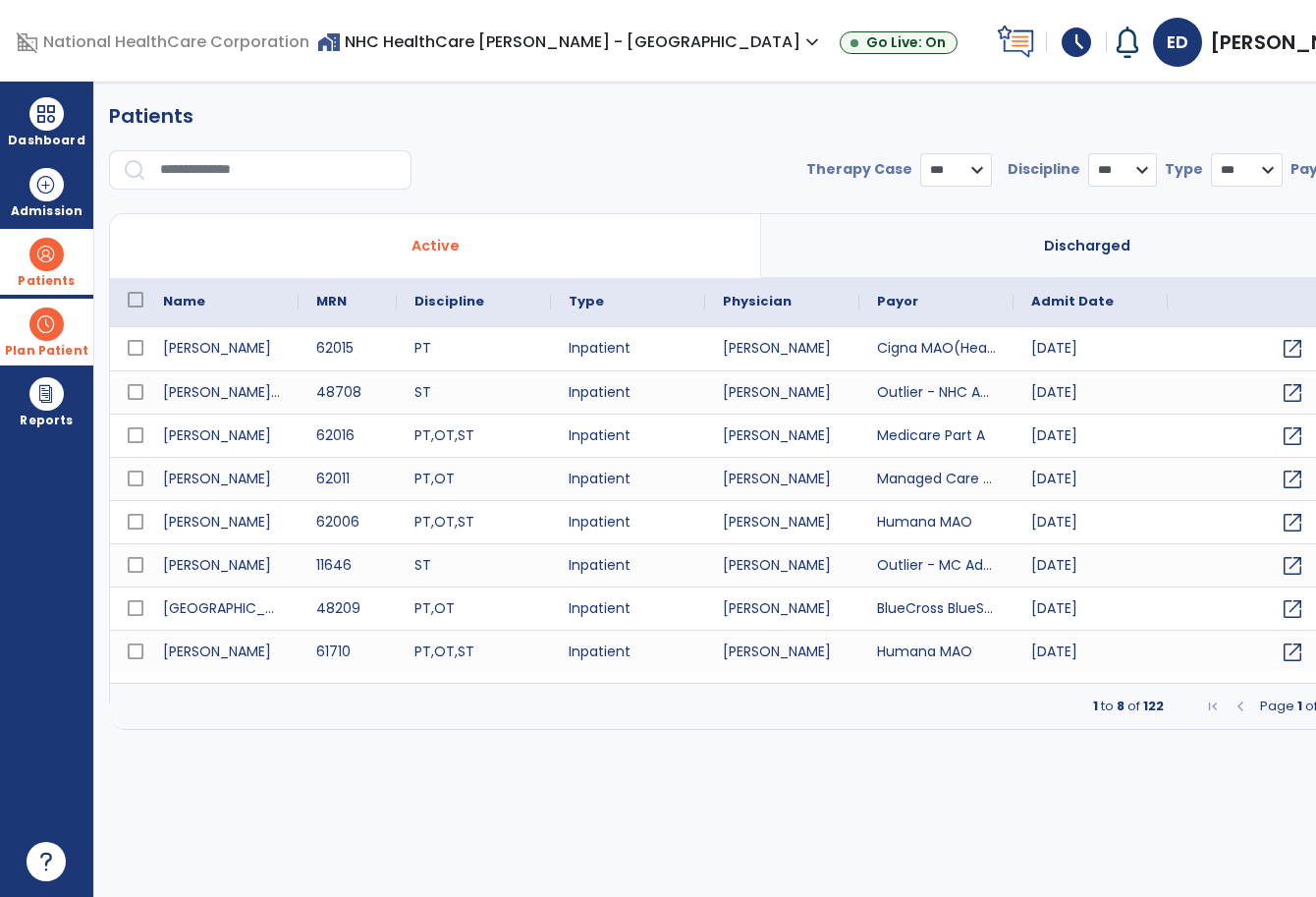 select on "***" 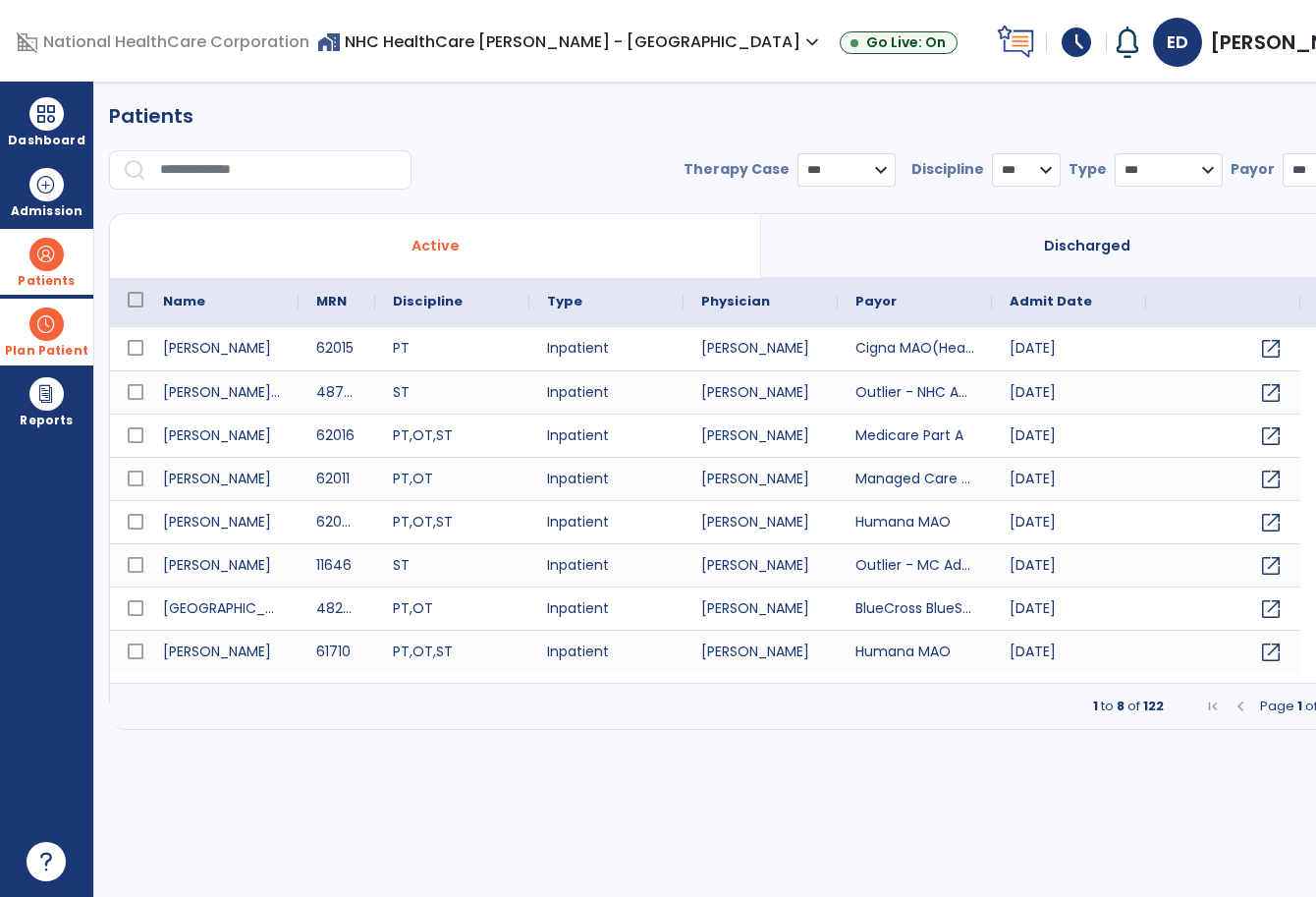 click at bounding box center [279, 170] 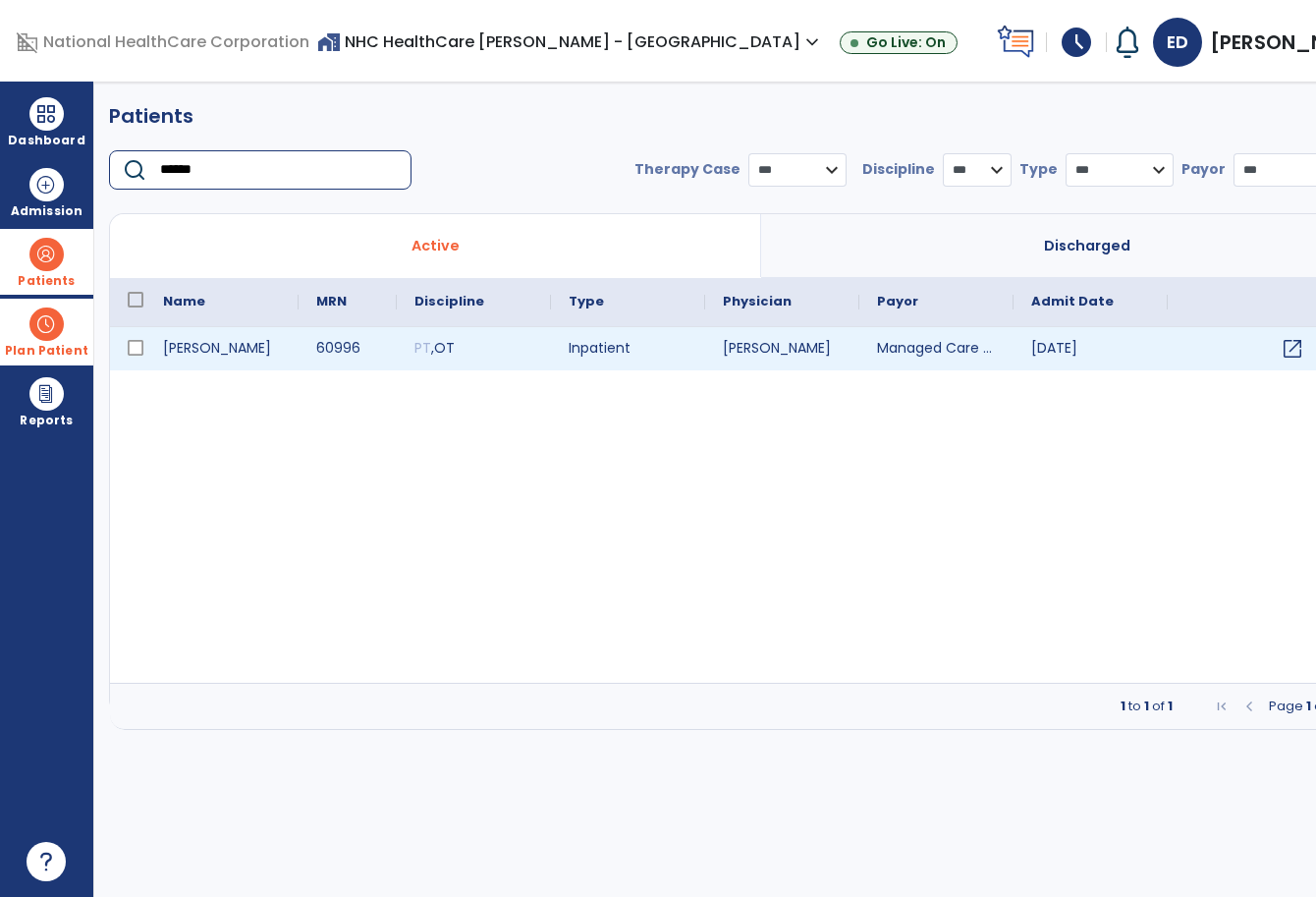 type on "******" 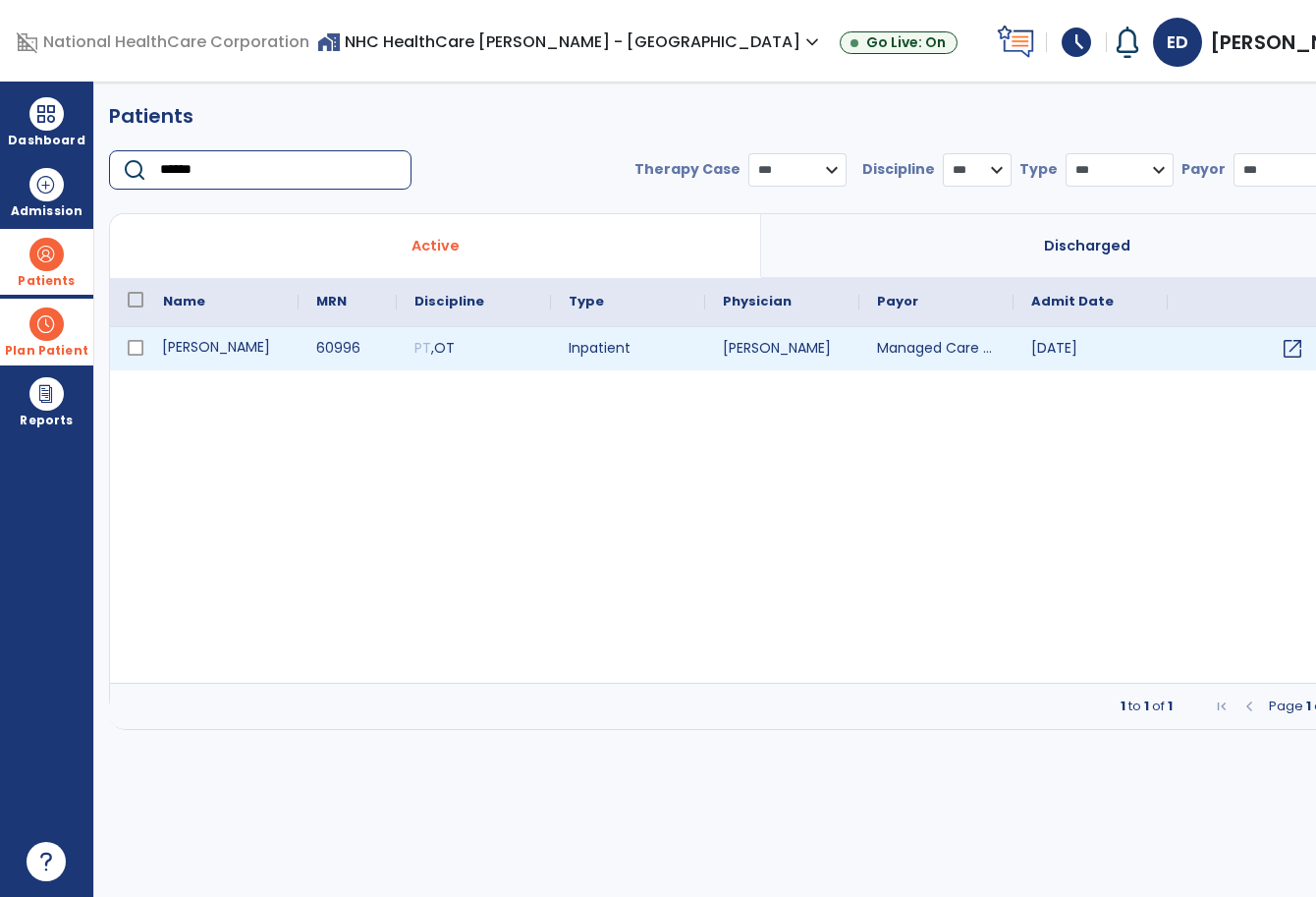 click on "[PERSON_NAME]" at bounding box center [222, 349] 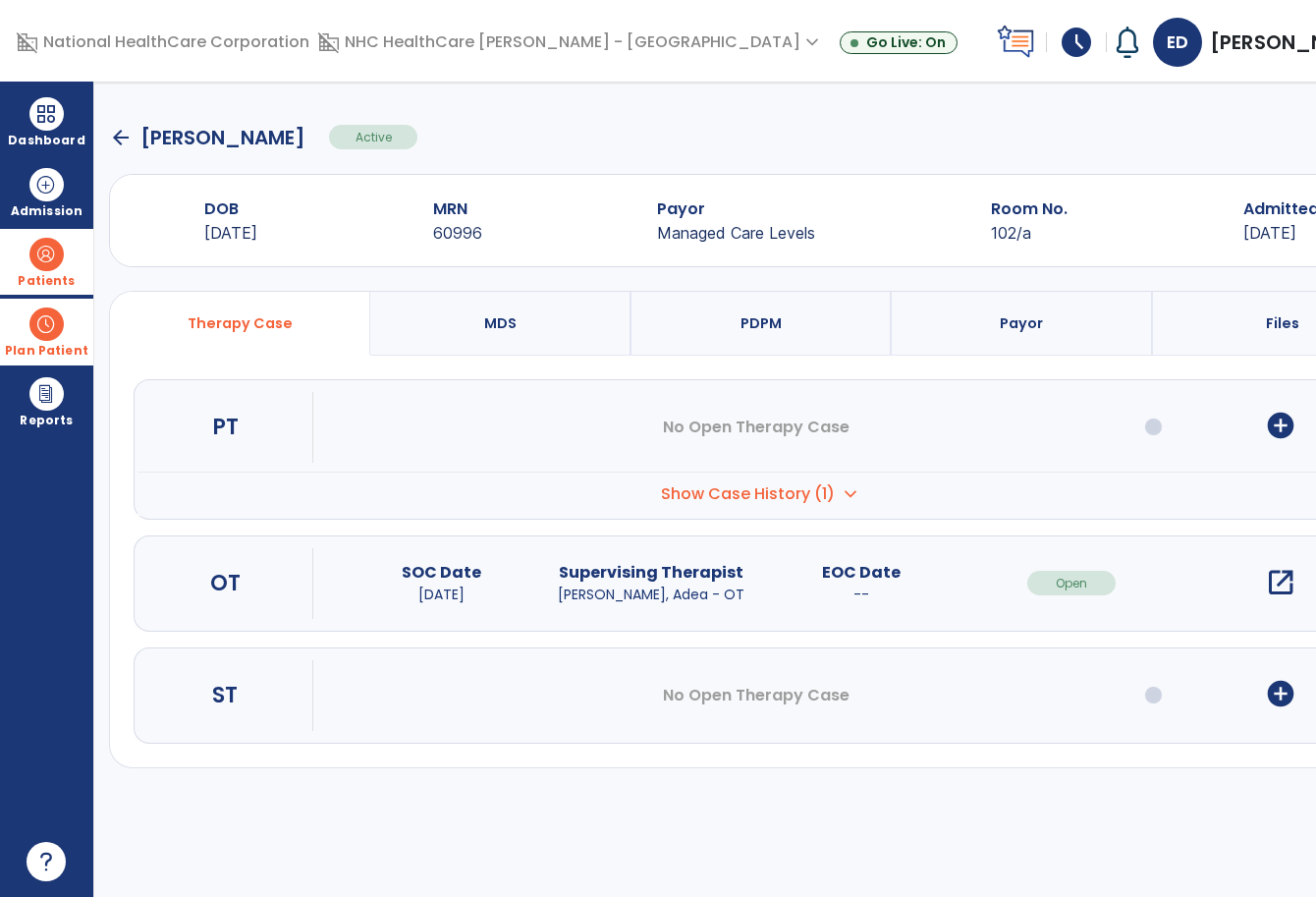 click on "arrow_back   [PERSON_NAME]  Active  menu   Edit Admission   View OBRA Report   Discharge Patient  DOB [DEMOGRAPHIC_DATA] MRN [MEDICAL_RECORD_NUMBER] Payor Managed Care Levels Room No. 102/a Admitted [DATE]  Therapy Case   MDS   PDPM   Payor   Files  PT No Open Therapy Case  add_circle
Case No.
01 to" at bounding box center [761, 489] 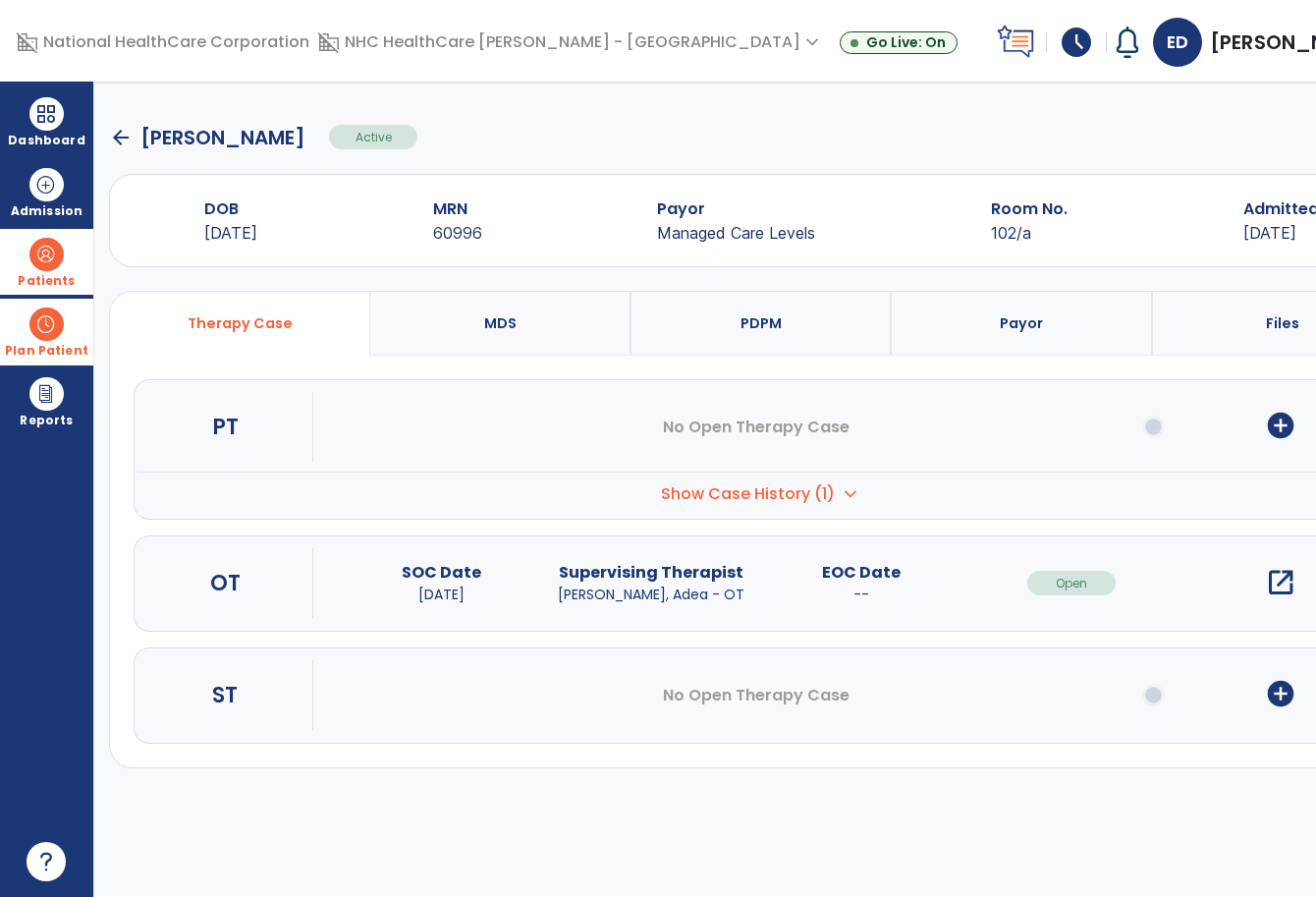 click on "Dashboard  dashboard  Therapist Dashboard Admission Patients  format_list_bulleted  Patient List  space_dashboard  Patient Board  insert_chart  PDPM Board Plan Patient  event_note  Planner  content_paste_go  Scheduler  content_paste_go  Whiteboard Reports  export_notes  Billing Exports  note_alt  EOM Report  event_note  Minutes By Payor  inbox_customize  Service Log  playlist_add_check  Triple Check Report" at bounding box center [47, 489] 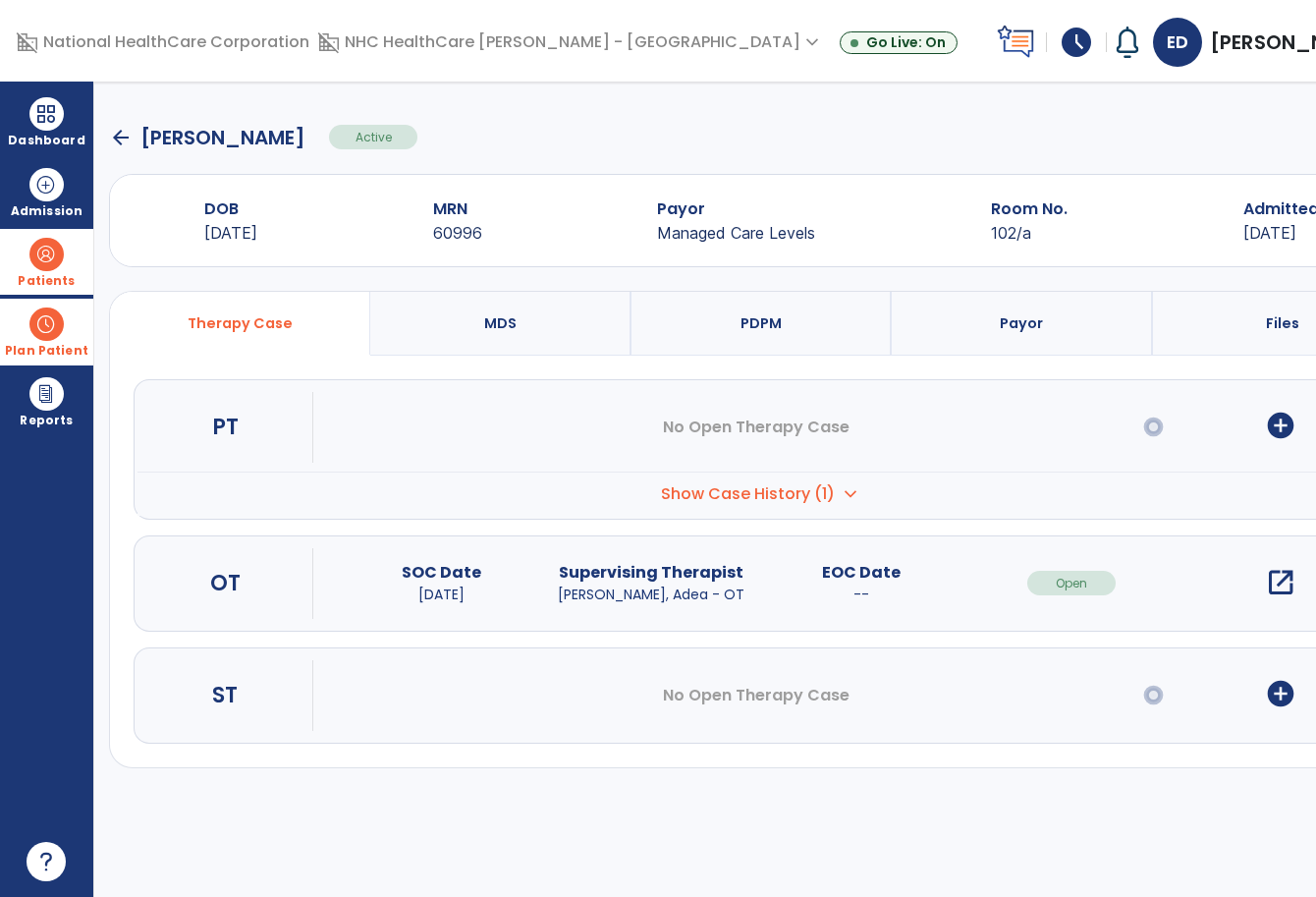 click on "Dashboard  dashboard  Therapist Dashboard Admission Patients  format_list_bulleted  Patient List  space_dashboard  Patient Board  insert_chart  PDPM Board Plan Patient  event_note  Planner  content_paste_go  Scheduler  content_paste_go  Whiteboard Reports  export_notes  Billing Exports  note_alt  EOM Report  event_note  Minutes By Payor  inbox_customize  Service Log  playlist_add_check  Triple Check Report" at bounding box center (47, 489) 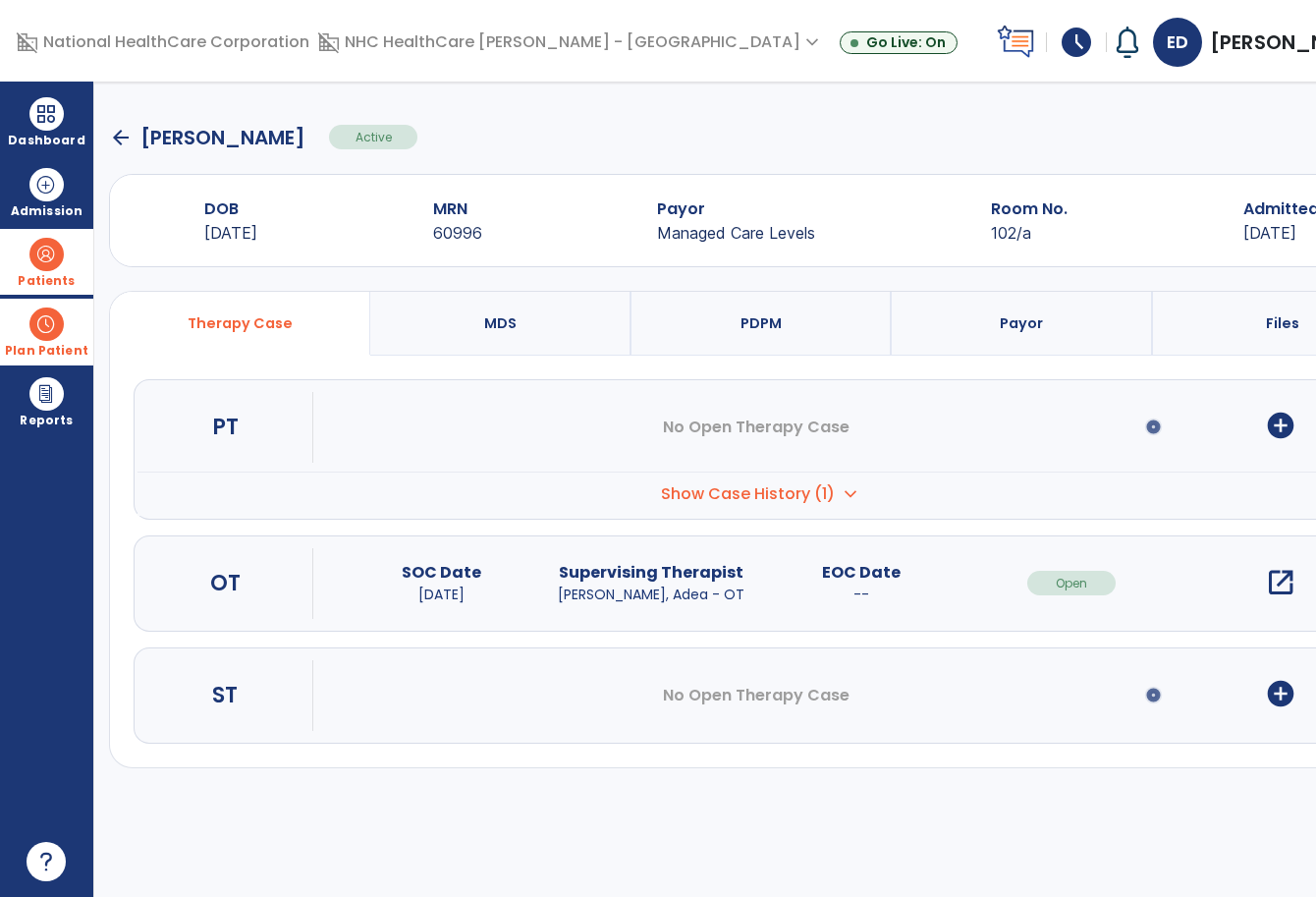 click on "Patients" at bounding box center (46, 261) 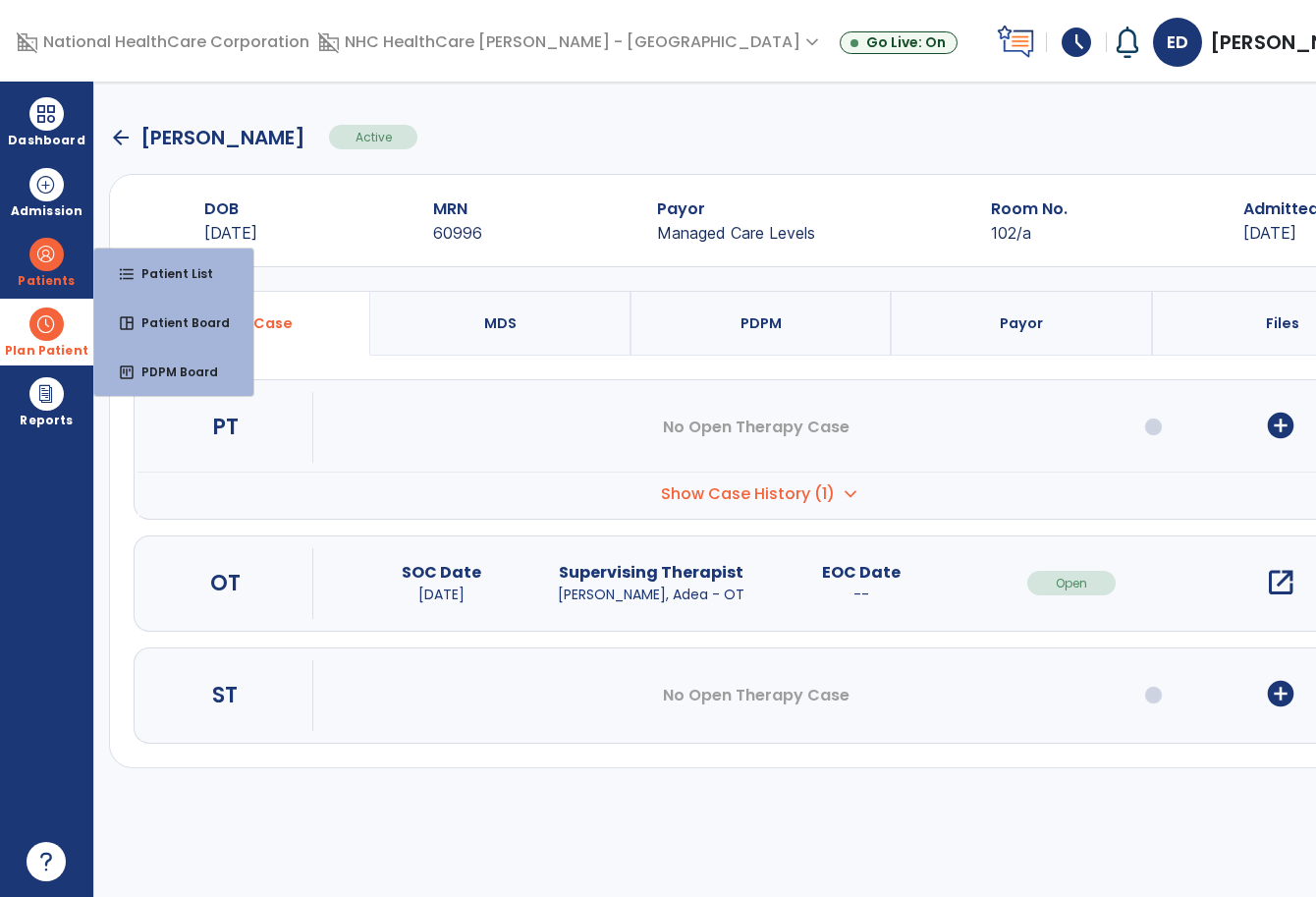click on "arrow_back   [PERSON_NAME]  Active  menu   Edit Admission   View OBRA Report   Discharge Patient  DOB [DEMOGRAPHIC_DATA] MRN [MEDICAL_RECORD_NUMBER] Payor Managed Care Levels Room No. 102/a Admitted [DATE]  Therapy Case   MDS   PDPM   Payor   Files  PT No Open Therapy Case  add_circle
Case No.
01 to" 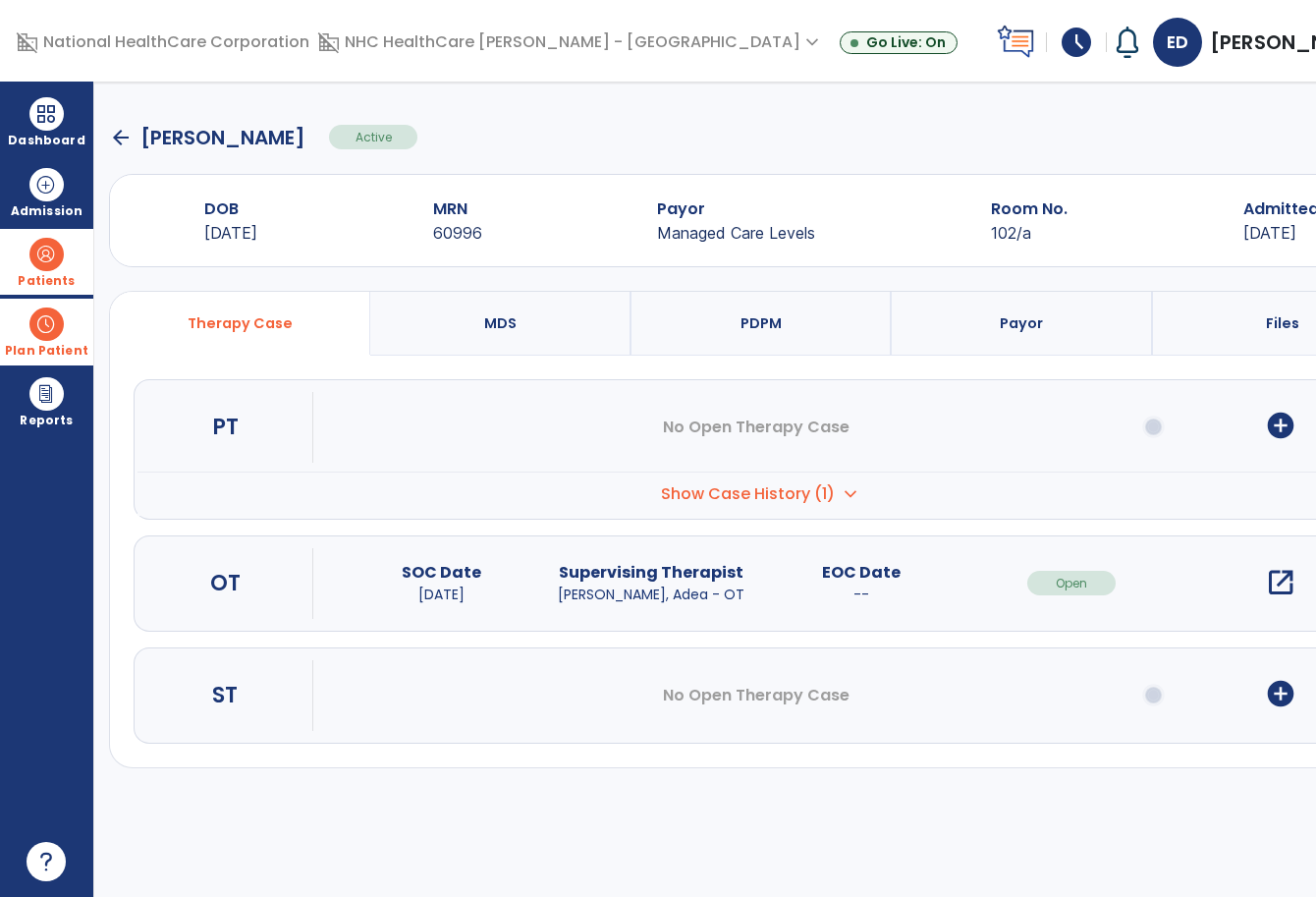 click on "Patients" at bounding box center [46, 261] 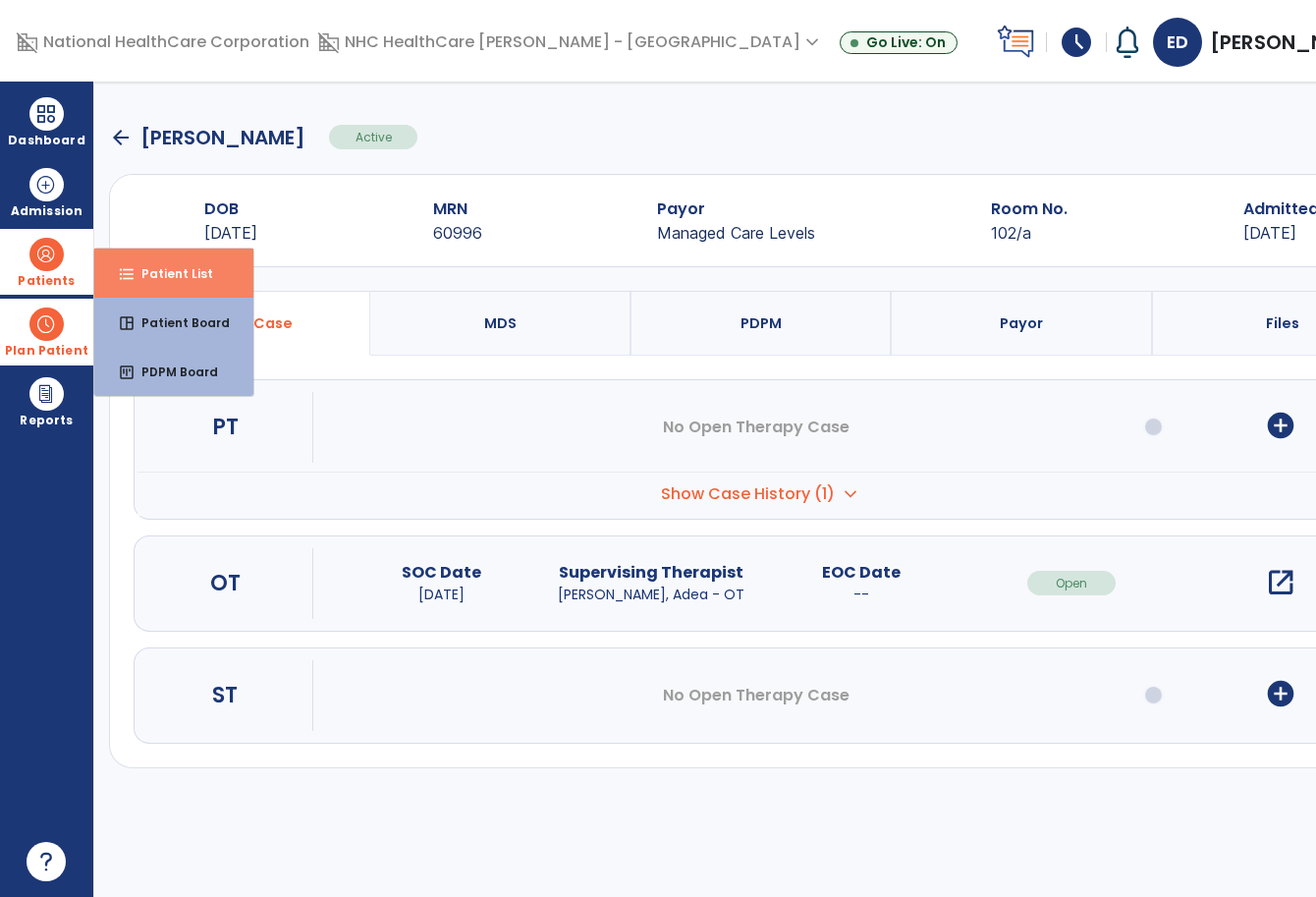 click on "Patient List" at bounding box center (169, 273) 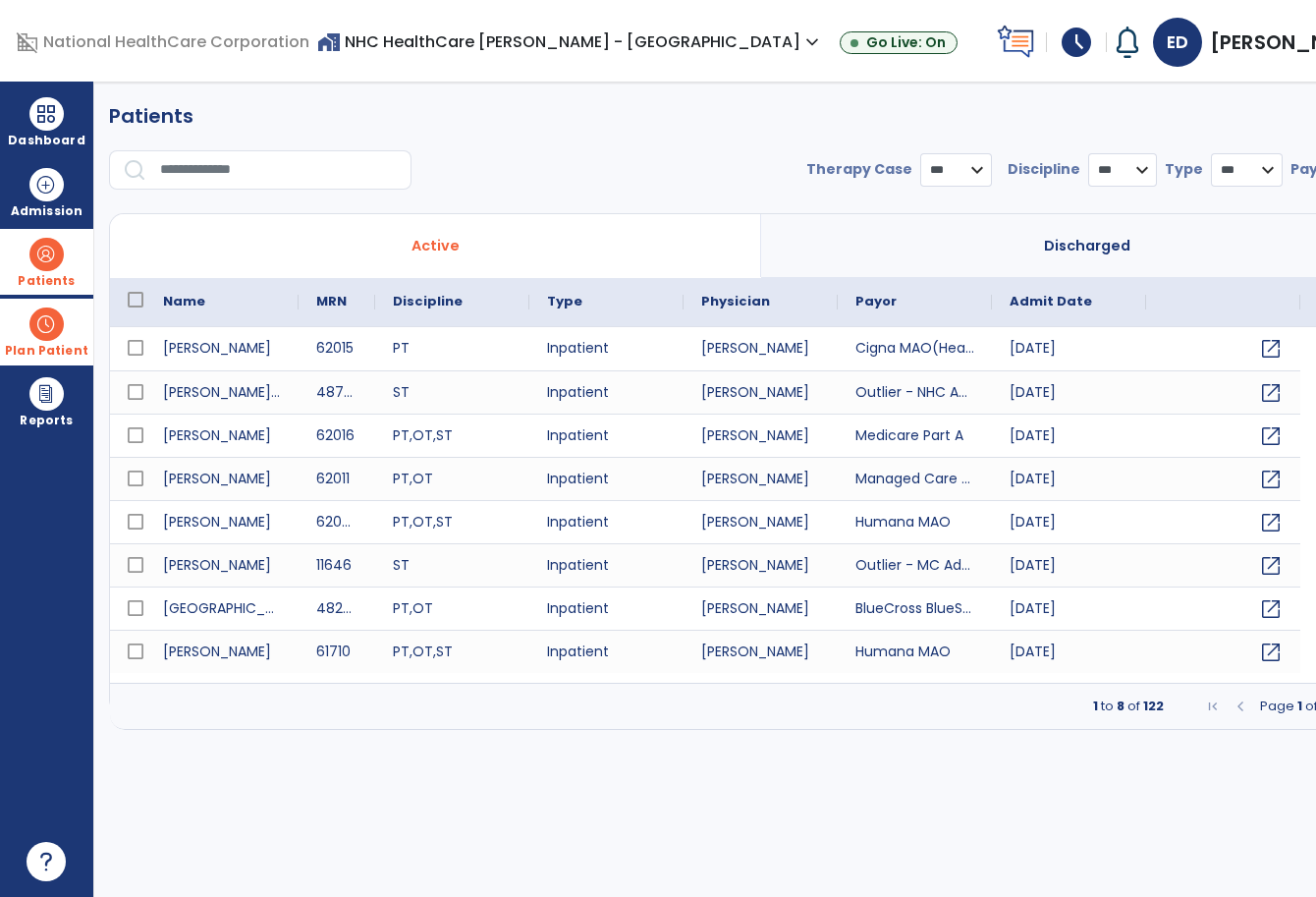 select on "***" 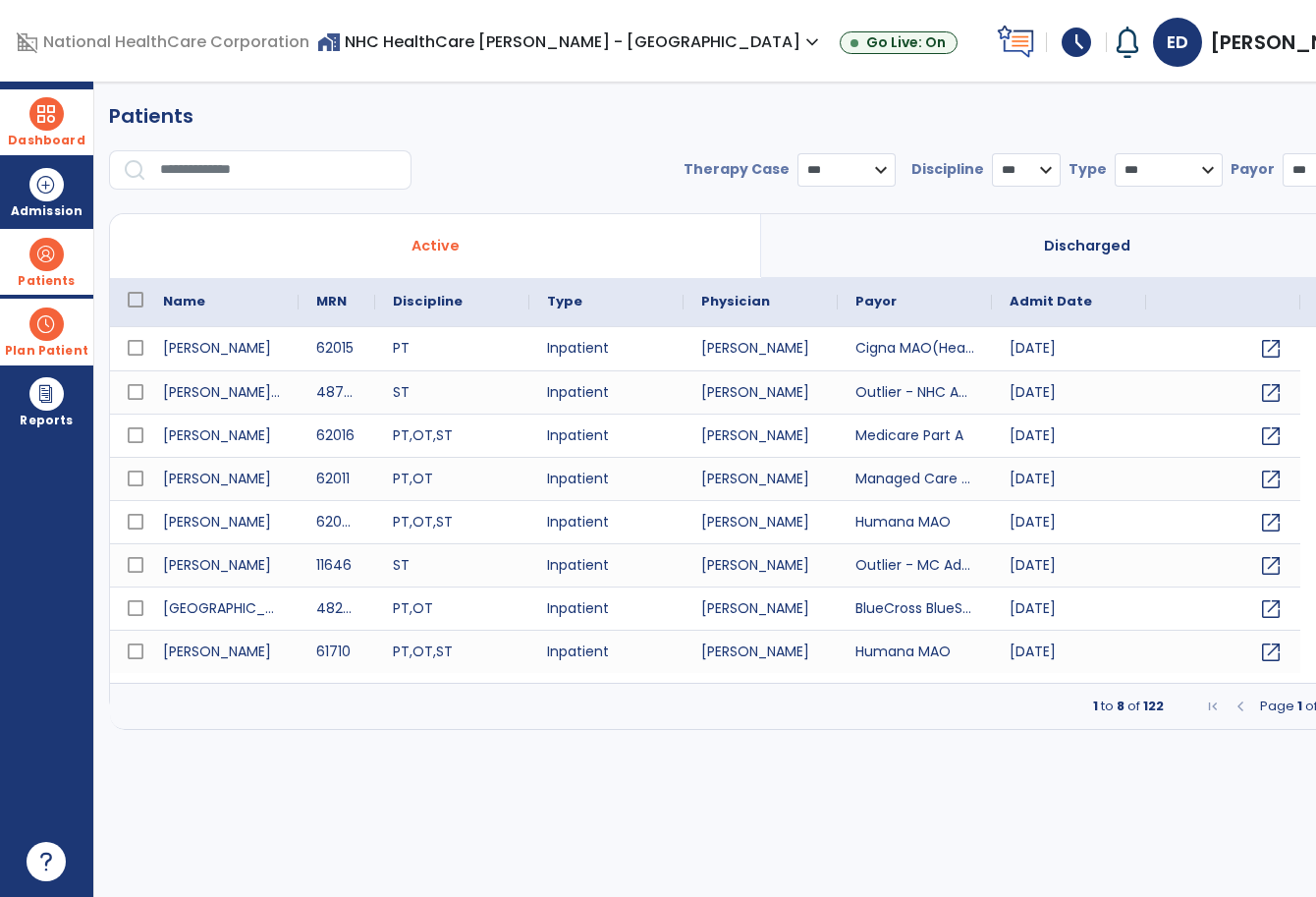 click on "Dashboard" at bounding box center [46, 140] 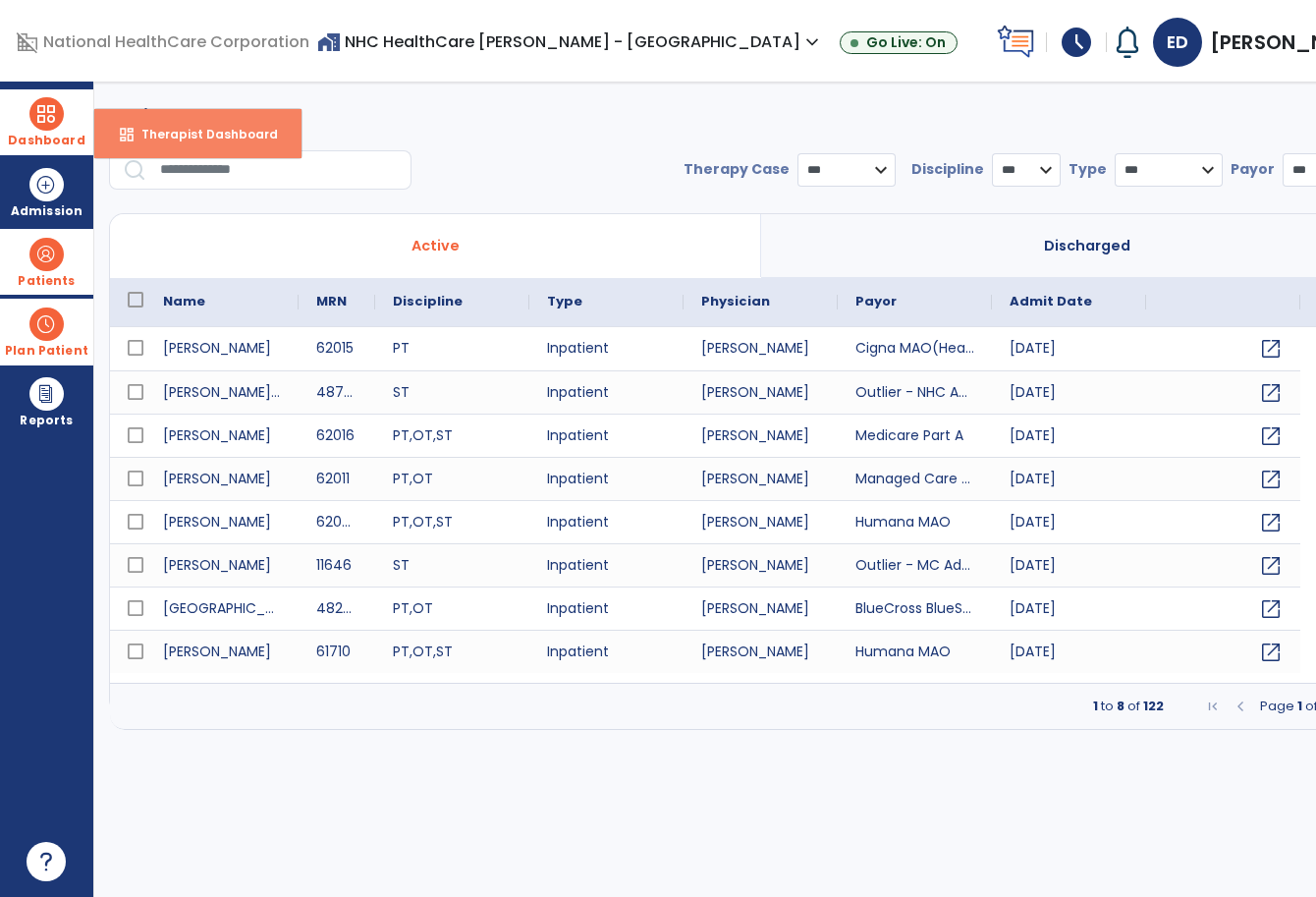 click on "Therapist Dashboard" at bounding box center [201, 134] 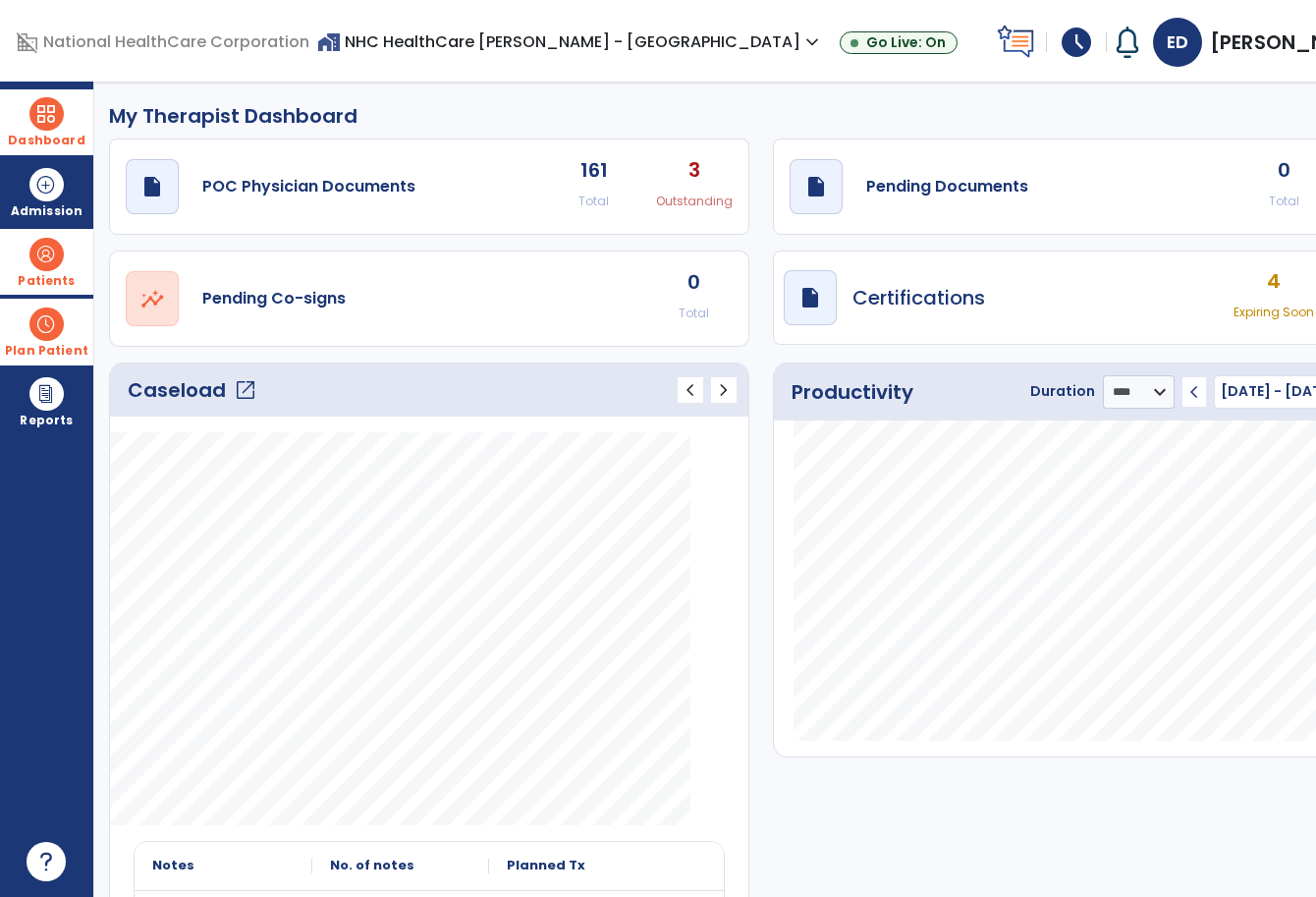 click on "open_in_new" 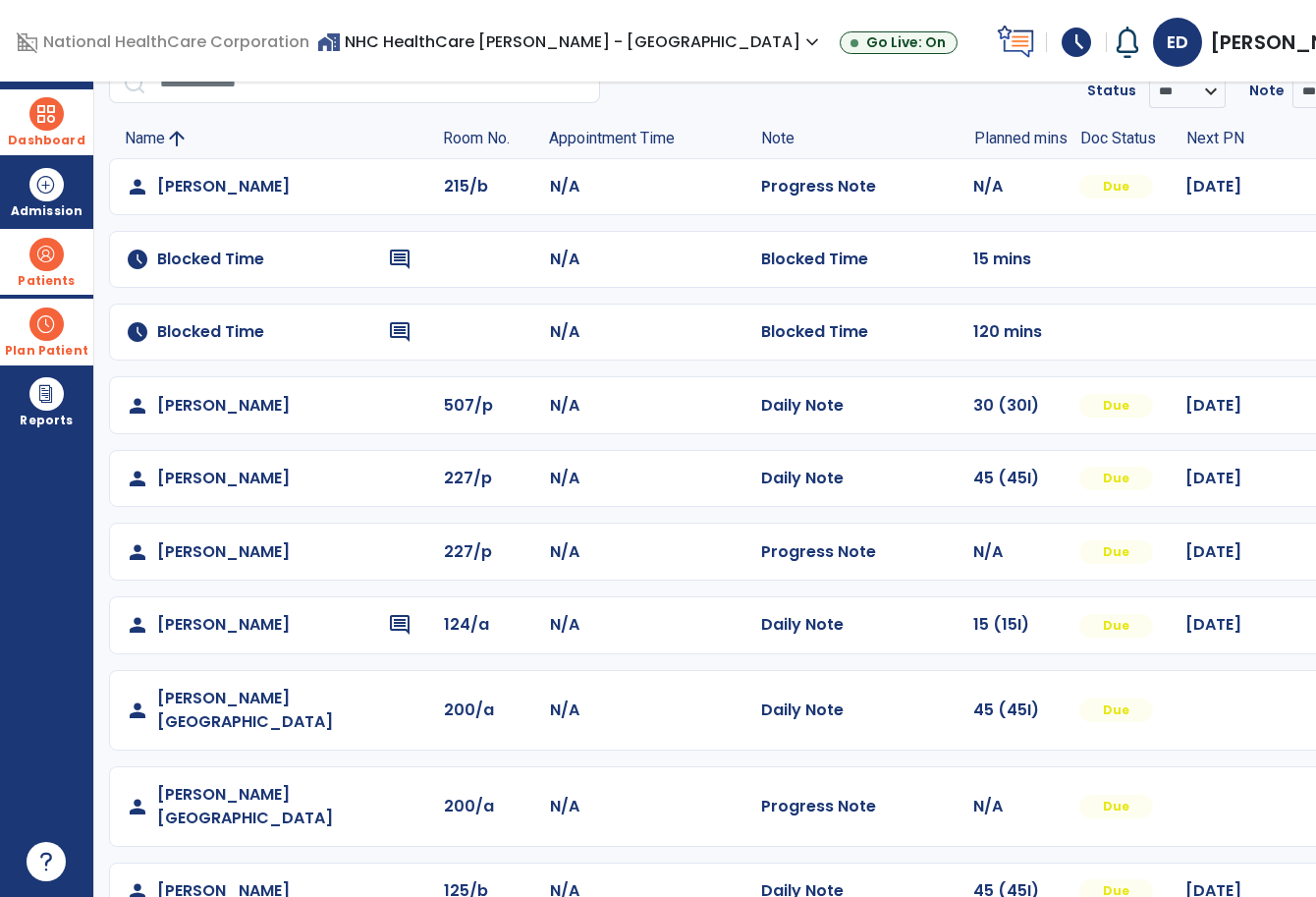 scroll, scrollTop: 0, scrollLeft: 0, axis: both 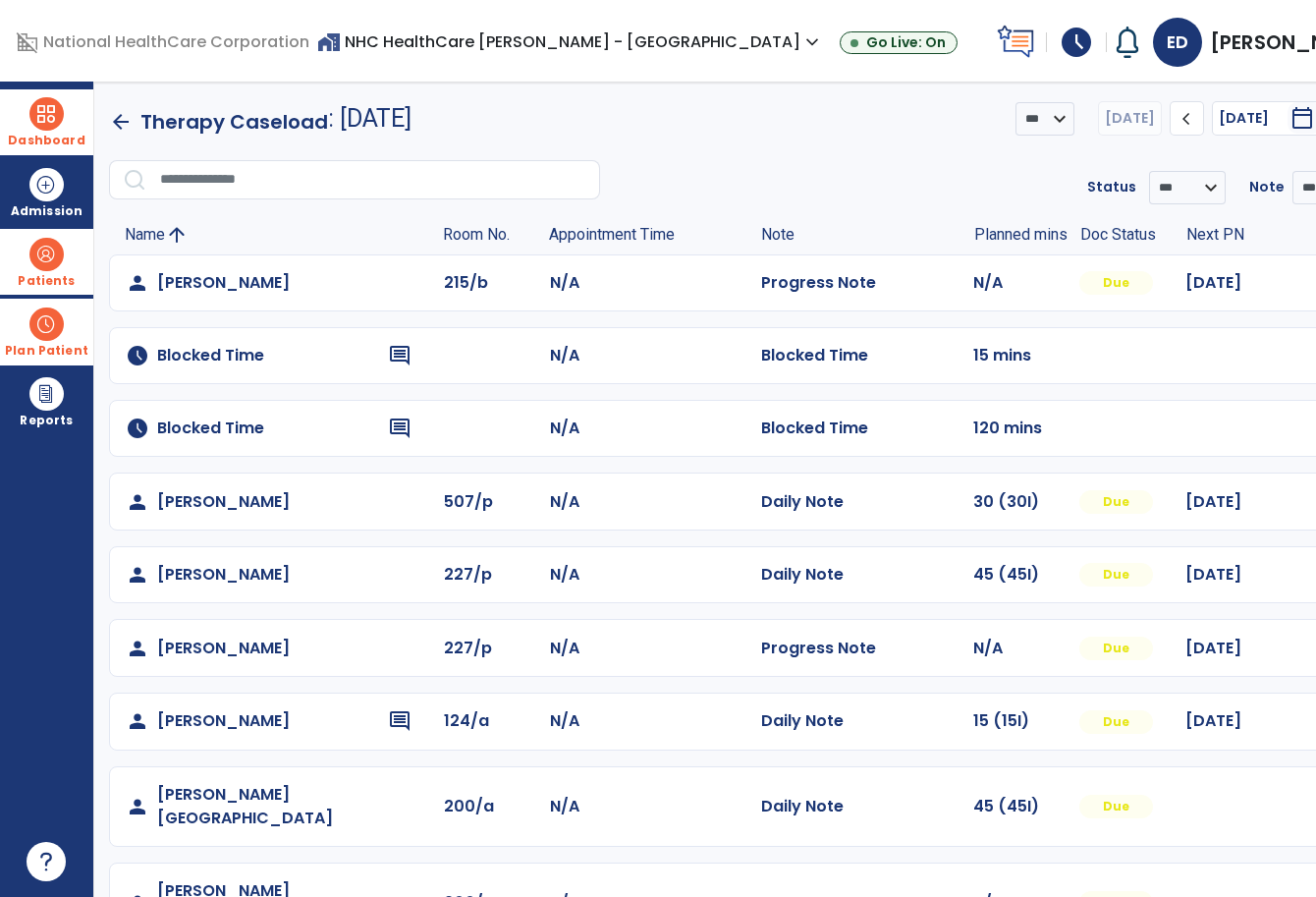 click on "menu" at bounding box center [1398, 119] 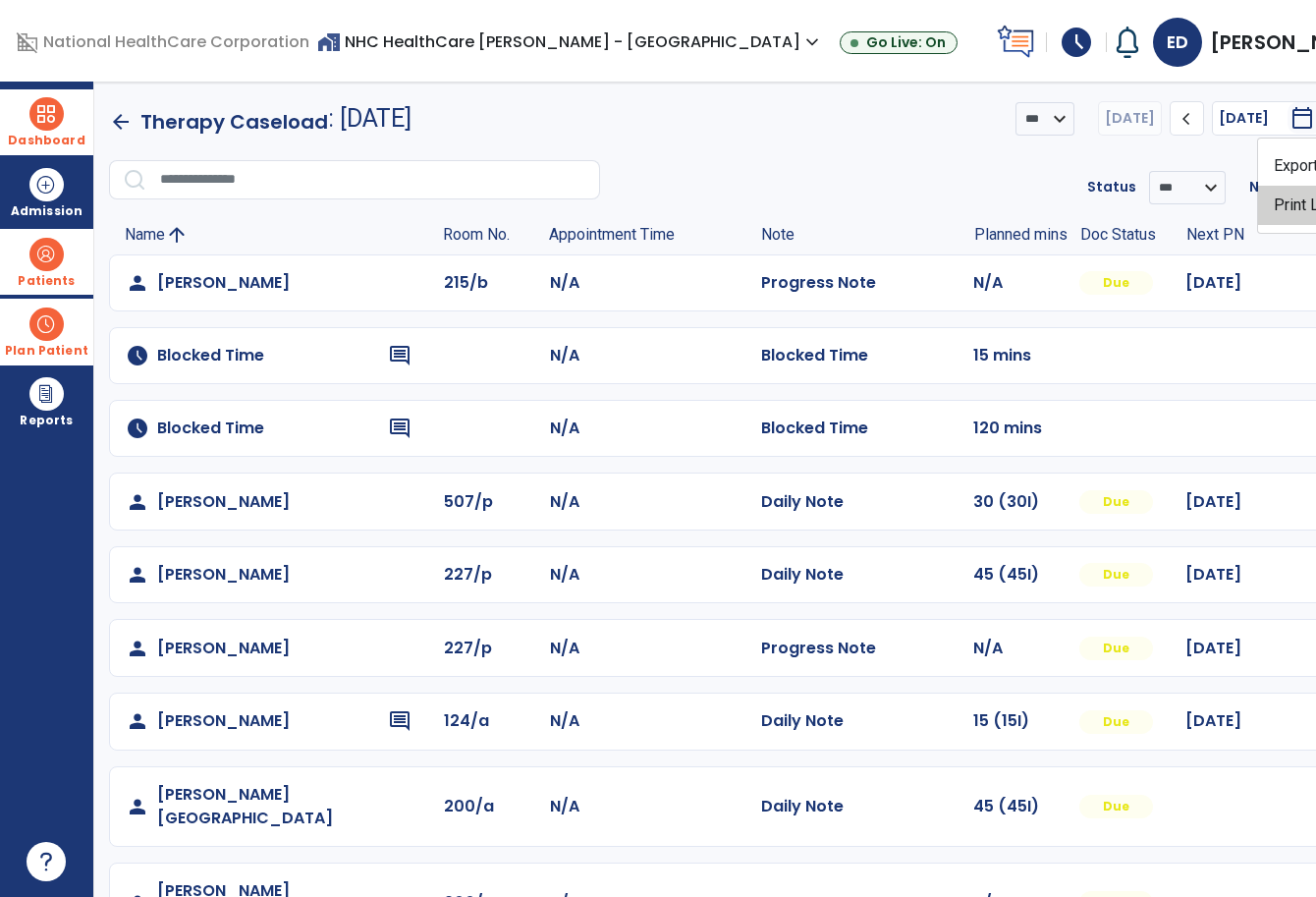 click on "Print List" 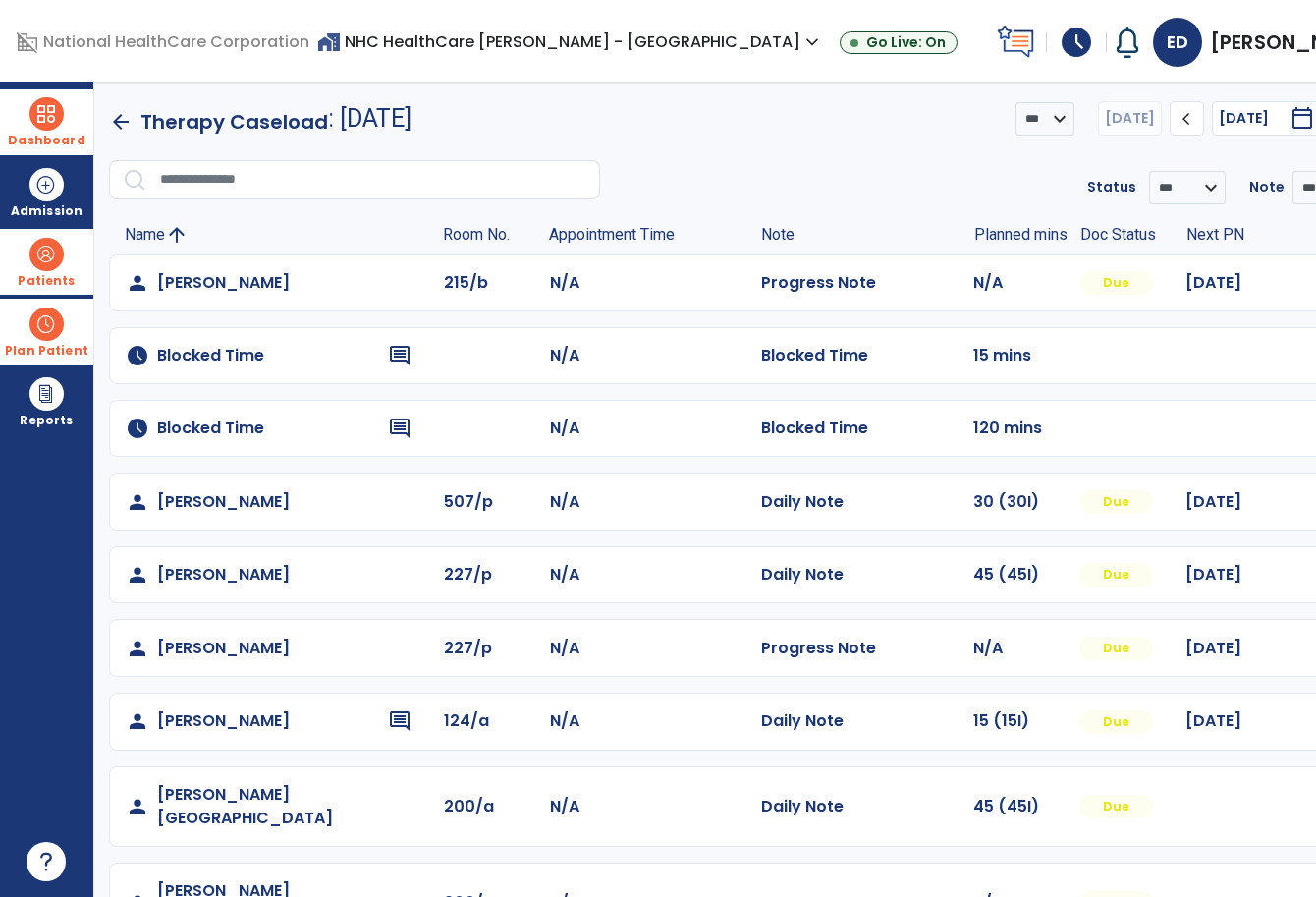 scroll, scrollTop: 96, scrollLeft: 0, axis: vertical 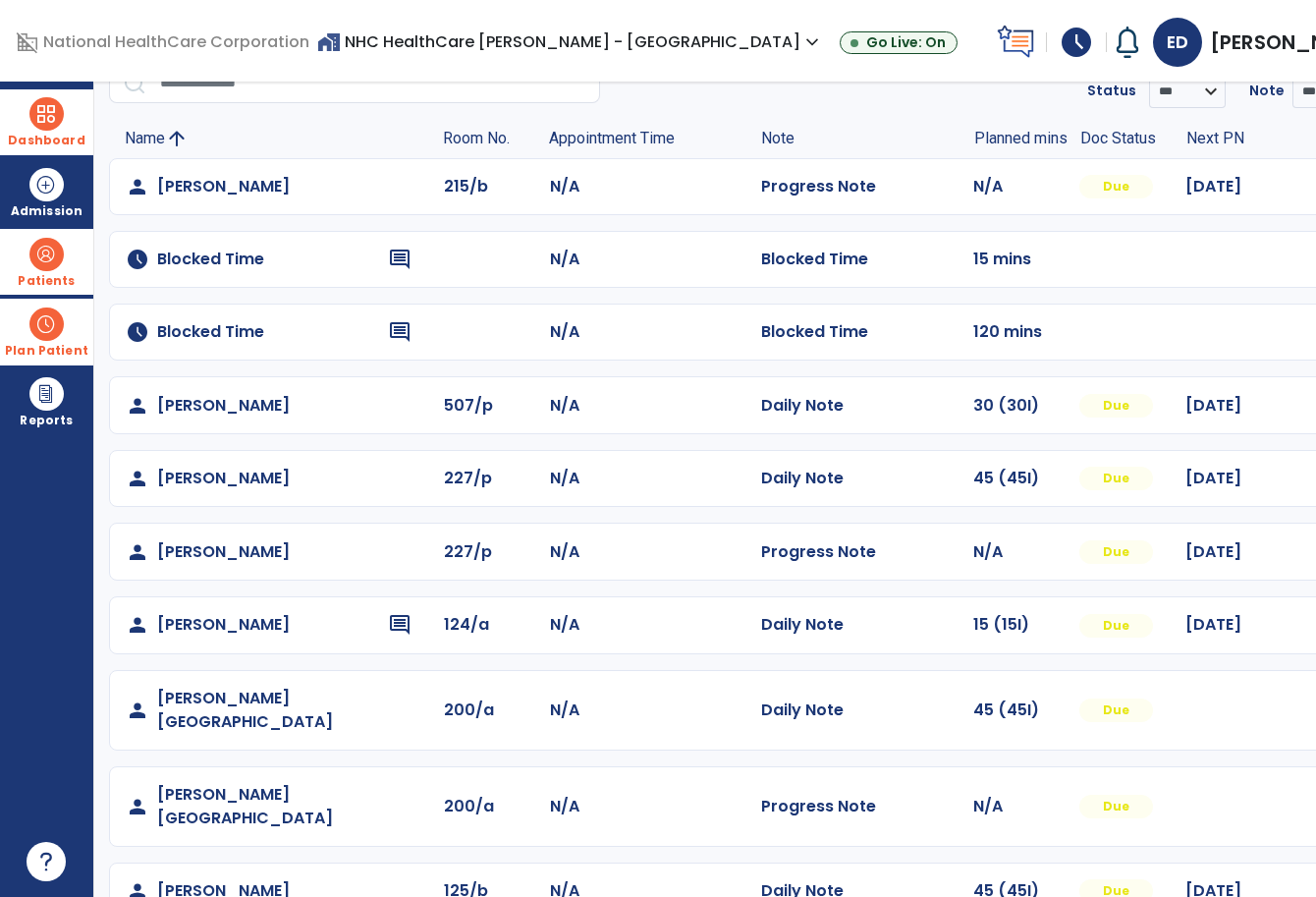 click on "Dashboard  dashboard  Therapist Dashboard Admission Patients  format_list_bulleted  Patient List  space_dashboard  Patient Board  insert_chart  PDPM Board Plan Patient  event_note  Planner  content_paste_go  Scheduler  content_paste_go  Whiteboard Reports  export_notes  Billing Exports  note_alt  EOM Report  event_note  Minutes By Payor  inbox_customize  Service Log  playlist_add_check  Triple Check Report" at bounding box center (47, 489) 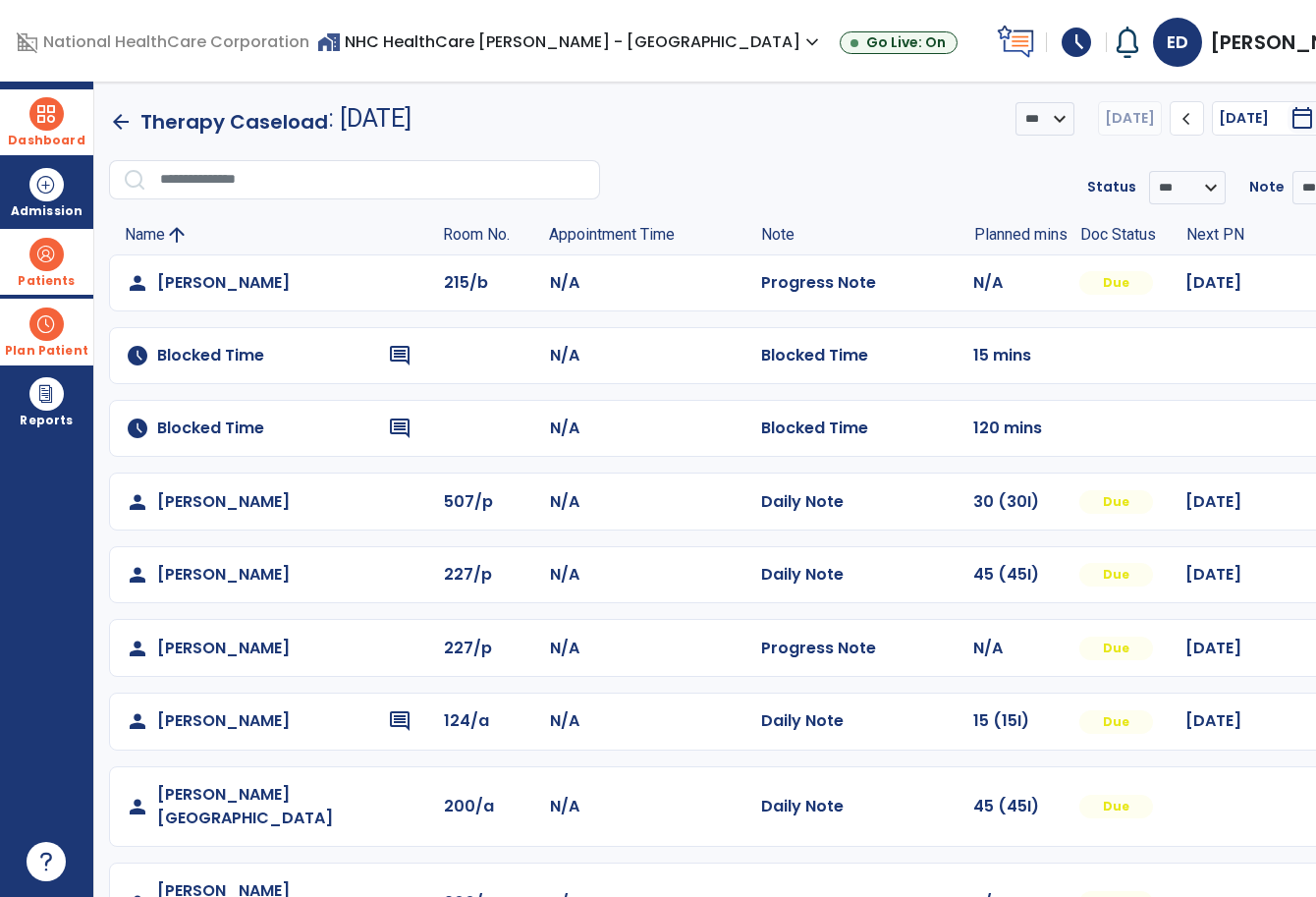 scroll, scrollTop: 96, scrollLeft: 0, axis: vertical 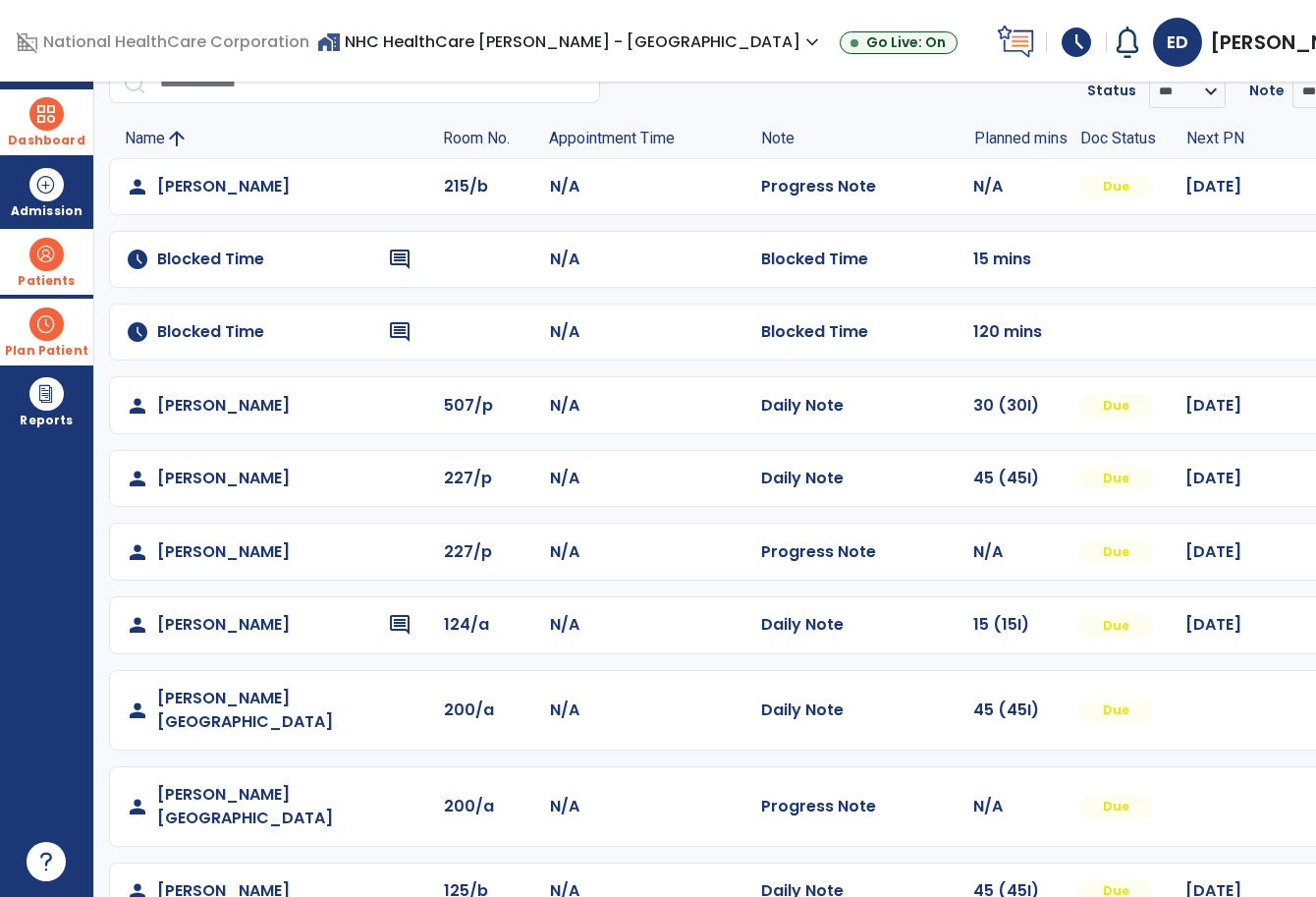 click at bounding box center (1352, 187) 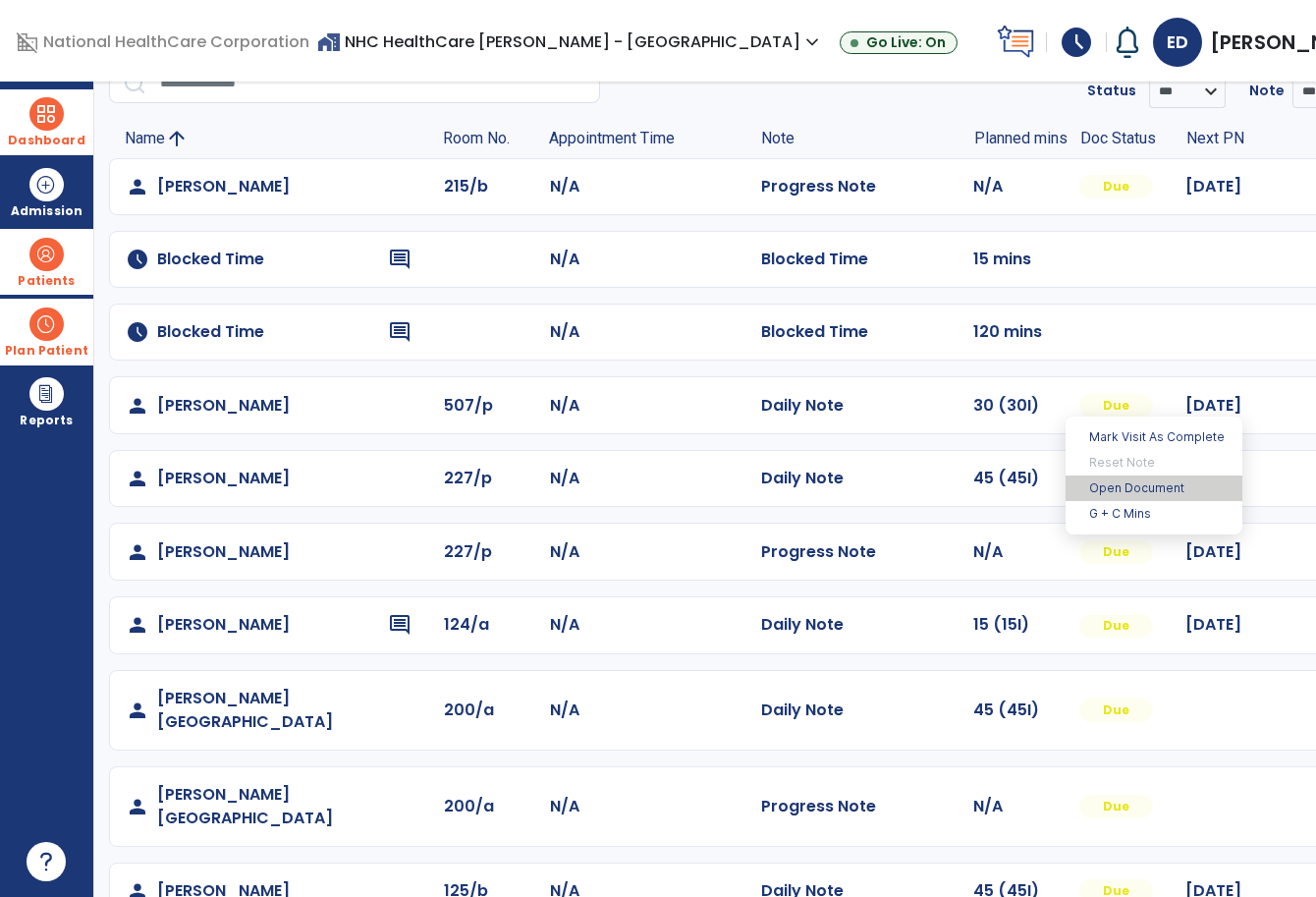 click on "Open Document" at bounding box center (1154, 488) 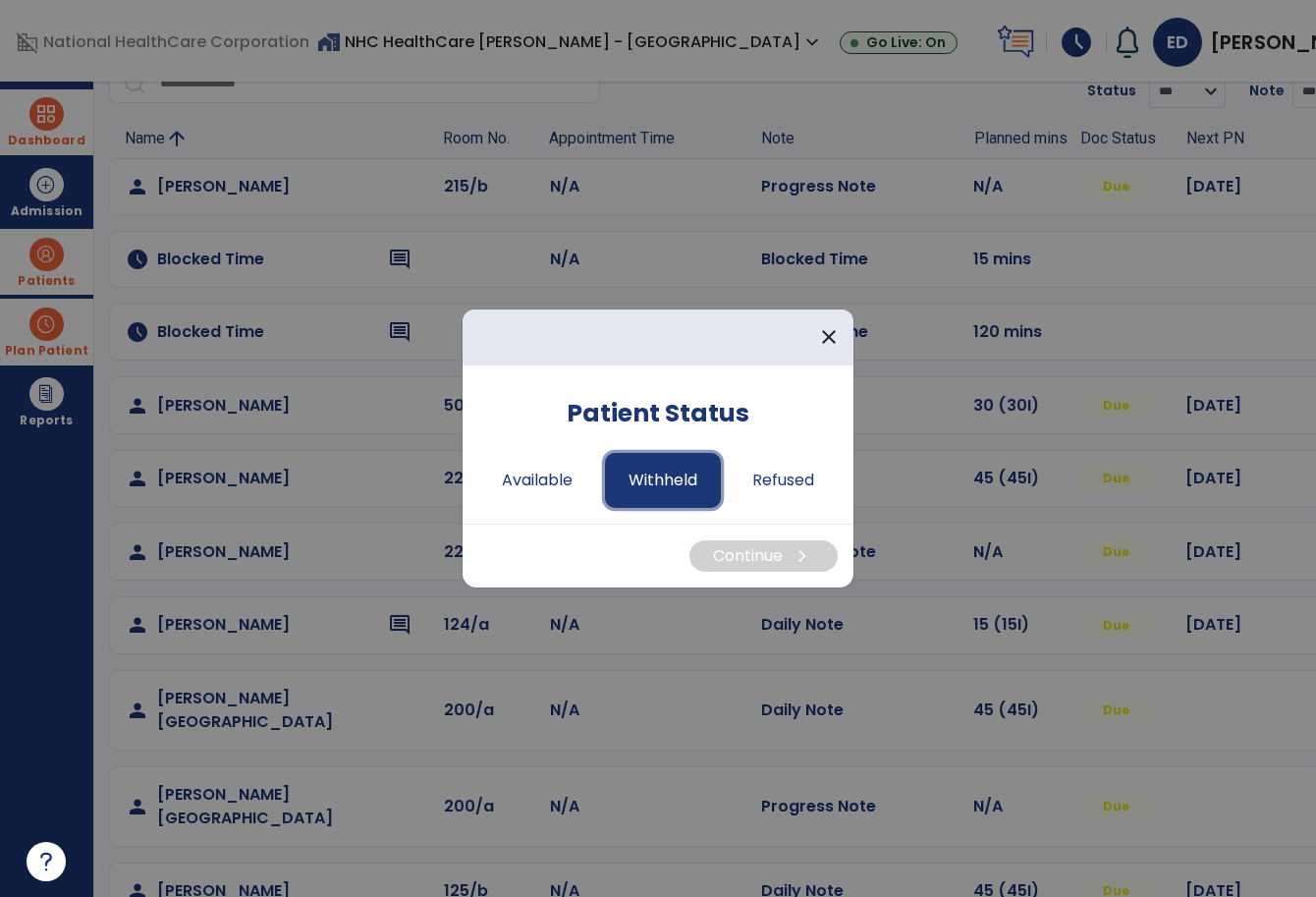 click on "Withheld" at bounding box center (663, 480) 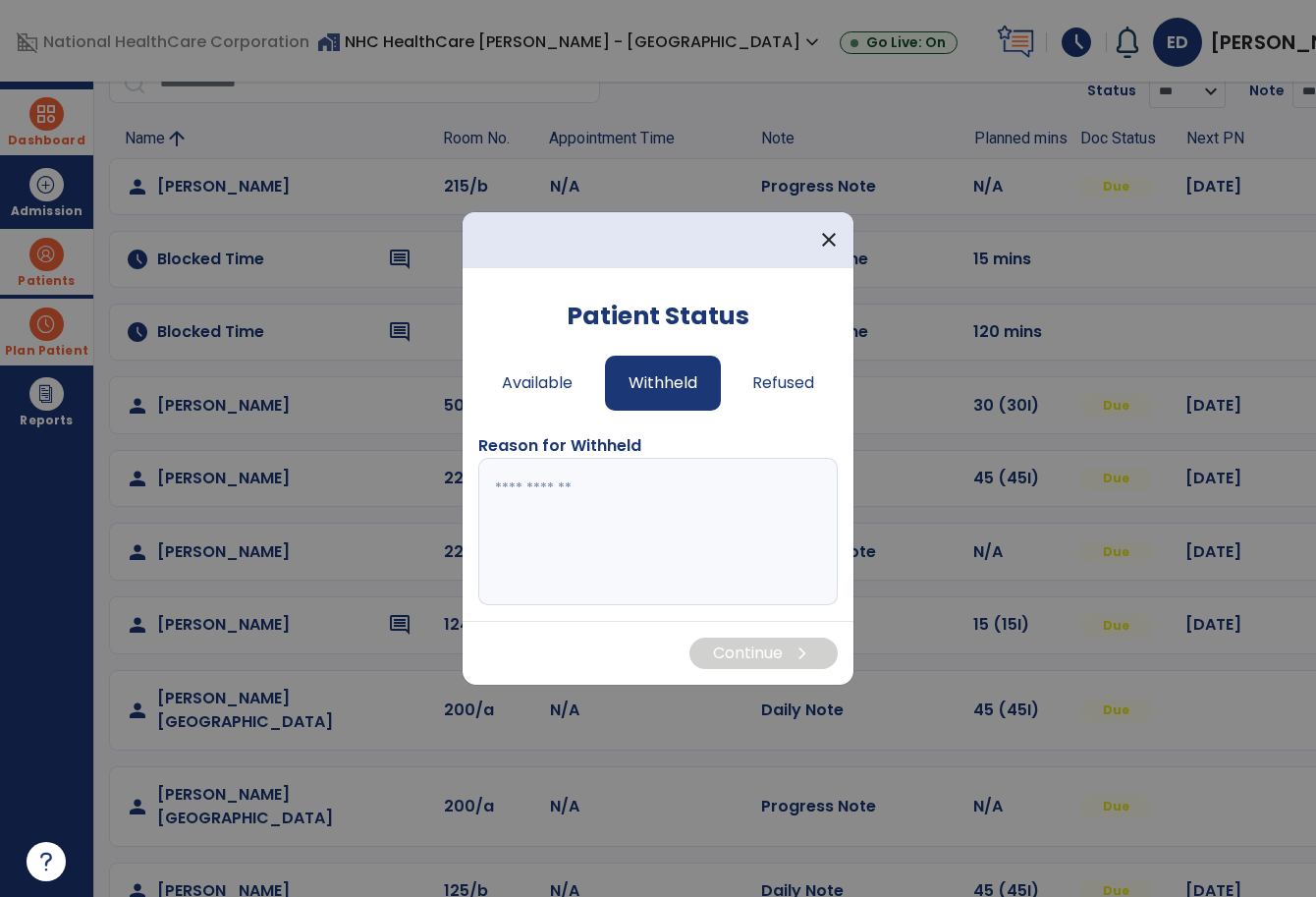click at bounding box center (658, 532) 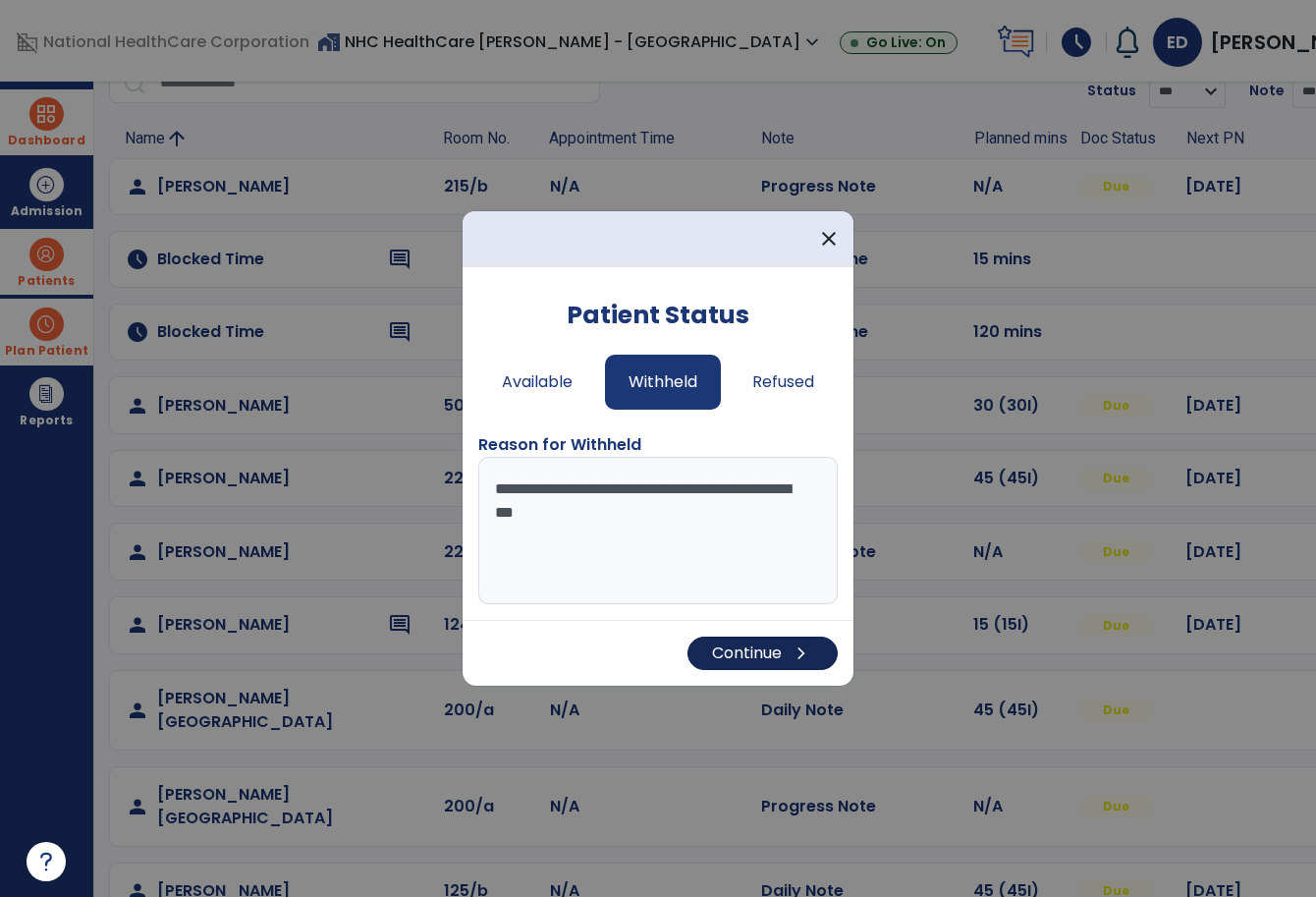 type on "**********" 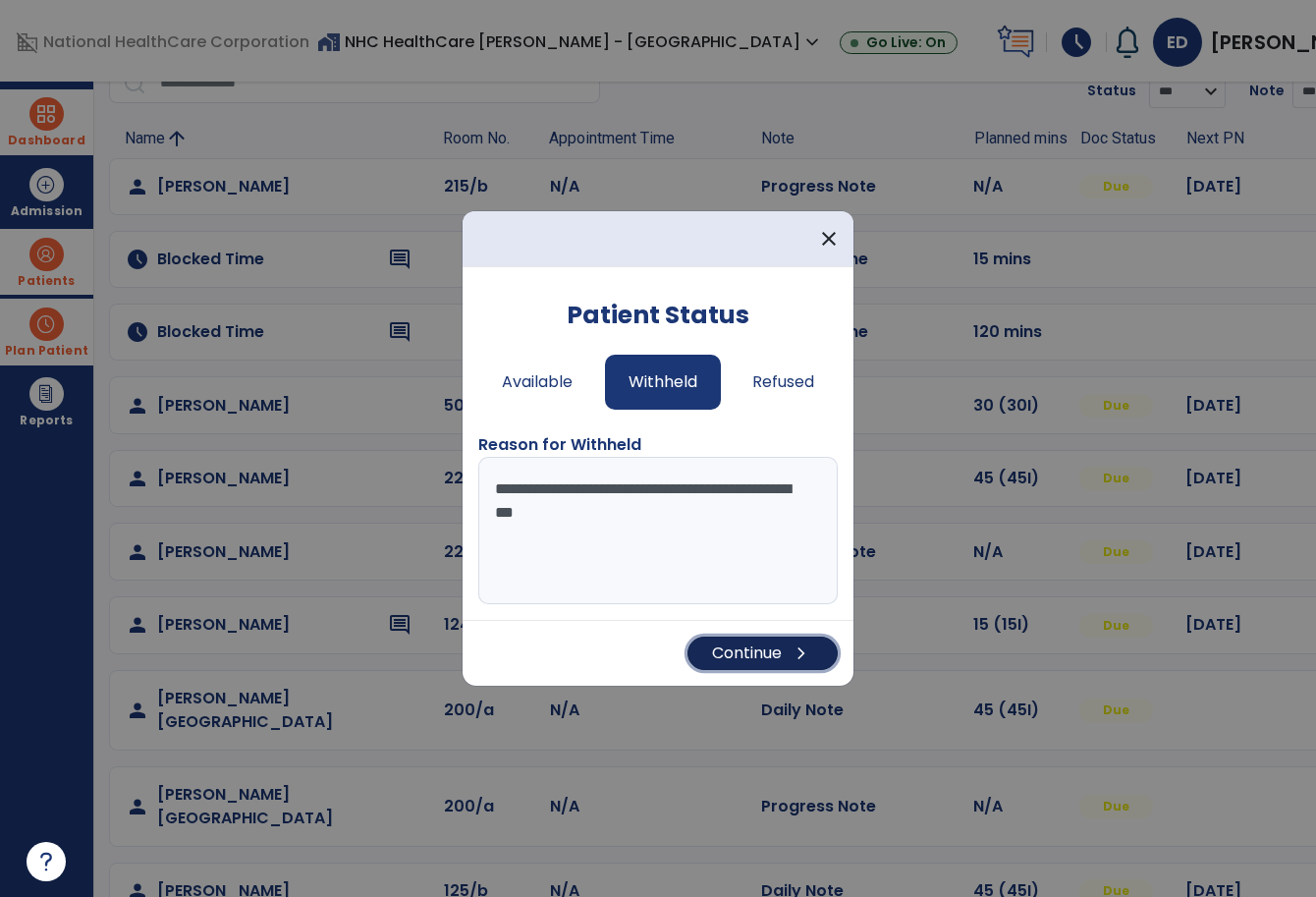 click on "Continue   chevron_right" at bounding box center [762, 653] 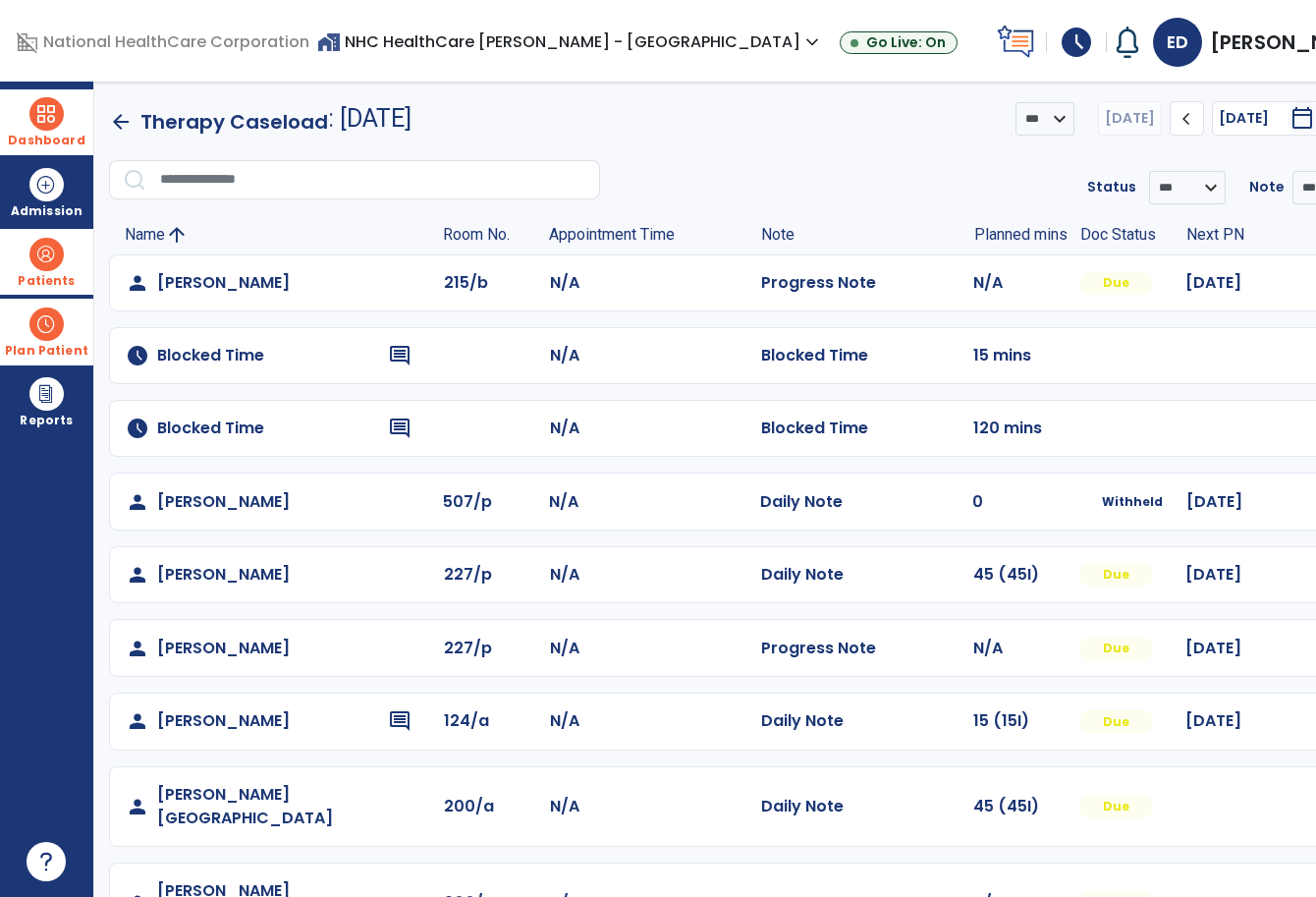 scroll, scrollTop: 1, scrollLeft: 0, axis: vertical 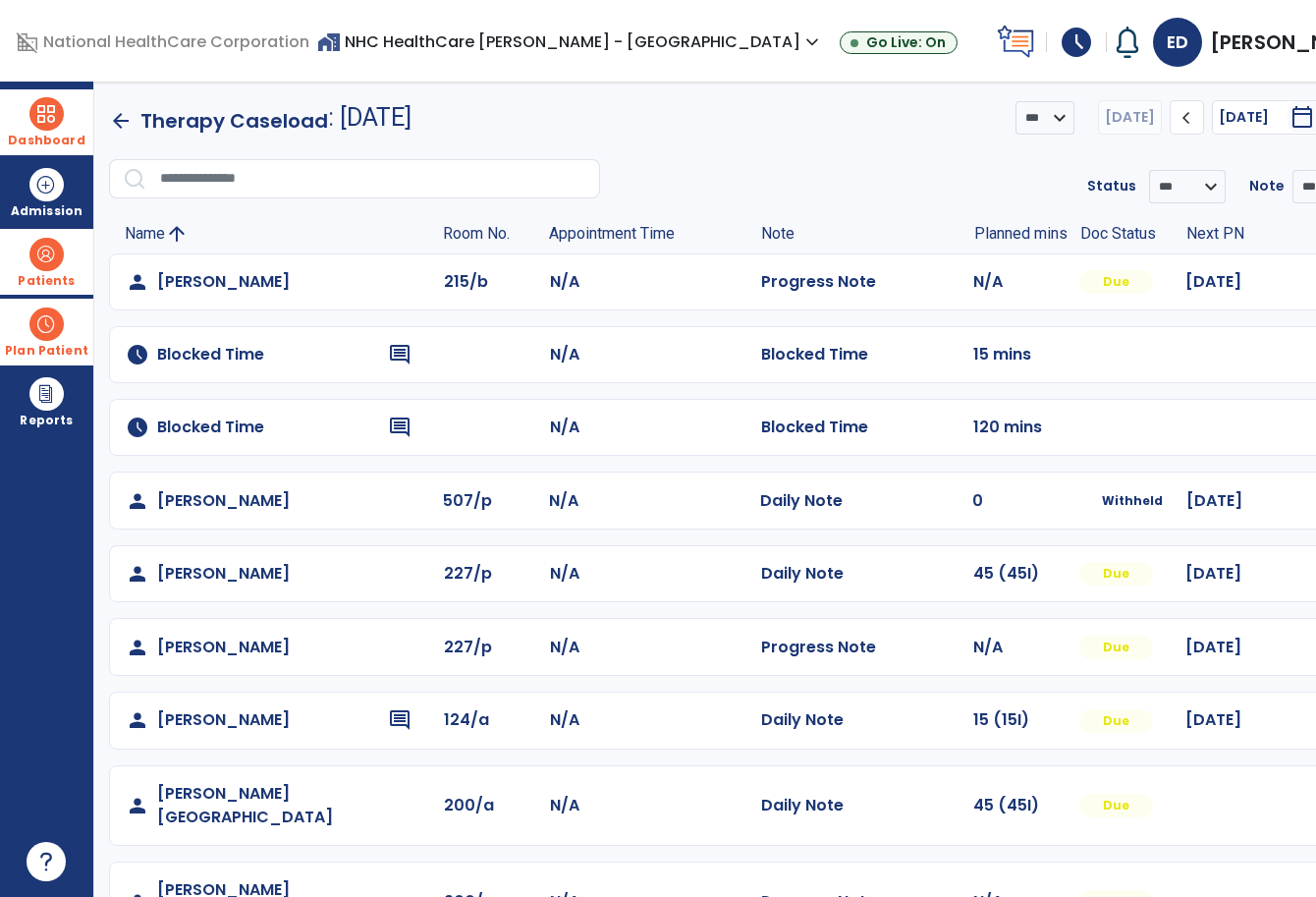 click on "Dashboard  dashboard  Therapist Dashboard Admission Patients  format_list_bulleted  Patient List  space_dashboard  Patient Board  insert_chart  PDPM Board Plan Patient  event_note  Planner  content_paste_go  Scheduler  content_paste_go  Whiteboard Reports  export_notes  Billing Exports  note_alt  EOM Report  event_note  Minutes By Payor  inbox_customize  Service Log  playlist_add_check  Triple Check Report" at bounding box center (47, 489) 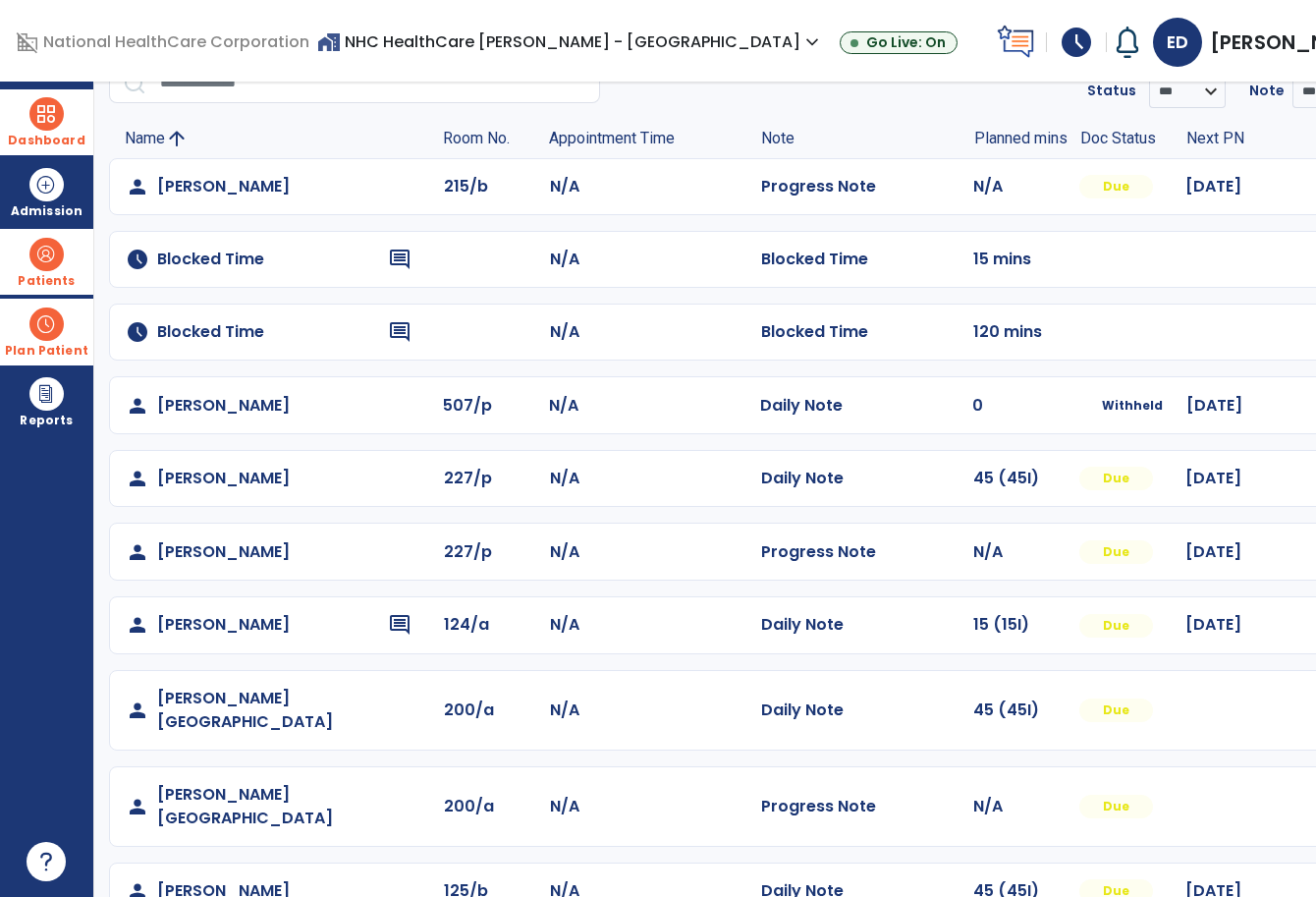 click at bounding box center [46, 254] 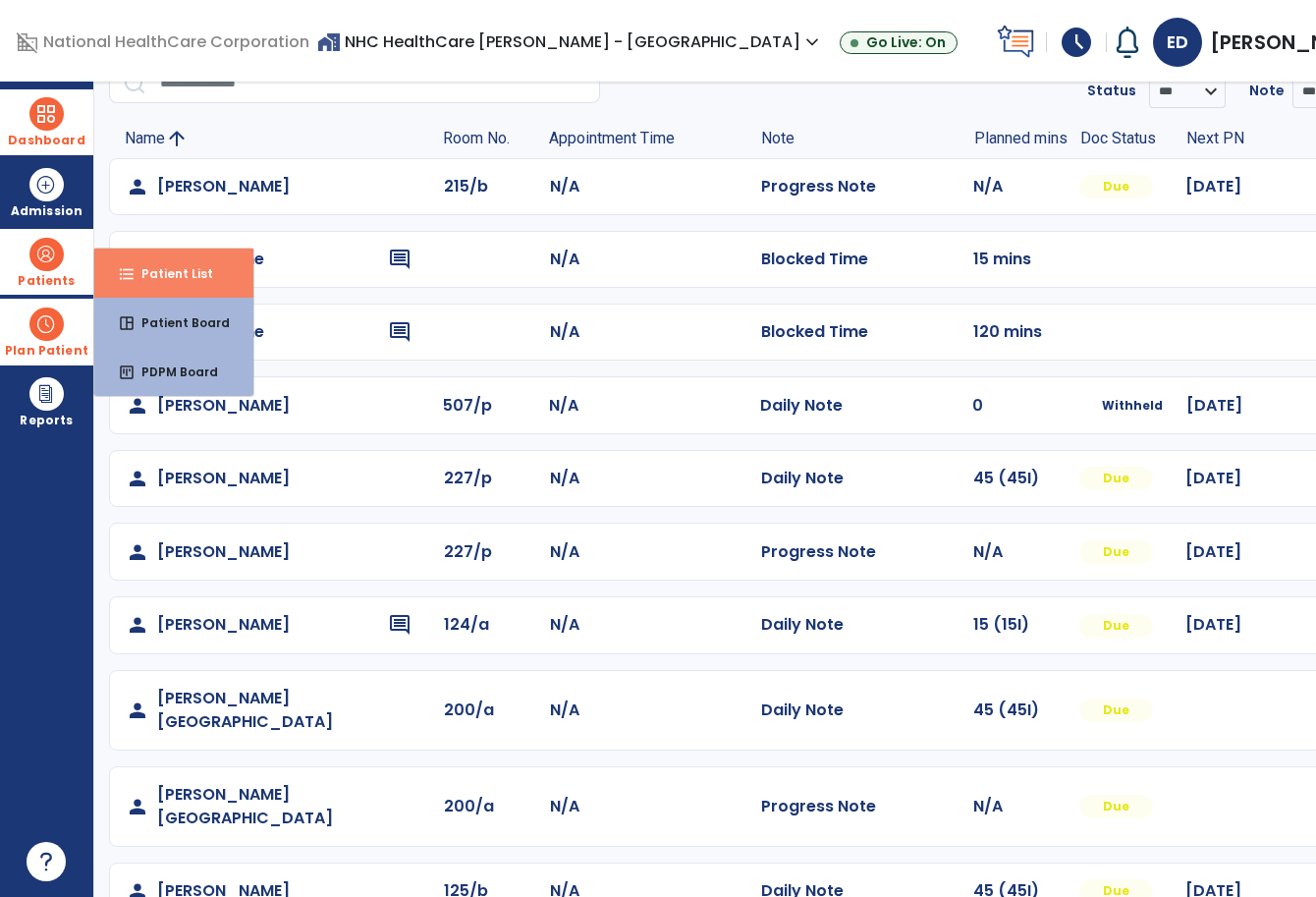 click on "Patient List" at bounding box center [169, 273] 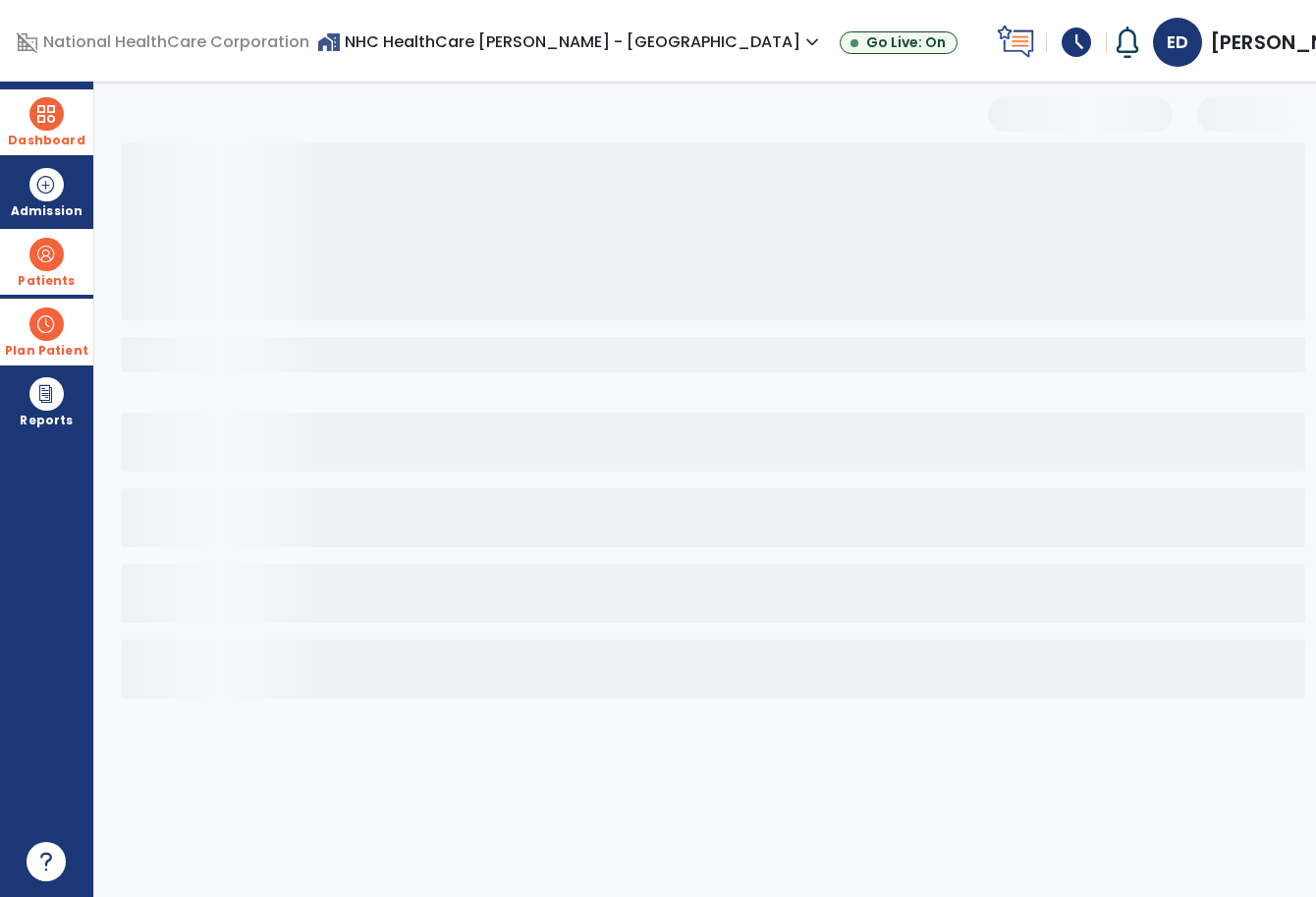 scroll, scrollTop: 0, scrollLeft: 0, axis: both 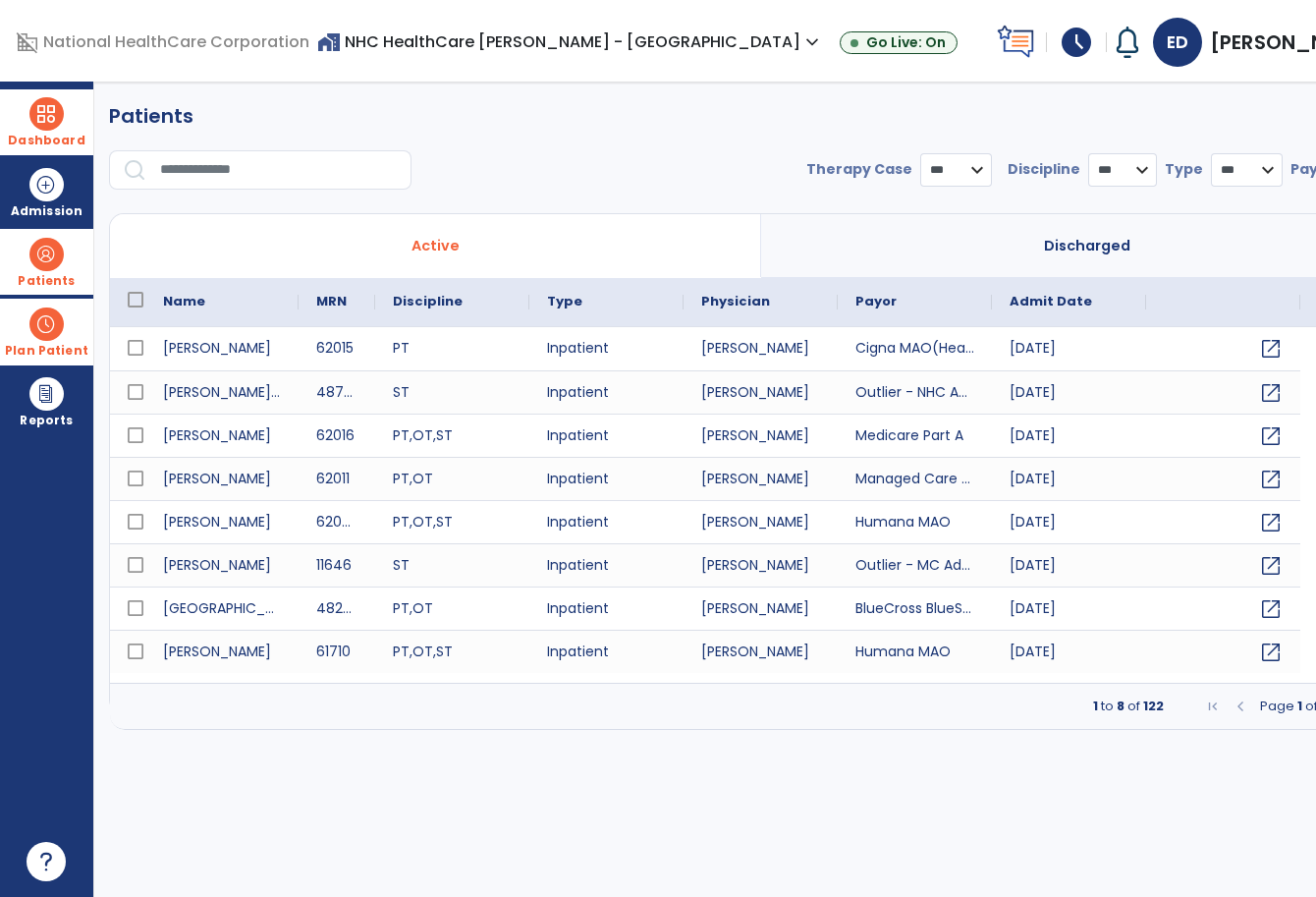 select on "***" 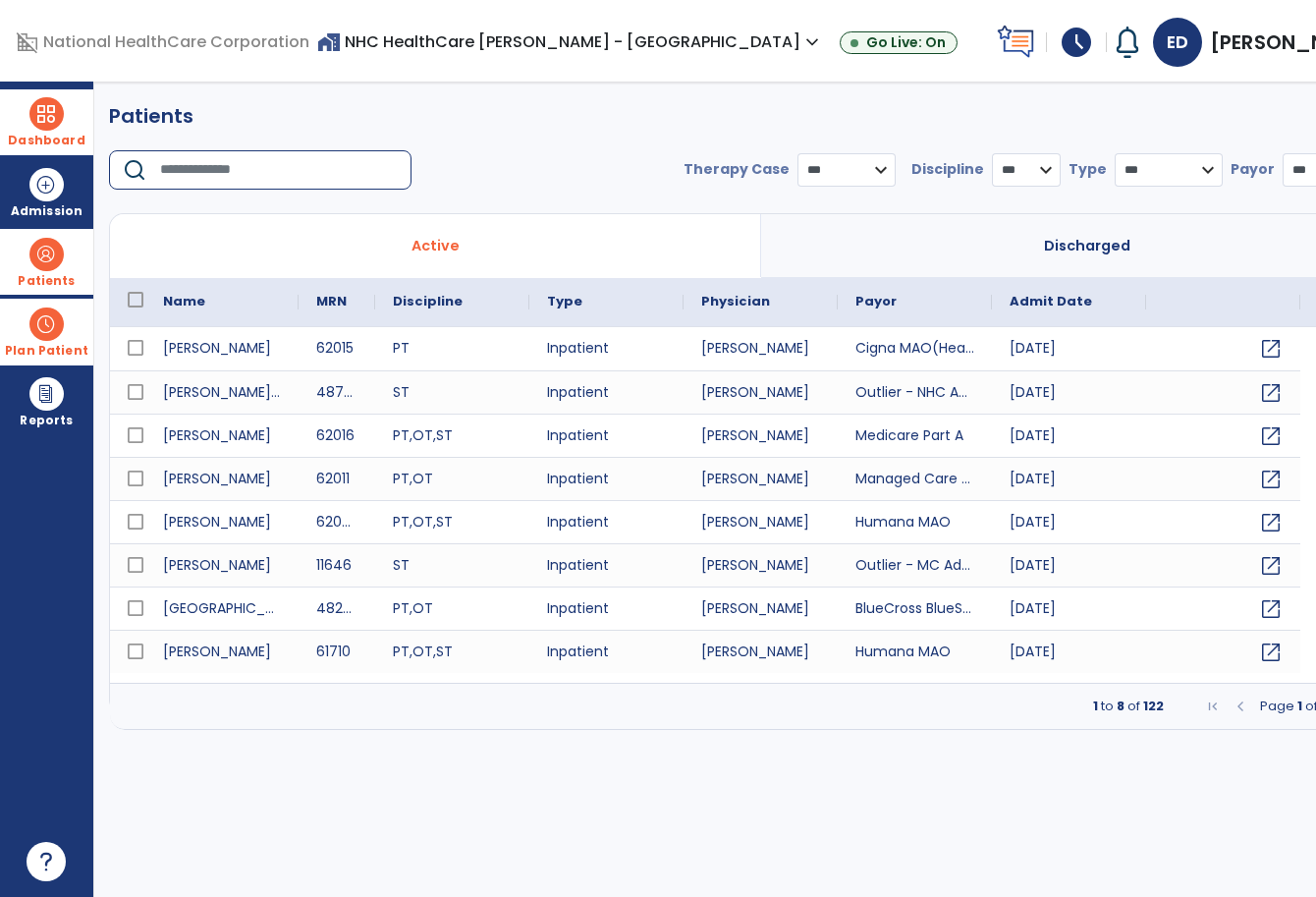 click at bounding box center (279, 170) 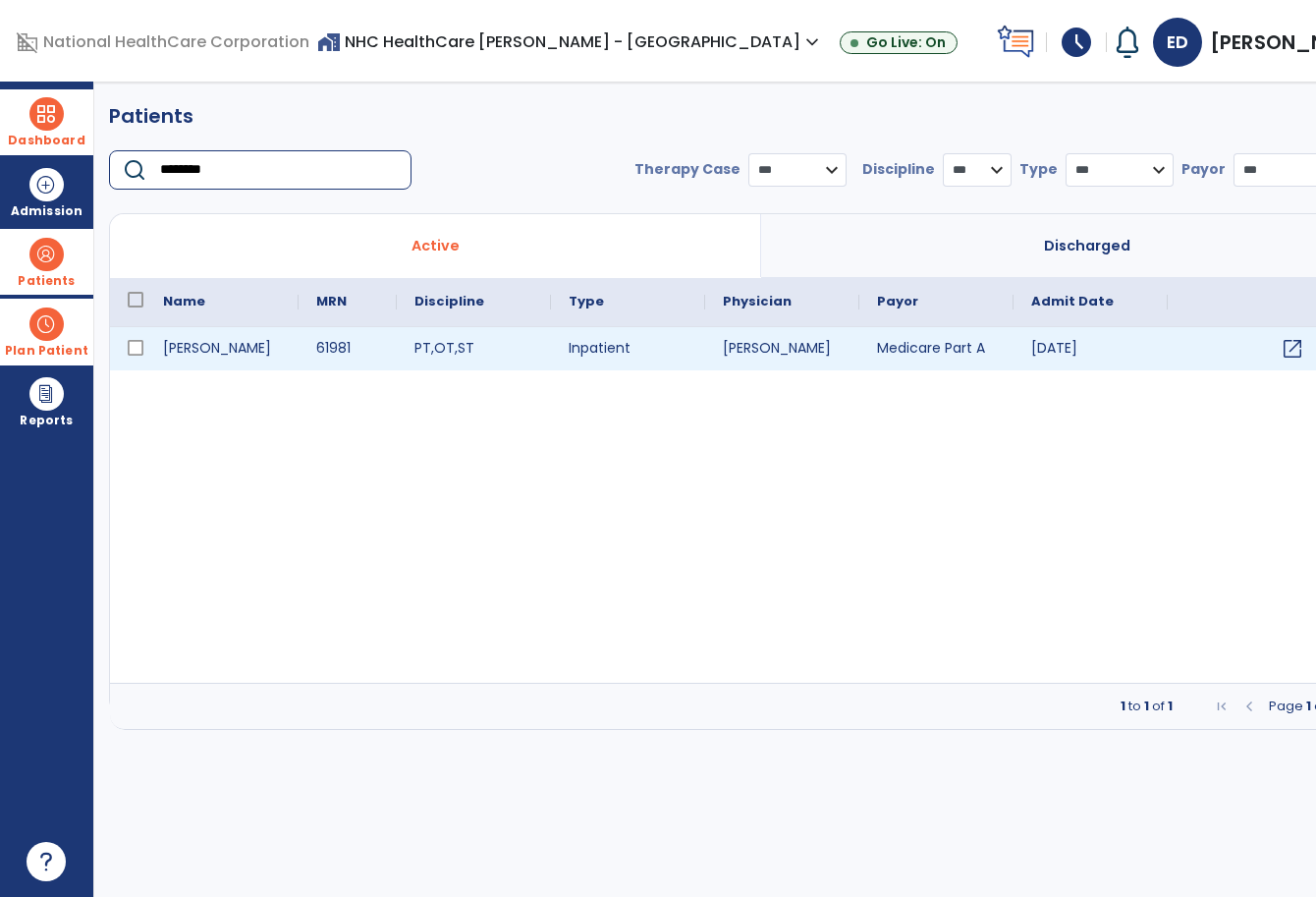type on "********" 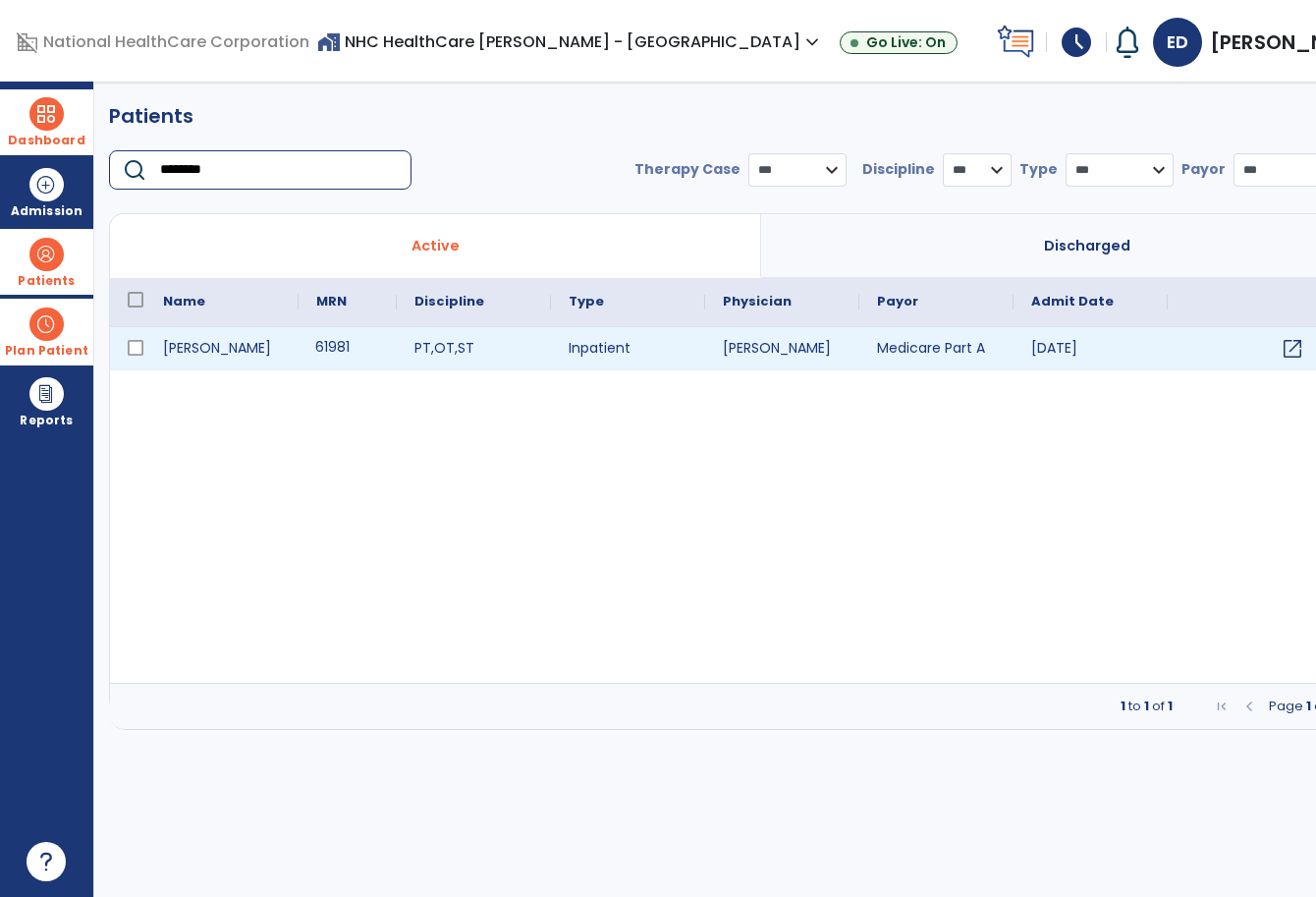 click on "61981" at bounding box center (348, 349) 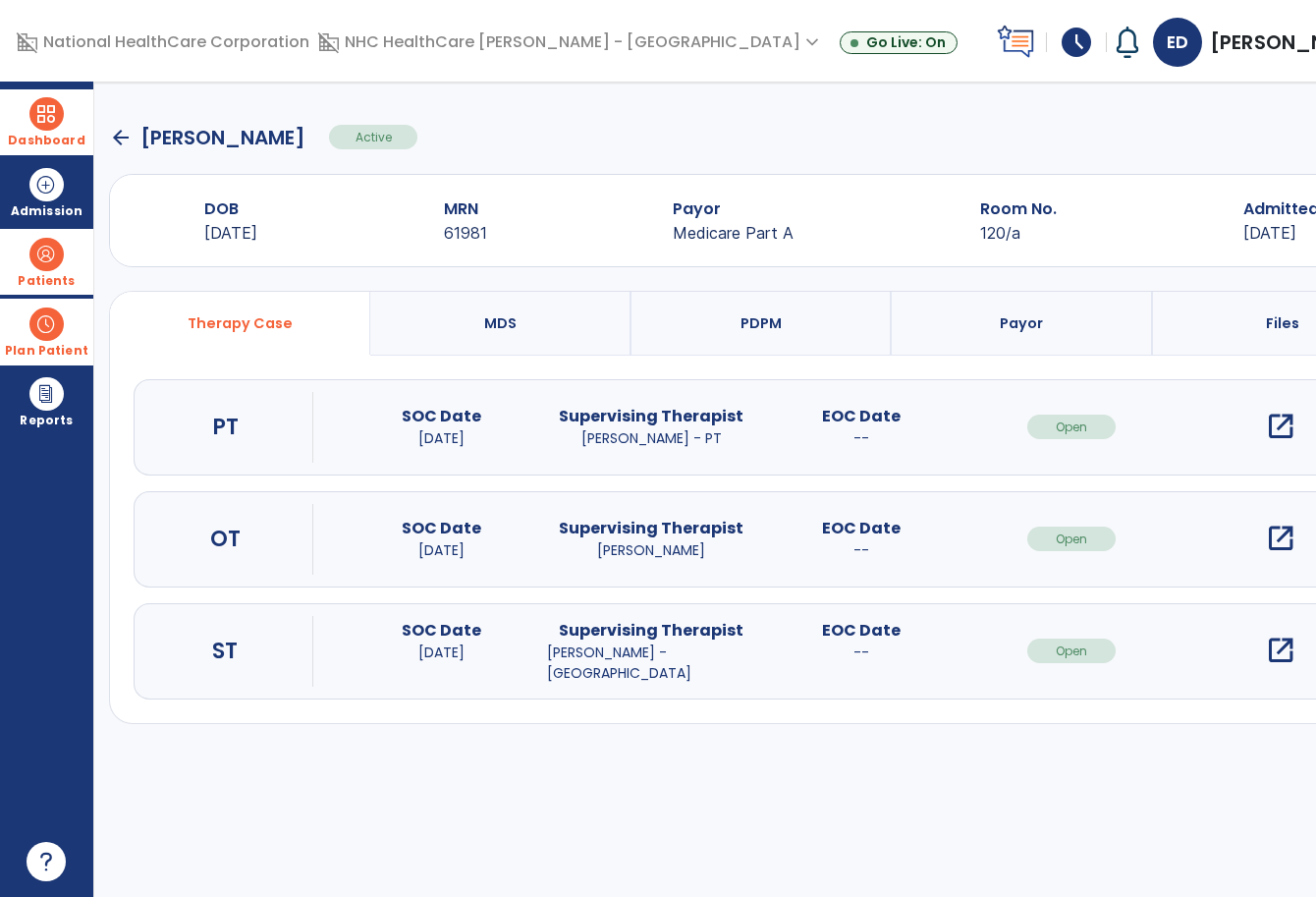 click on "open_in_new" at bounding box center [1281, 538] 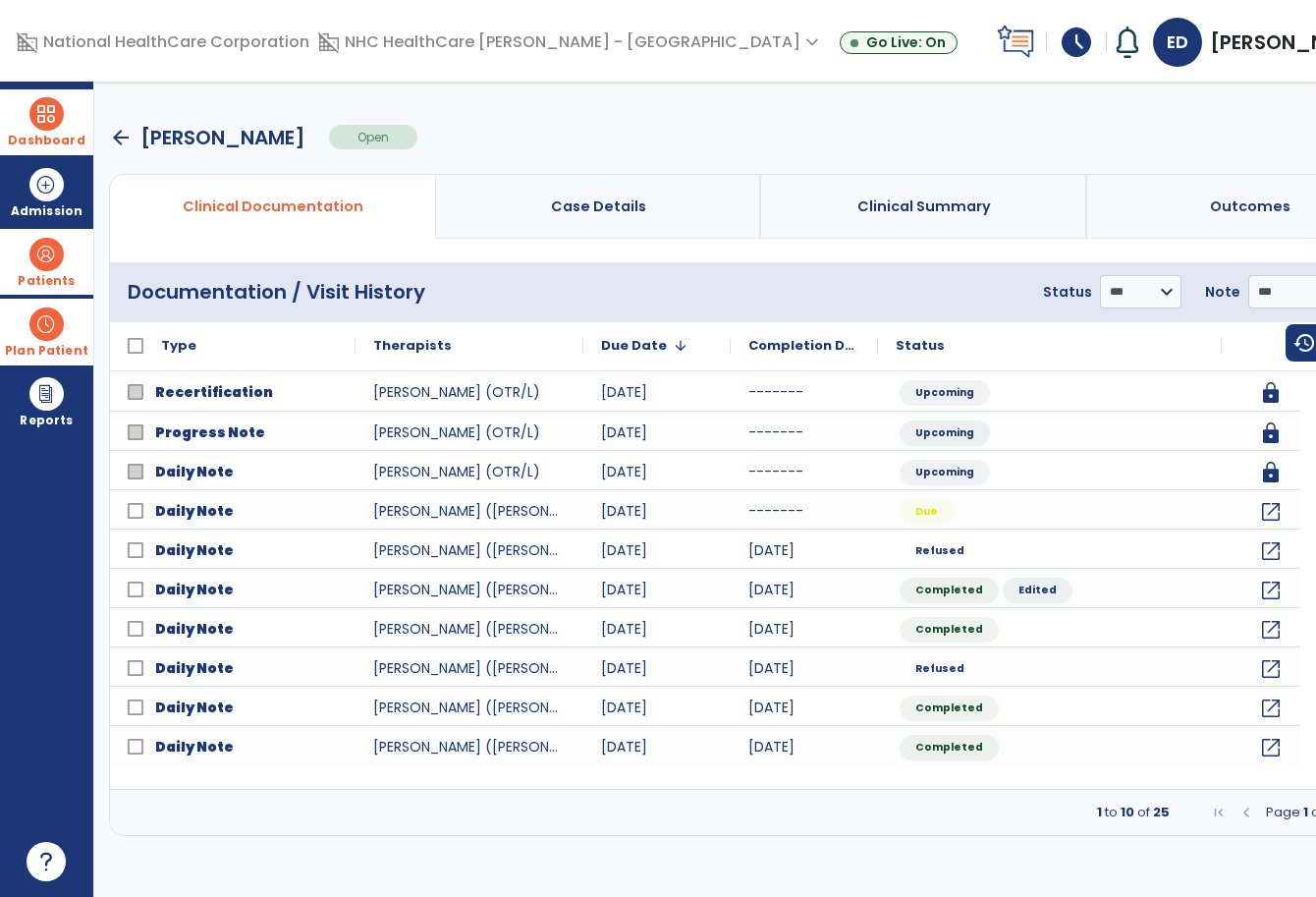 click on "arrow_back" at bounding box center (121, 138) 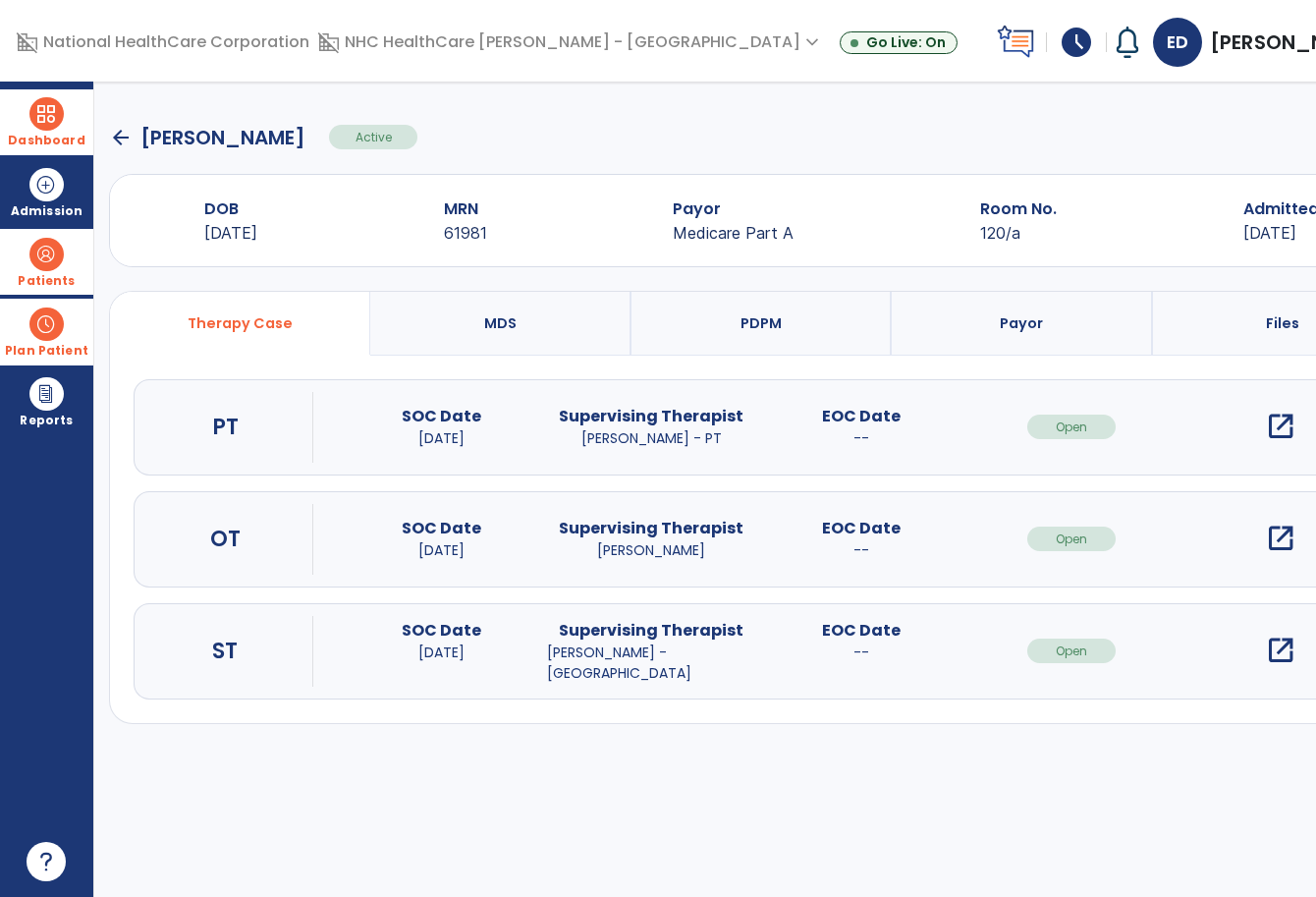 click at bounding box center (46, 324) 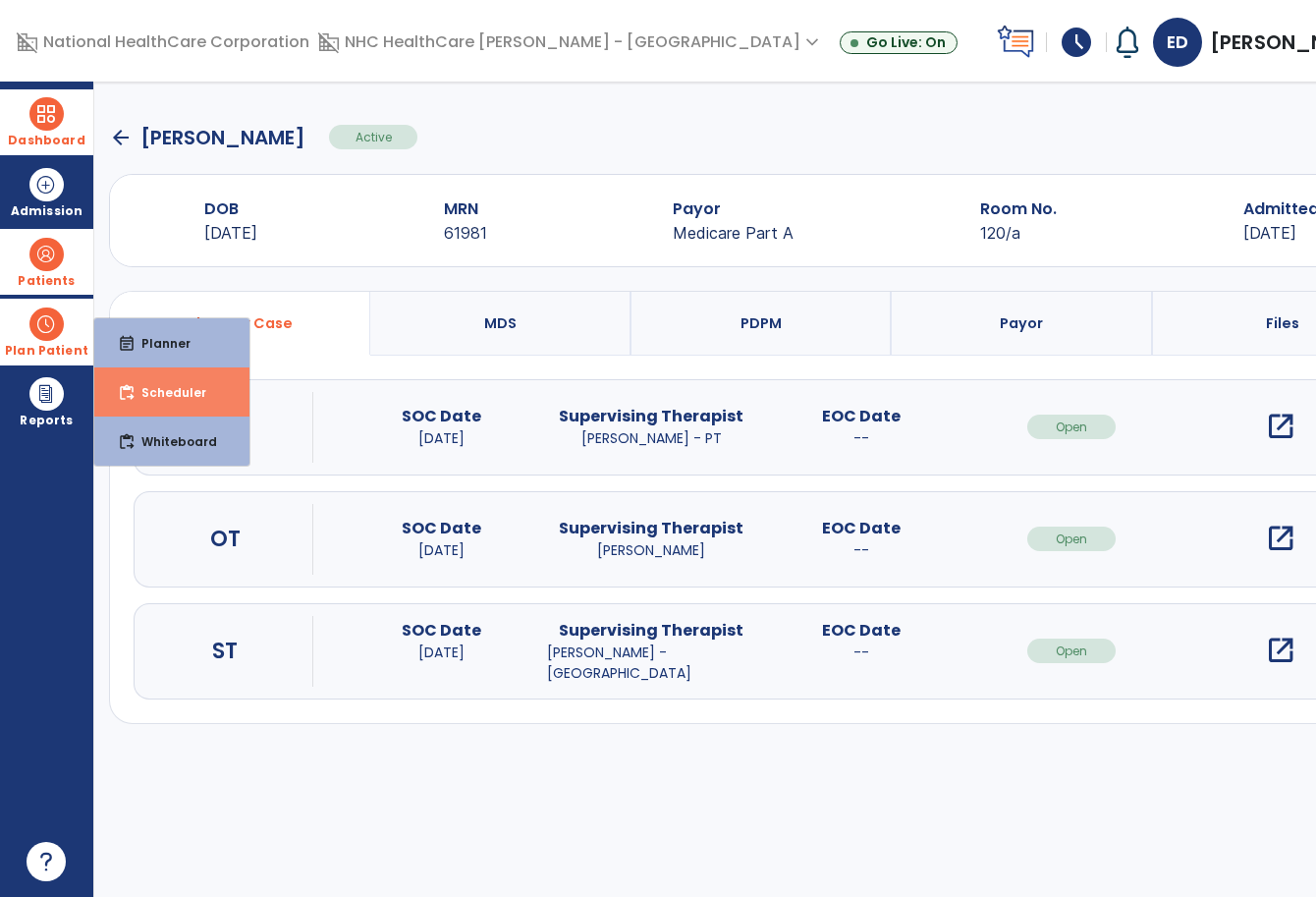 click on "content_paste_go  Scheduler" at bounding box center [172, 392] 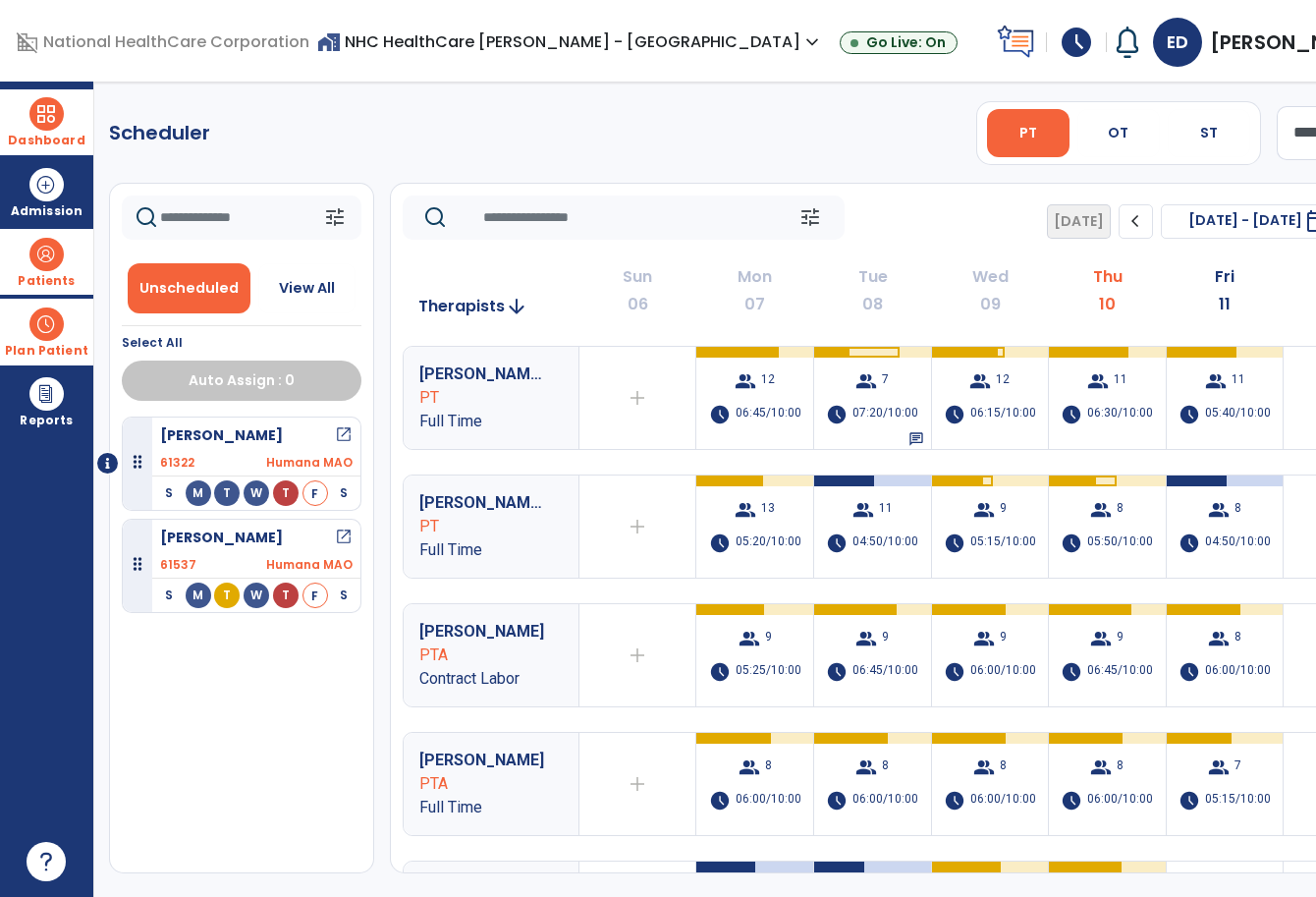 click on "Patients" at bounding box center (46, 281) 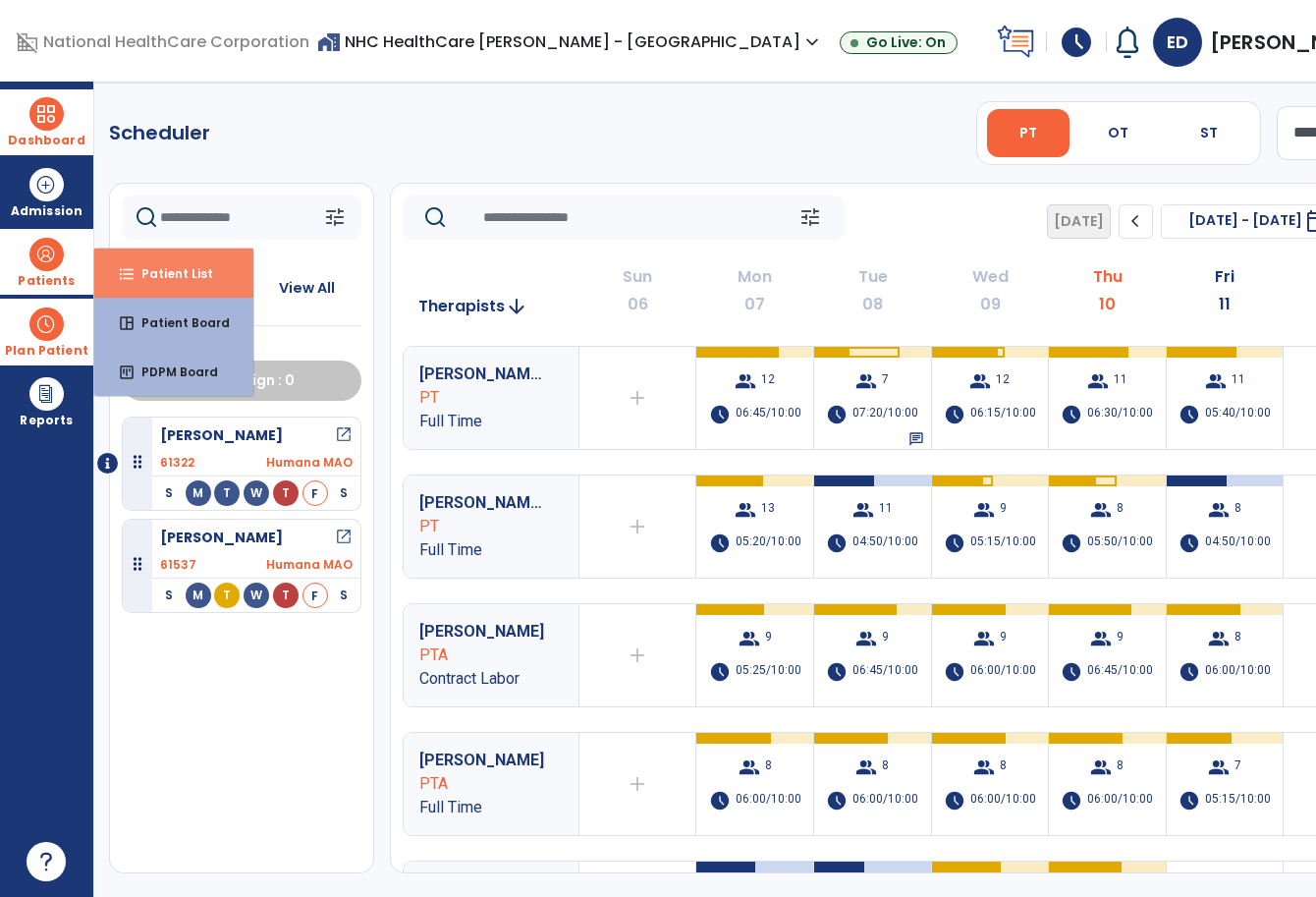 click on "Patient List" at bounding box center (169, 273) 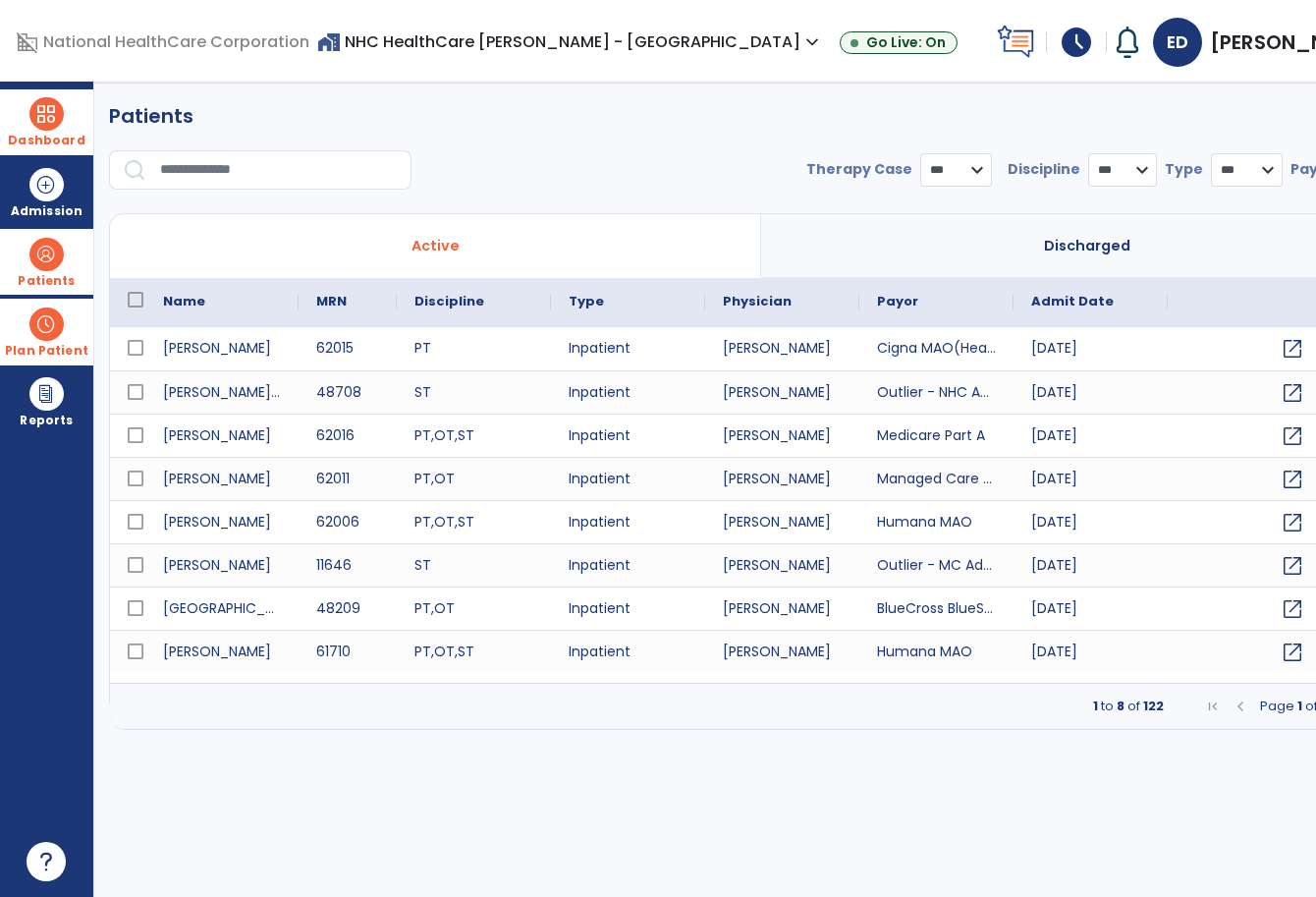 select on "***" 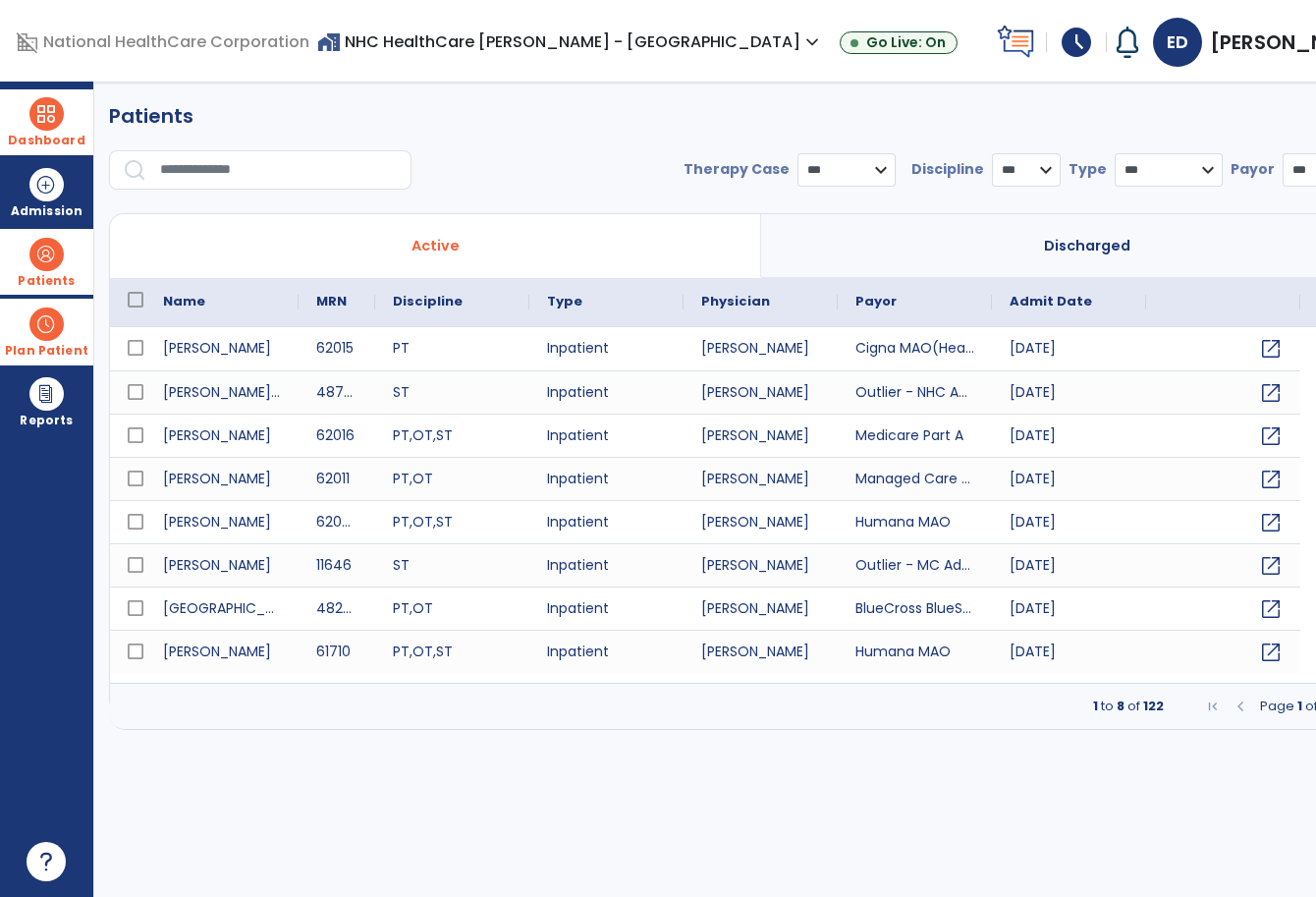 click at bounding box center [279, 170] 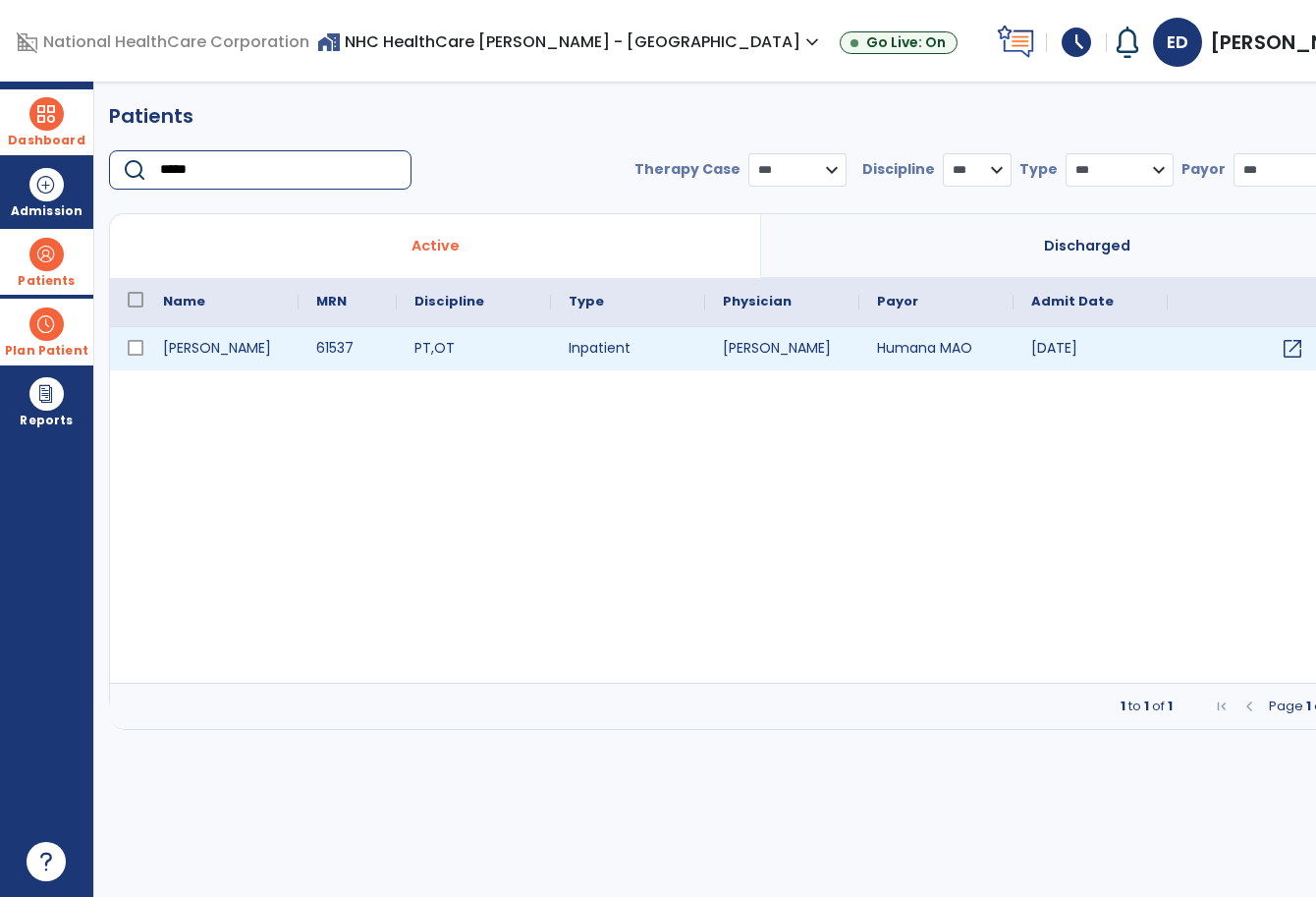 type on "*****" 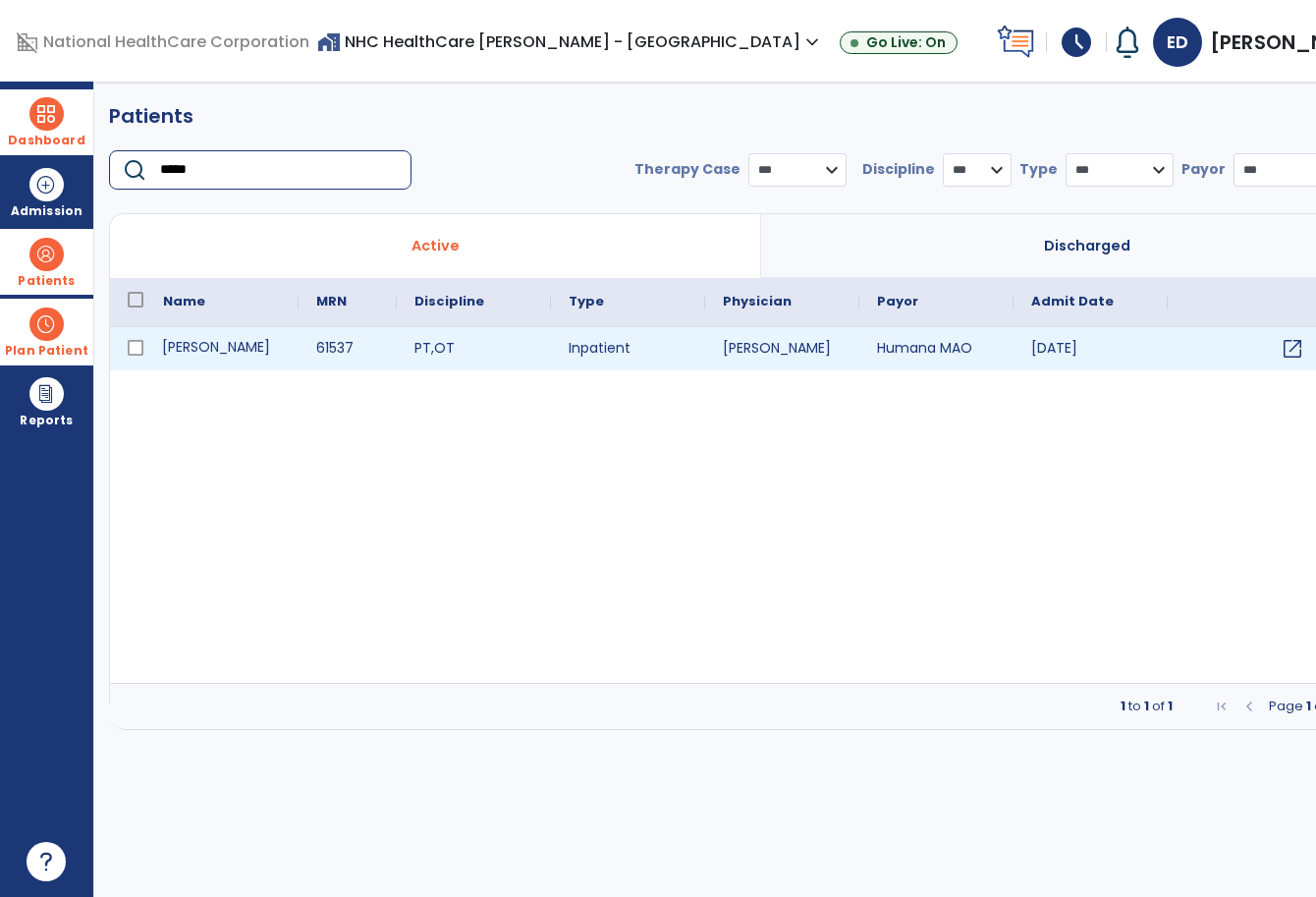 click on "[PERSON_NAME]" at bounding box center (222, 349) 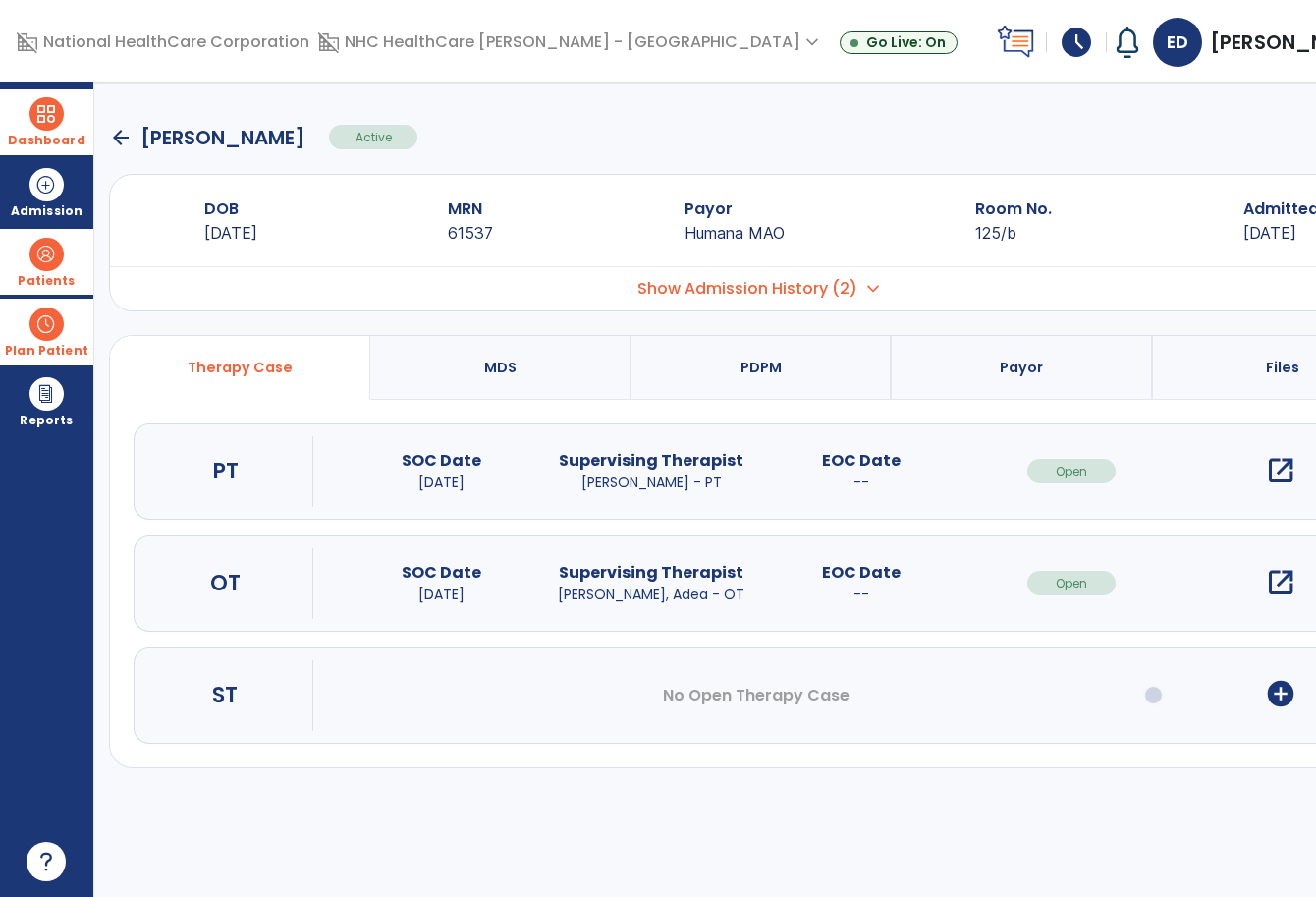 click on "open_in_new" at bounding box center (1281, 583) 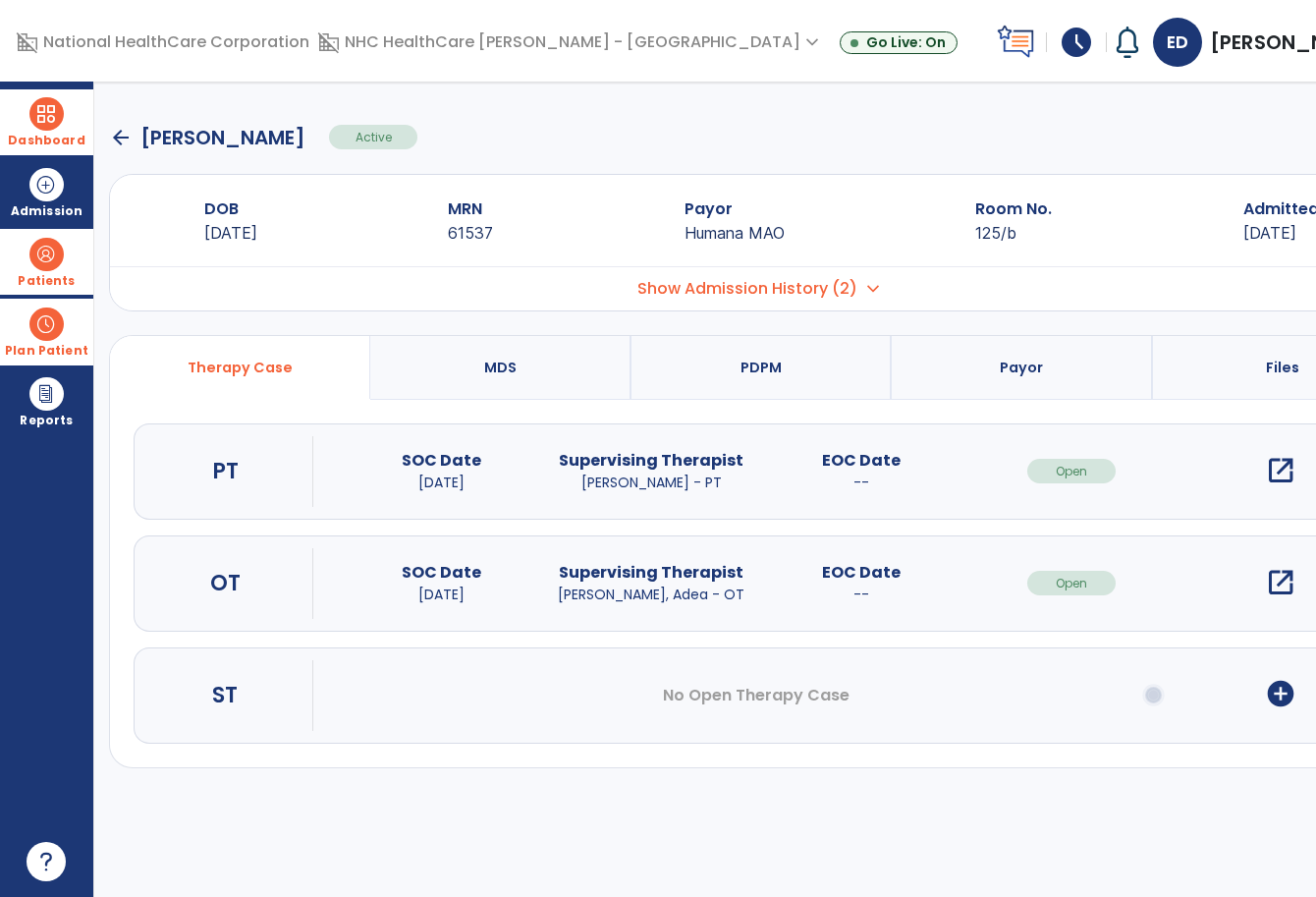 click on "open_in_new" at bounding box center [1281, 583] 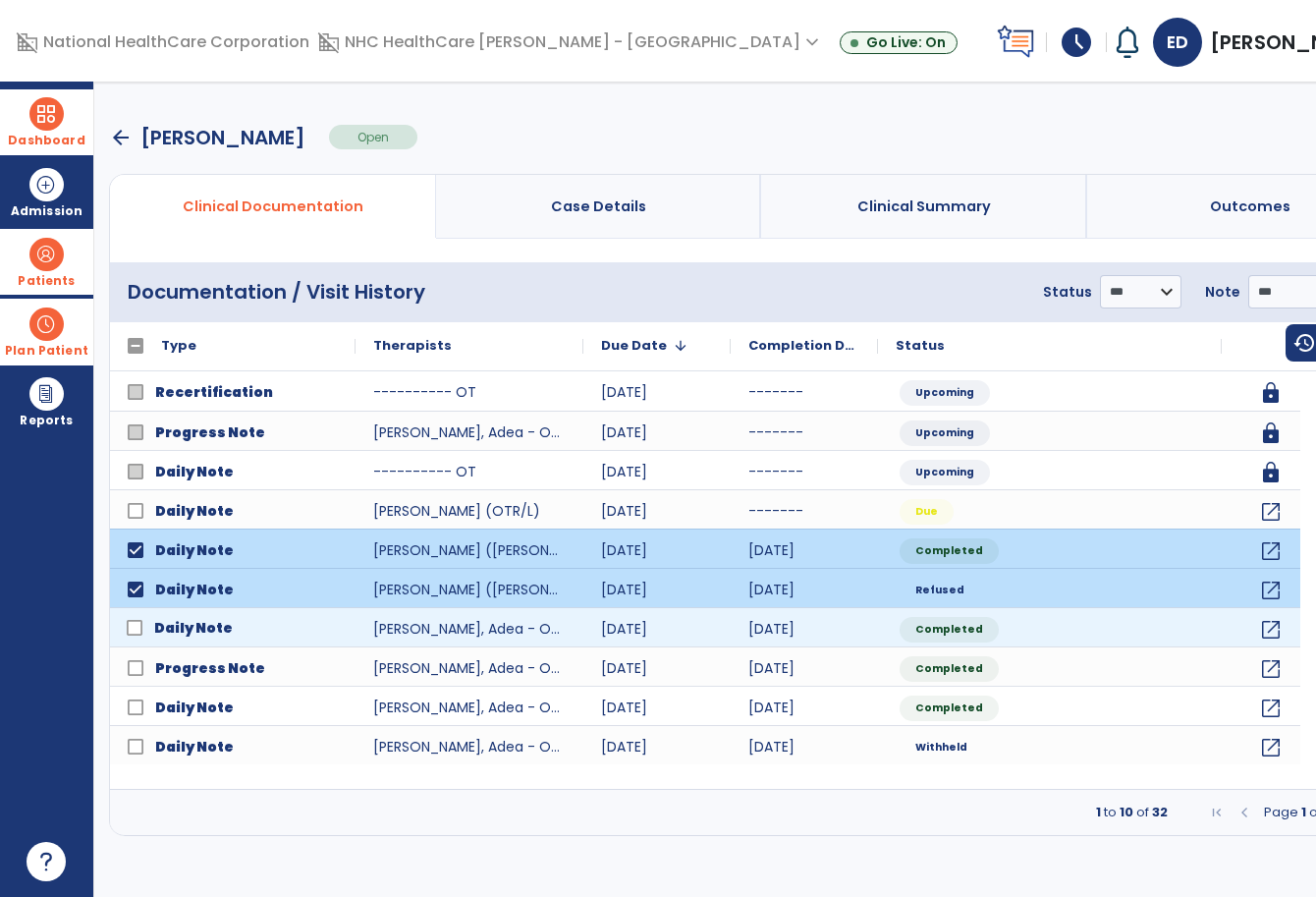 click 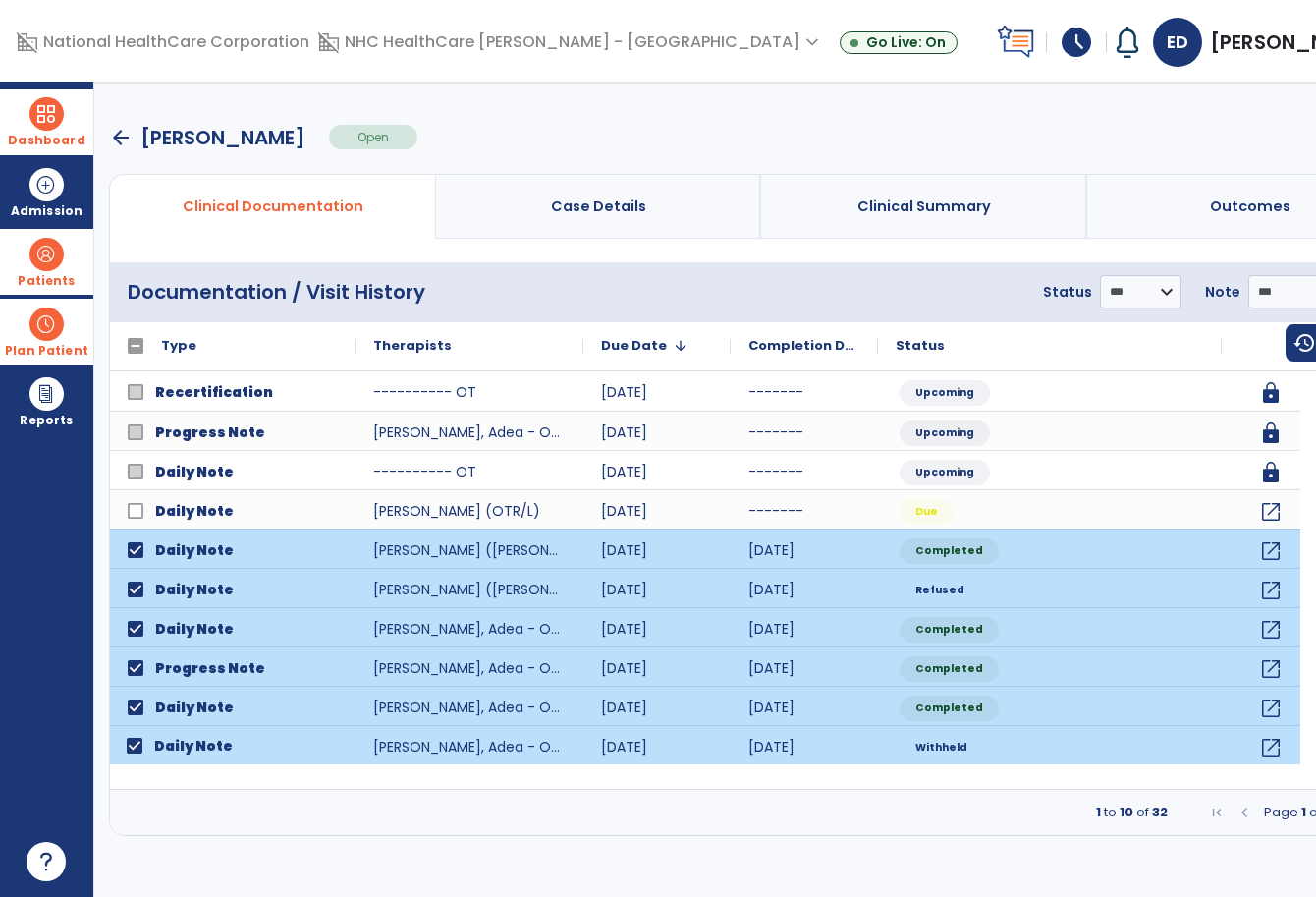 click at bounding box center [1354, 813] 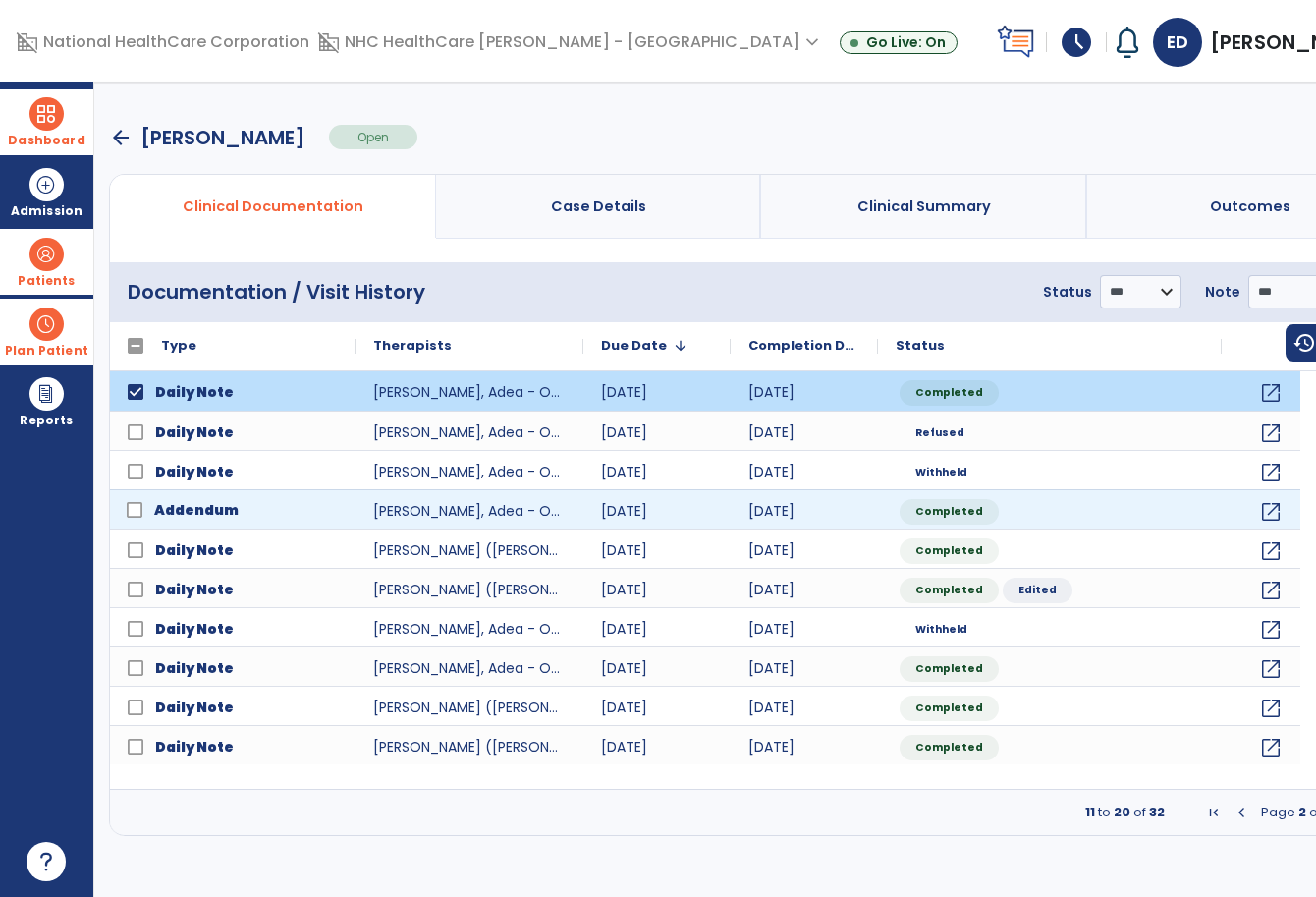 click on "Addendum" 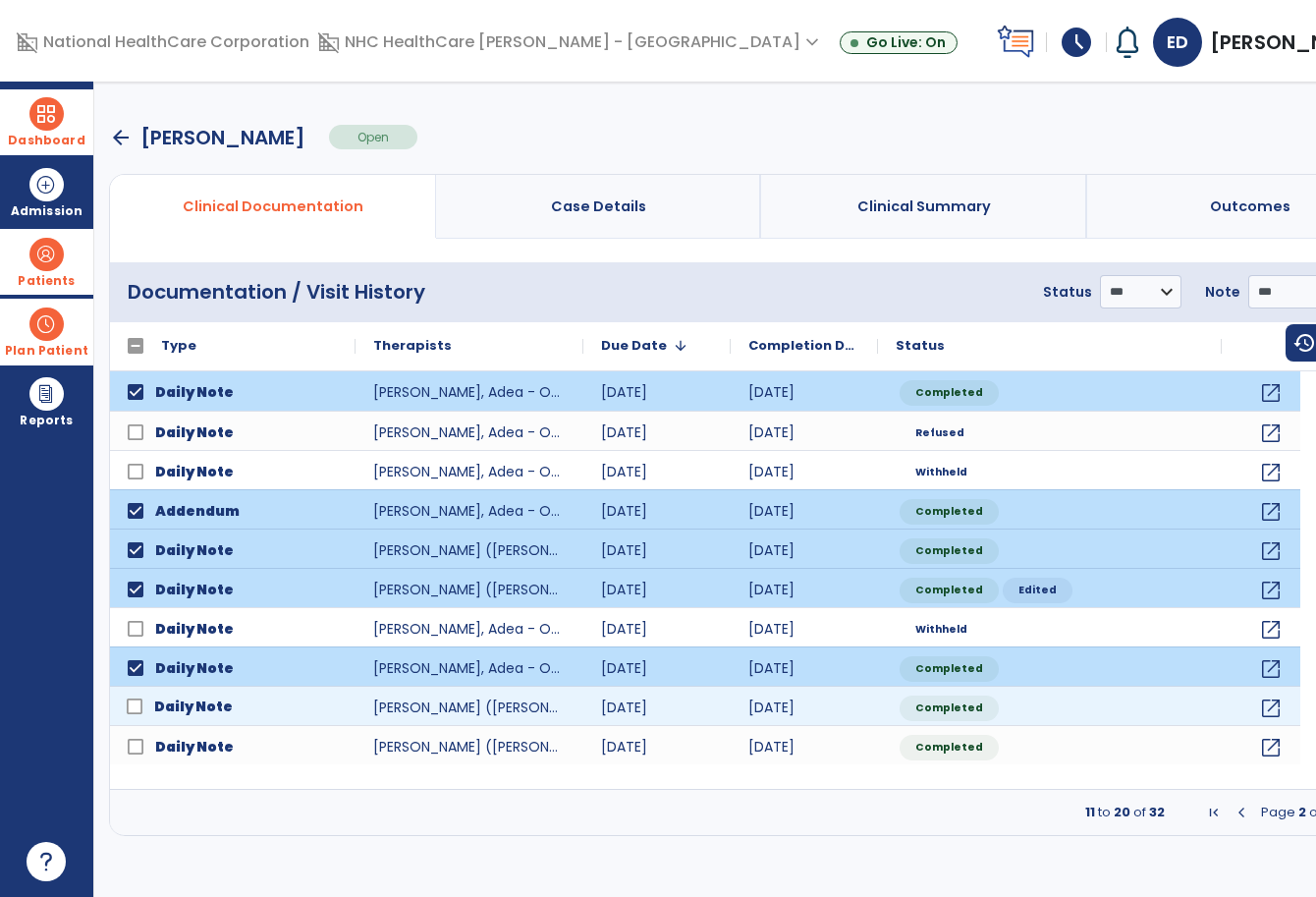 click 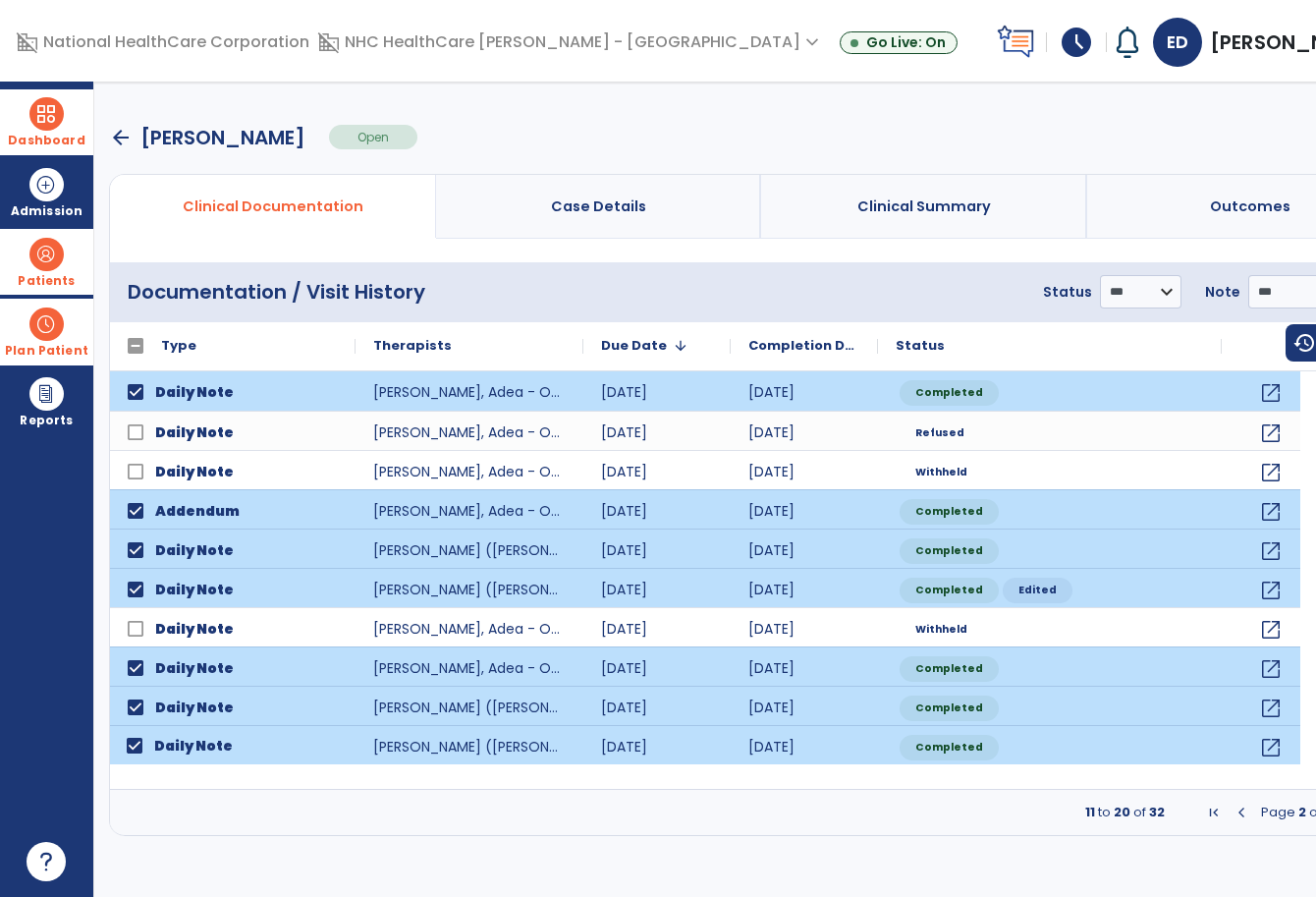 click at bounding box center (1354, 813) 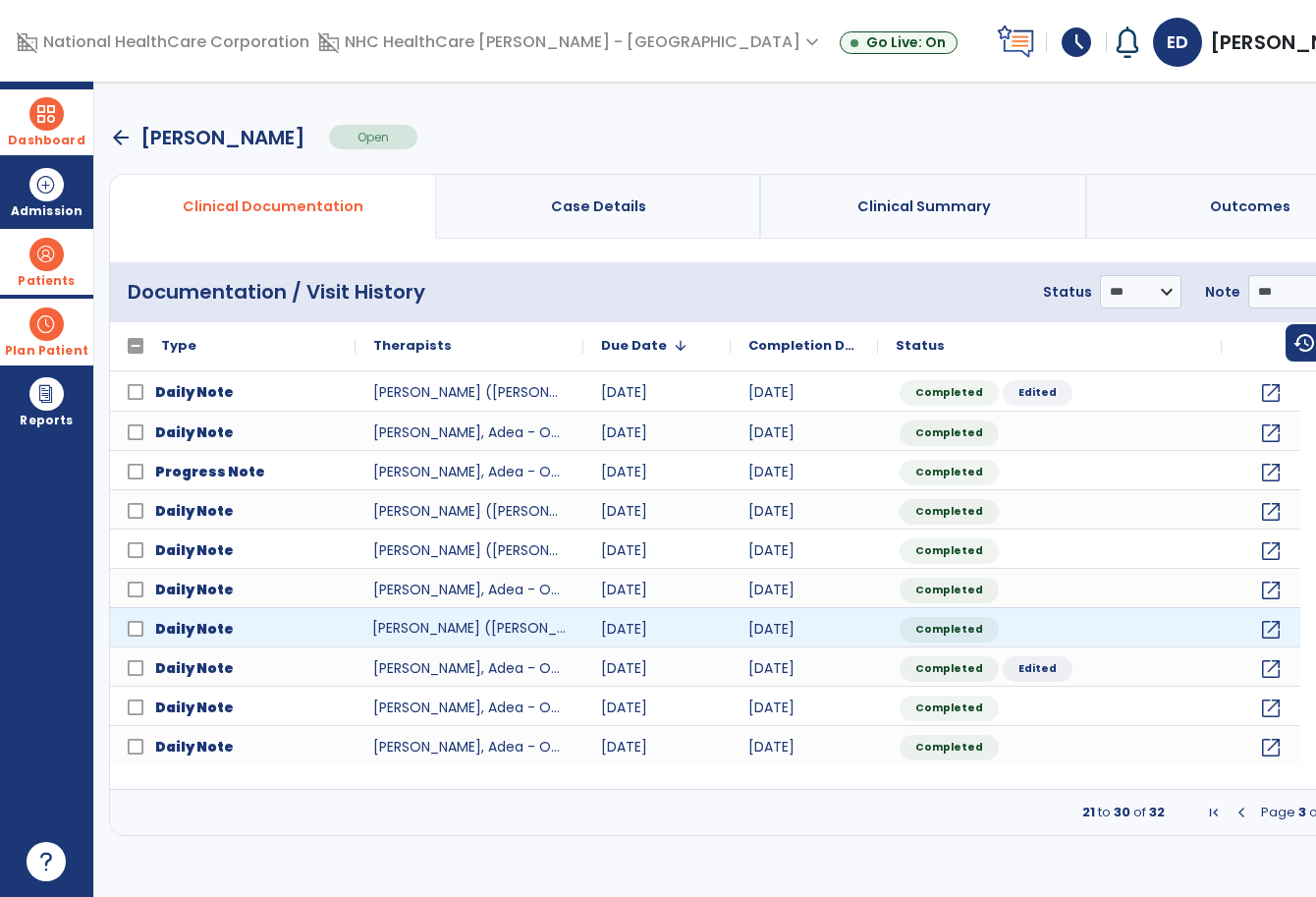 click on "[PERSON_NAME] ([PERSON_NAME]/L)" 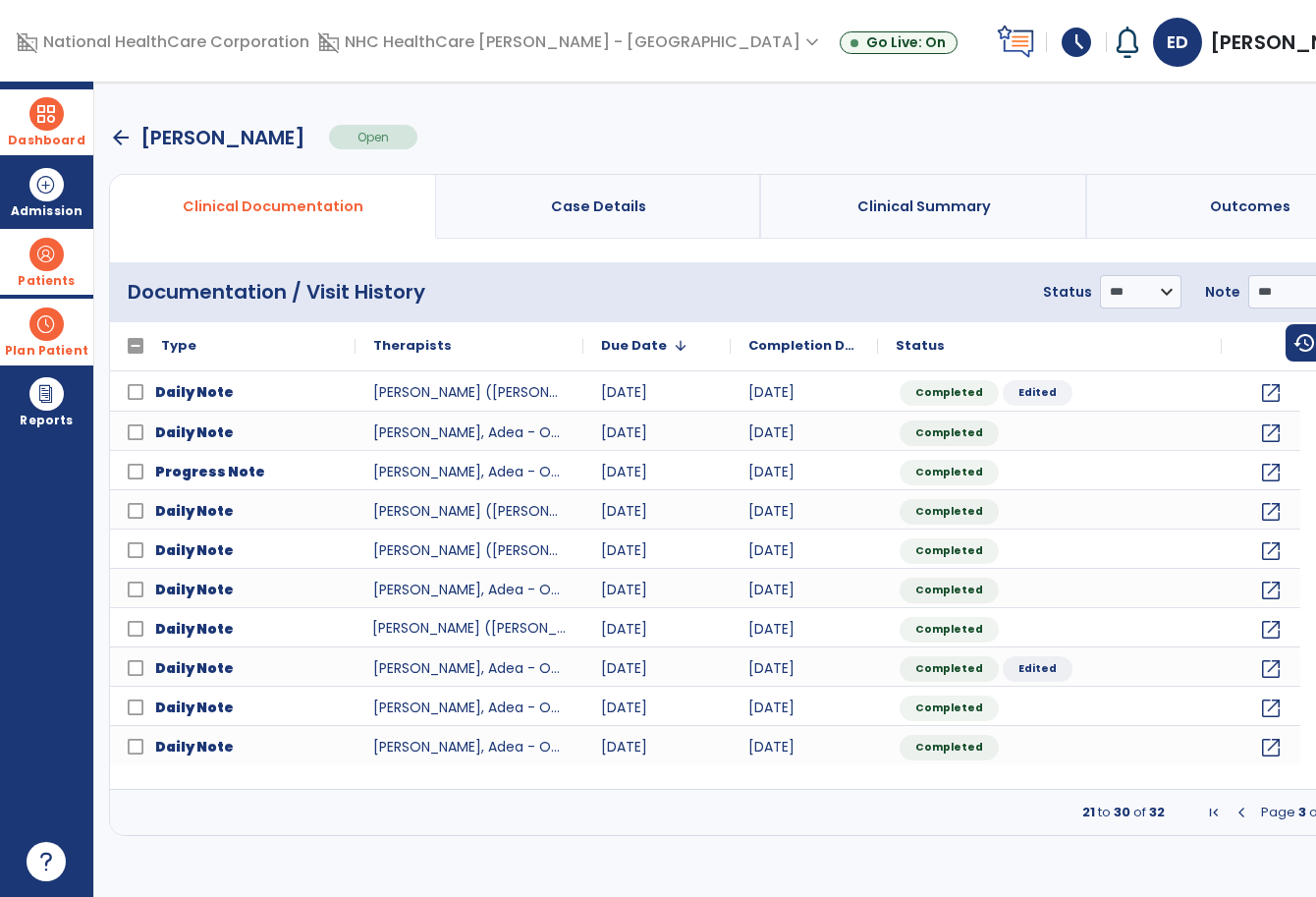 click on "menu" at bounding box center [1386, 292] 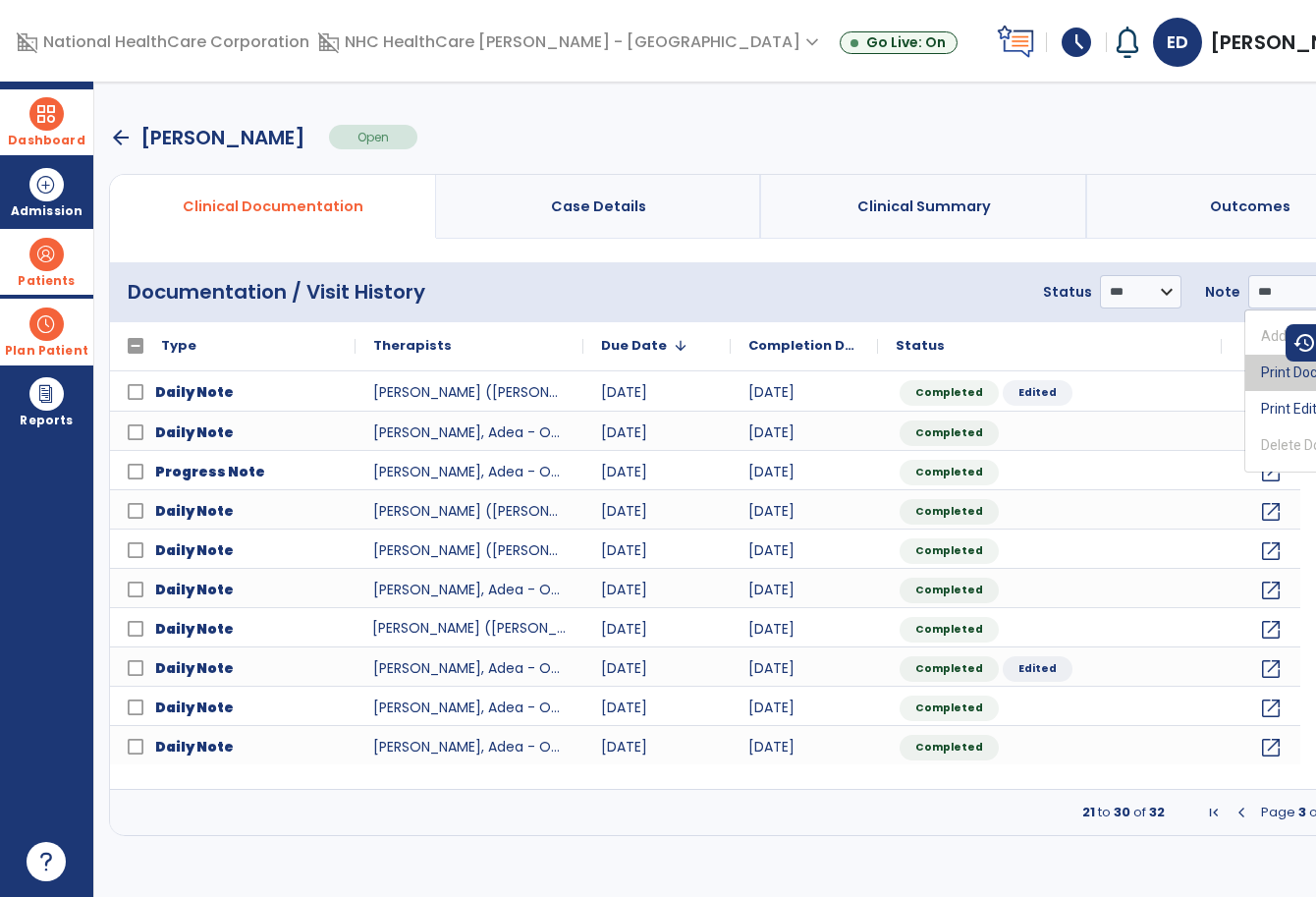 click on "Print Documents" at bounding box center (1323, 372) 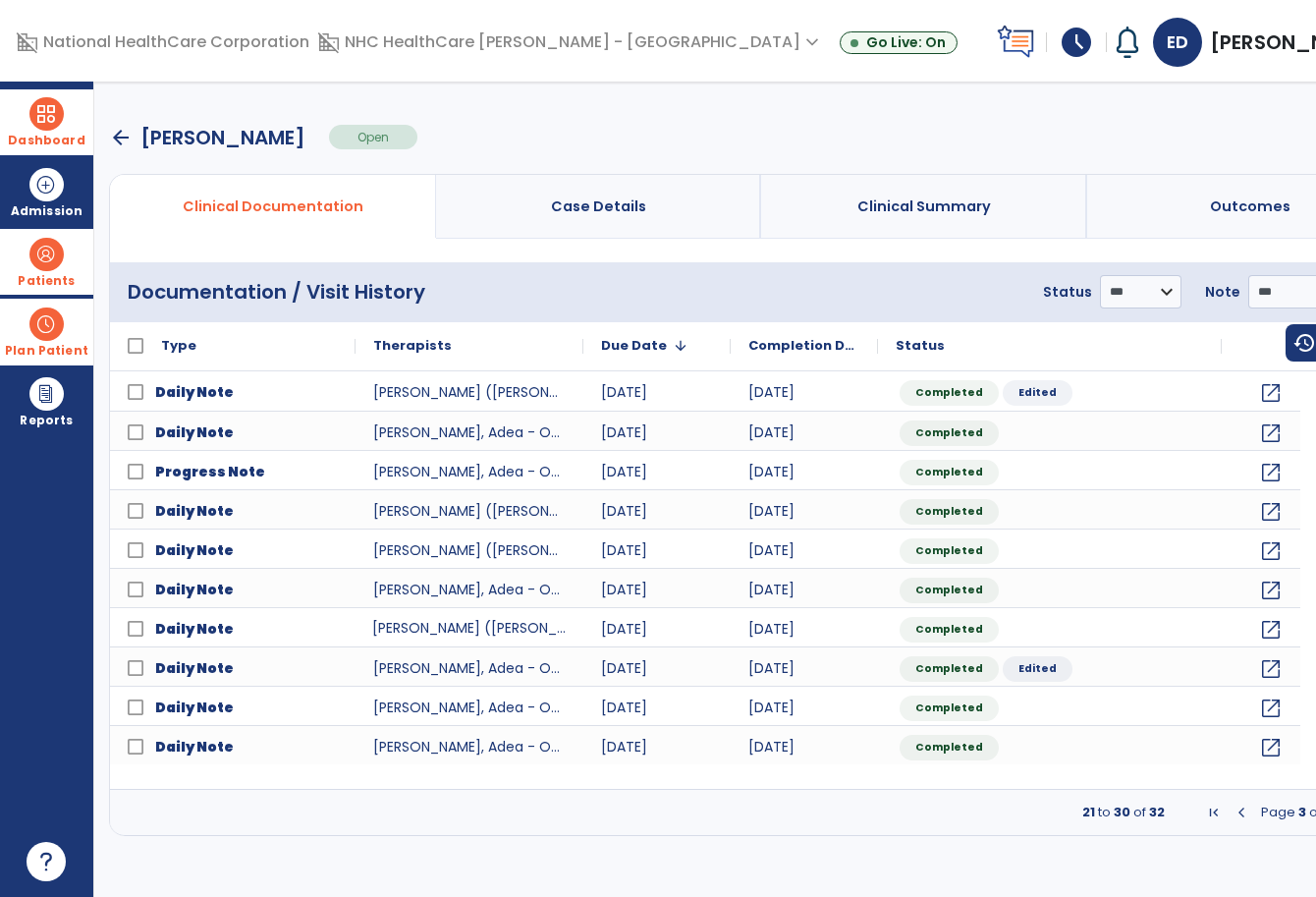 click at bounding box center (1241, 813) 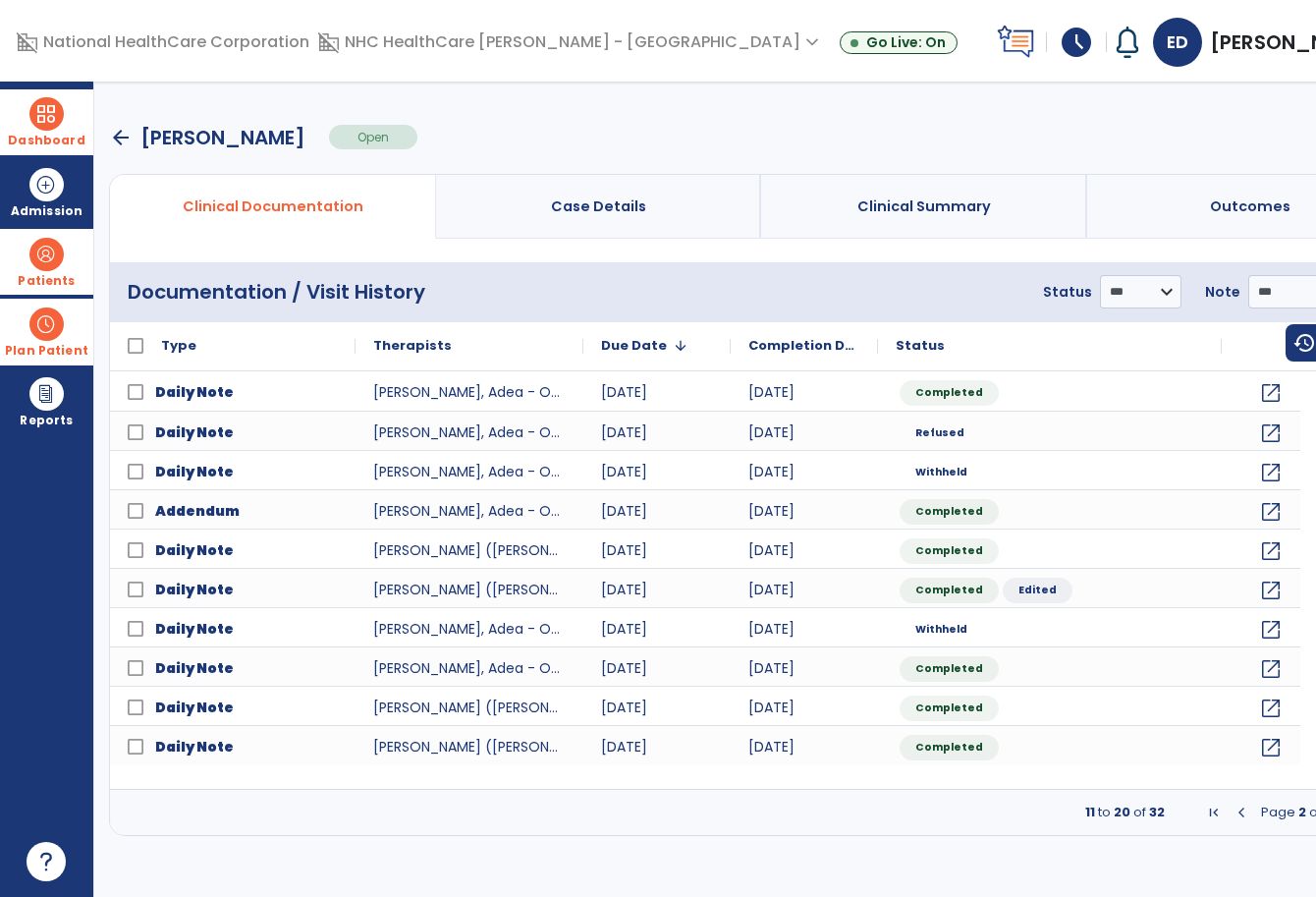click at bounding box center (1241, 813) 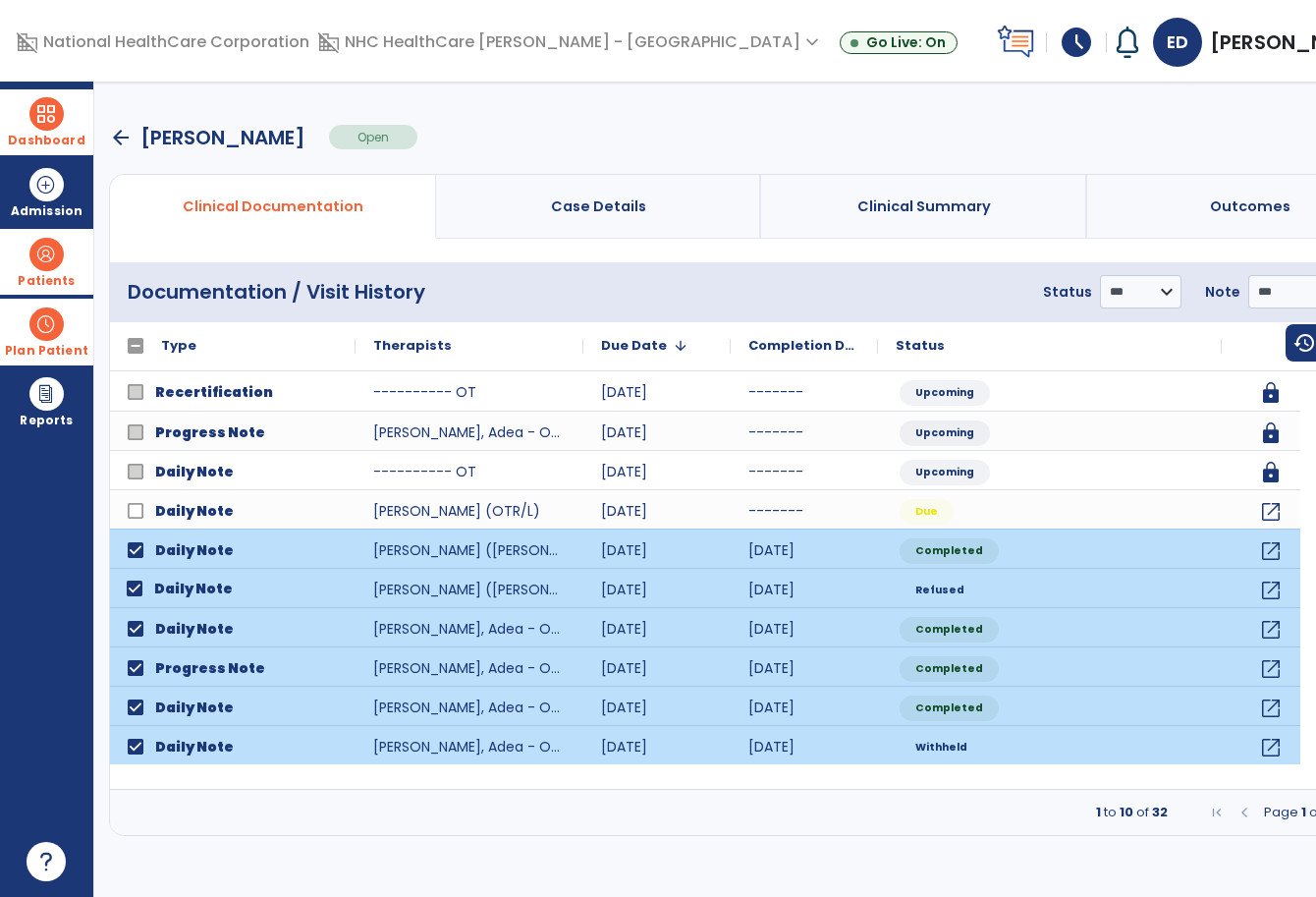 click on "menu" at bounding box center (1386, 292) 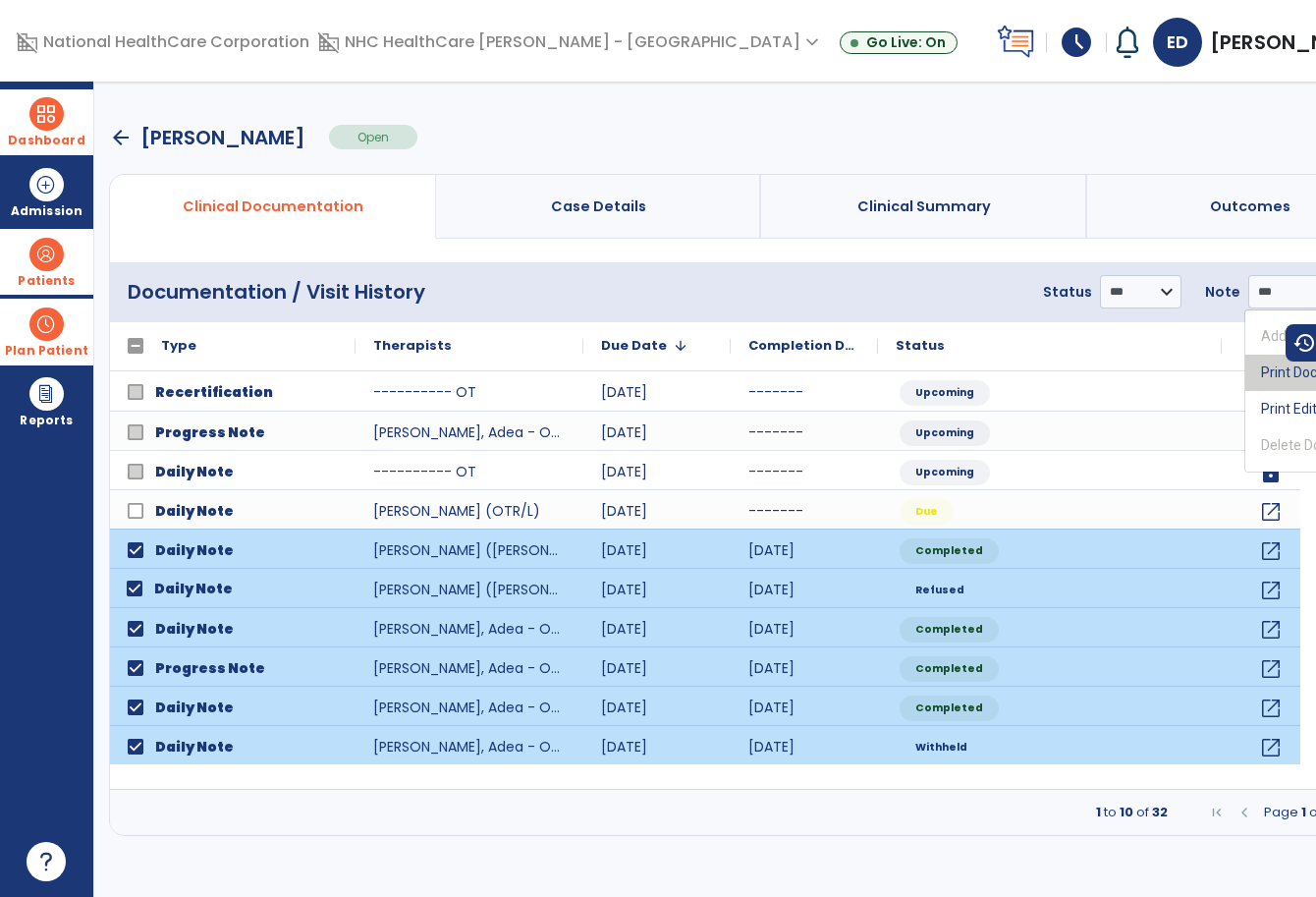 click on "Print Documents" at bounding box center (1323, 372) 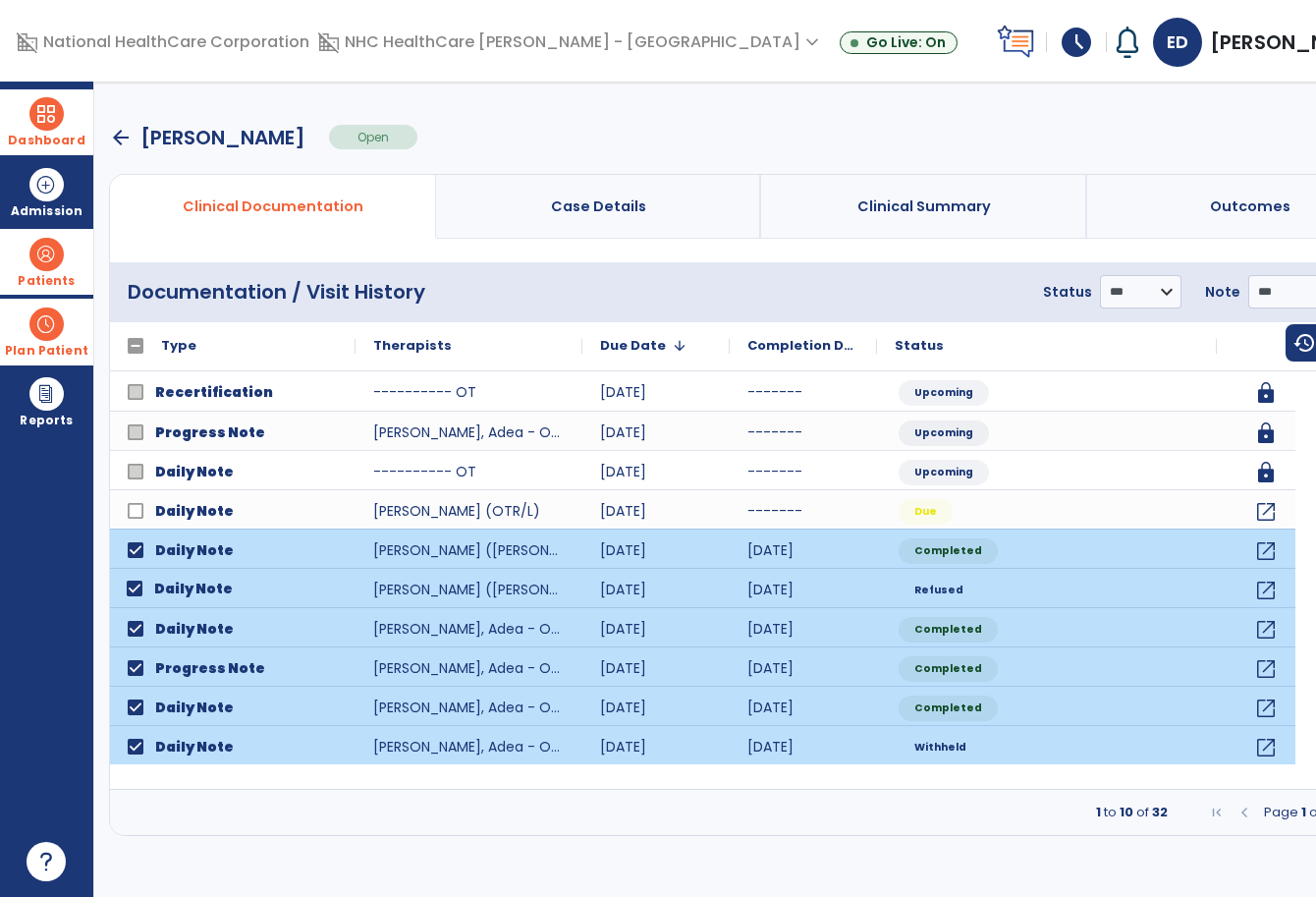 click on "menu" at bounding box center [1386, 292] 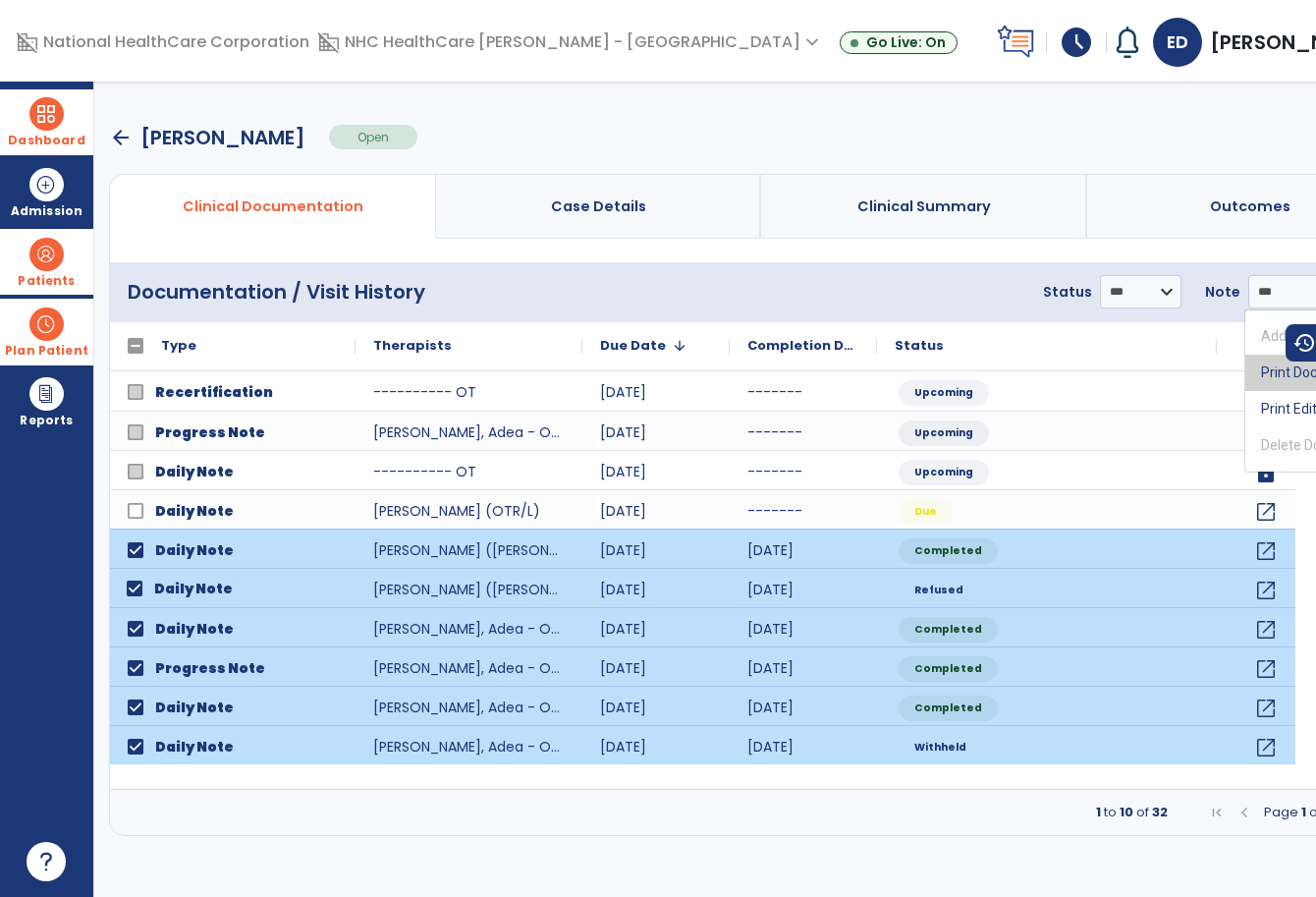 click on "Print Documents" at bounding box center [1323, 372] 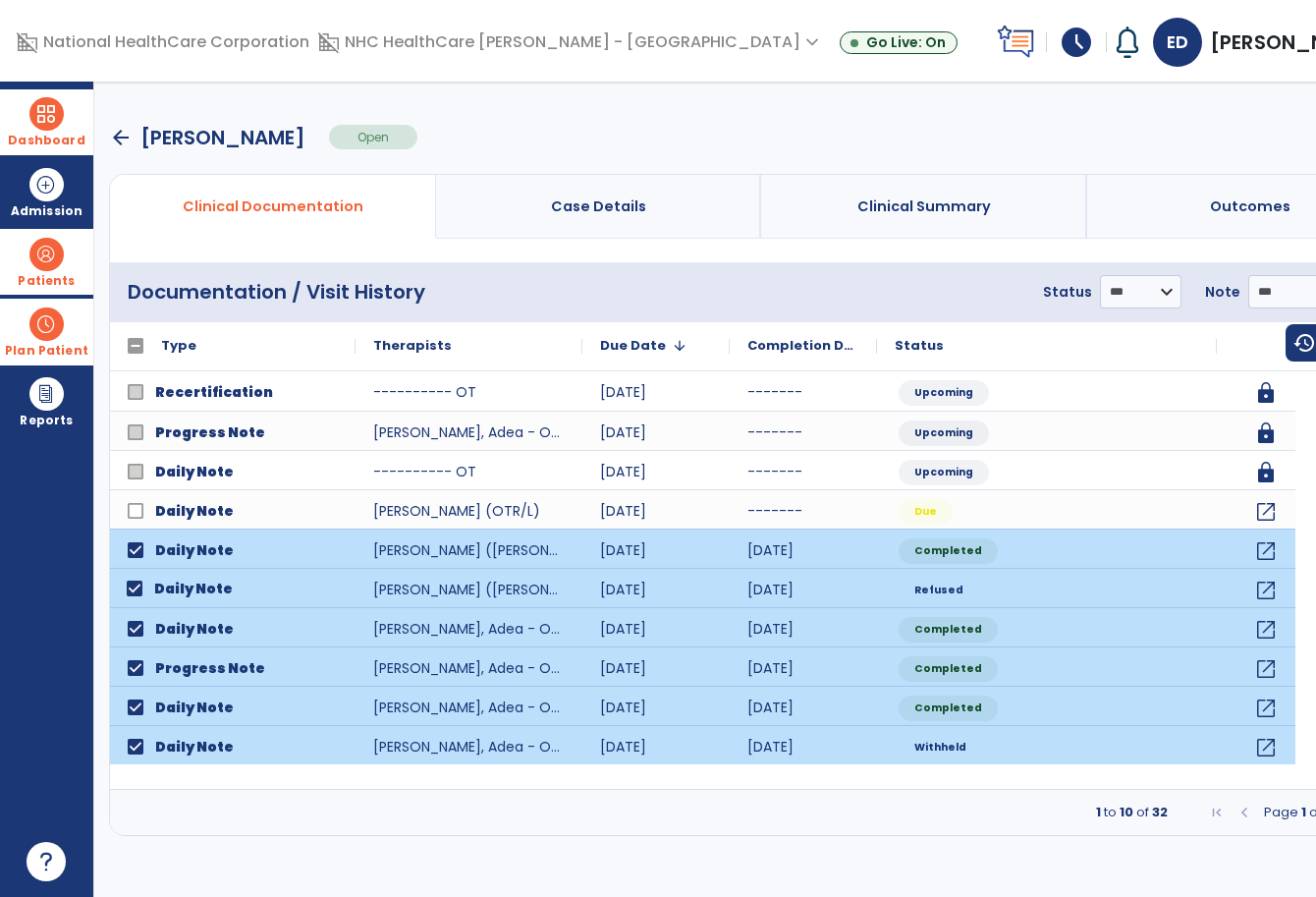 scroll, scrollTop: 84, scrollLeft: 0, axis: vertical 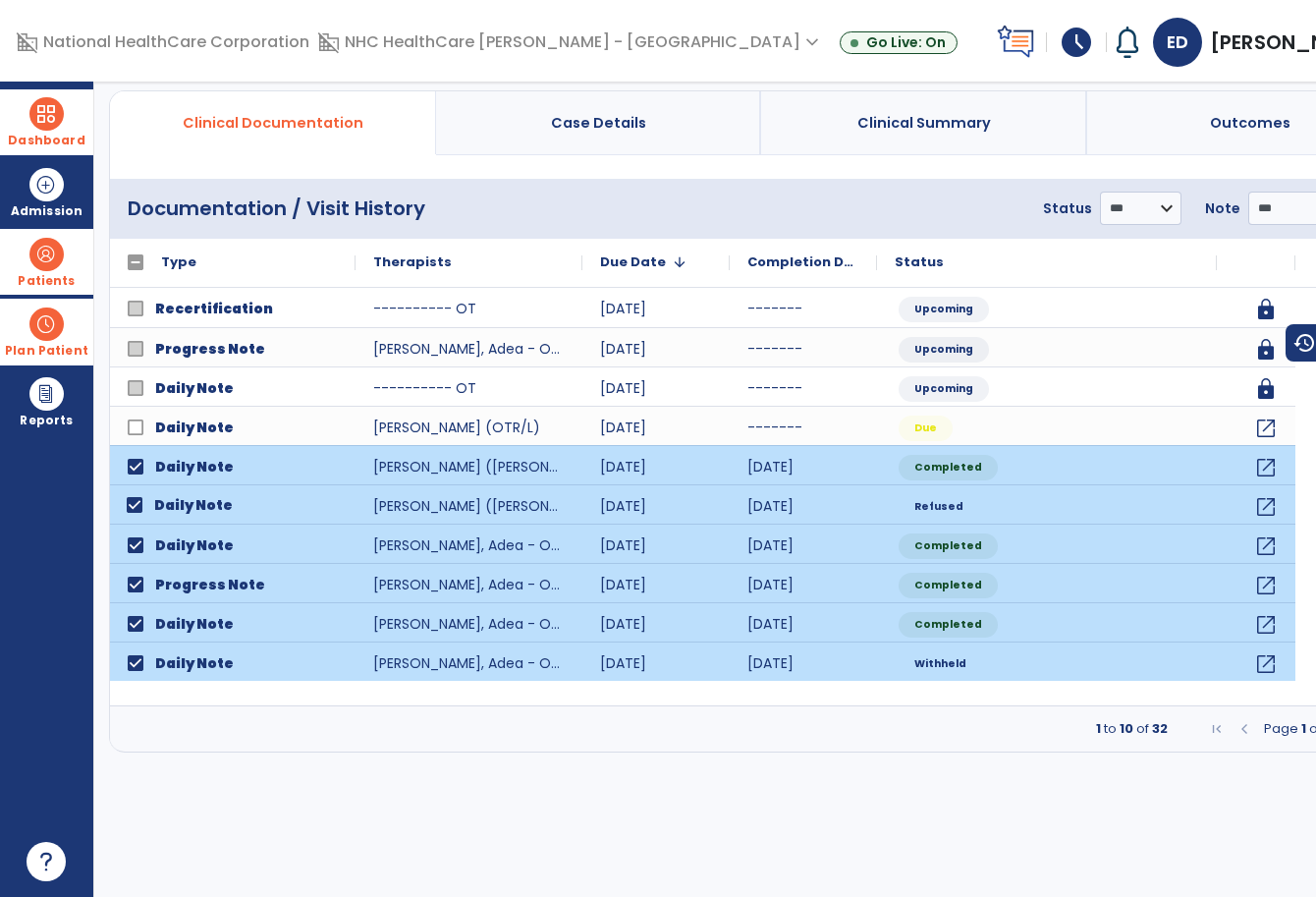 click on "menu" at bounding box center [1386, 208] 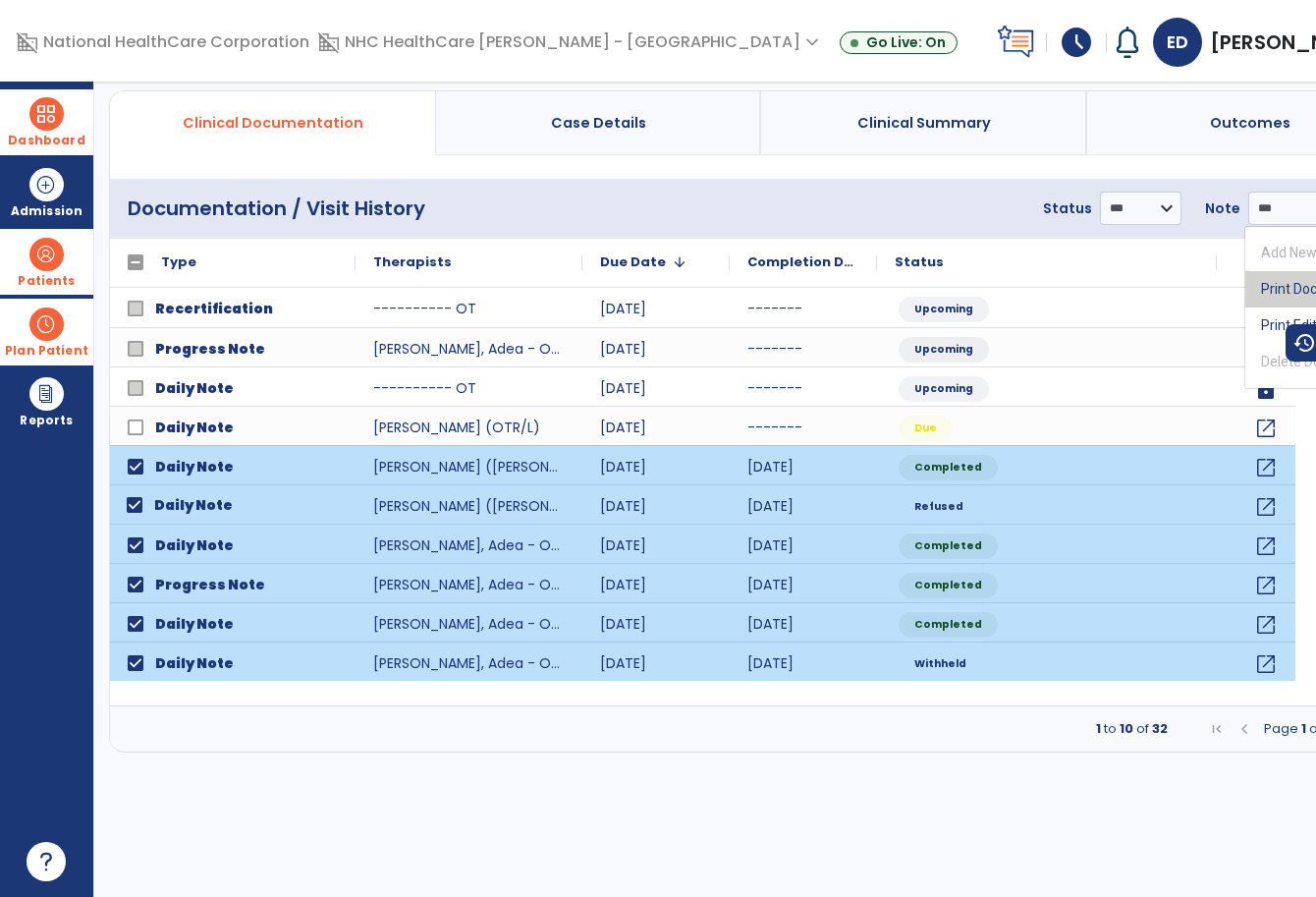 click on "Print Documents" at bounding box center (1323, 289) 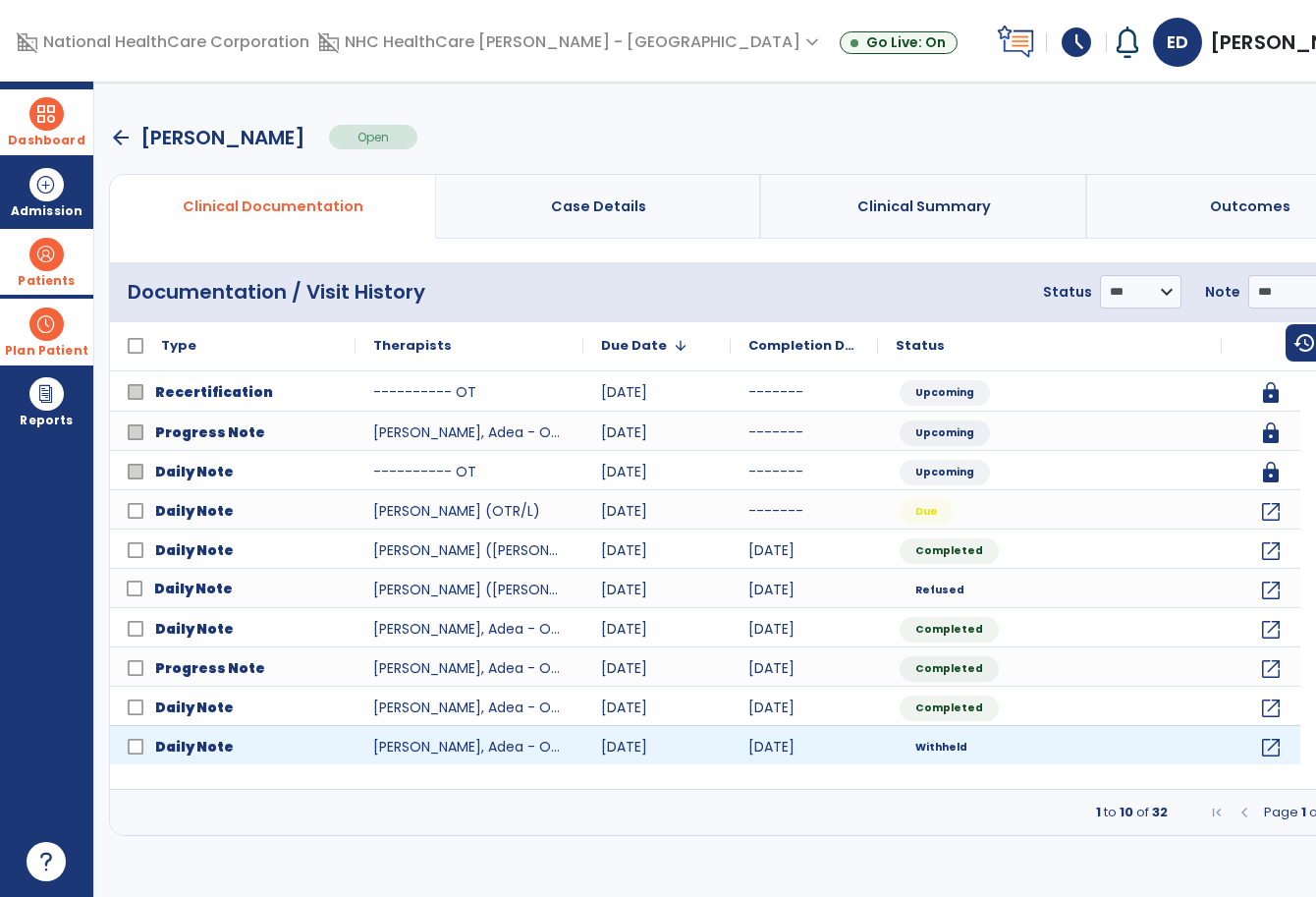 scroll, scrollTop: 0, scrollLeft: 0, axis: both 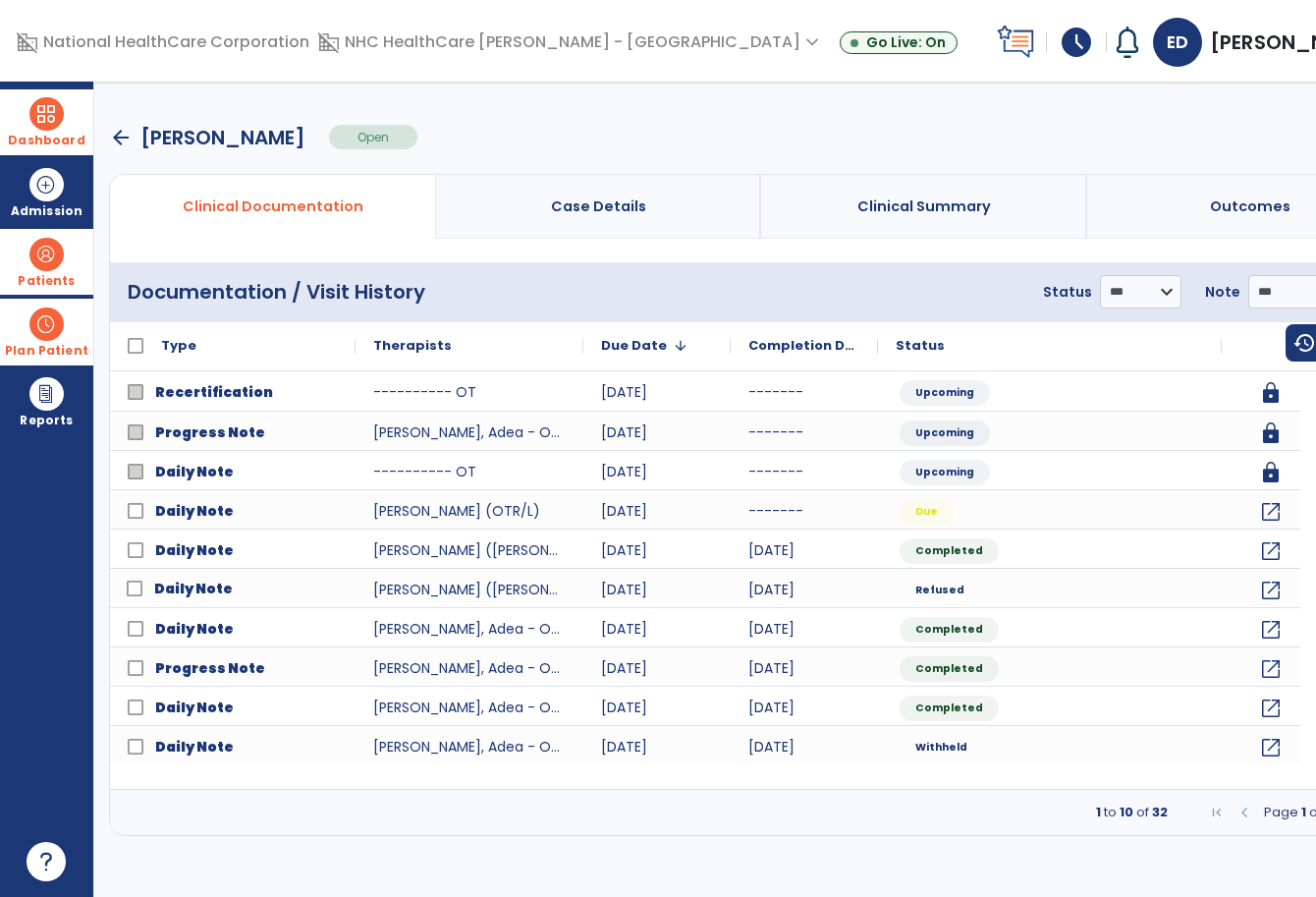 click on "arrow_back" at bounding box center (121, 138) 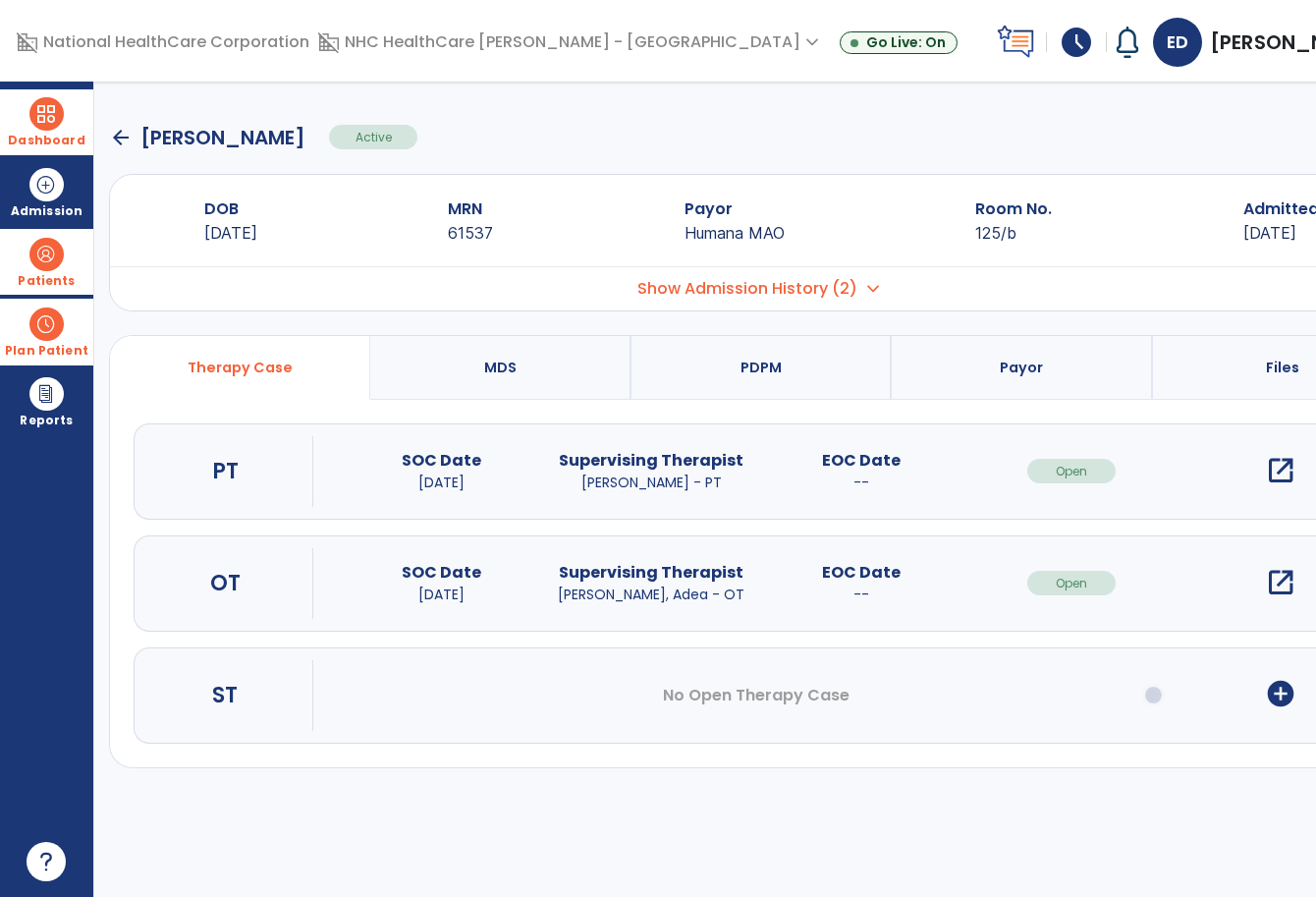 click on "arrow_back   [PERSON_NAME]  Active  menu   Edit Admission   View OBRA Report   Discharge Patient  DOB [DEMOGRAPHIC_DATA] MRN [MEDICAL_RECORD_NUMBER] Payor Humana MAO Room No. 125/b Admitted [DATE]
Admission No.
Admit Date
02" at bounding box center (761, 489) 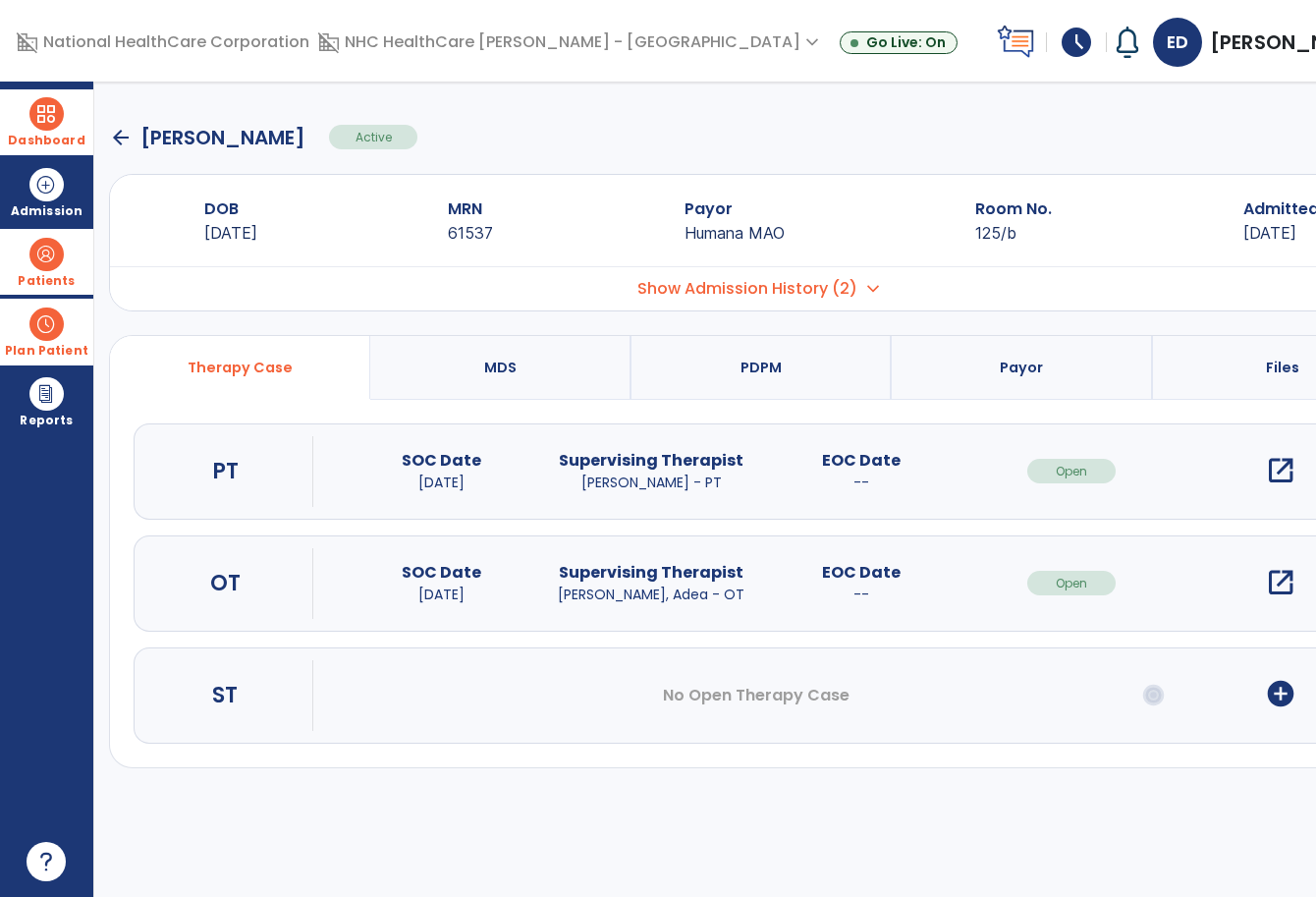 click on "Dashboard  dashboard  Therapist Dashboard" at bounding box center (46, 122) 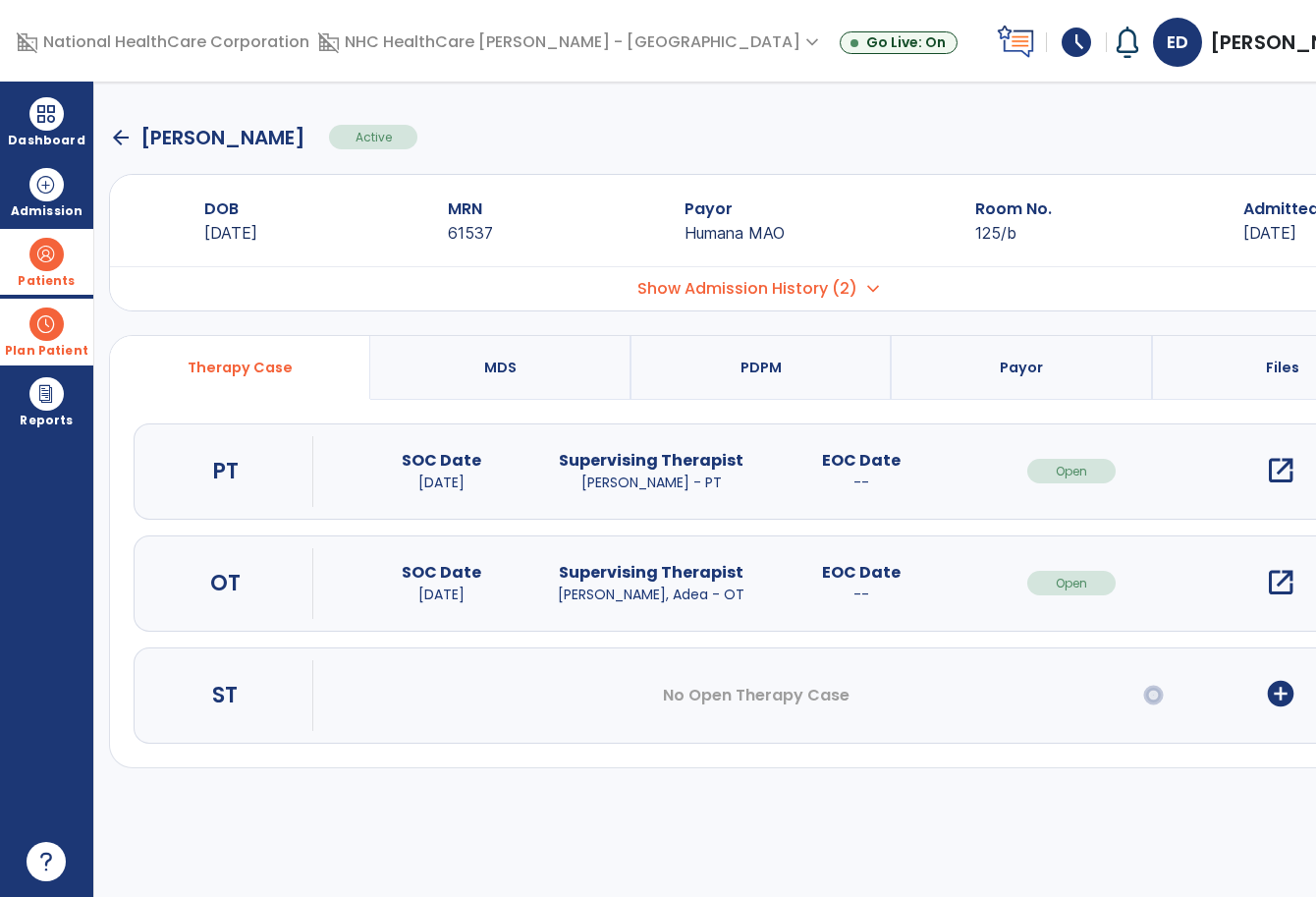 click on "[PERSON_NAME]" 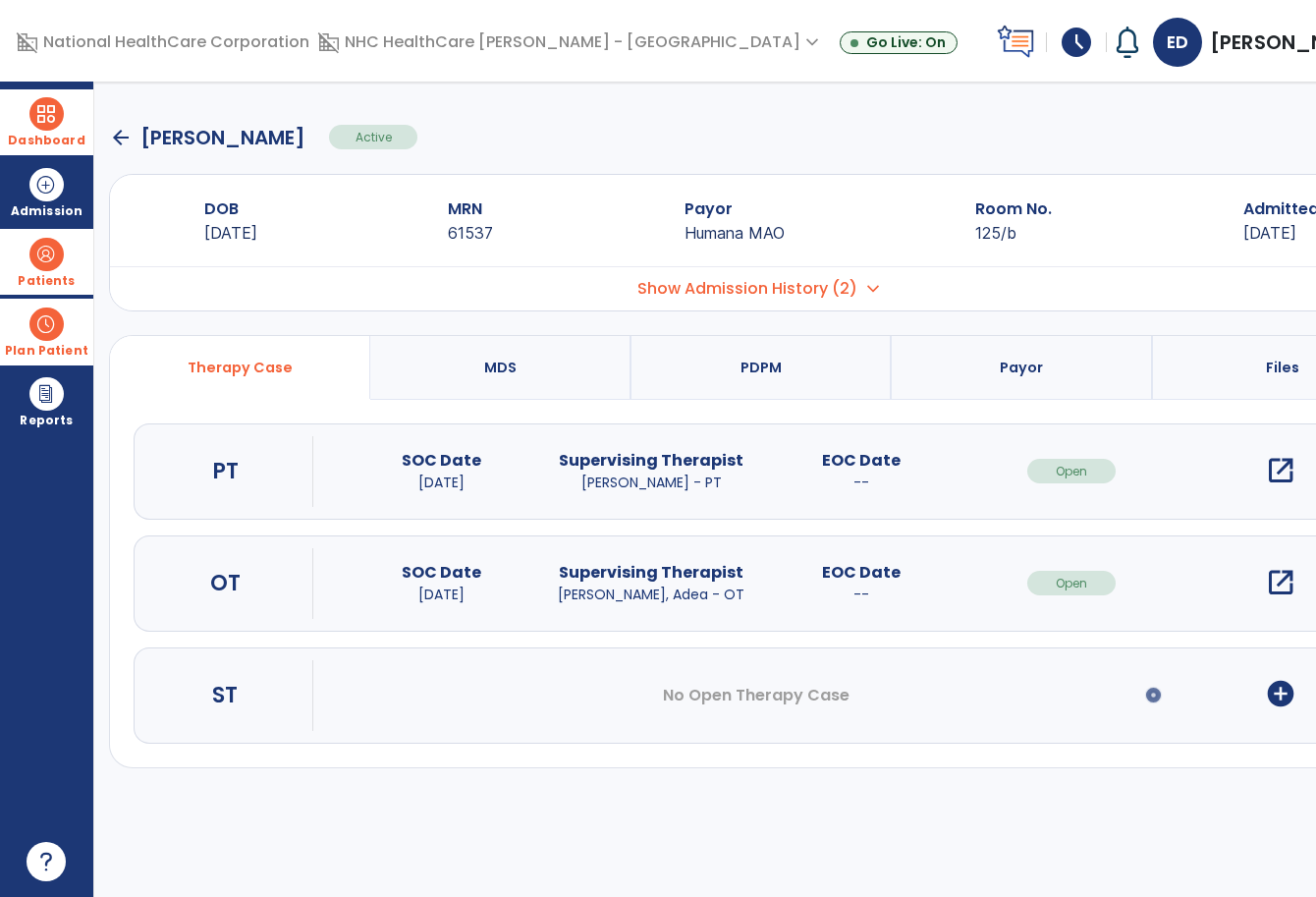 click on "Dashboard" at bounding box center (46, 122) 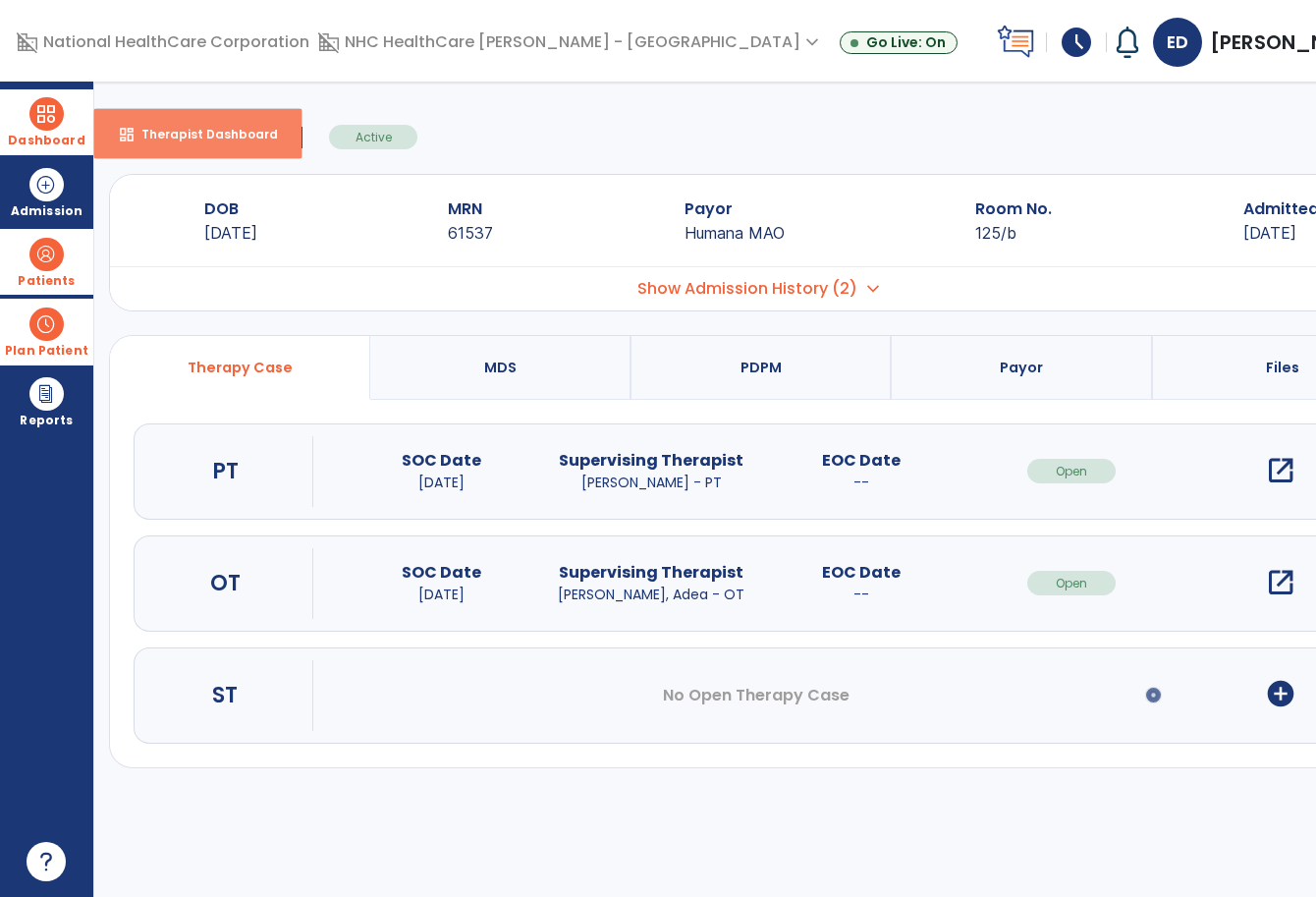 click on "Therapist Dashboard" at bounding box center [201, 134] 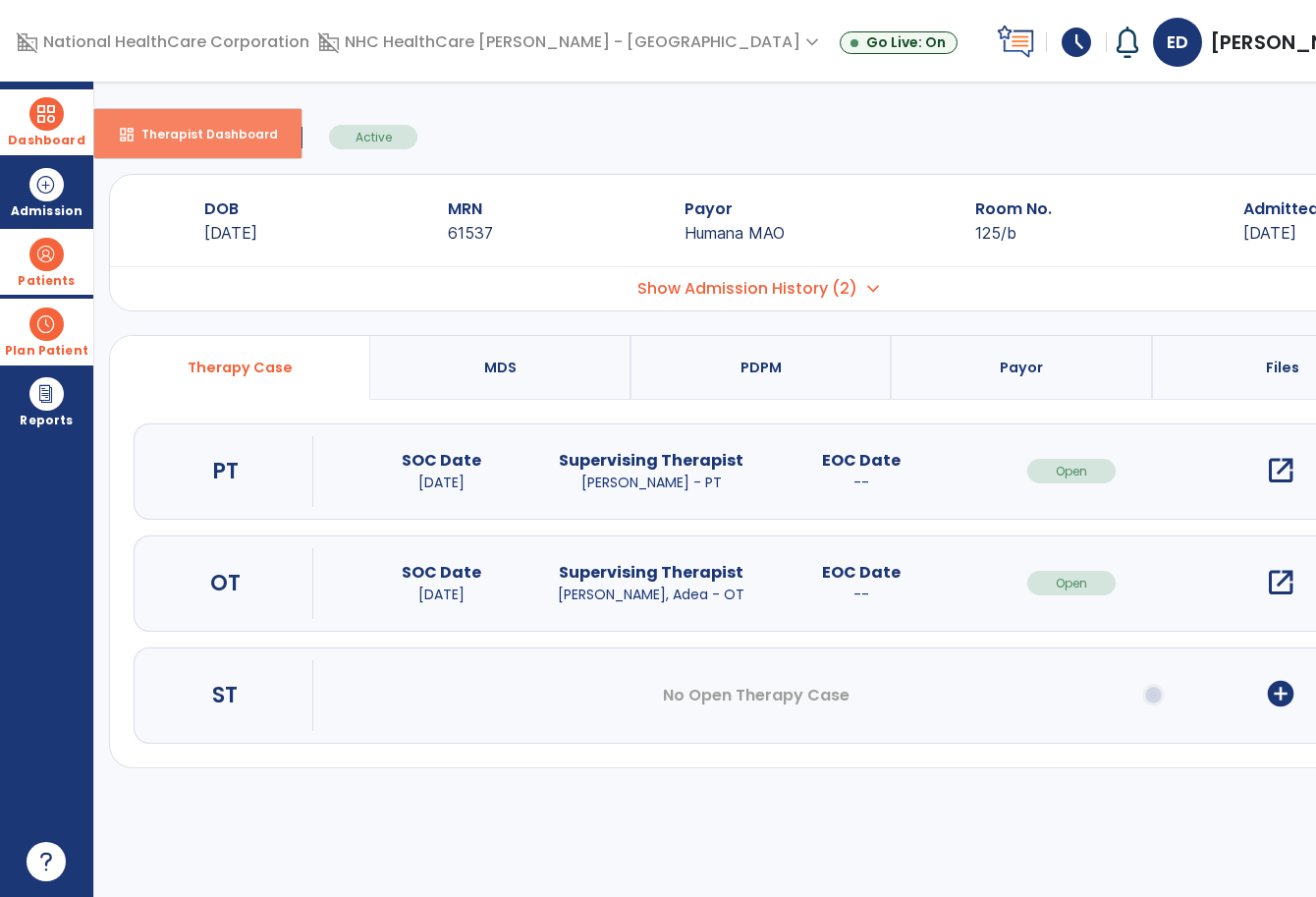 select on "****" 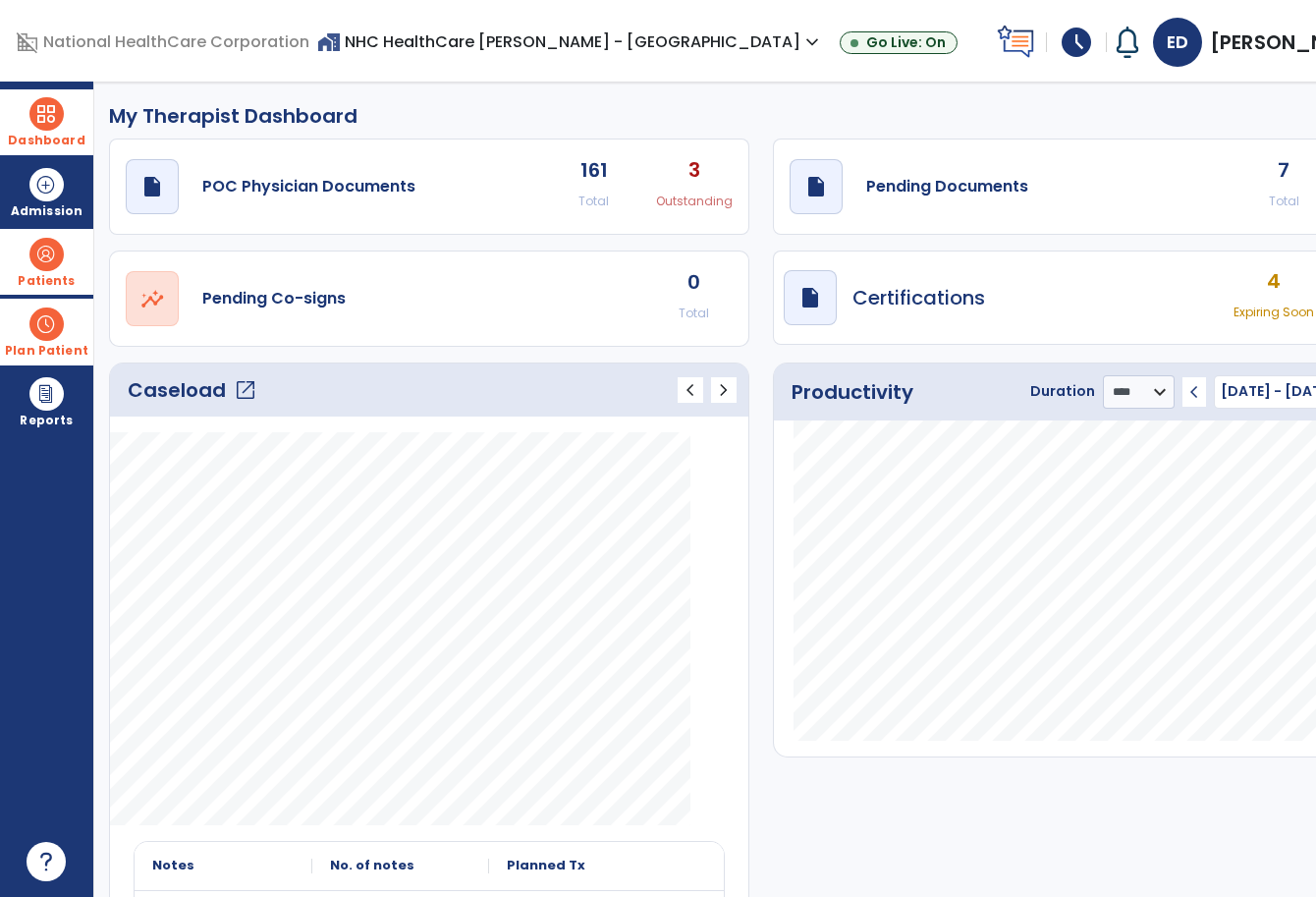 click on "open_in_new" 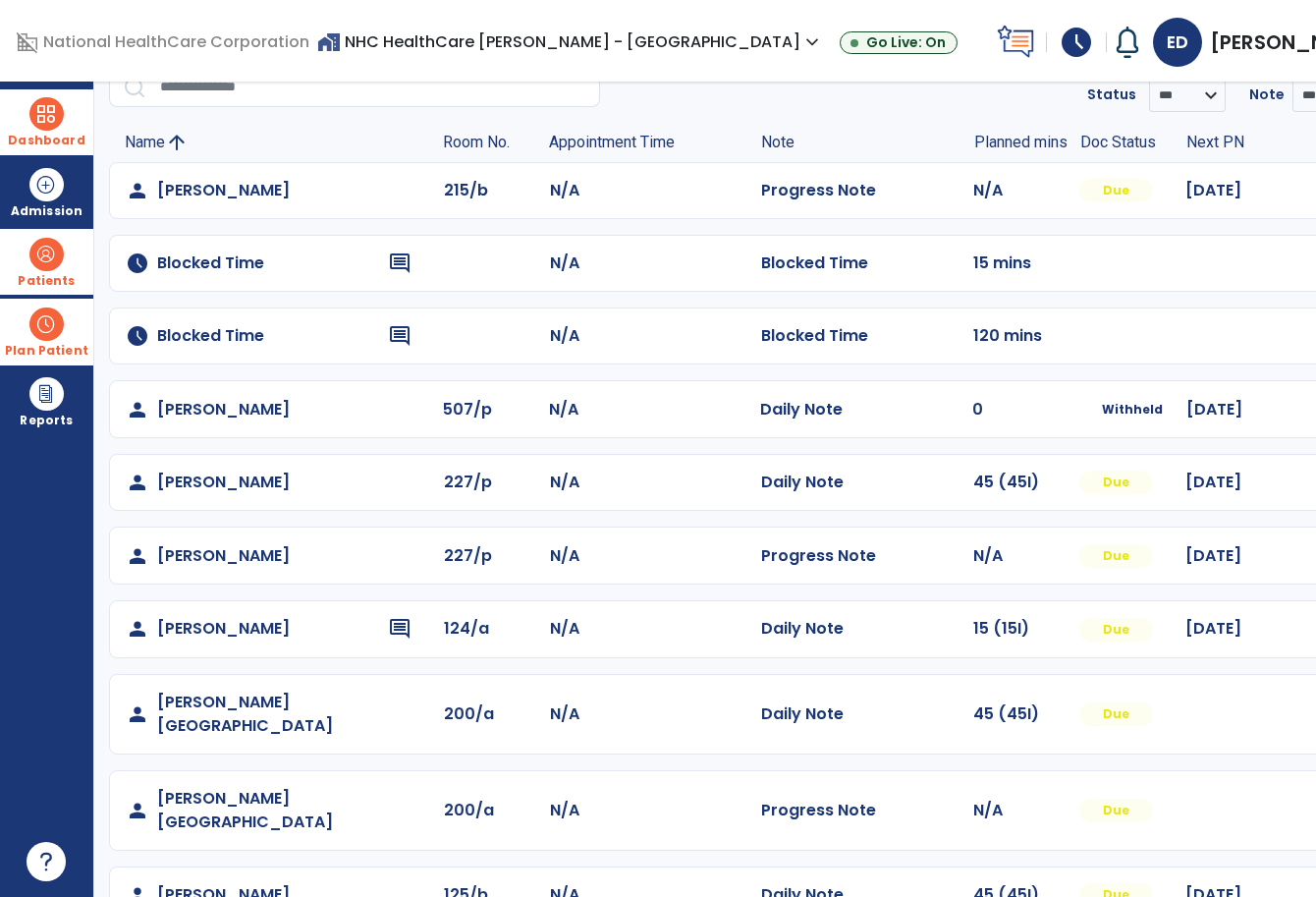 scroll, scrollTop: 96, scrollLeft: 0, axis: vertical 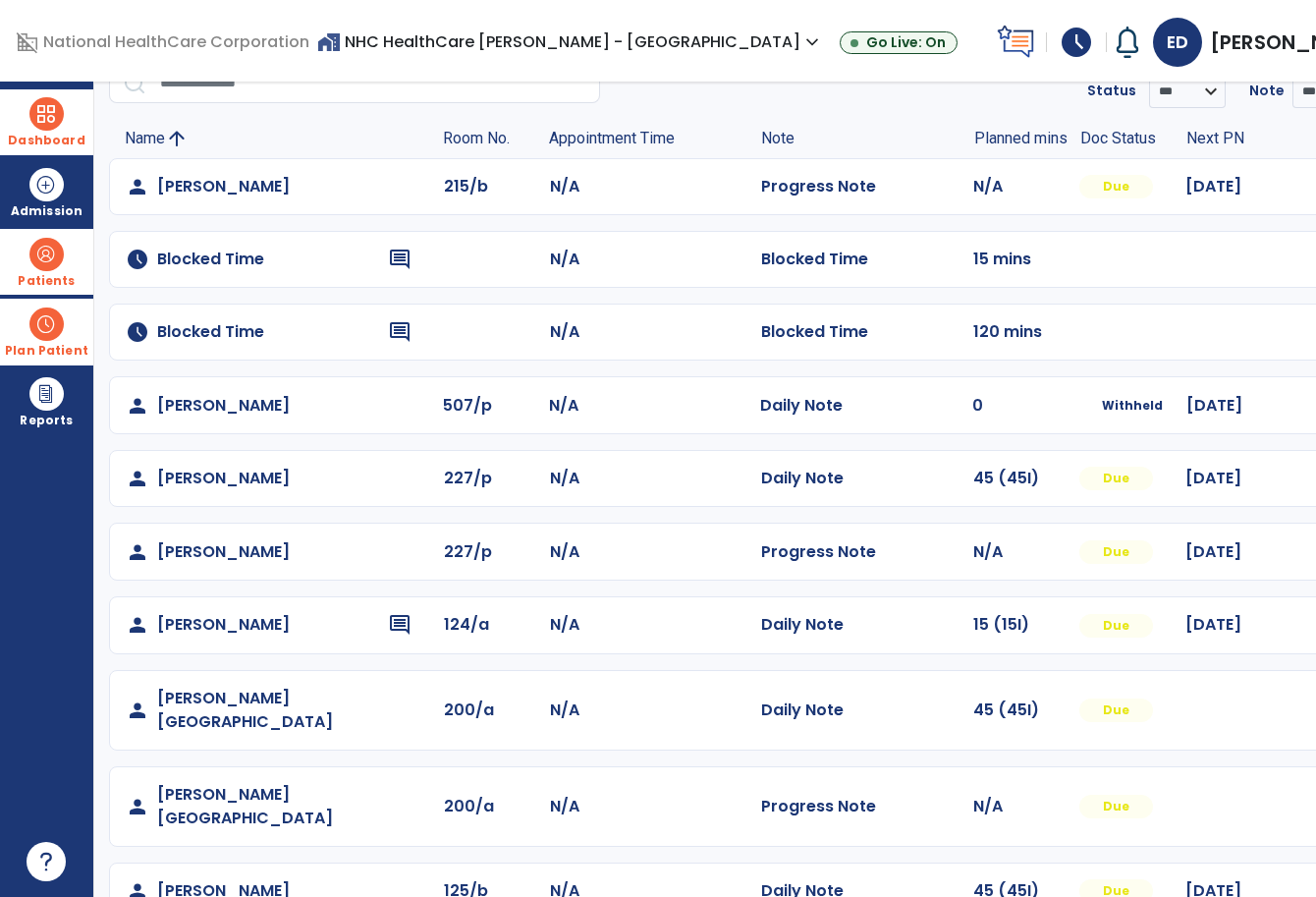 click on "Patients" at bounding box center (46, 261) 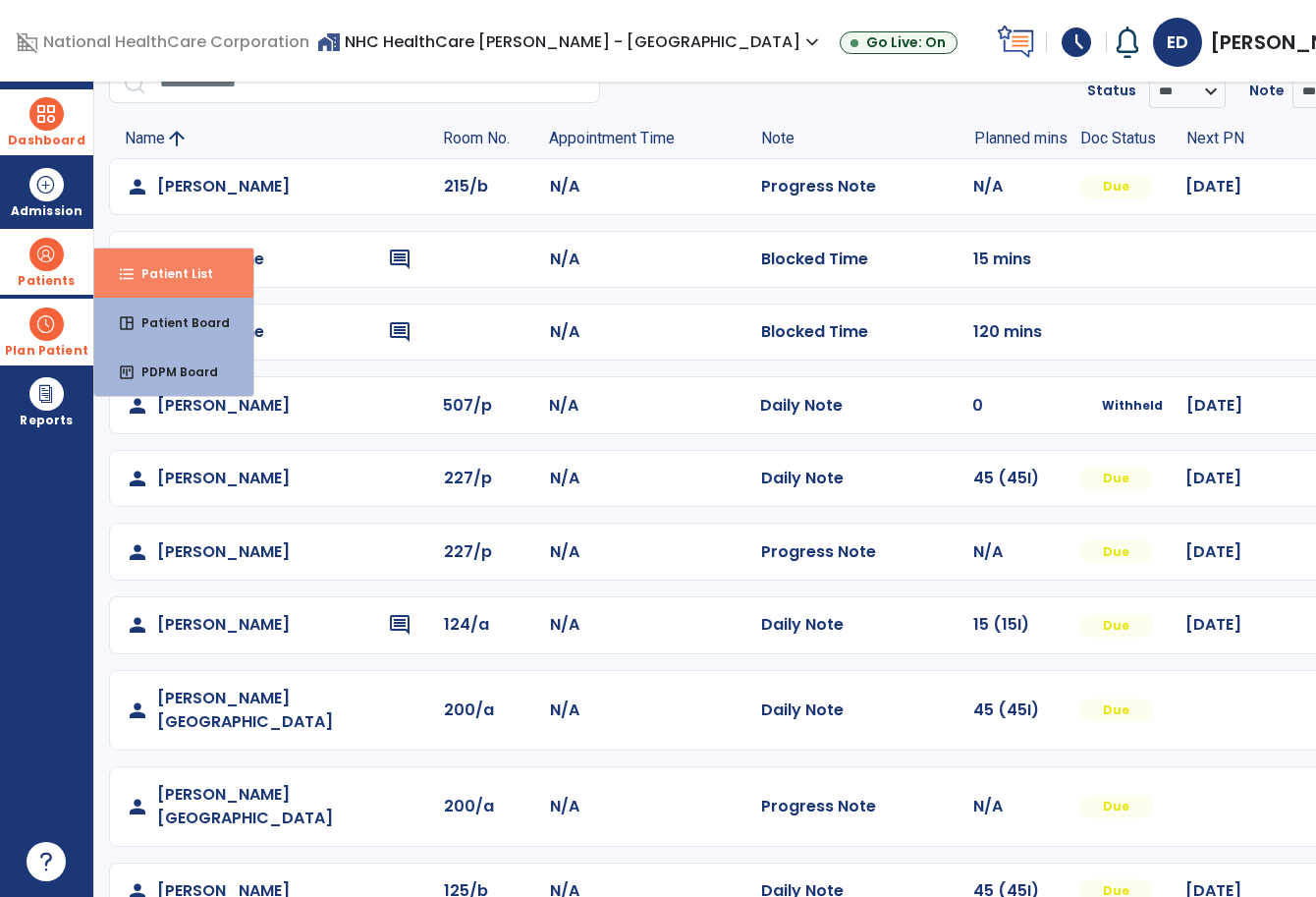 click on "format_list_bulleted  Patient List" at bounding box center (174, 273) 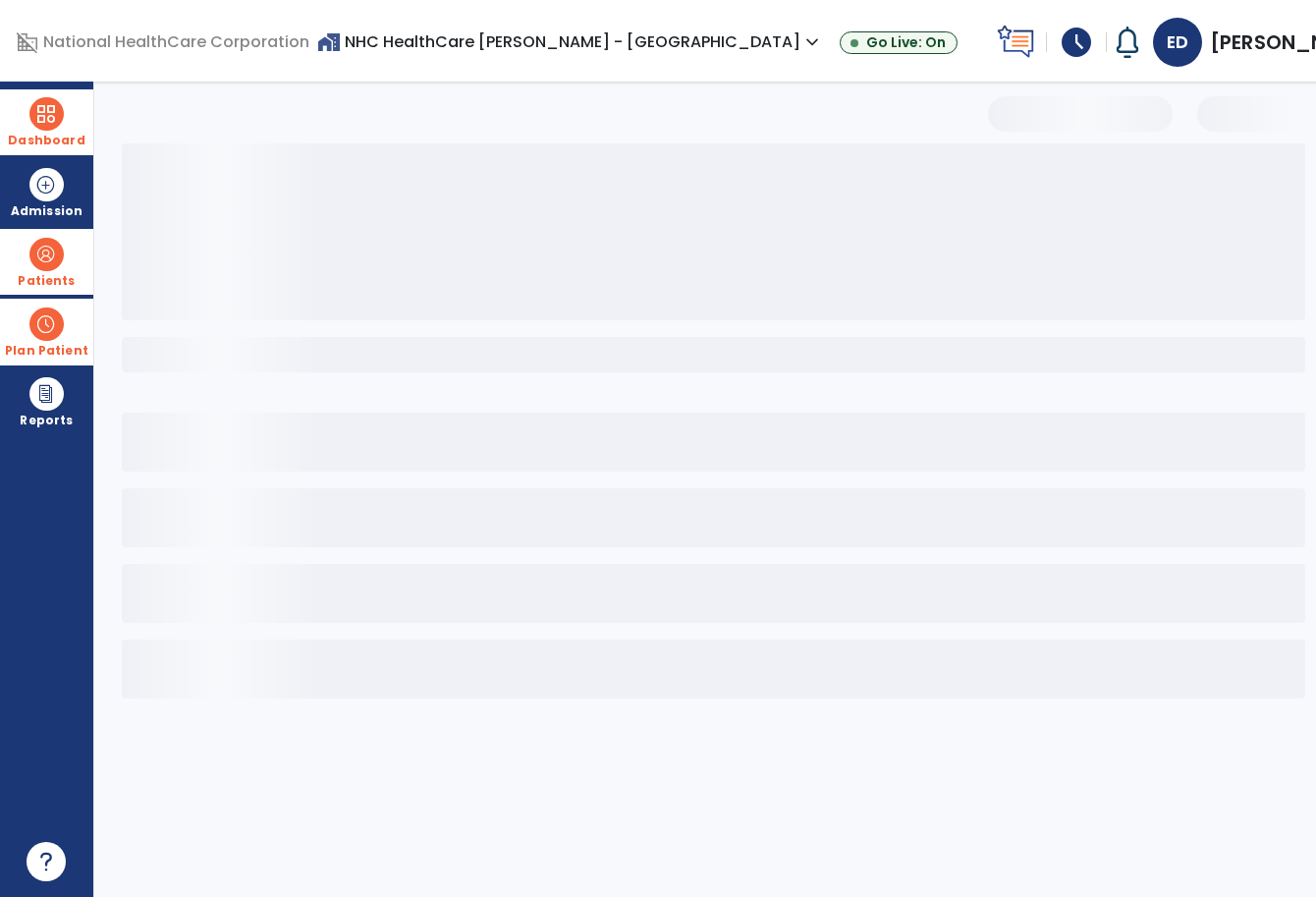 scroll, scrollTop: 0, scrollLeft: 0, axis: both 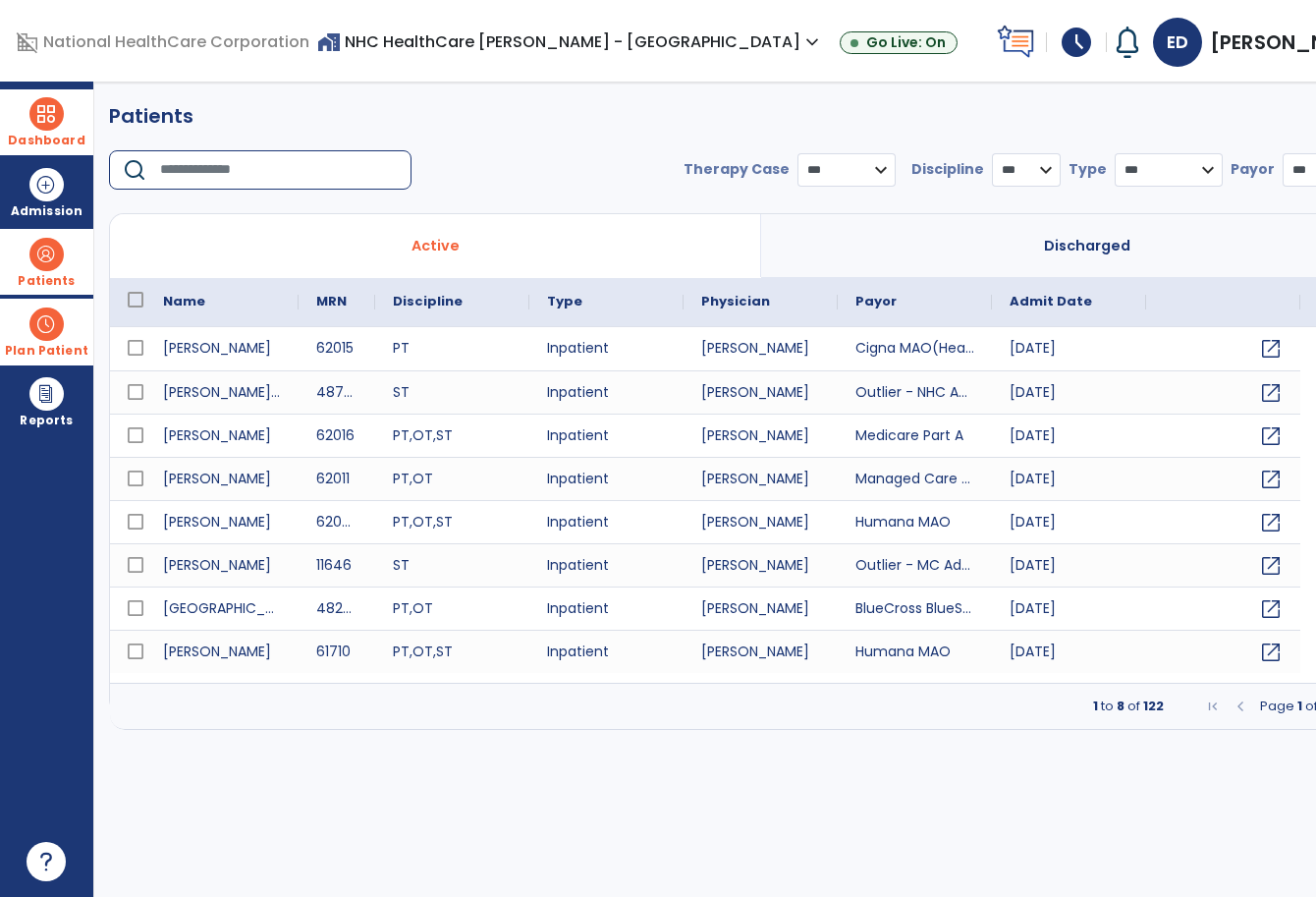 click at bounding box center (279, 170) 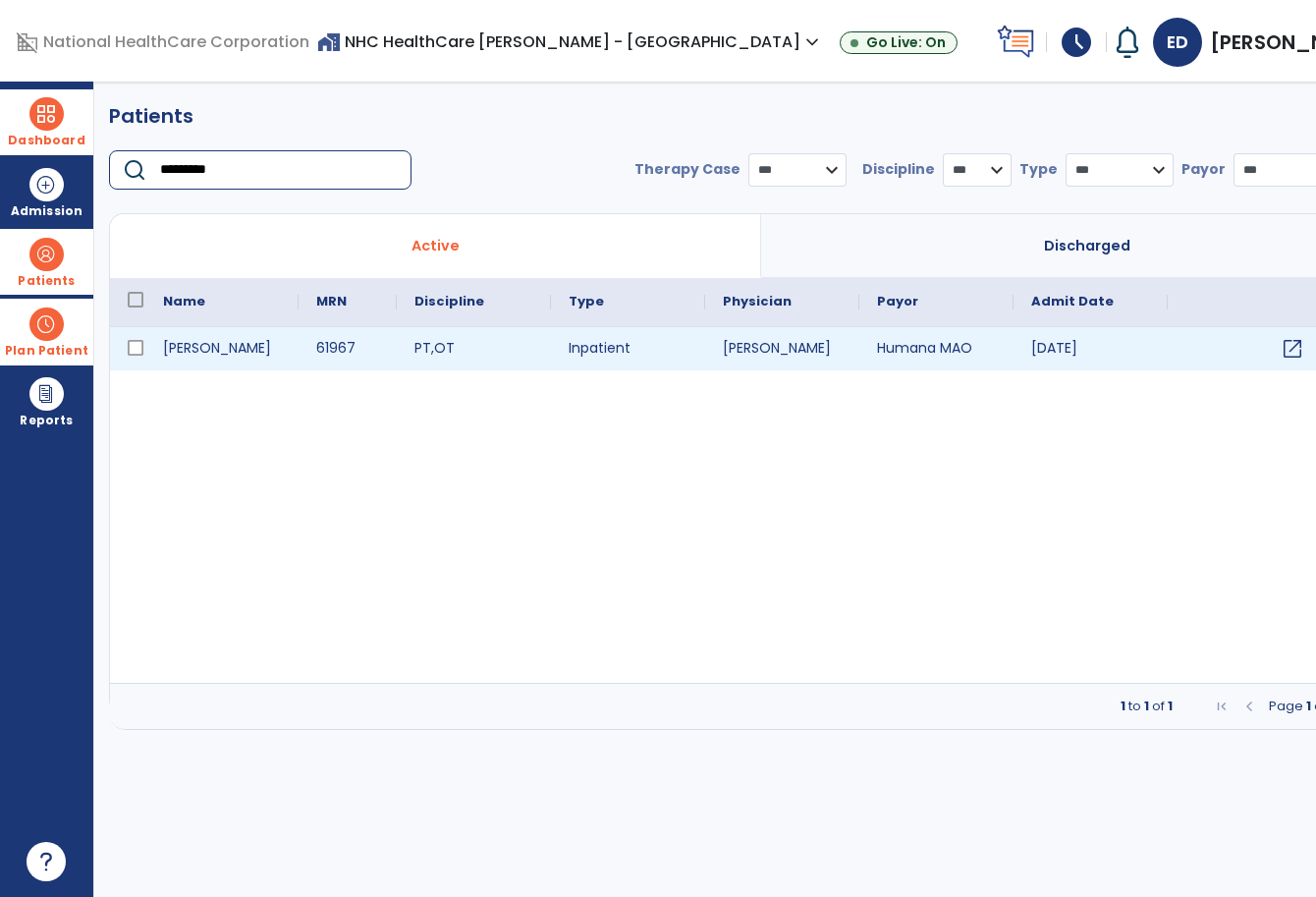 type on "*********" 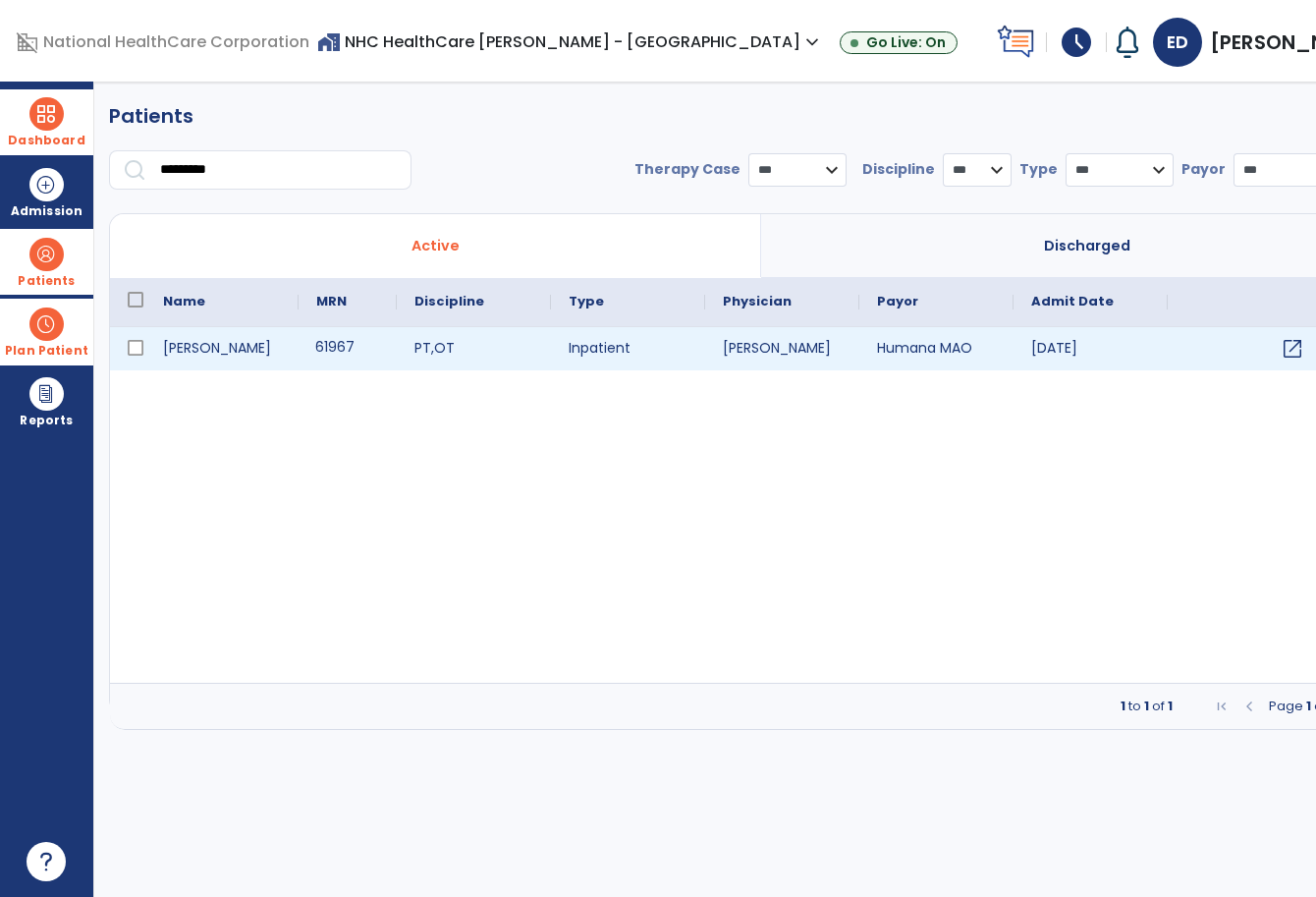 click on "61967" at bounding box center [348, 349] 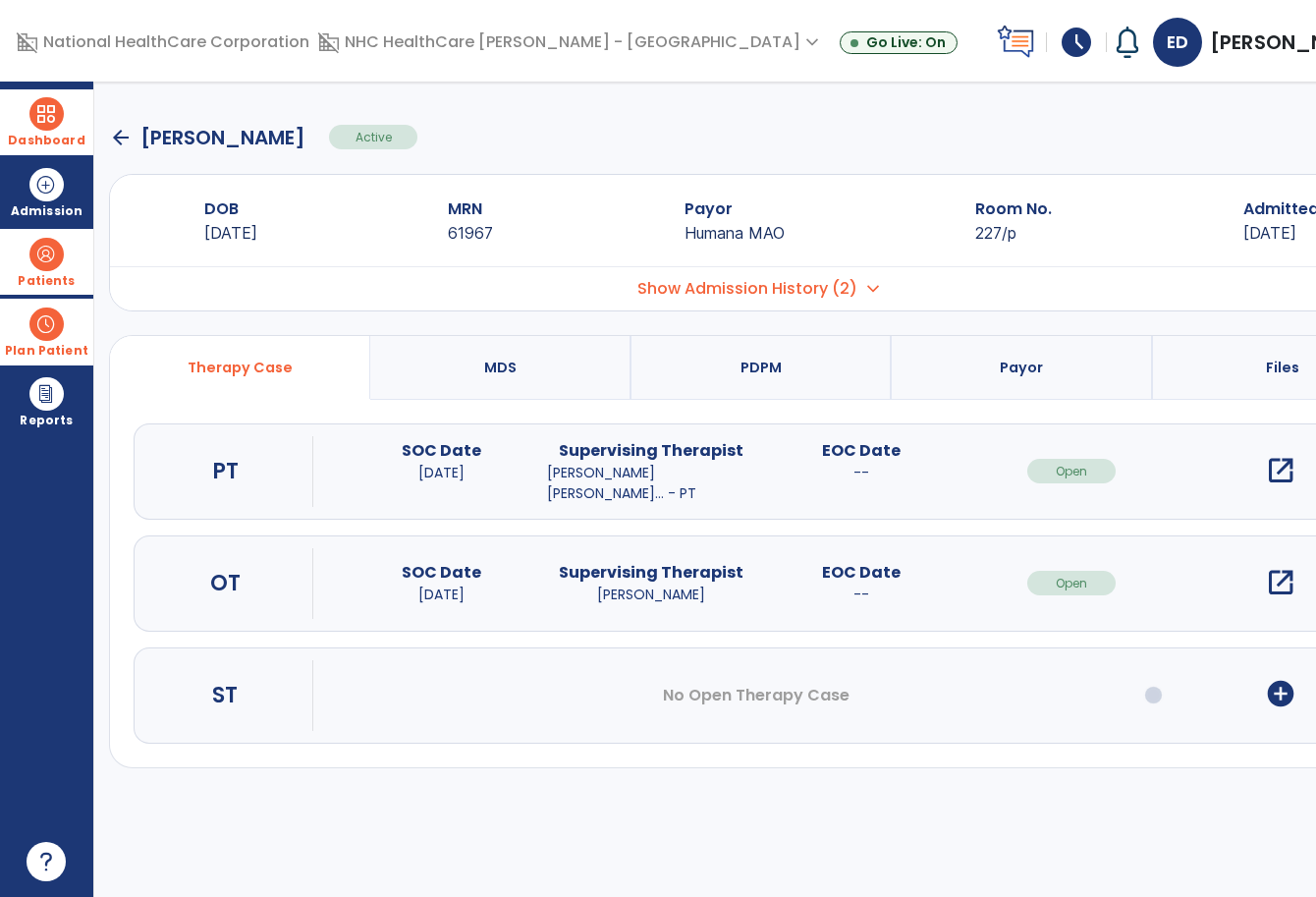 click on "open_in_new" at bounding box center (1281, 583) 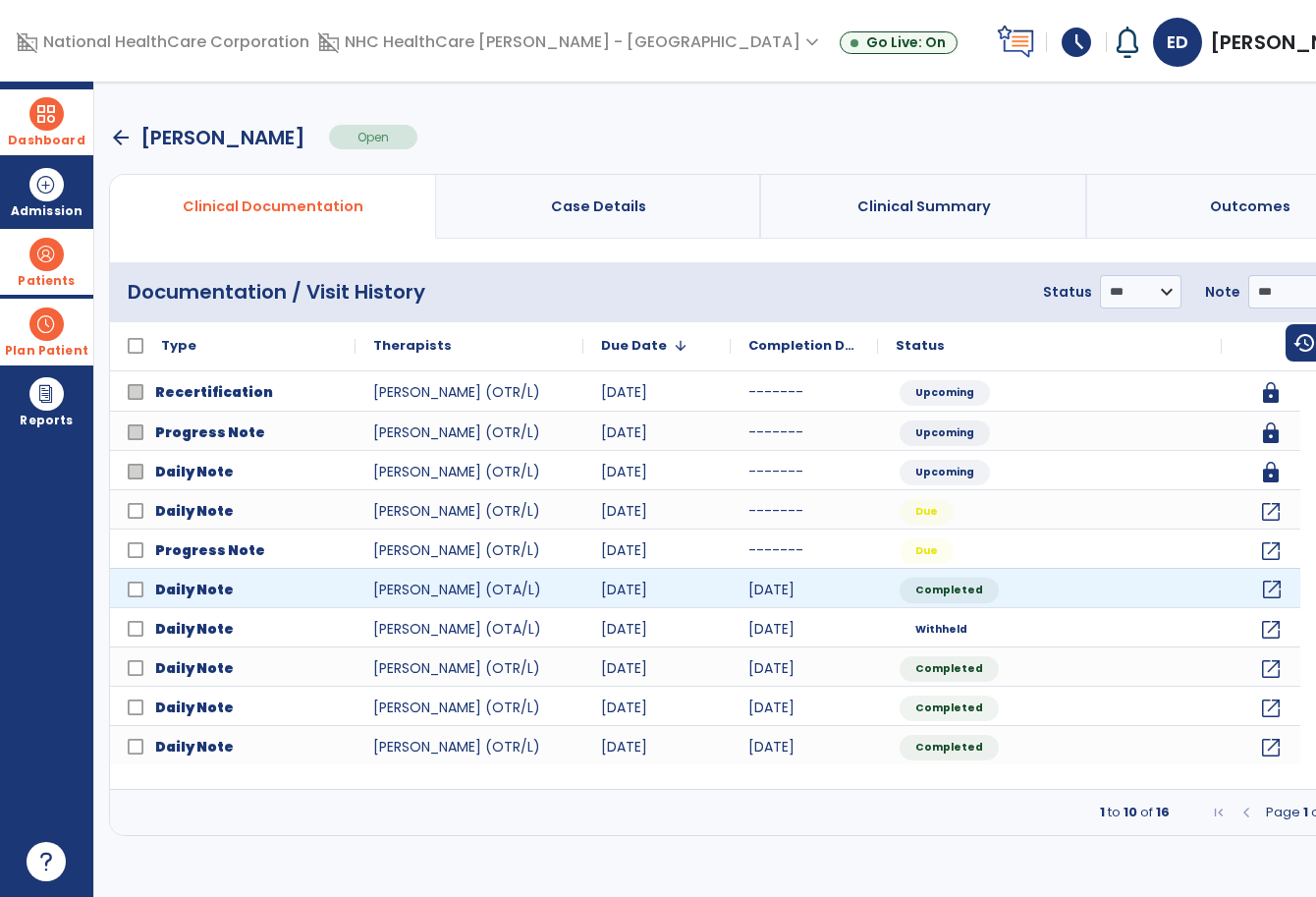 click on "open_in_new" 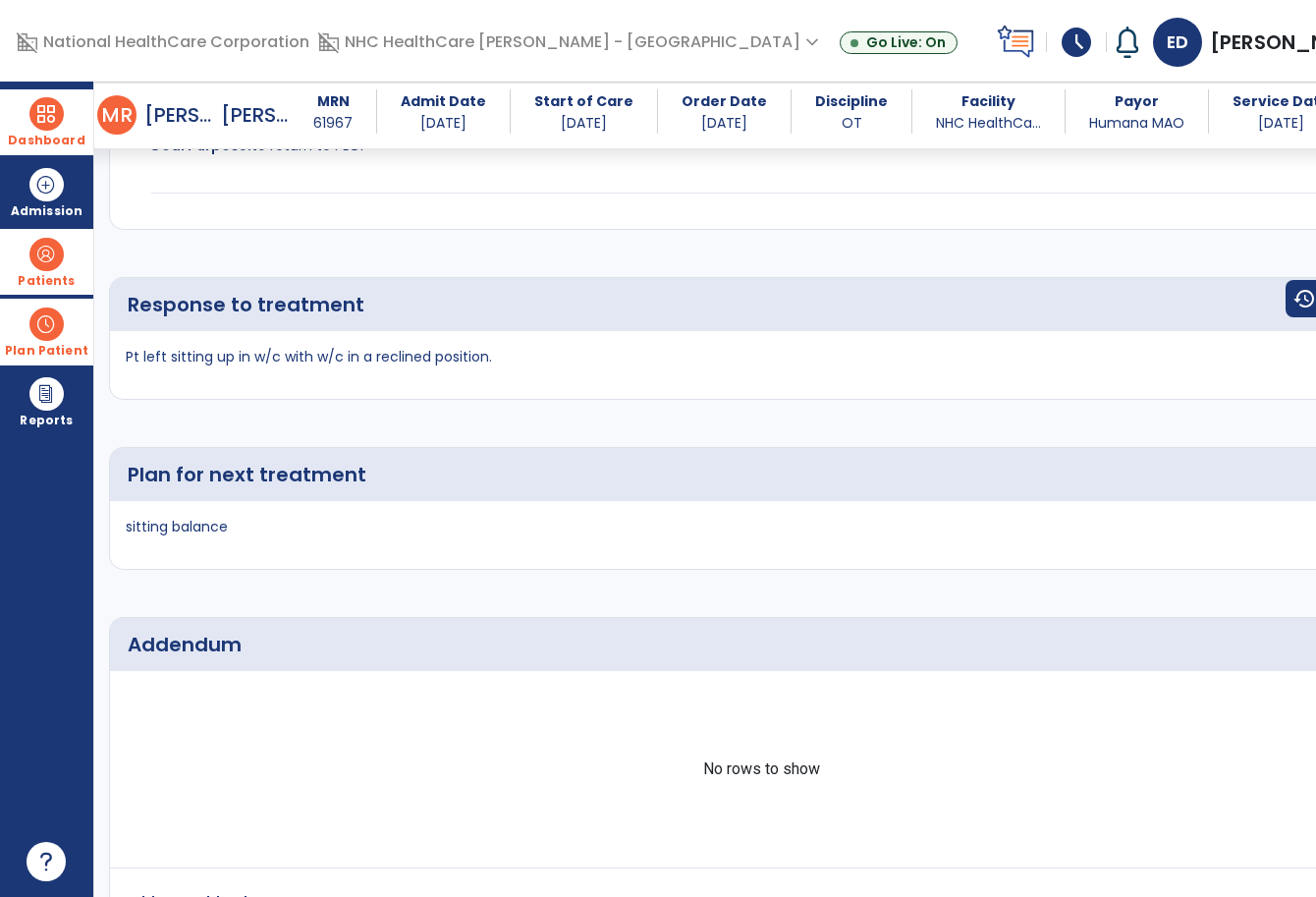 scroll, scrollTop: 2726, scrollLeft: 0, axis: vertical 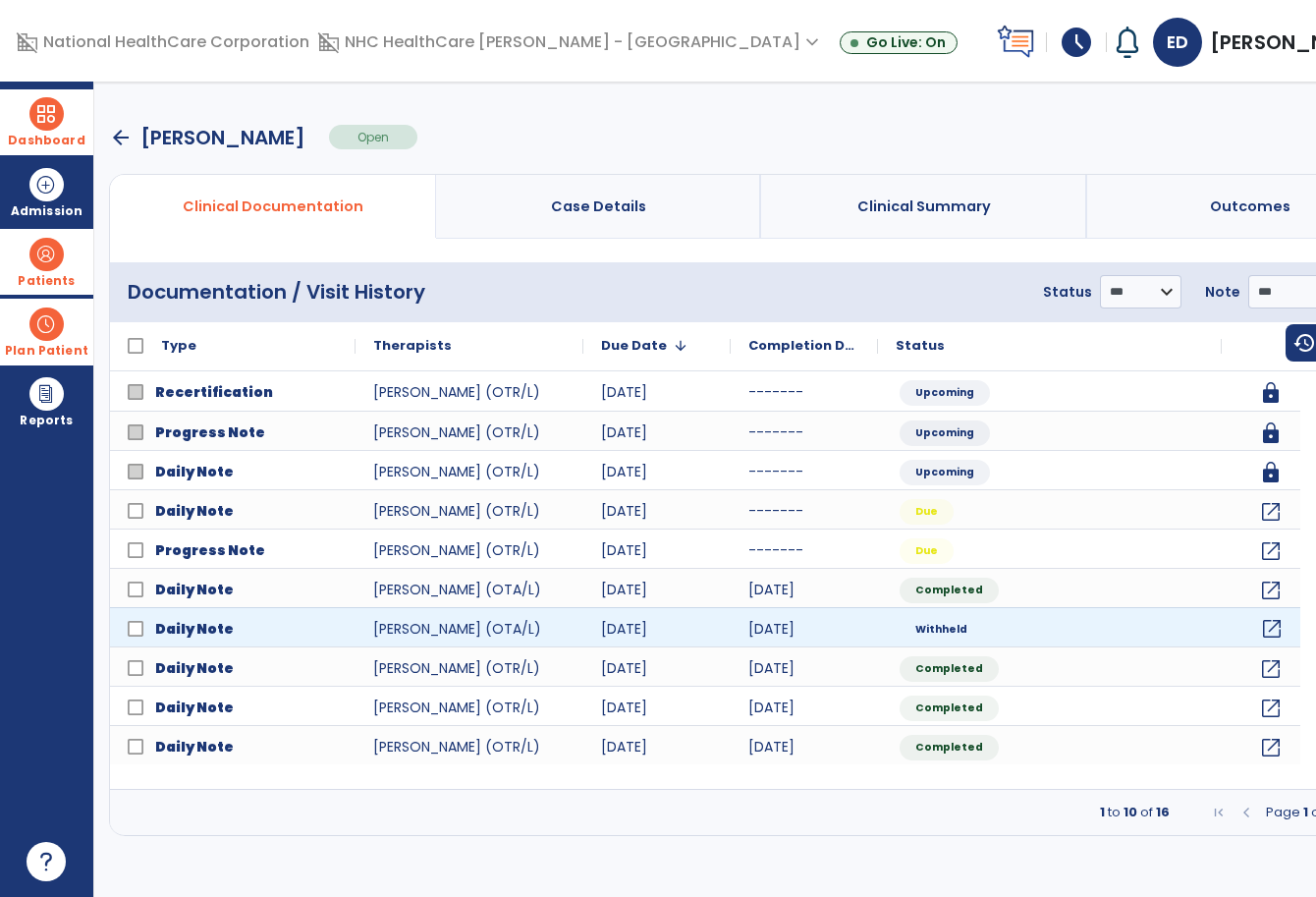 click on "open_in_new" 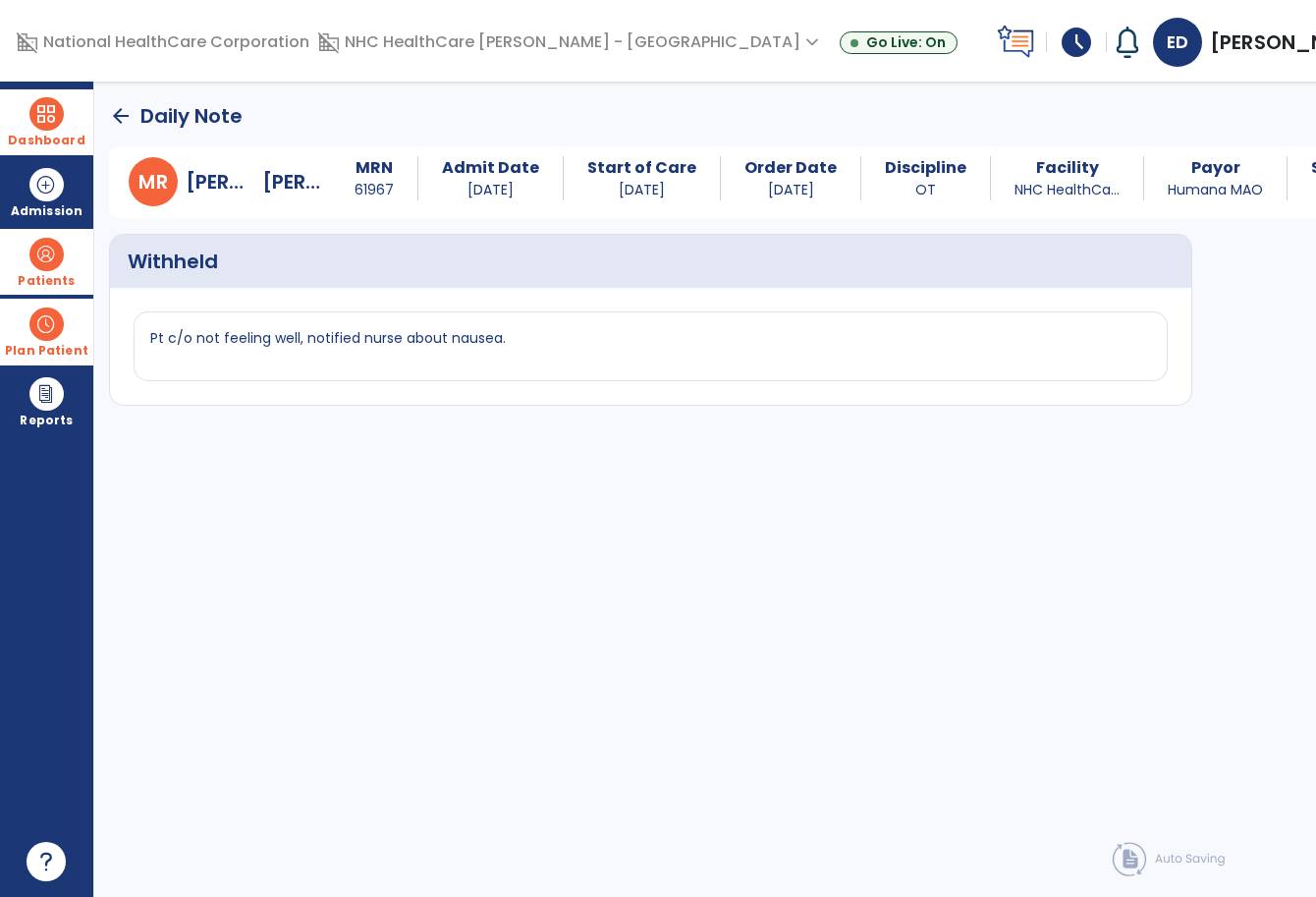 click on "arrow_back" 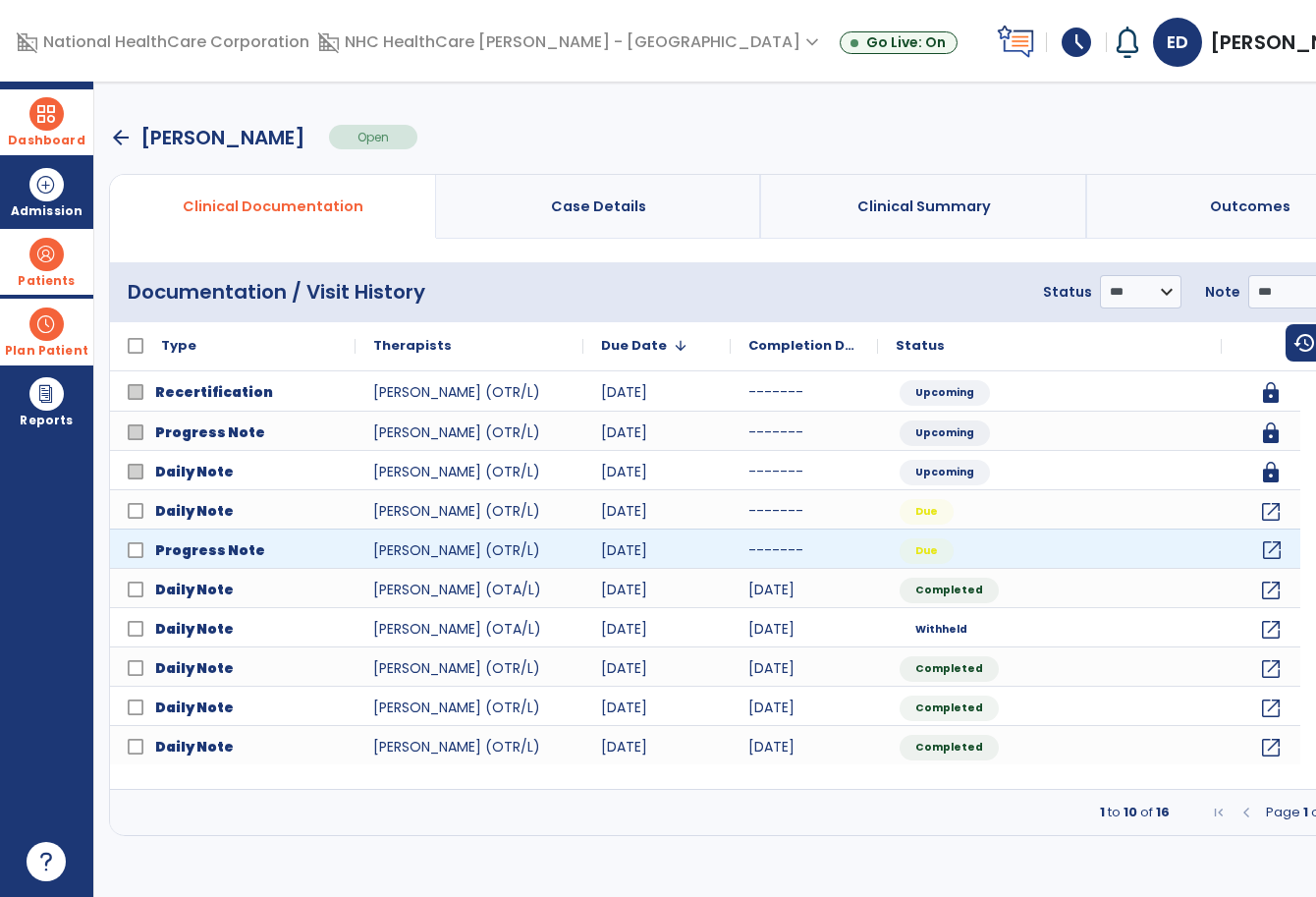 click on "open_in_new" 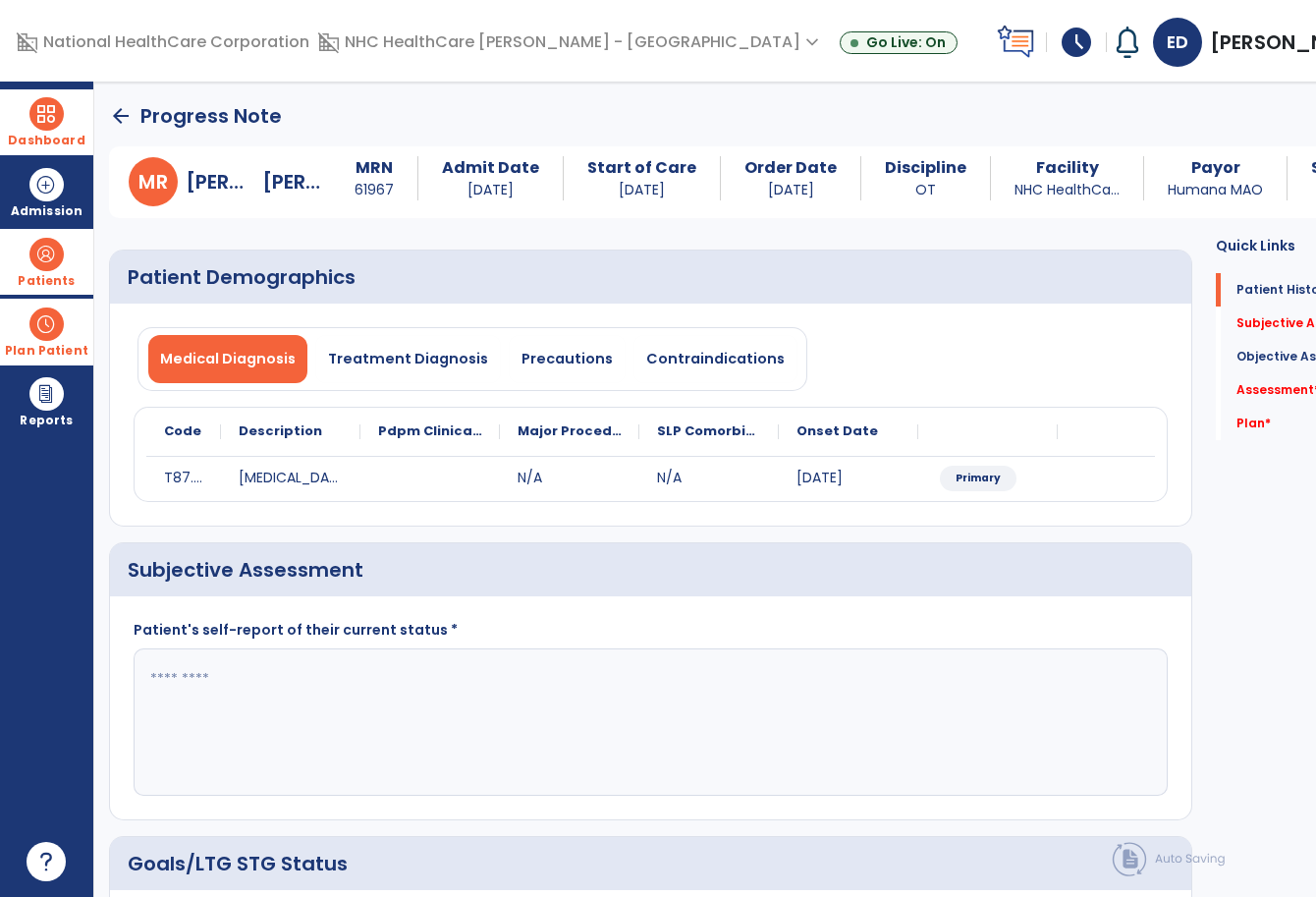 click on "Quick Links  Patient History   Patient History   Subjective Assessment   *  Subjective Assessment   *  Objective Assessment   Objective Assessment   Assessment   *  Assessment   *  Plan   *  Plan   *" 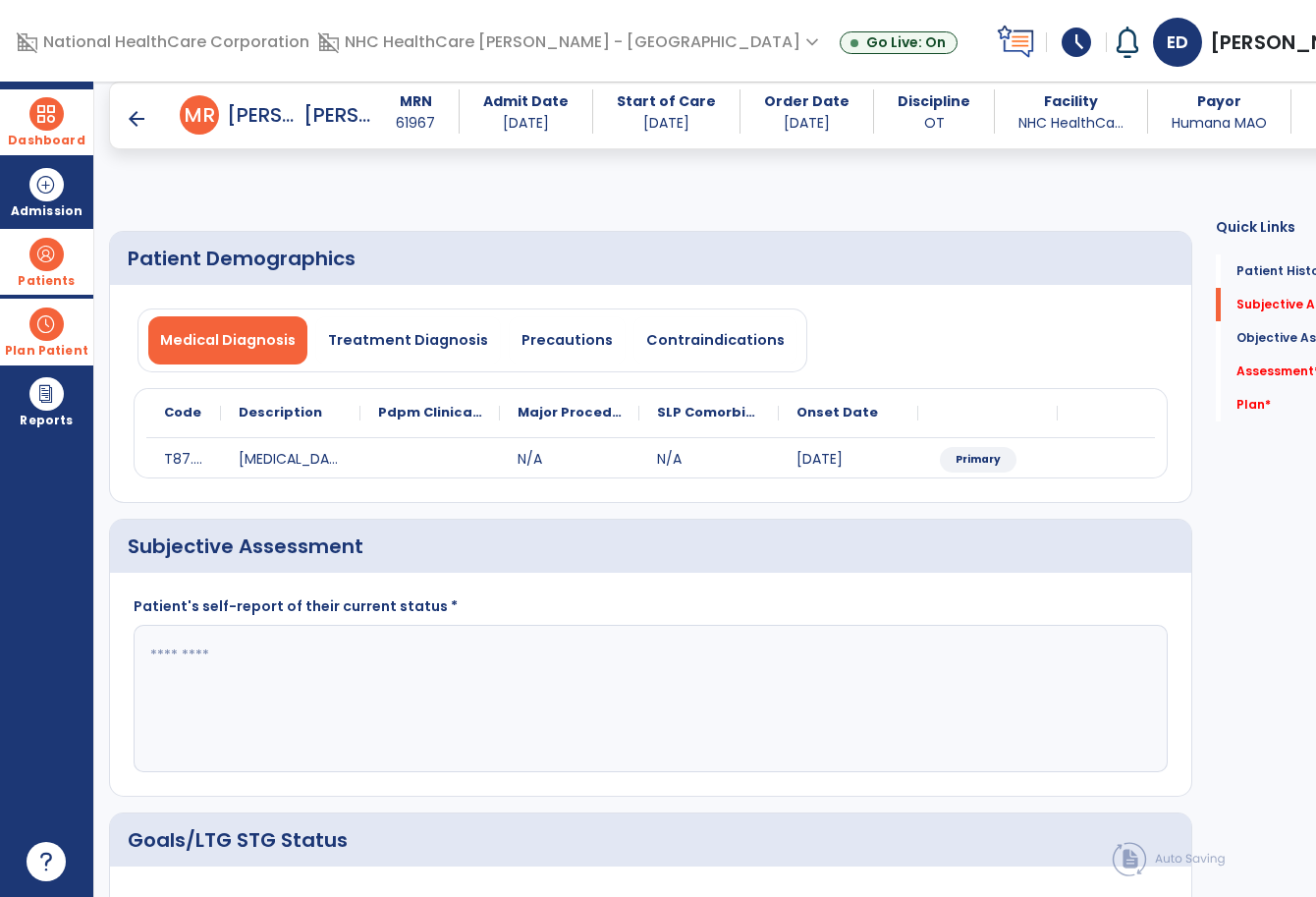 scroll, scrollTop: 162, scrollLeft: 0, axis: vertical 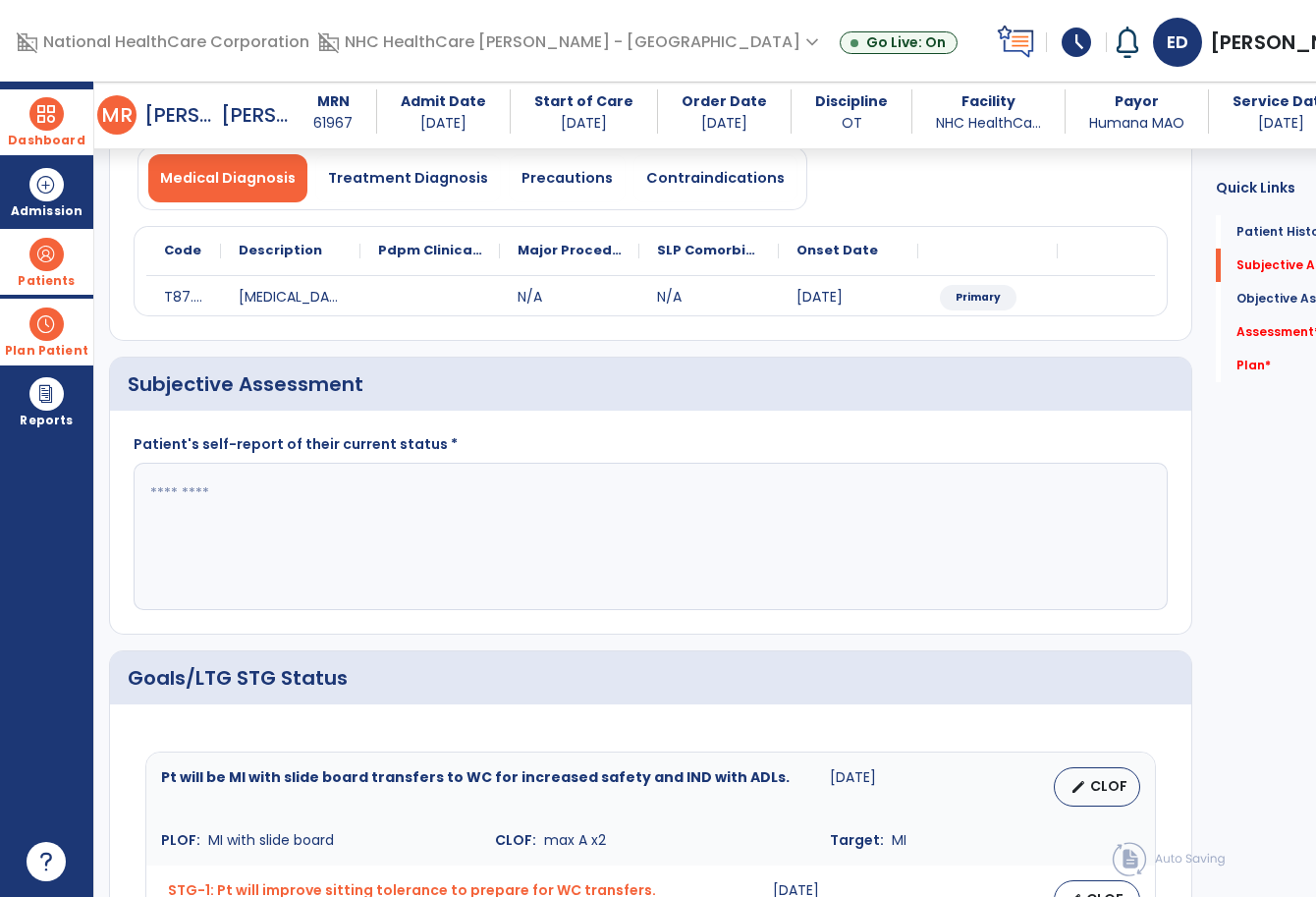 click 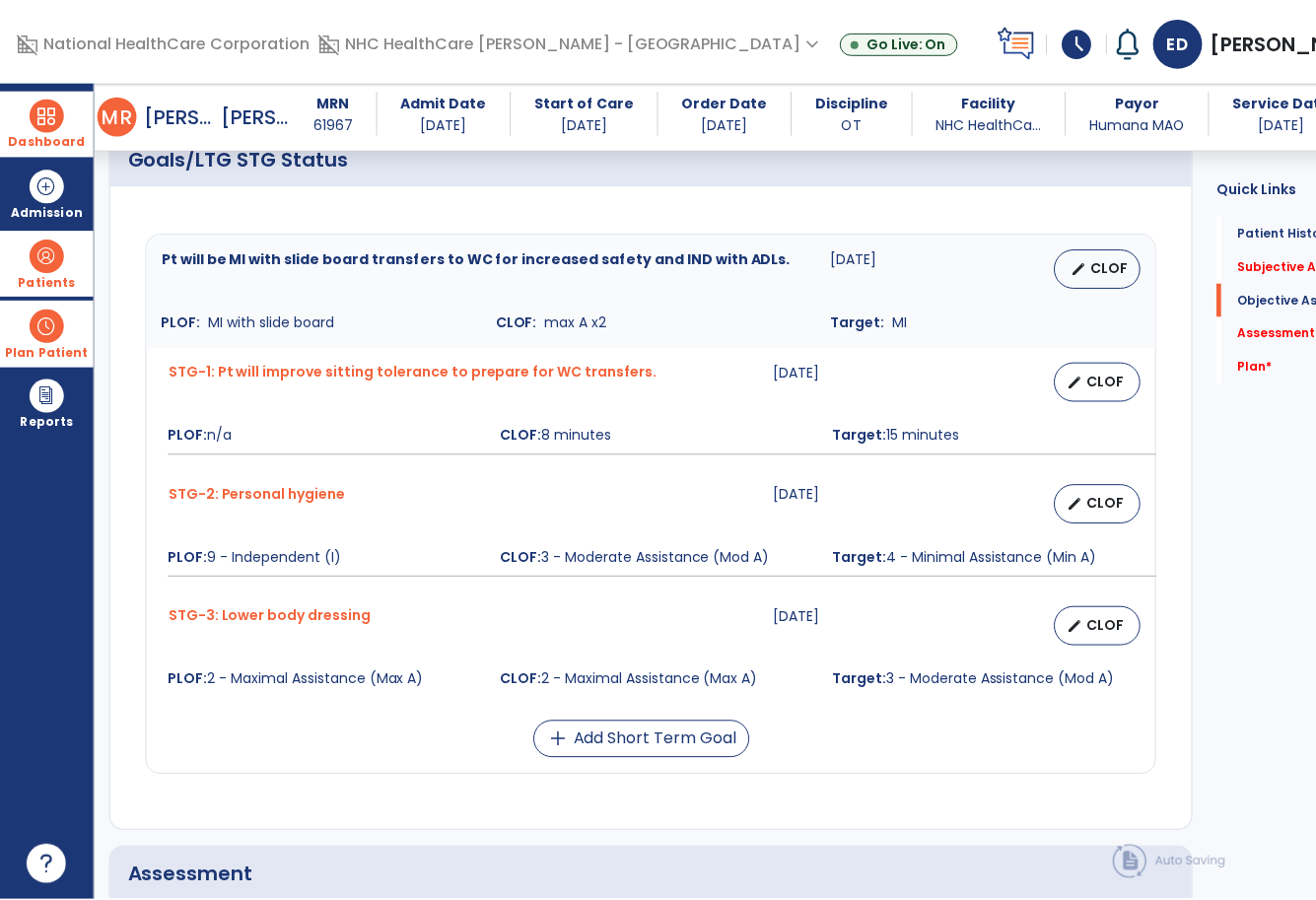 scroll, scrollTop: 685, scrollLeft: 0, axis: vertical 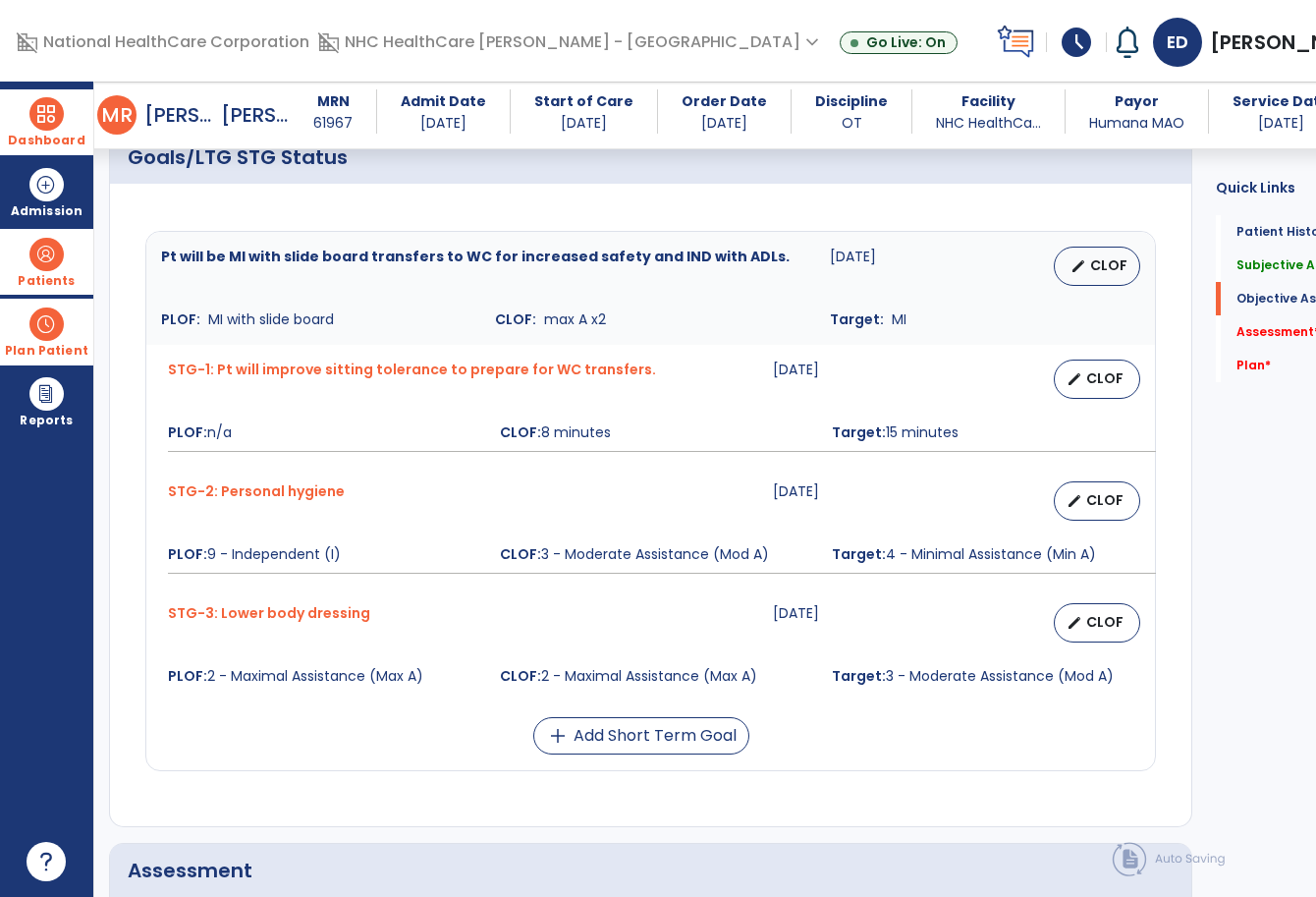 type on "**********" 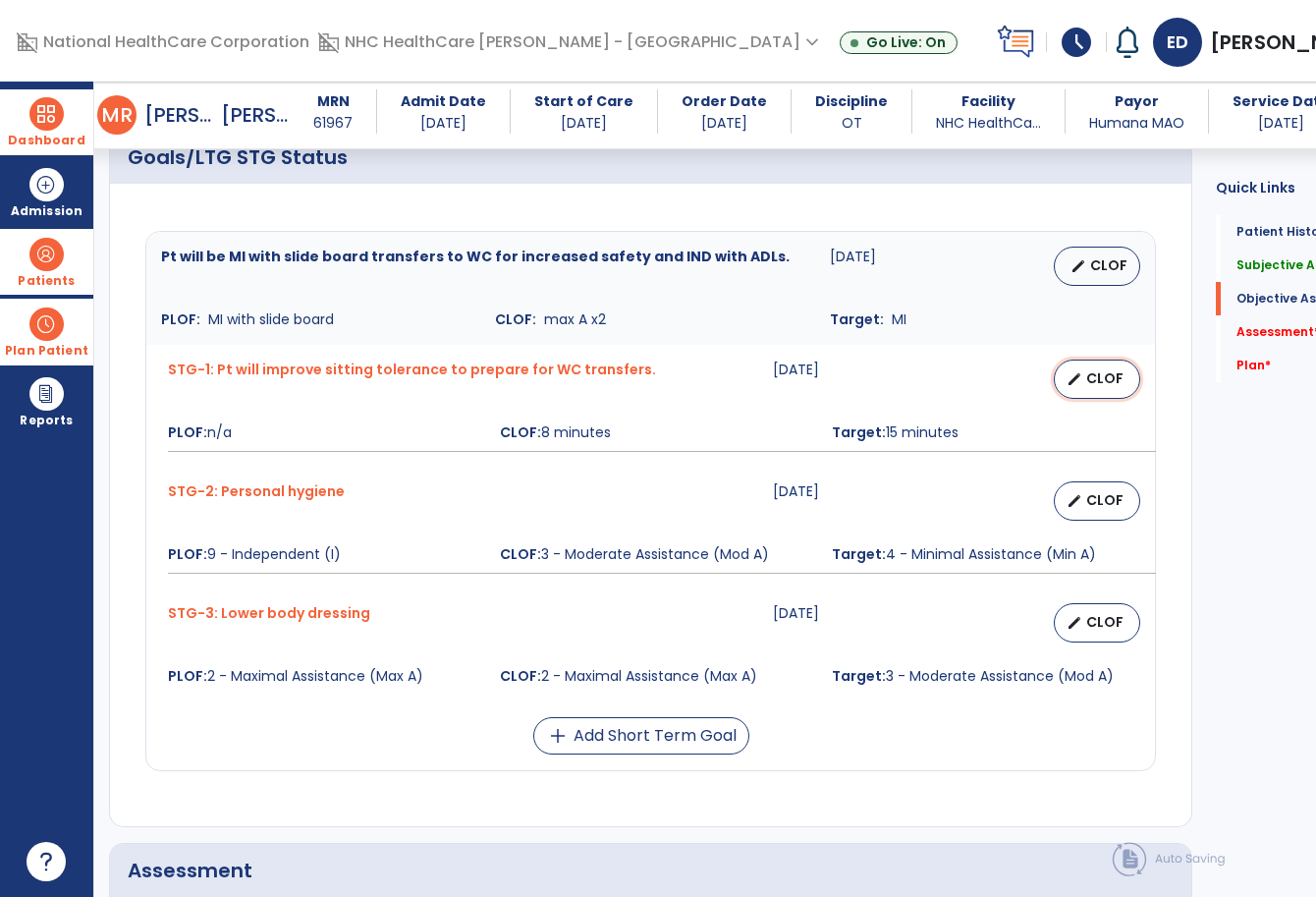 click on "CLOF" at bounding box center [1105, 378] 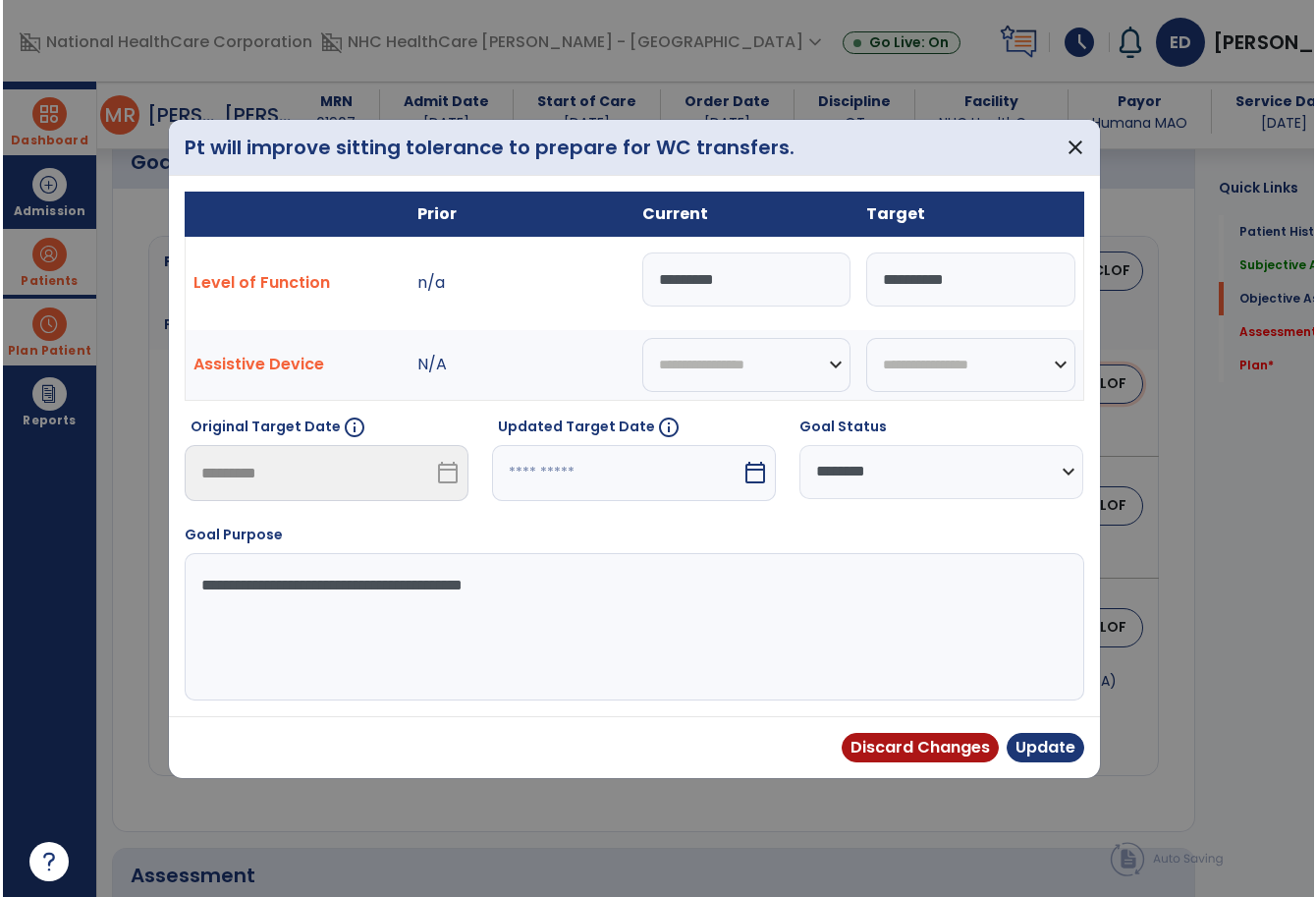 scroll, scrollTop: 683, scrollLeft: 0, axis: vertical 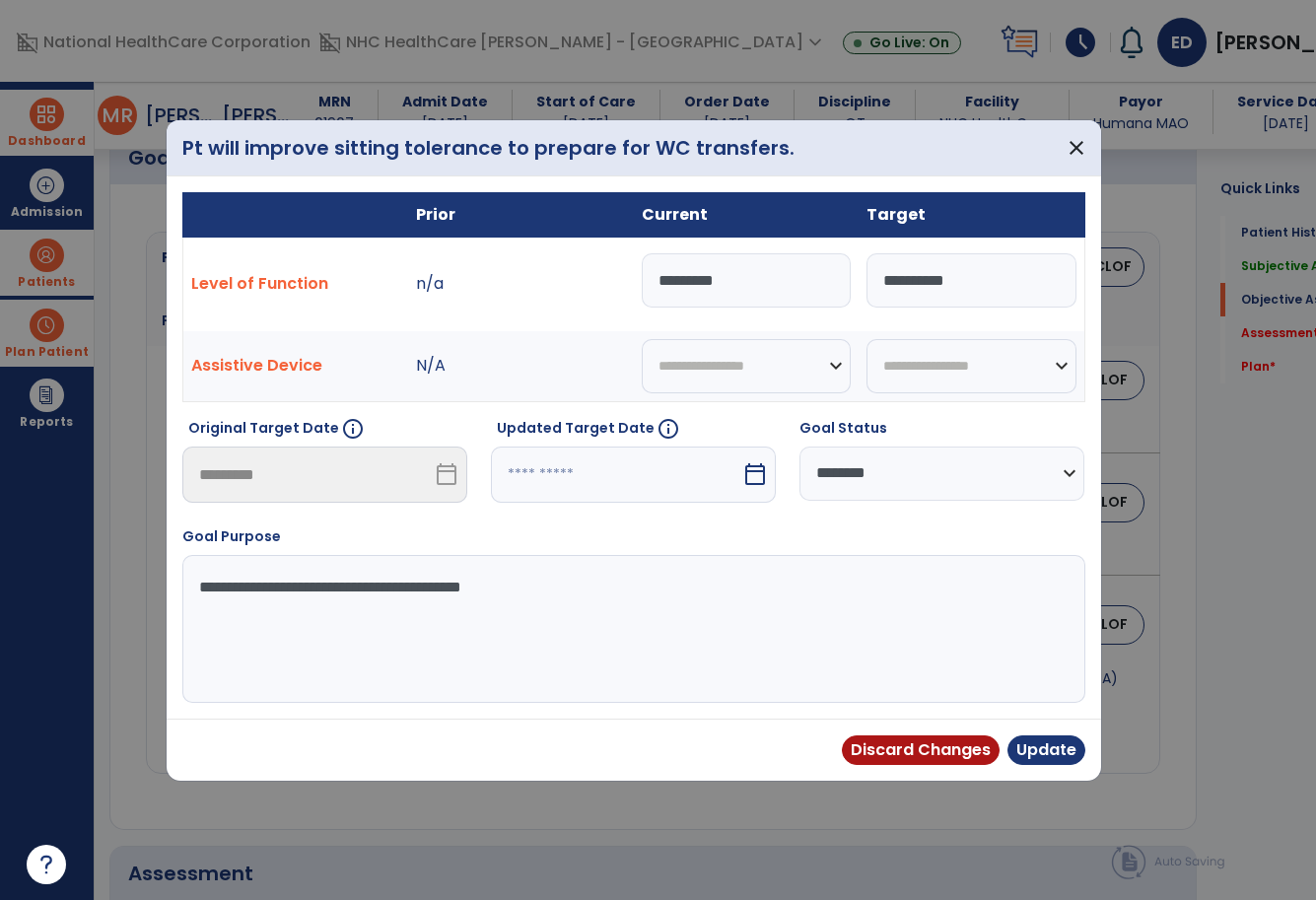 drag, startPoint x: 792, startPoint y: 277, endPoint x: 497, endPoint y: 307, distance: 296.5215 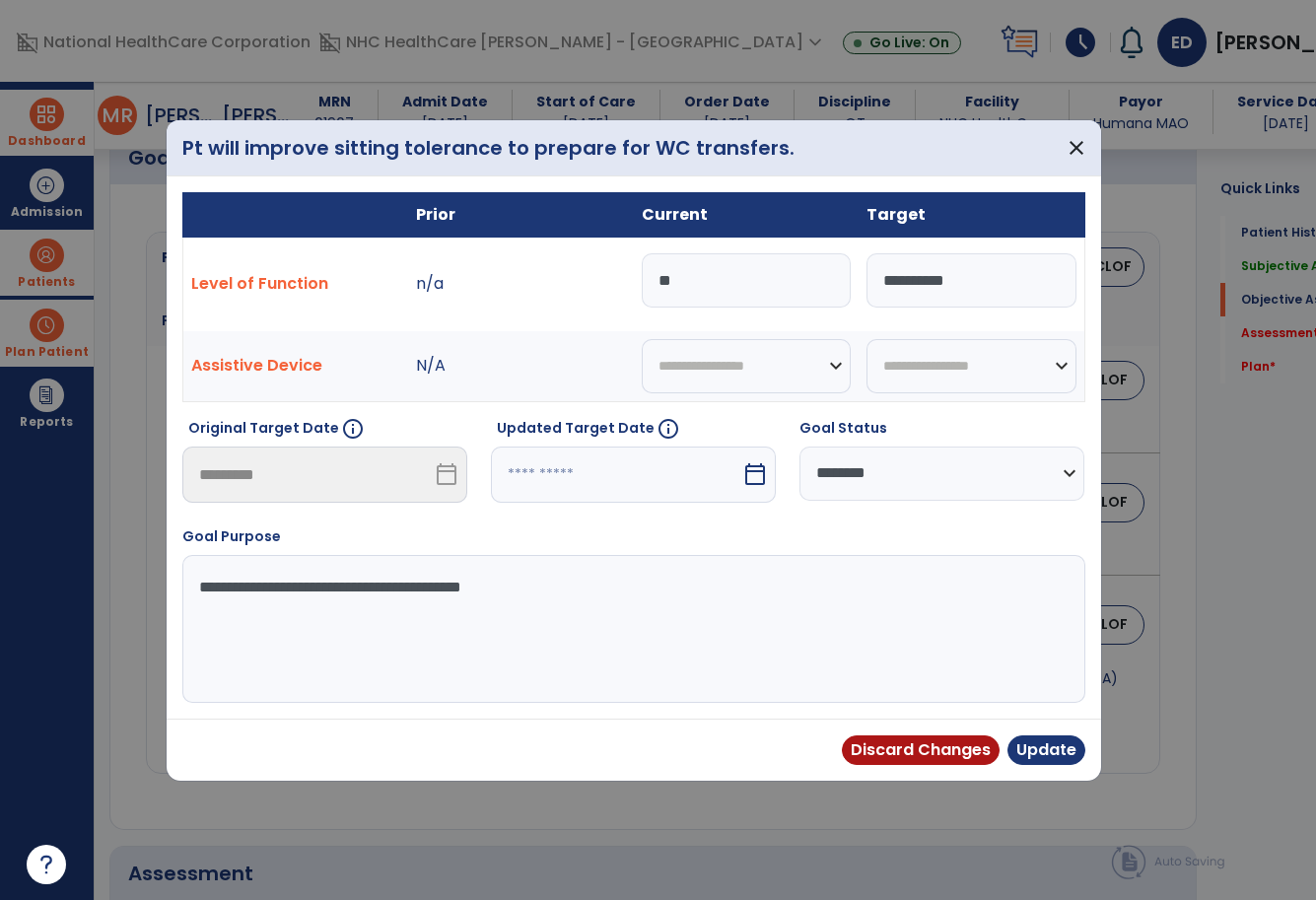 type on "*" 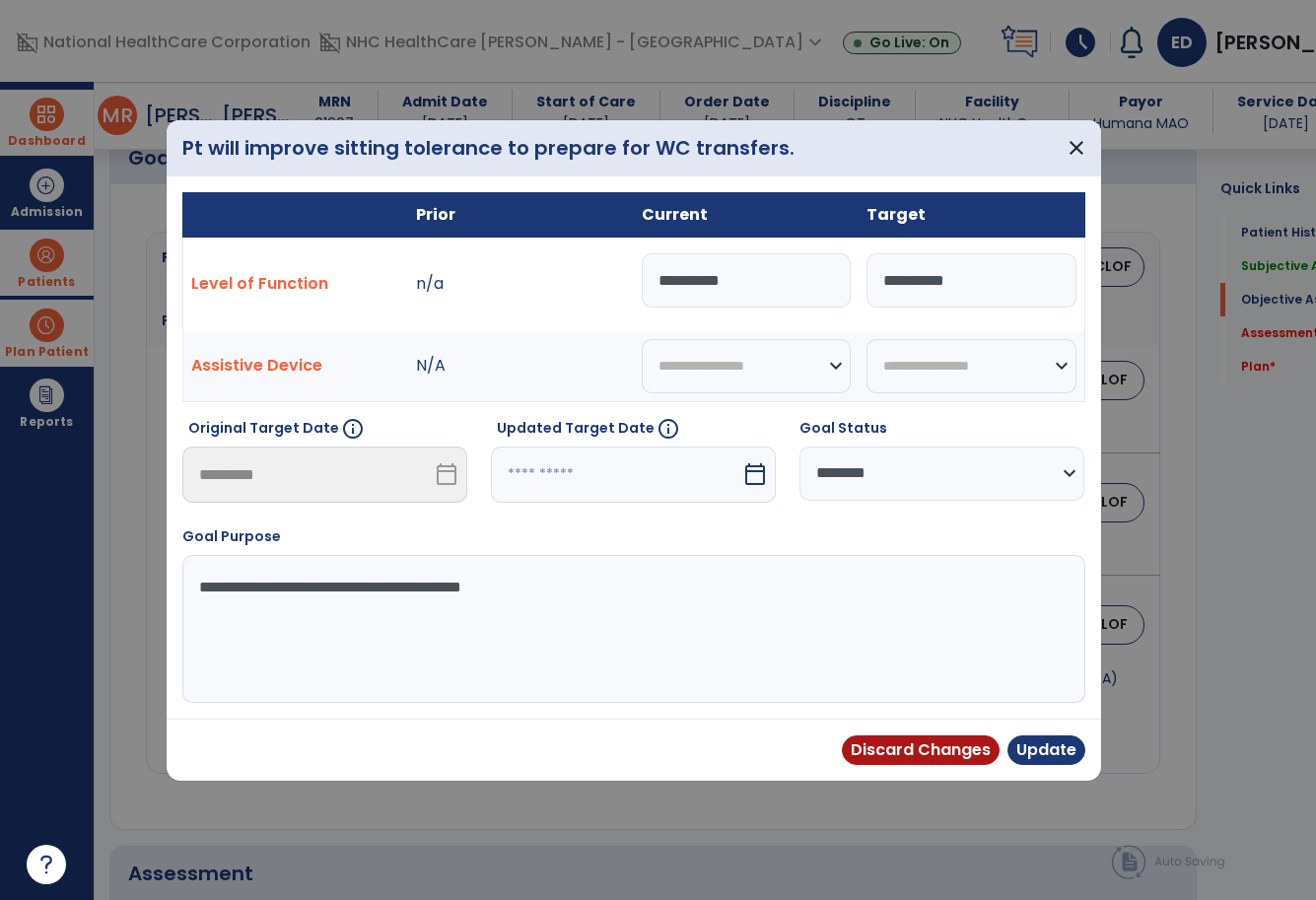 type on "**********" 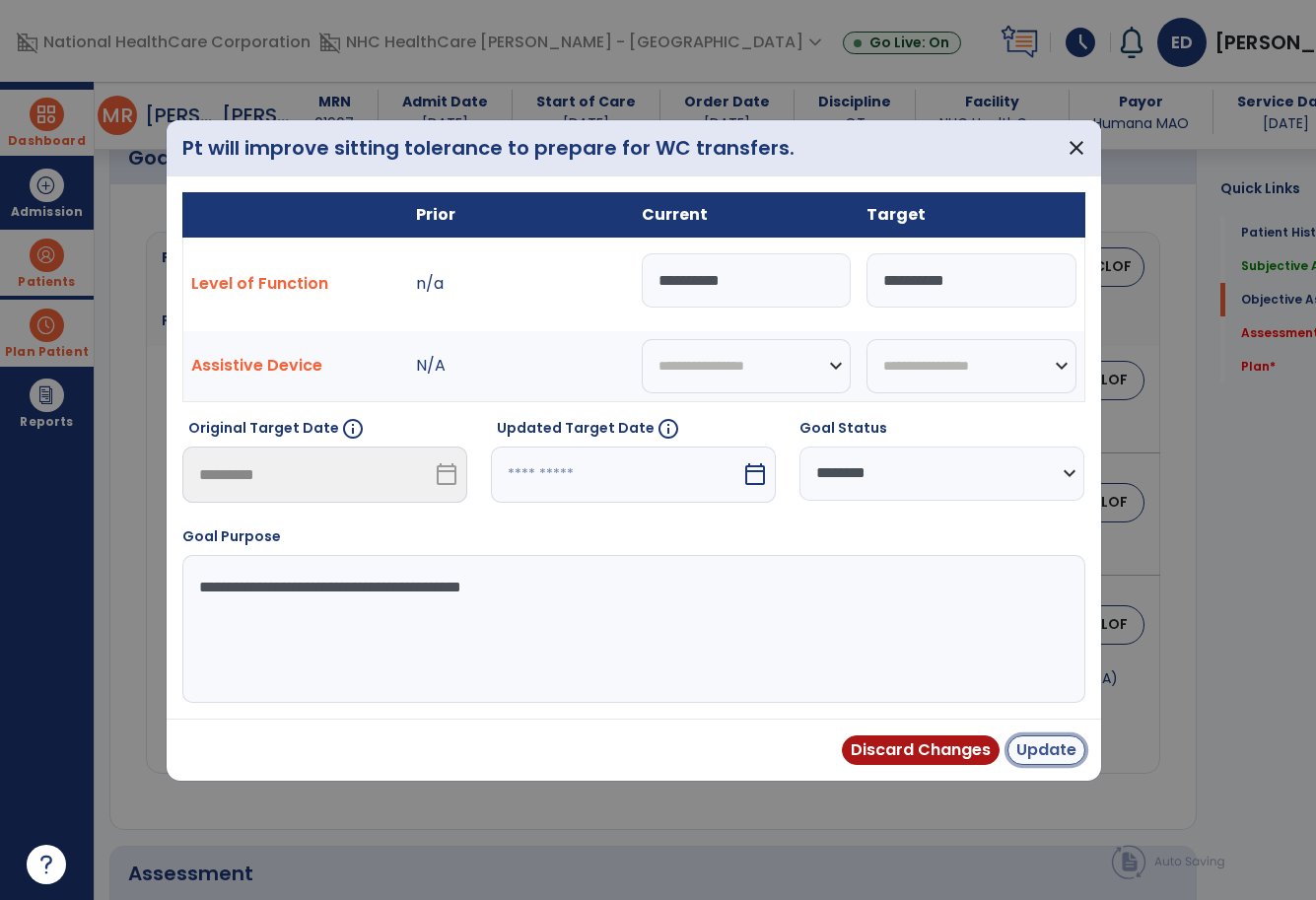 click on "Update" at bounding box center [1046, 750] 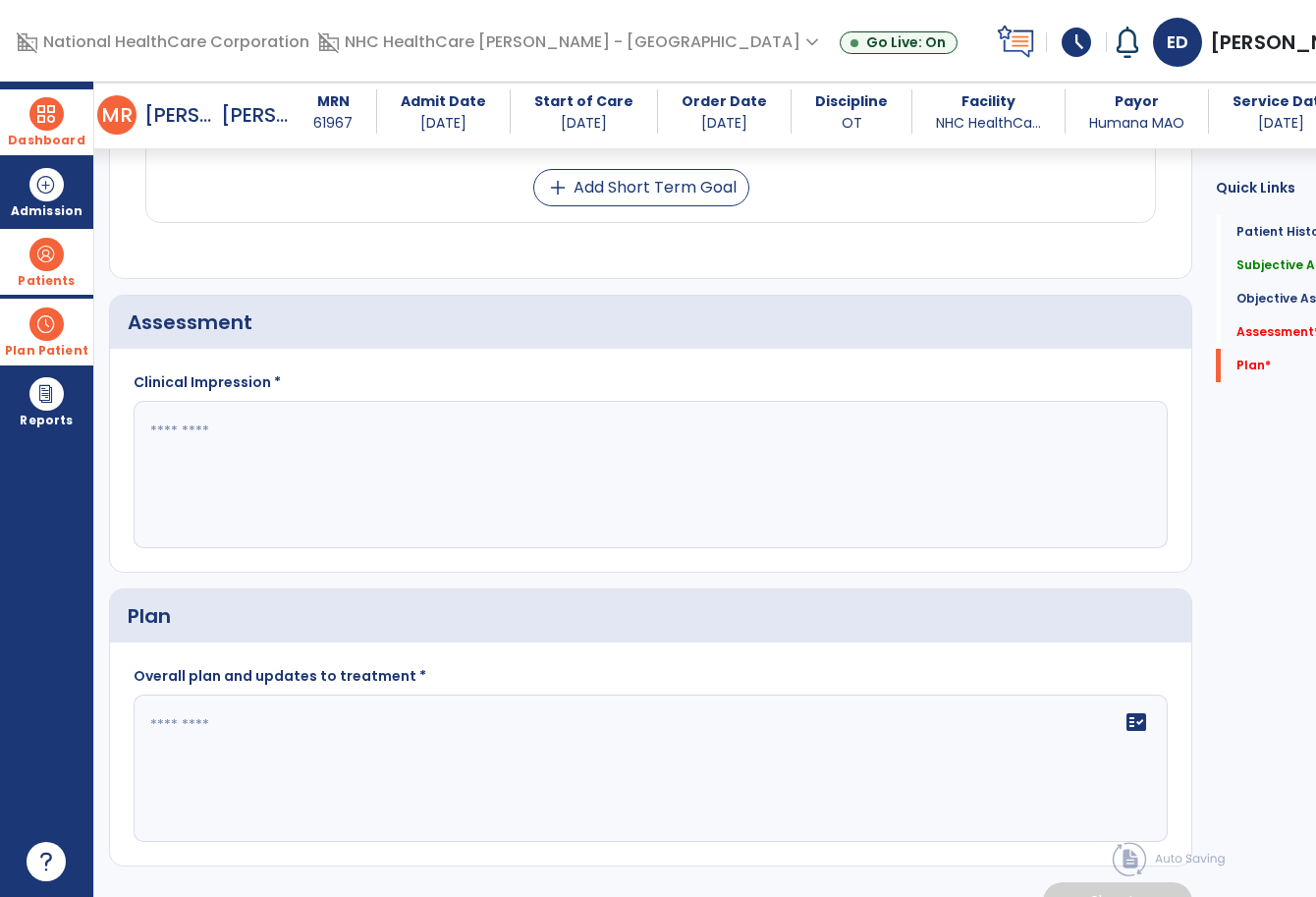 scroll, scrollTop: 1239, scrollLeft: 0, axis: vertical 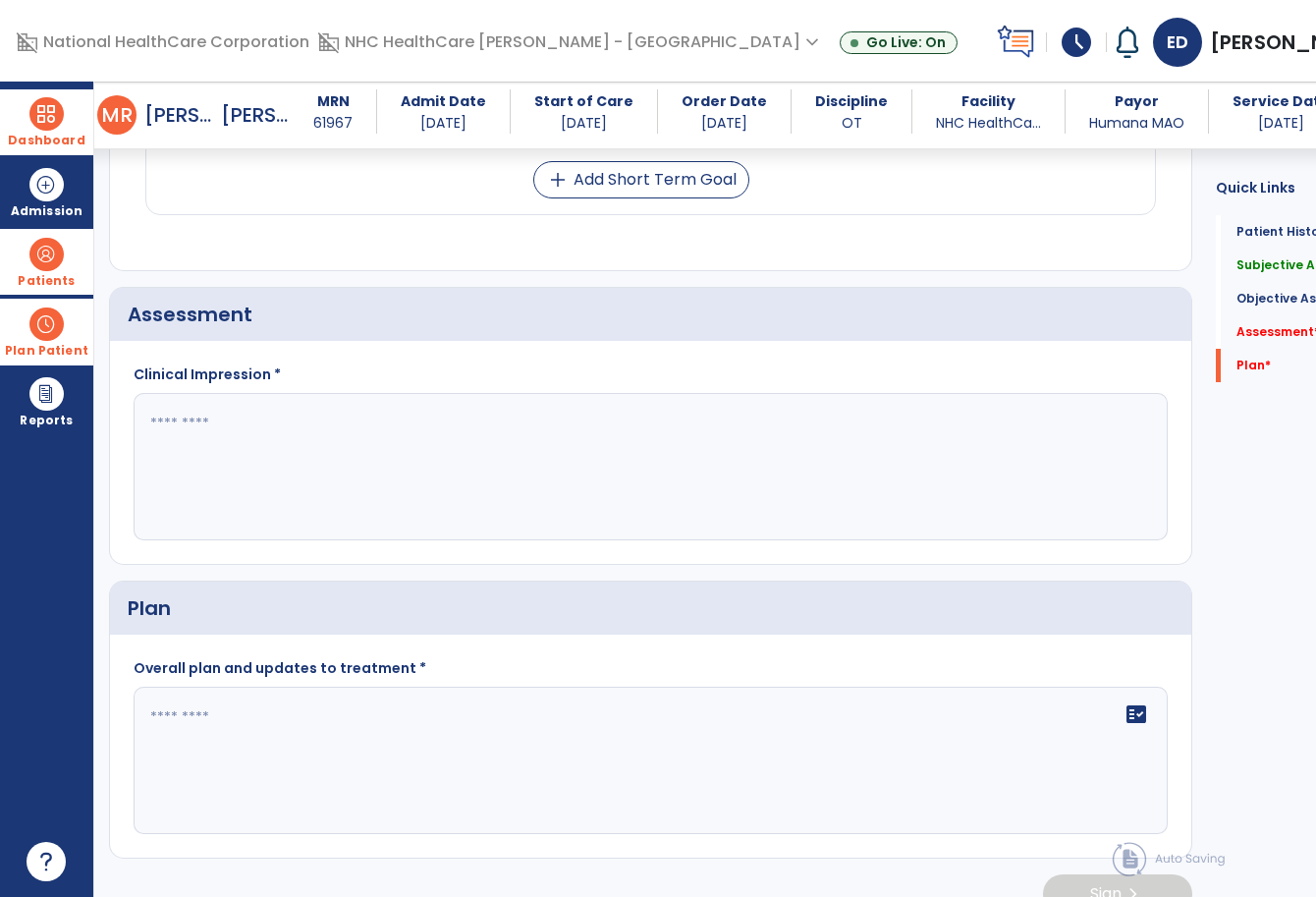 click 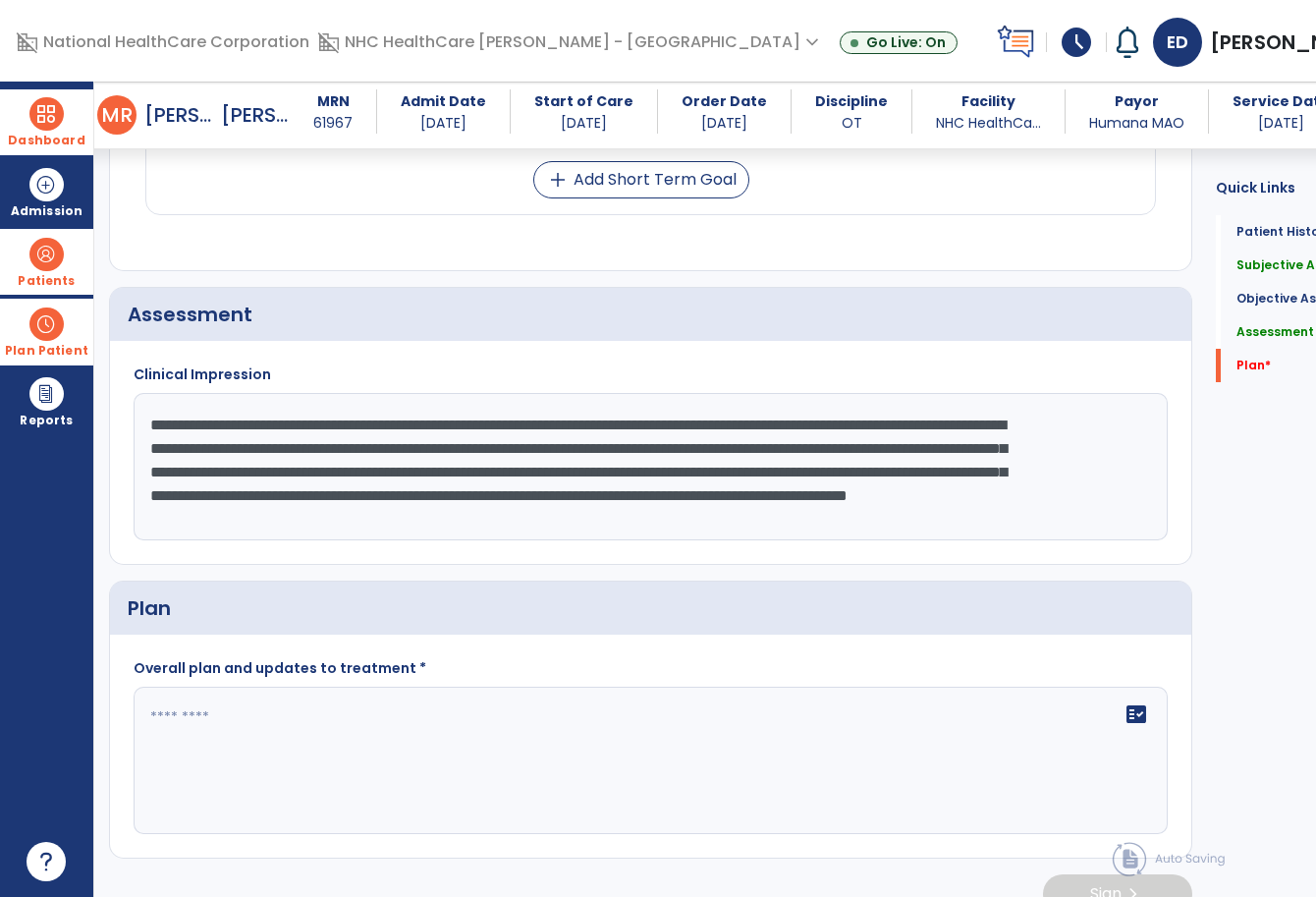 scroll, scrollTop: 15, scrollLeft: 0, axis: vertical 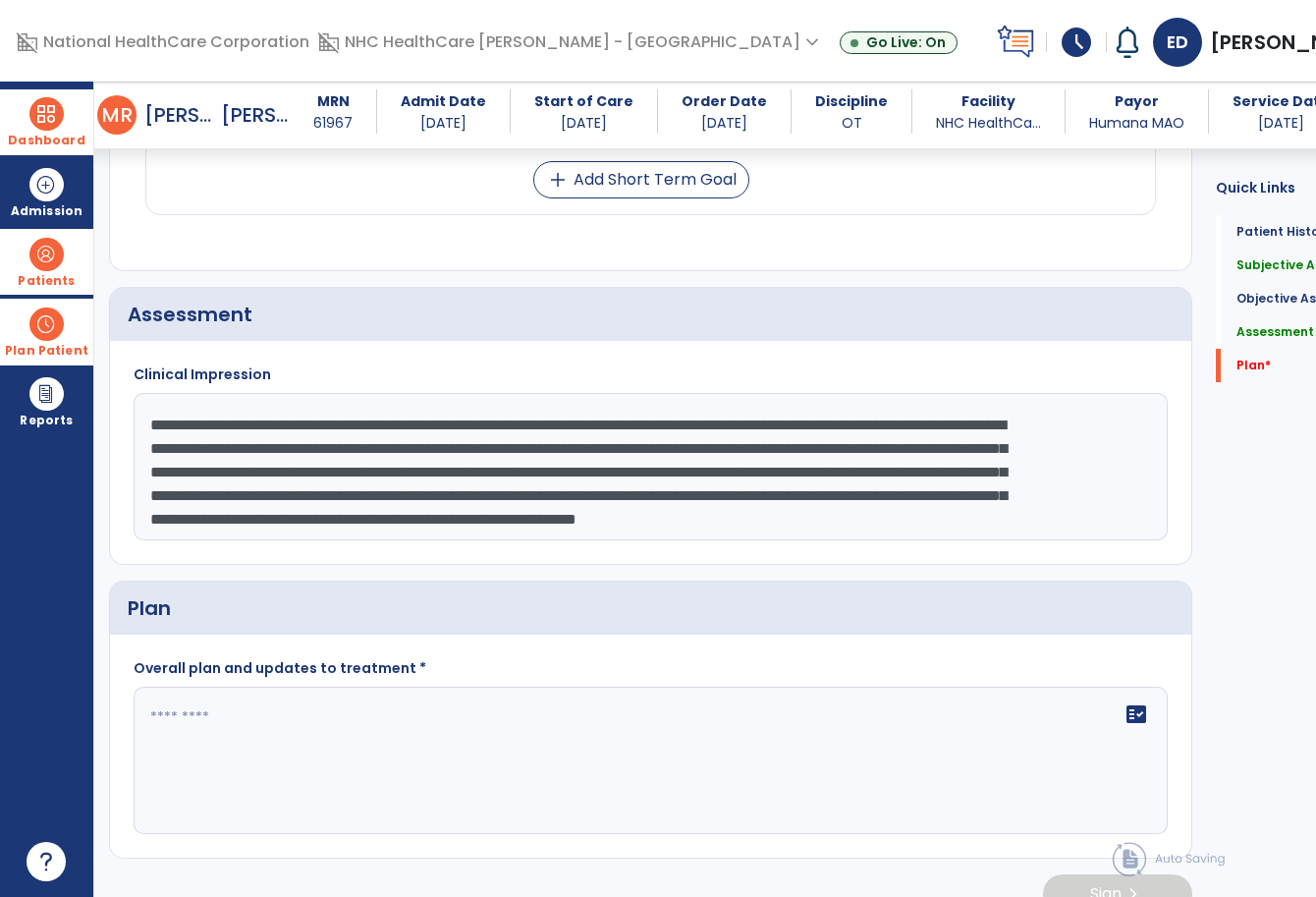 type on "**********" 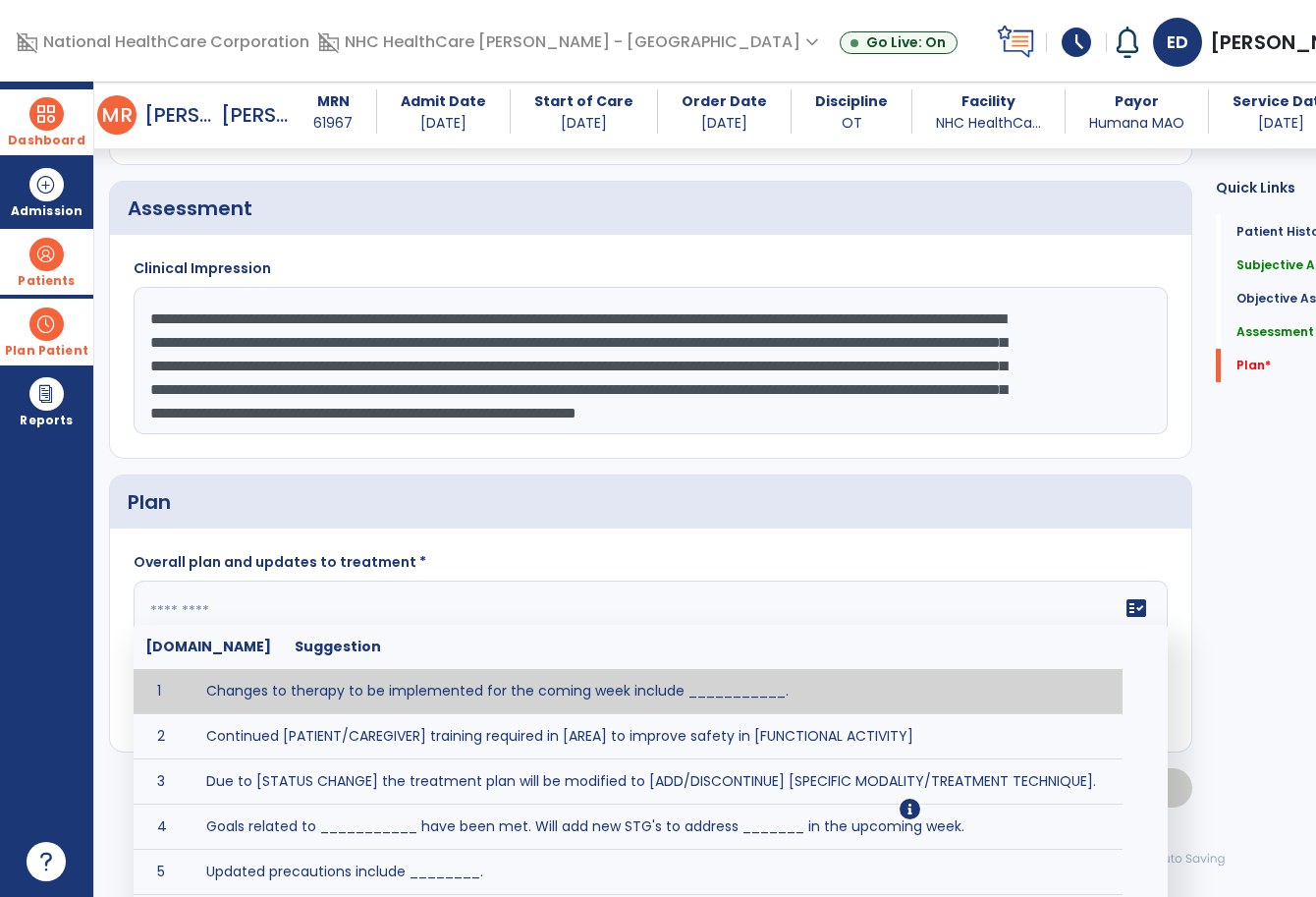 scroll, scrollTop: 1346, scrollLeft: 0, axis: vertical 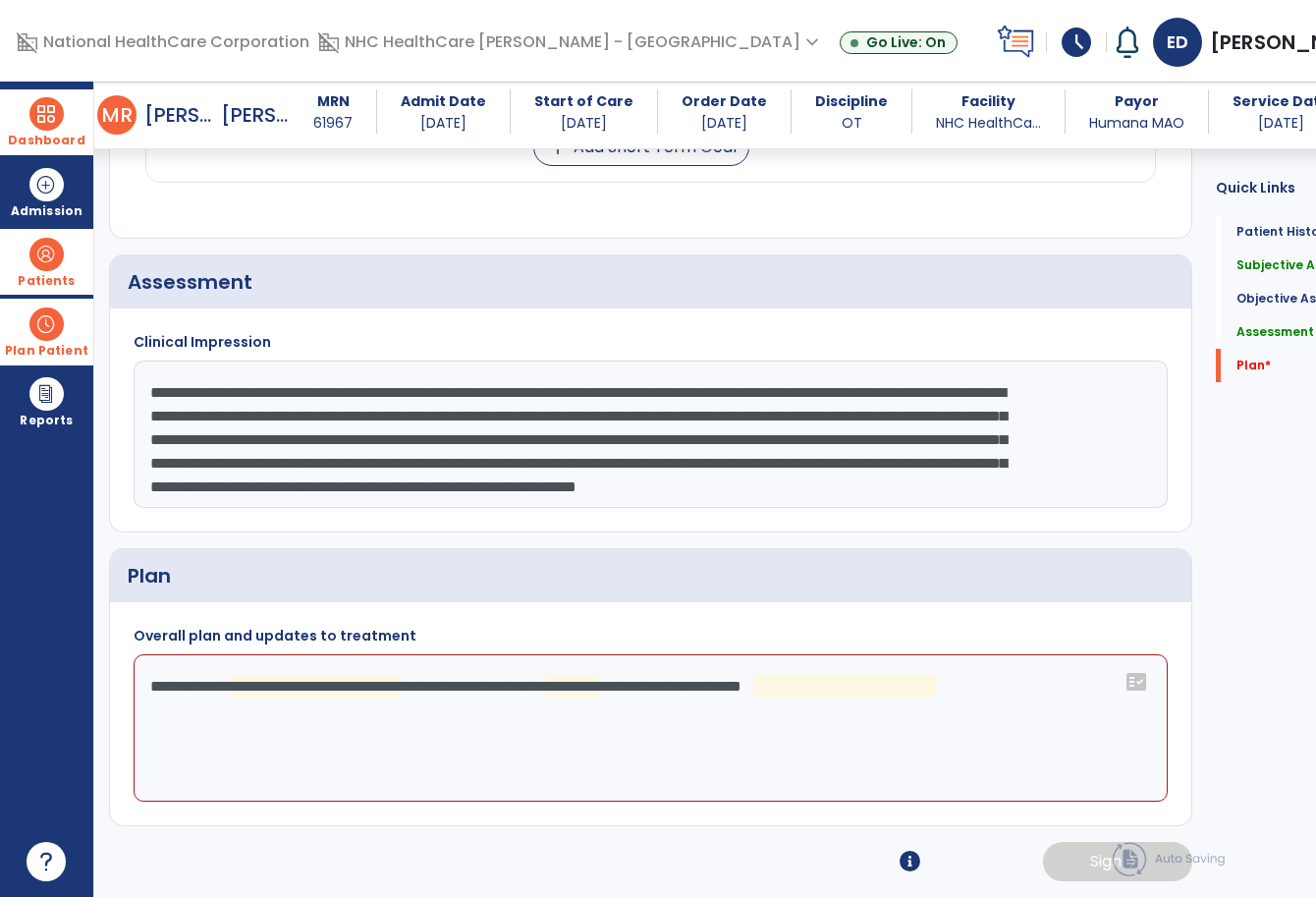click on "**********" 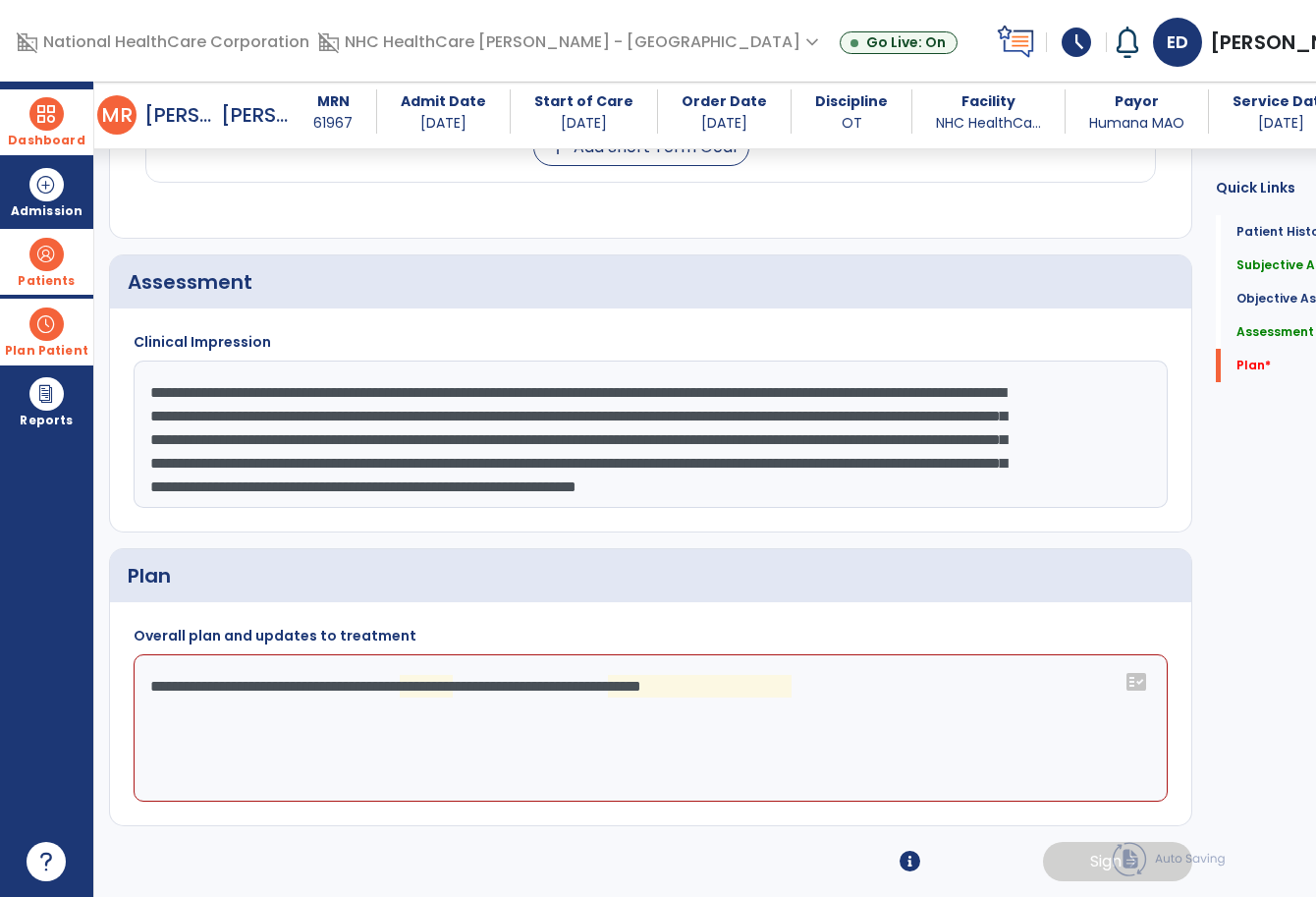 click on "**********" 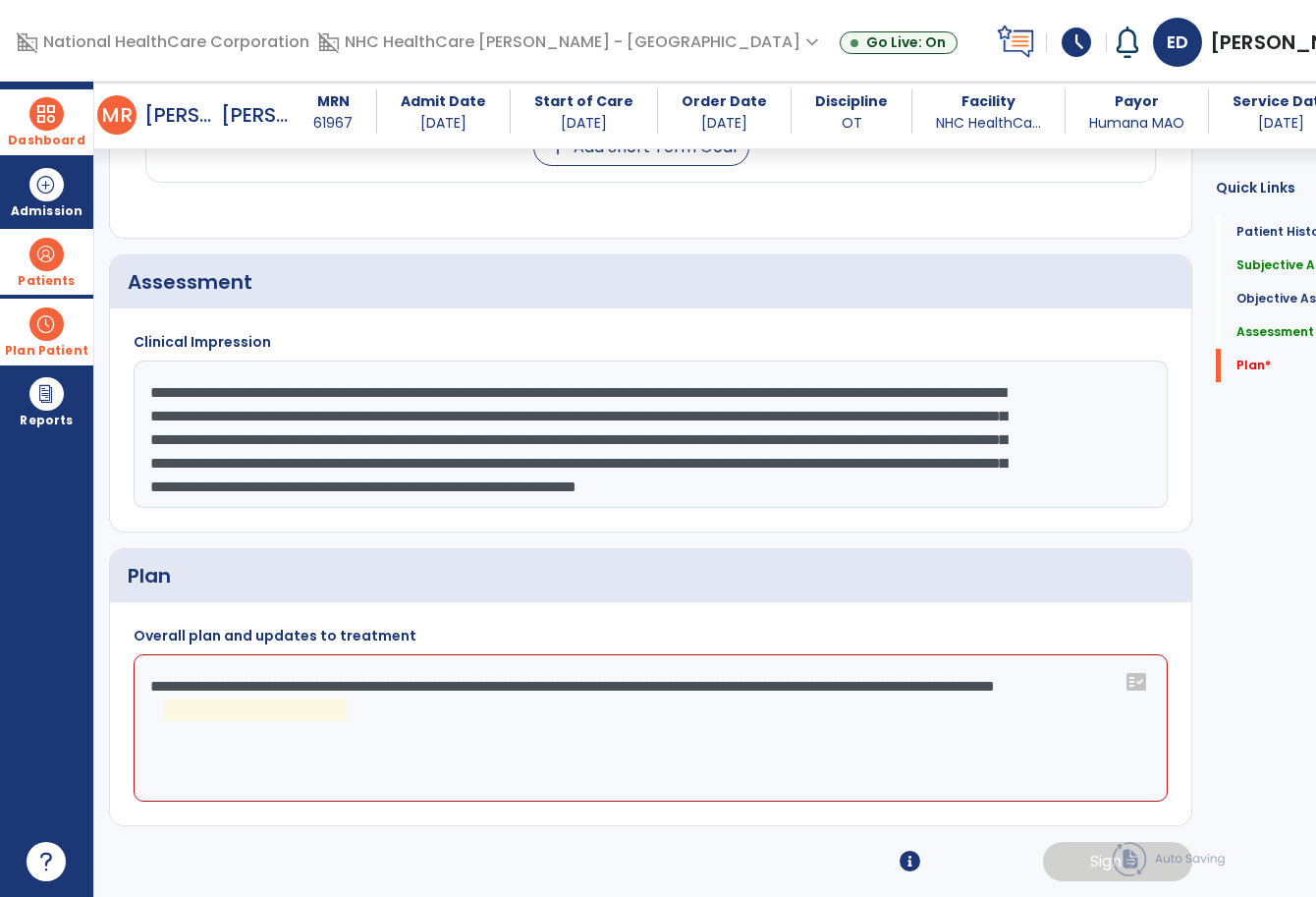 click on "**********" 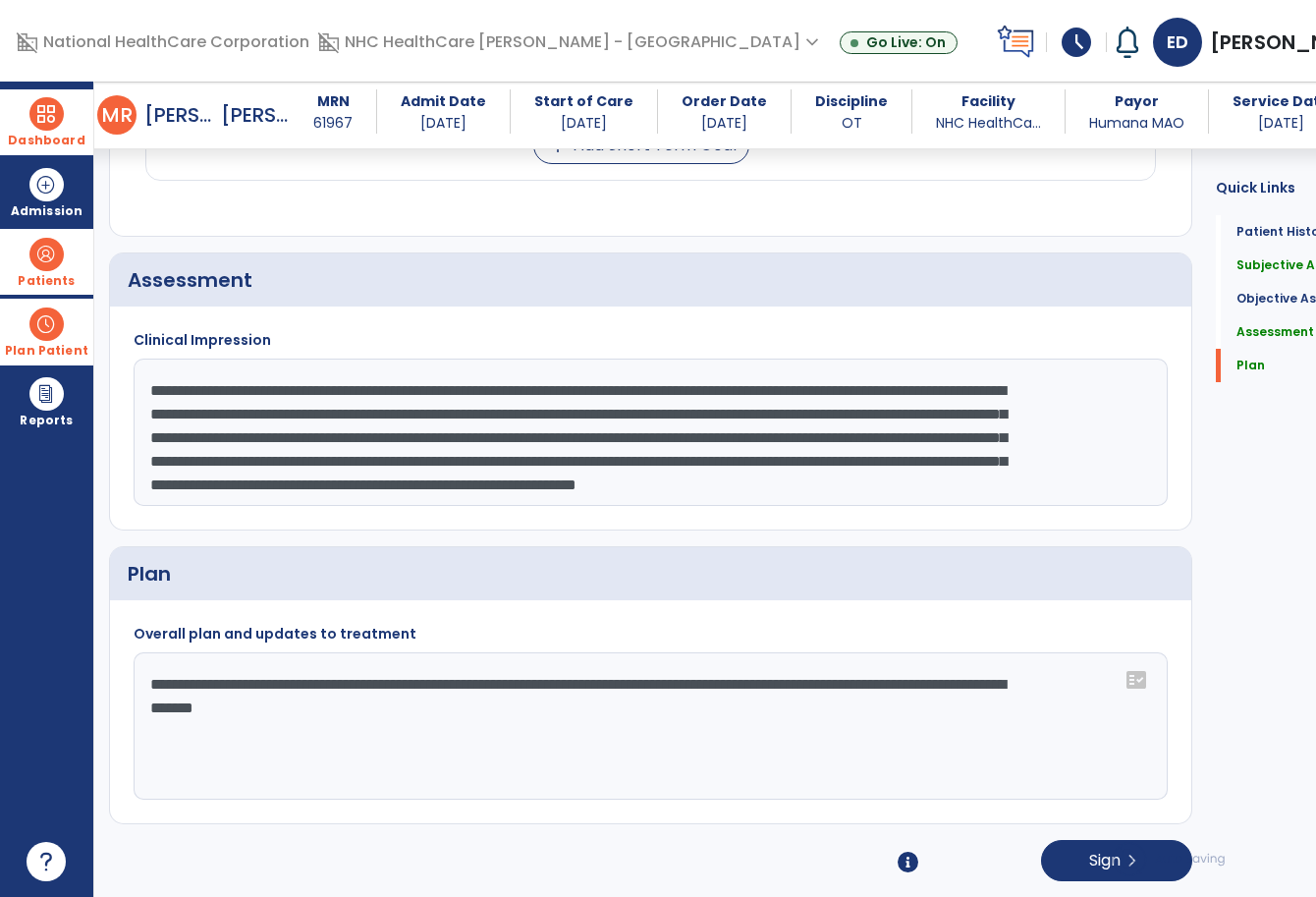 type on "**********" 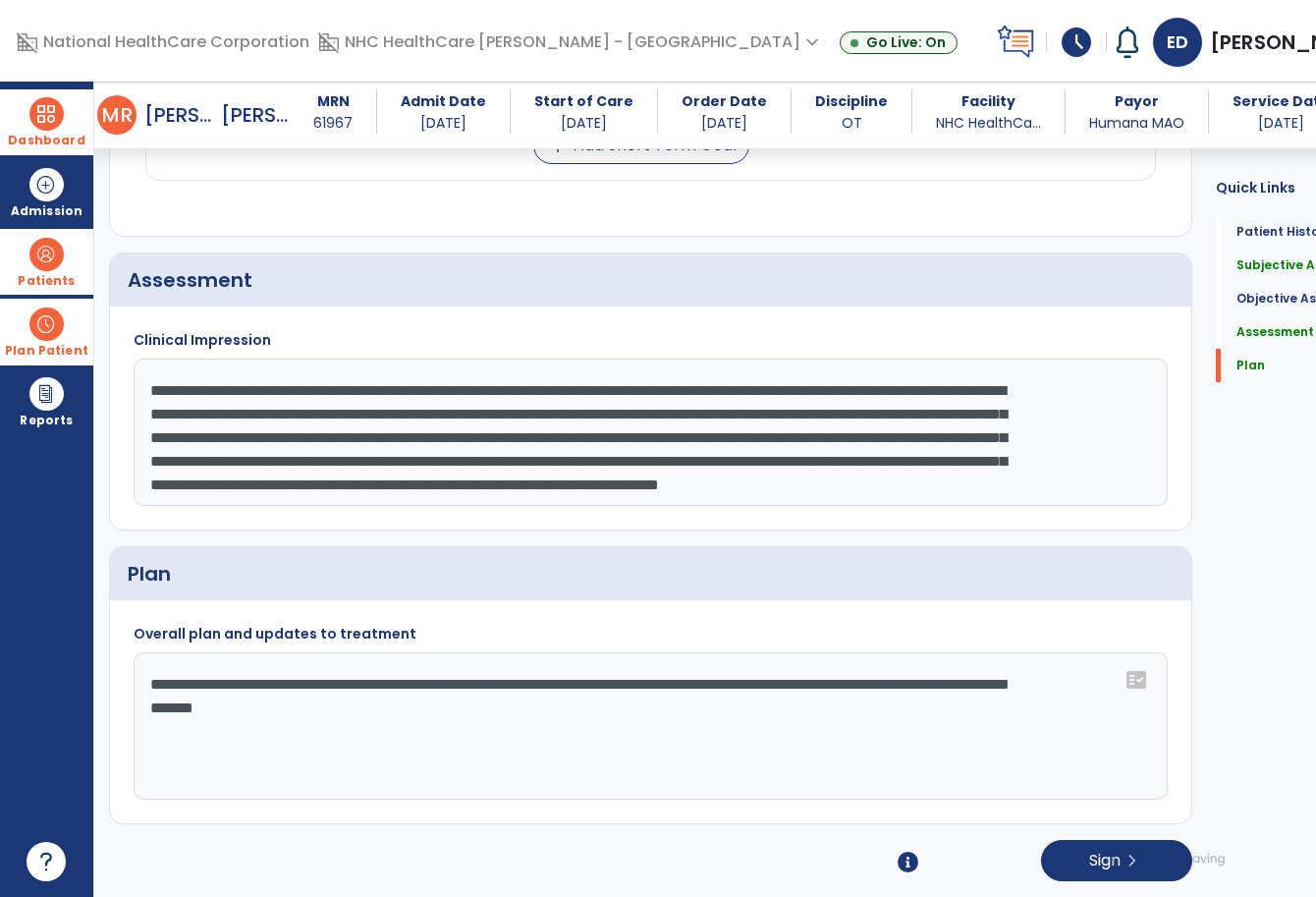scroll, scrollTop: 38, scrollLeft: 0, axis: vertical 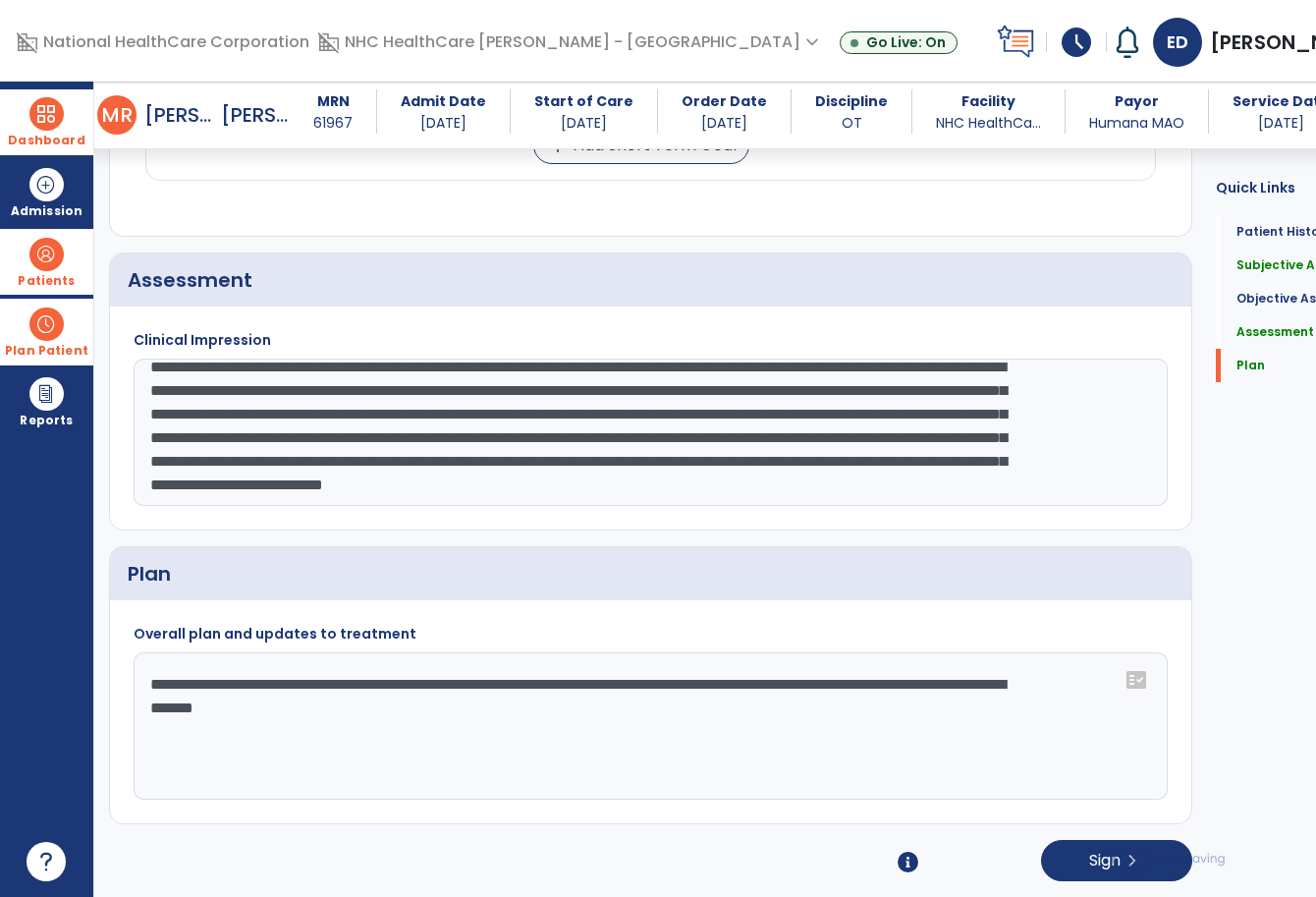 click on "**********" 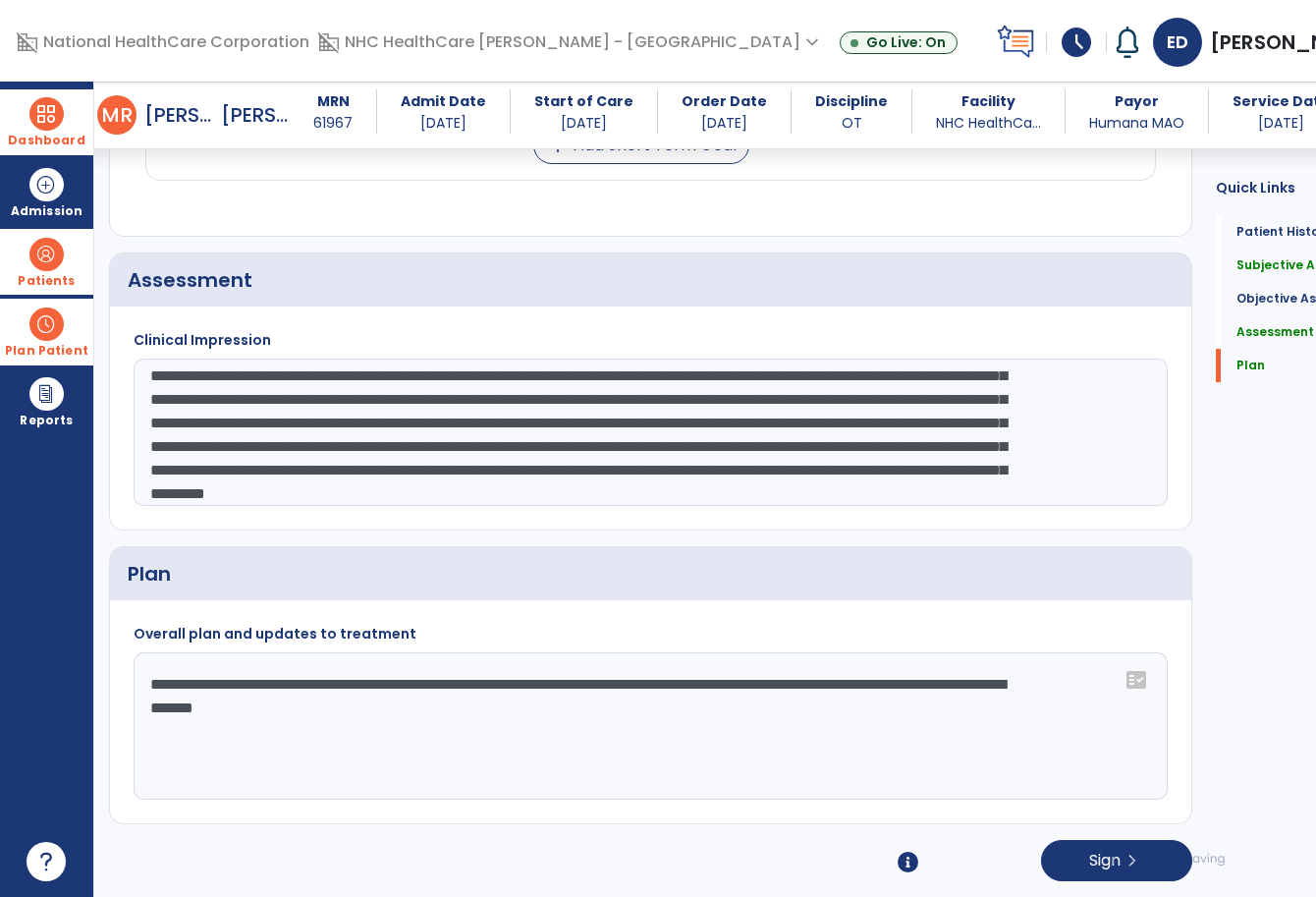 scroll, scrollTop: 92, scrollLeft: 0, axis: vertical 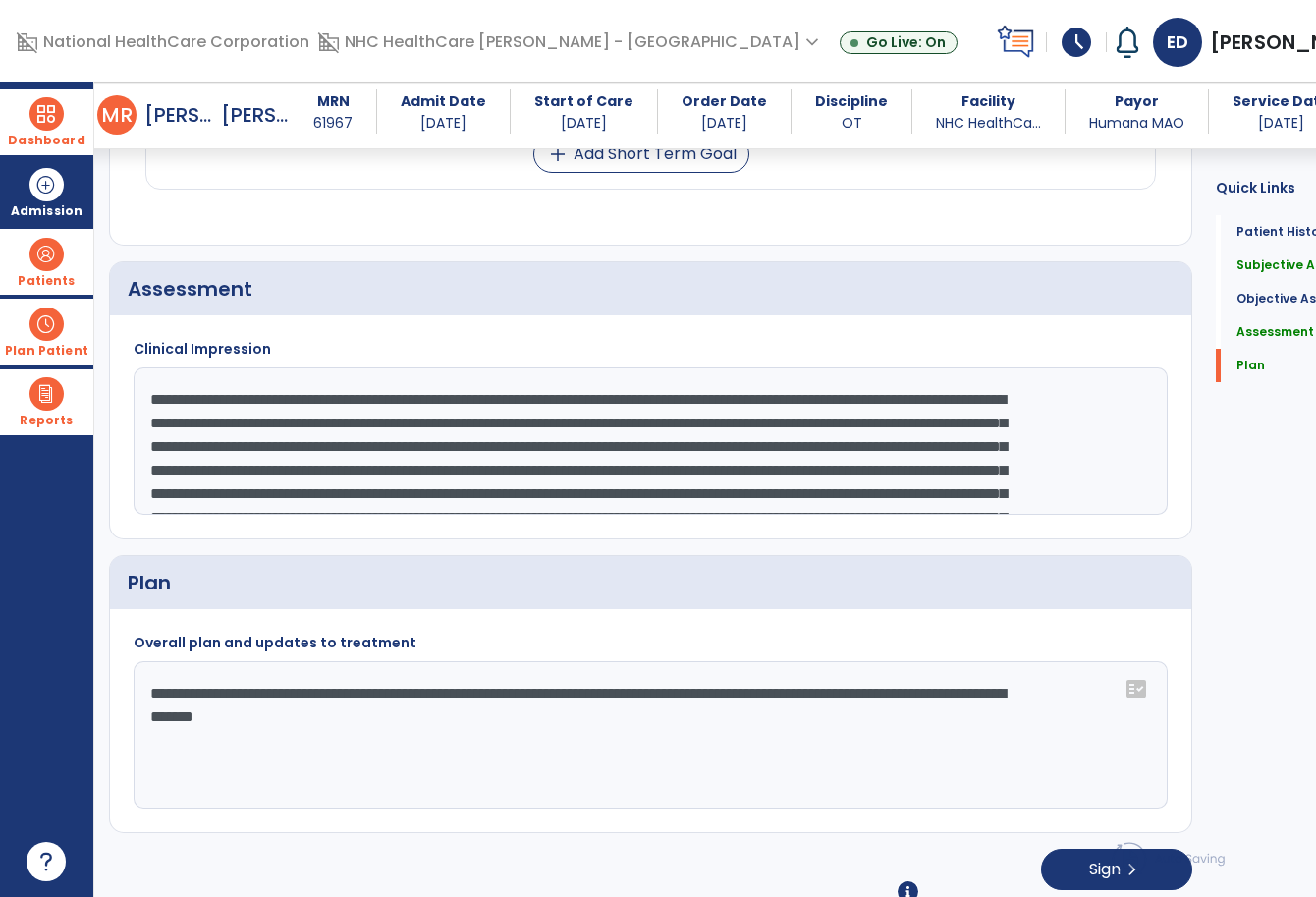 drag, startPoint x: 229, startPoint y: 523, endPoint x: 9, endPoint y: 382, distance: 261.30633 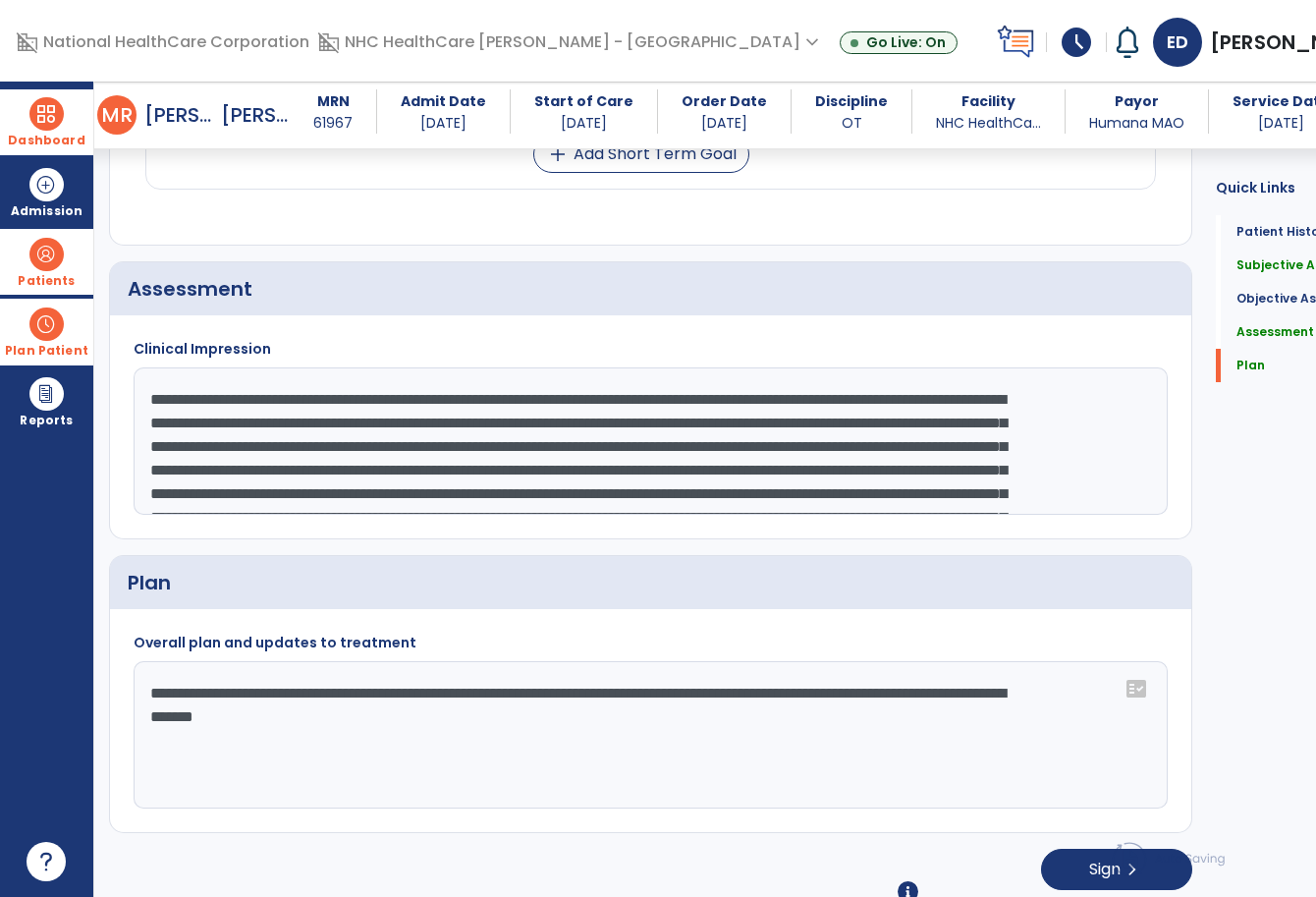type on "**********" 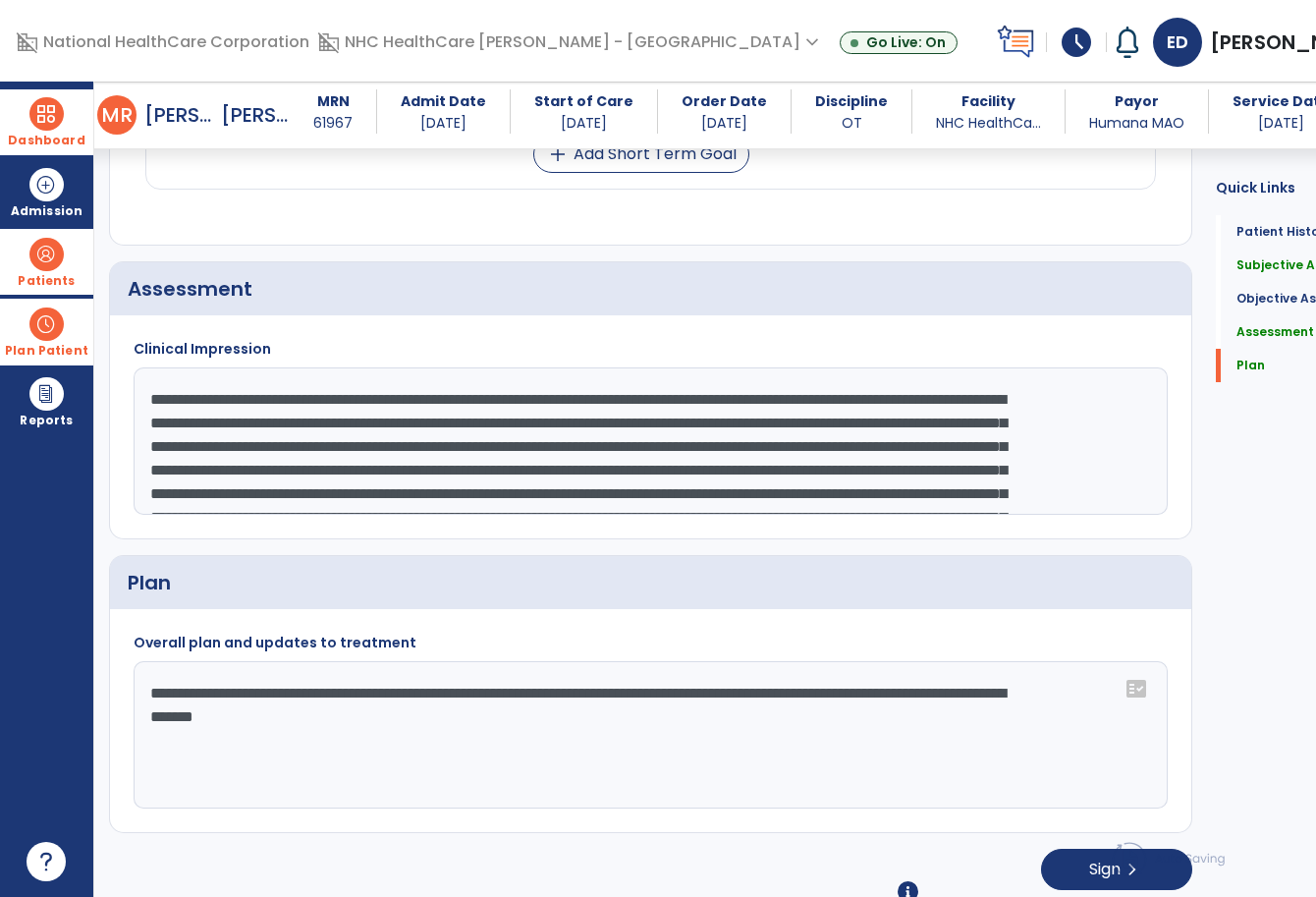 click on "Clinical Impression  Pt is progressing well with therapy. Therapy progress has been limited by pt's BP and out of bed tolerance. Pt is receiving medicine to increase BP and appears to be improving. Pt can now tolerate sitting in WC for approximately 2 hours in reclined position with BP remaining stable. Pt continues to experience difficulty sitting upright and unsupported d/t BP dropping significantly. Pt requires continued OT services to increase safety and IND with ADLs and functional mobility, specifically sitting balance/tolerance to improve slide board transfers to improve mobility in home. Pt is demonstrating improved participation since feeling better and will continue to benefit from skilled OT services as pt's spouse is unable to care for pt at this level of medical complexity. [PERSON_NAME] hose and abdominal binders are not appropriate for pt at this time d/t wounds and [MEDICAL_DATA] ports." 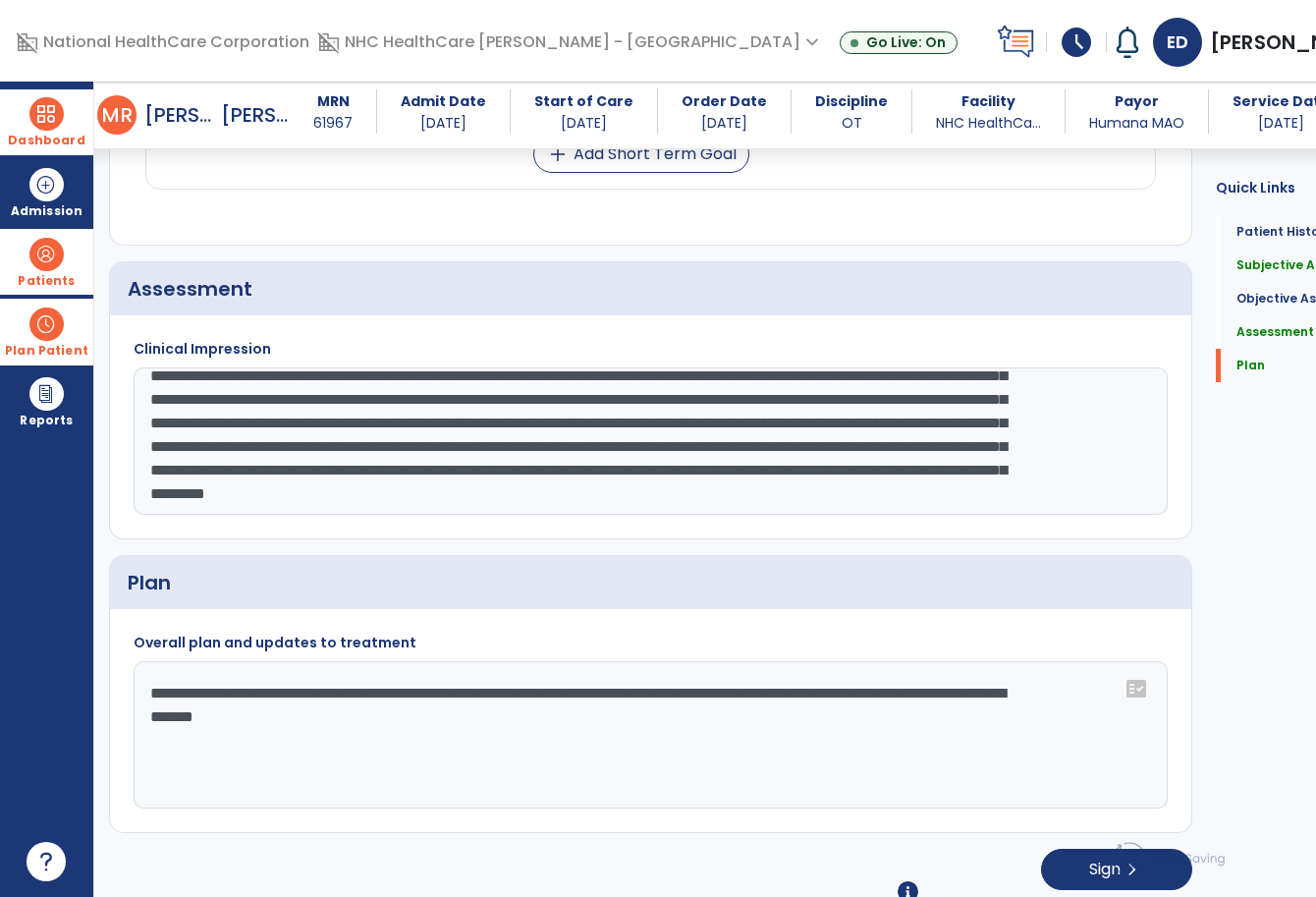 scroll, scrollTop: 94, scrollLeft: 0, axis: vertical 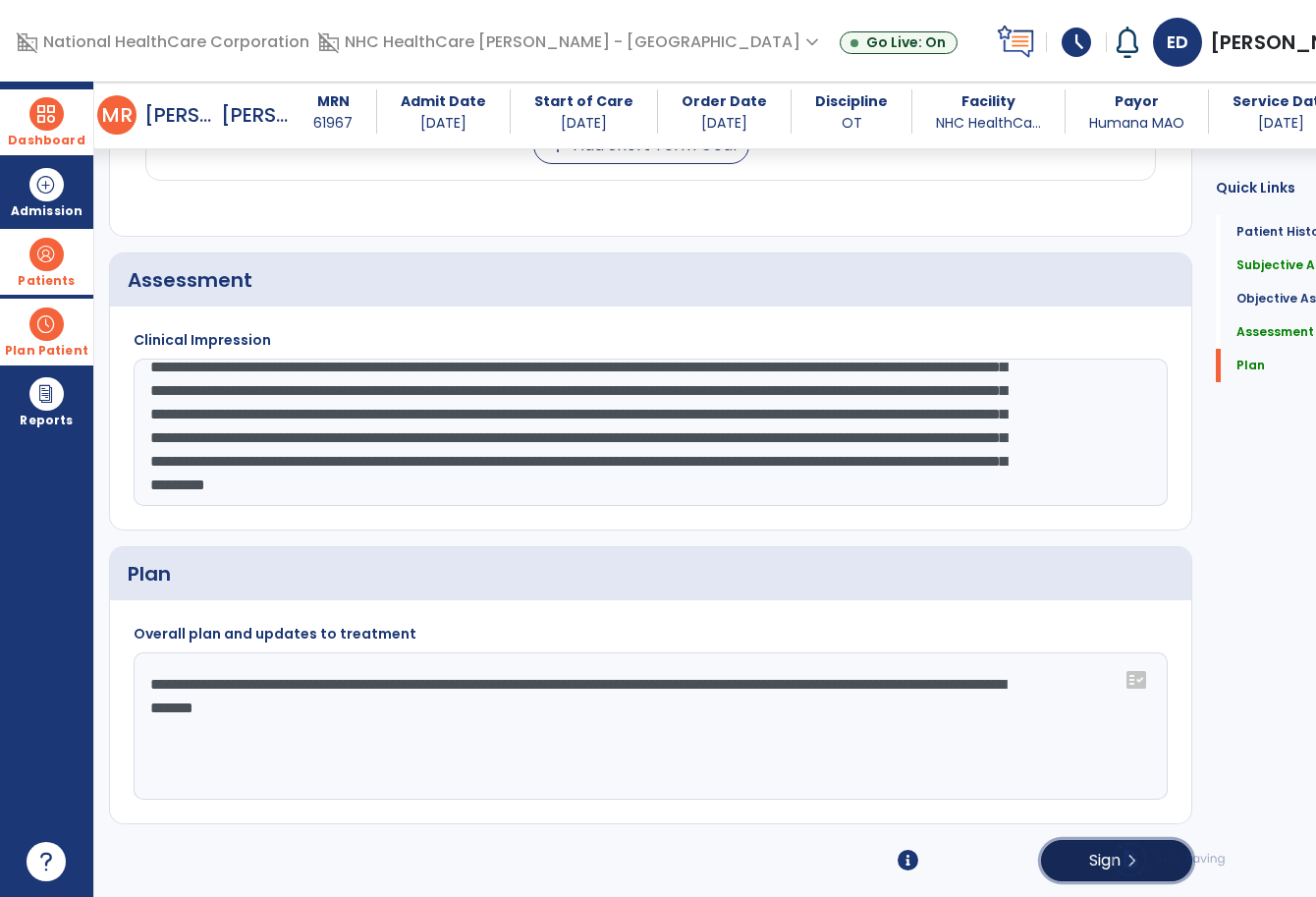 click on "Sign" 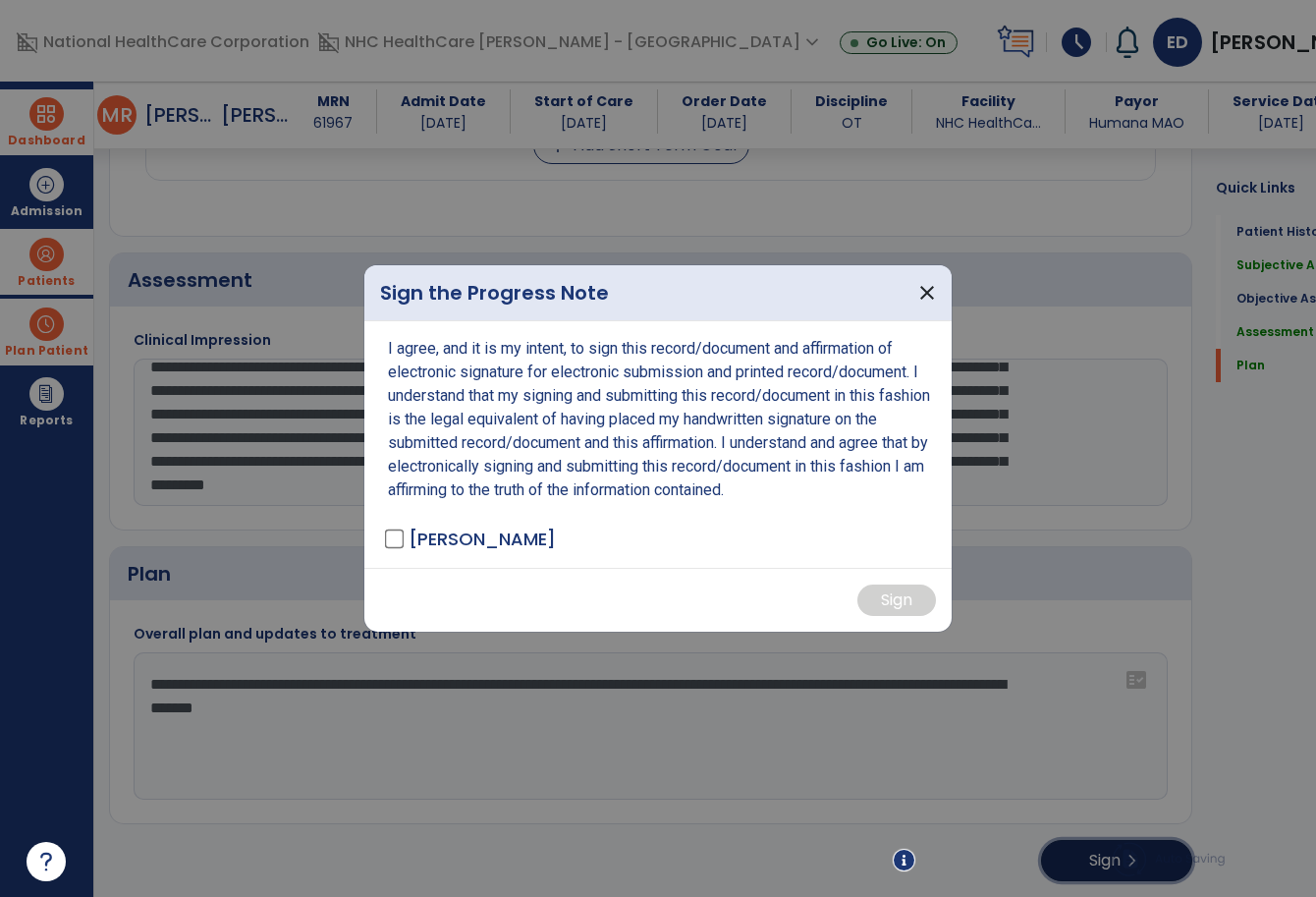 scroll, scrollTop: 1296, scrollLeft: 0, axis: vertical 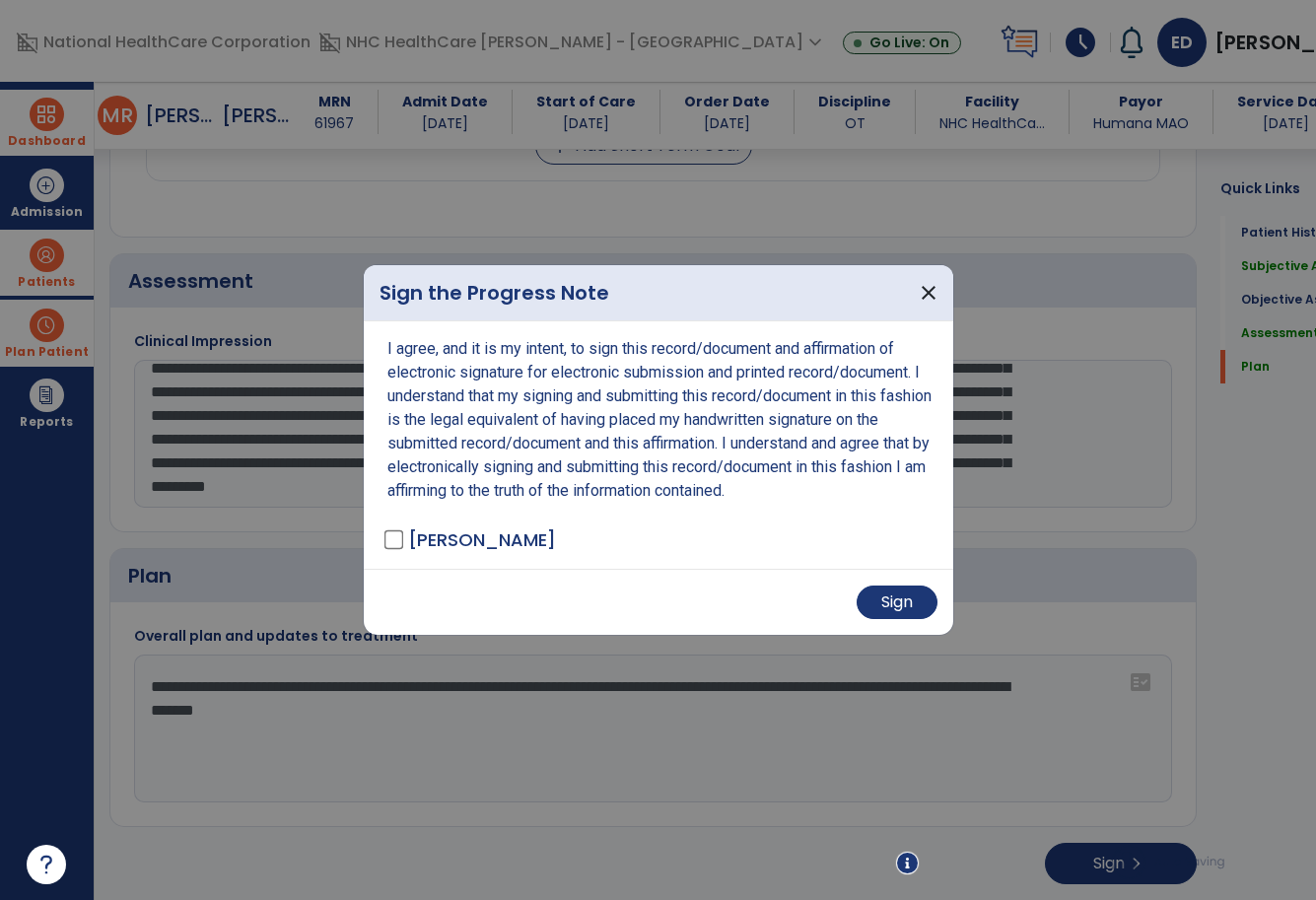 click on "Sign" at bounding box center [658, 601] 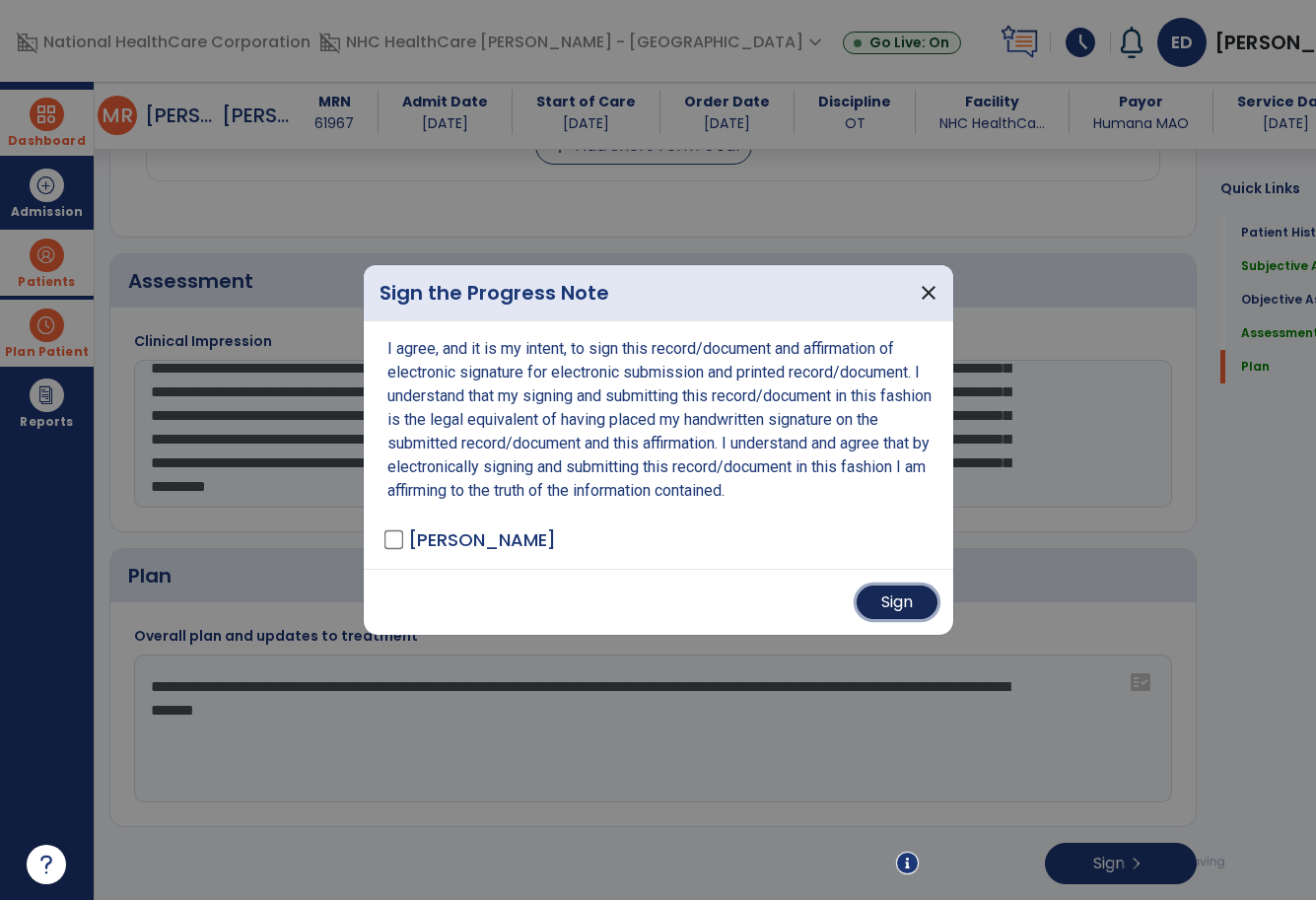 click on "Sign" at bounding box center (897, 602) 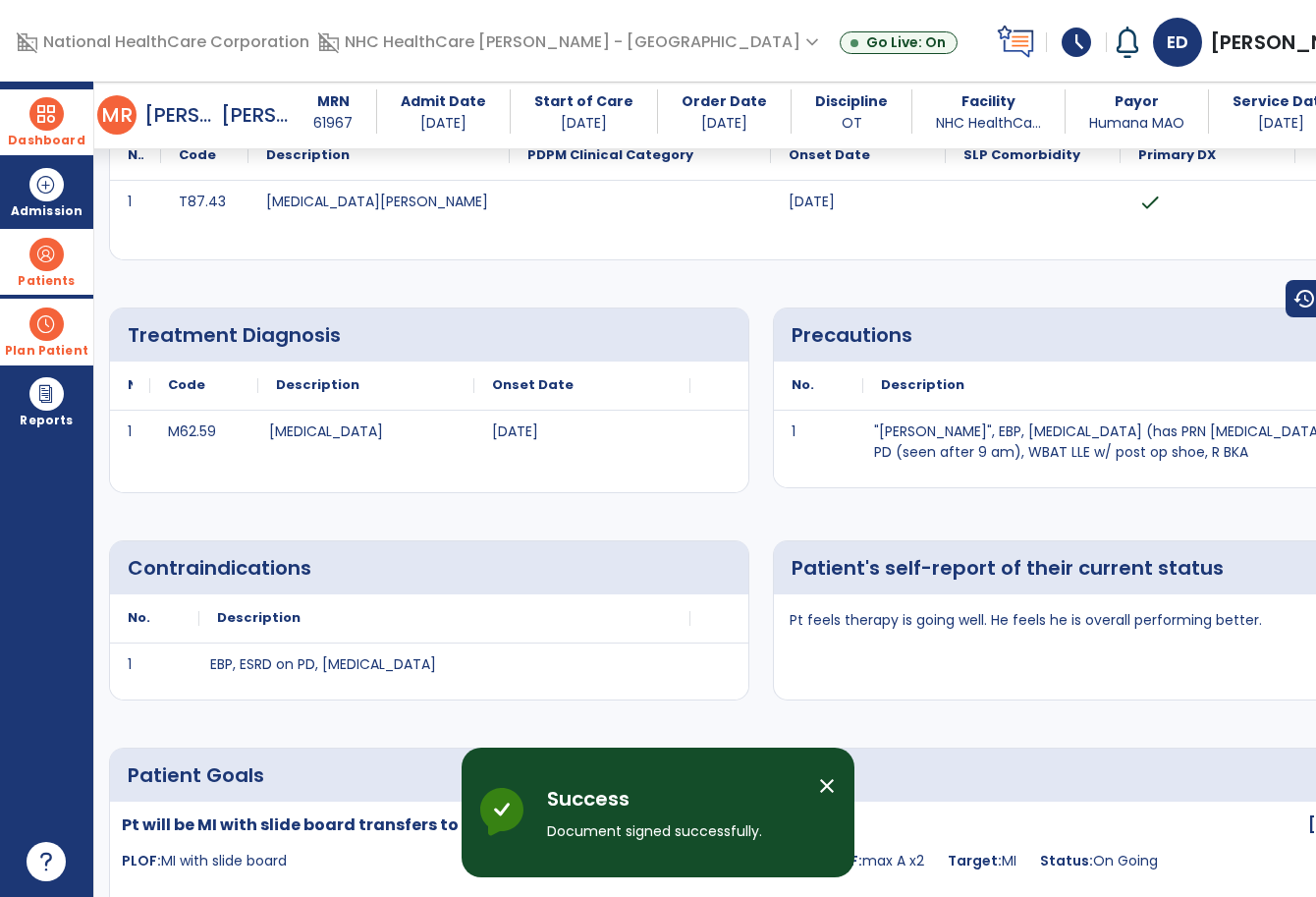 scroll, scrollTop: 0, scrollLeft: 0, axis: both 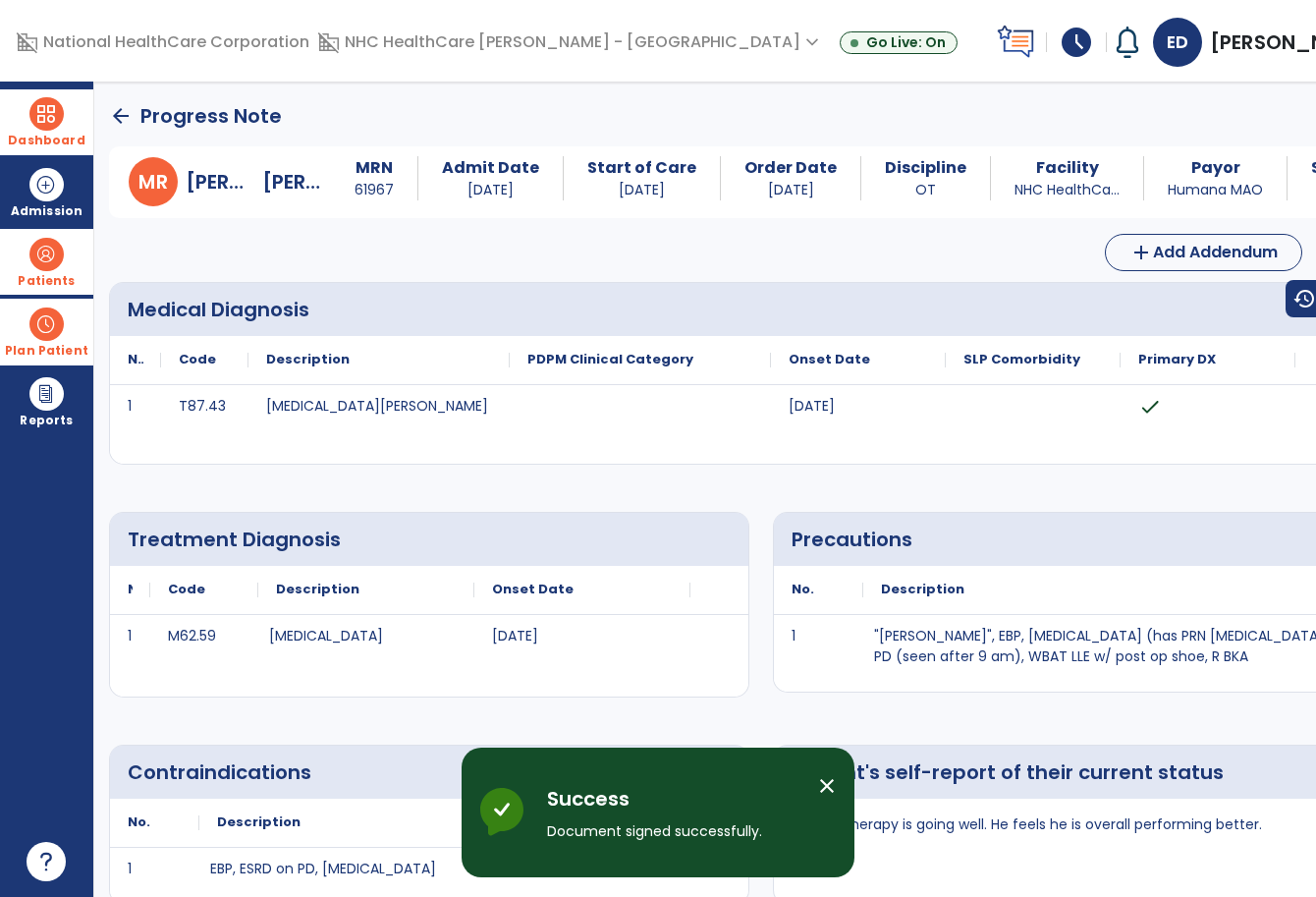 click on "arrow_back" 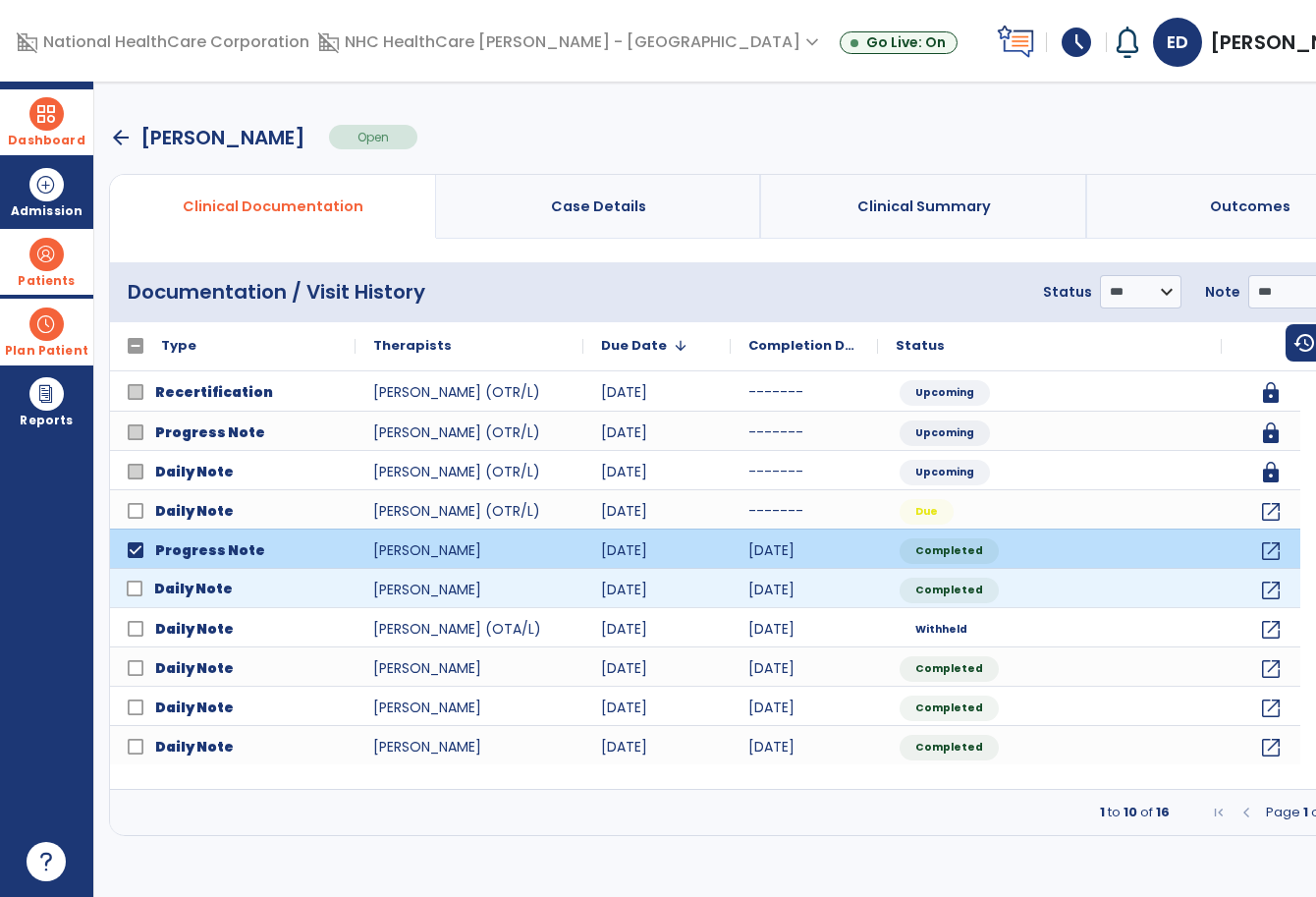 click on "Daily Note" 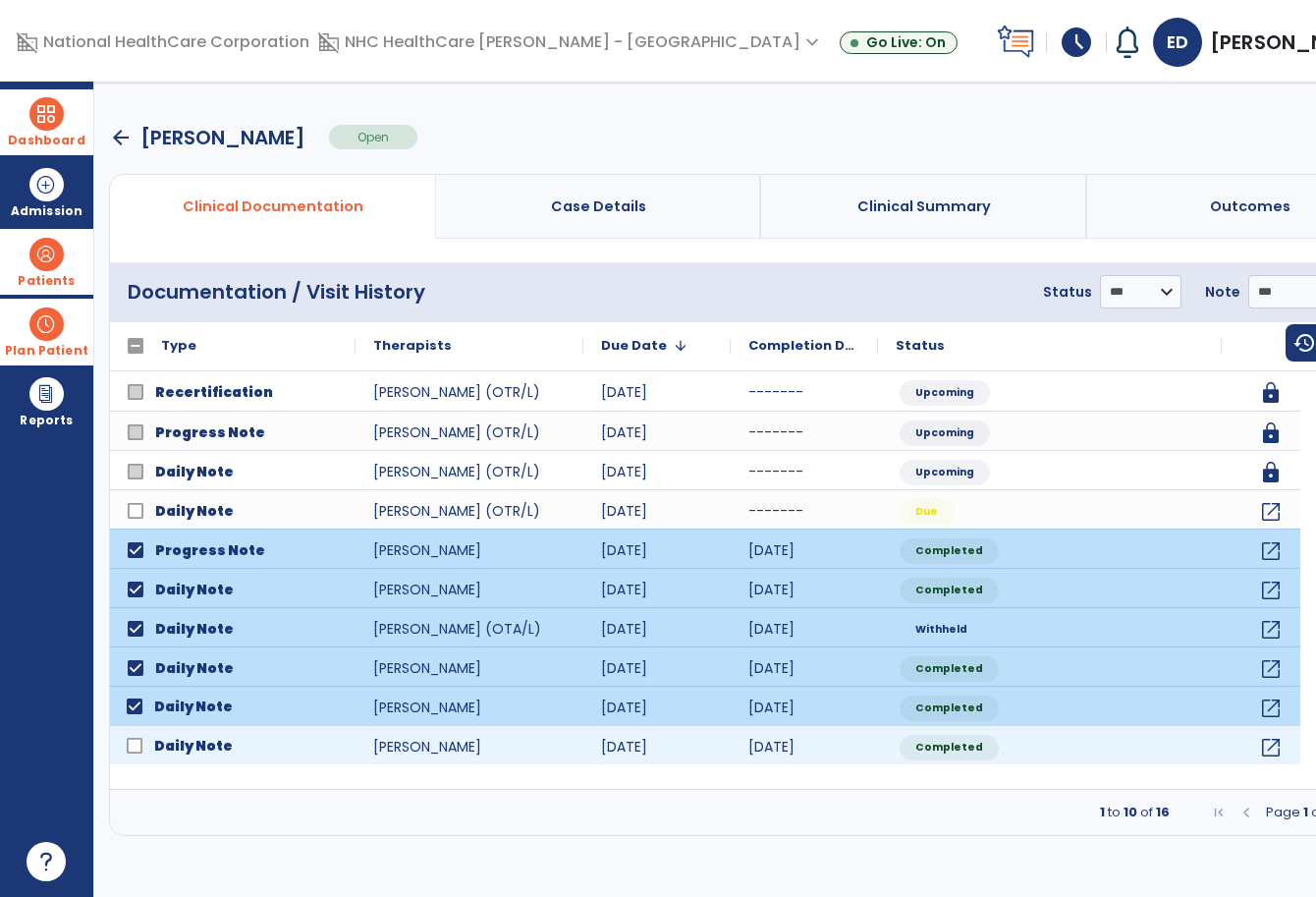 click 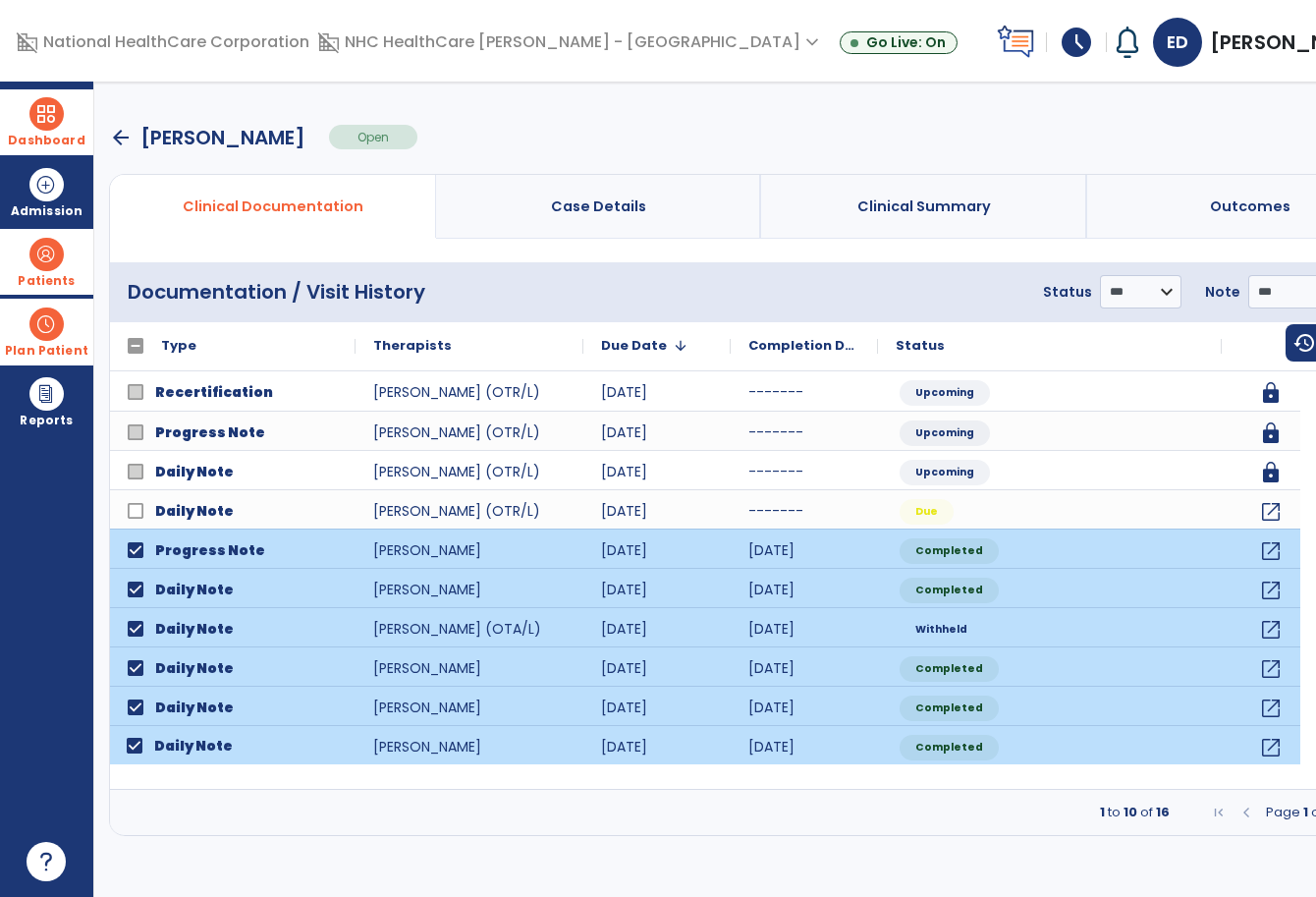 click on "**********" at bounding box center [761, 292] 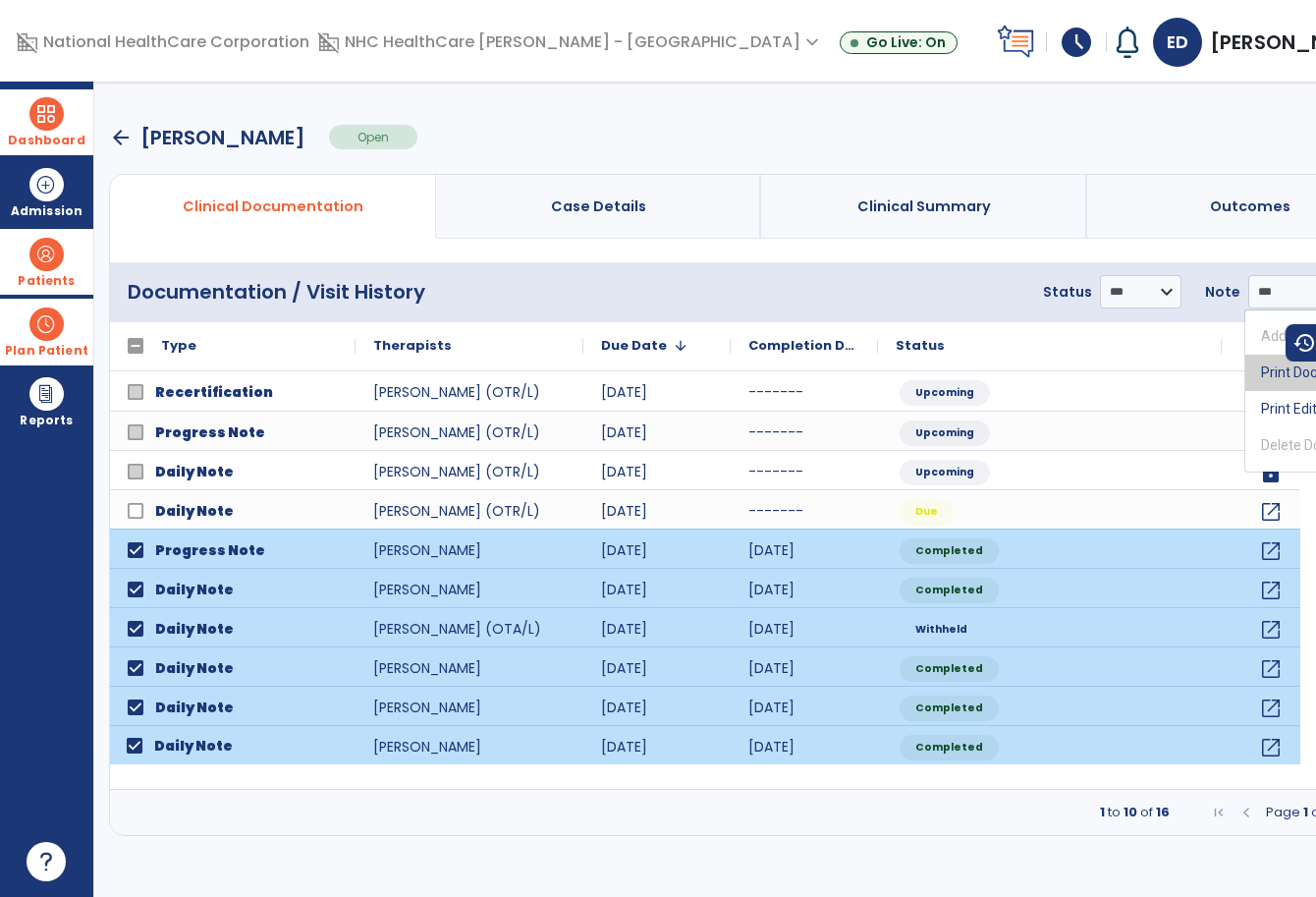 click on "Print Documents" at bounding box center (1323, 372) 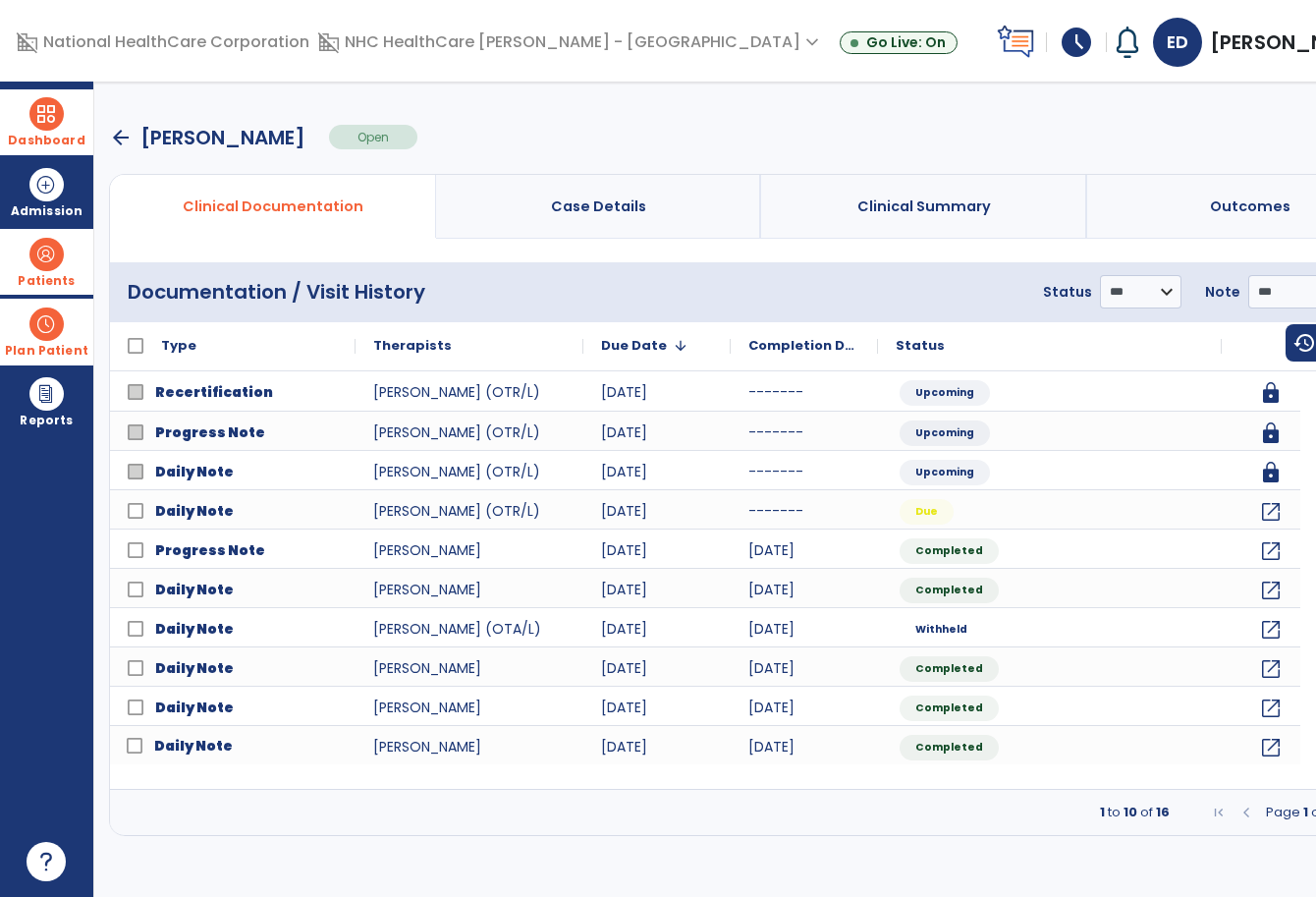 click on "Dashboard  dashboard  Therapist Dashboard Admission Patients  format_list_bulleted  Patient List  space_dashboard  Patient Board  insert_chart  PDPM Board Plan Patient  event_note  Planner  content_paste_go  Scheduler  content_paste_go  Whiteboard Reports  export_notes  Billing Exports  note_alt  EOM Report  event_note  Minutes By Payor  inbox_customize  Service Log  playlist_add_check  Triple Check Report" at bounding box center (47, 489) 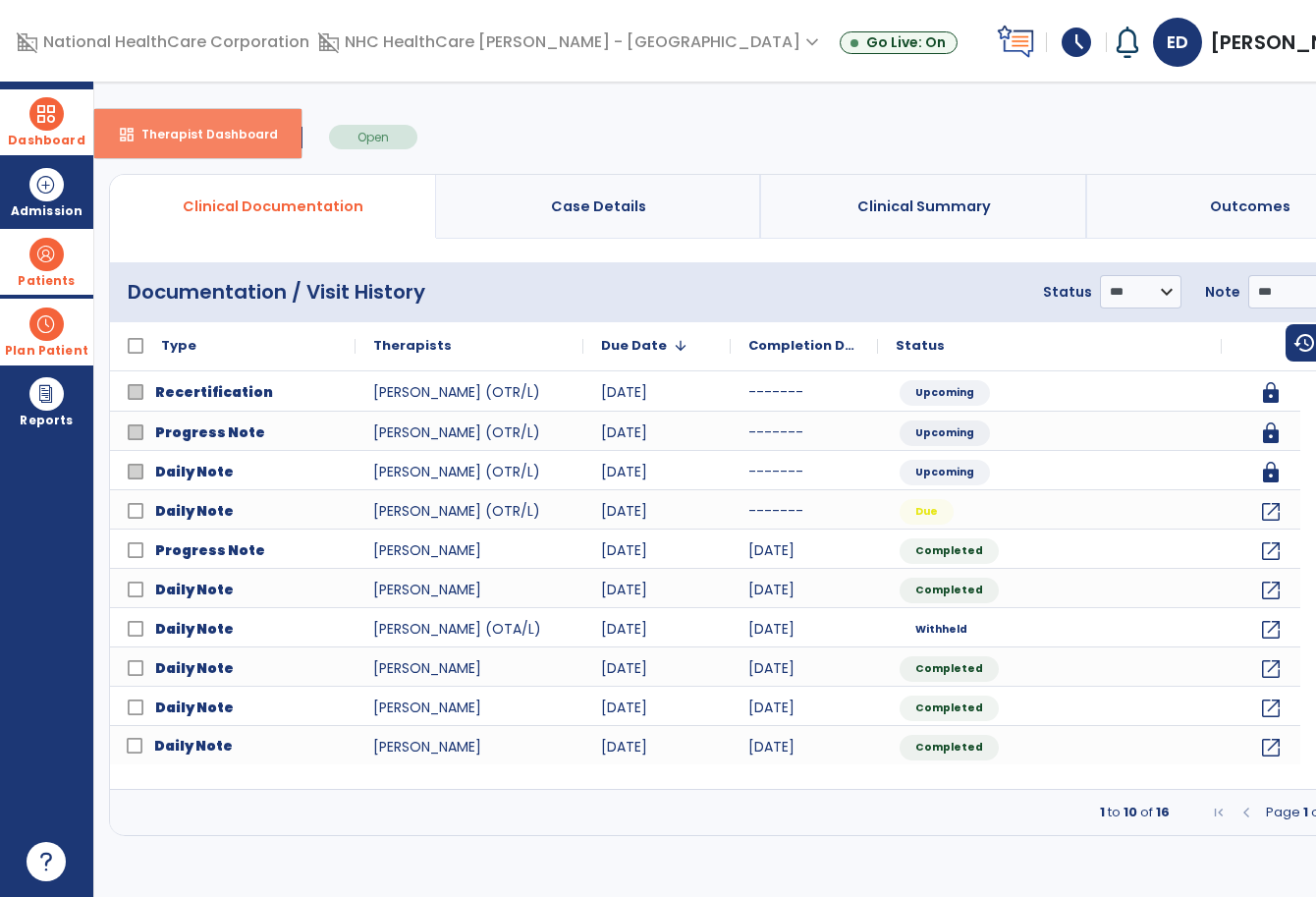 click on "dashboard  Therapist Dashboard" at bounding box center (197, 134) 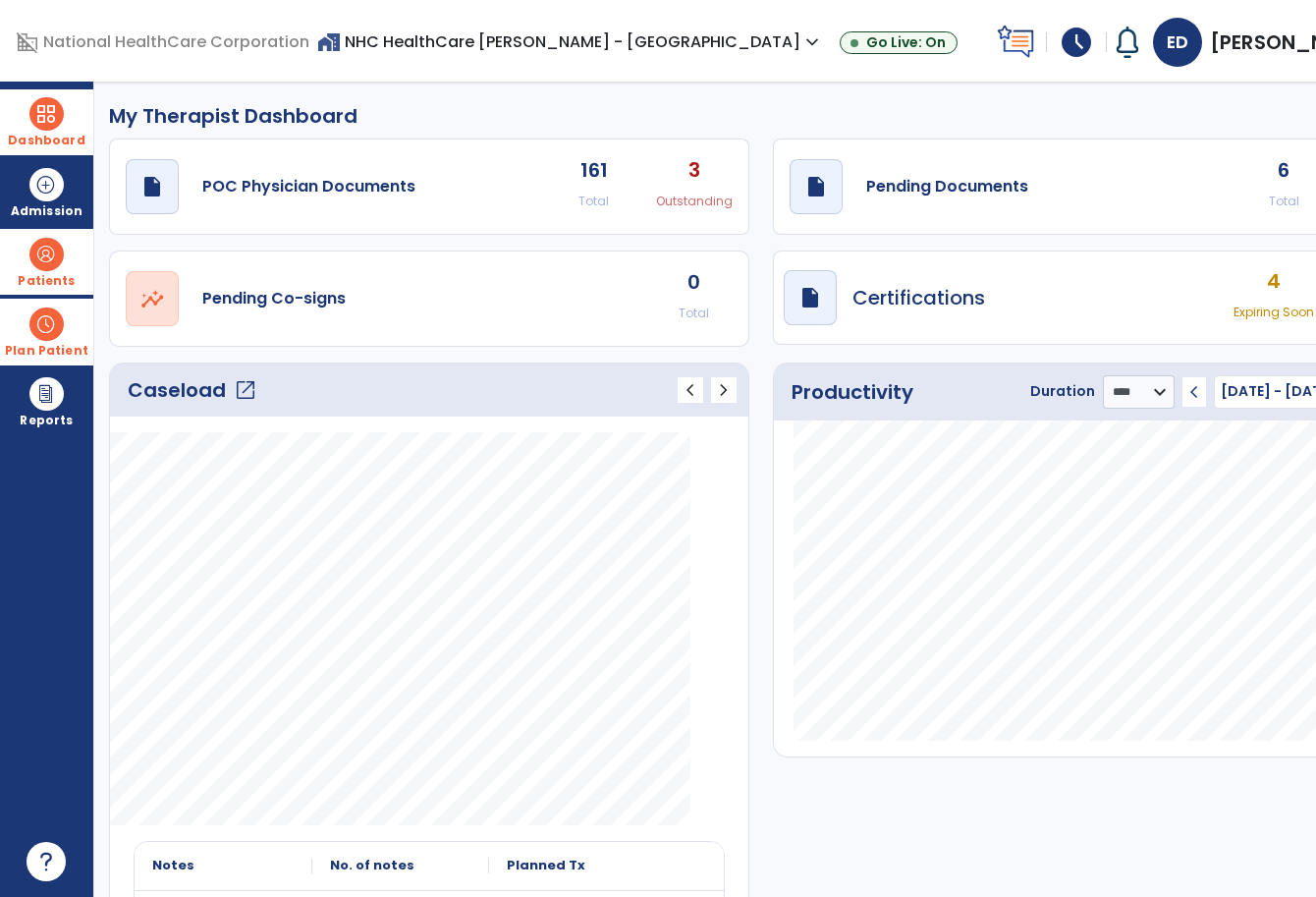 click on "Dashboard  dashboard  Therapist Dashboard Admission Patients  format_list_bulleted  Patient List  space_dashboard  Patient Board  insert_chart  PDPM Board Plan Patient  event_note  Planner  content_paste_go  Scheduler  content_paste_go  Whiteboard Reports  export_notes  Billing Exports  note_alt  EOM Report  event_note  Minutes By Payor  inbox_customize  Service Log  playlist_add_check  Triple Check Report" at bounding box center [47, 489] 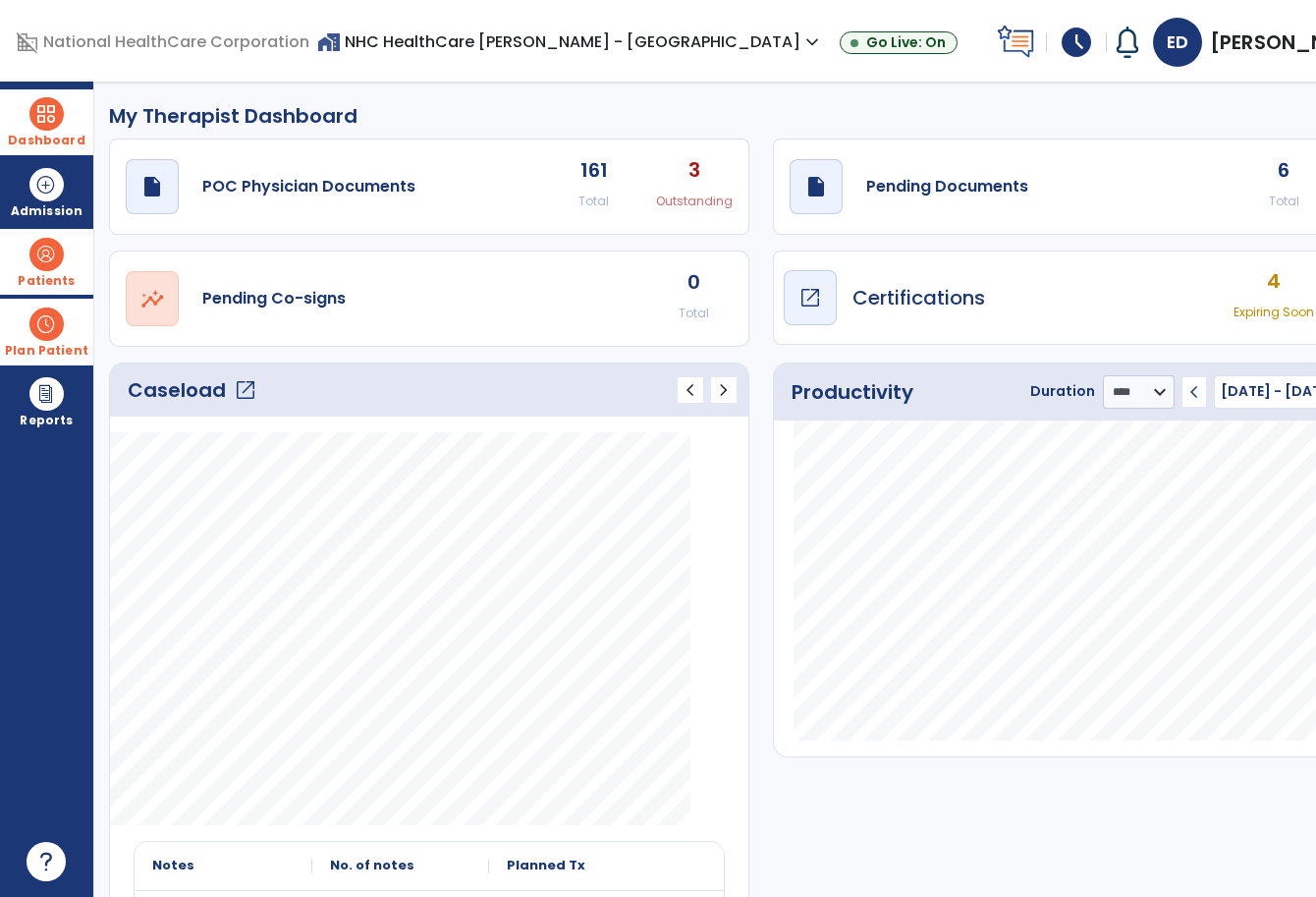 click on "Certifications" at bounding box center [918, 298] 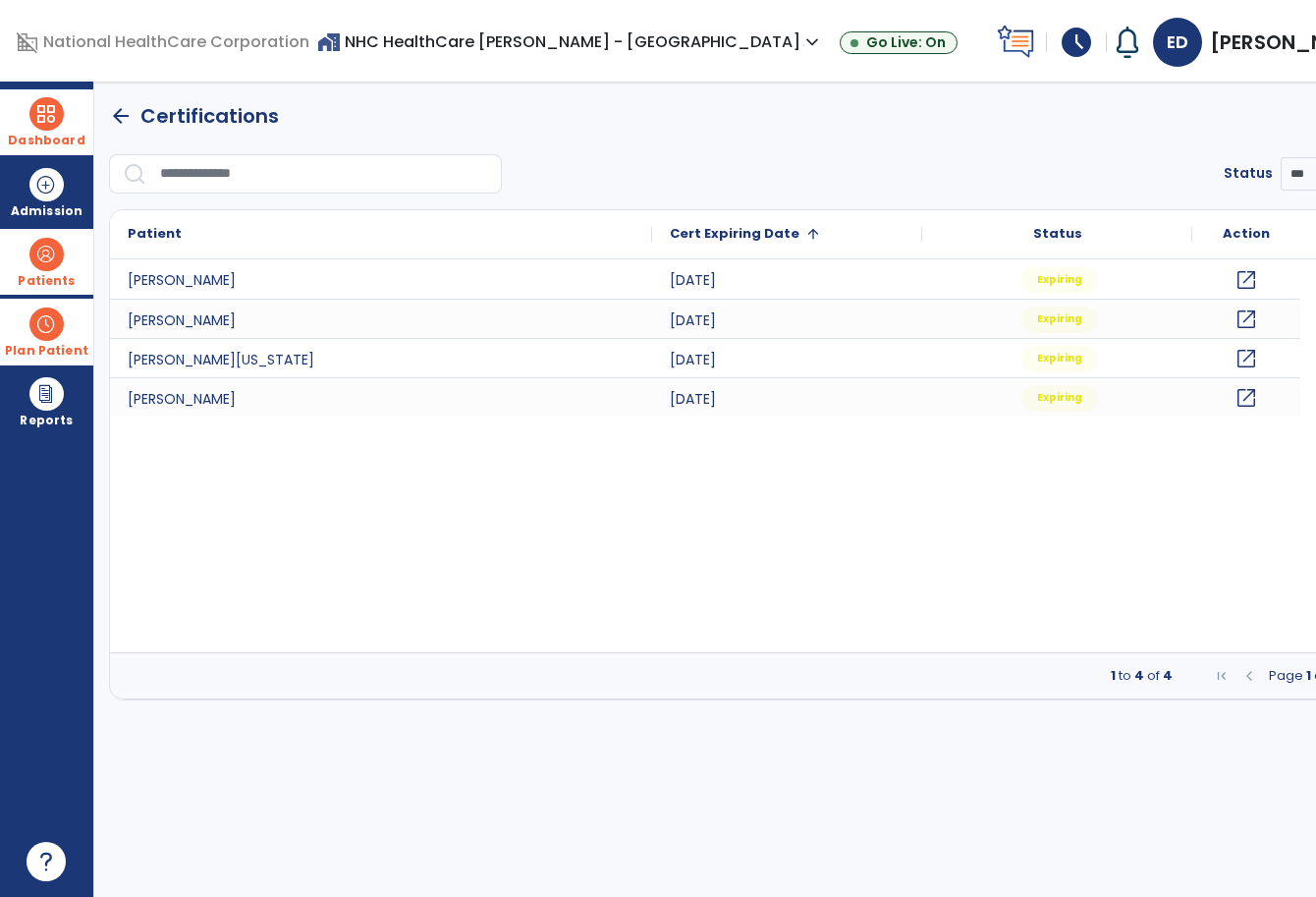 click on "arrow_back   Certifications  Status *** ******* ********
Patient
Cert Expiring Date
1
Status" 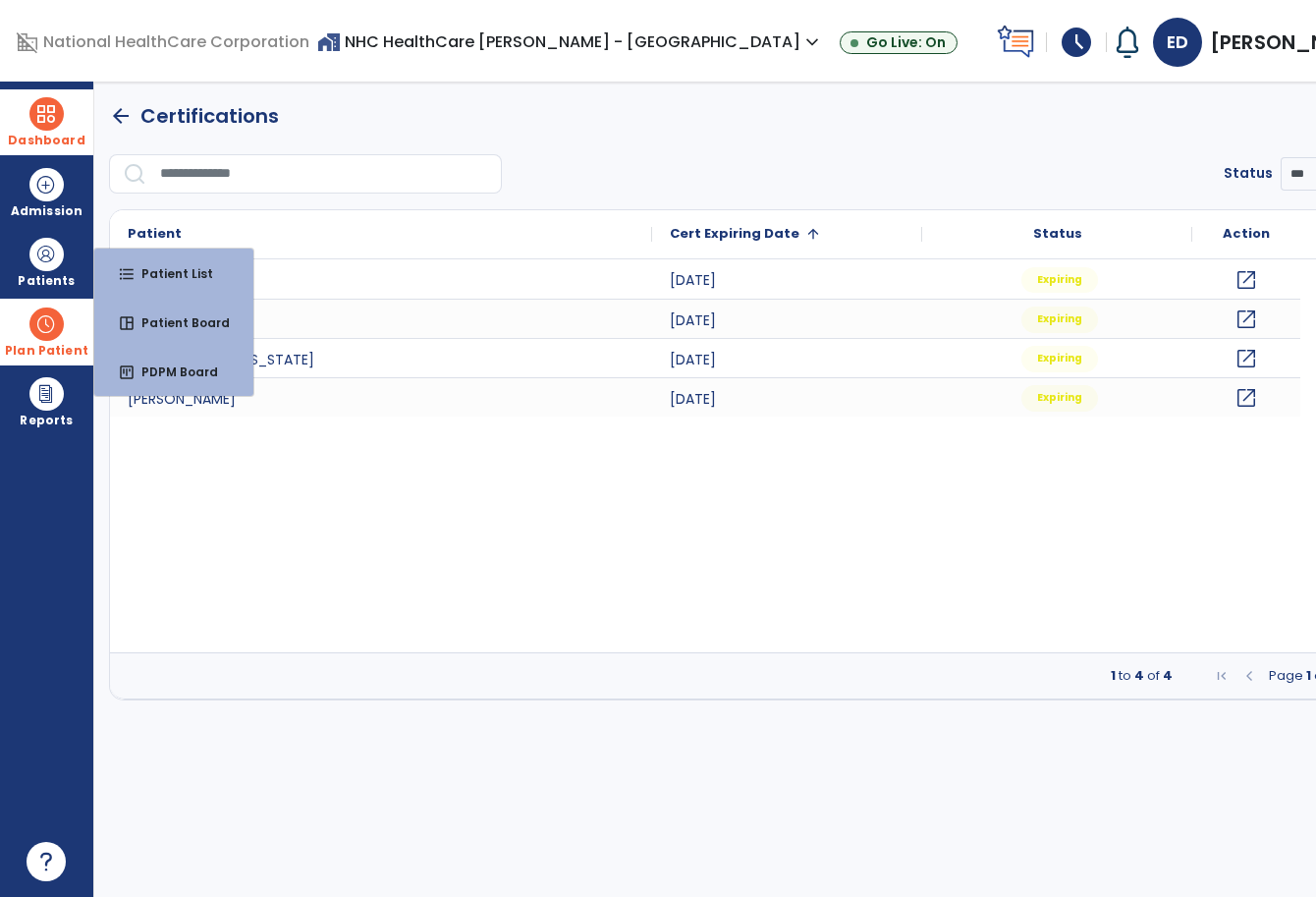 click on "[PERSON_NAME] [DATE] Expiring open_in_new [PERSON_NAME] [DATE] Expiring open_in_new [PERSON_NAME][US_STATE] [DATE] Expiring open_in_new [PERSON_NAME] [DATE] Expiring open_in_new" 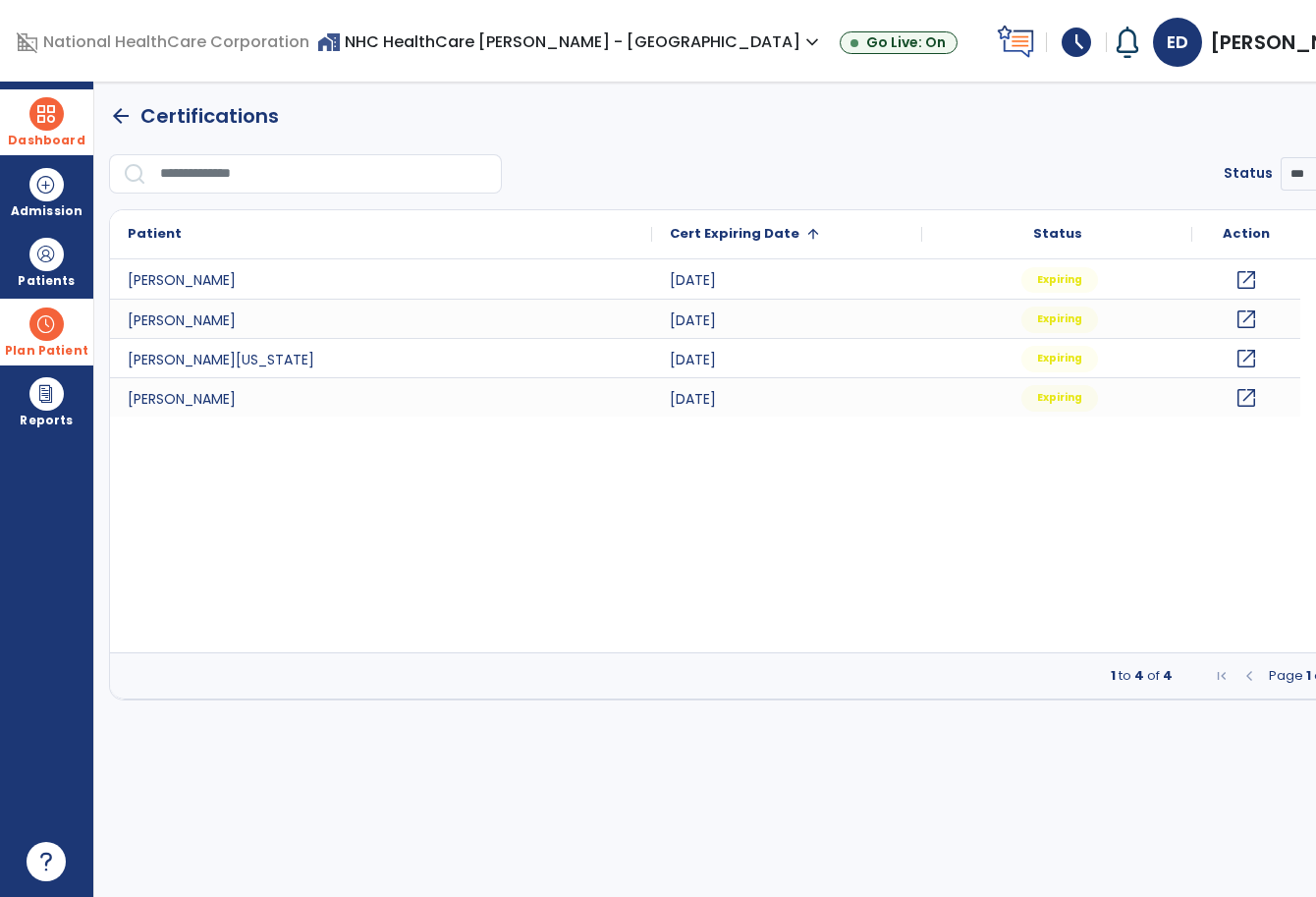 click on "Dashboard" at bounding box center [46, 140] 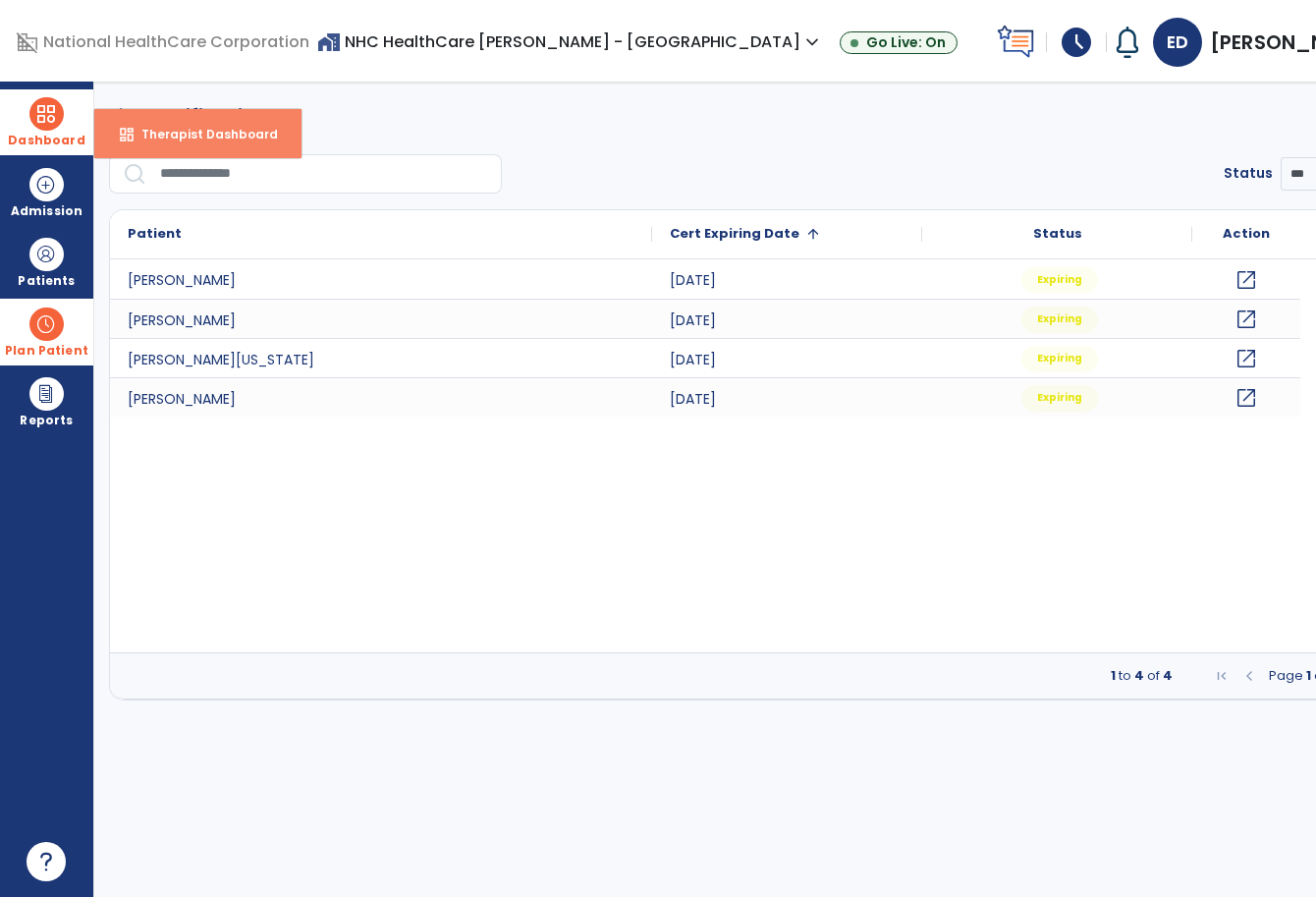 click on "dashboard  Therapist Dashboard" at bounding box center [197, 134] 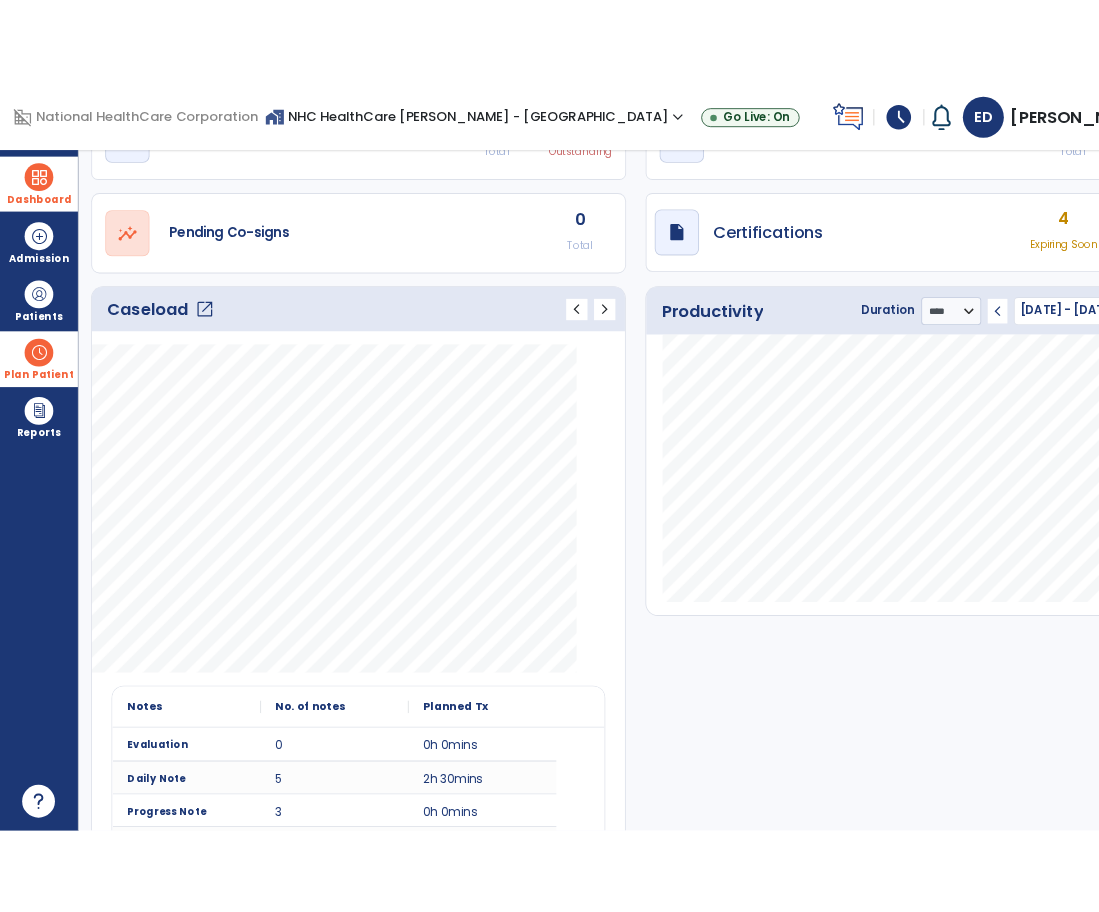 scroll, scrollTop: 0, scrollLeft: 0, axis: both 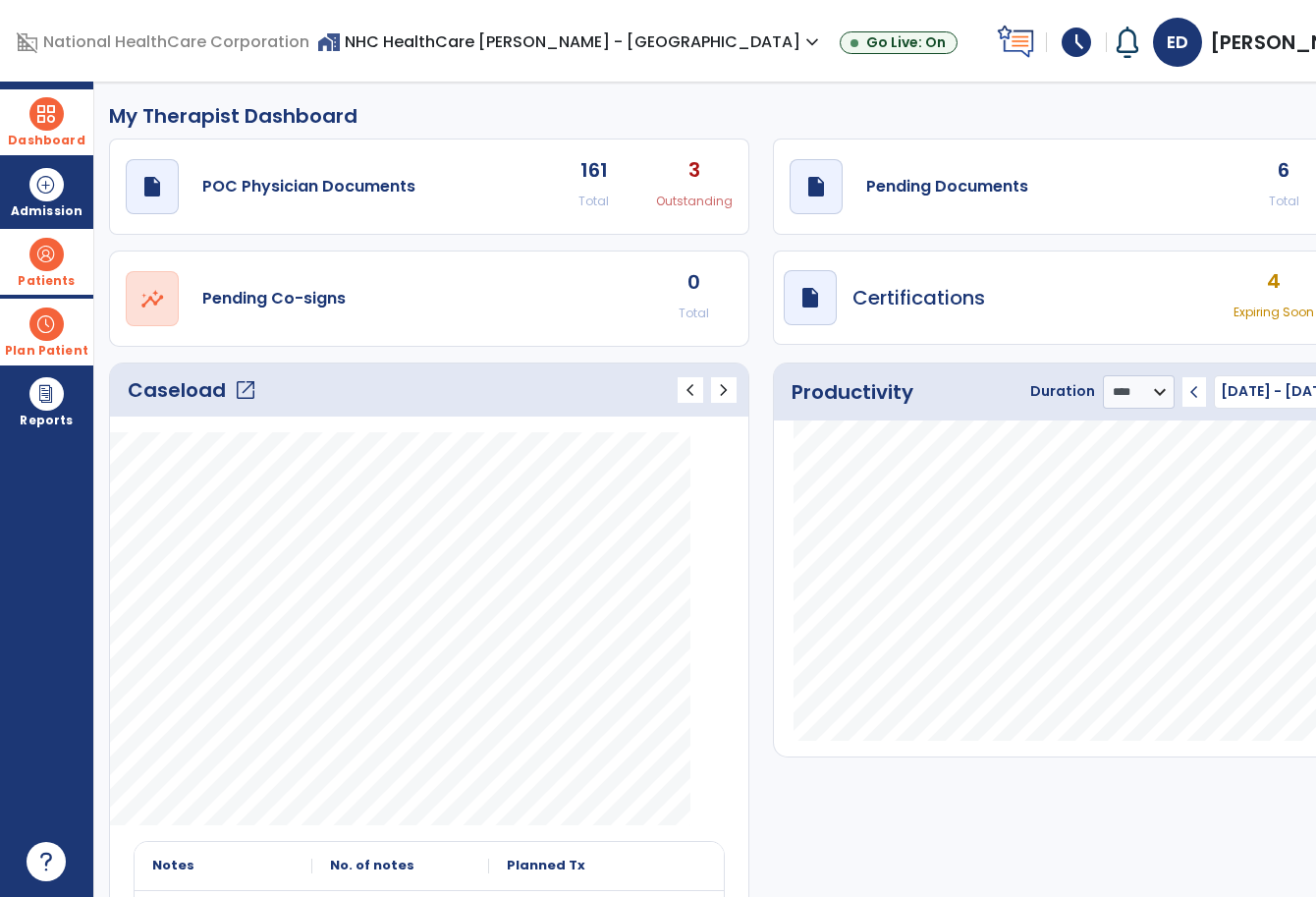 click at bounding box center [46, 254] 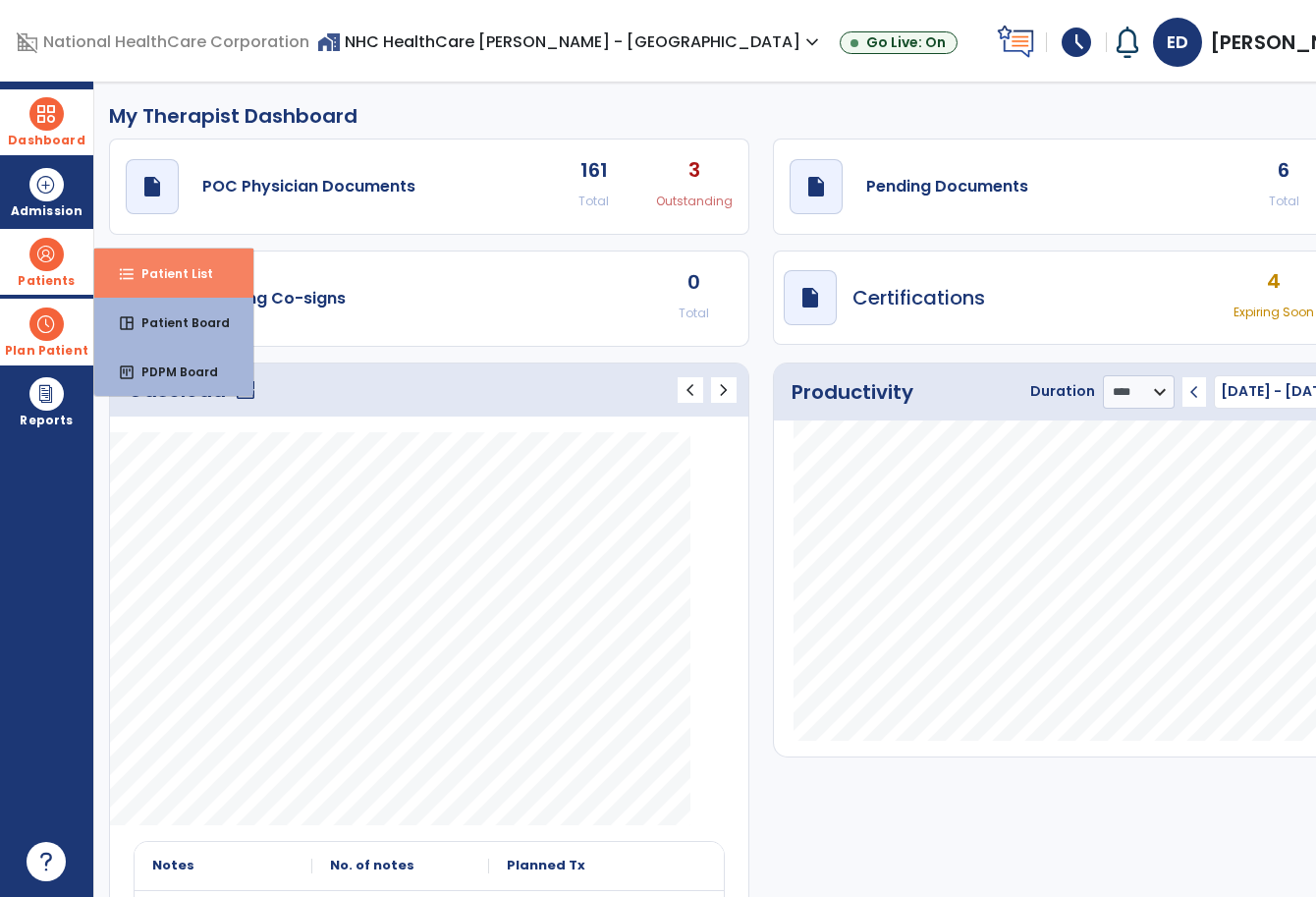 click on "format_list_bulleted  Patient List" at bounding box center [174, 273] 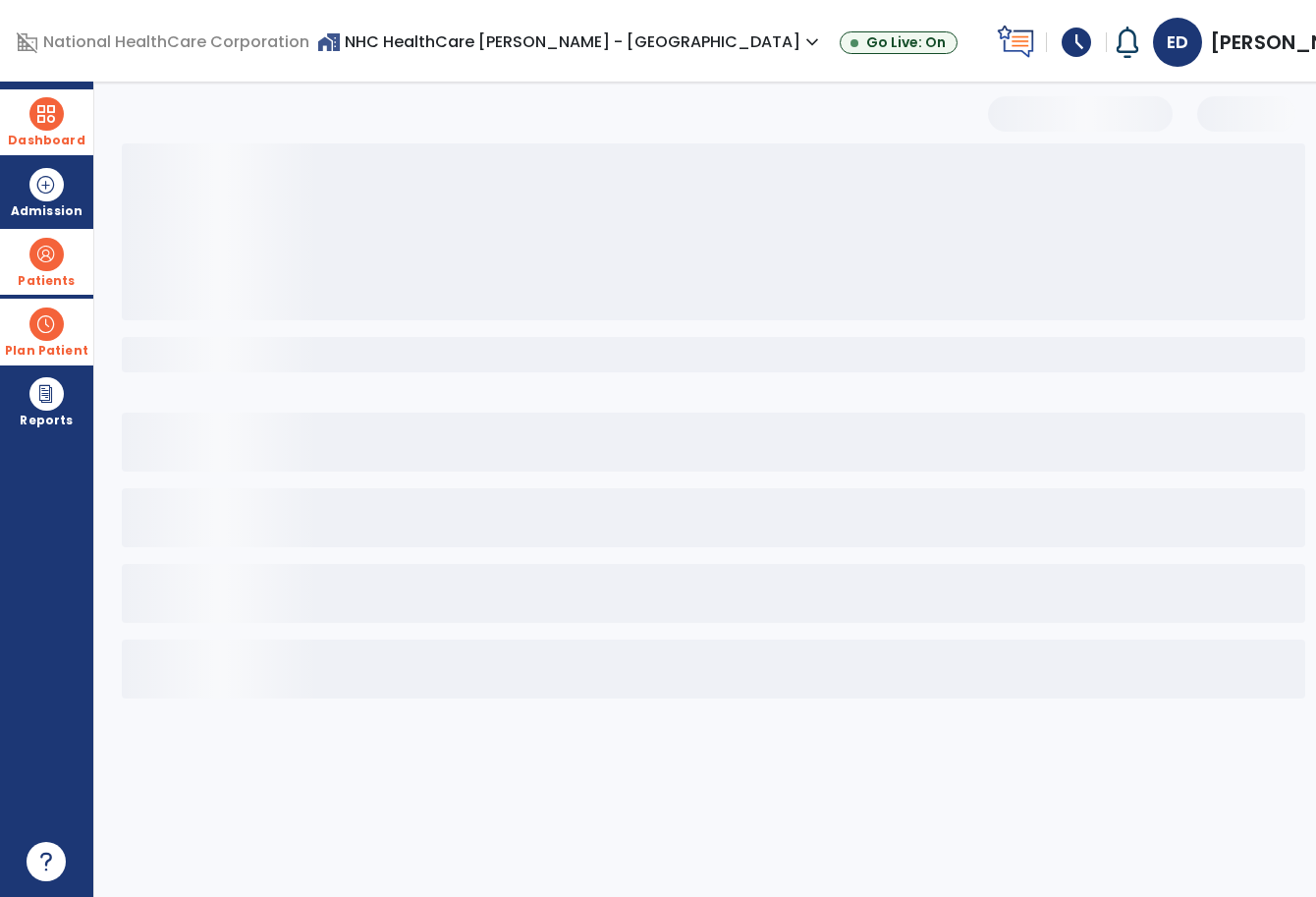 select on "***" 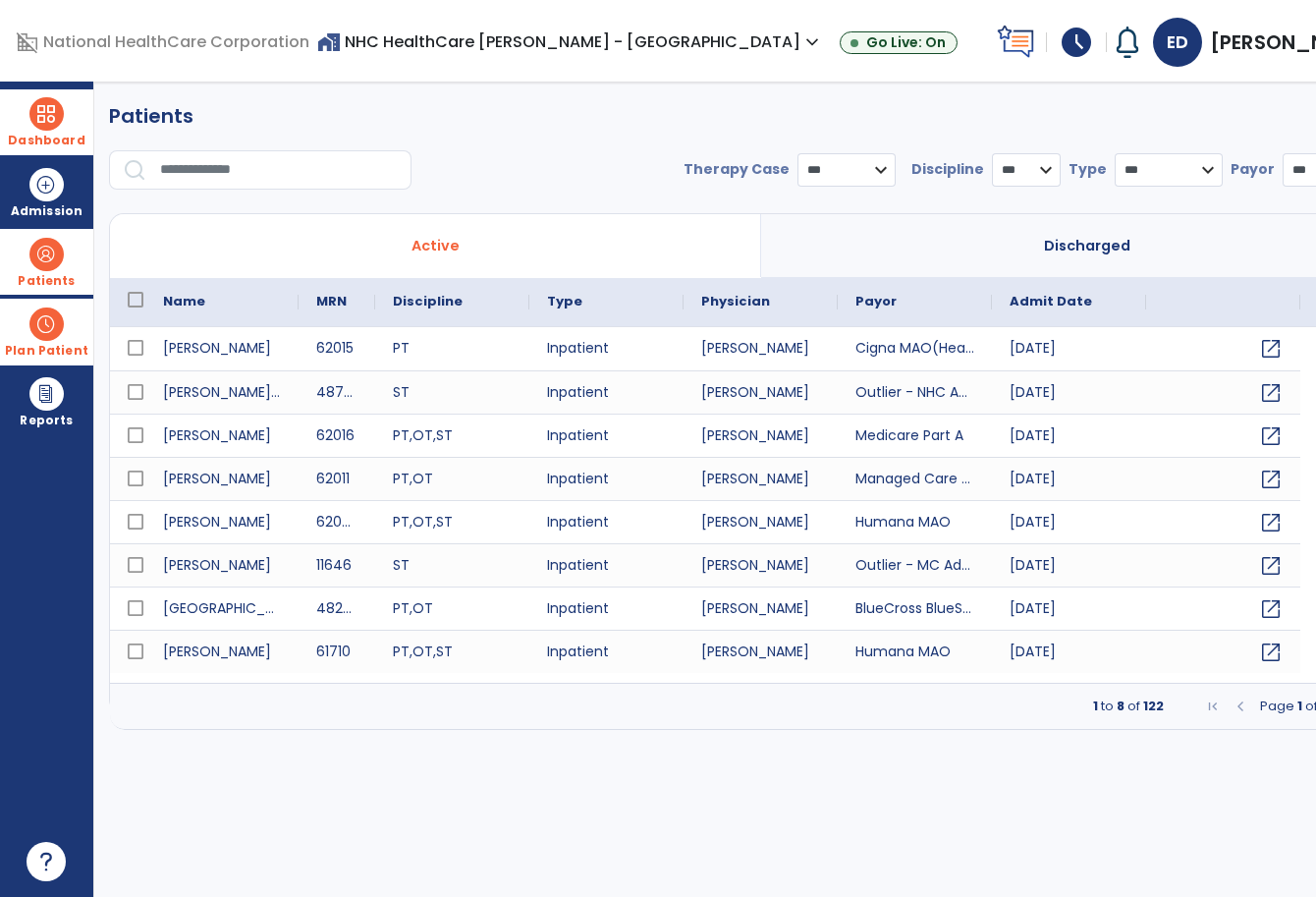 click on "Dashboard" at bounding box center (46, 122) 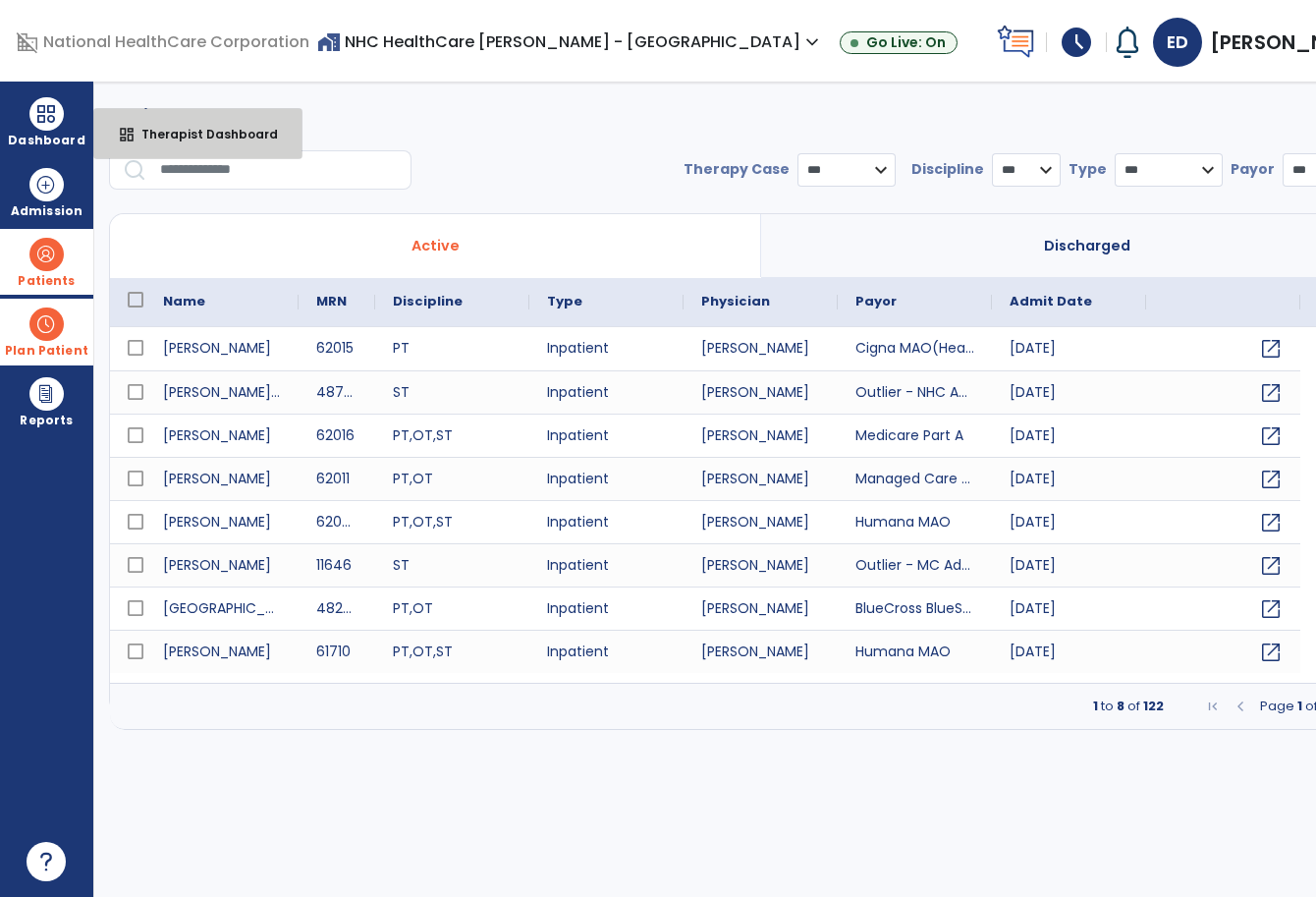click on "dashboard  Therapist Dashboard" at bounding box center (197, 134) 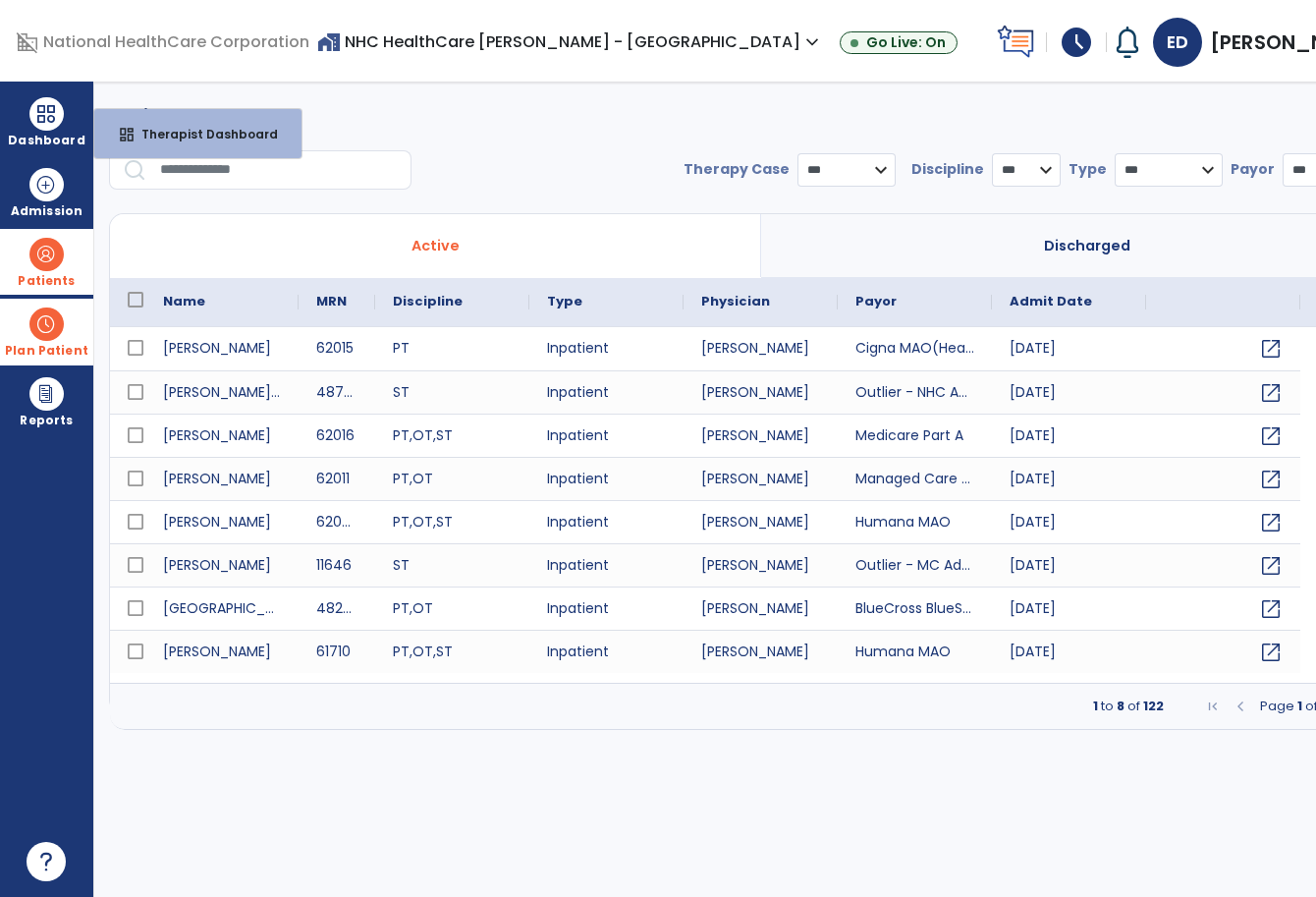 select on "****" 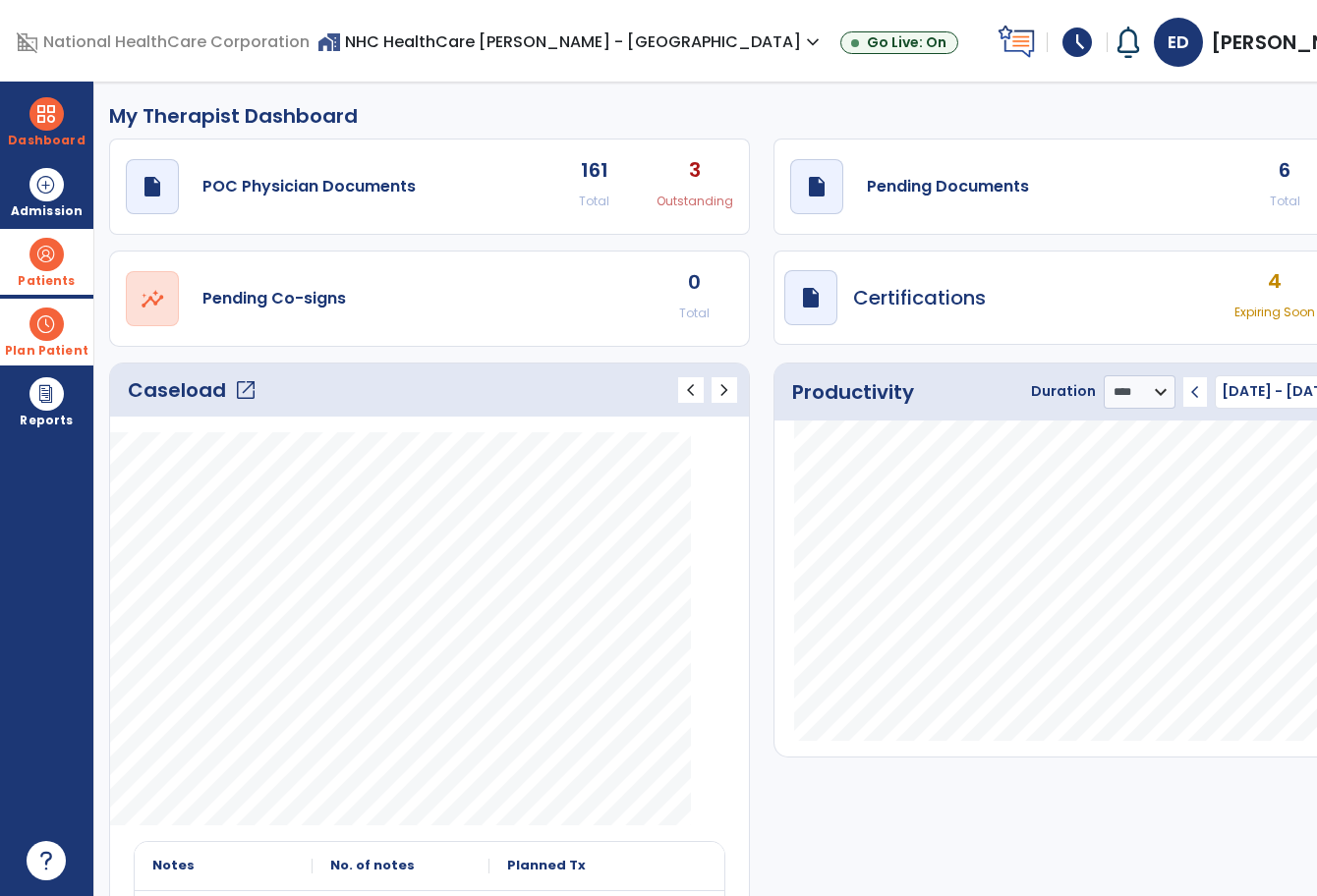 click 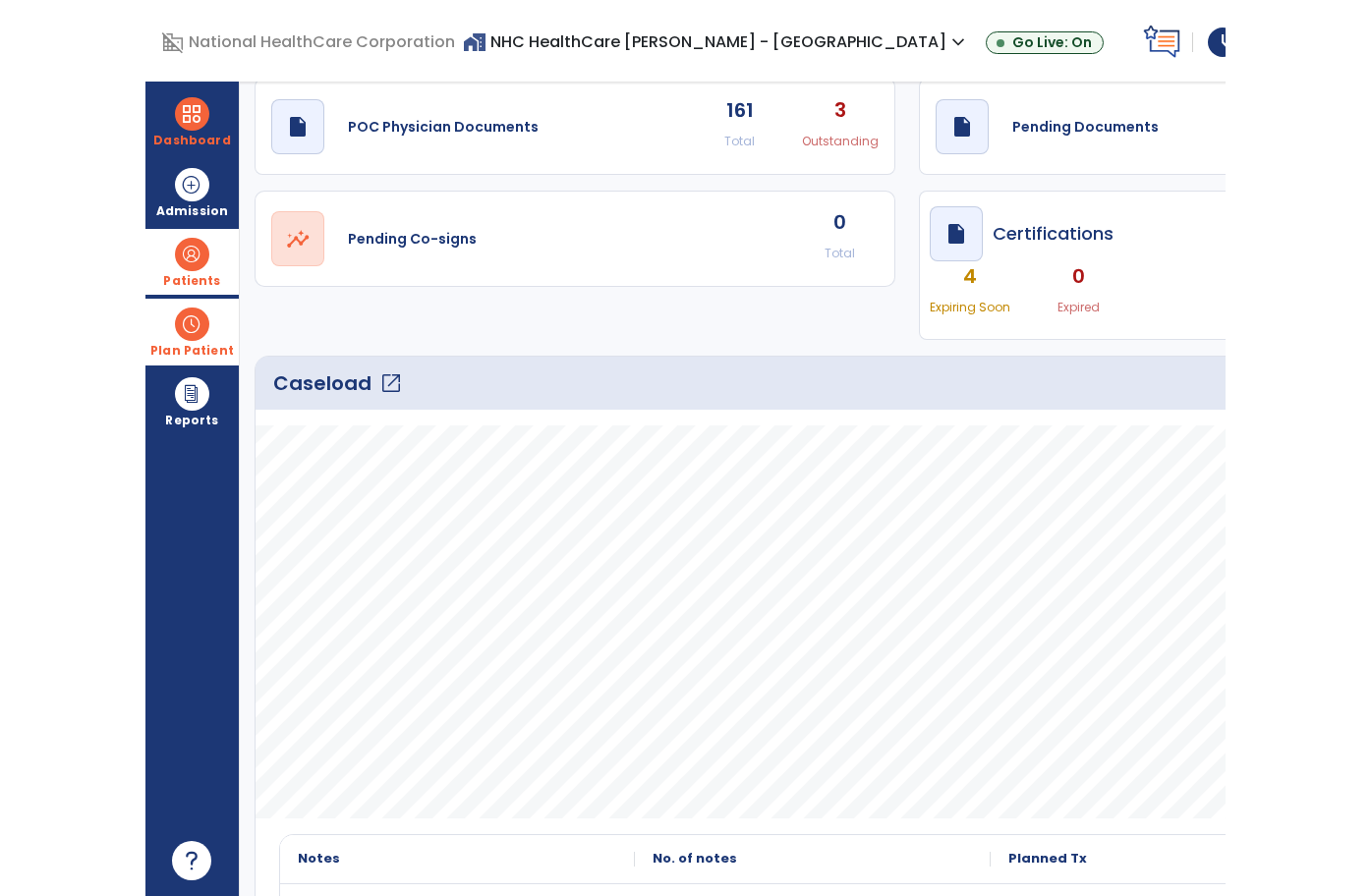 scroll, scrollTop: 59, scrollLeft: 0, axis: vertical 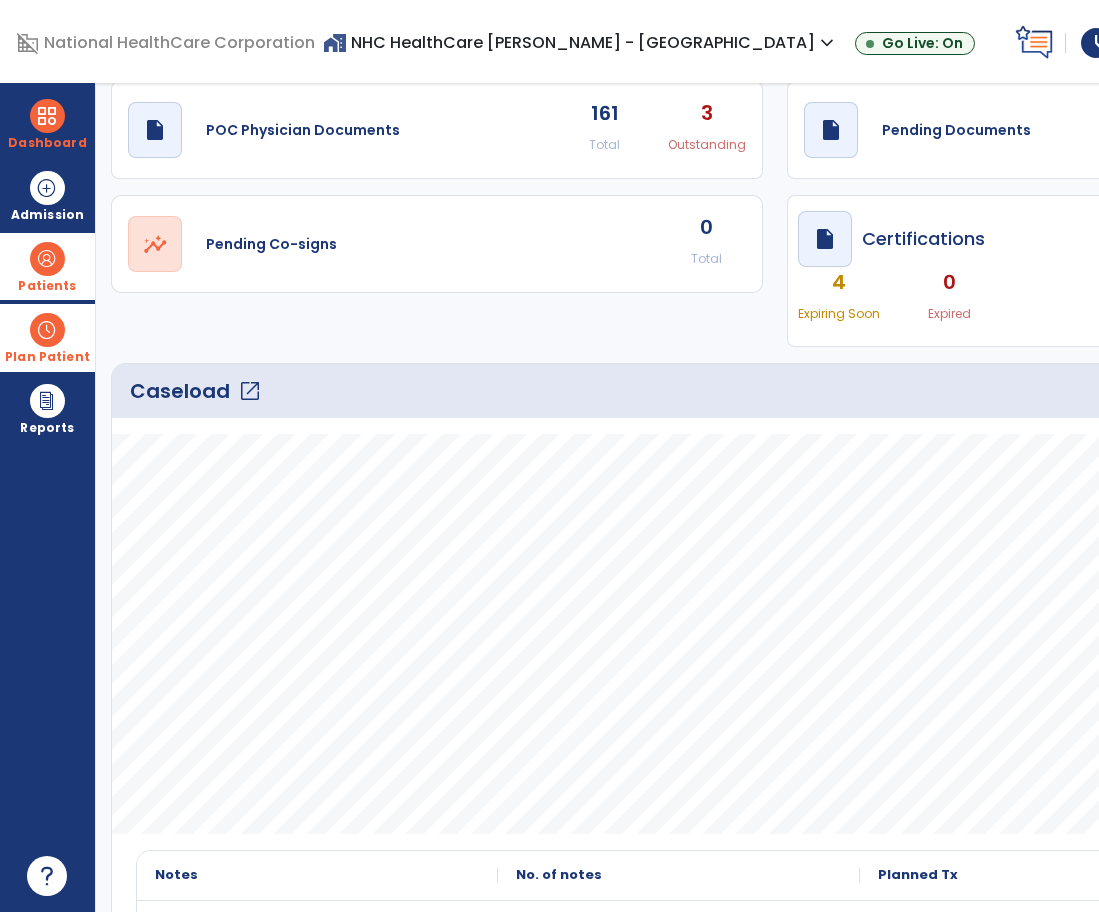 click on "Patients" at bounding box center (47, 286) 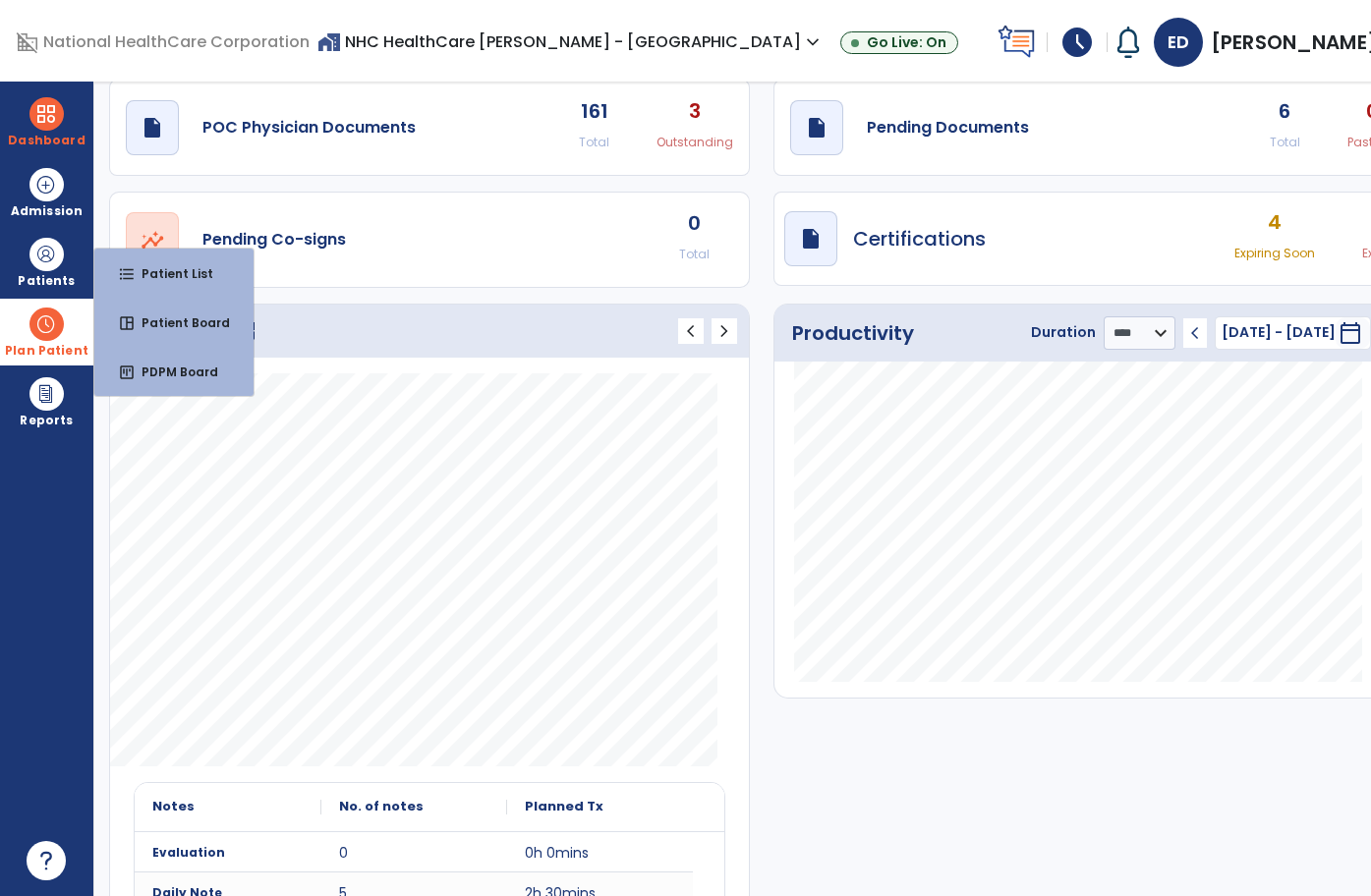 click on "Plan Patient" at bounding box center (46, 281) 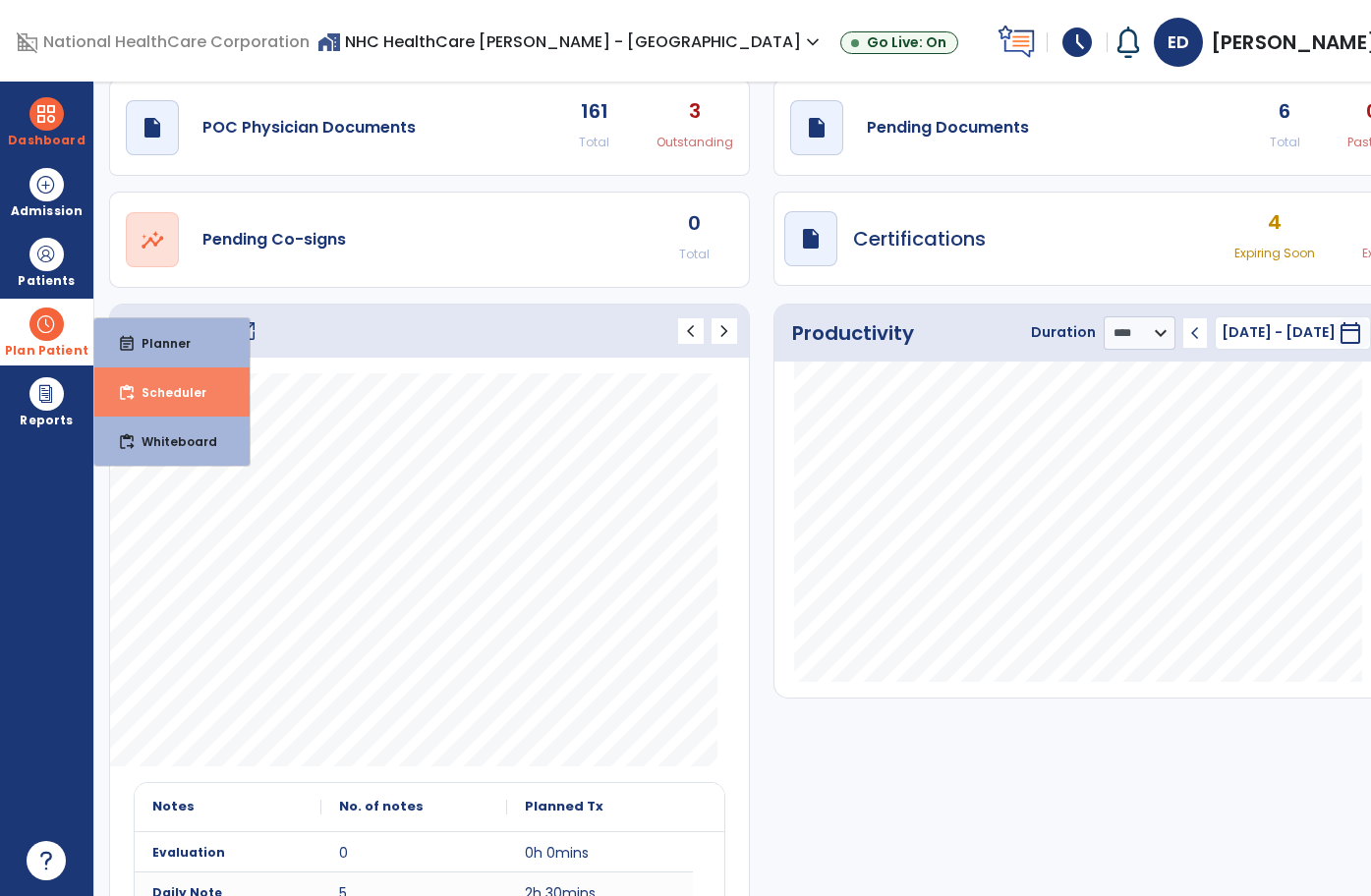 click on "Scheduler" at bounding box center (166, 392) 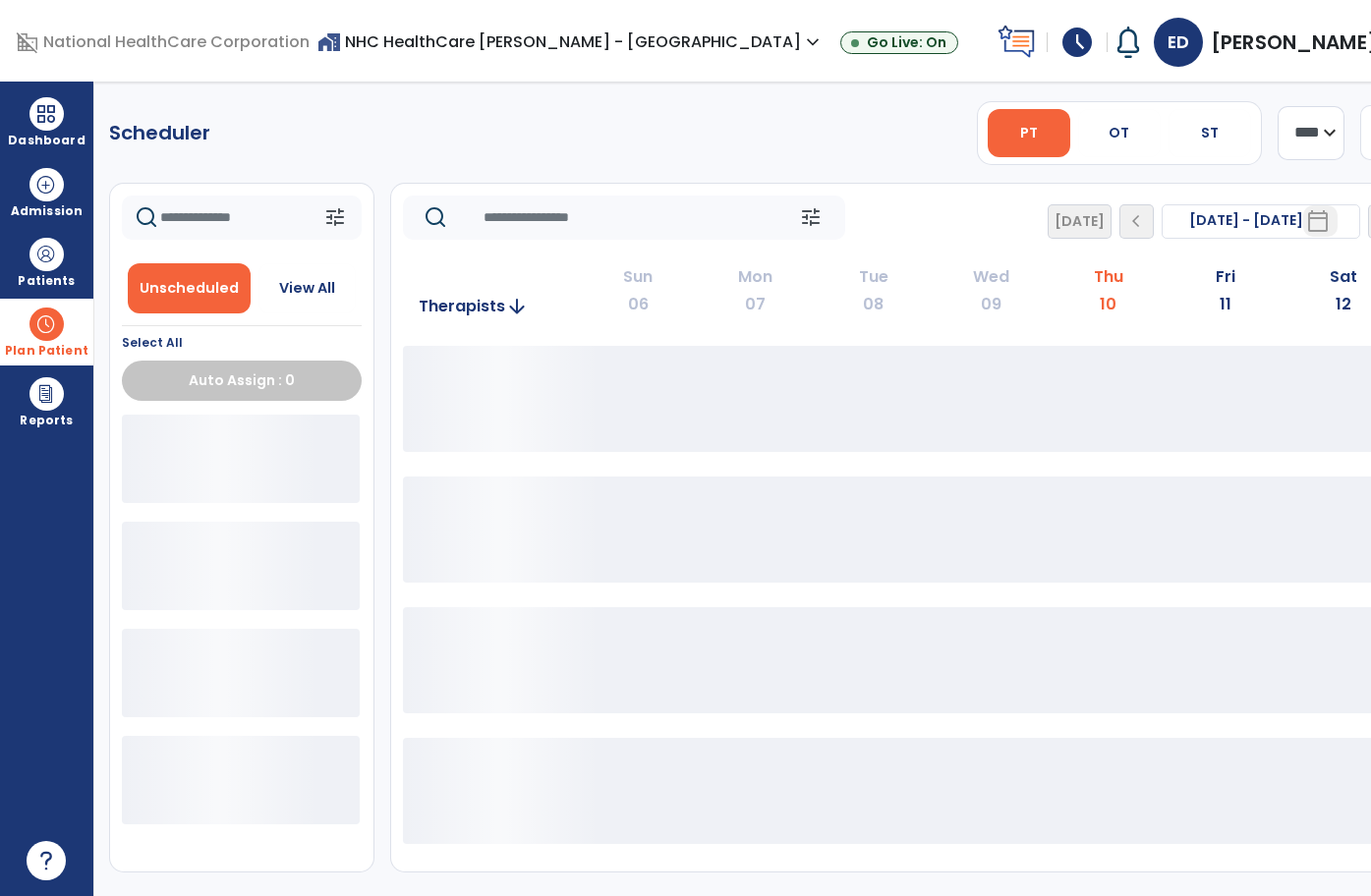 scroll, scrollTop: 0, scrollLeft: 0, axis: both 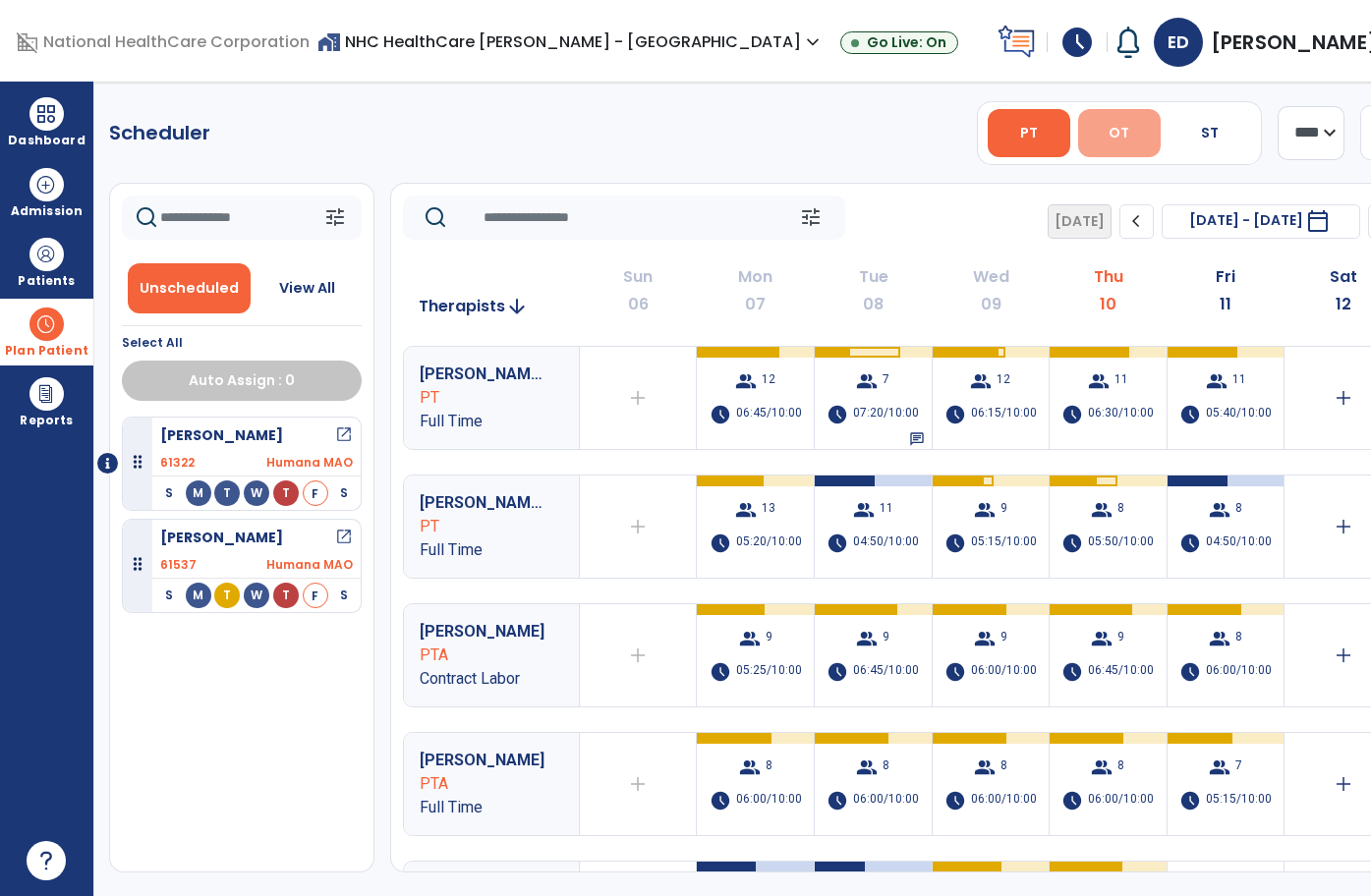 click on "OT" at bounding box center [1118, 133] 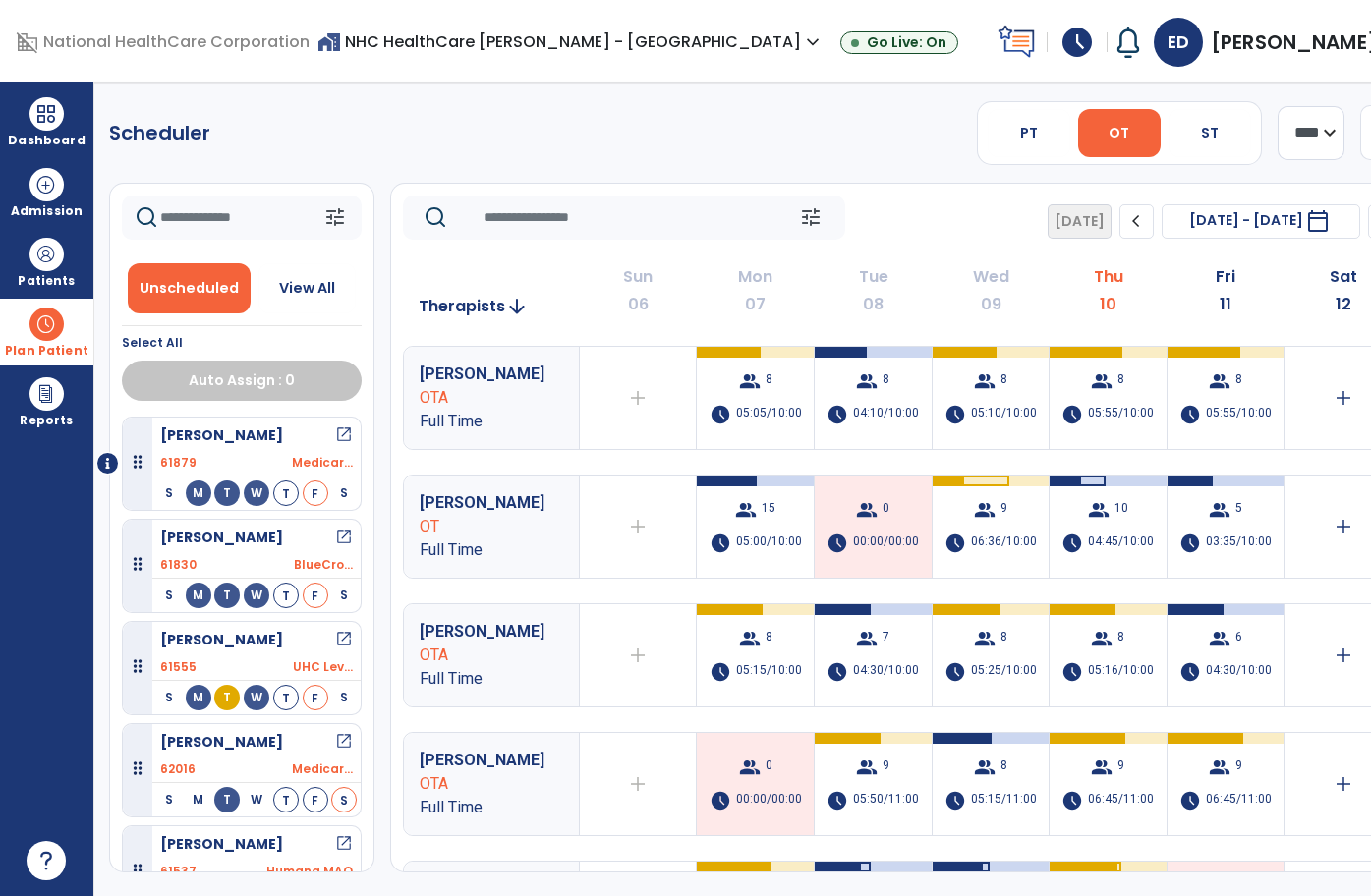 click on "11" 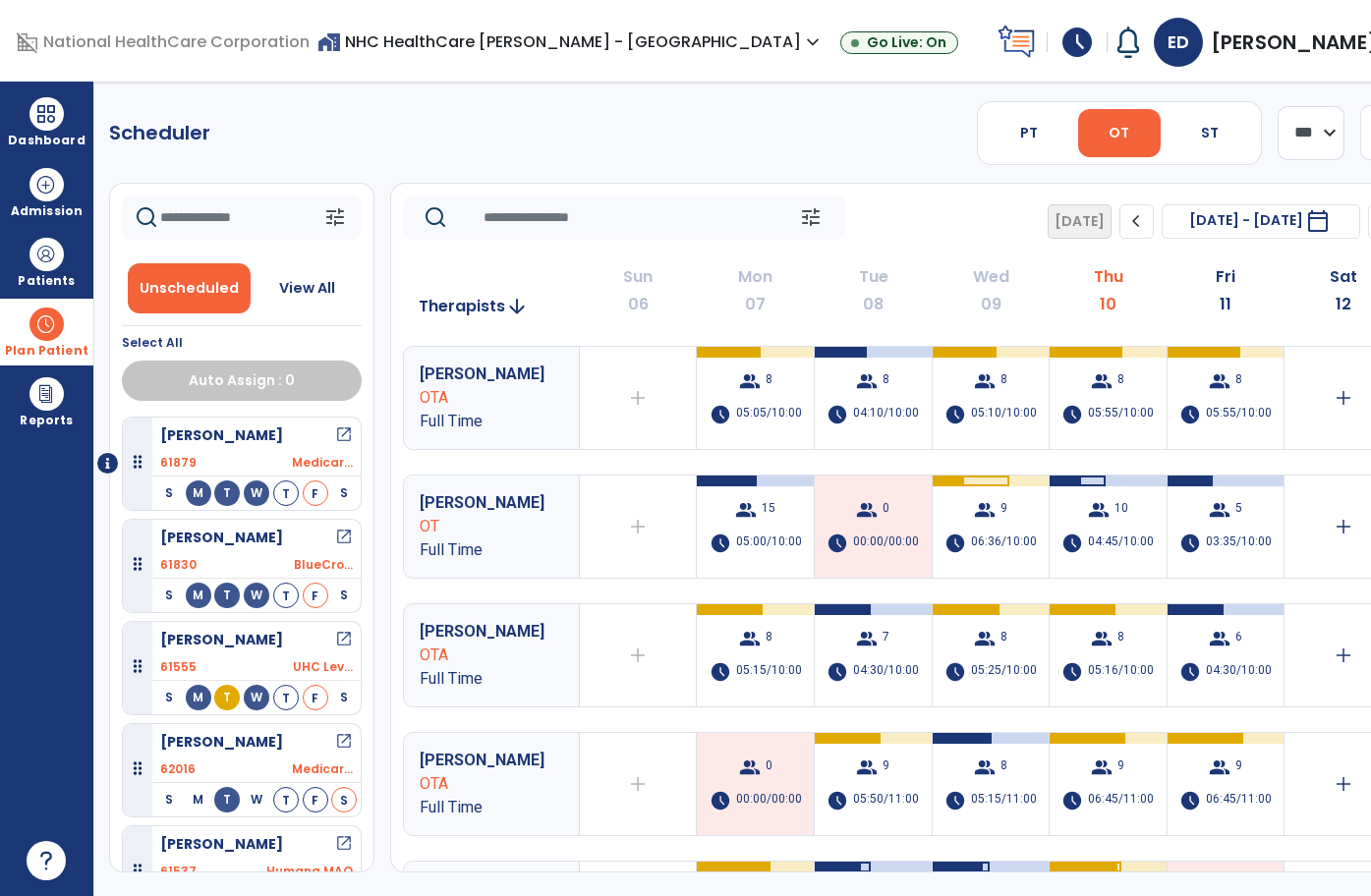 click on "**** ***" 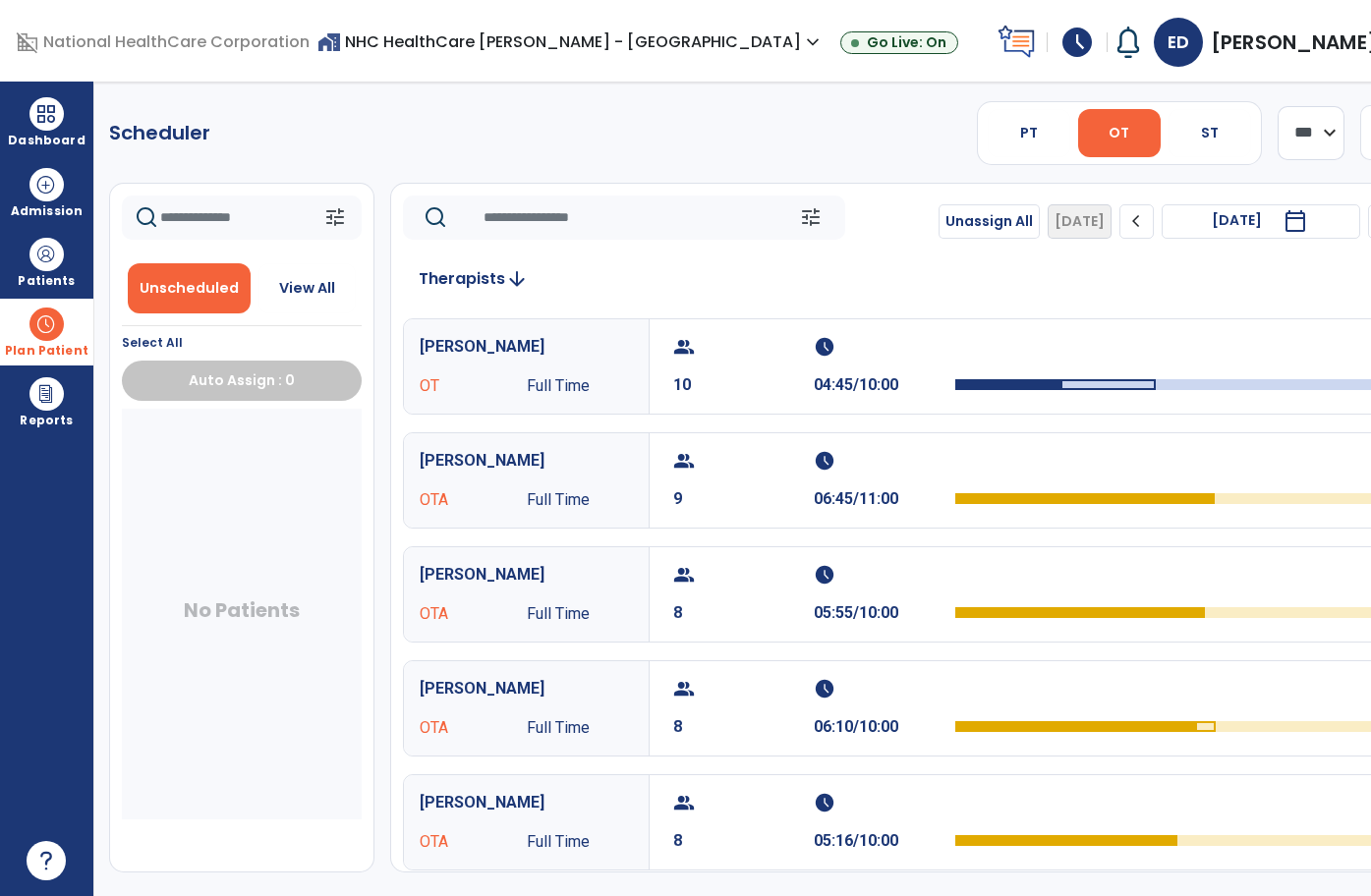 click on "chevron_right" 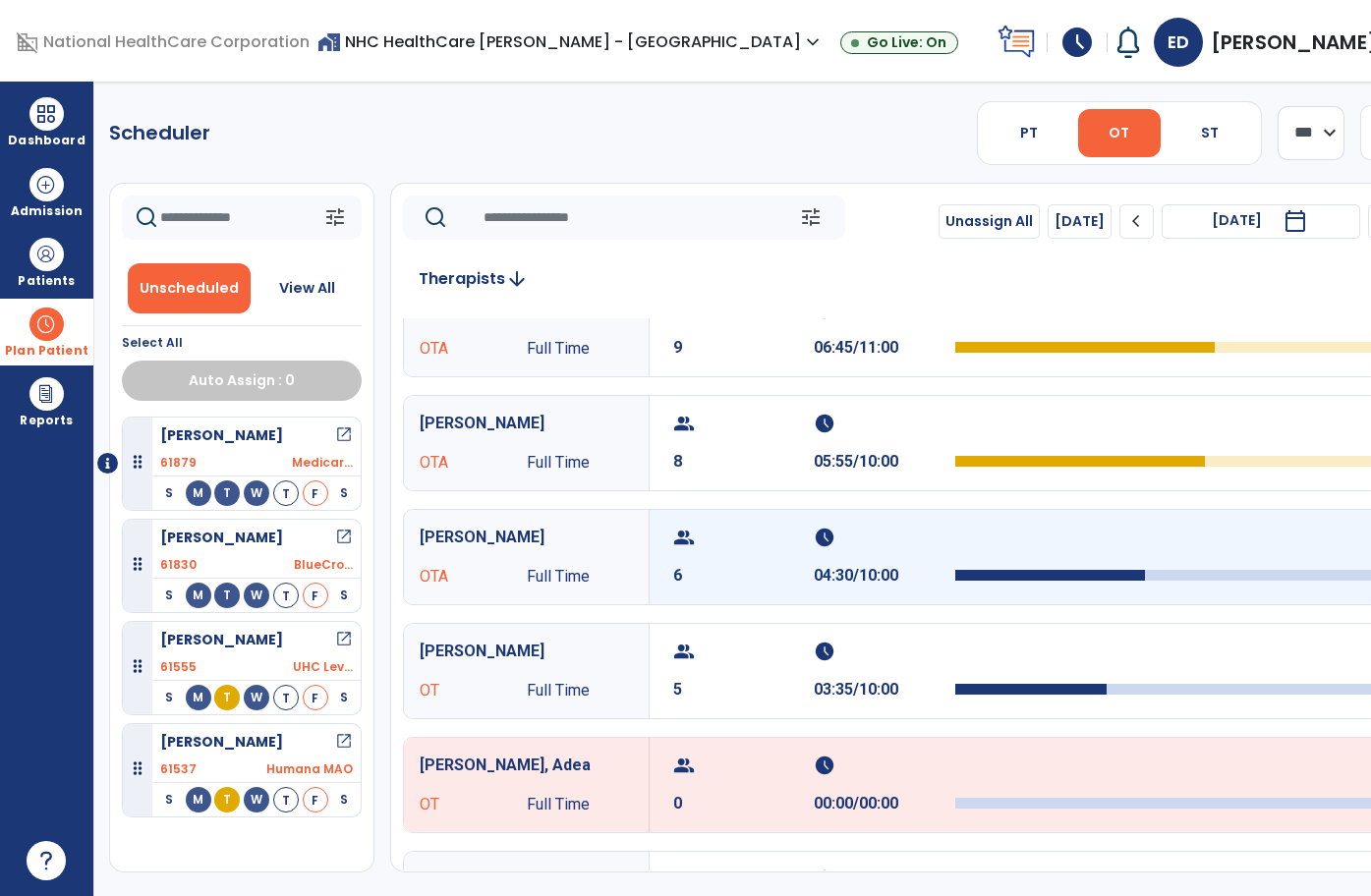 scroll, scrollTop: 0, scrollLeft: 0, axis: both 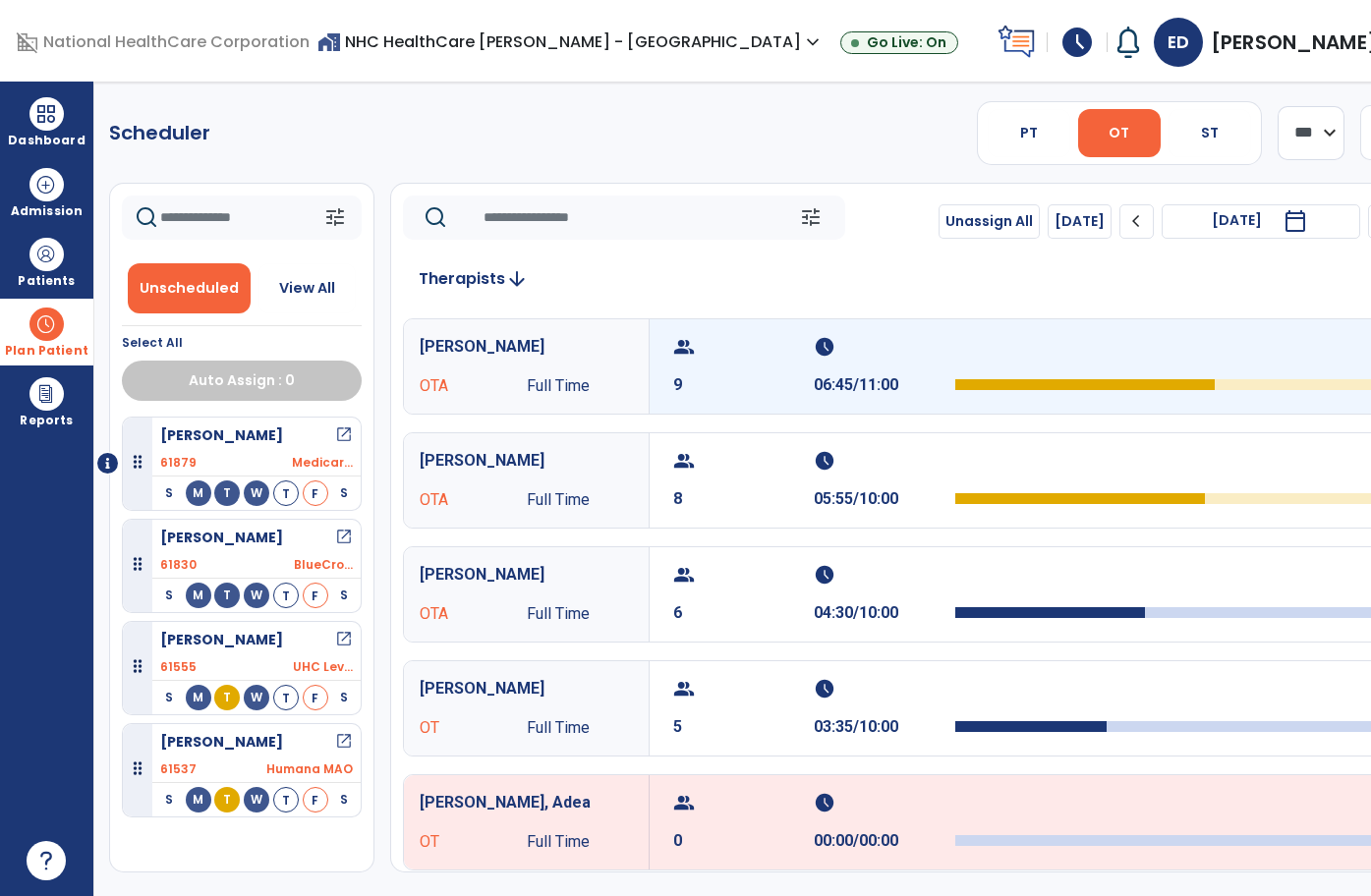 click at bounding box center (1085, 384) 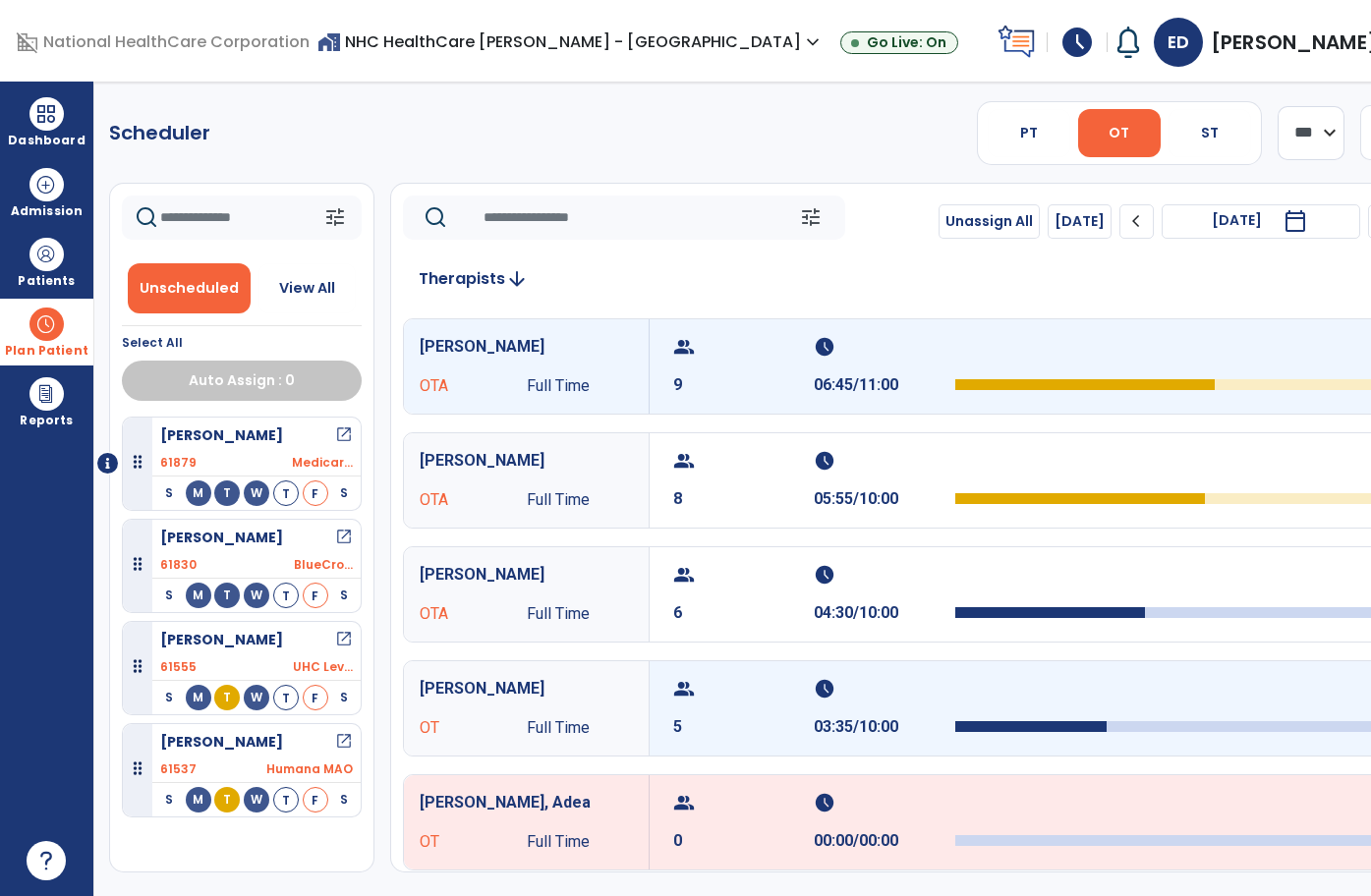 click at bounding box center [1167, 708] 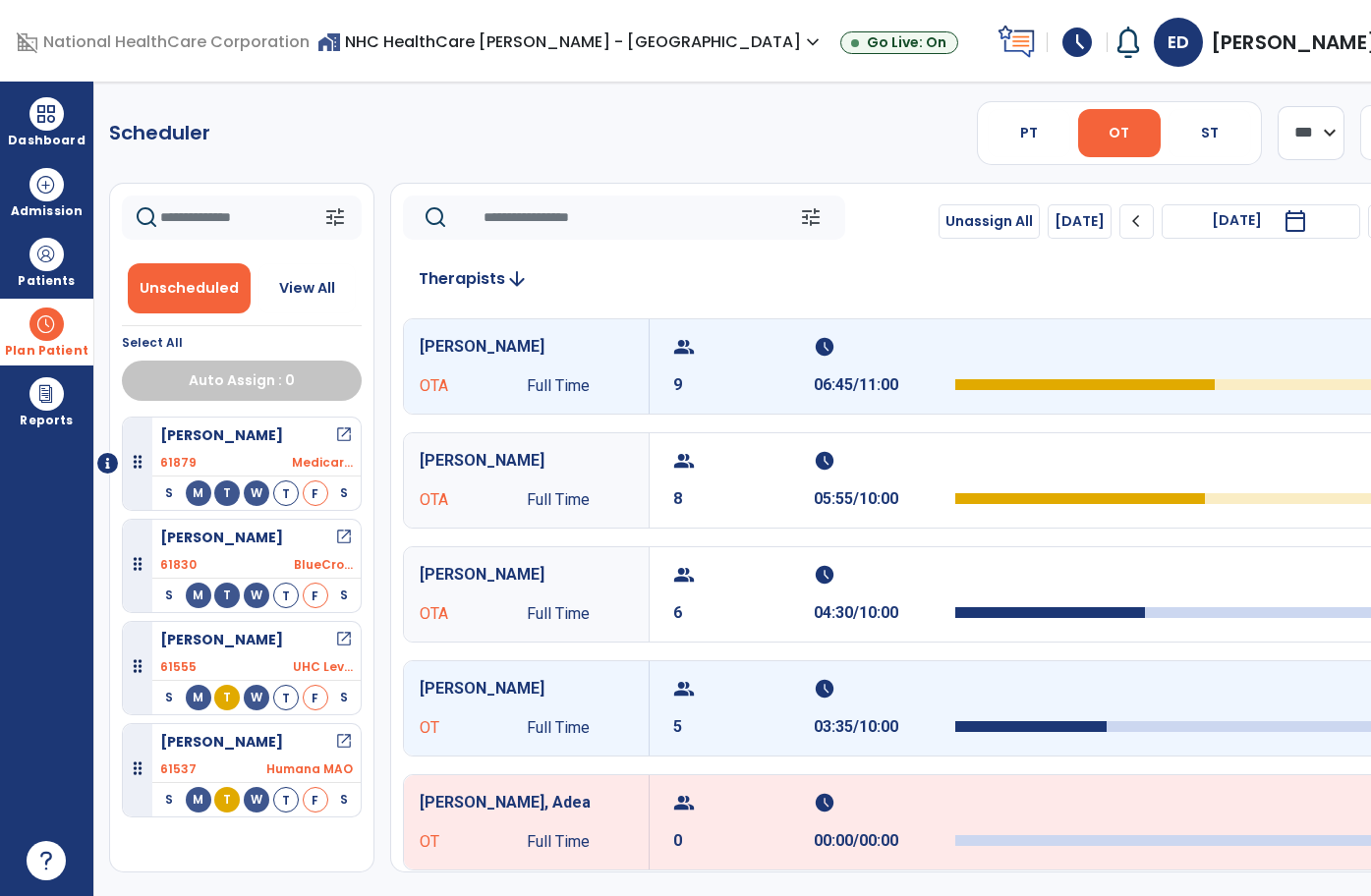 click on "schedule  03:35/10:00" at bounding box center (884, 708) 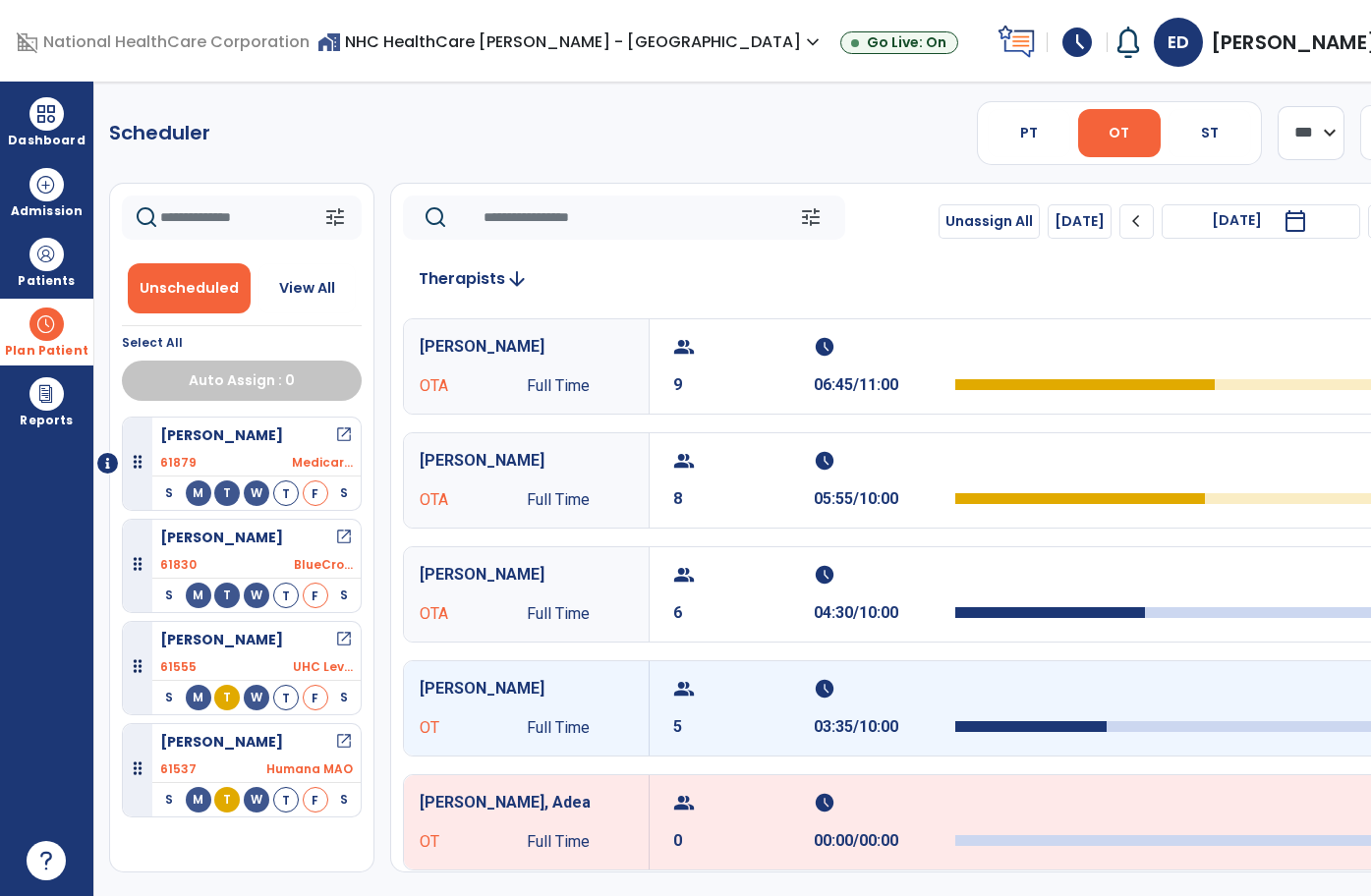 click on "schedule  03:35/10:00" at bounding box center [884, 708] 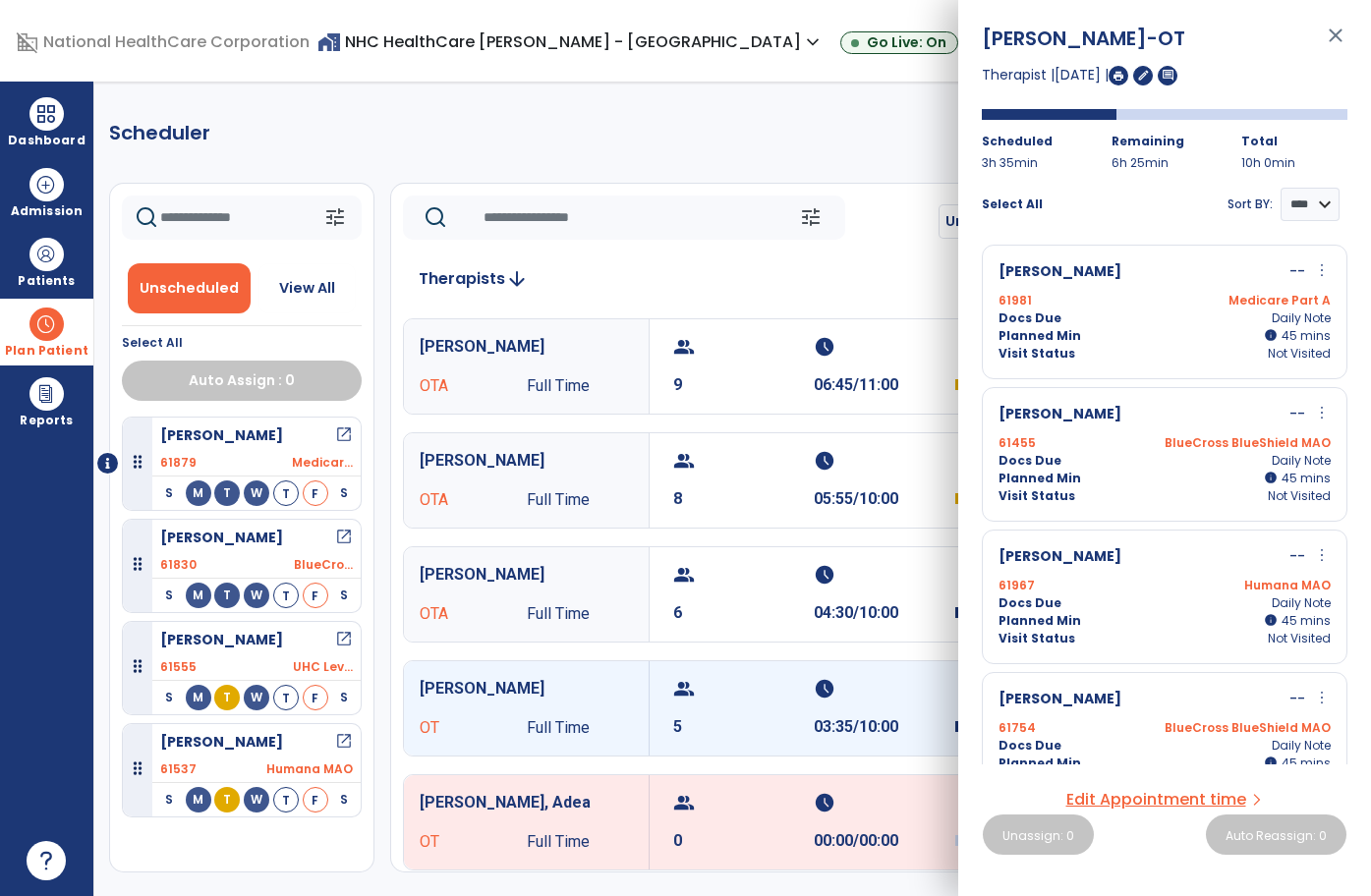 scroll, scrollTop: 64, scrollLeft: 0, axis: vertical 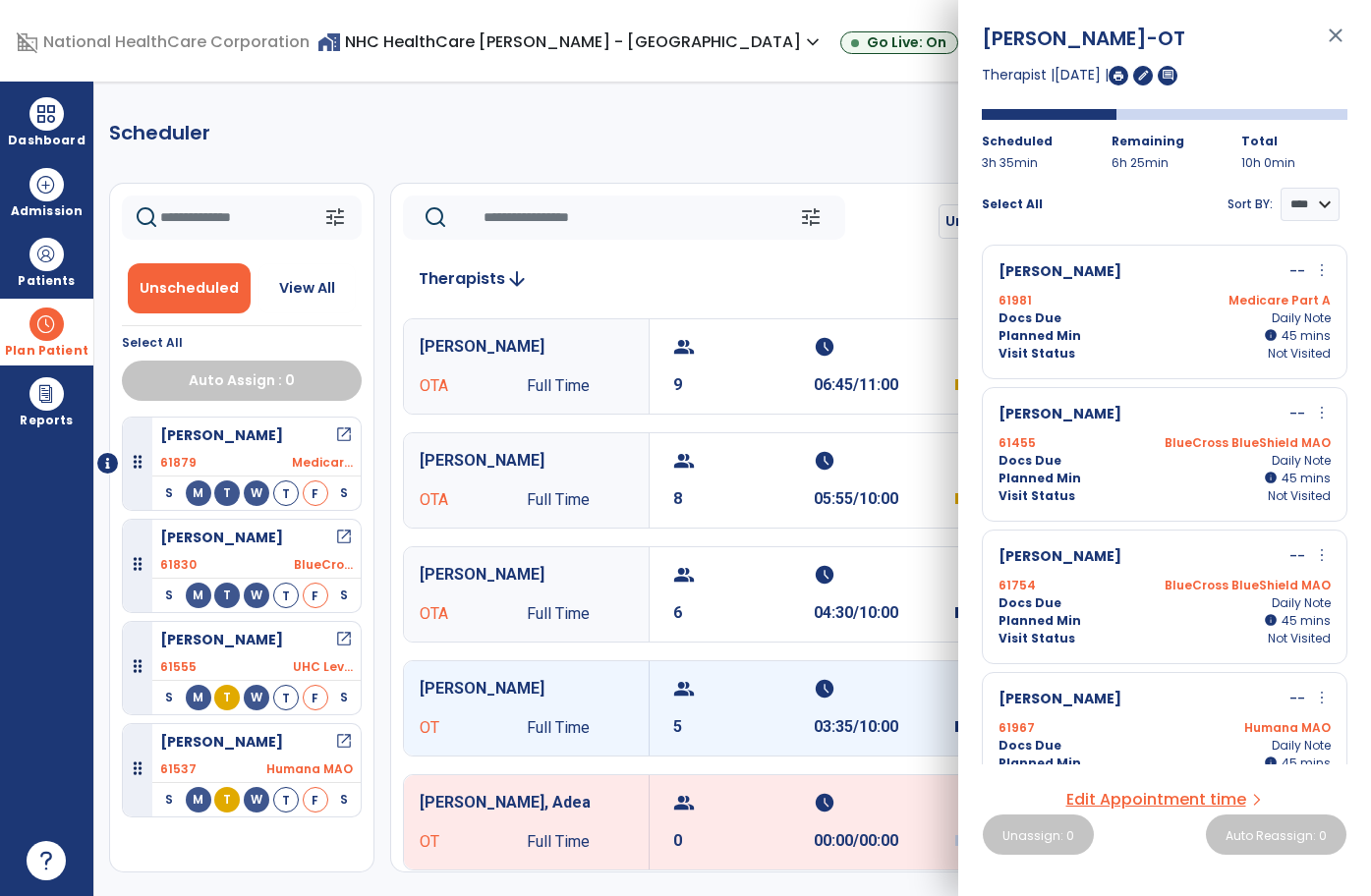 drag, startPoint x: 1137, startPoint y: 605, endPoint x: 1075, endPoint y: 592, distance: 63.348244 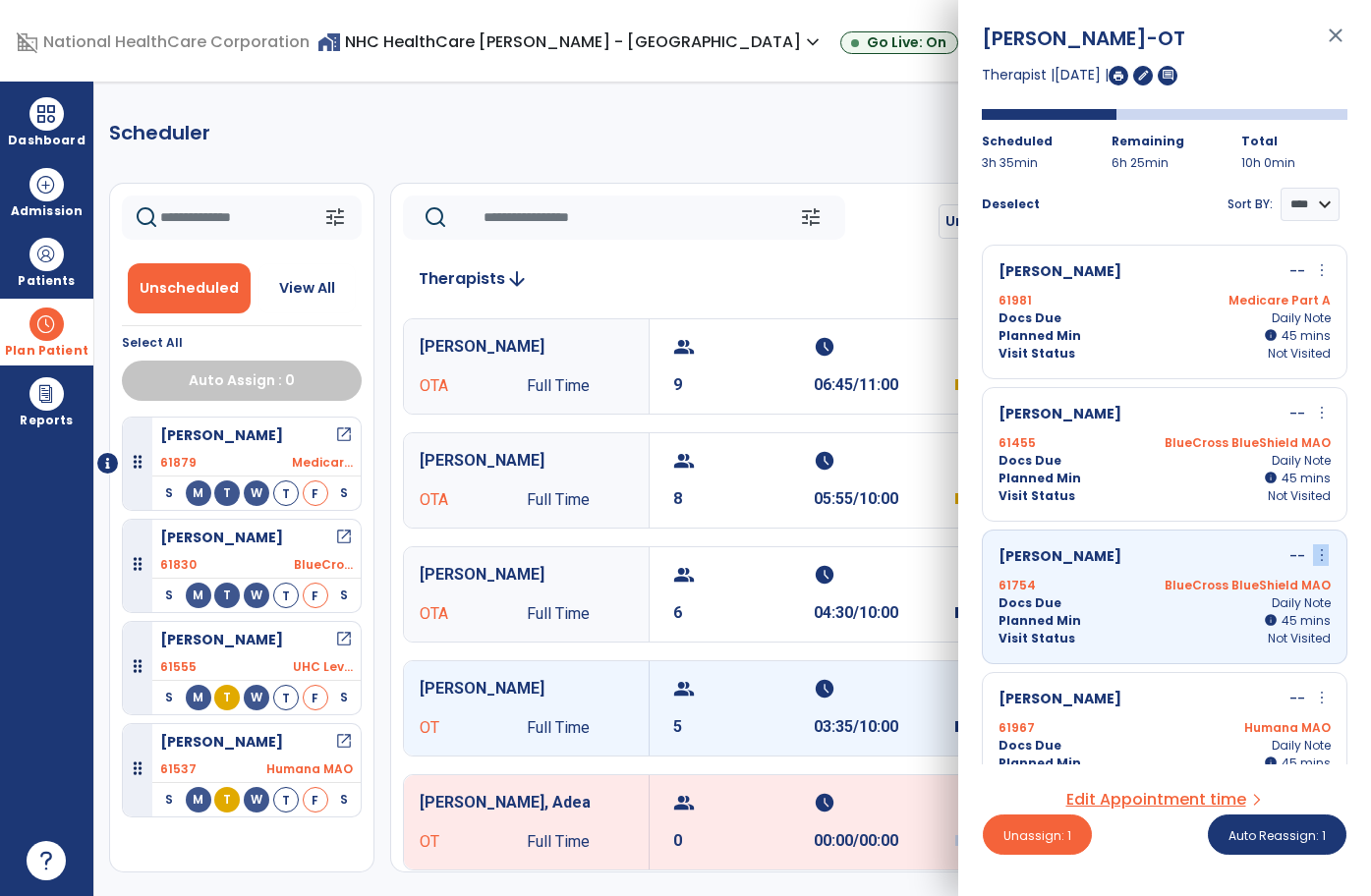 drag, startPoint x: 1325, startPoint y: 551, endPoint x: 1295, endPoint y: 550, distance: 30.016662 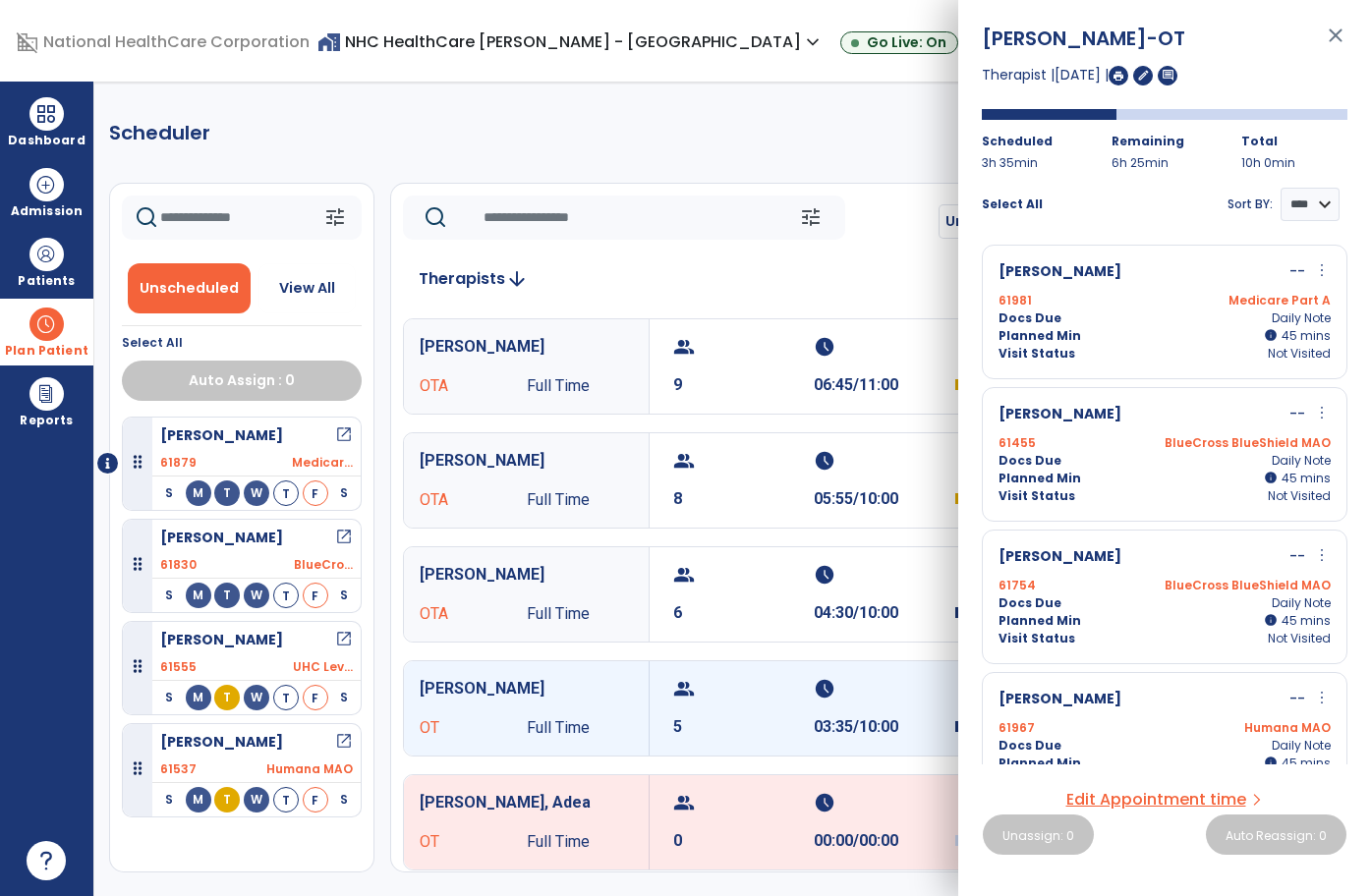 click on "Planned Min  info   45 I 45 mins" at bounding box center (1165, 621) 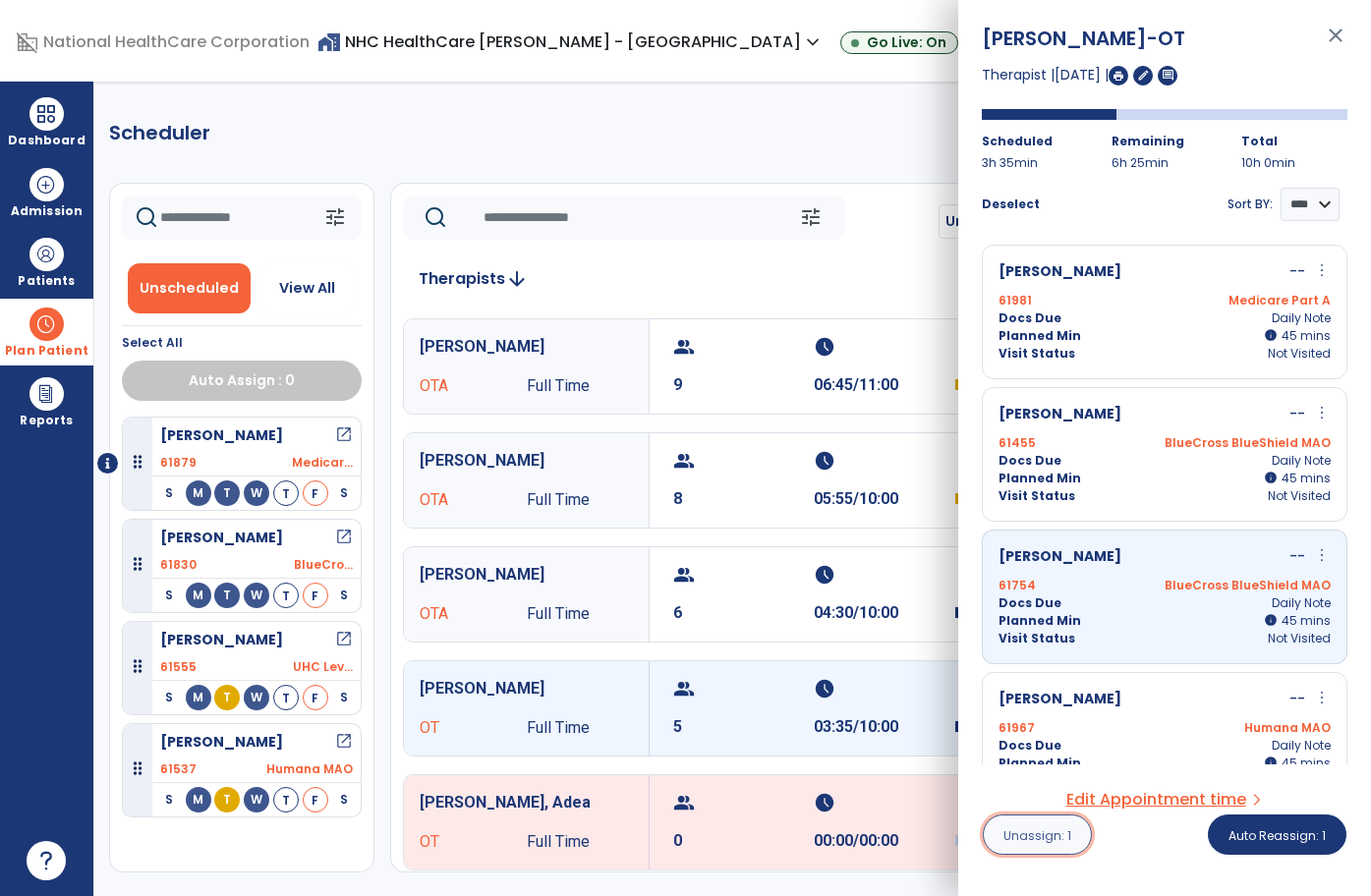 click on "Unassign: 1" at bounding box center (1037, 835) 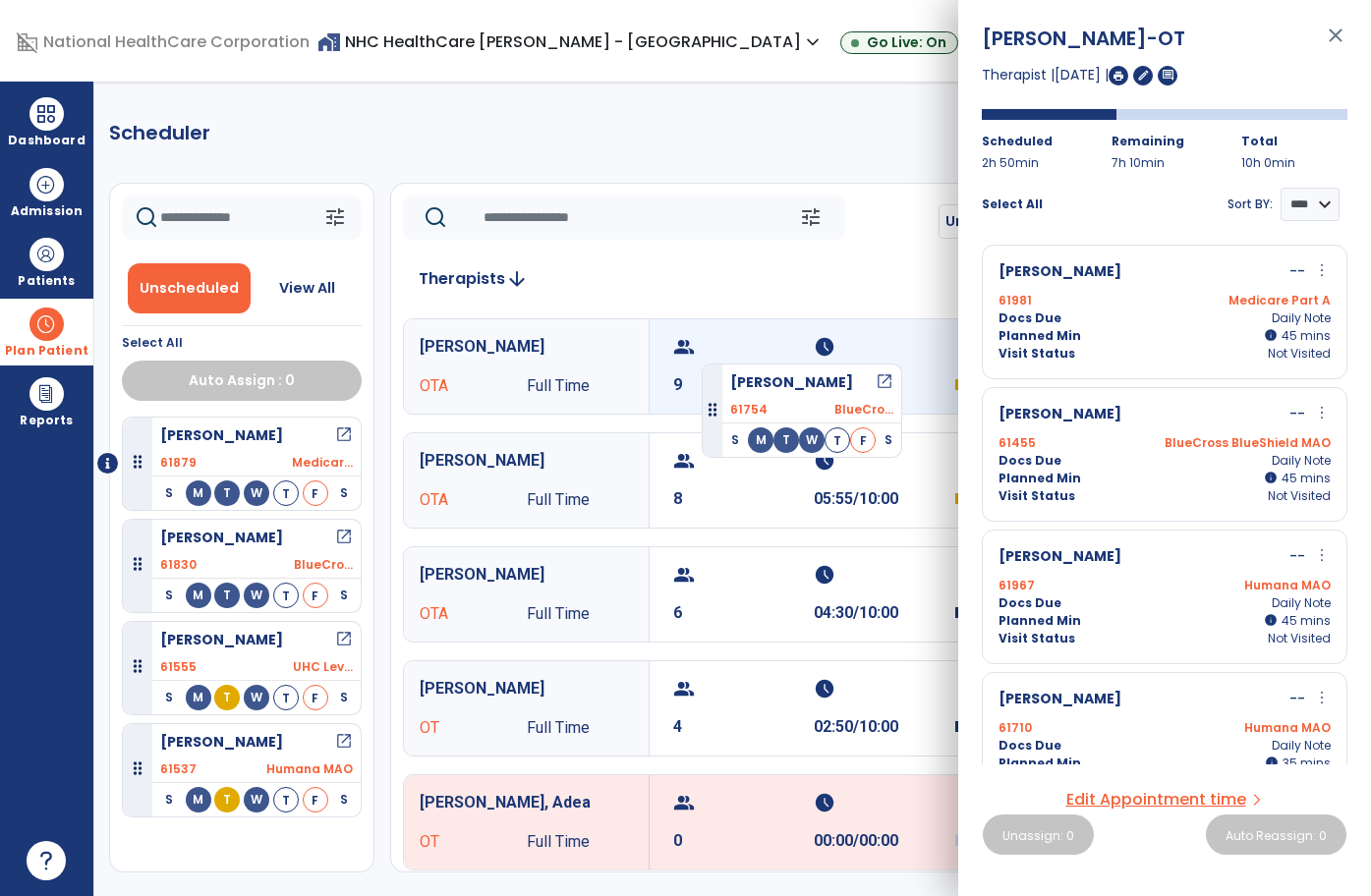 drag, startPoint x: 137, startPoint y: 453, endPoint x: 701, endPoint y: 356, distance: 572.2805 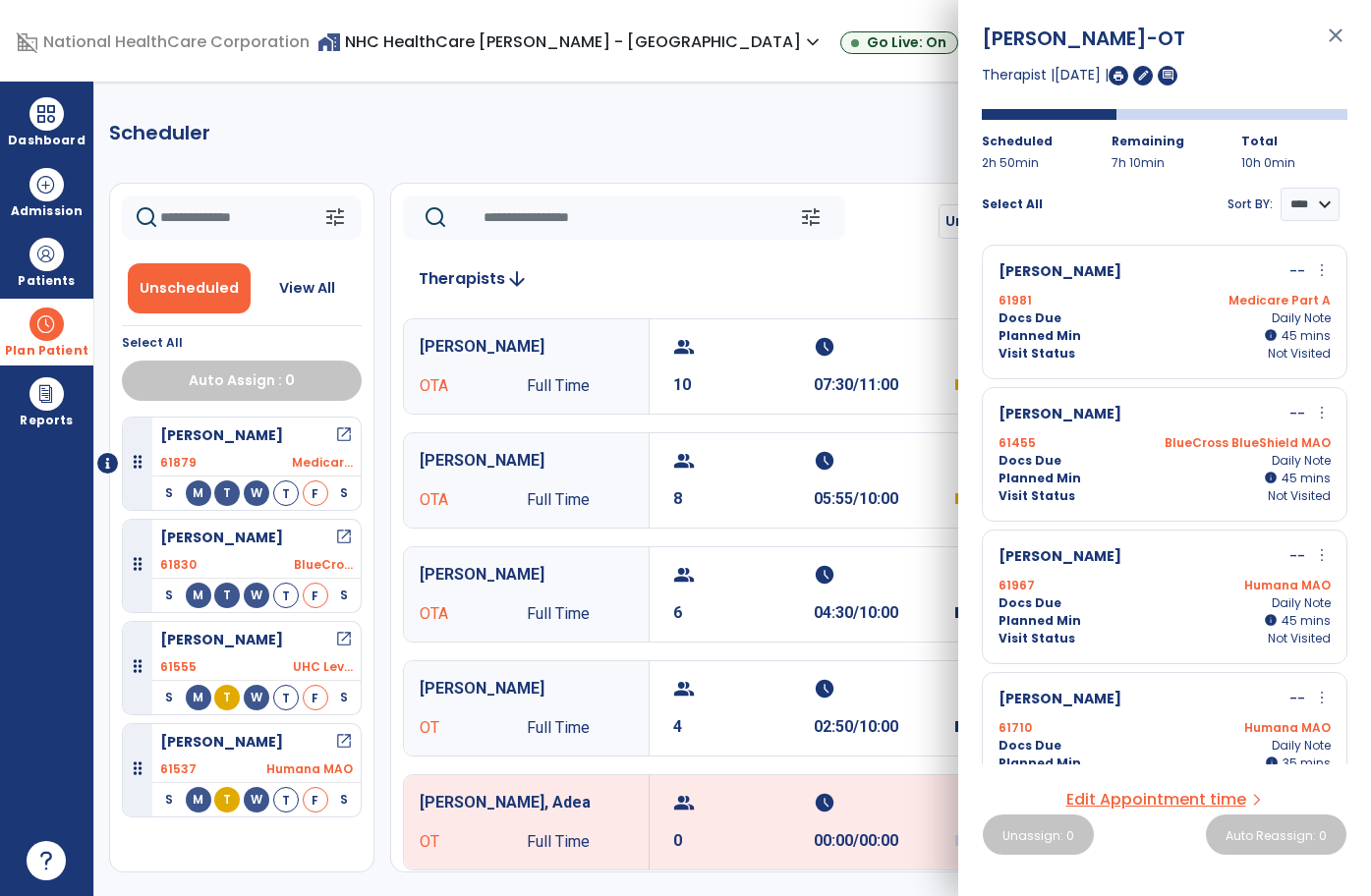 click on "Docs Due Daily Note" at bounding box center (1165, 318) 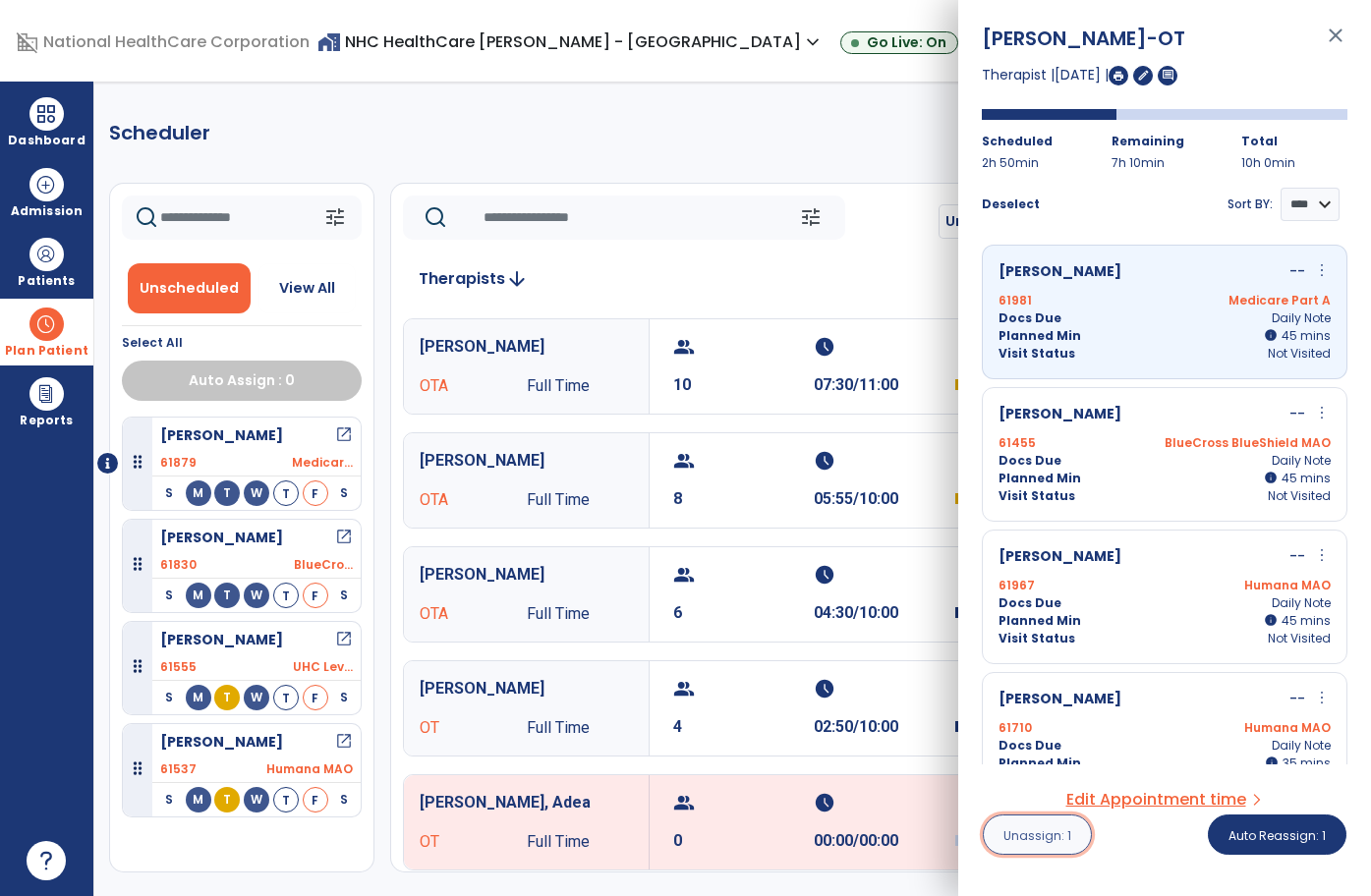 click on "Unassign: 1" at bounding box center [1037, 835] 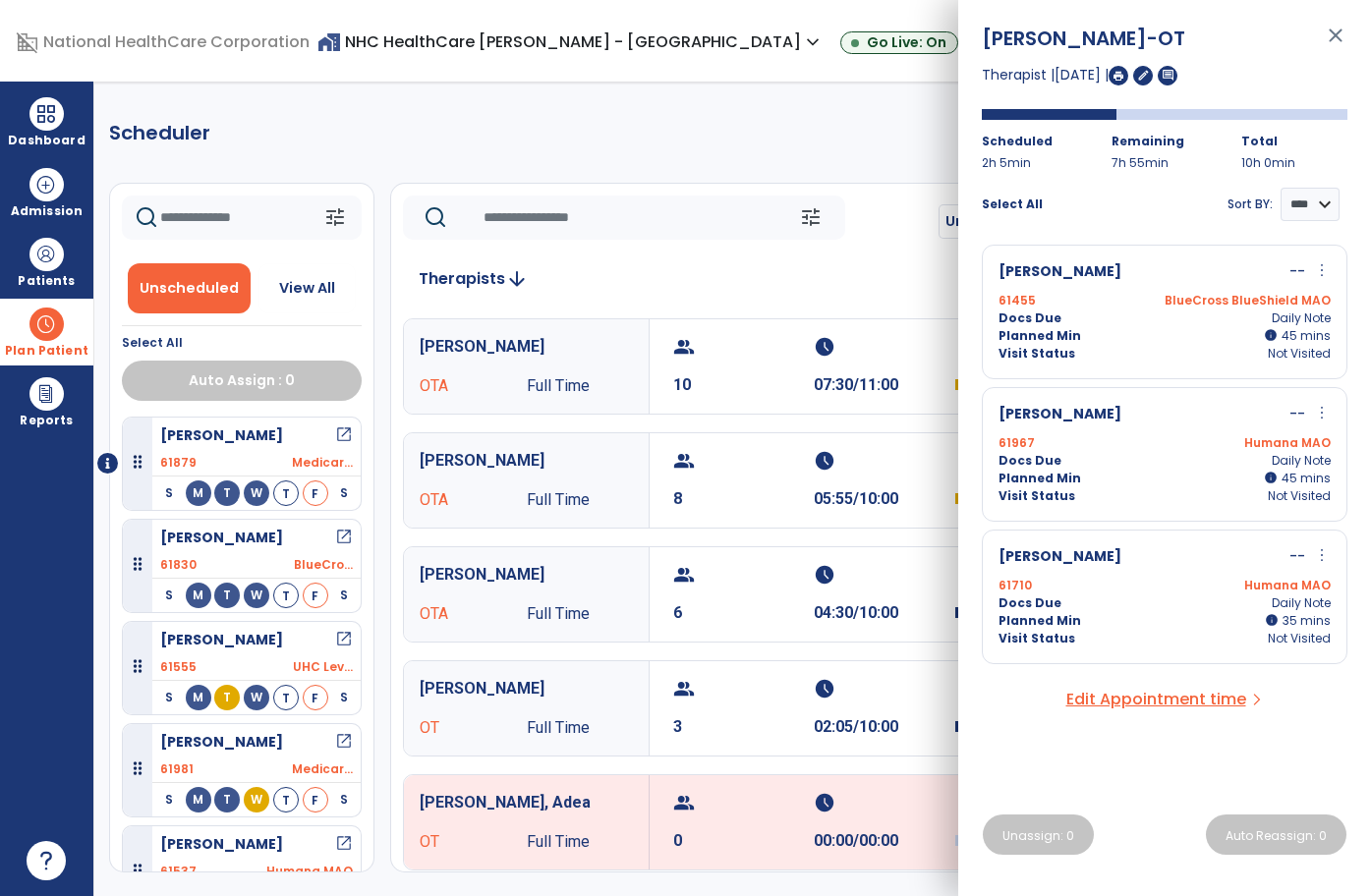 scroll, scrollTop: 39, scrollLeft: 0, axis: vertical 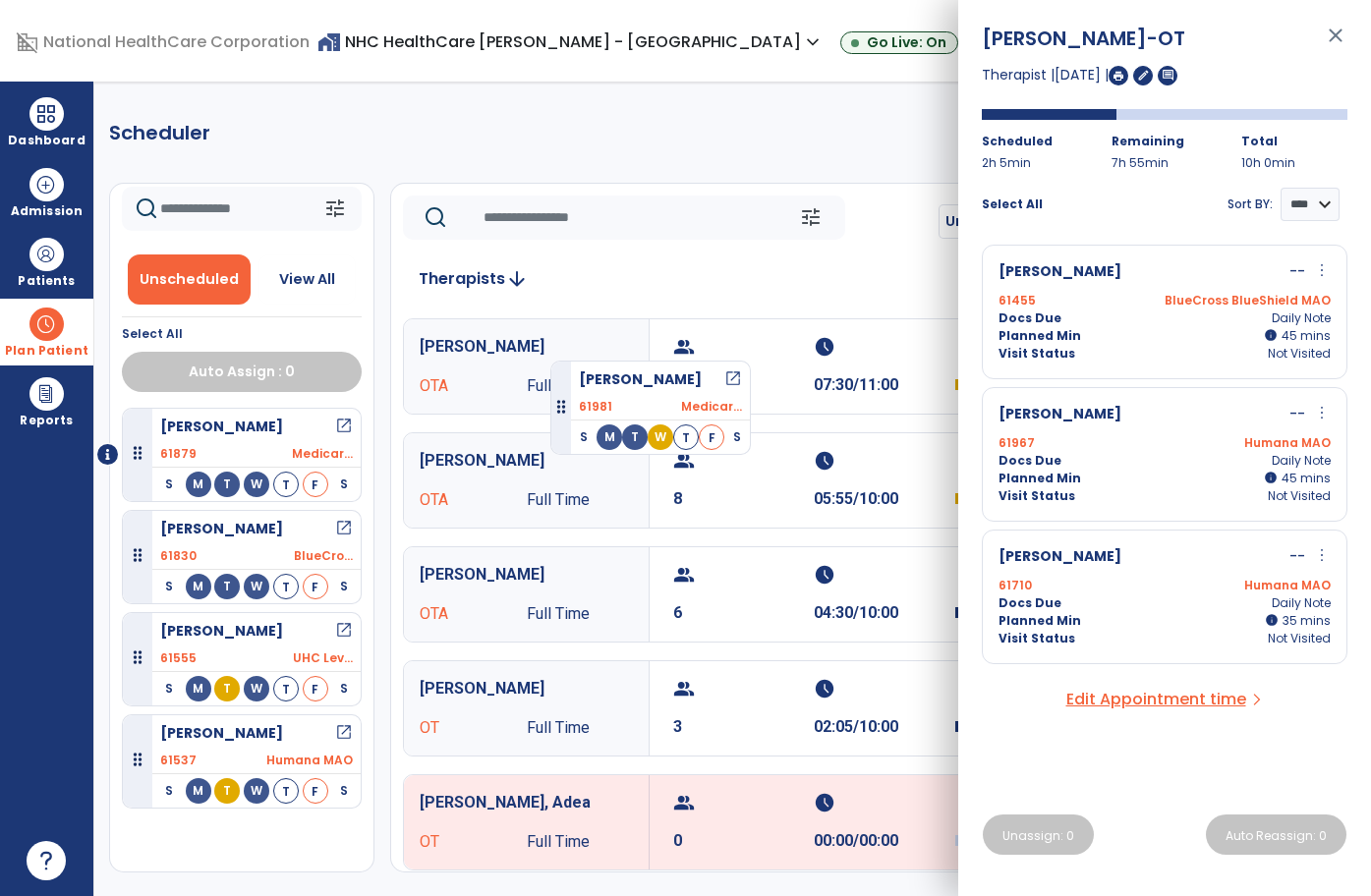 drag, startPoint x: 134, startPoint y: 712, endPoint x: 550, endPoint y: 353, distance: 549.48794 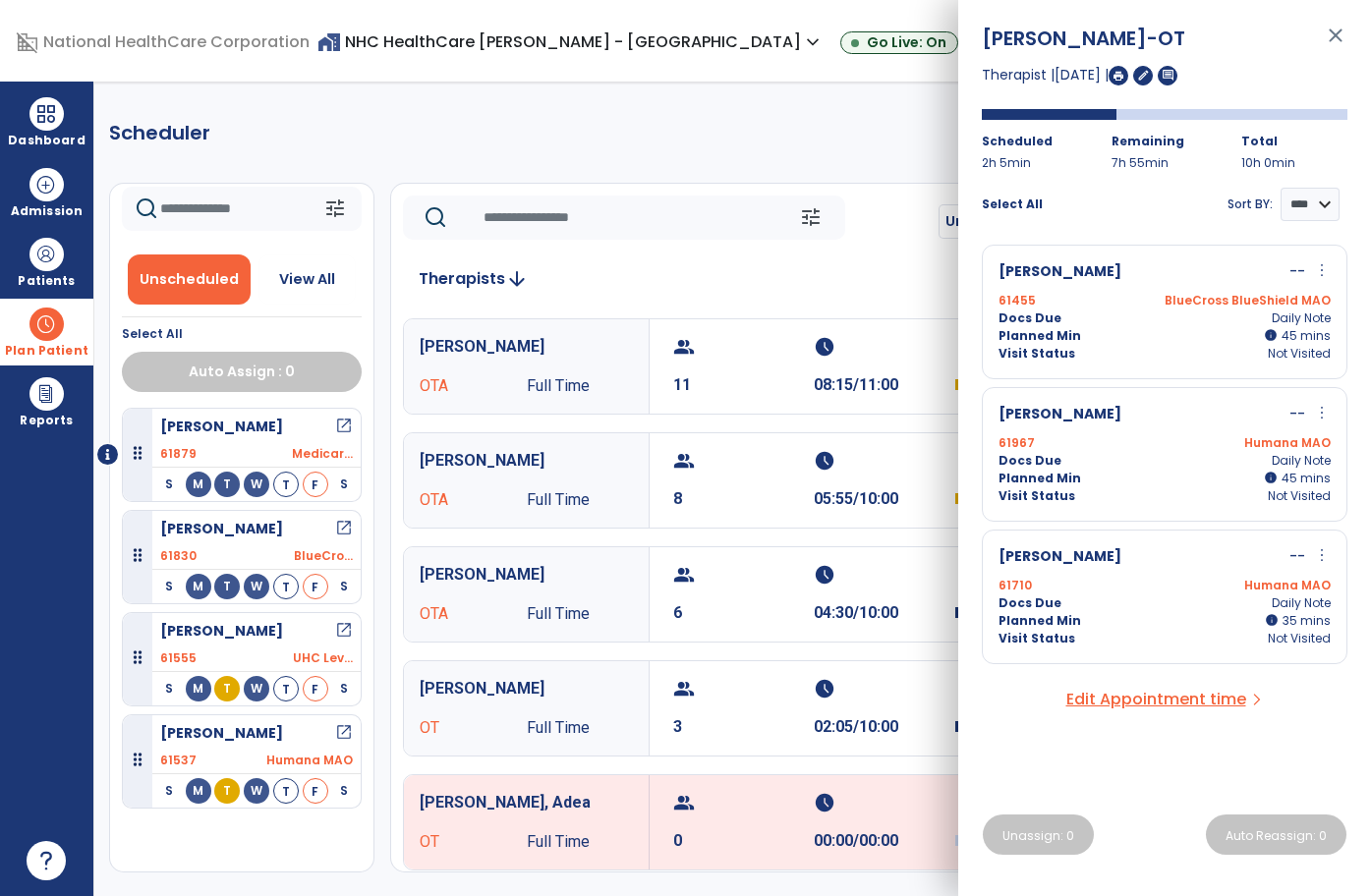 click on "Scheduler   PT   OT   ST  **** *** more_vert  Manage Labor   View All Therapists   Print" 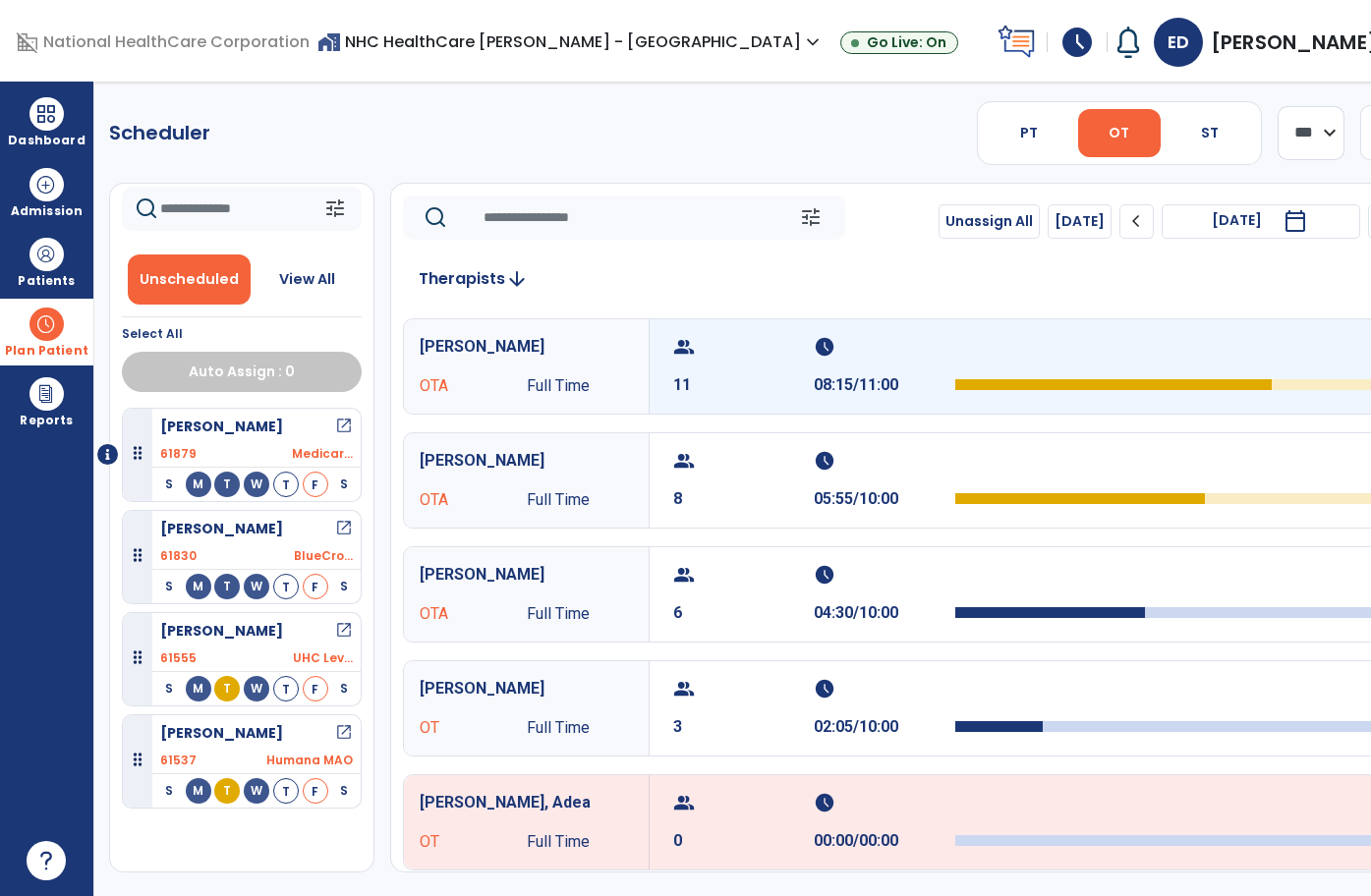 scroll, scrollTop: 13, scrollLeft: 0, axis: vertical 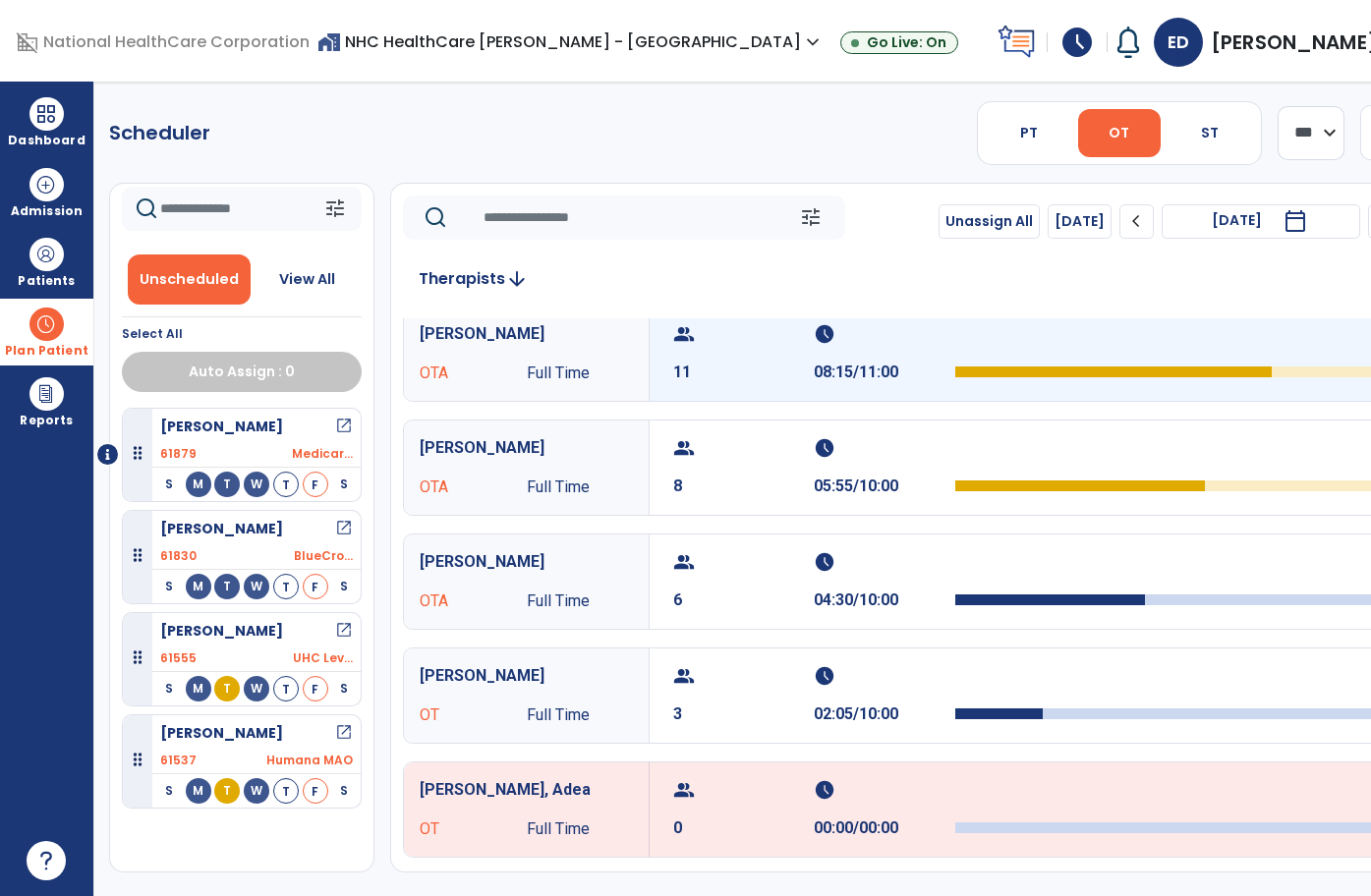 click on "08:15/11:00" at bounding box center [884, 372] 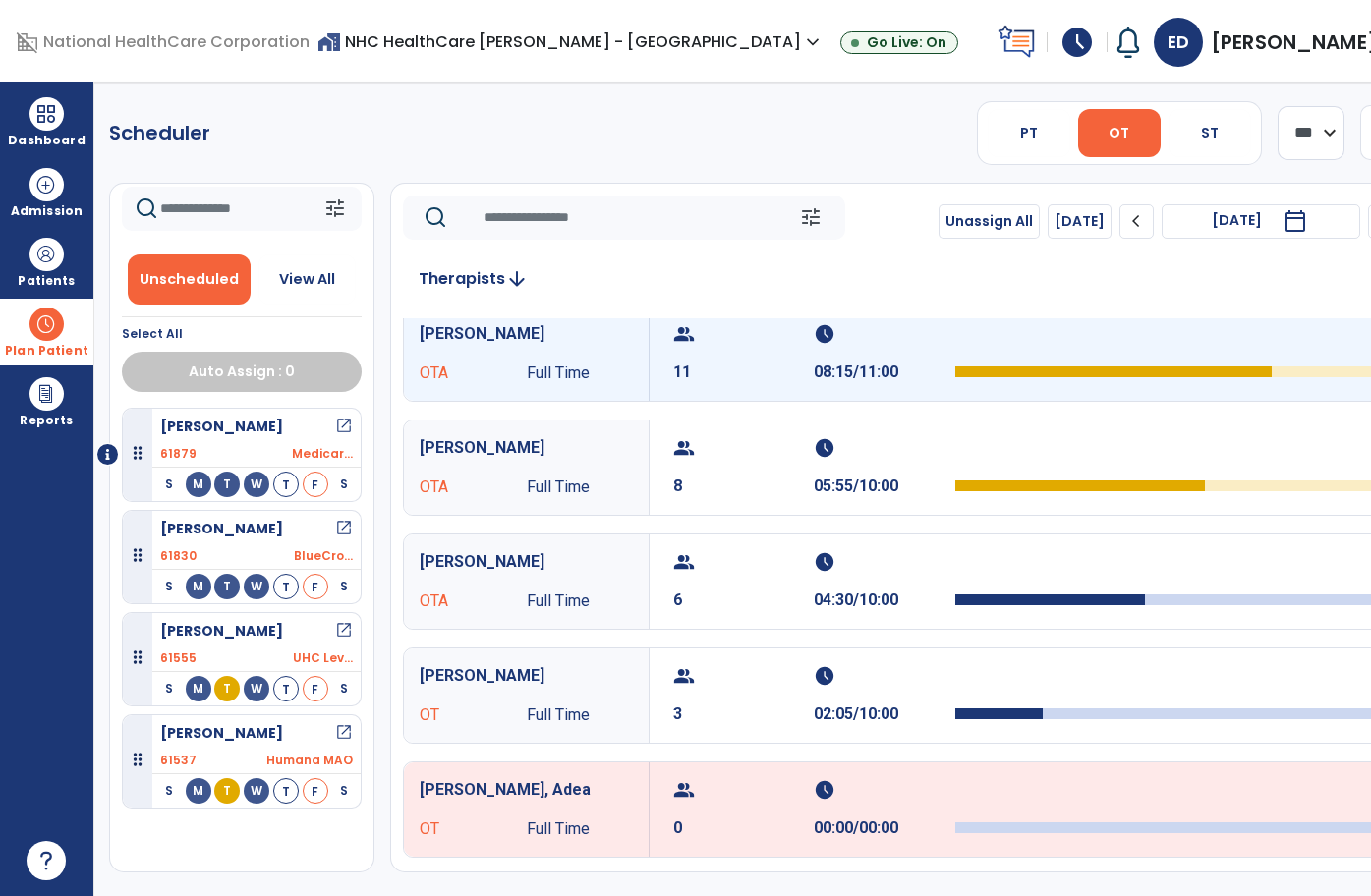 click on "group  11  schedule  08:15/11:00" at bounding box center [1025, 354] 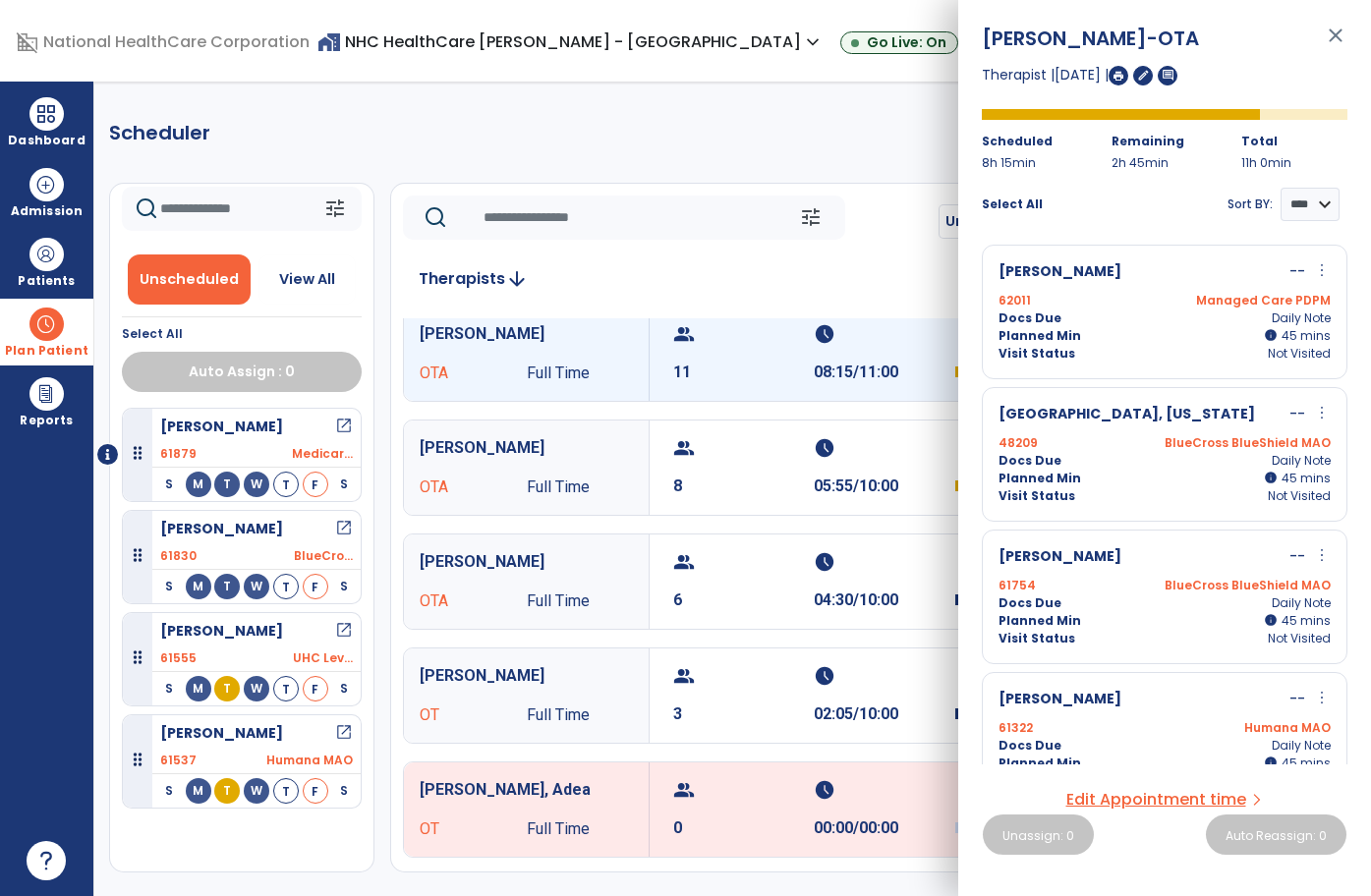 scroll, scrollTop: 65, scrollLeft: 0, axis: vertical 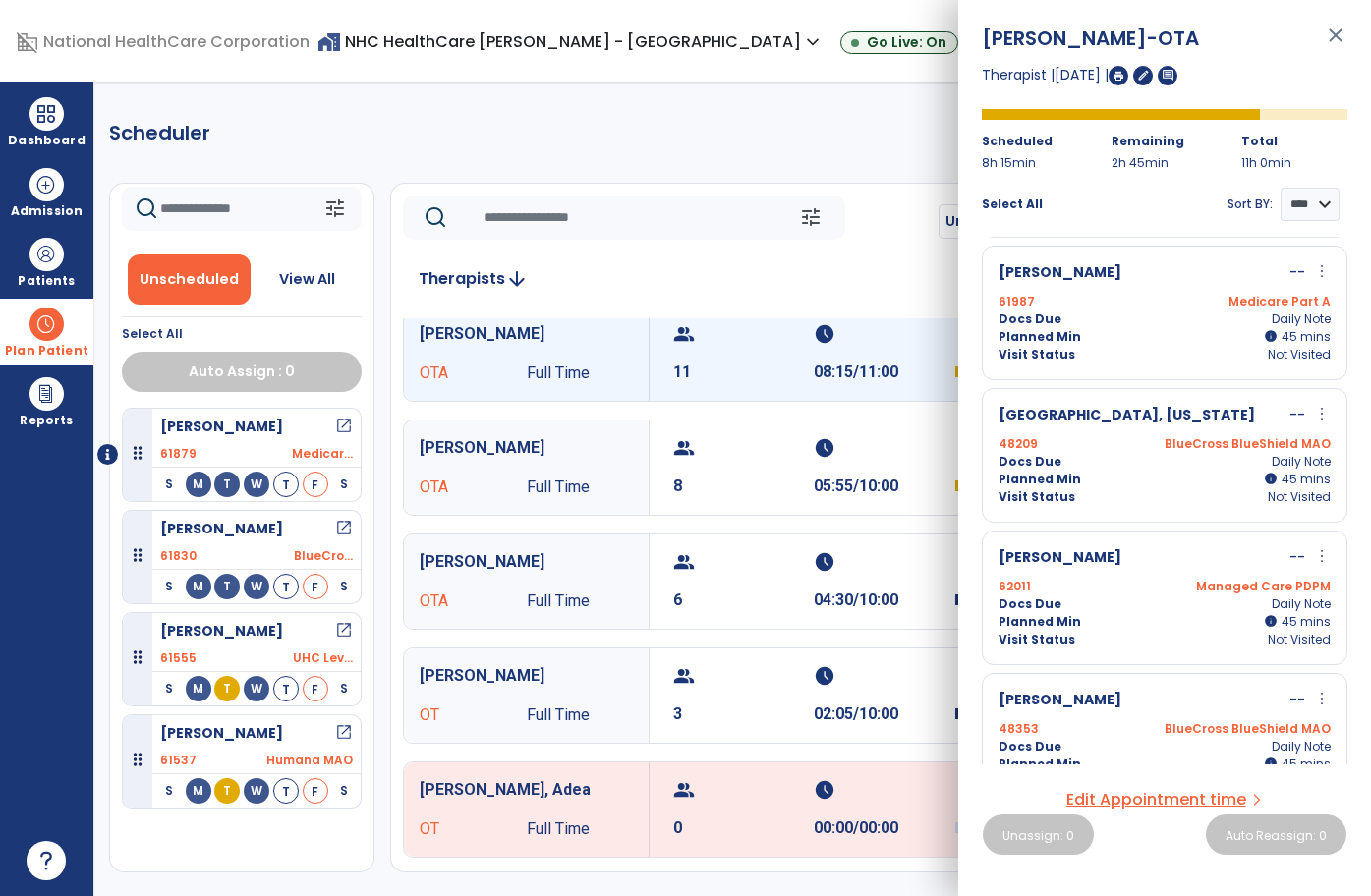 click on "Managed Care PDPM" at bounding box center [1247, 587] 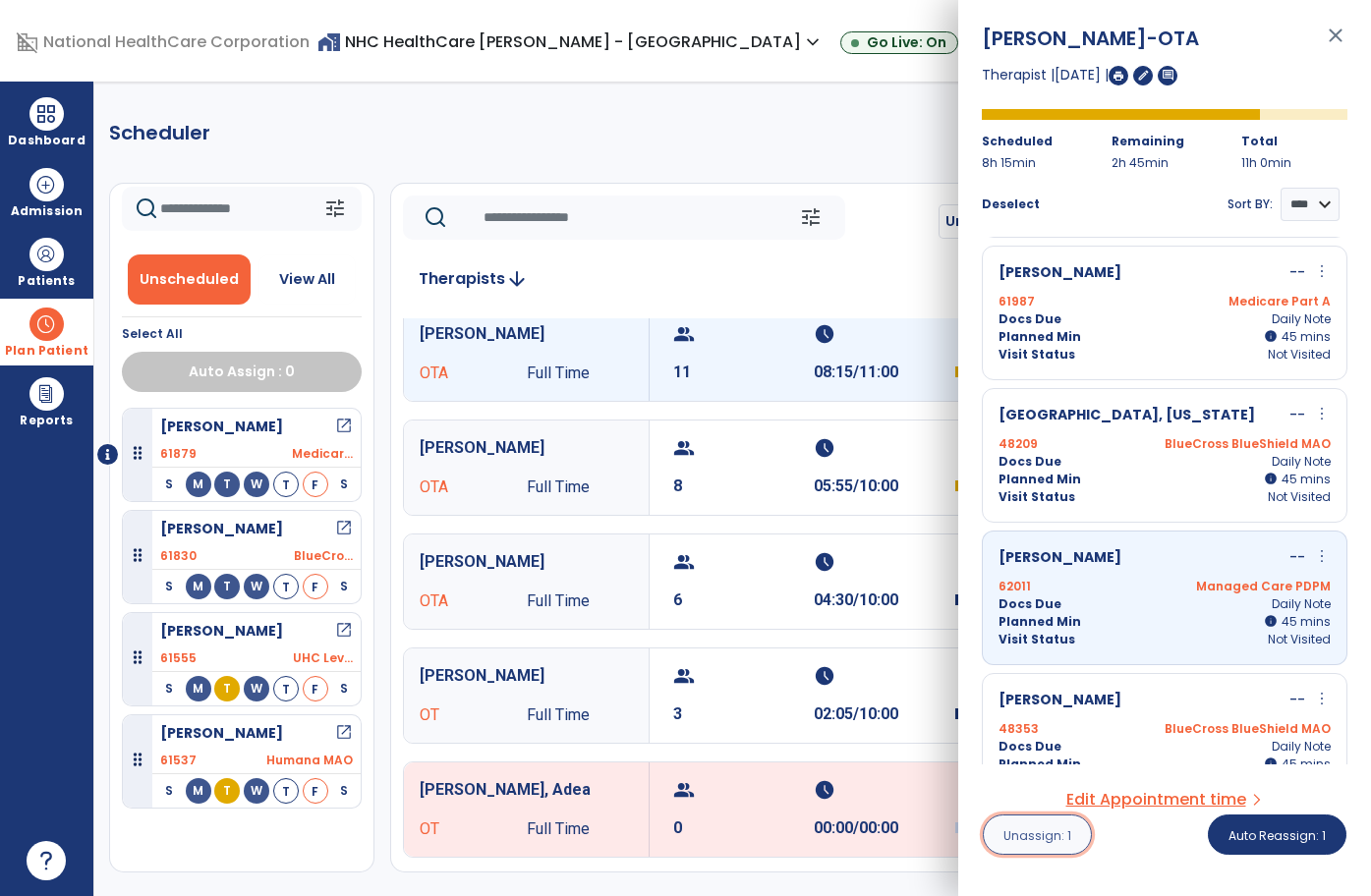 click on "Unassign: 1" at bounding box center [1037, 835] 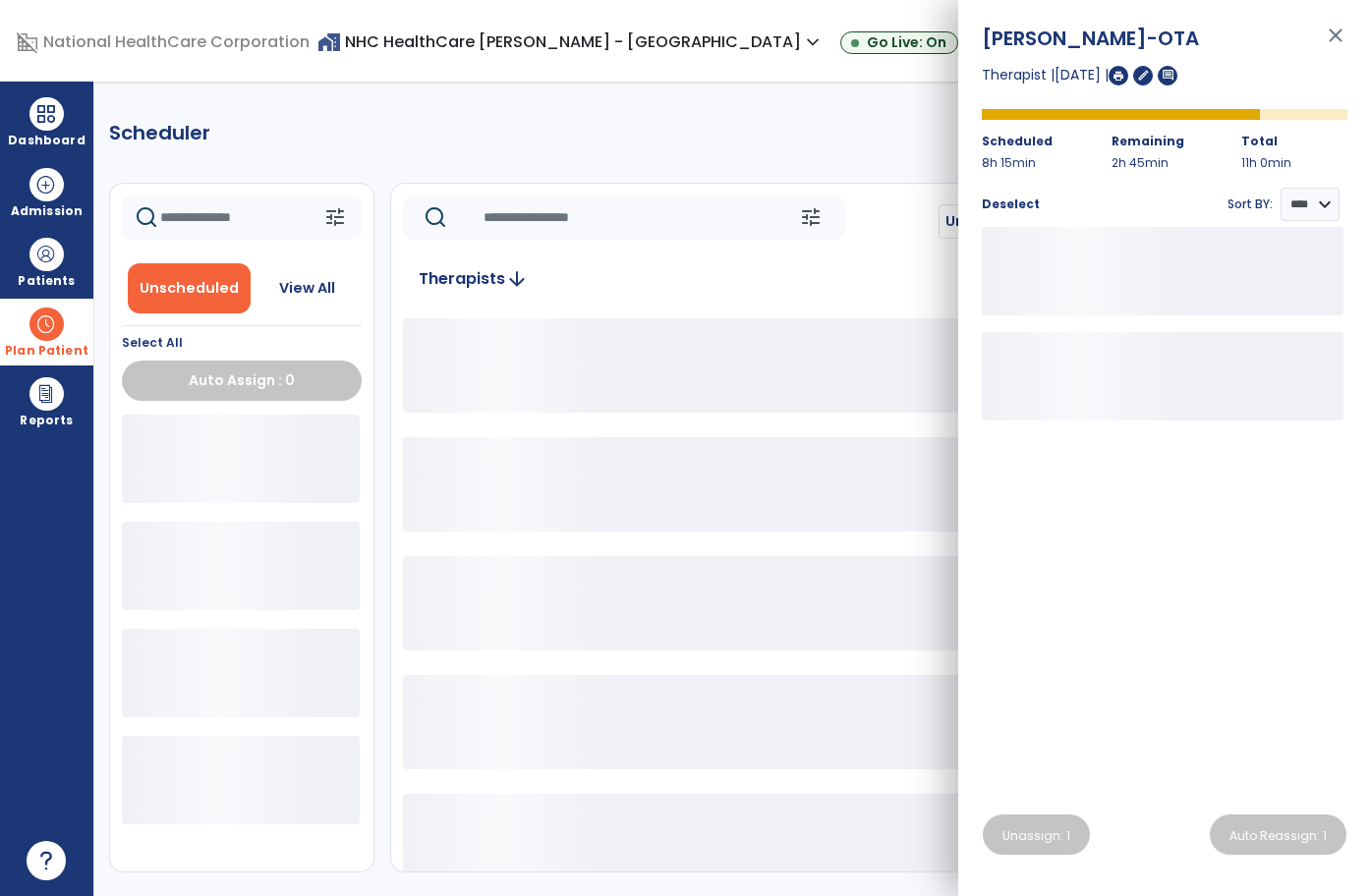 scroll, scrollTop: 0, scrollLeft: 0, axis: both 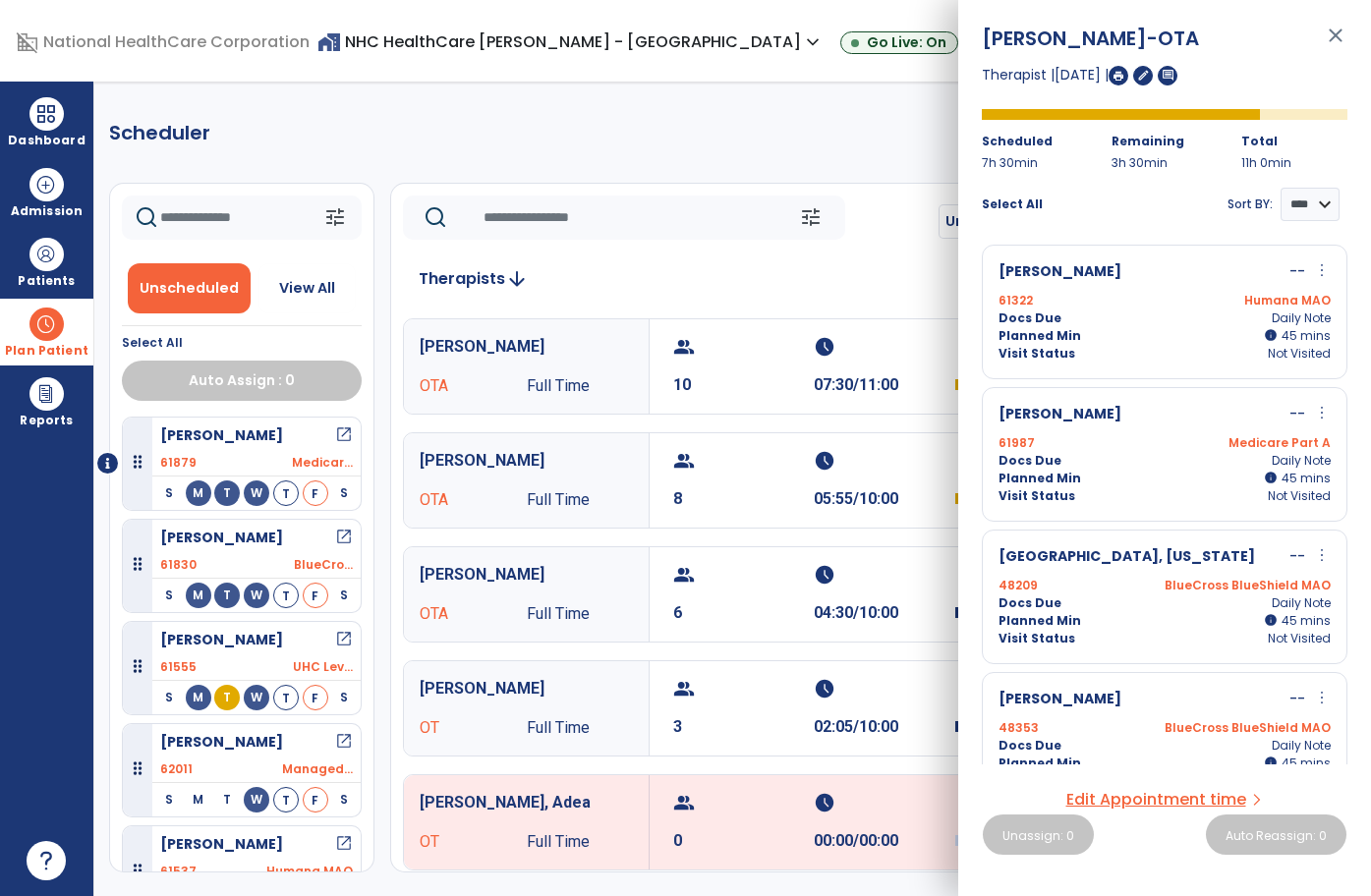 click on "Scheduler   PT   OT   ST  **** *** more_vert  Manage Labor   View All Therapists   Print" 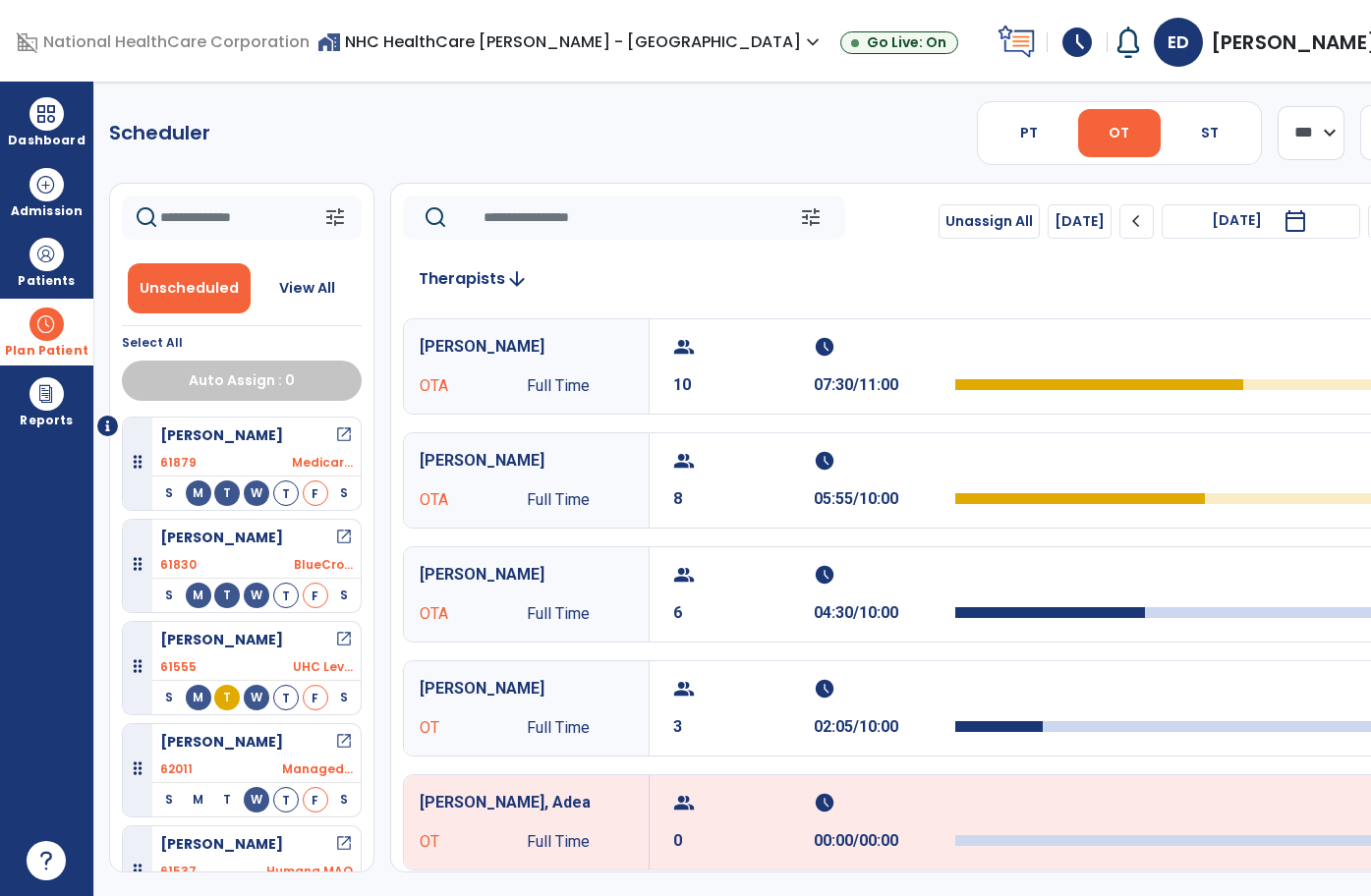scroll, scrollTop: 39, scrollLeft: 0, axis: vertical 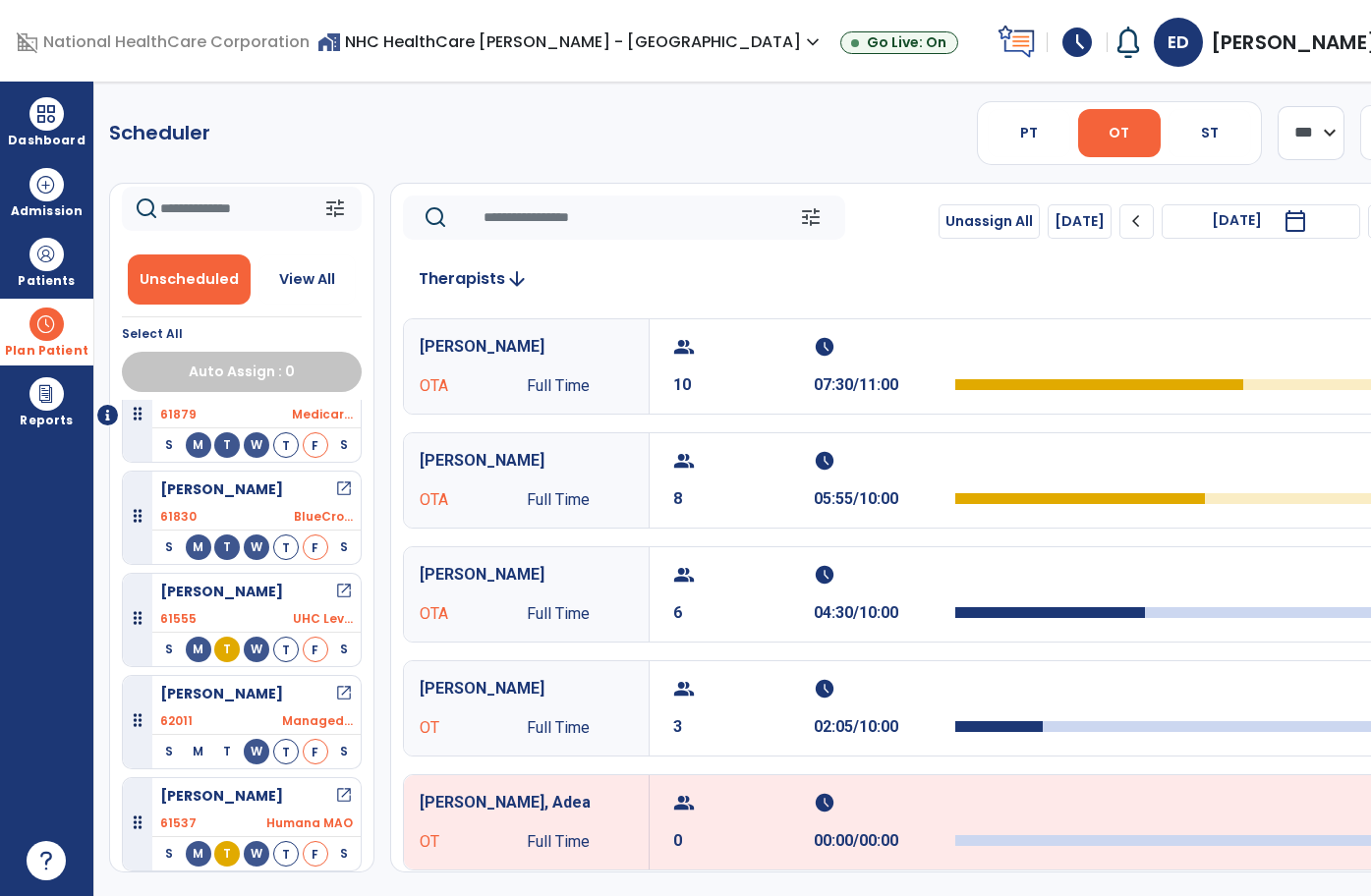click at bounding box center [138, 721] 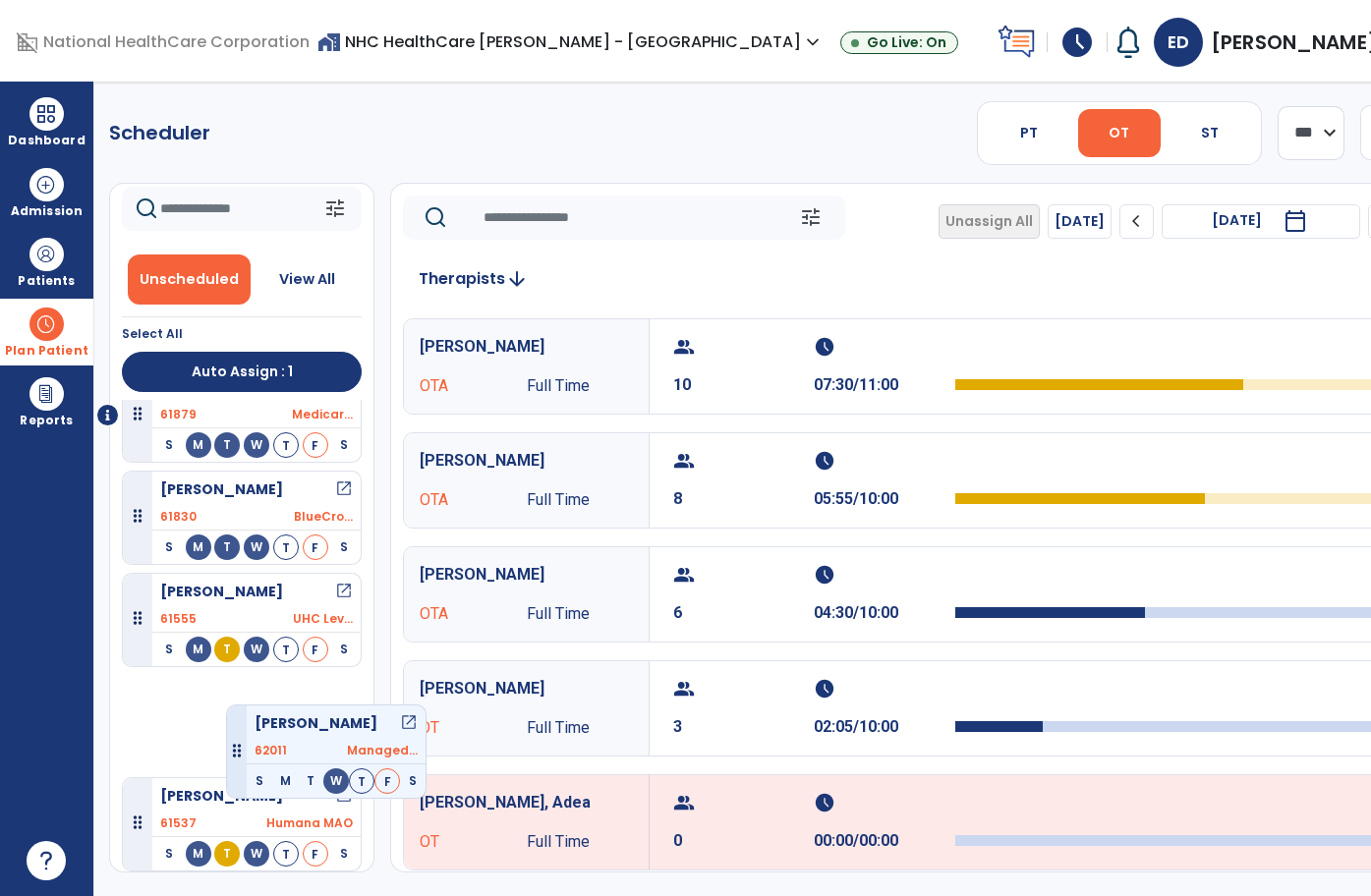 scroll, scrollTop: 0, scrollLeft: 0, axis: both 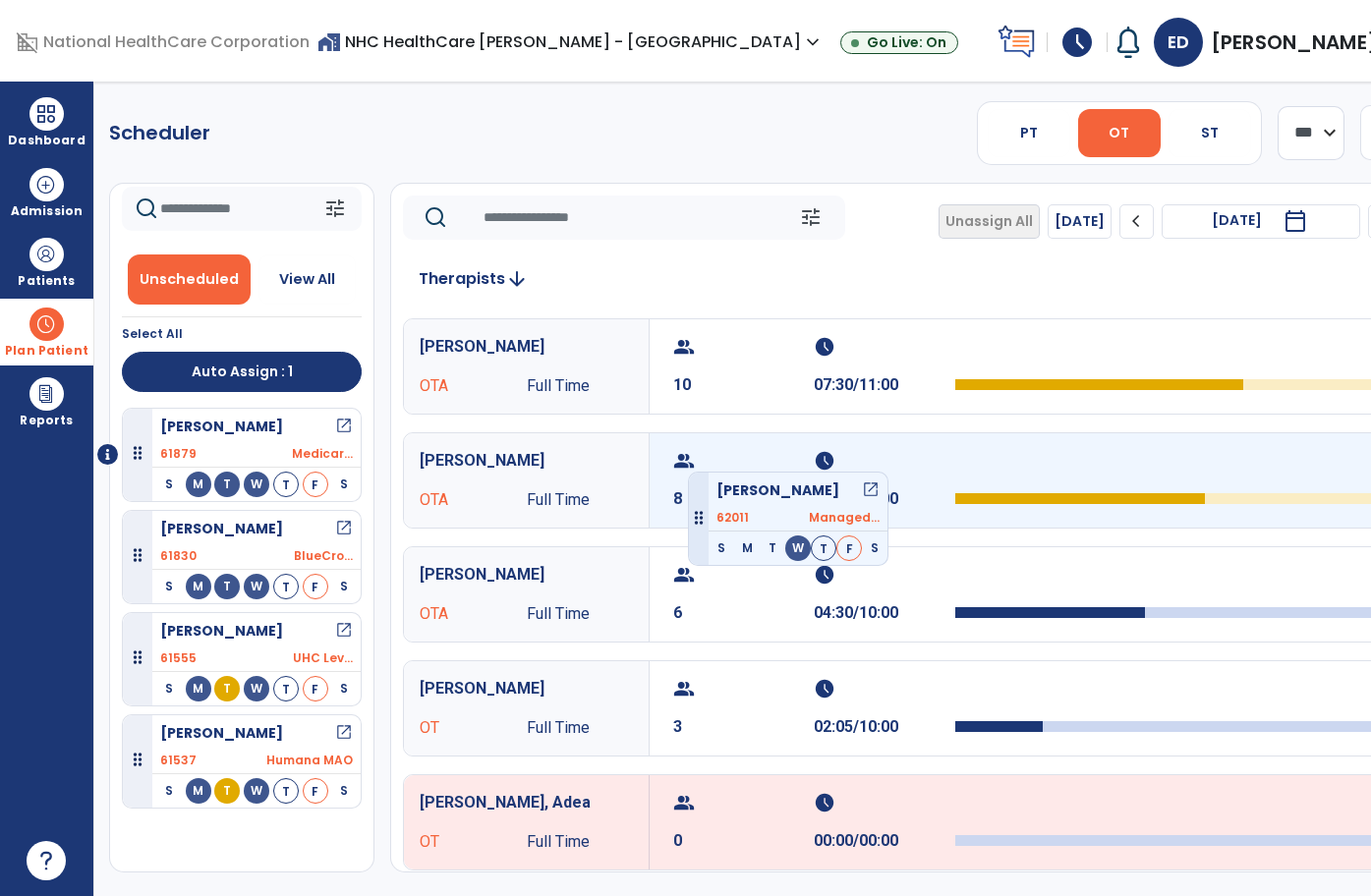drag, startPoint x: 141, startPoint y: 723, endPoint x: 688, endPoint y: 464, distance: 605.219 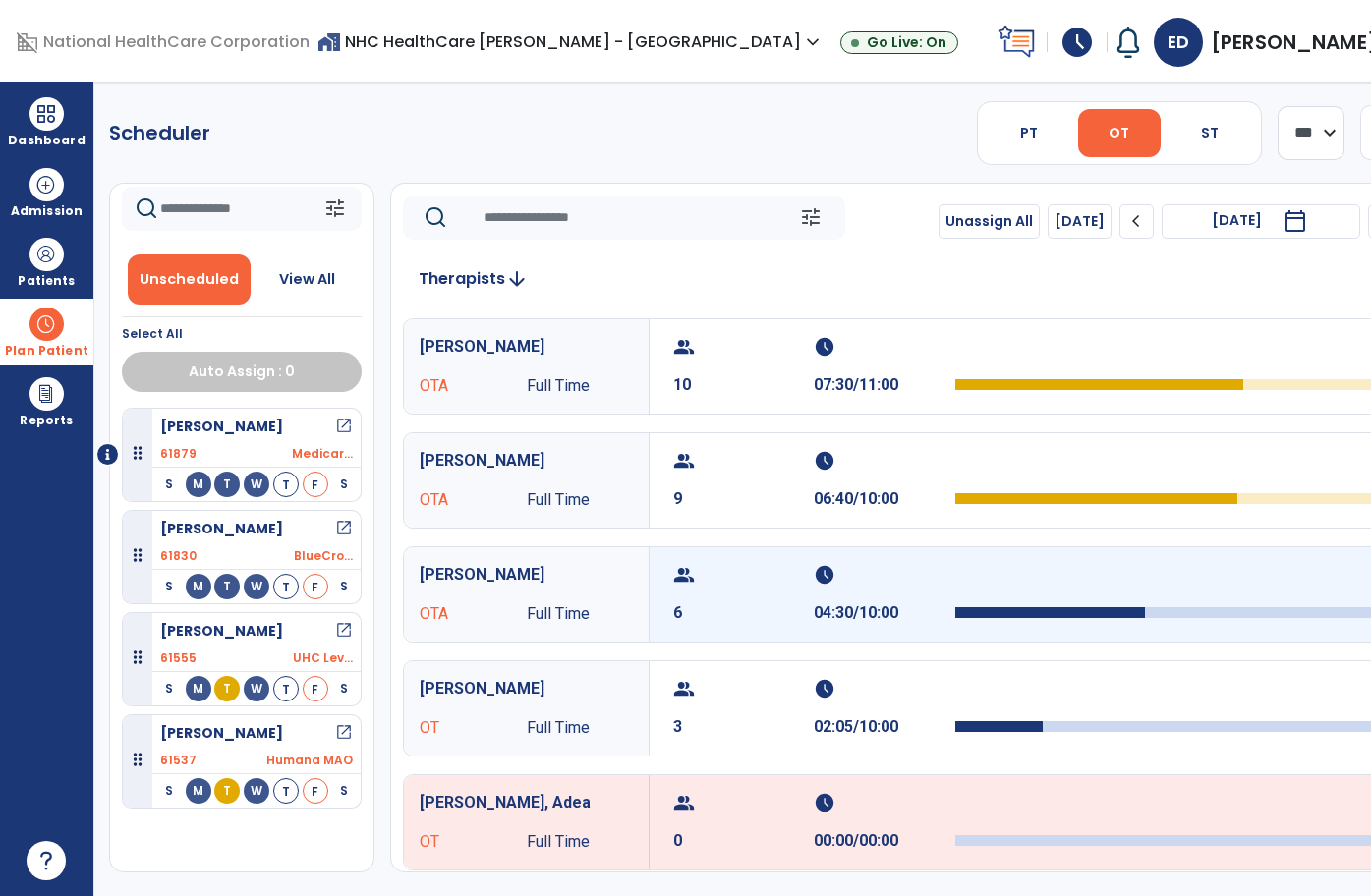 scroll, scrollTop: 62, scrollLeft: 0, axis: vertical 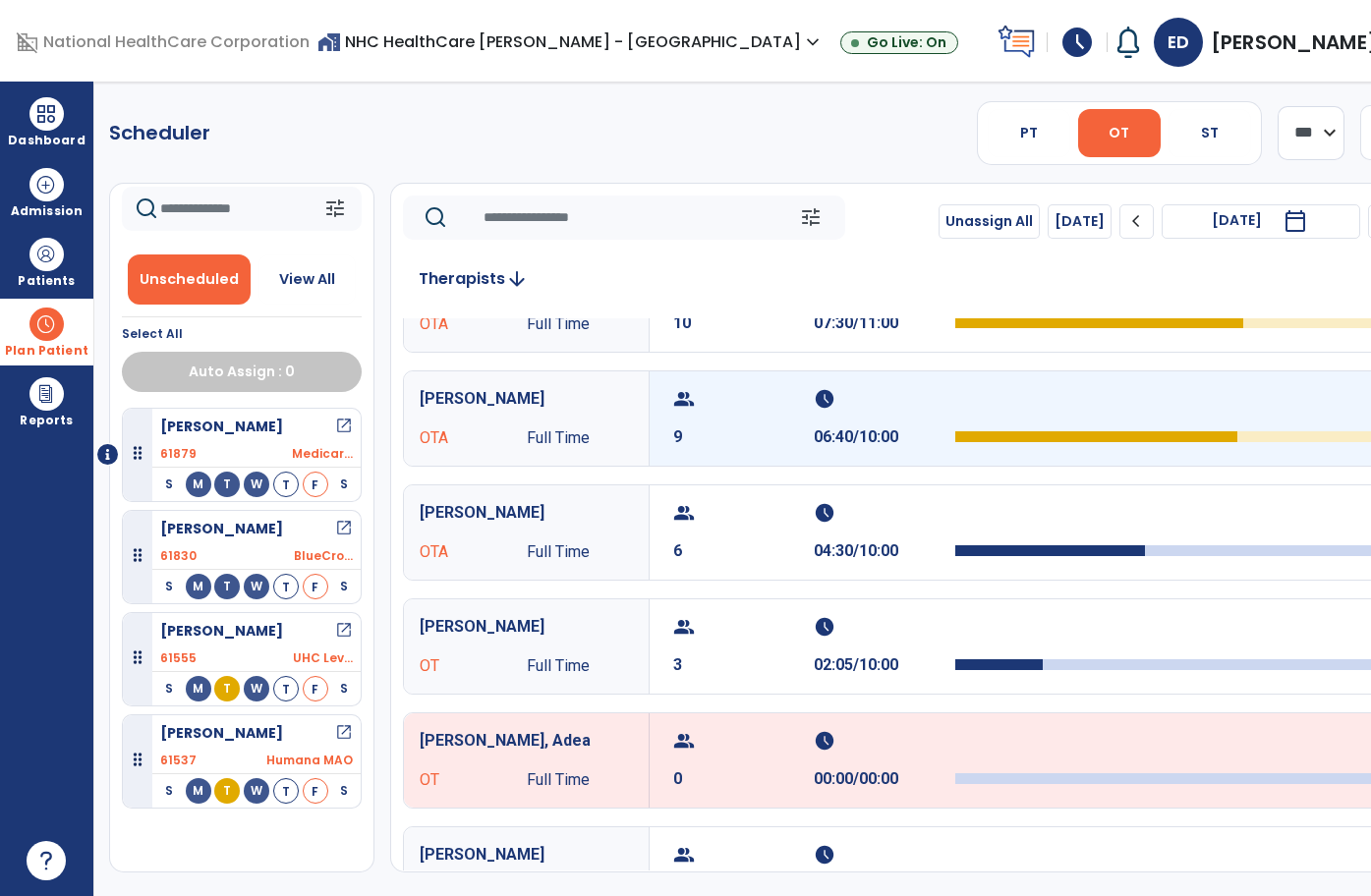 click on "06:40/10:00" at bounding box center [884, 437] 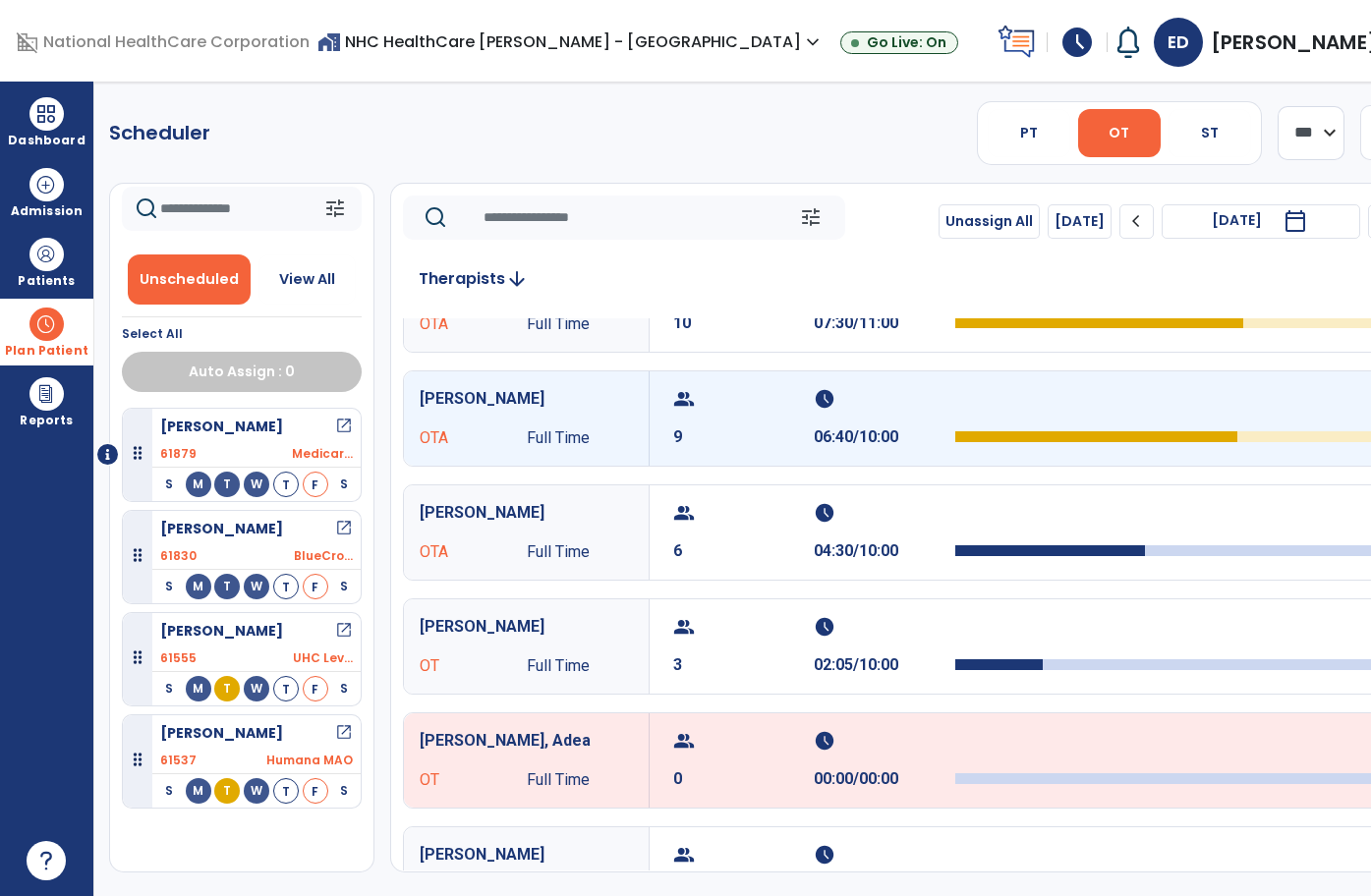click on "06:40/10:00" at bounding box center (884, 437) 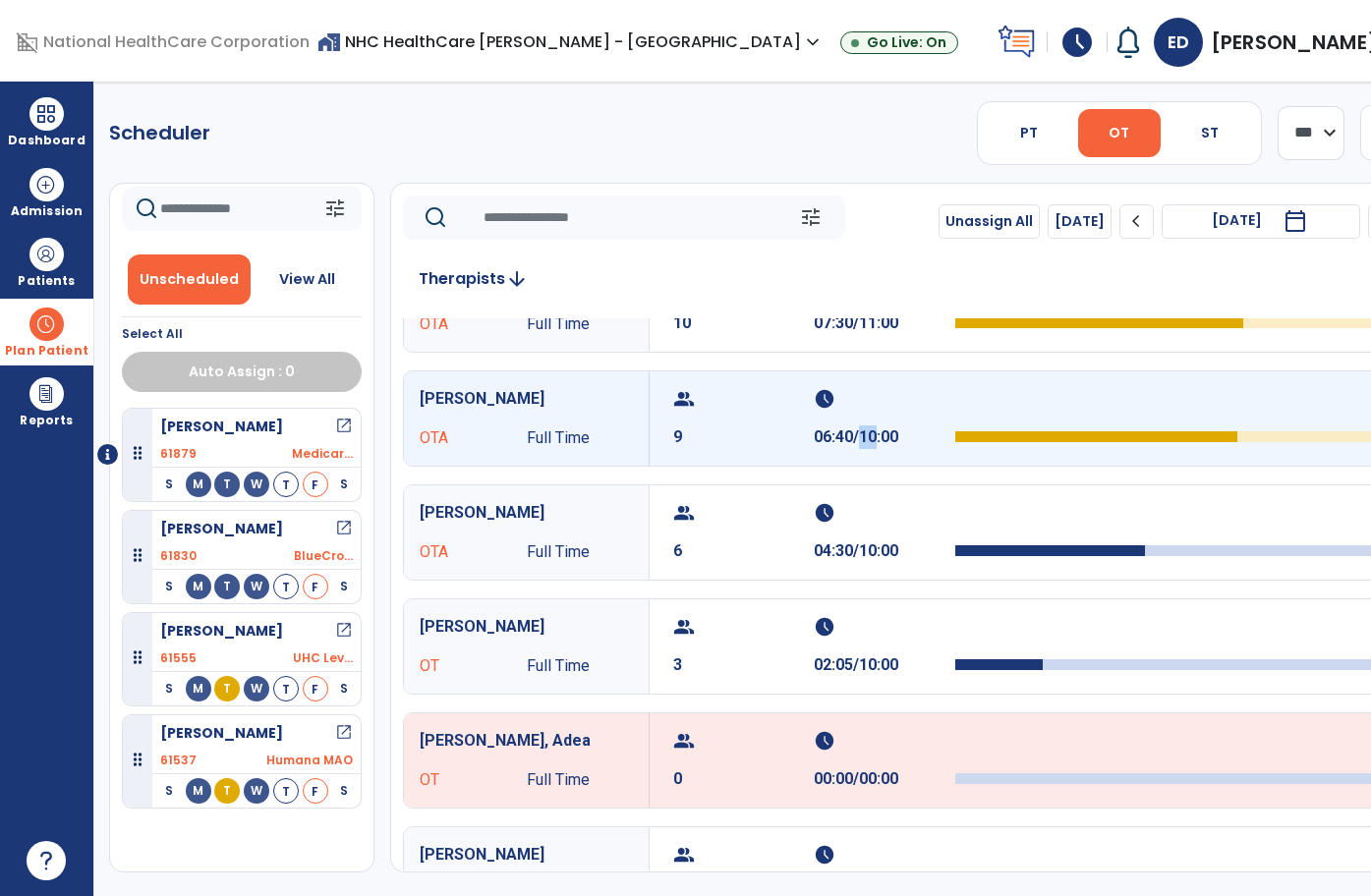 click on "06:40/10:00" at bounding box center (884, 437) 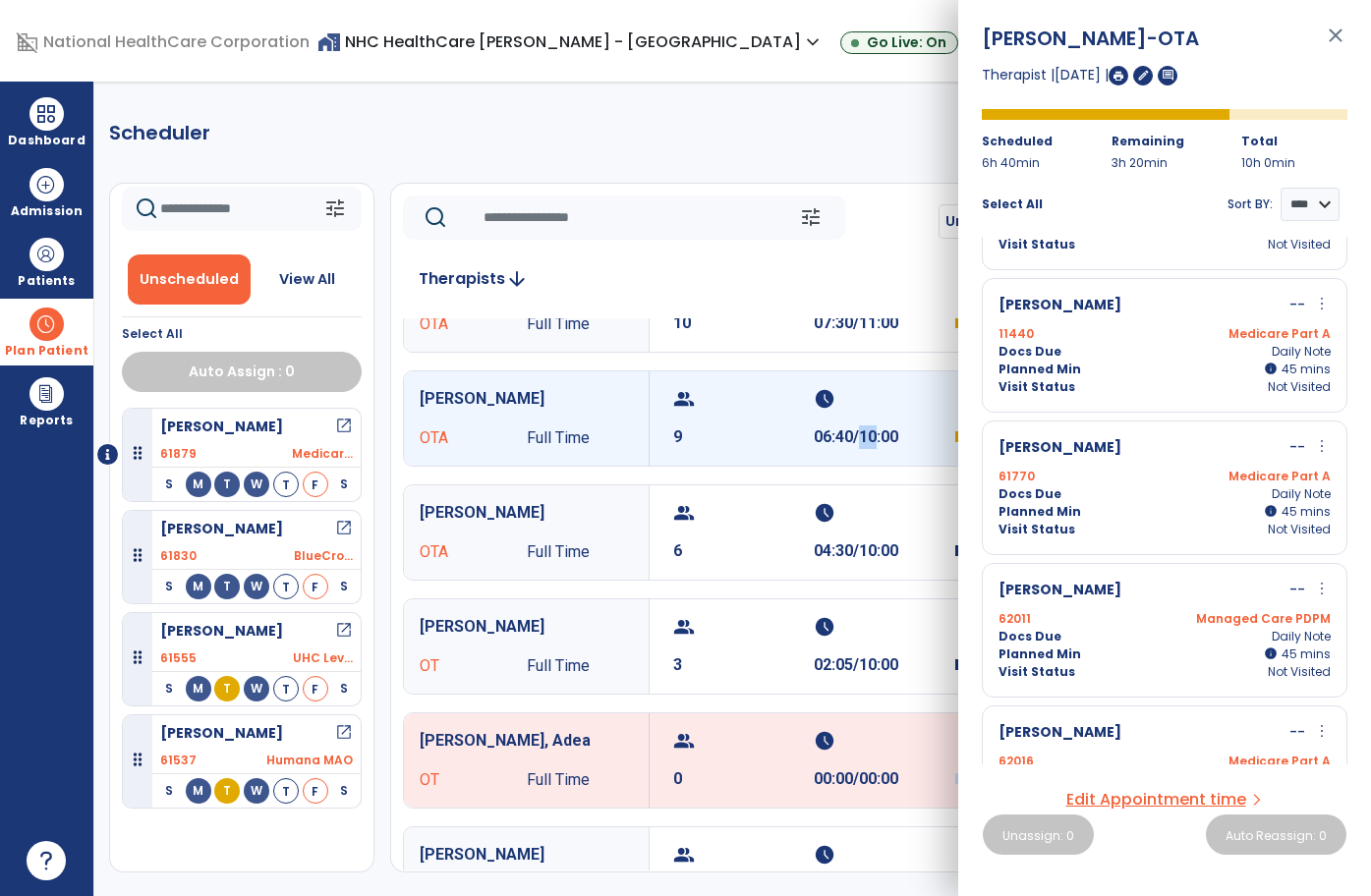scroll, scrollTop: 112, scrollLeft: 0, axis: vertical 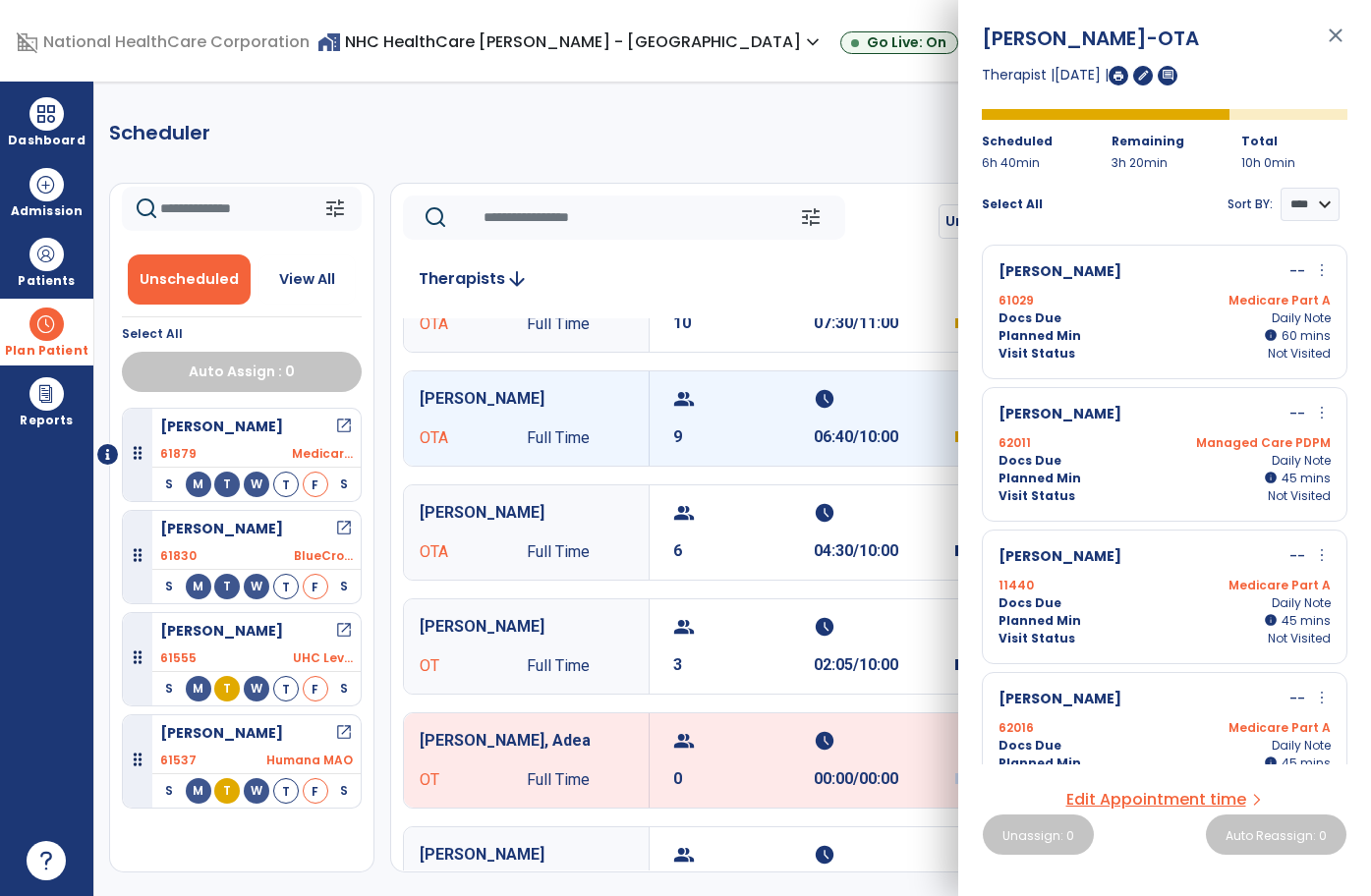 drag, startPoint x: 1215, startPoint y: 572, endPoint x: 1266, endPoint y: 413, distance: 166.97904 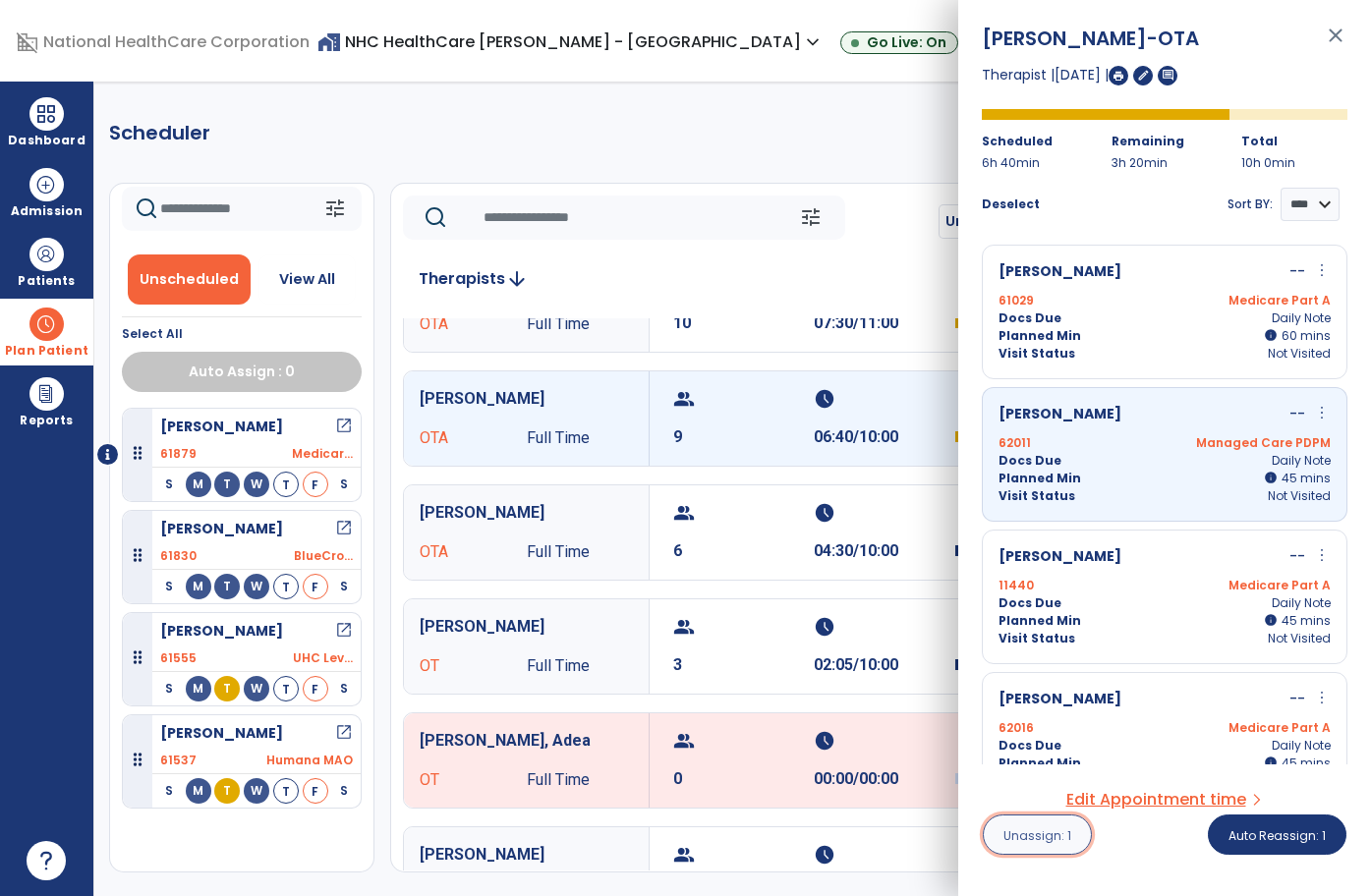 click on "Unassign: 1" at bounding box center (1037, 834) 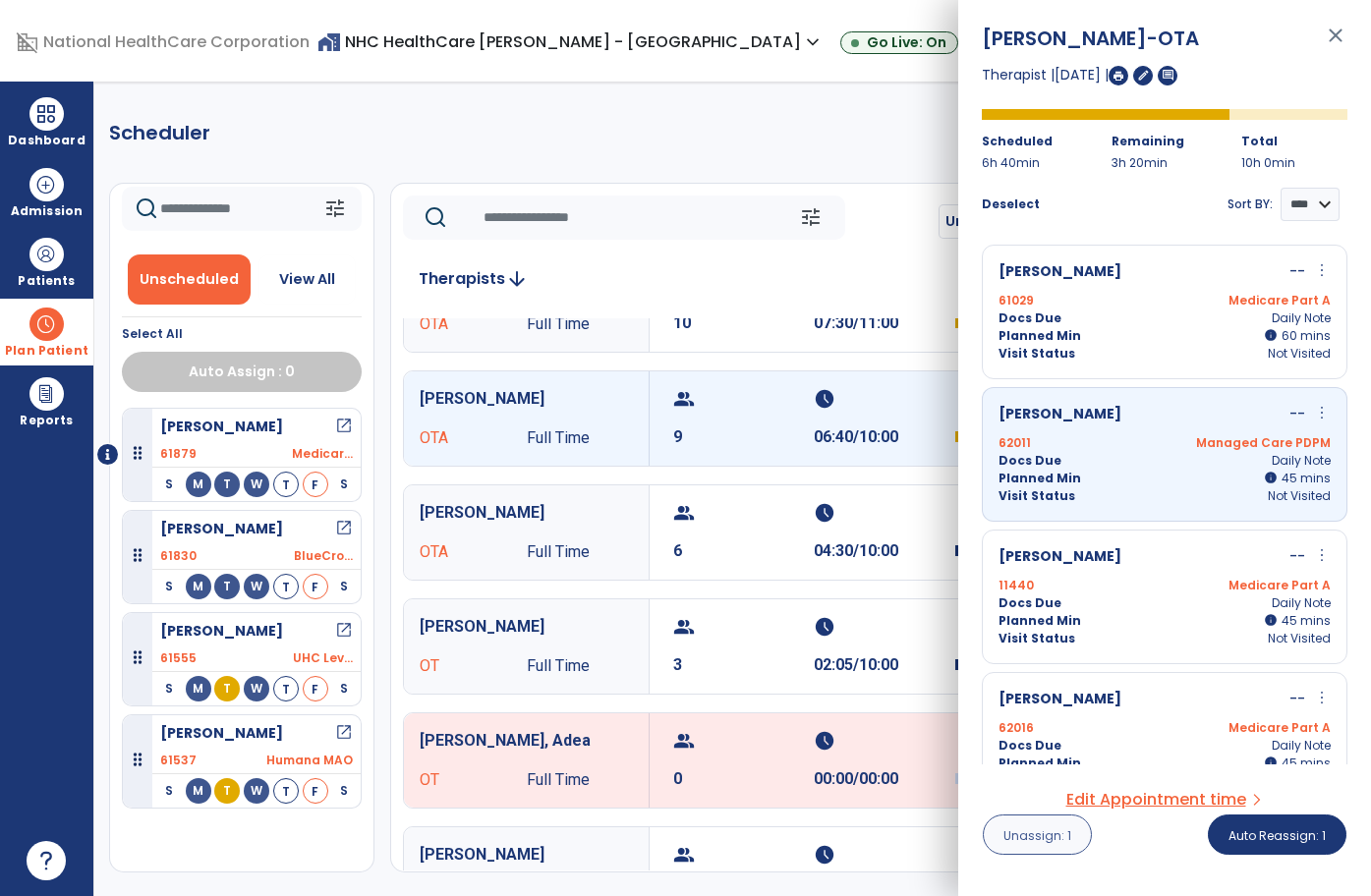 scroll, scrollTop: 0, scrollLeft: 0, axis: both 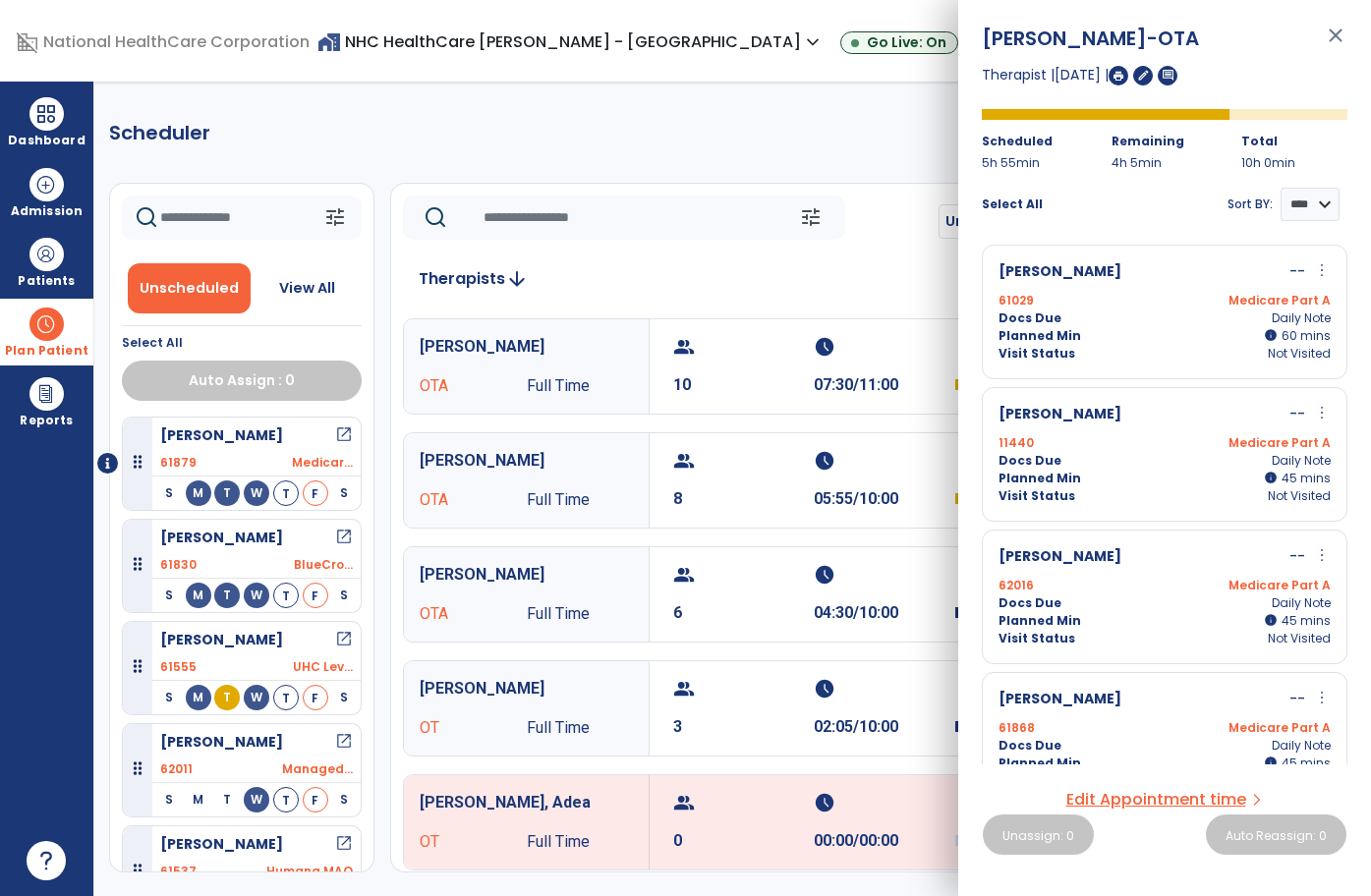 click on "Dashboard  dashboard  Therapist Dashboard Admission Patients  format_list_bulleted  Patient List  space_dashboard  Patient Board  insert_chart  PDPM Board Plan Patient  event_note  Planner  content_paste_go  Scheduler  content_paste_go  Whiteboard Reports  export_notes  Billing Exports  note_alt  EOM Report  event_note  Minutes By Payor  inbox_customize  Service Log  playlist_add_check  Triple Check Report" at bounding box center [47, 488] 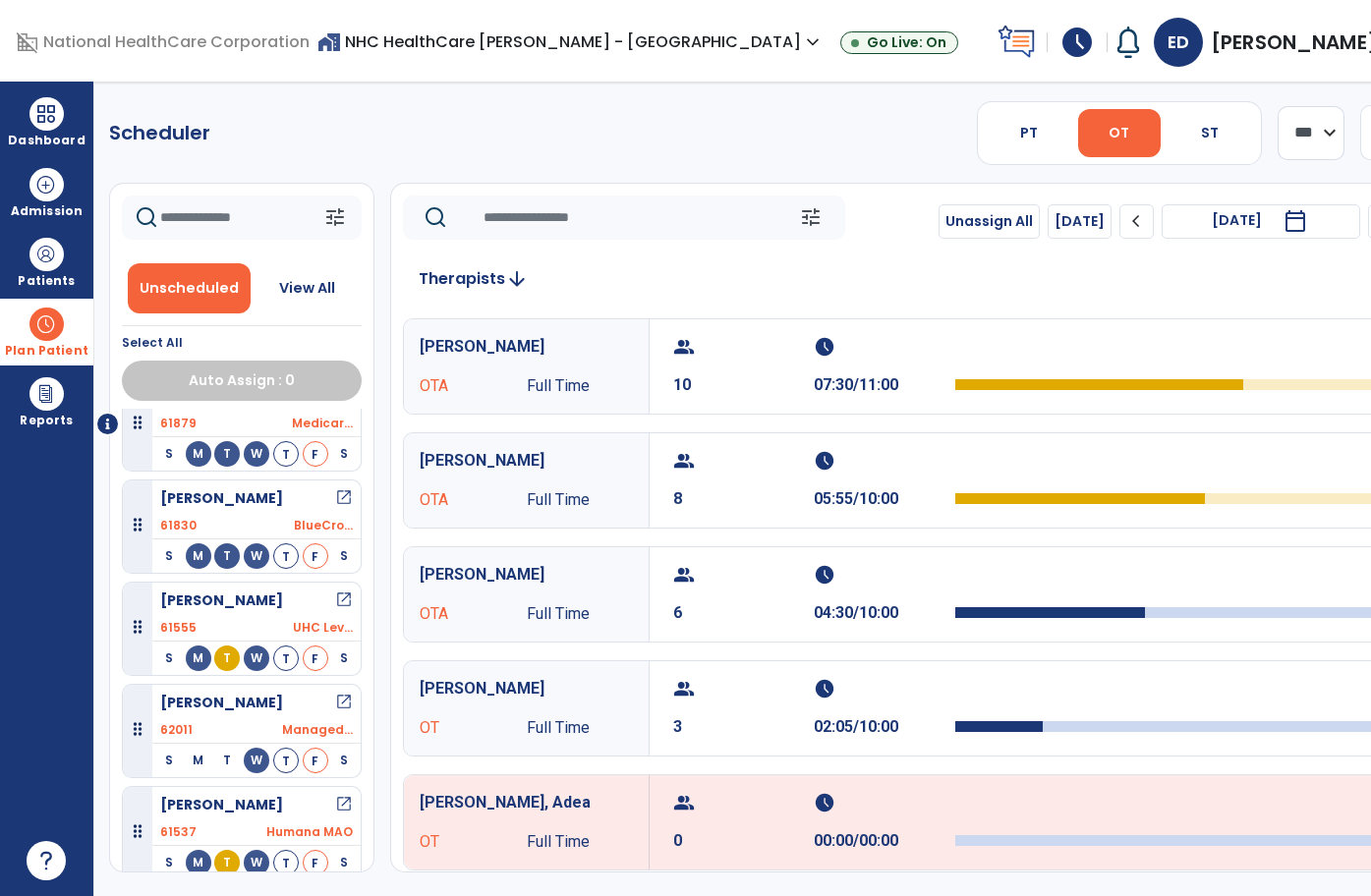 scroll, scrollTop: 0, scrollLeft: 0, axis: both 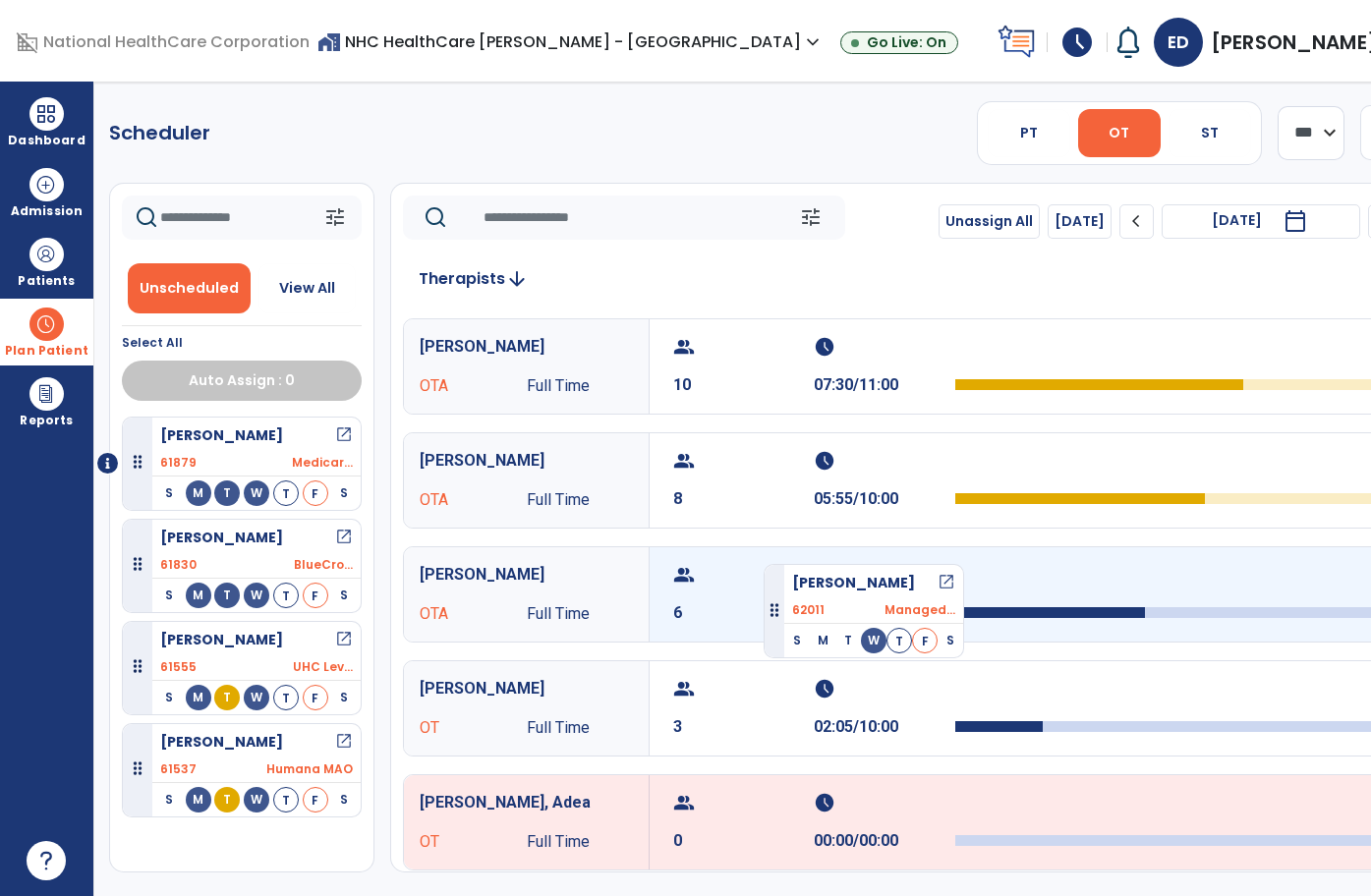 drag, startPoint x: 136, startPoint y: 741, endPoint x: 762, endPoint y: 556, distance: 652.7641 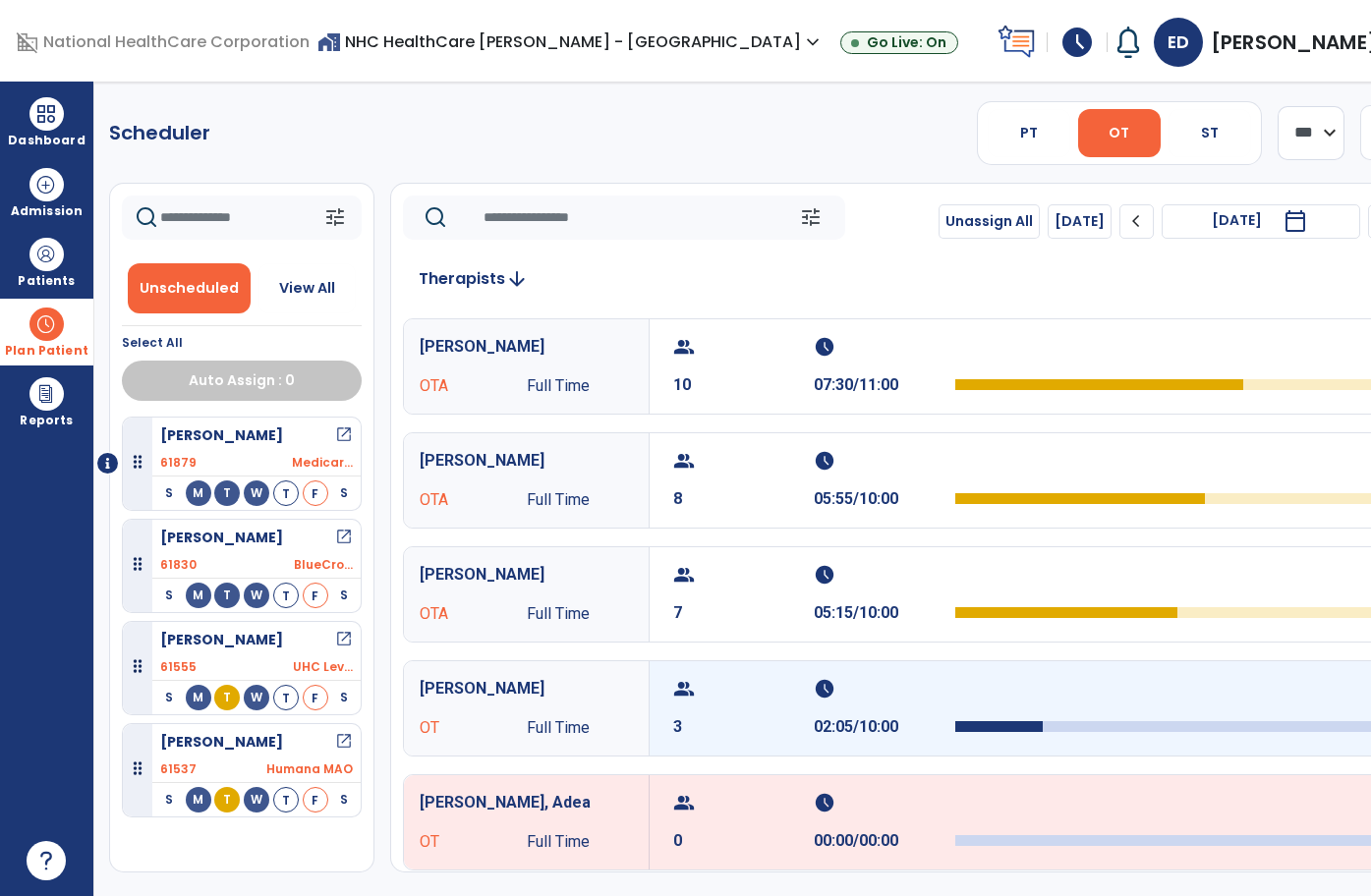 click on "3" at bounding box center (743, 727) 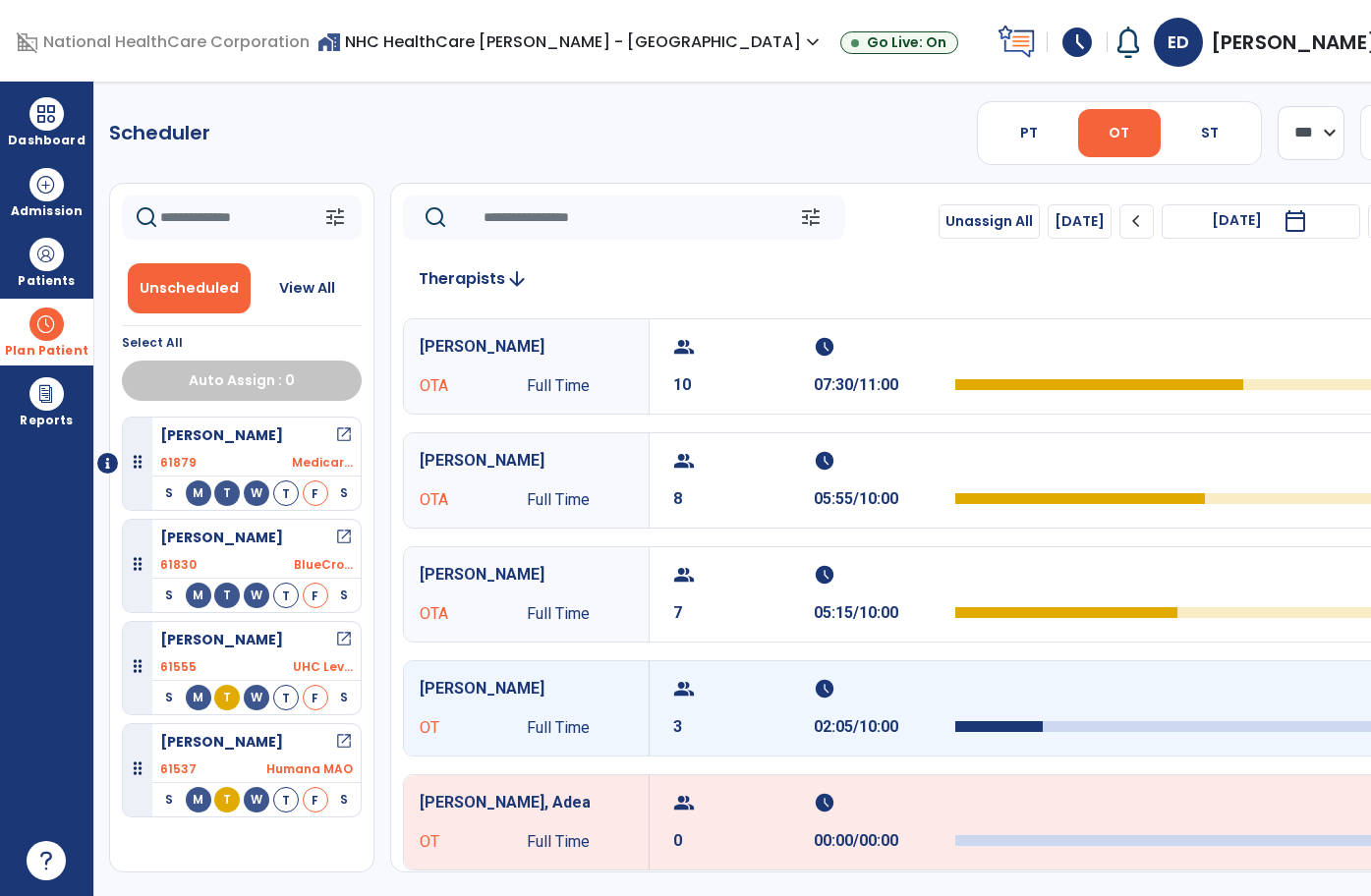click on "02:05/10:00" at bounding box center [884, 727] 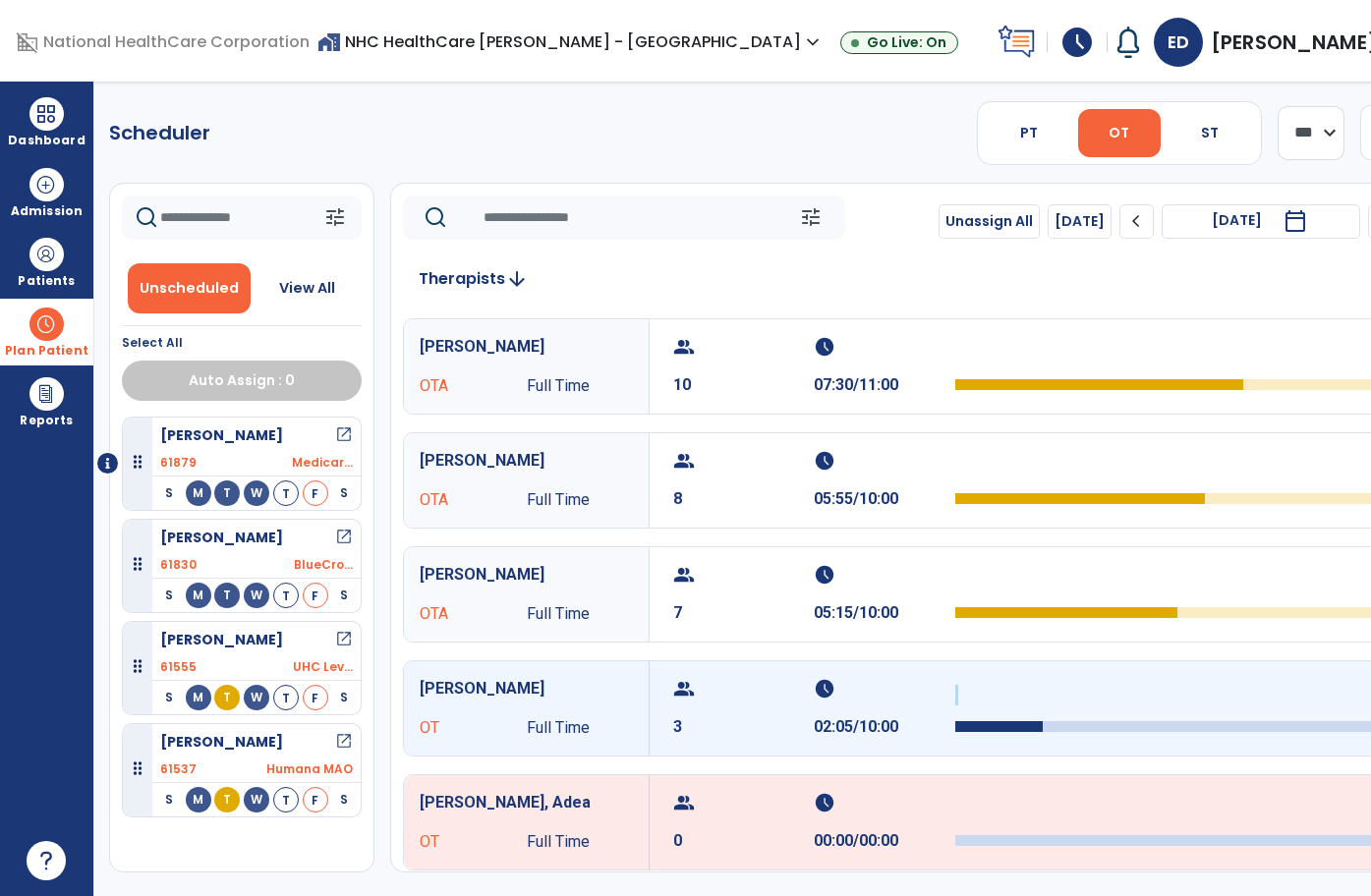 click on "02:05/10:00" at bounding box center [884, 727] 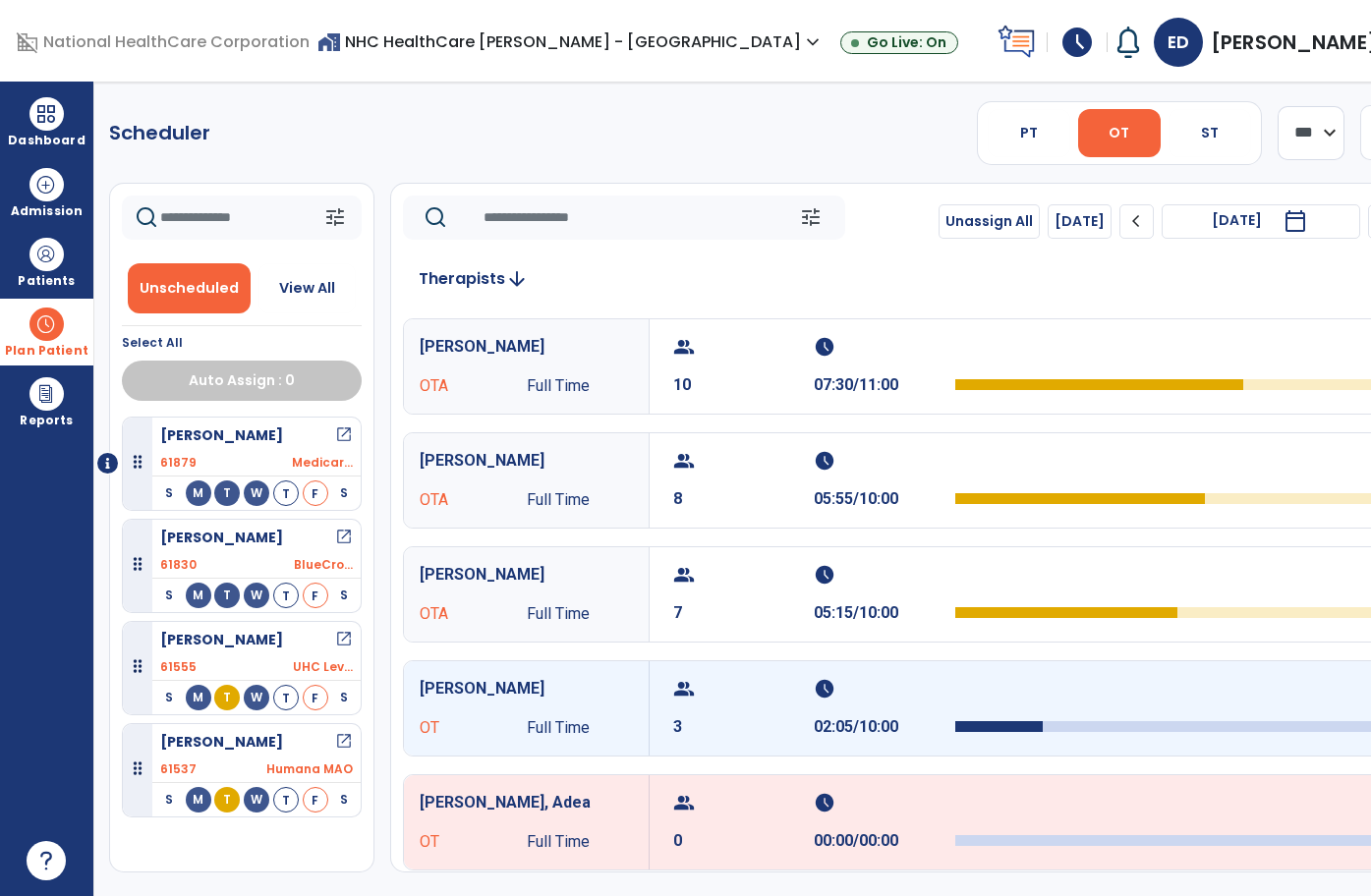 click on "schedule" at bounding box center (882, 689) 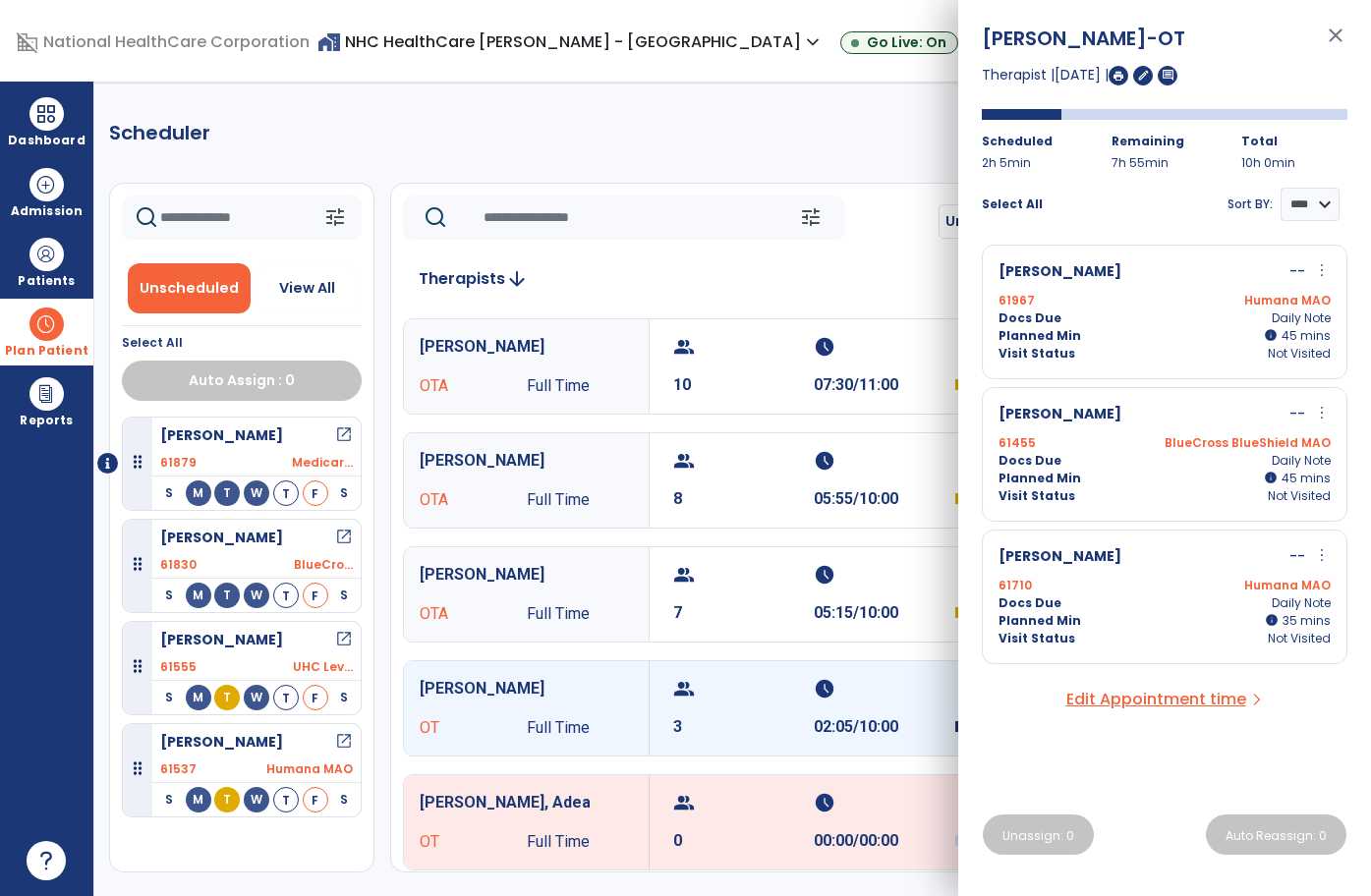 click on "tune   Unassign All   [DATE]  chevron_left [DATE]  *********  calendar_today  chevron_right Therapists  arrow_downward   [PERSON_NAME] Full Time  group  10  schedule  07:30/11:00   [PERSON_NAME] Full Time  group  8  schedule  05:55/10:00   [PERSON_NAME],  [PERSON_NAME] Full Time  group  7  schedule  05:15/10:00   [PERSON_NAME]  OT Full Time  group  3  schedule  02:05/10:00   [PERSON_NAME], Adea  OT Full Time  group  0  schedule  00:00/00:00   [PERSON_NAME] OT PRN  group  0  schedule  0:00/08:00   [PERSON_NAME], [PERSON_NAME] Full Time  group  0  schedule  00:00/00:00   [PERSON_NAME] Full Time  group  0  schedule  00:00/00:00   [PERSON_NAME] OT Full Time  group  0  schedule  0:00/08:00   [PERSON_NAME] OT Full Time  group  0  schedule  0:00/08:00" 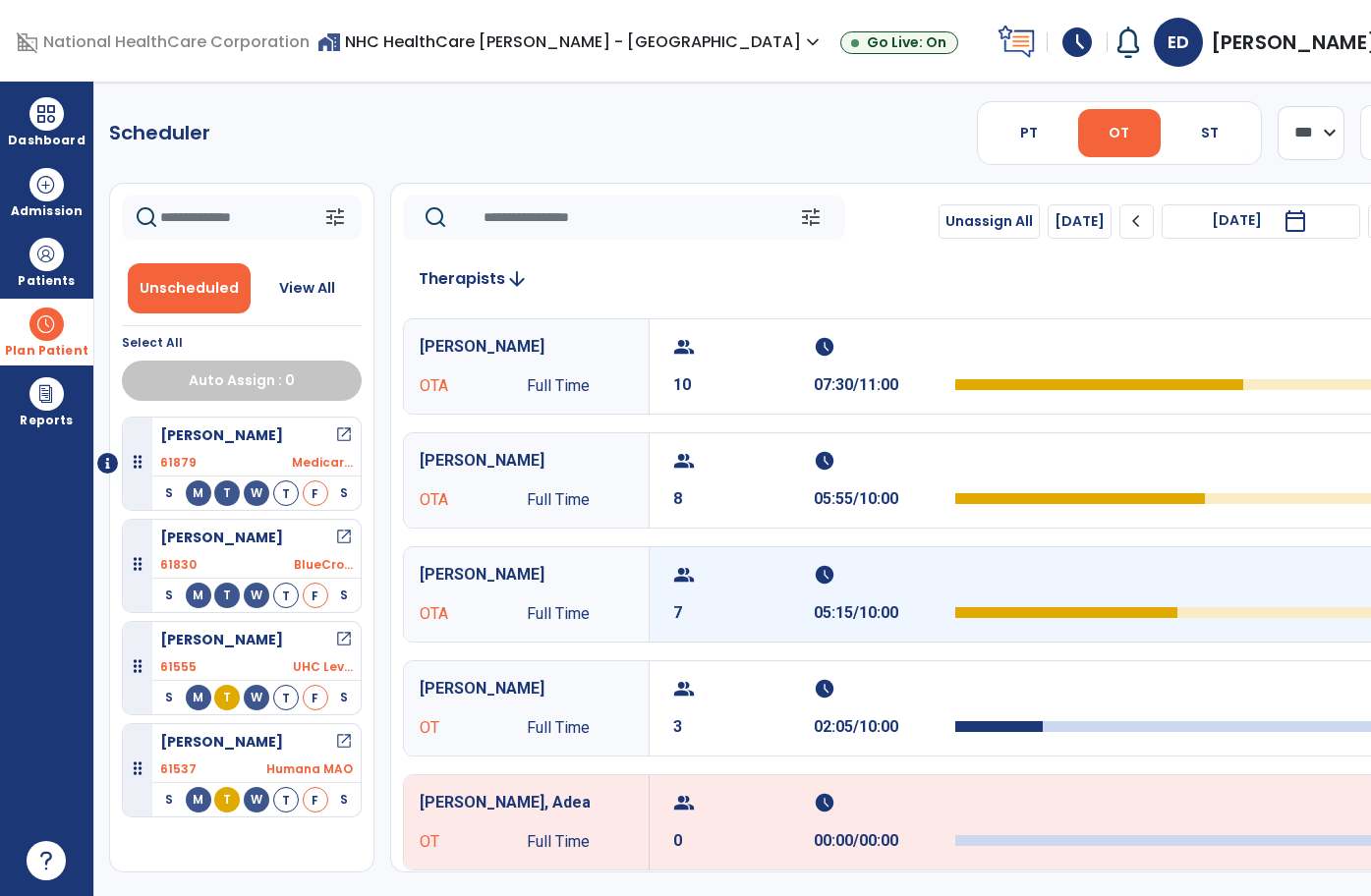 click on "05:15/10:00" at bounding box center (884, 613) 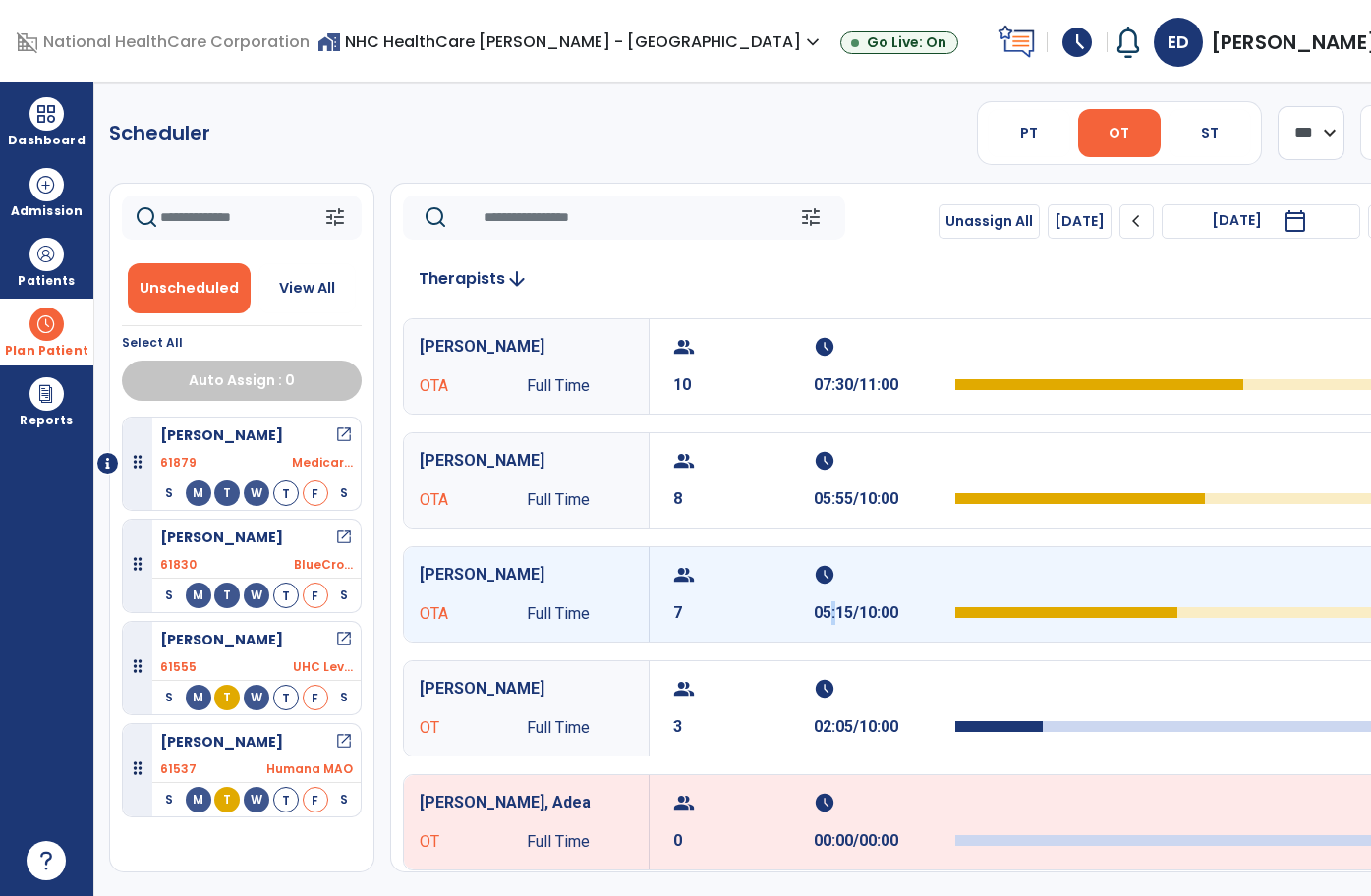 click on "05:15/10:00" at bounding box center (884, 613) 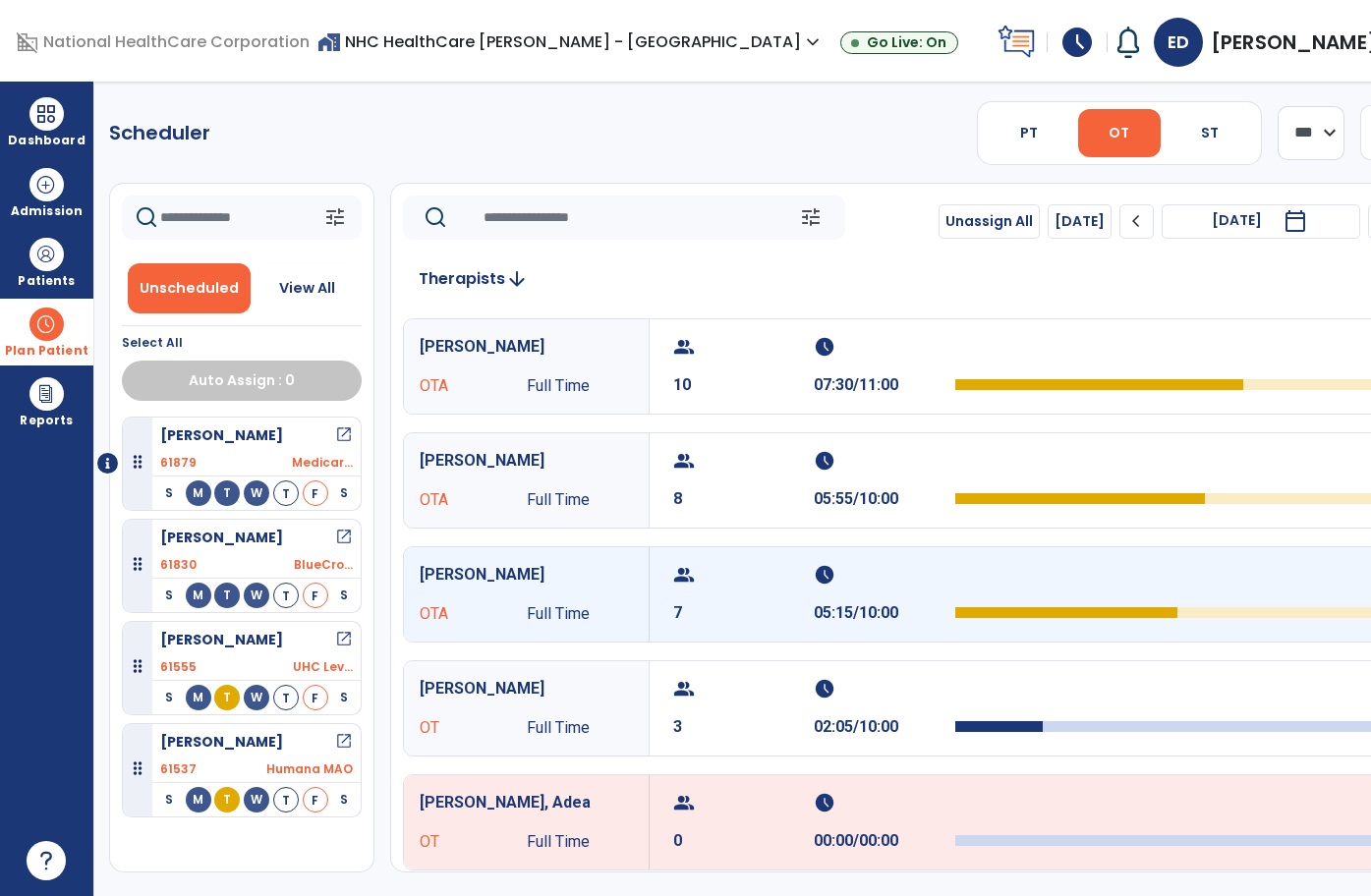 click on "7" at bounding box center (743, 613) 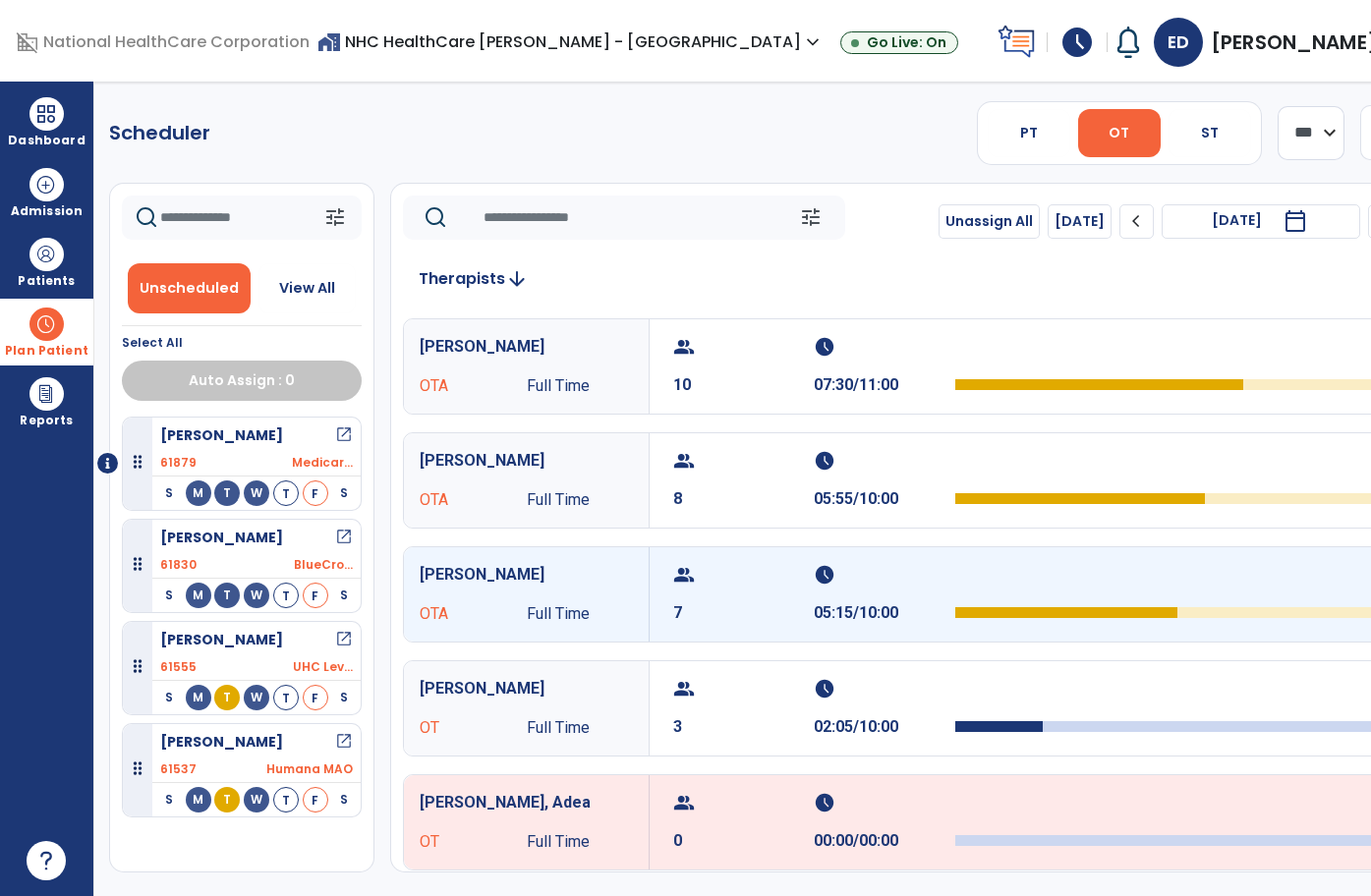click on "7" at bounding box center (743, 613) 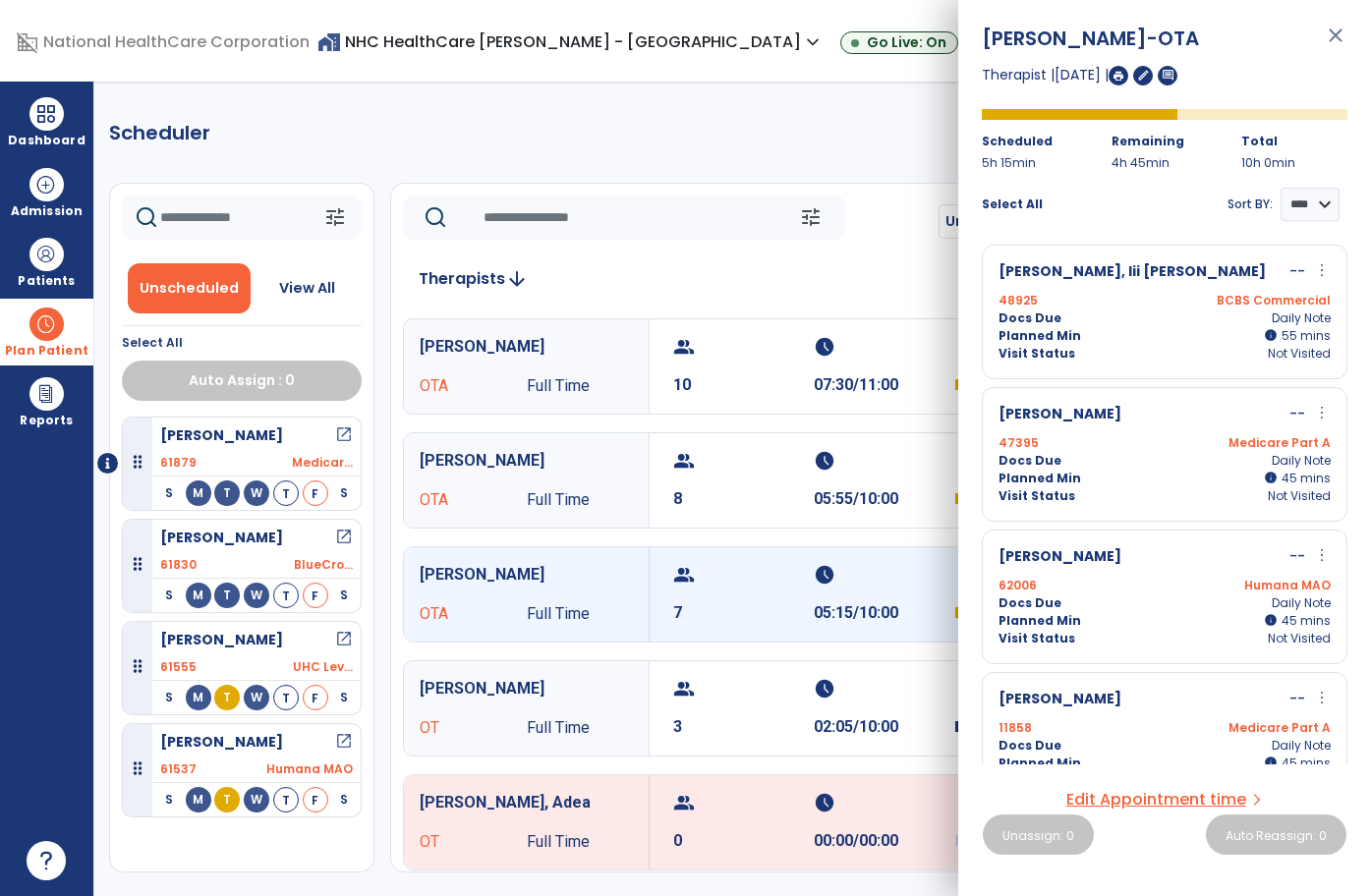 scroll, scrollTop: 134, scrollLeft: 0, axis: vertical 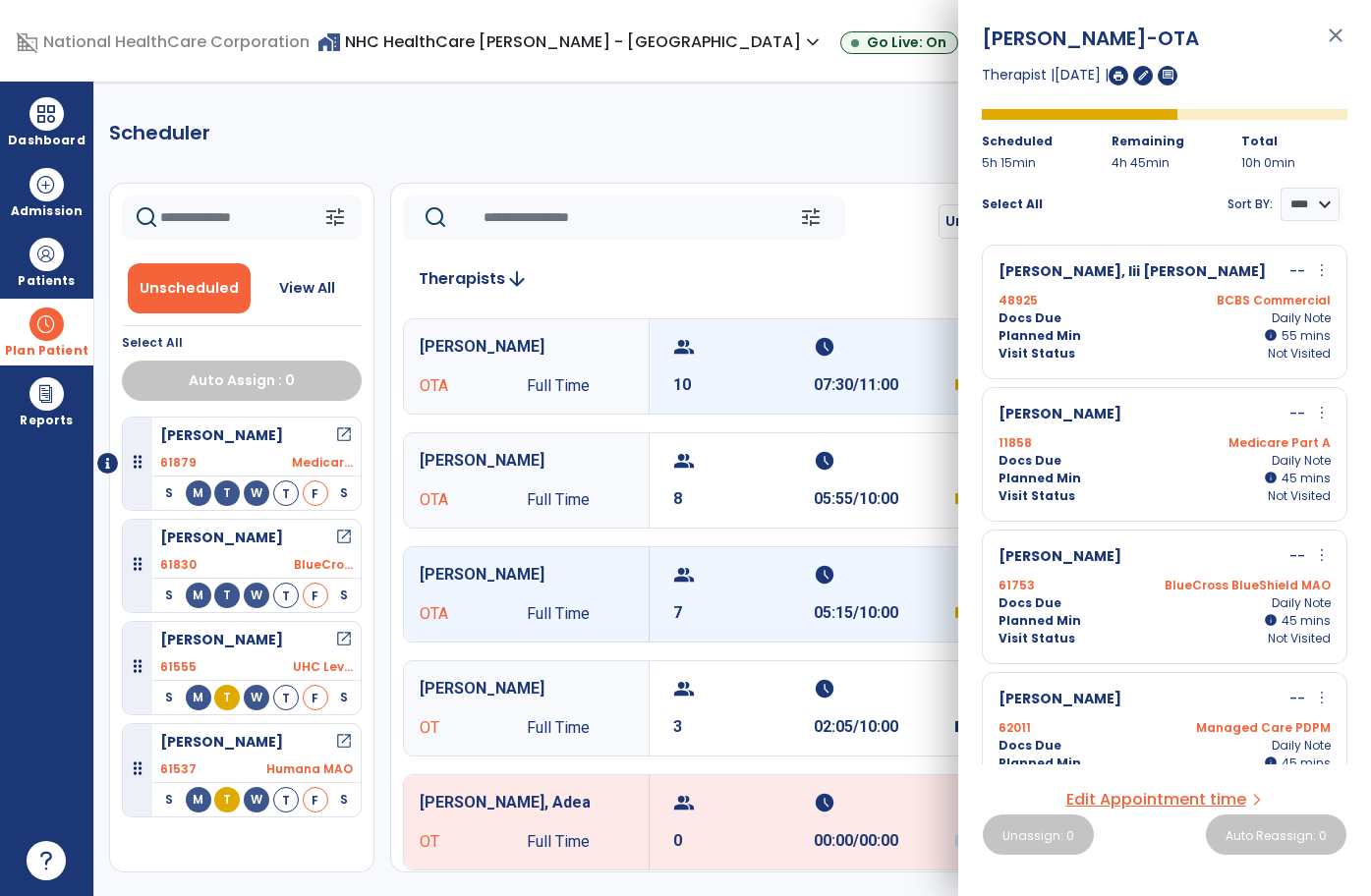 click on "07:30/11:00" at bounding box center [884, 385] 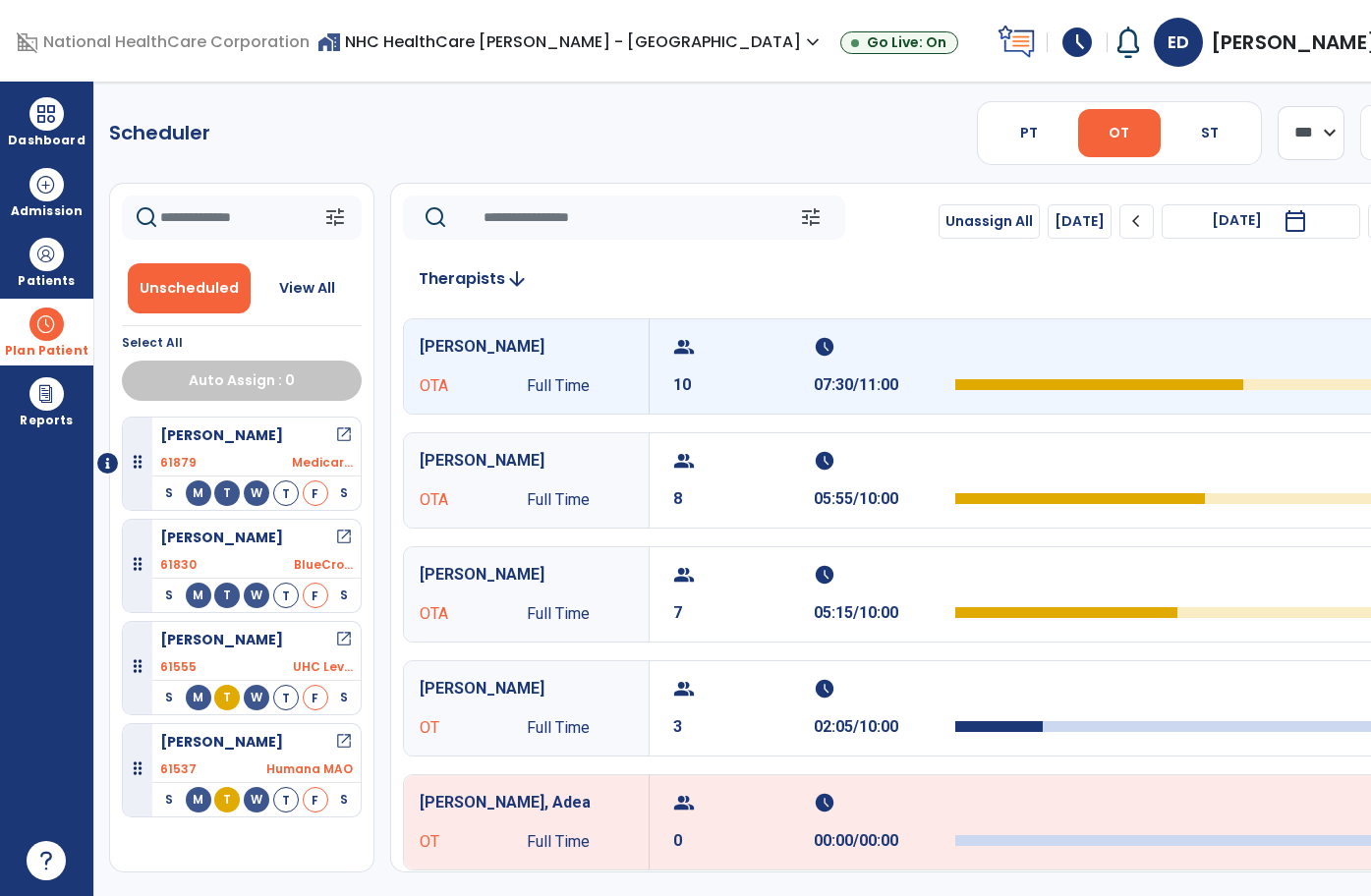 click on "schedule  07:30/11:00" at bounding box center [884, 366] 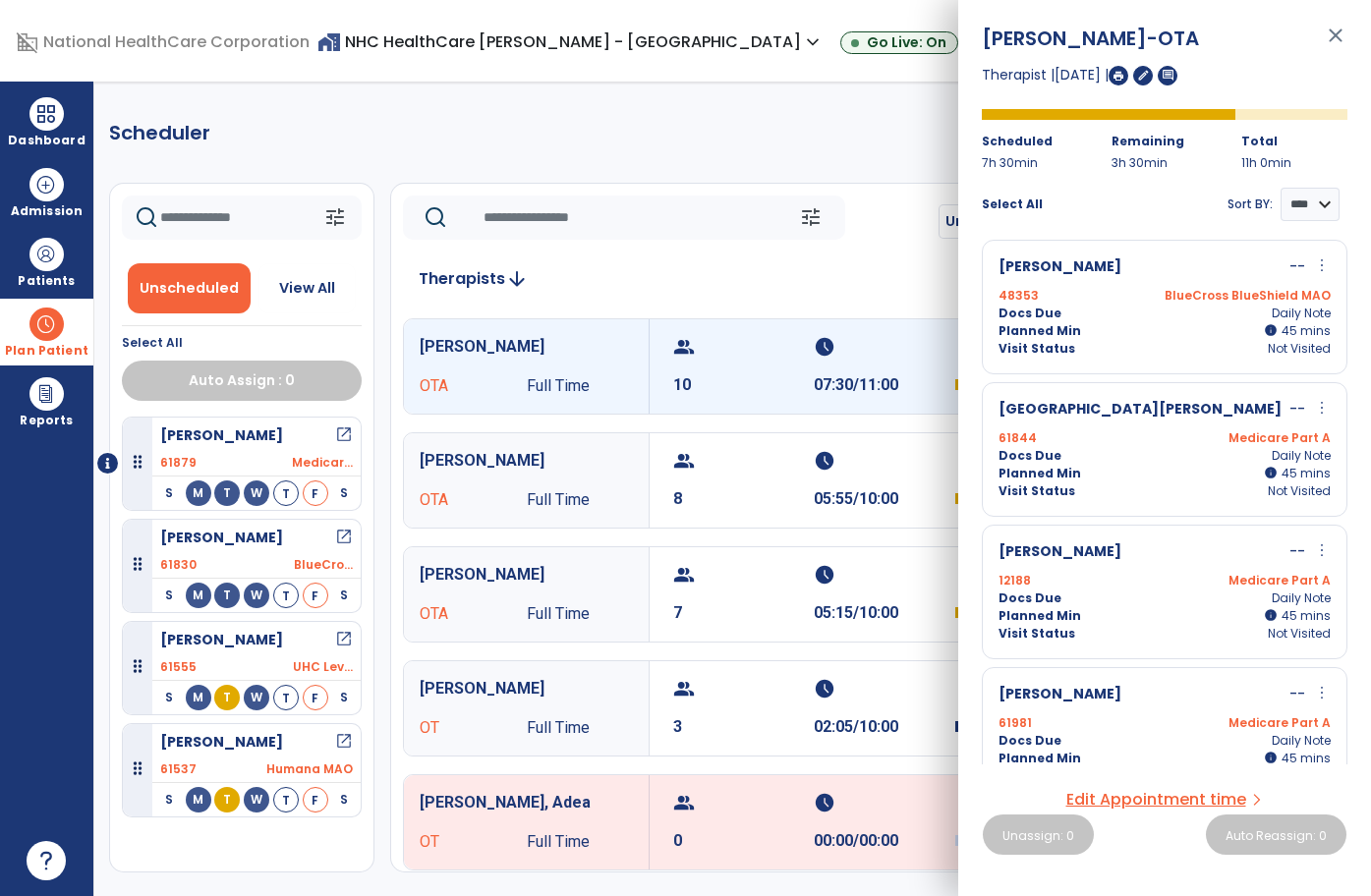 scroll, scrollTop: 281, scrollLeft: 0, axis: vertical 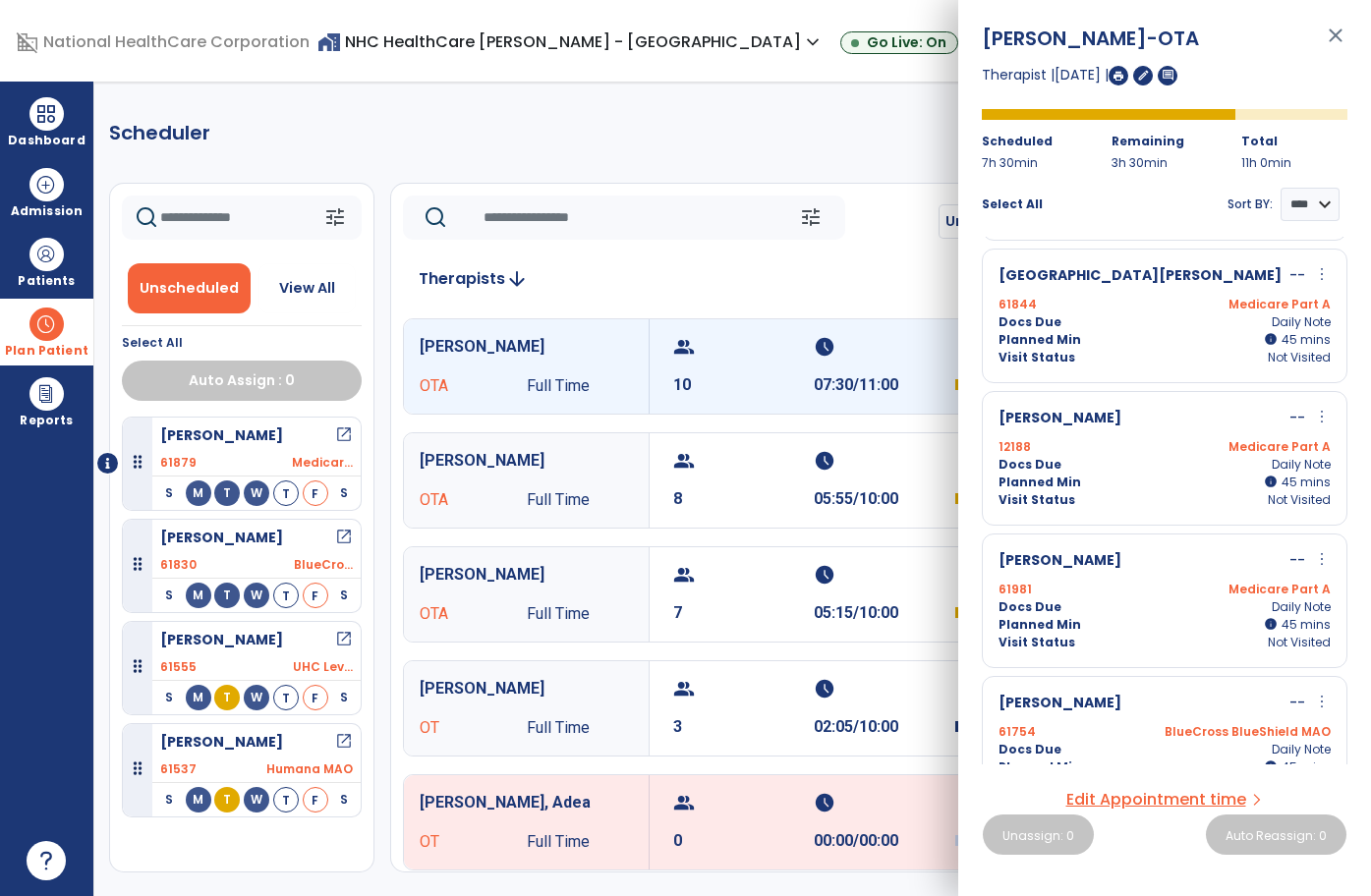click on "Docs Due Daily Note" at bounding box center (1165, 607) 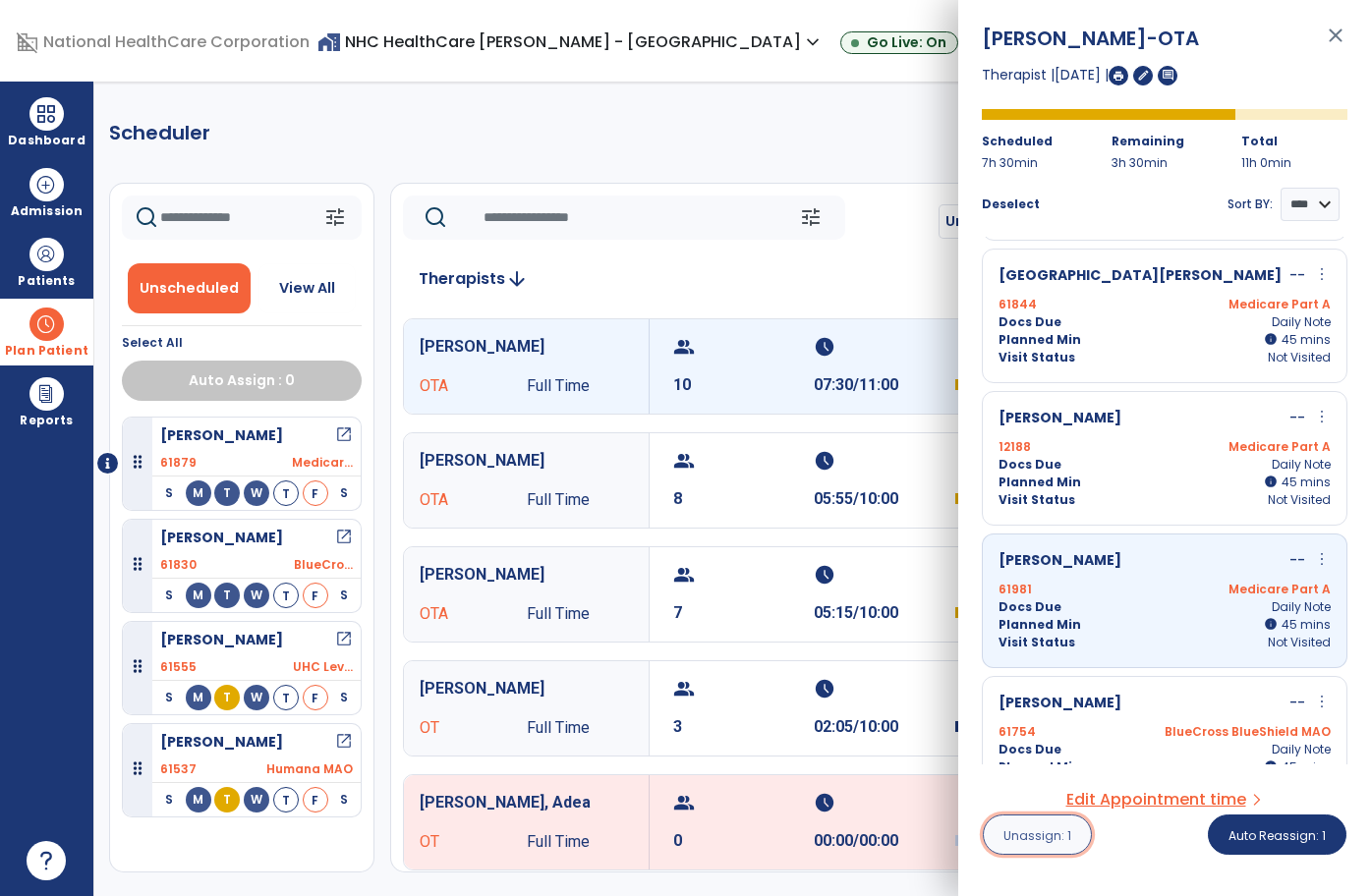 click on "Unassign: 1" at bounding box center (1037, 835) 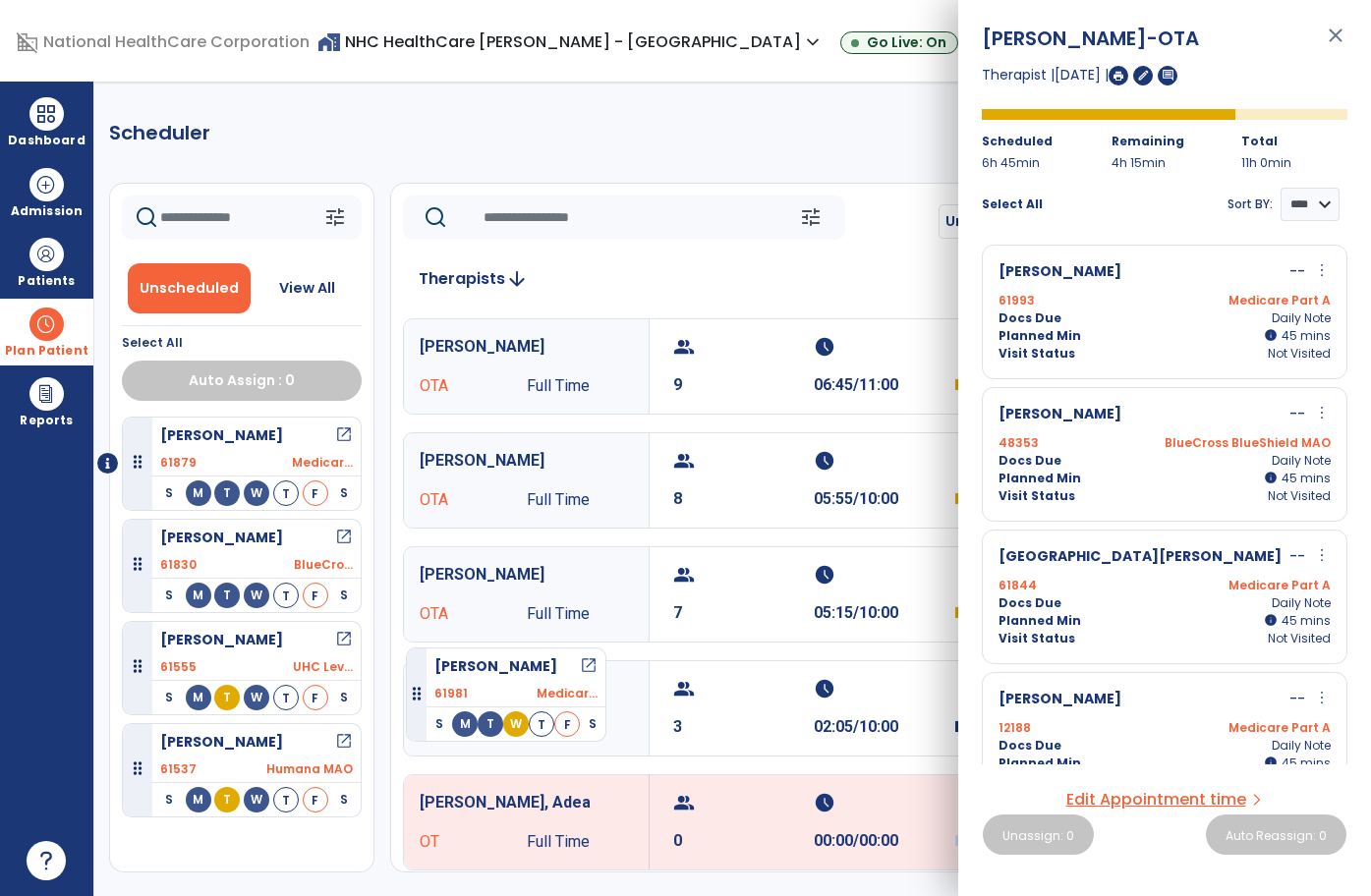 scroll, scrollTop: 0, scrollLeft: 0, axis: both 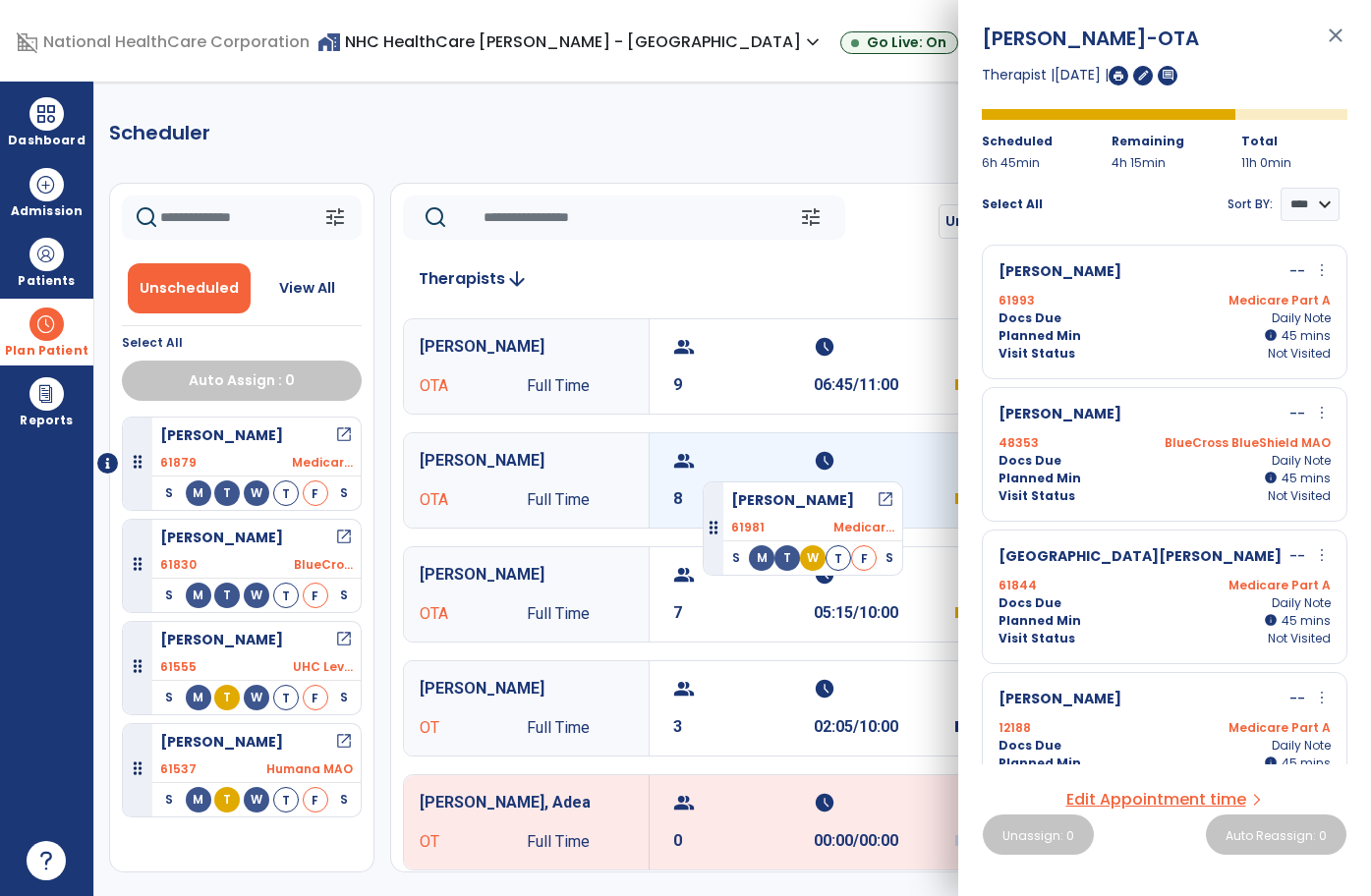 drag, startPoint x: 139, startPoint y: 730, endPoint x: 703, endPoint y: 473, distance: 619.7943 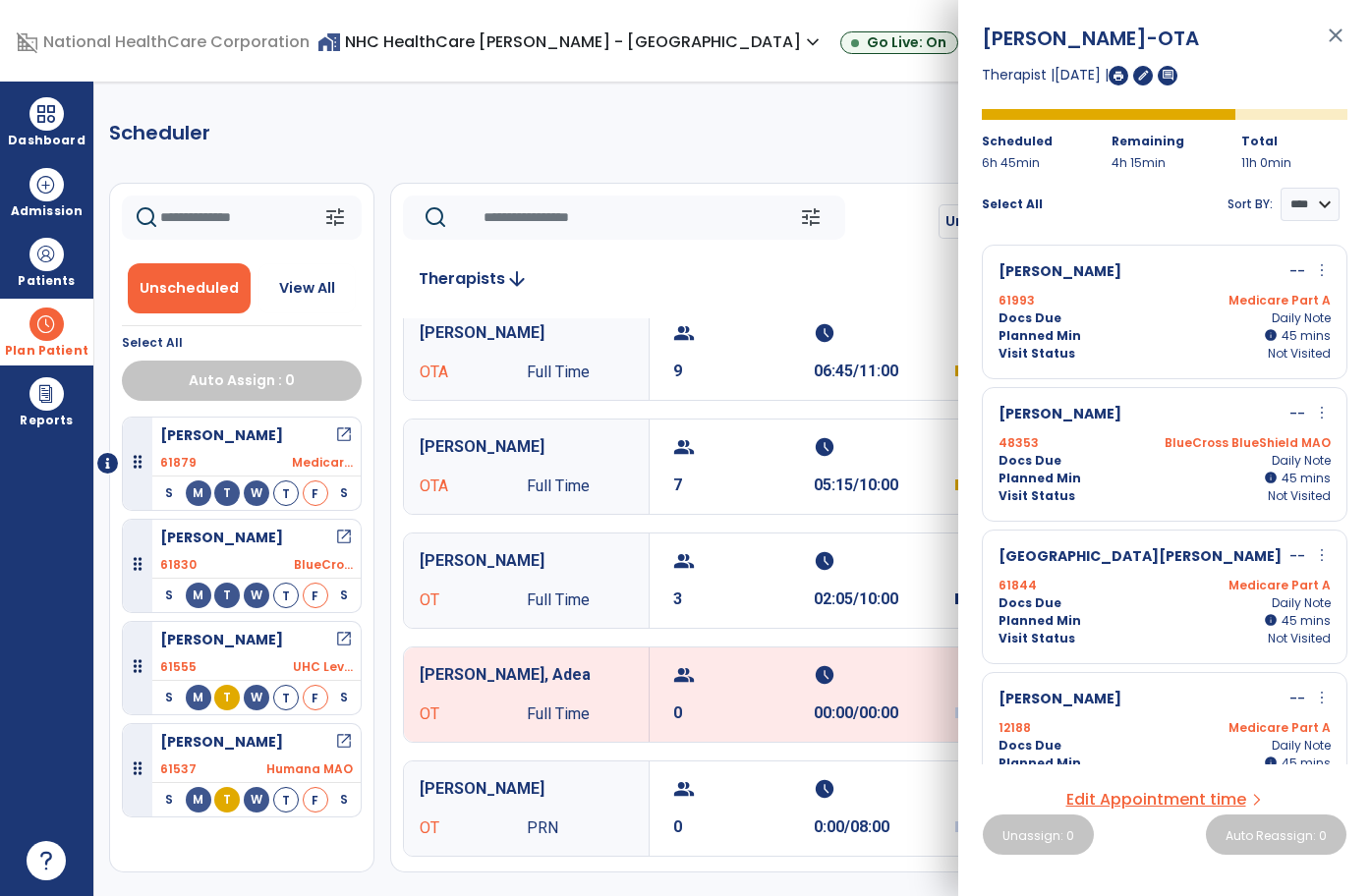 scroll, scrollTop: 86, scrollLeft: 0, axis: vertical 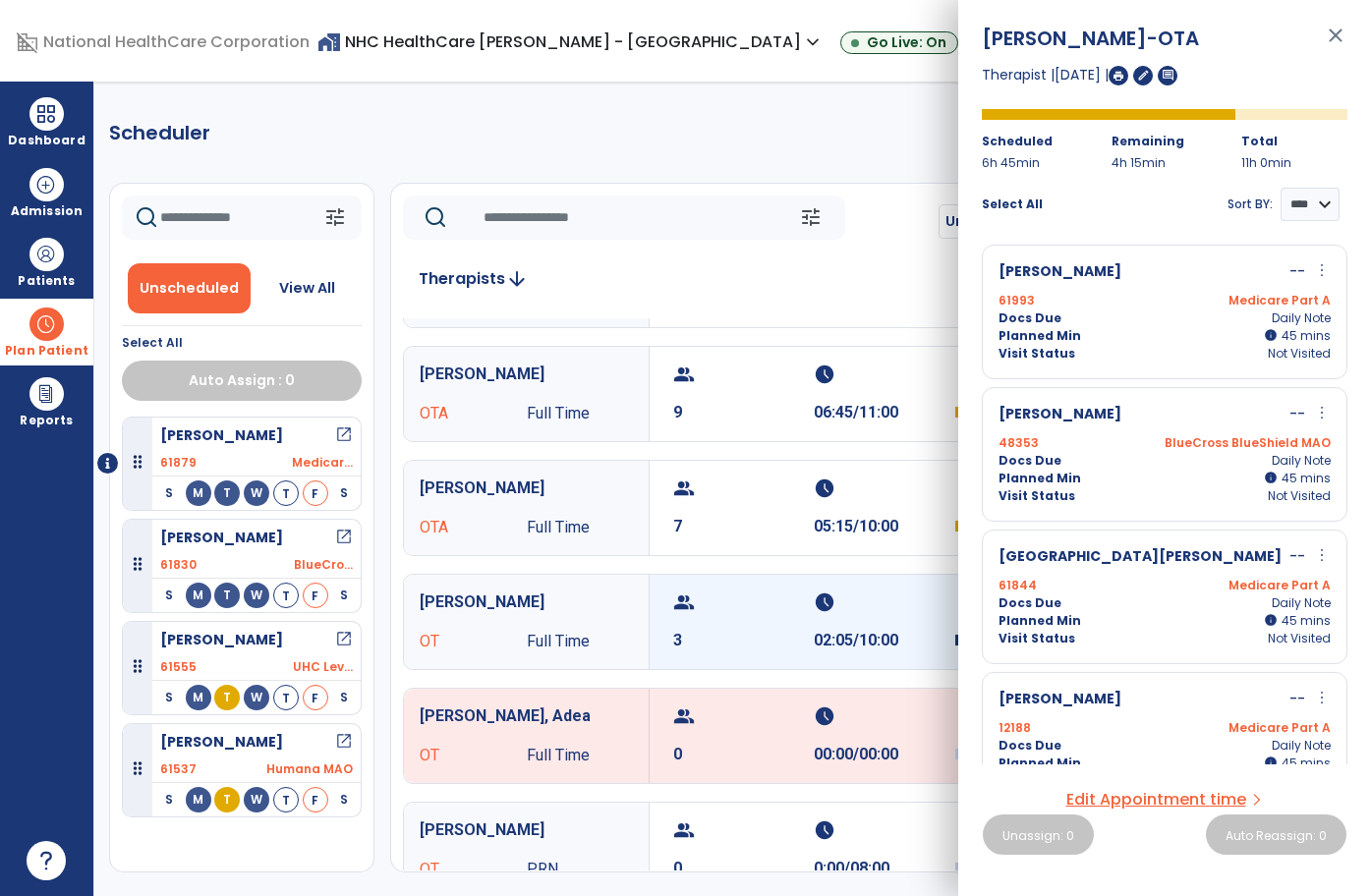 click on "3" at bounding box center (743, 641) 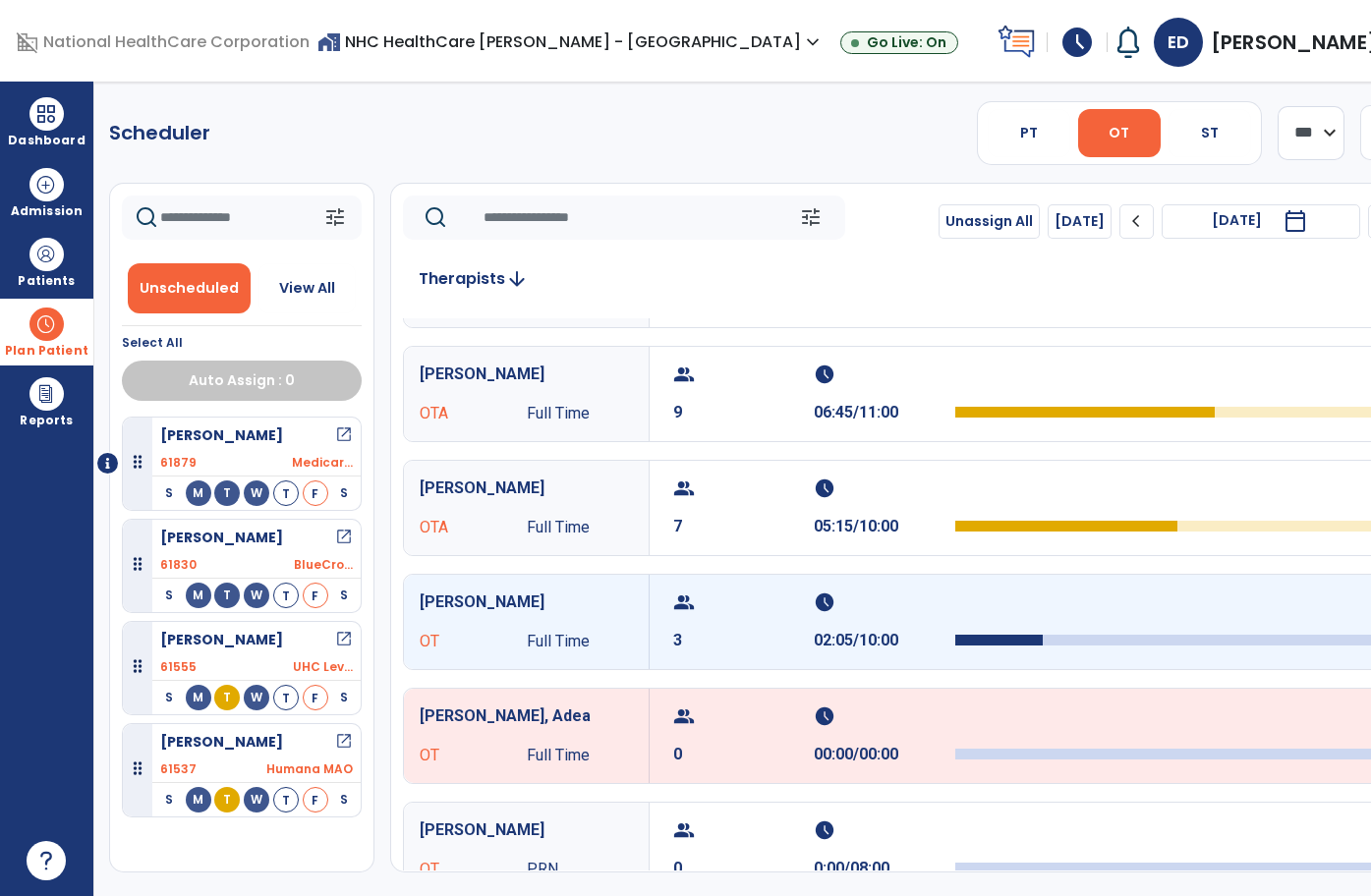 click on "group  3" at bounding box center [743, 622] 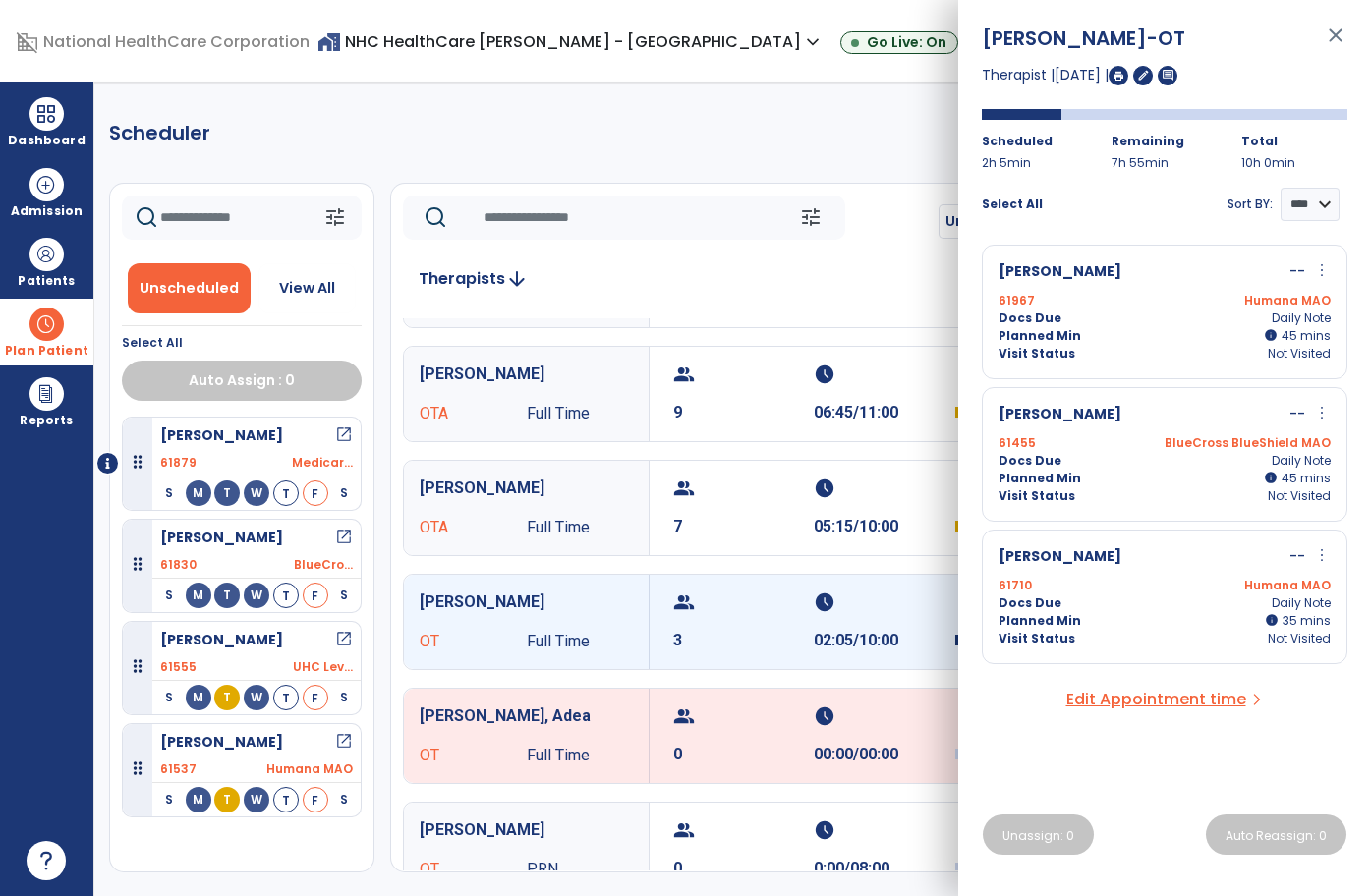 click on "Therapists  arrow_downward   [PERSON_NAME] Full Time  group  9  schedule  06:40/10:00   [PERSON_NAME] Full Time  group  9  schedule  06:45/11:00   [PERSON_NAME],  [PERSON_NAME] Full Time  group  7  schedule  05:15/10:00   [PERSON_NAME]  OT Full Time  group  3  schedule  02:05/10:00   [PERSON_NAME], Adea  OT Full Time  group  0  schedule  00:00/00:00   [PERSON_NAME]  group  0  schedule  0:00/08:00   [PERSON_NAME], [PERSON_NAME] Full Time  group  0  schedule  00:00/00:00   [PERSON_NAME] Full Time  group  0  schedule  00:00/00:00   [PERSON_NAME] OT Full Time  group  0  schedule  0:00/08:00   [PERSON_NAME] OT Full Time  group  0  schedule  0:00/08:00" 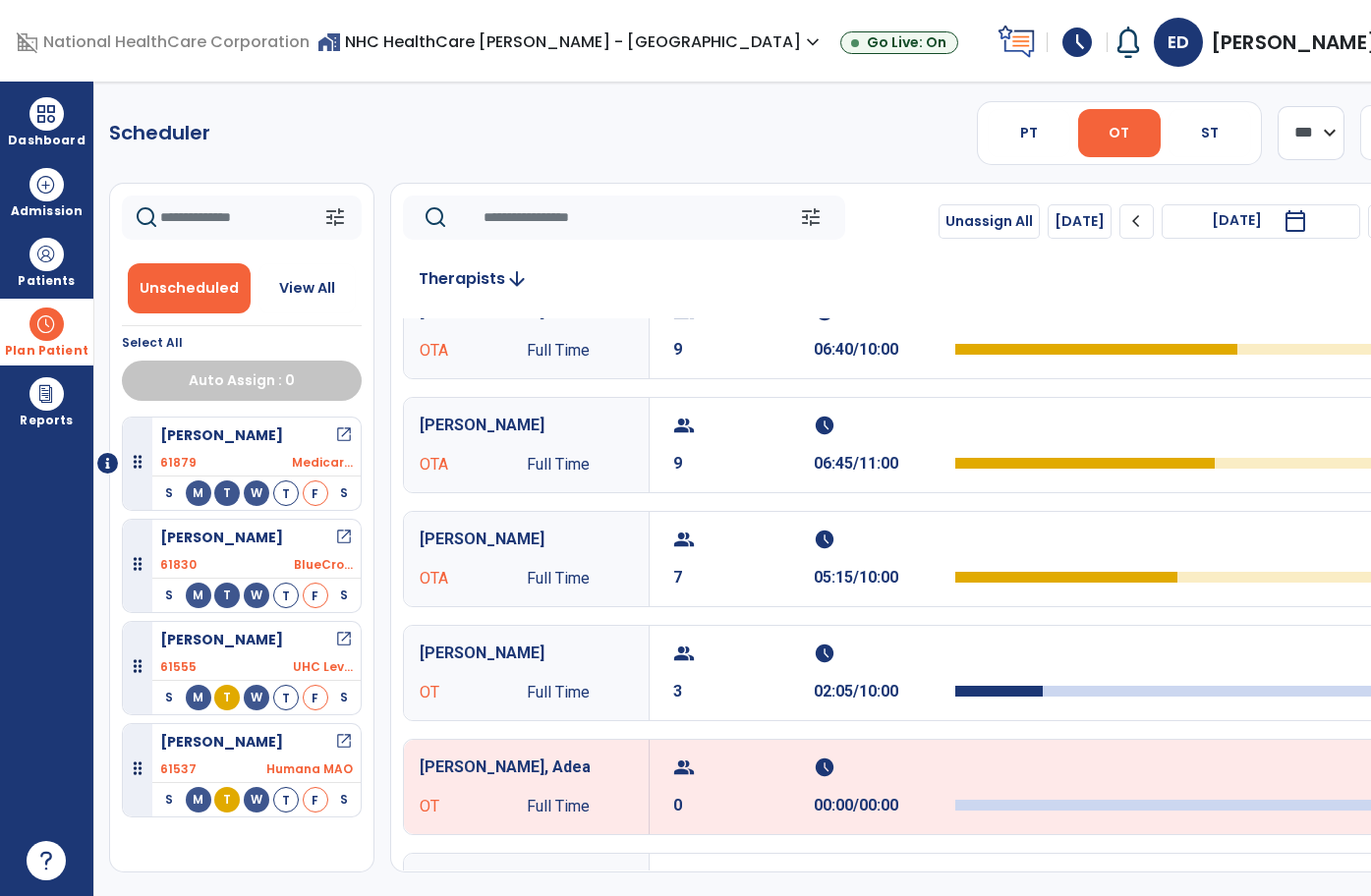scroll, scrollTop: 0, scrollLeft: 0, axis: both 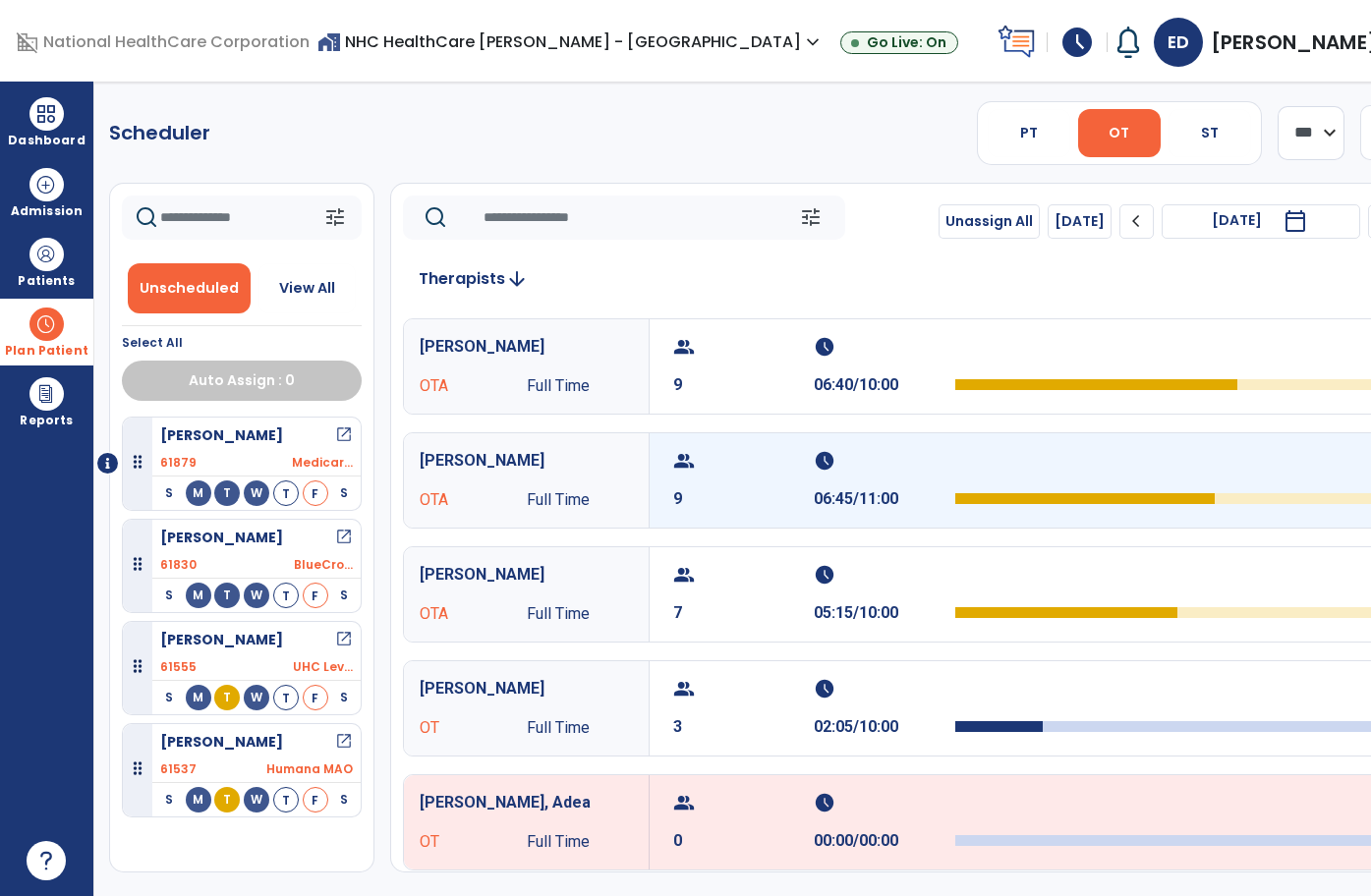 click on "group  9" at bounding box center (743, 480) 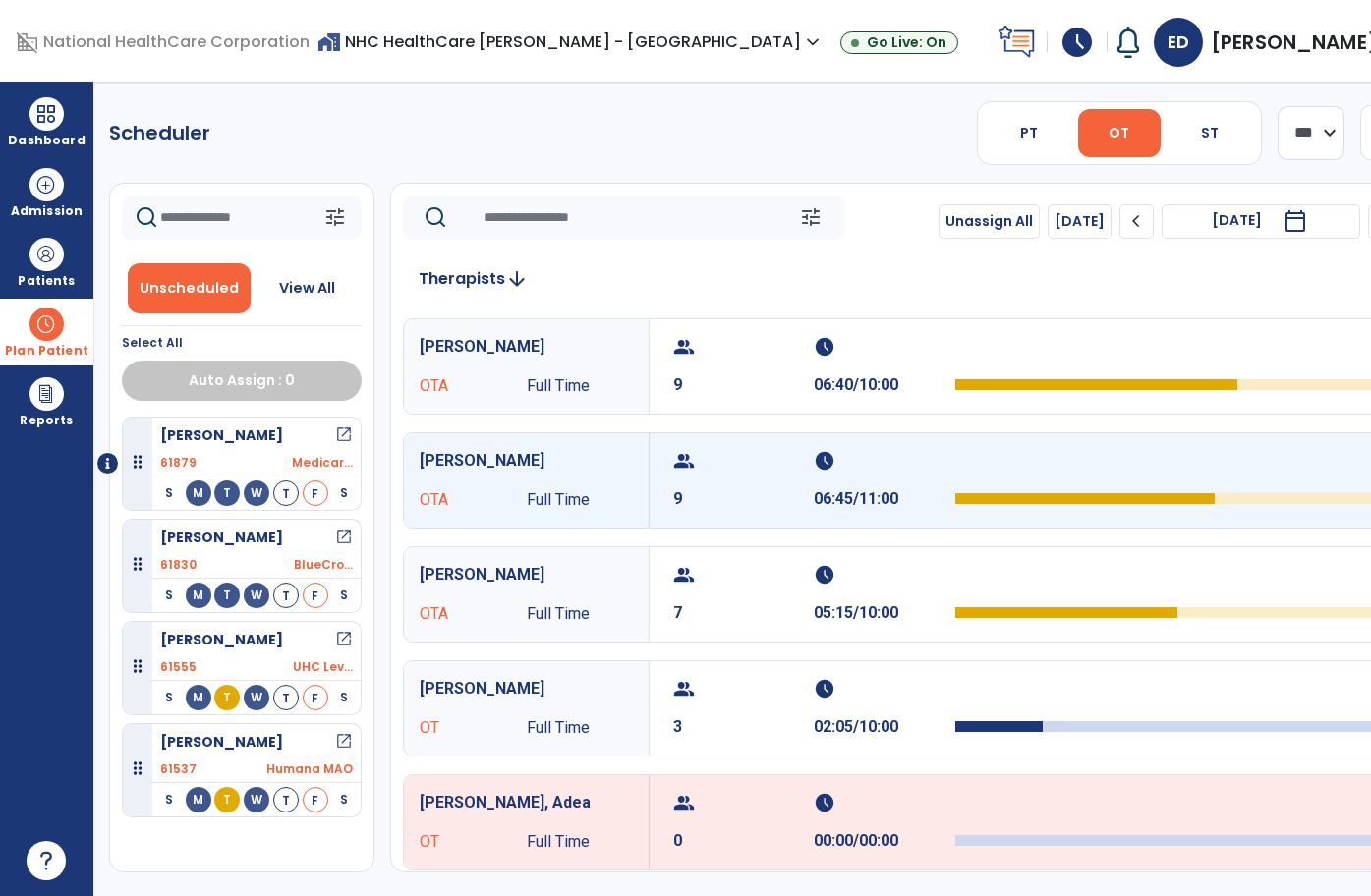 click on "group  9" at bounding box center [743, 480] 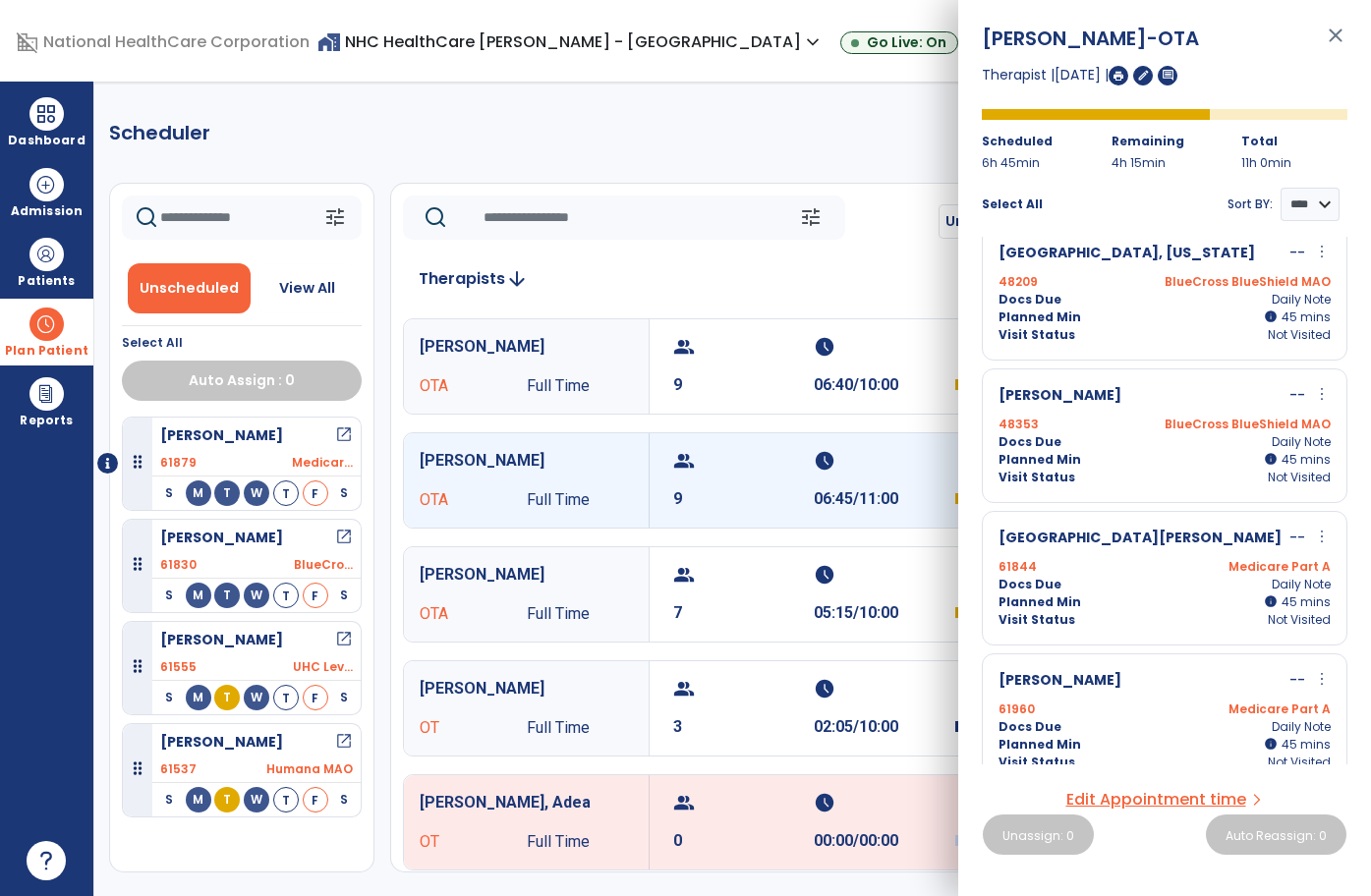 scroll, scrollTop: 0, scrollLeft: 0, axis: both 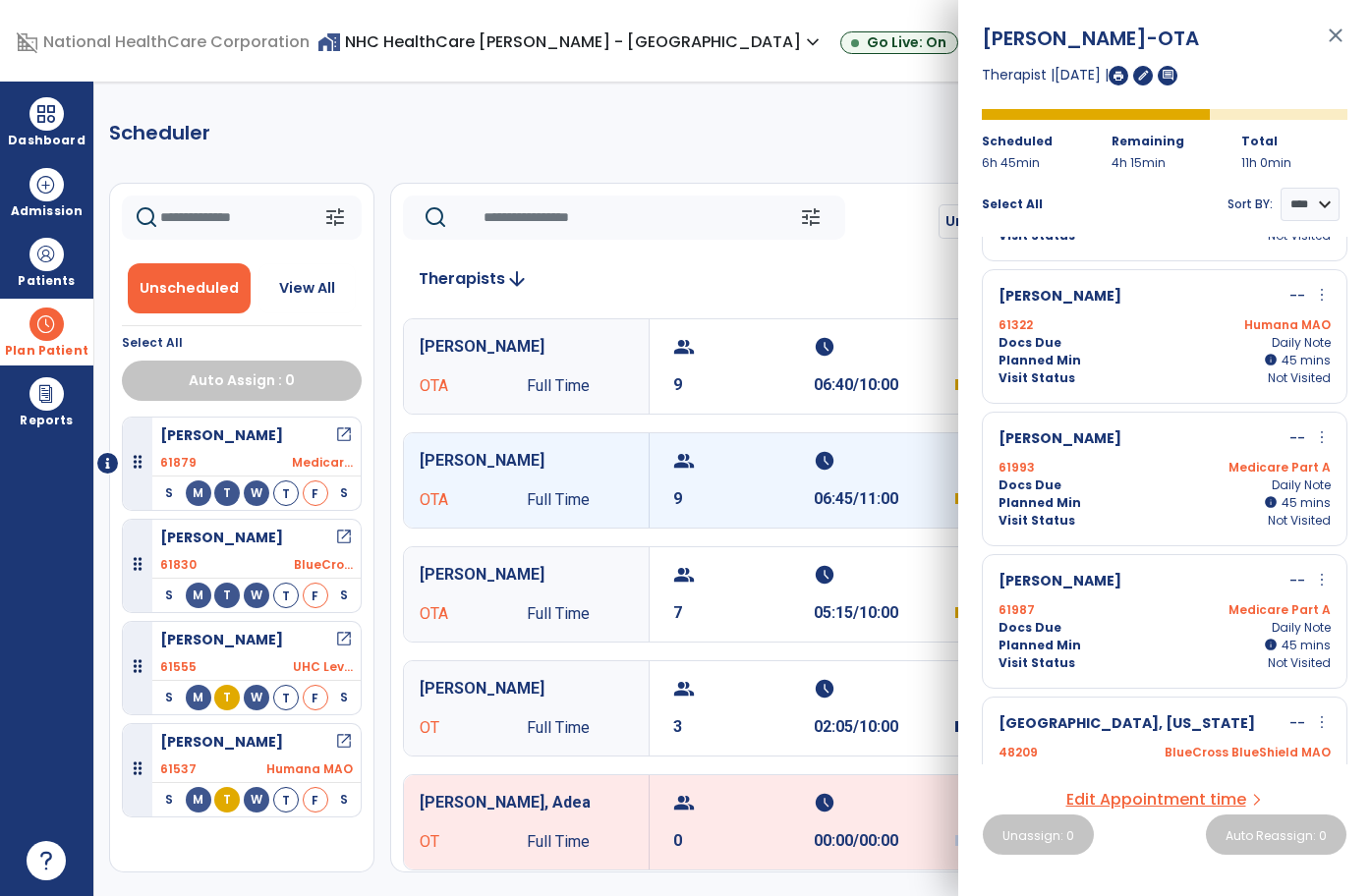 click on "Docs Due Daily Note" at bounding box center [1165, 485] 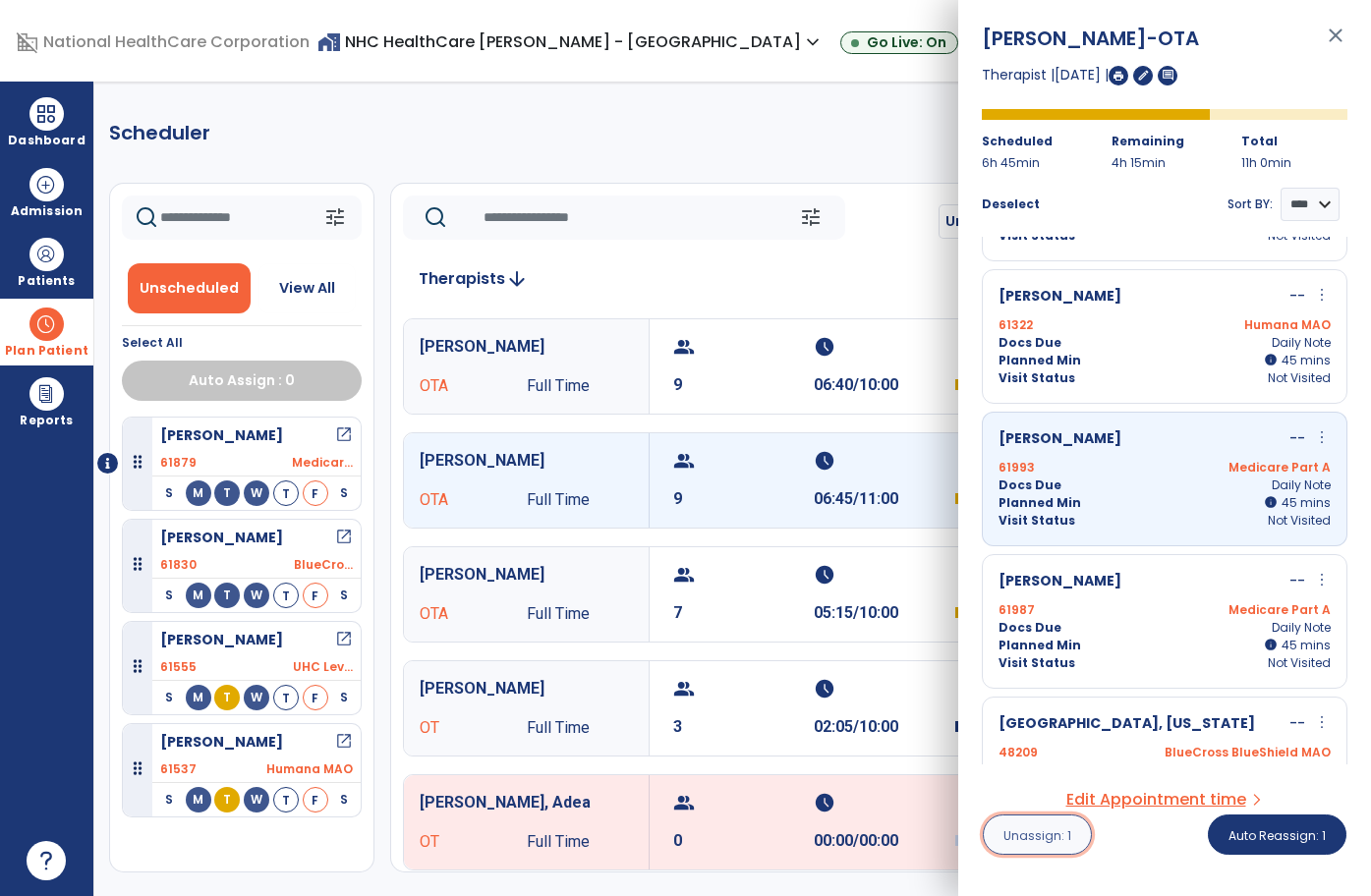 click on "Unassign: 1" at bounding box center [1037, 834] 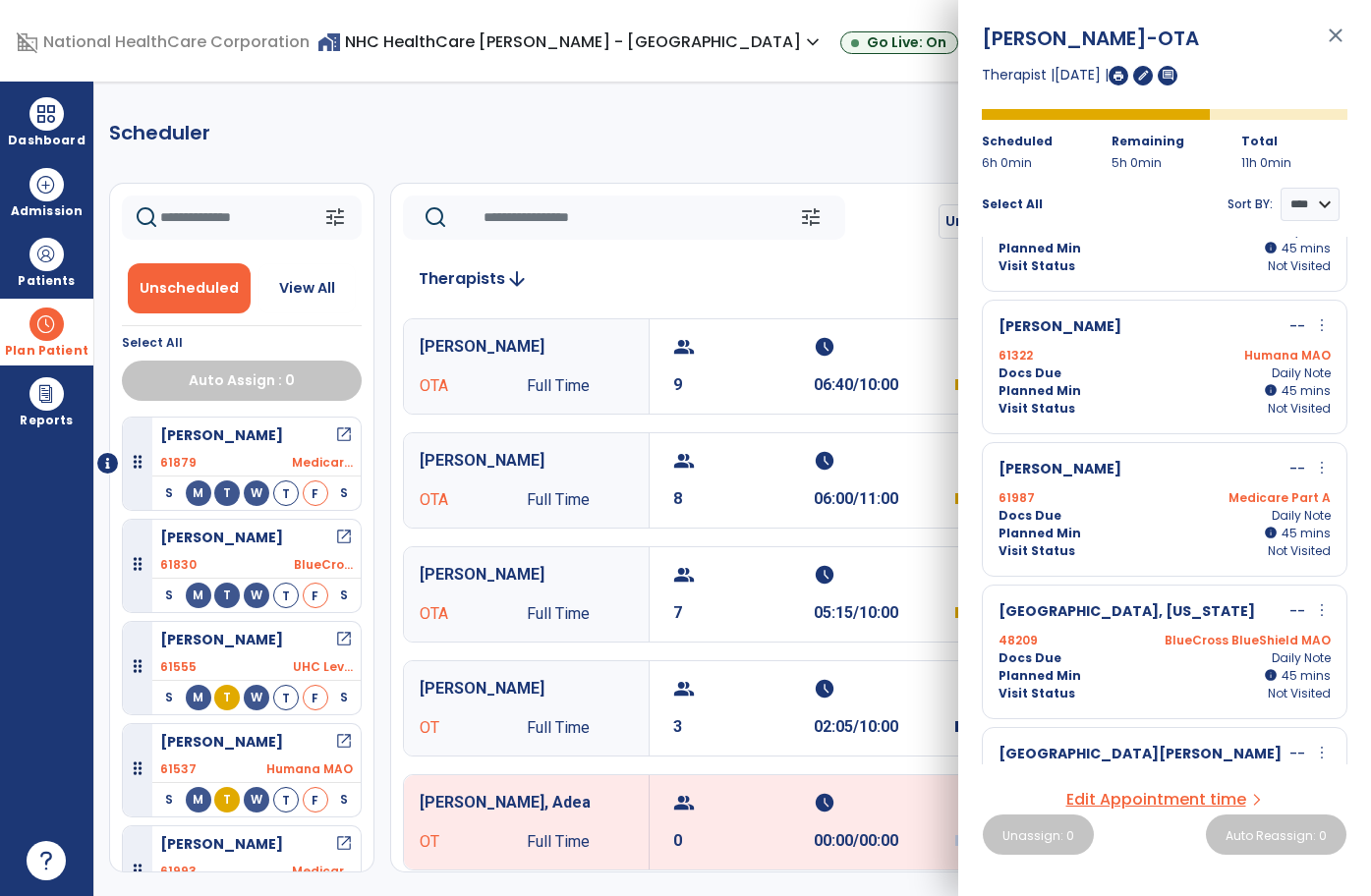 scroll, scrollTop: 224, scrollLeft: 0, axis: vertical 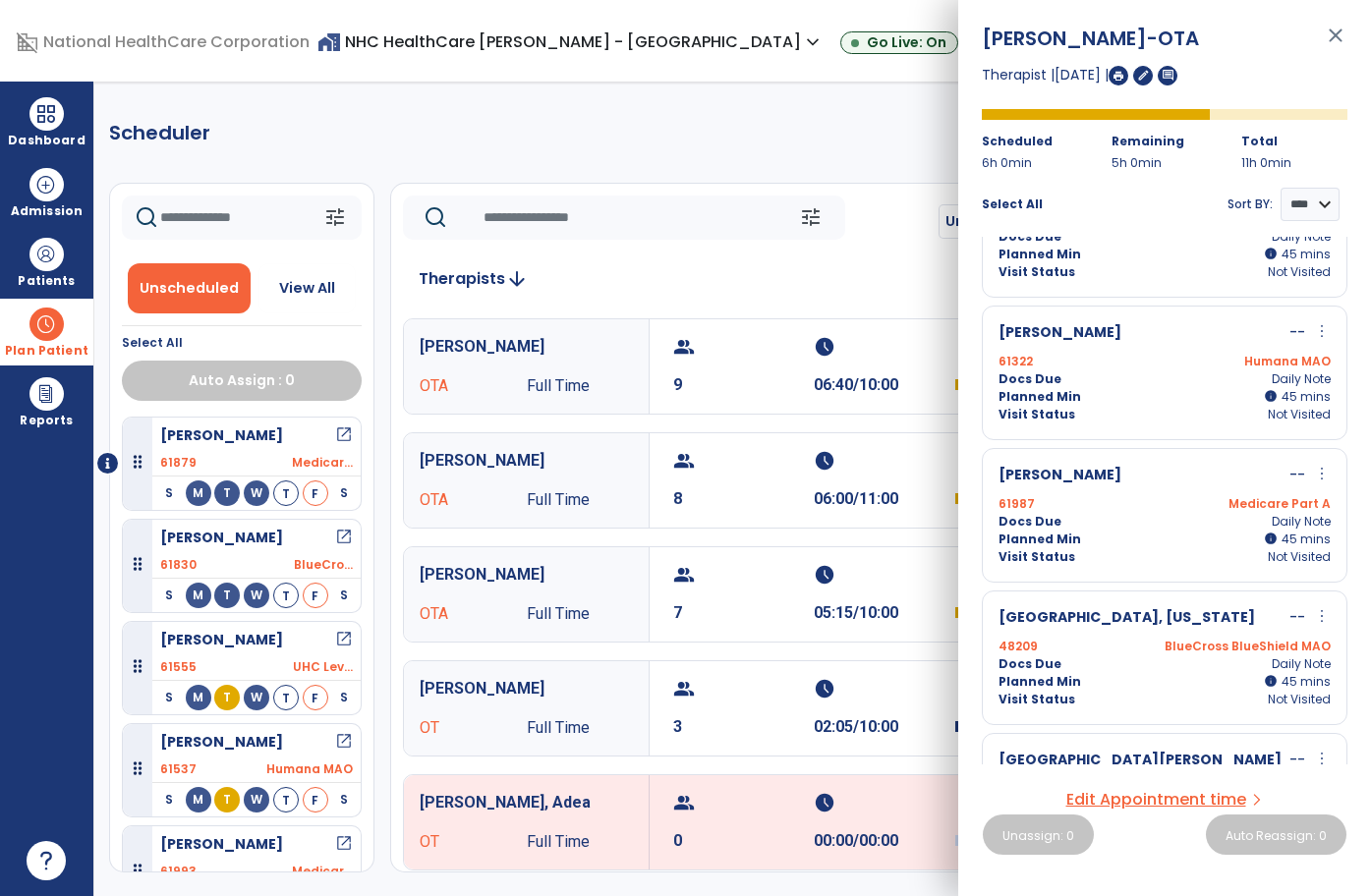 click 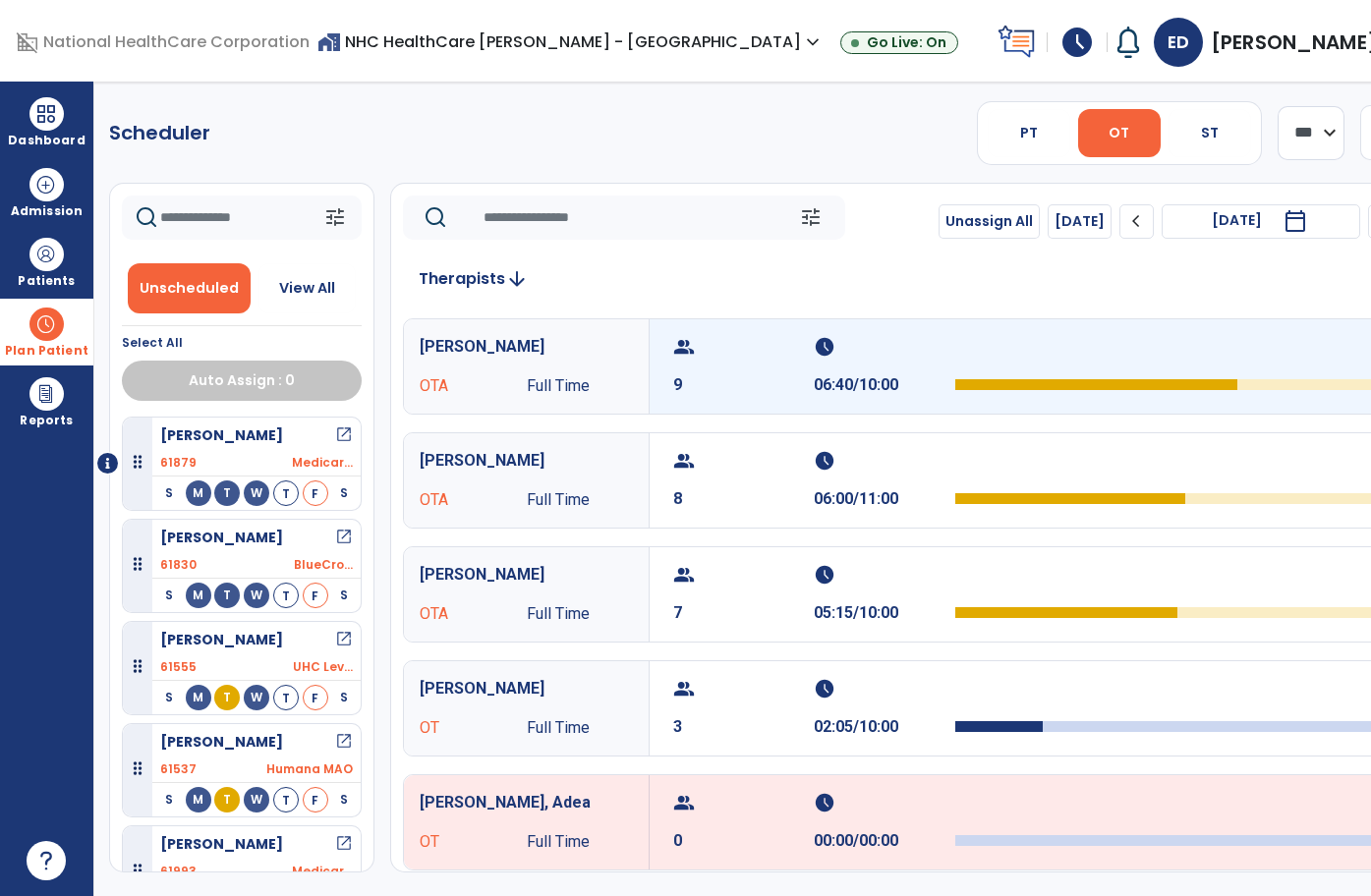 click on "group  9  schedule  06:40/10:00" at bounding box center [1025, 366] 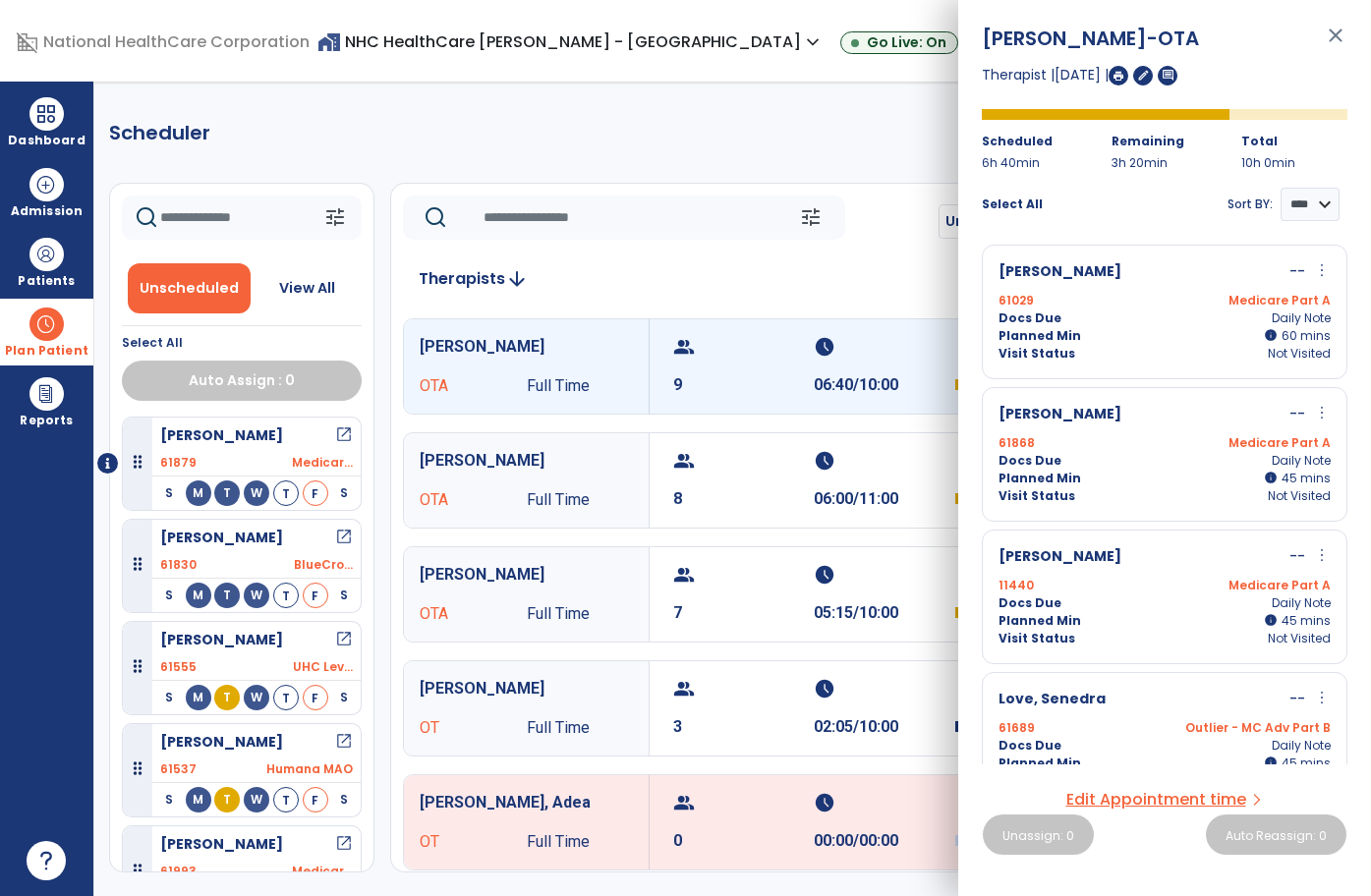 scroll, scrollTop: 0, scrollLeft: 0, axis: both 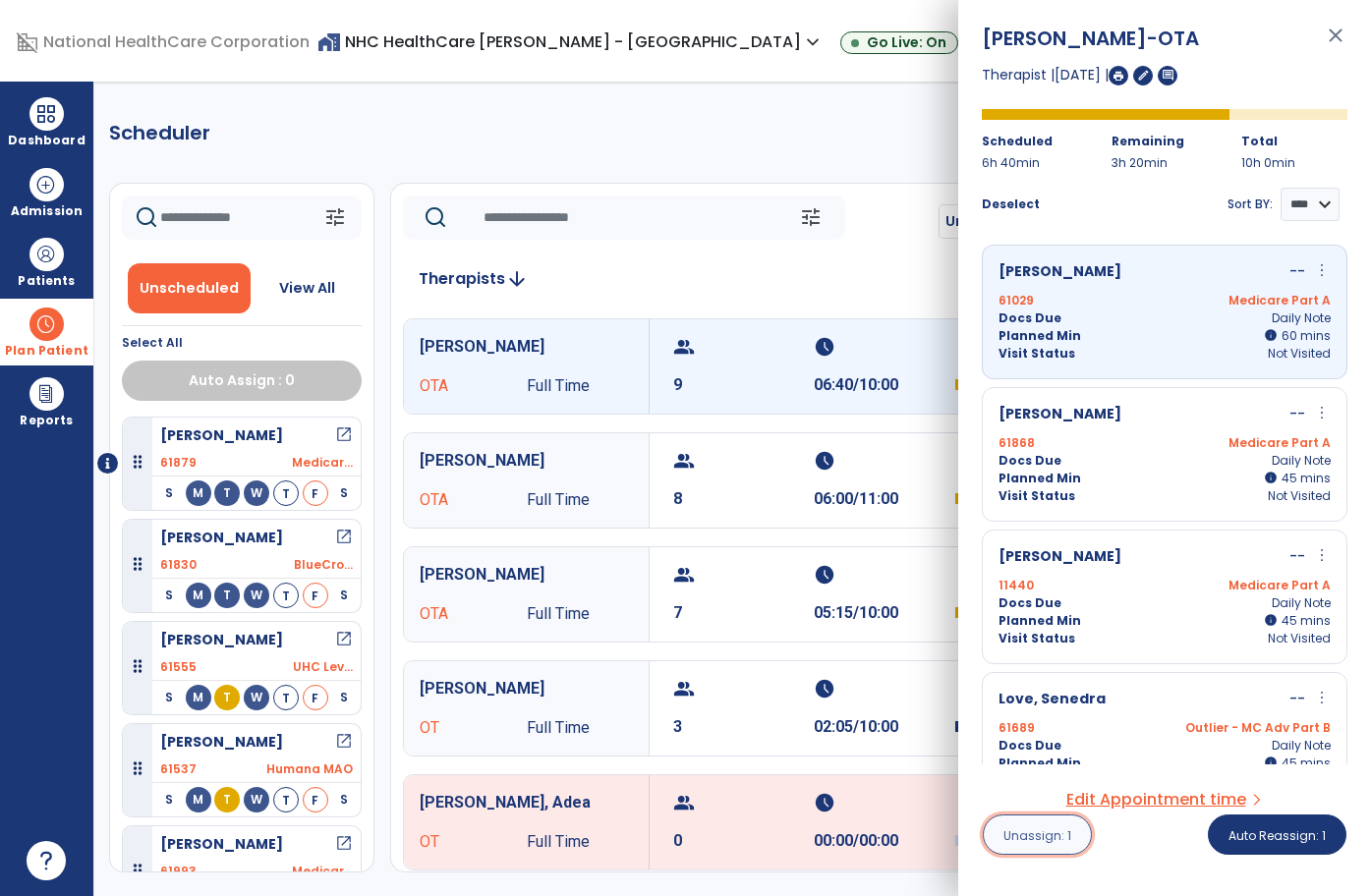 click on "Unassign: 1" at bounding box center (1037, 834) 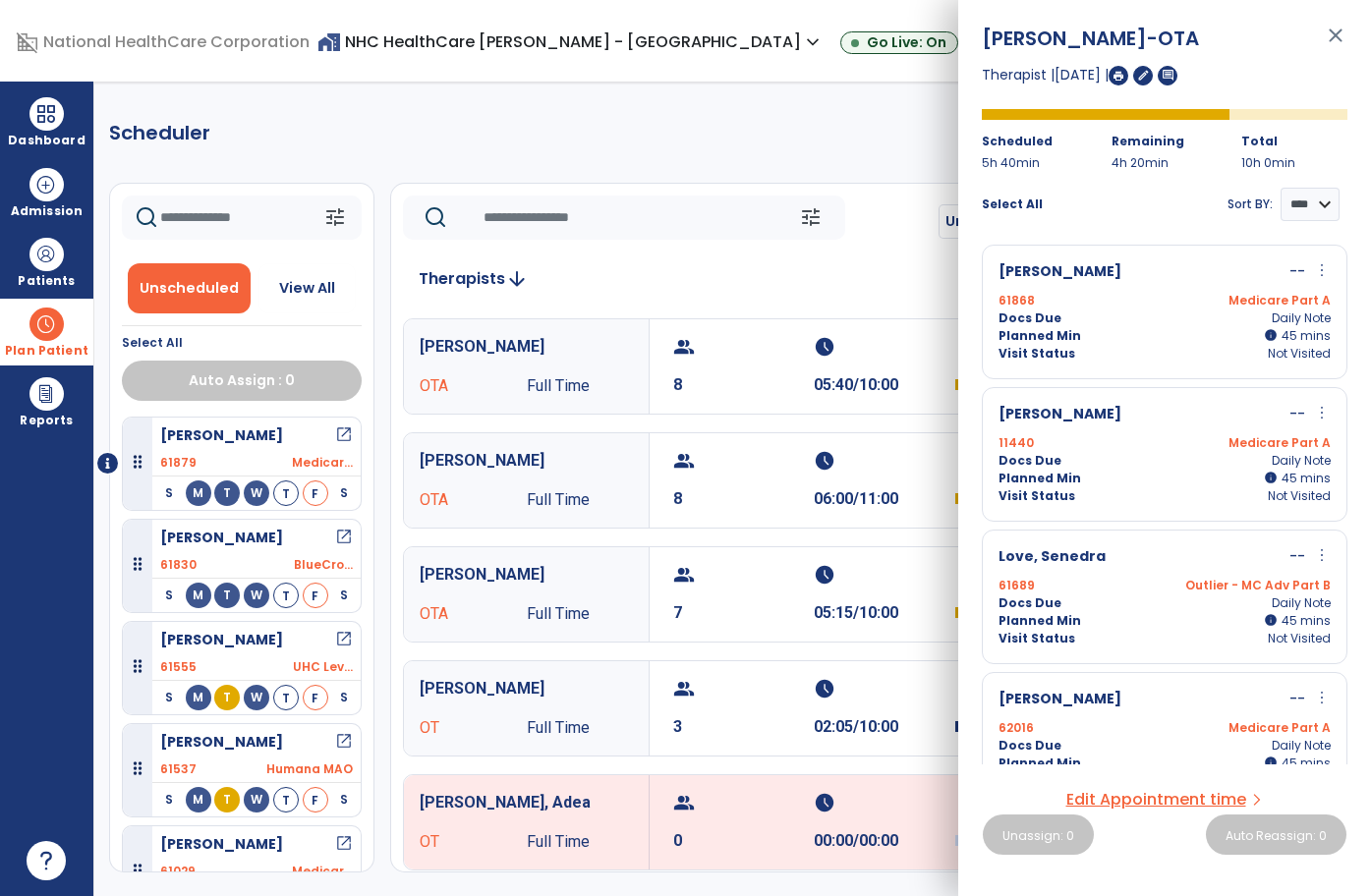 click on "Scheduler   PT   OT   ST  **** *** more_vert  Manage Labor   View All Therapists   Print" 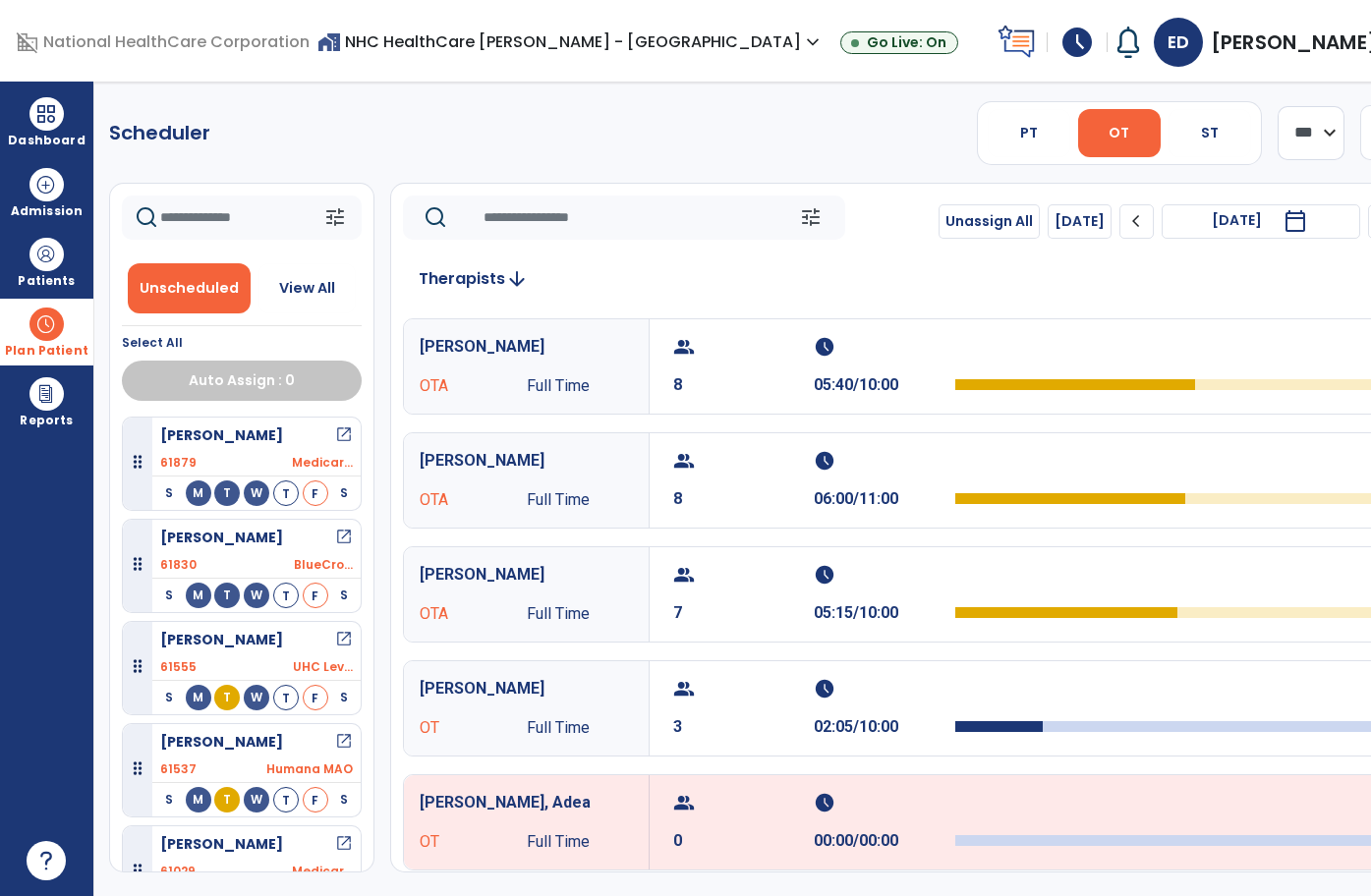 scroll, scrollTop: 141, scrollLeft: 0, axis: vertical 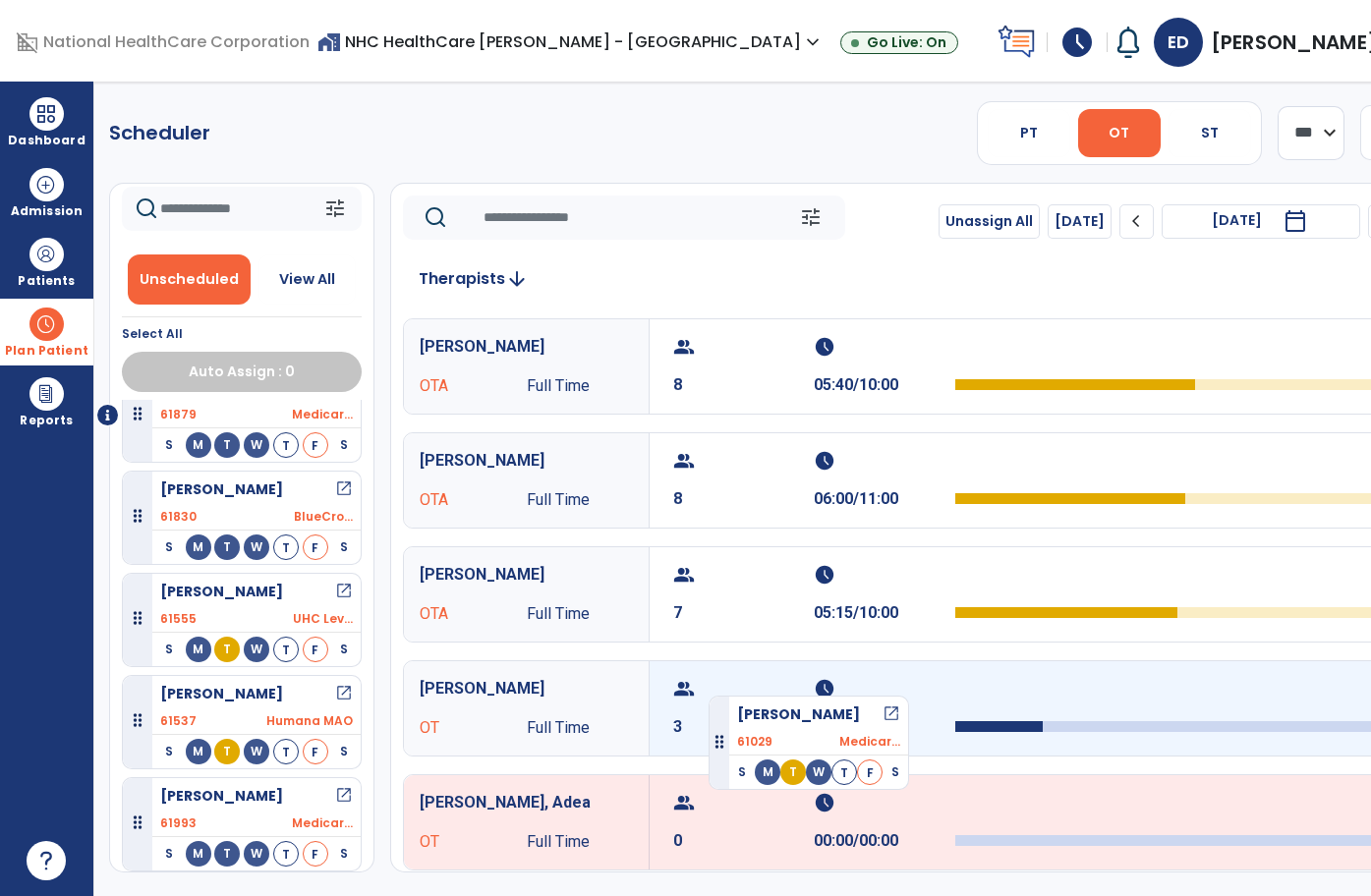 drag, startPoint x: 136, startPoint y: 726, endPoint x: 710, endPoint y: 688, distance: 575.2565 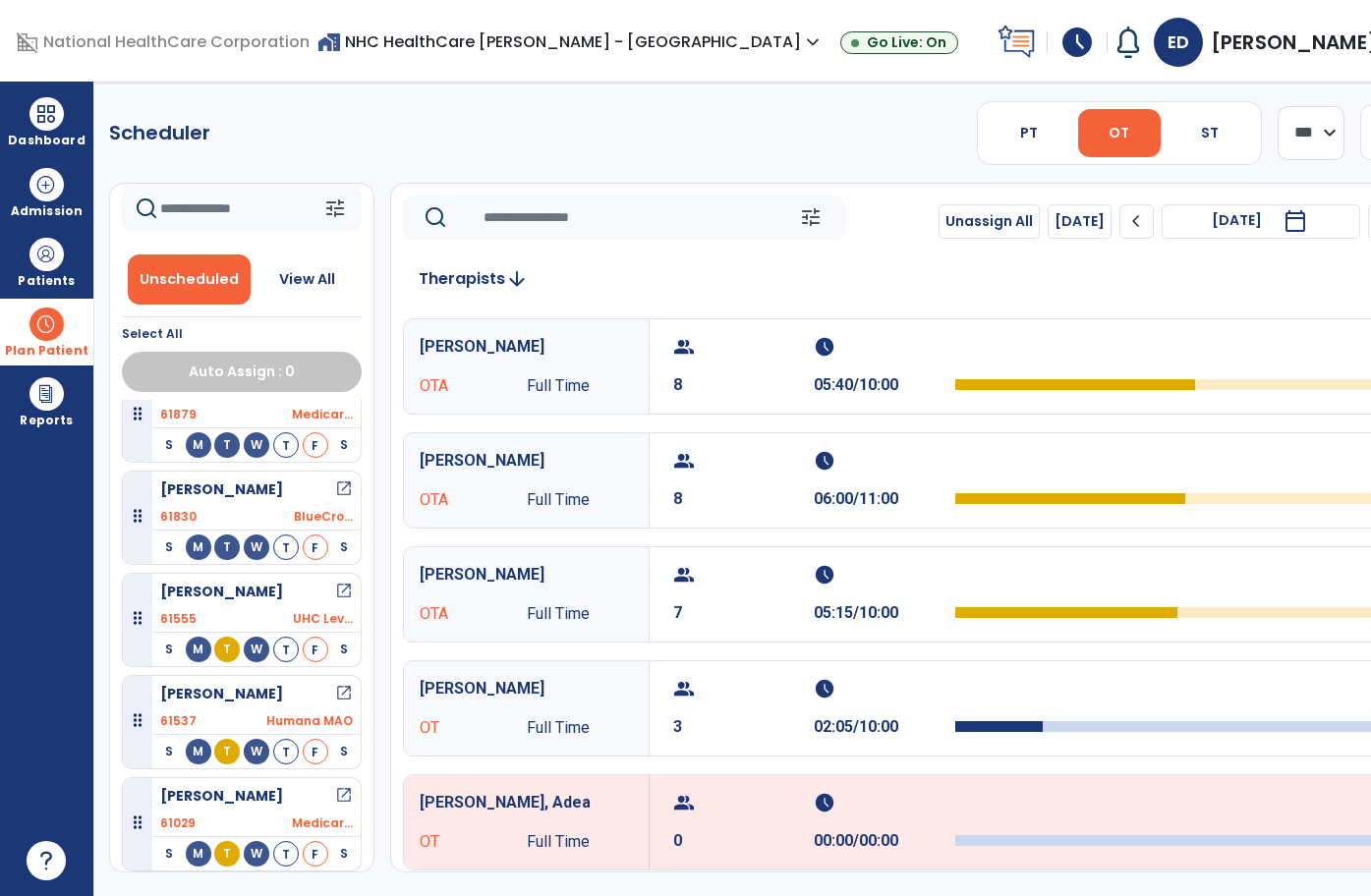 scroll, scrollTop: 39, scrollLeft: 0, axis: vertical 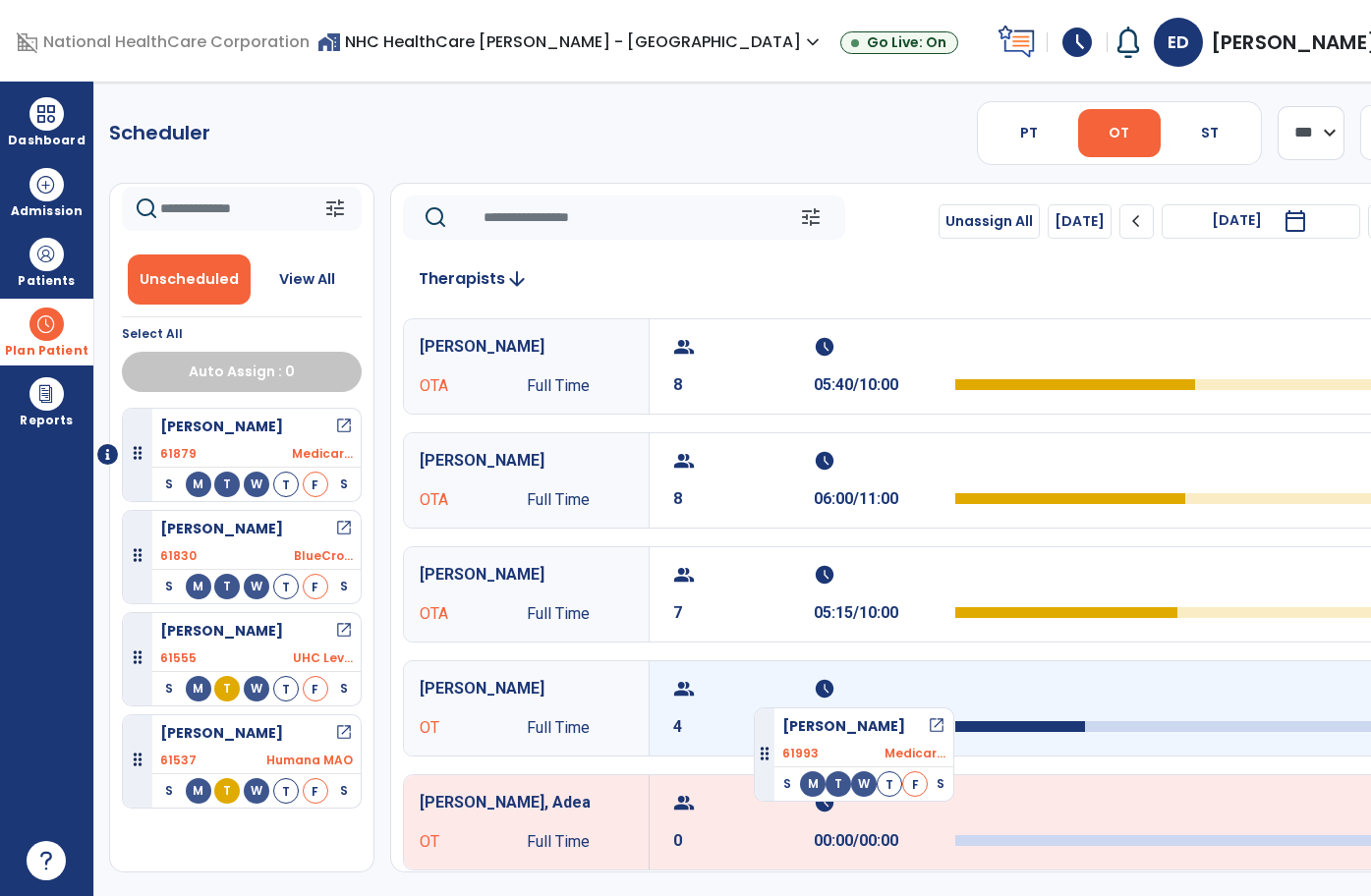 drag, startPoint x: 142, startPoint y: 800, endPoint x: 754, endPoint y: 700, distance: 620.1161 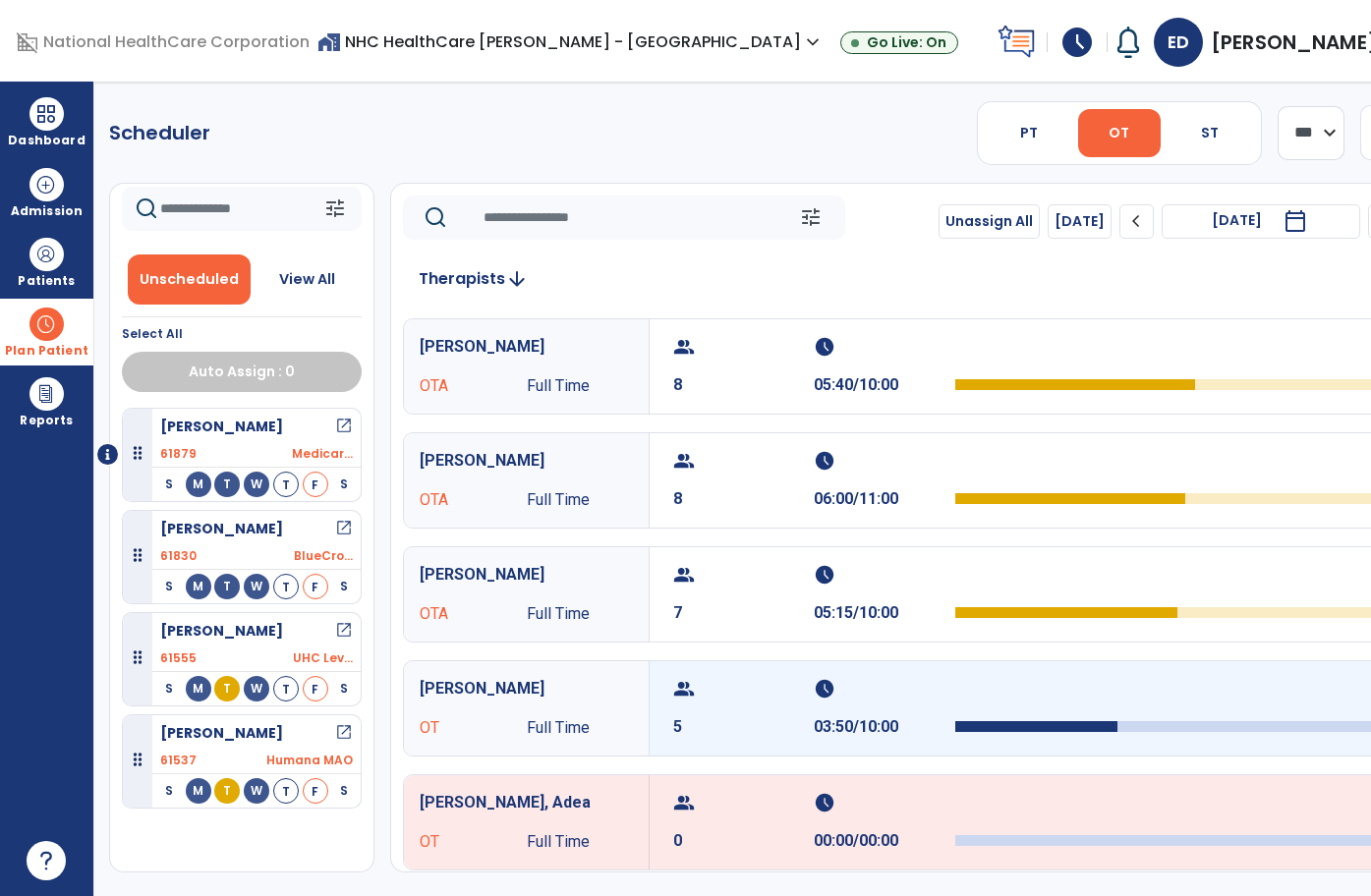 click on "group  5" at bounding box center [743, 708] 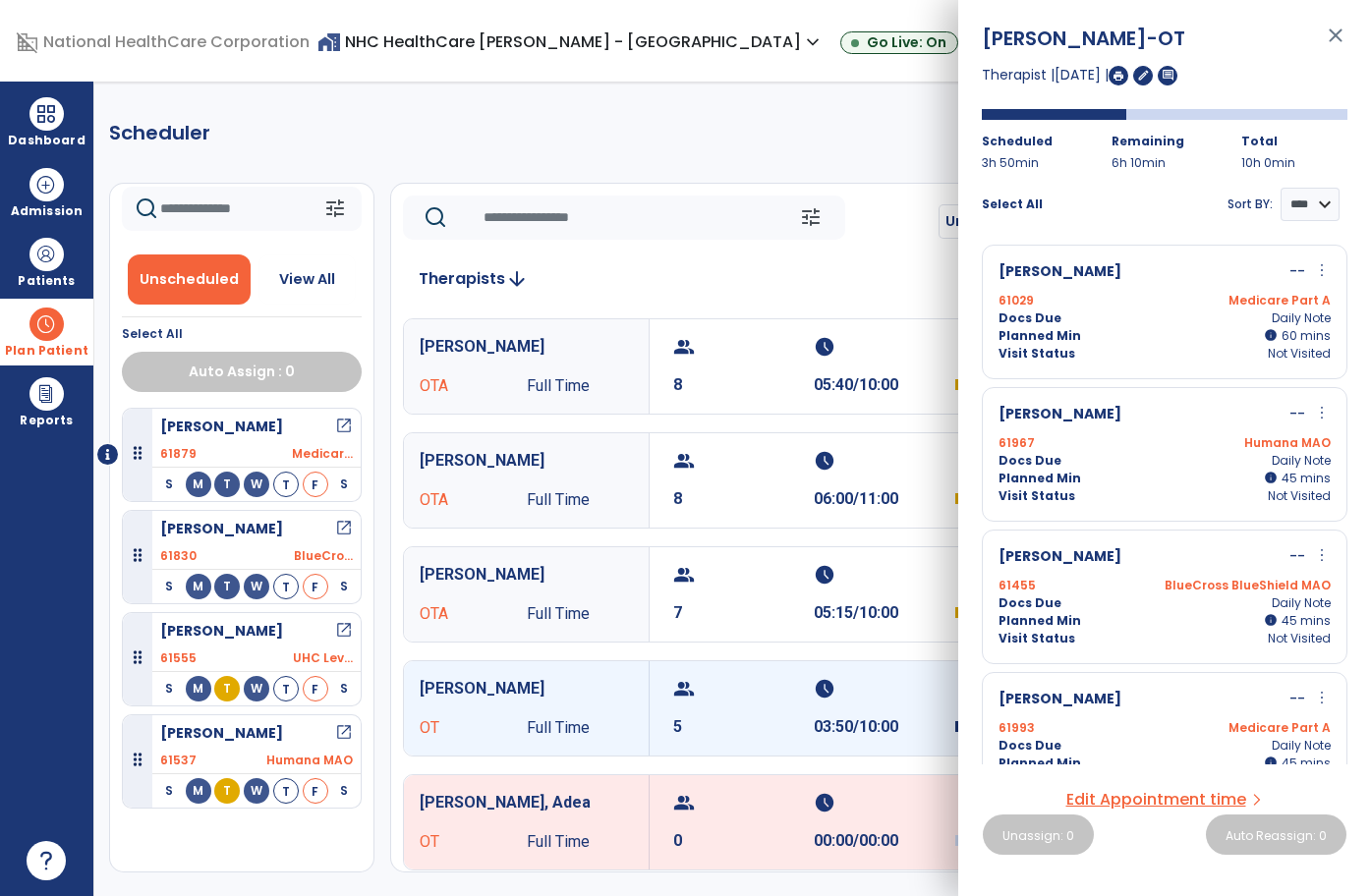 scroll, scrollTop: 0, scrollLeft: 0, axis: both 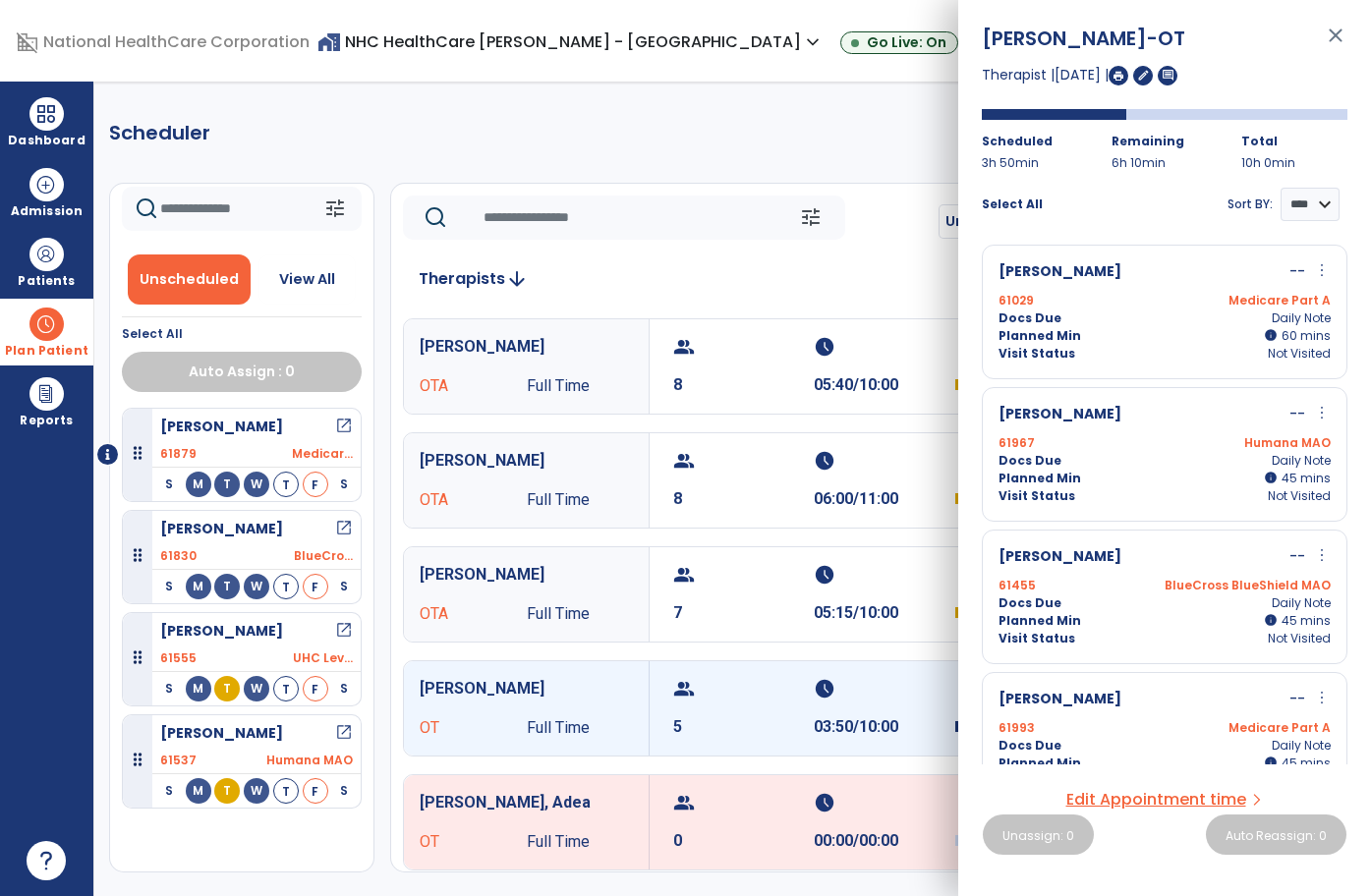 click on "more_vert" at bounding box center (1322, 270) 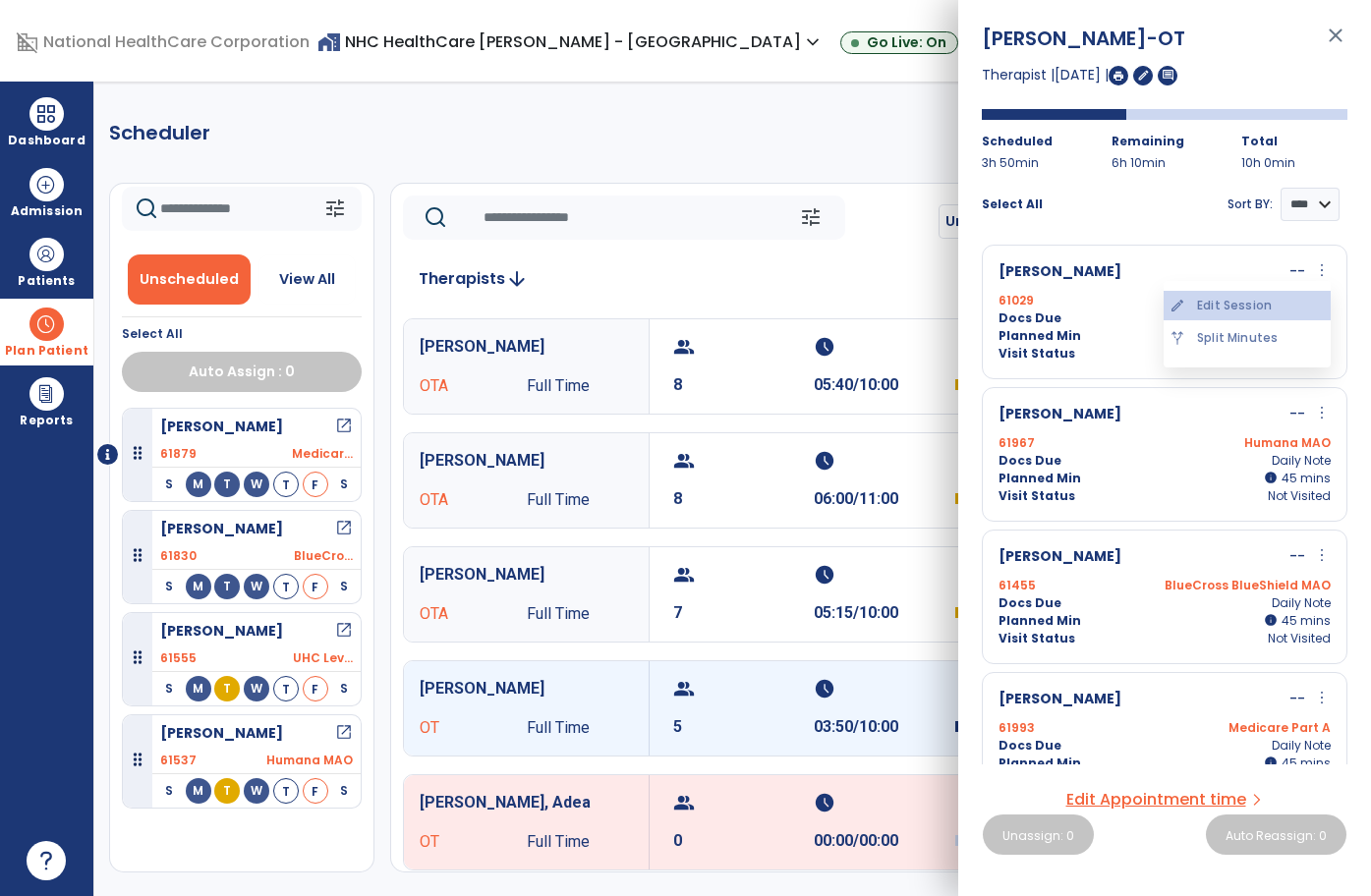 click on "edit   Edit Session" at bounding box center [1247, 306] 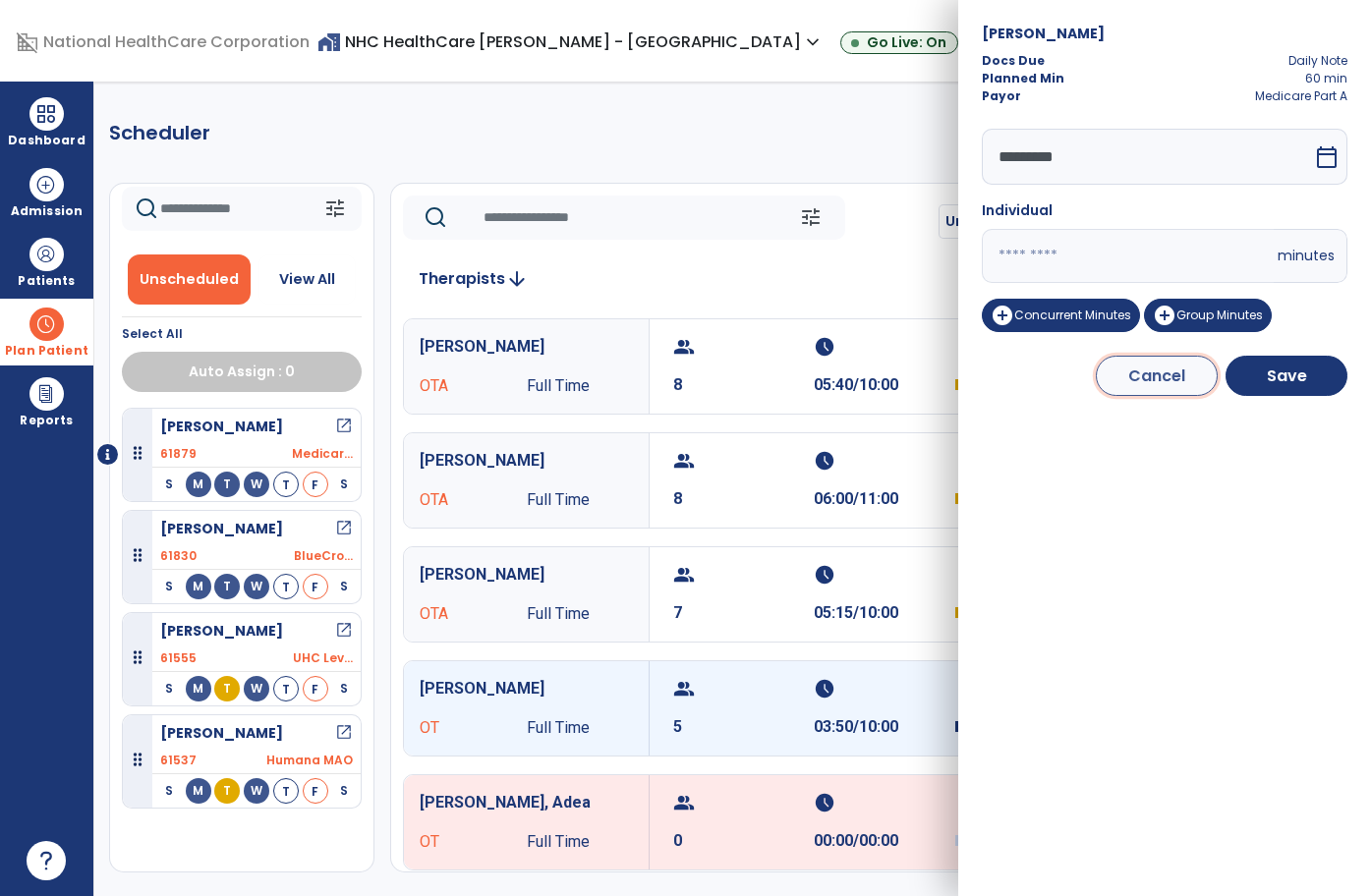 click on "Cancel" at bounding box center [1157, 375] 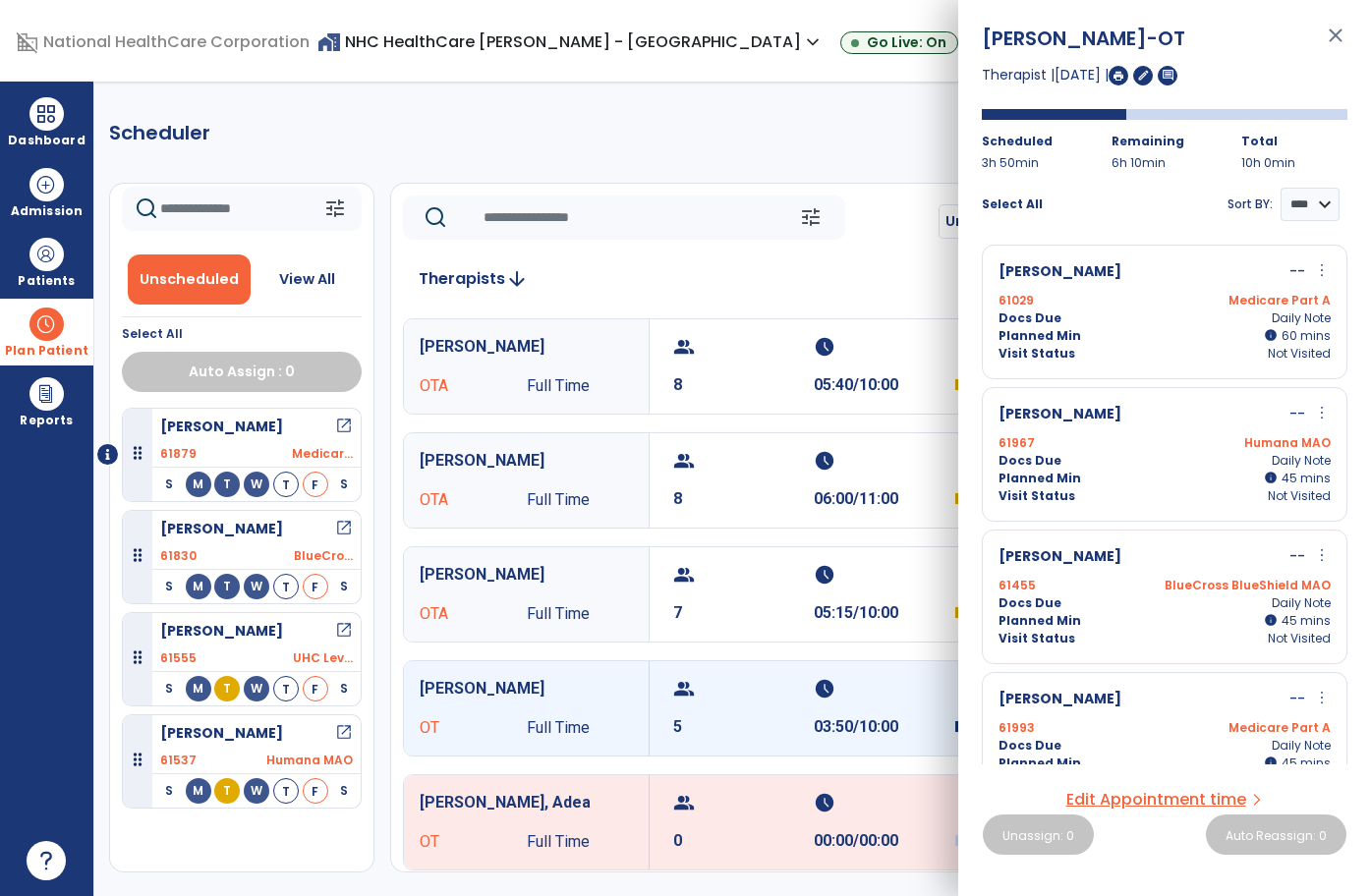click on "--" at bounding box center (1297, 272) 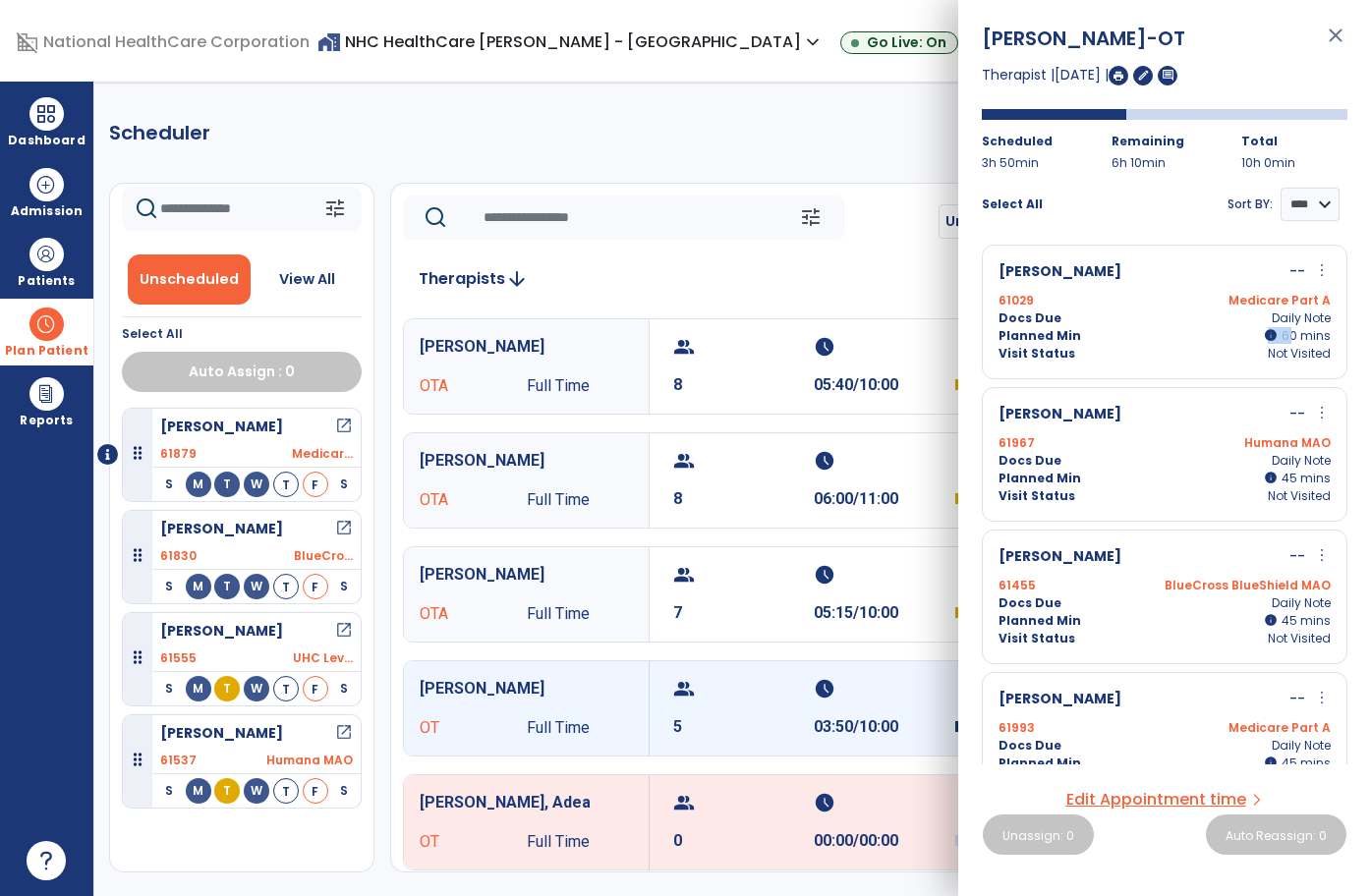 click on "Planned Min  info   60 I 60 mins" at bounding box center [1165, 336] 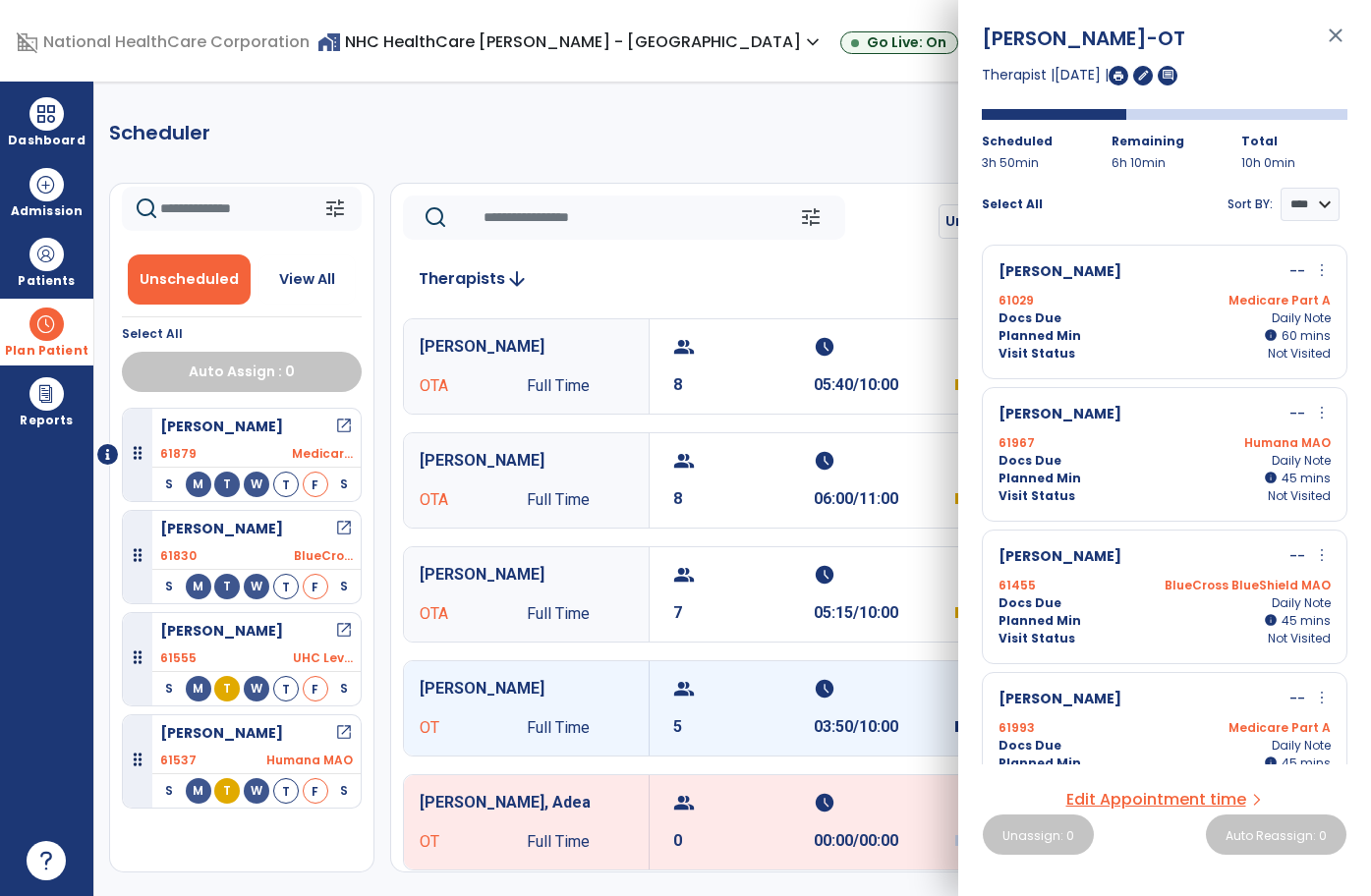 click on "more_vert" at bounding box center (1322, 270) 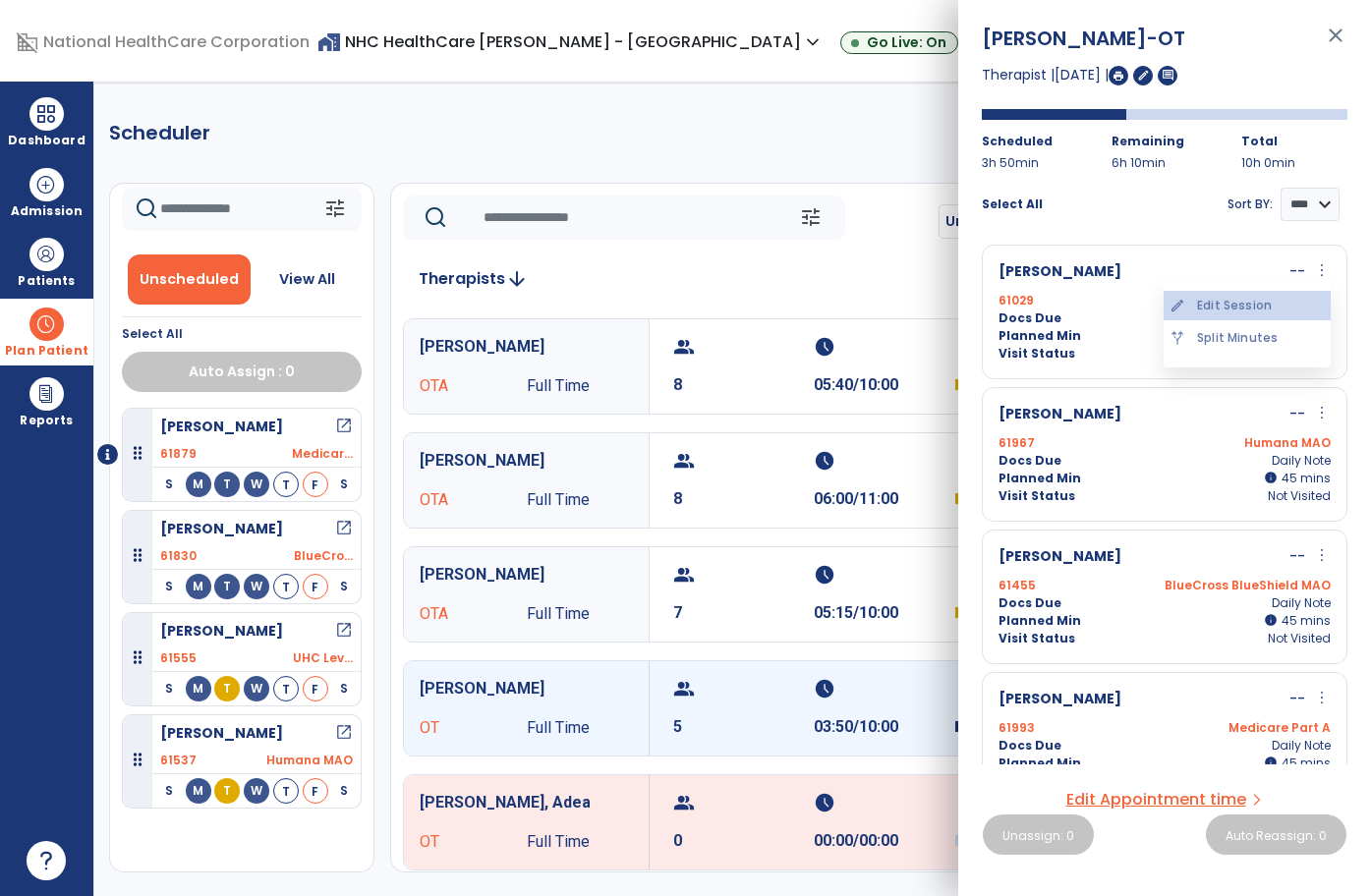 click on "edit   Edit Session" at bounding box center [1247, 306] 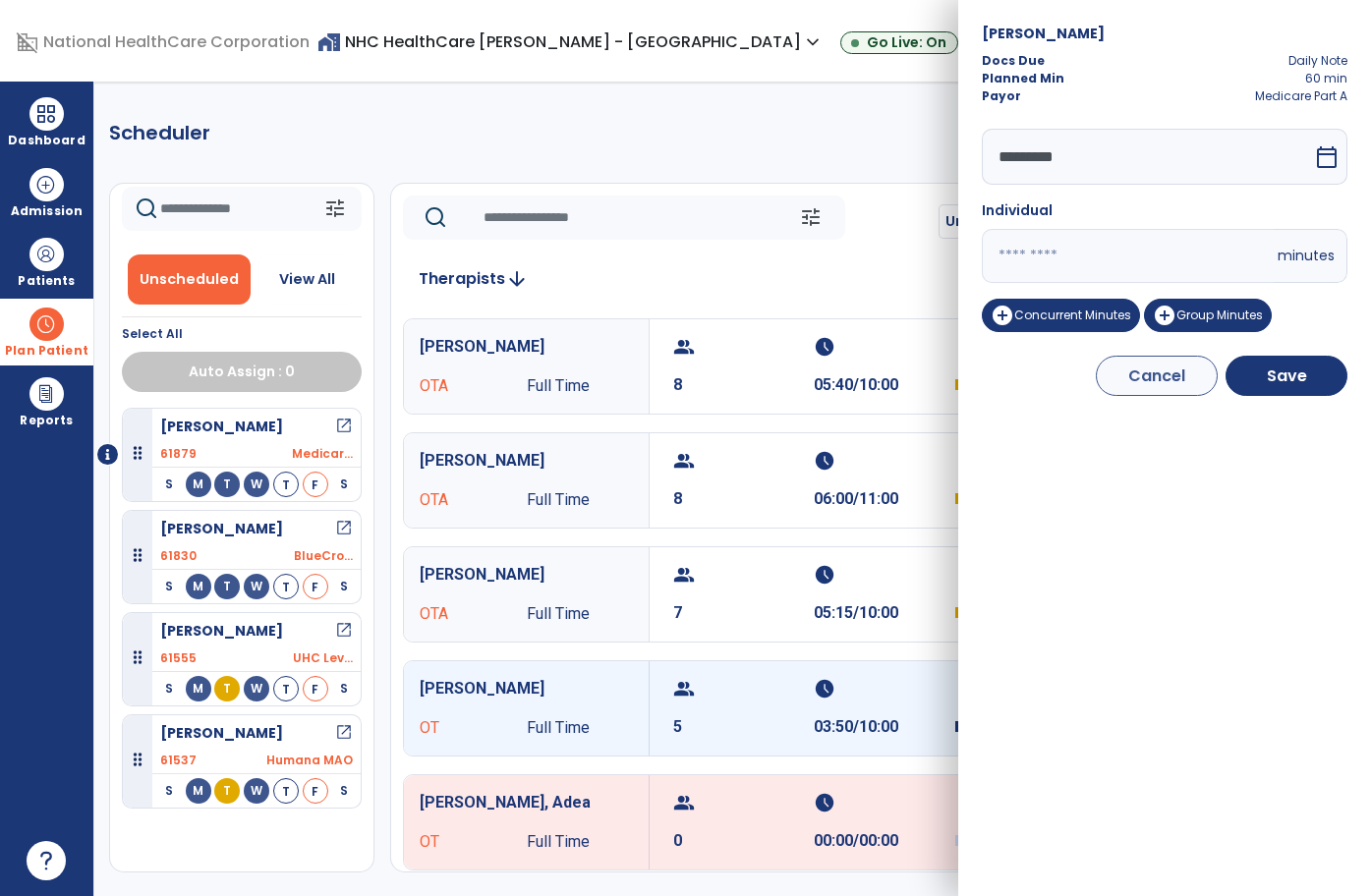 click on "Individual" at bounding box center (1165, 214) 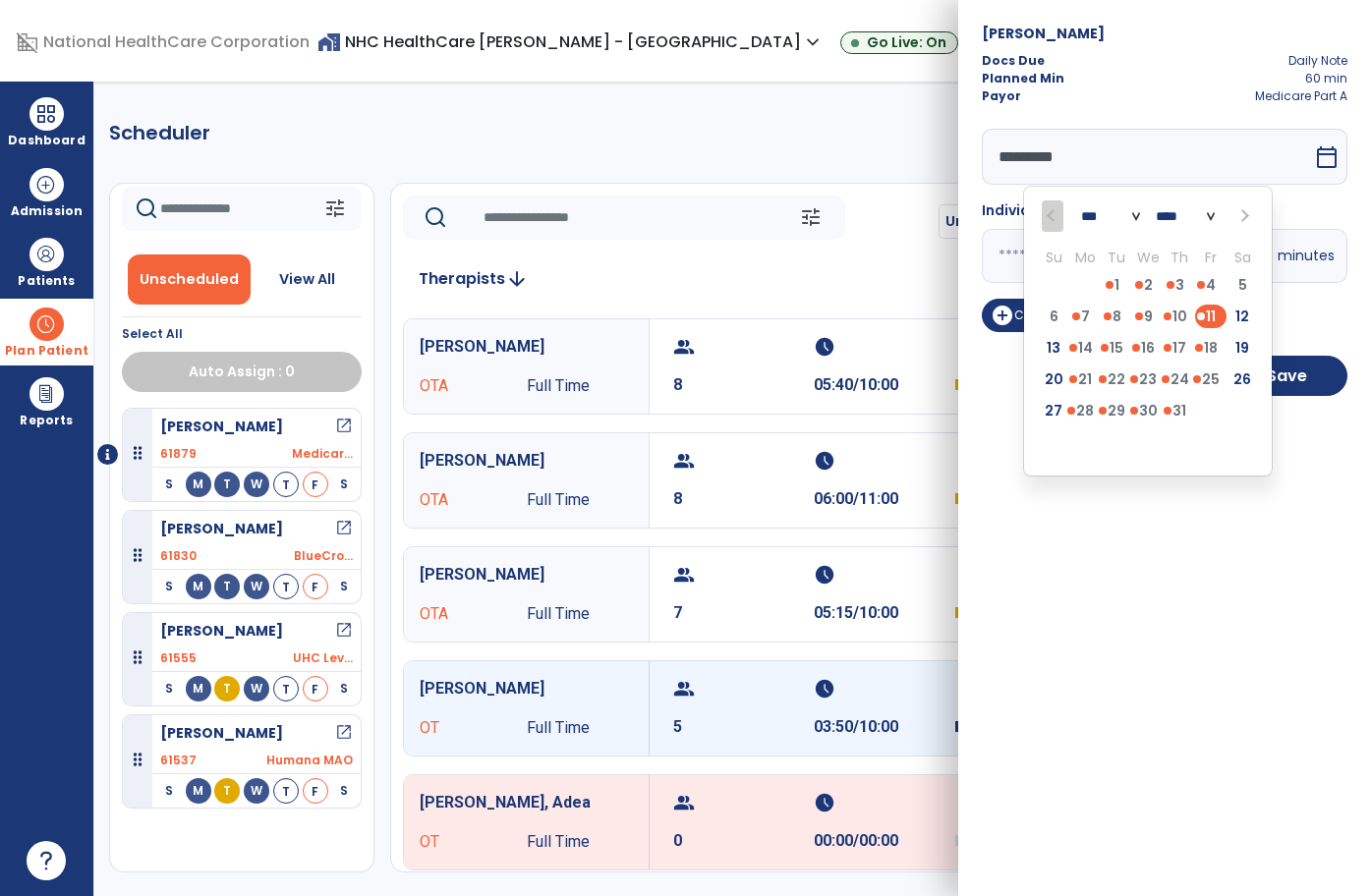 click on "calendar_today" at bounding box center (1327, 157) 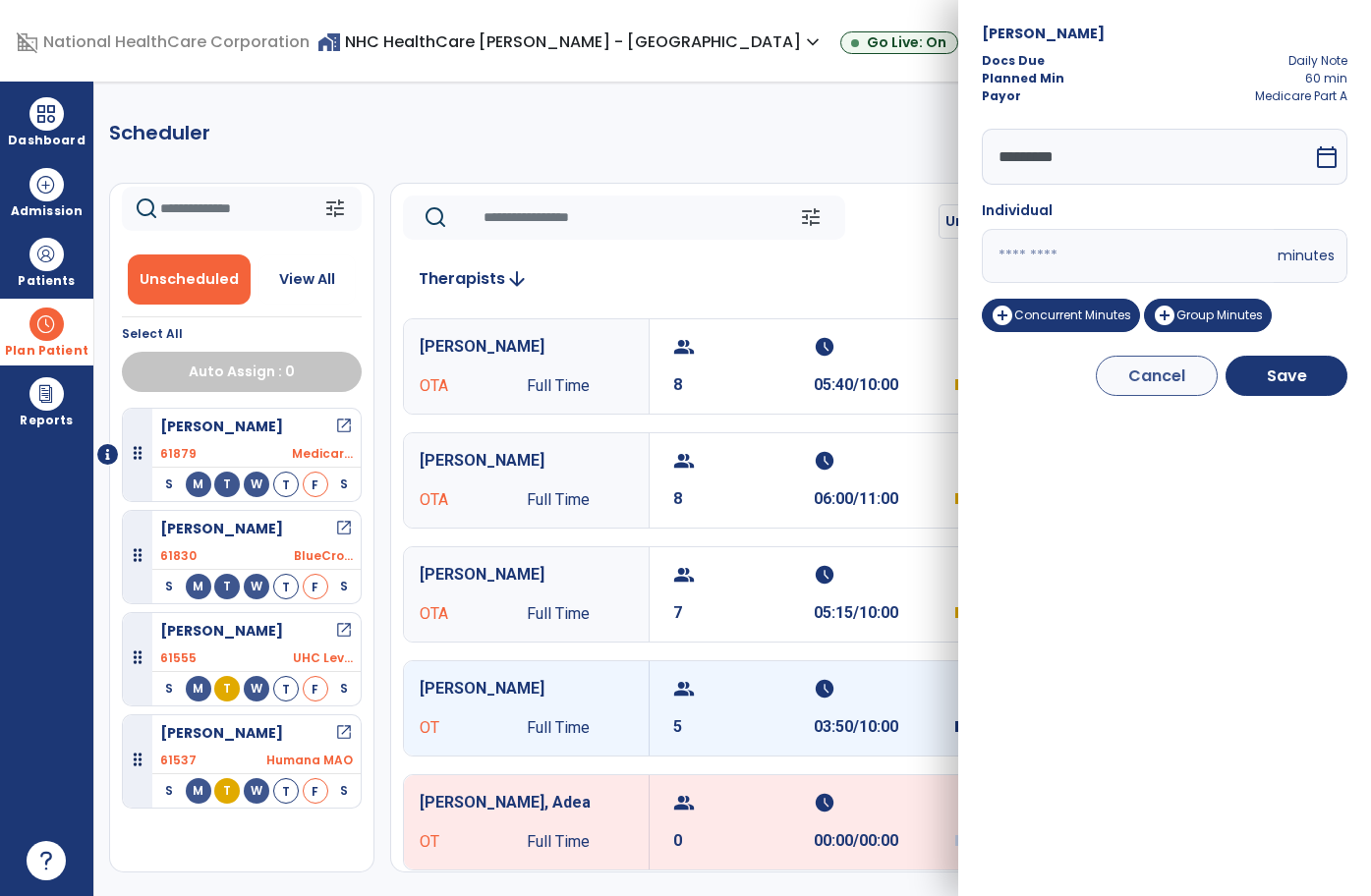 click on "Planned Min  60 min" at bounding box center [1165, 79] 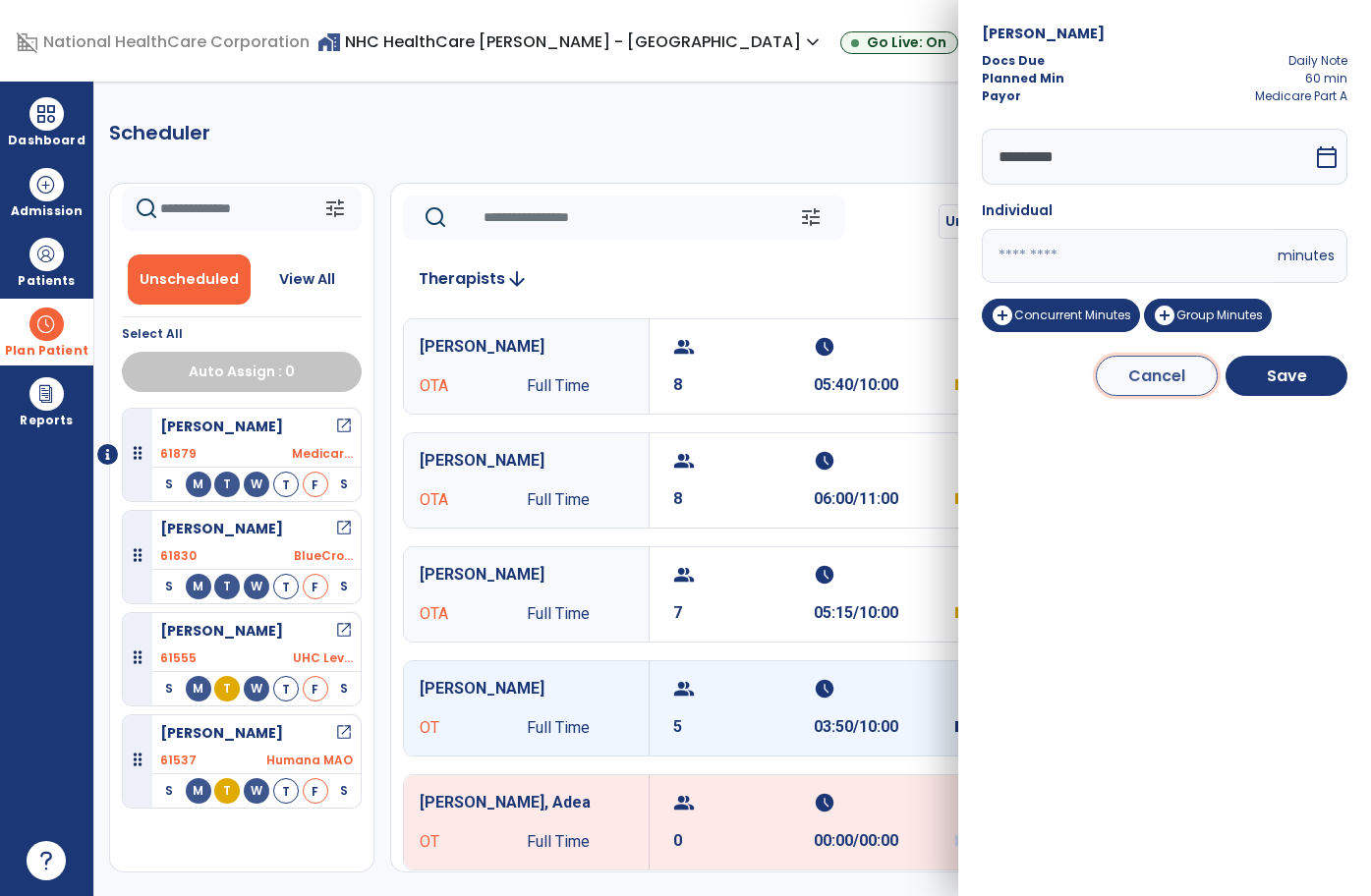 click on "Cancel" at bounding box center (1157, 375) 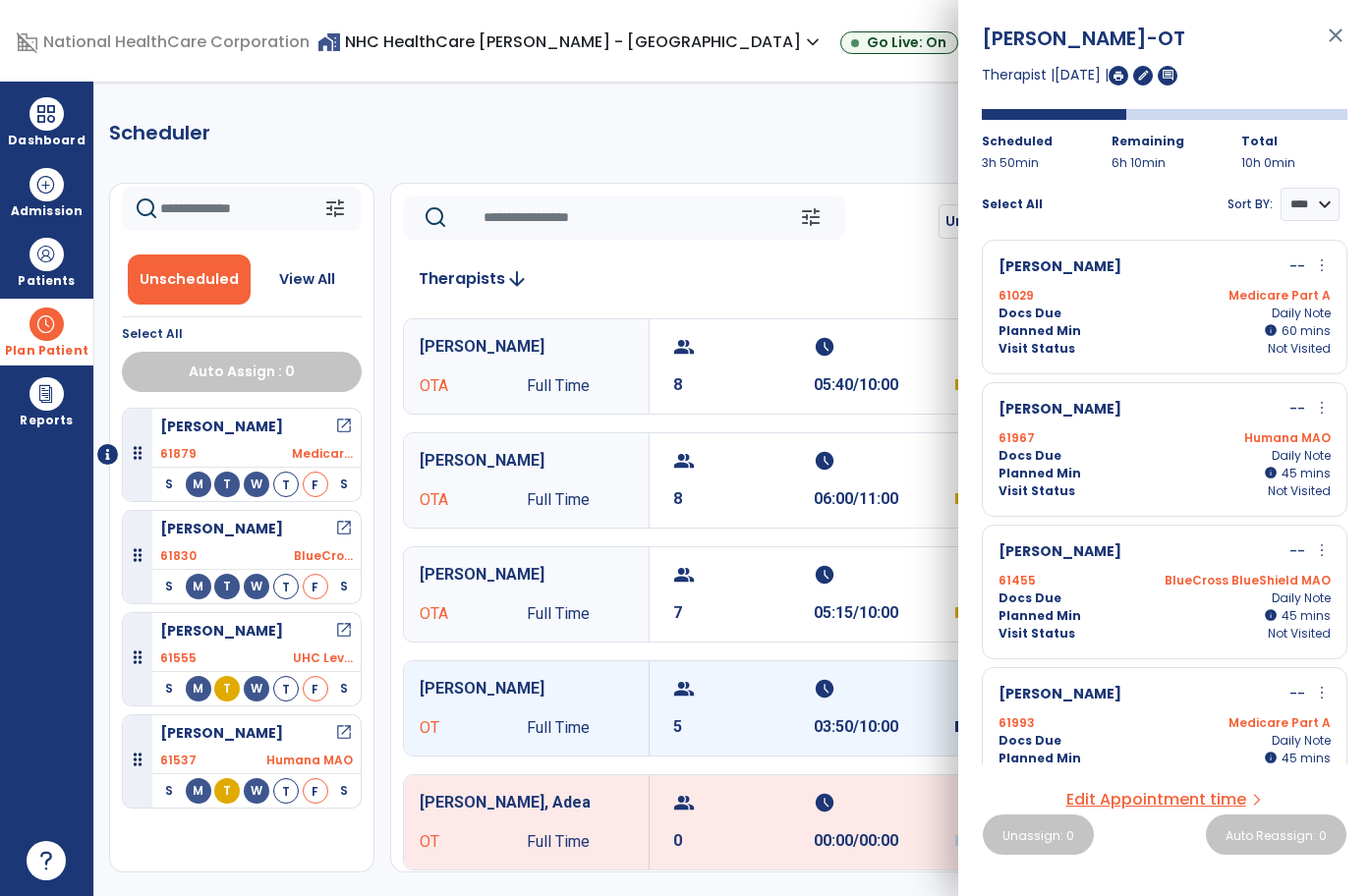 scroll, scrollTop: 0, scrollLeft: 0, axis: both 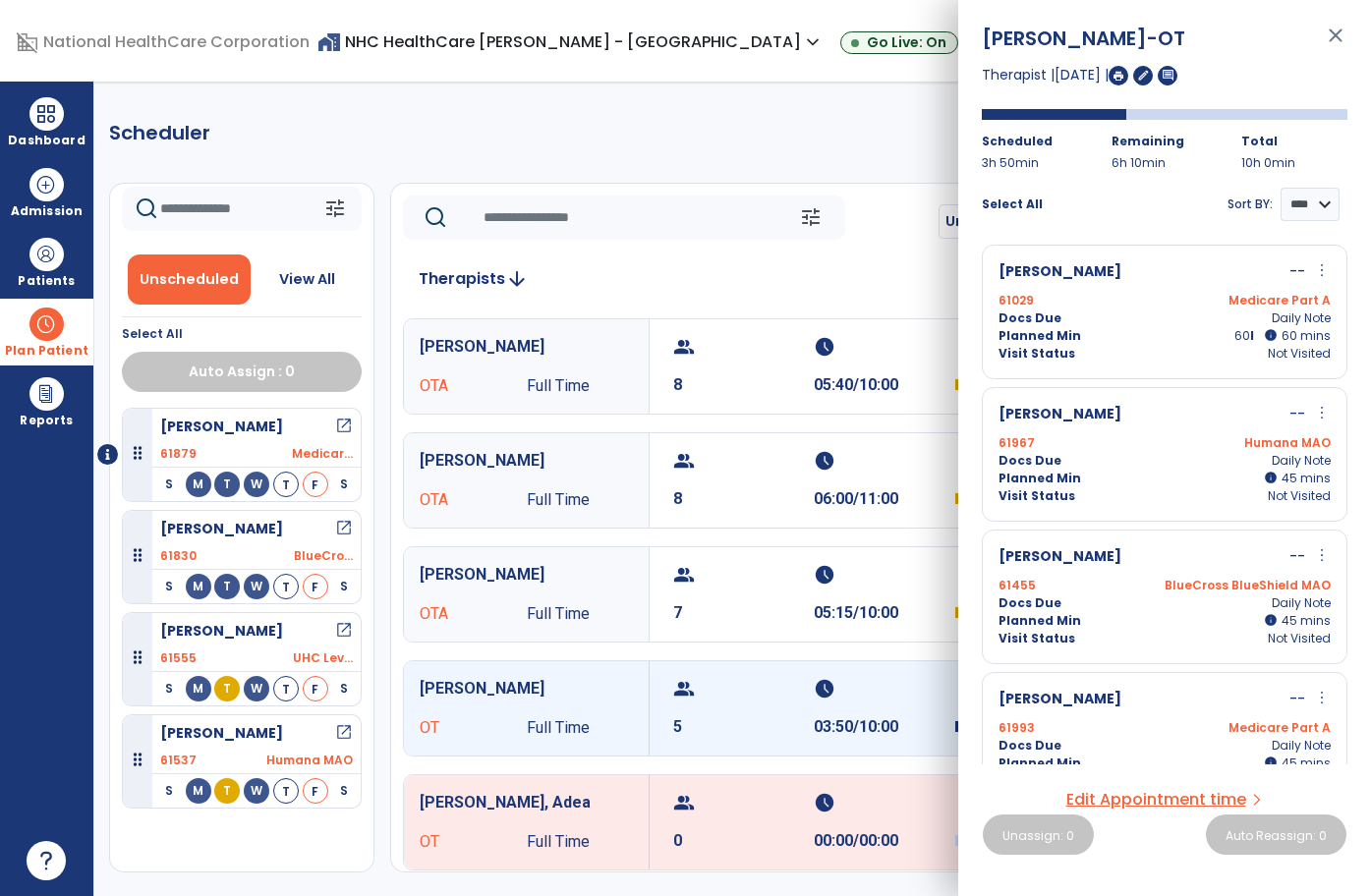 click on "info" at bounding box center (1271, 335) 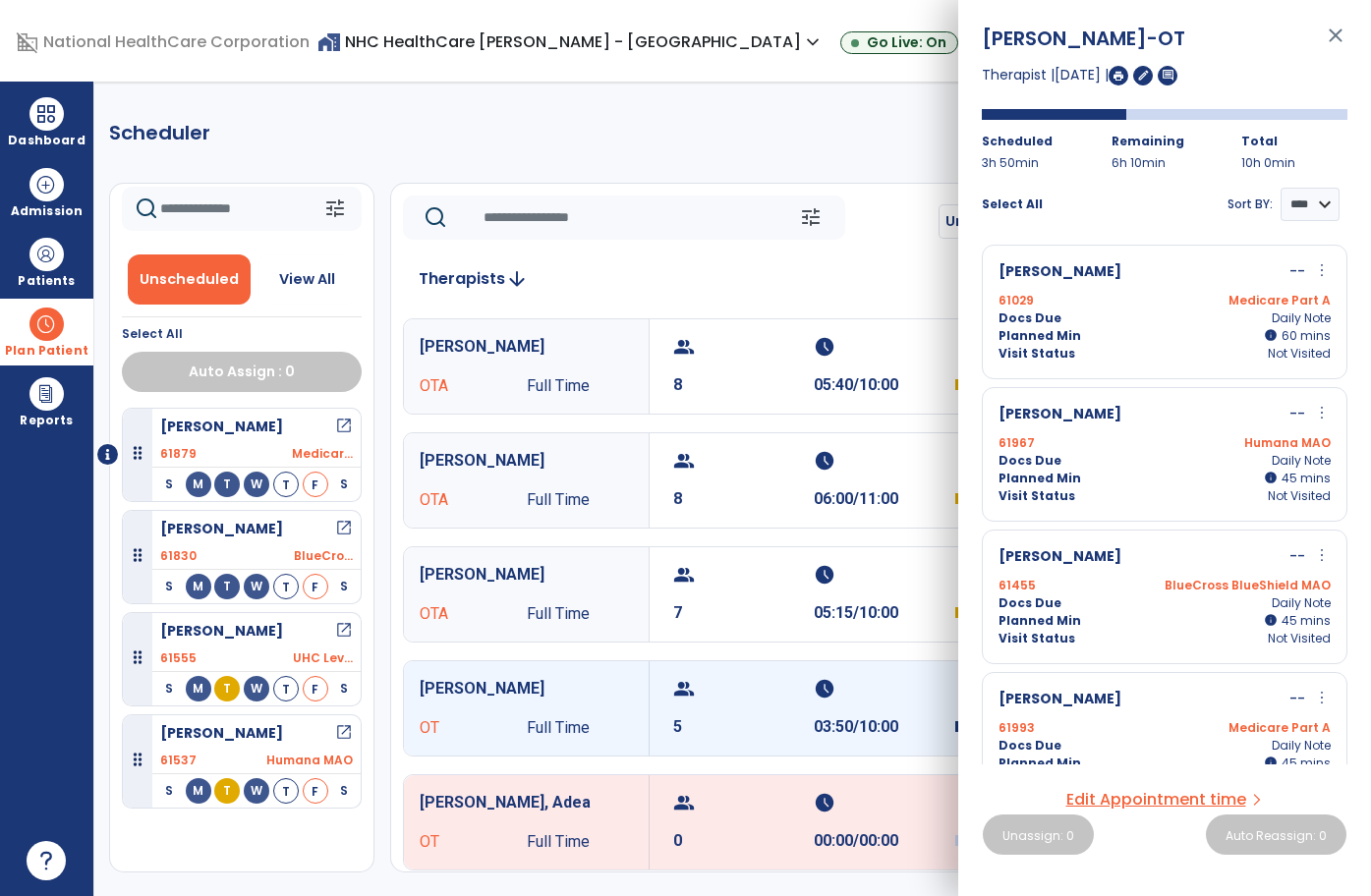 click on "Daily Note" at bounding box center [1301, 318] 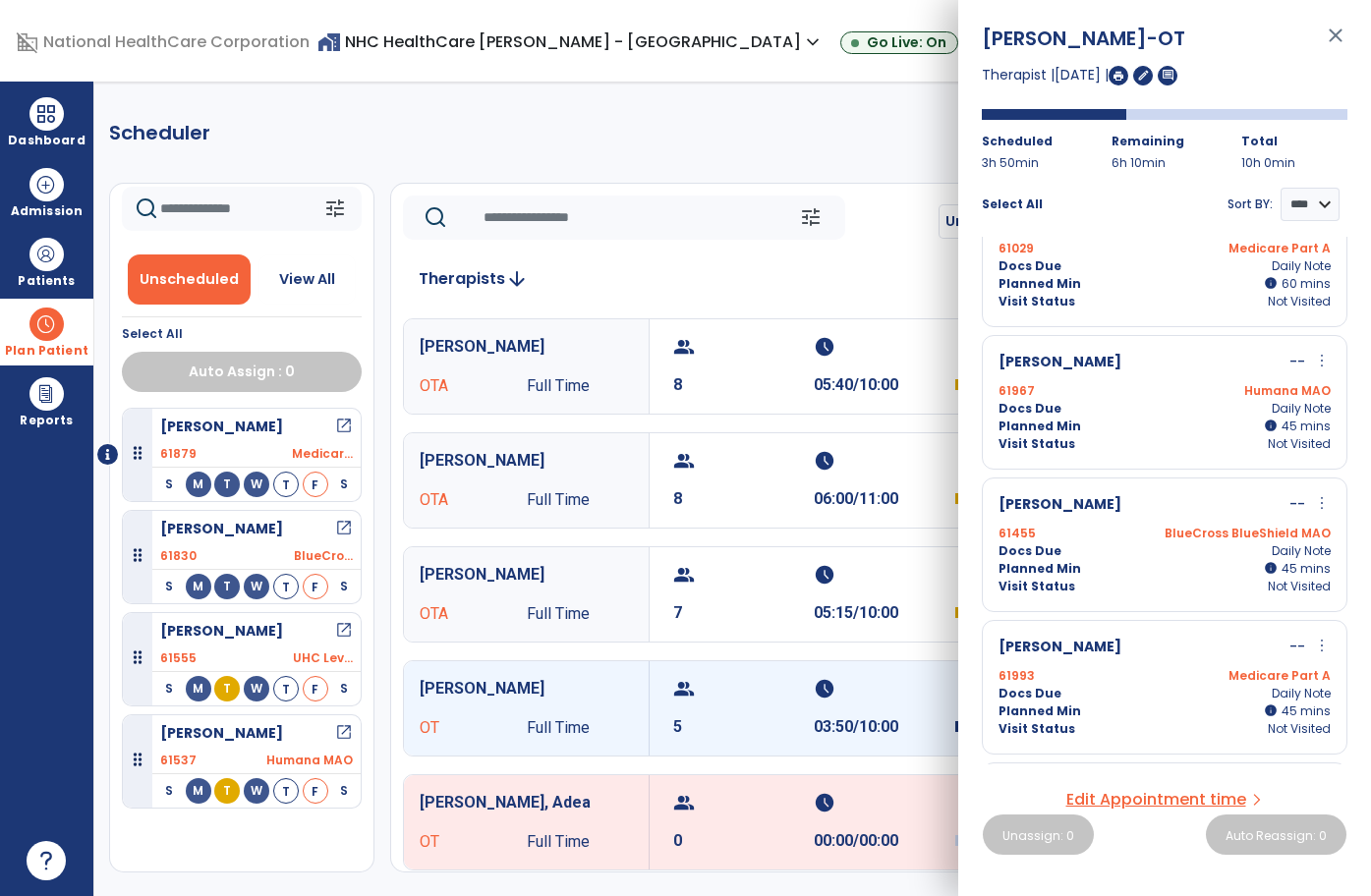 scroll, scrollTop: 0, scrollLeft: 0, axis: both 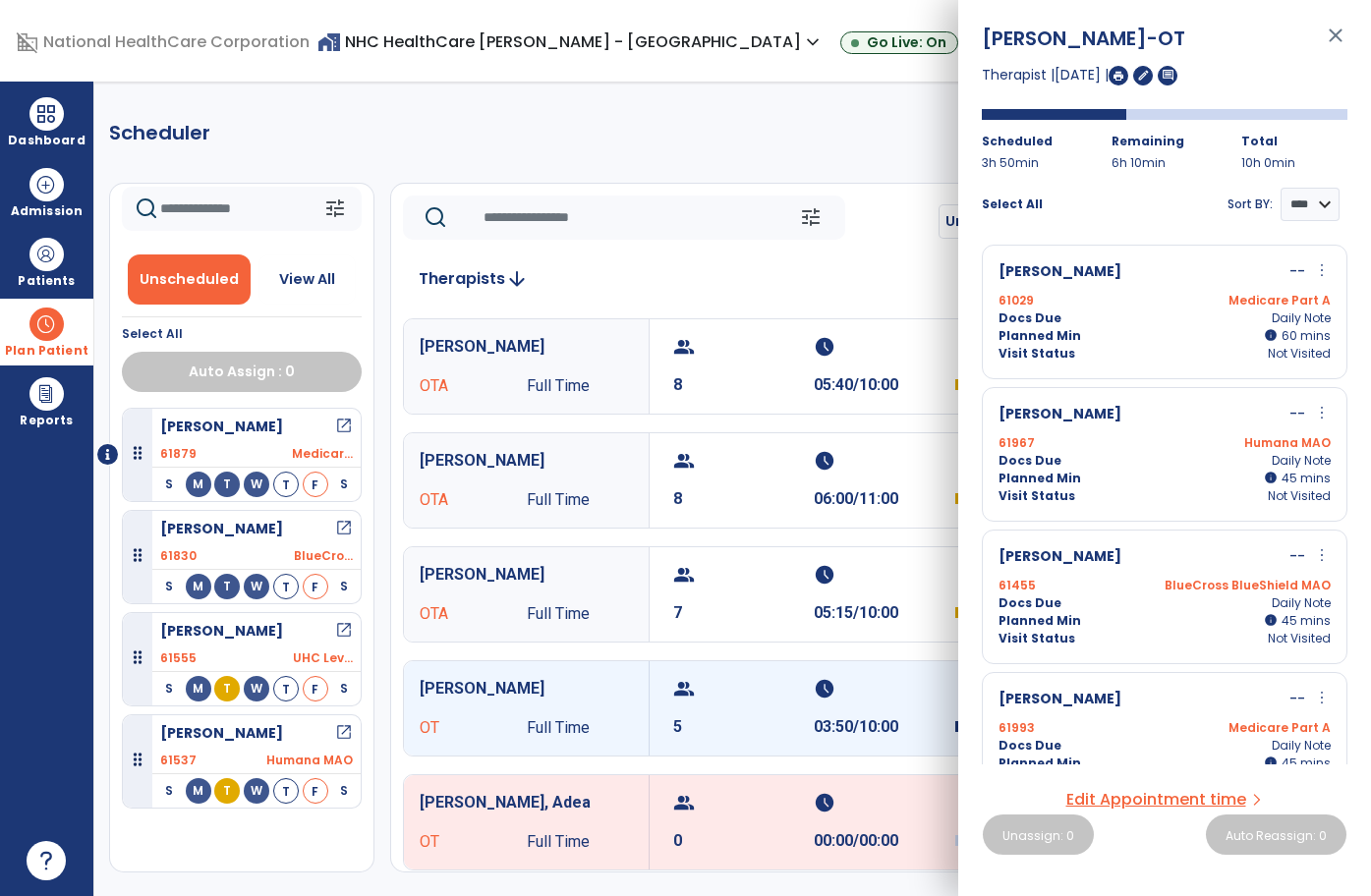 click on "Daily Note" at bounding box center (1301, 318) 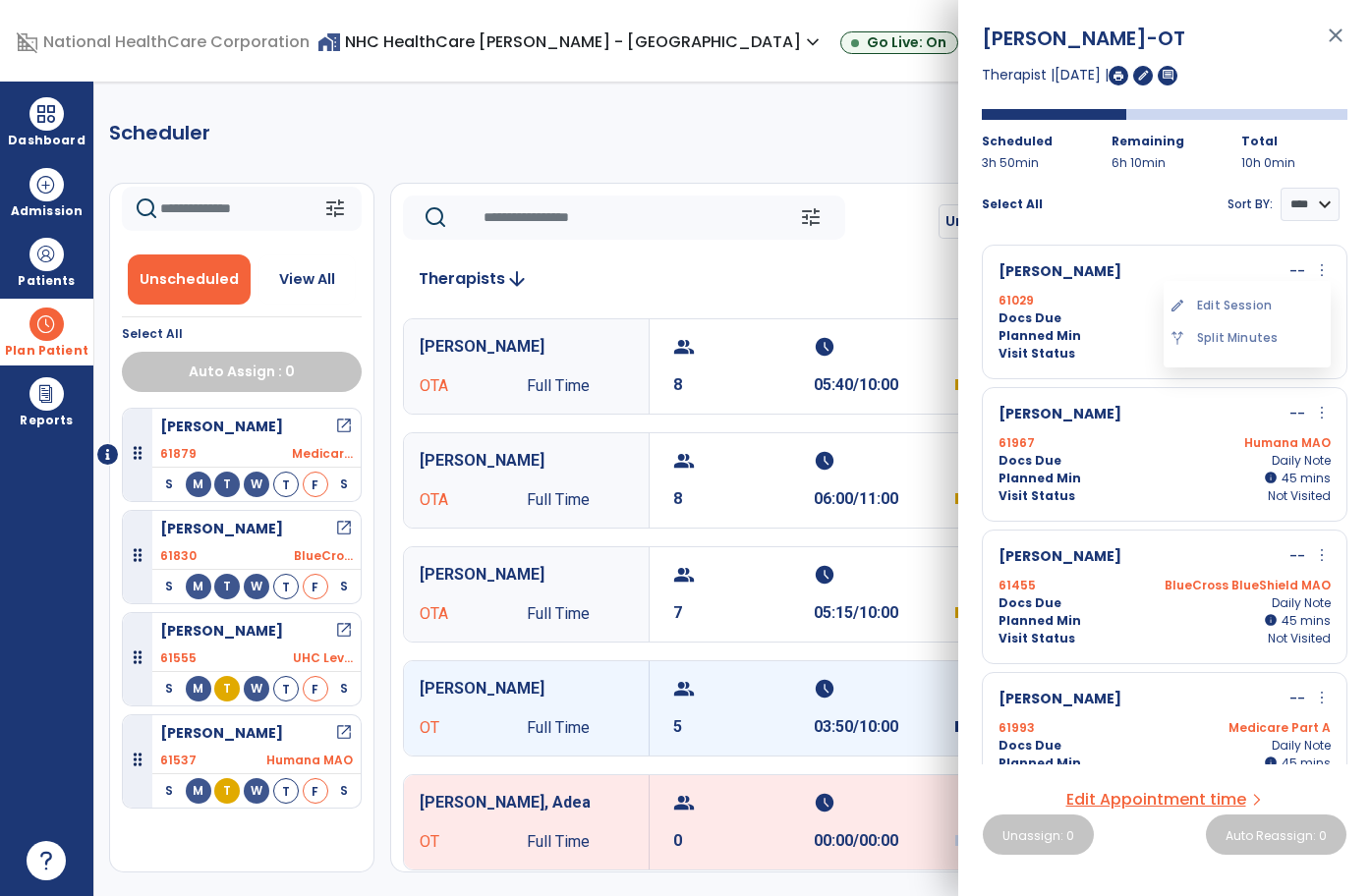 click on "61029 Medicare Part A" at bounding box center (1165, 301) 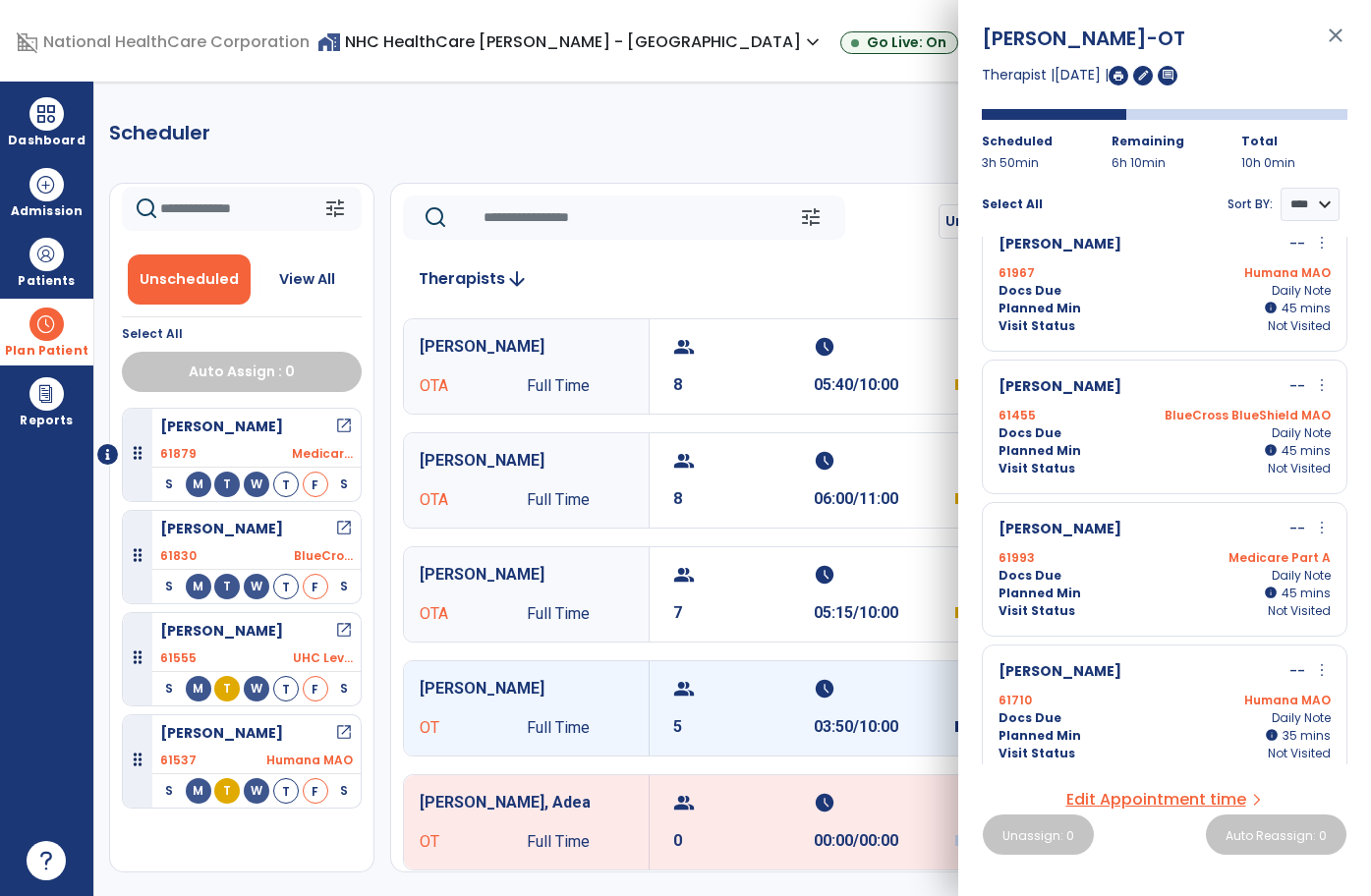 scroll, scrollTop: 185, scrollLeft: 0, axis: vertical 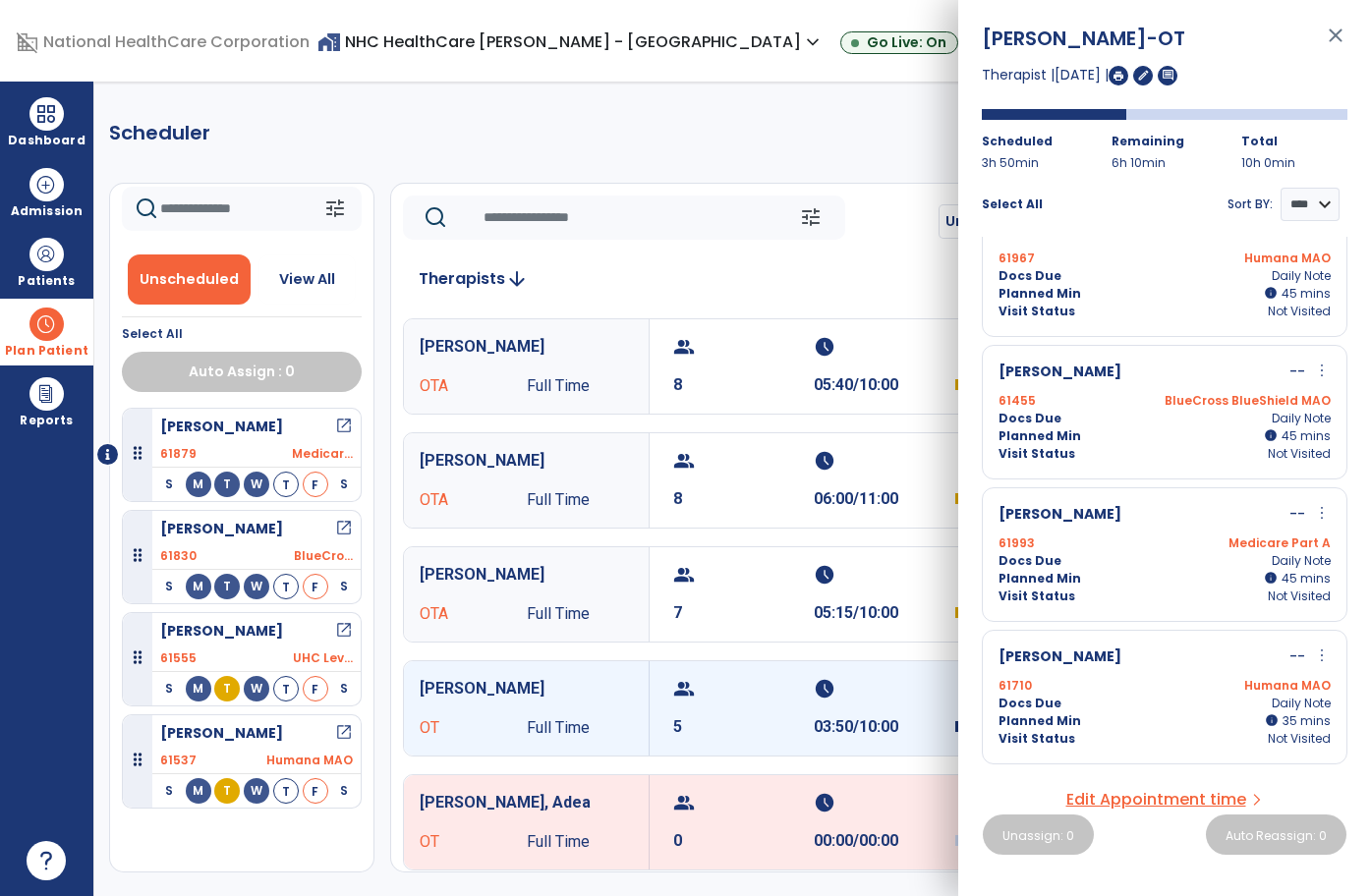 click at bounding box center (46, 324) 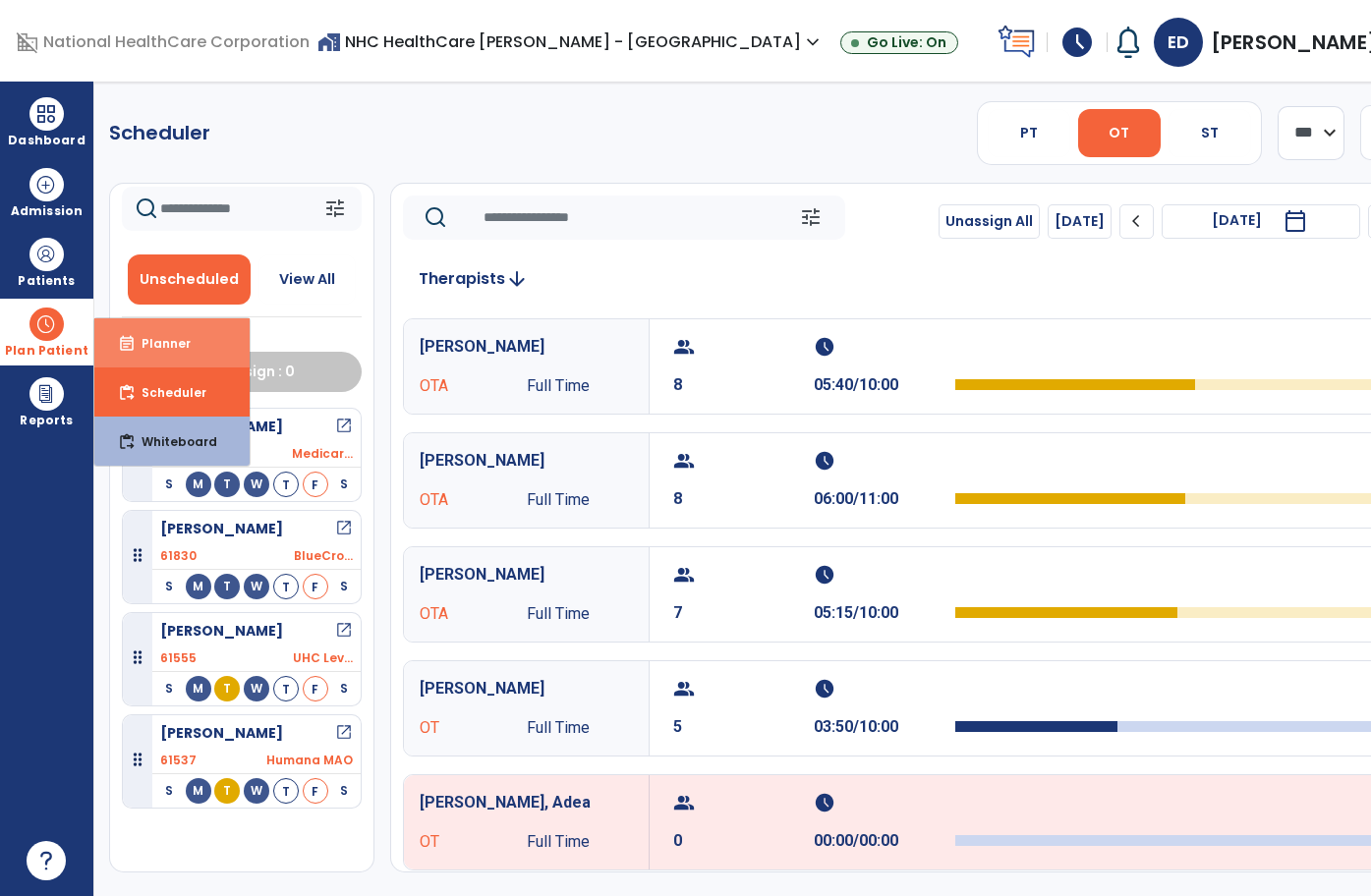 click on "event_note  Planner" at bounding box center (172, 343) 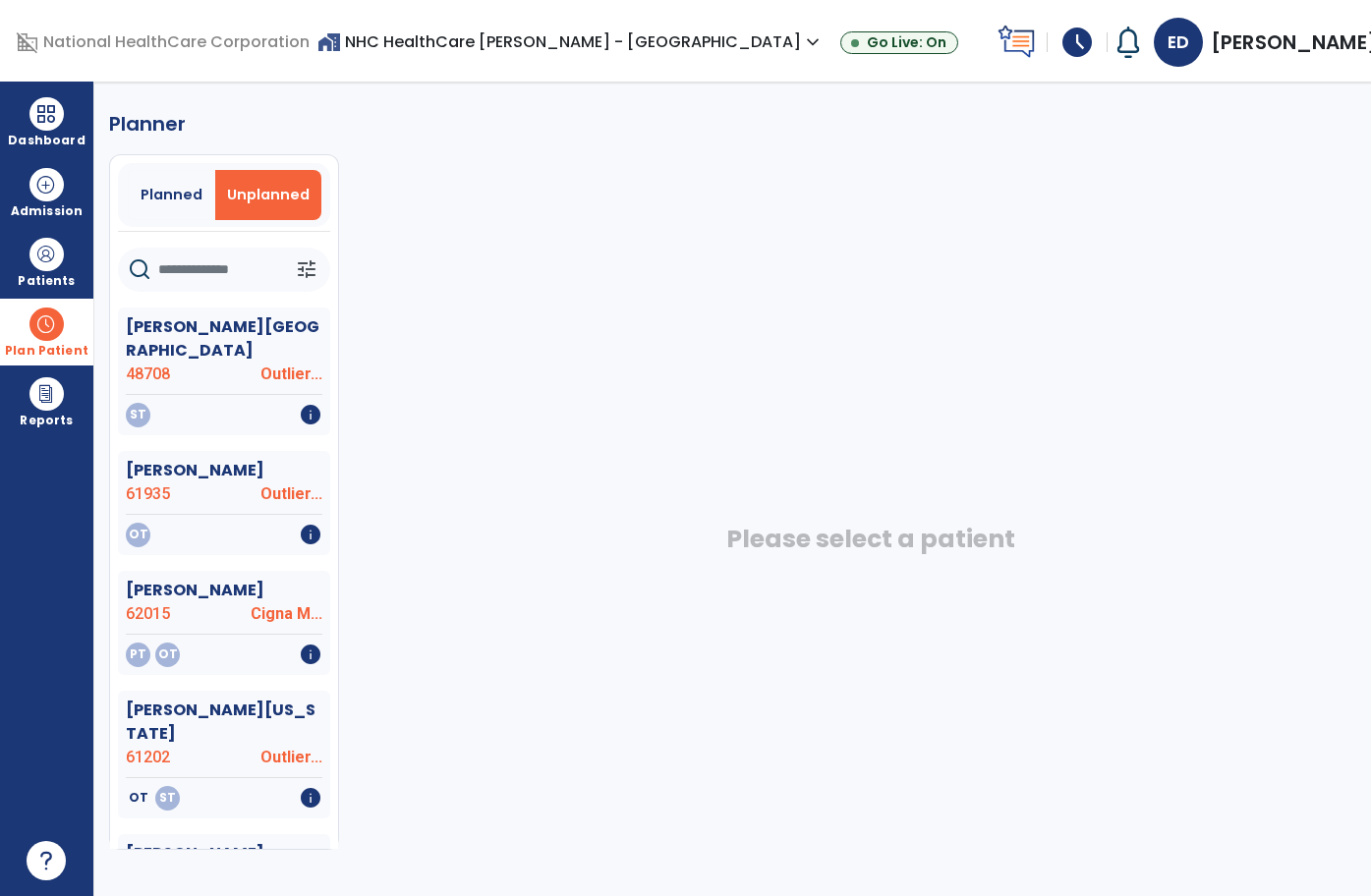 scroll, scrollTop: 36, scrollLeft: 0, axis: vertical 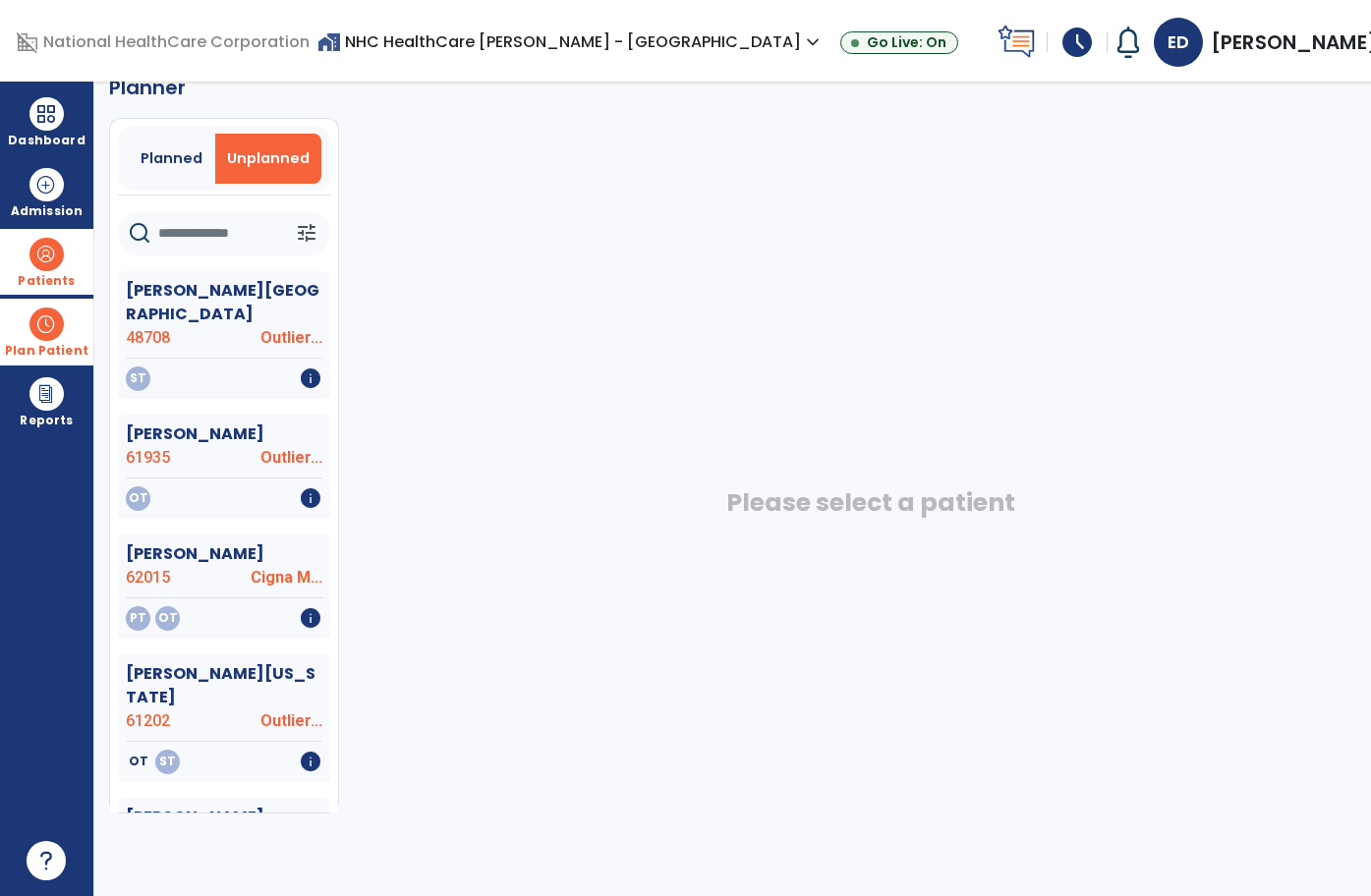 click at bounding box center [46, 254] 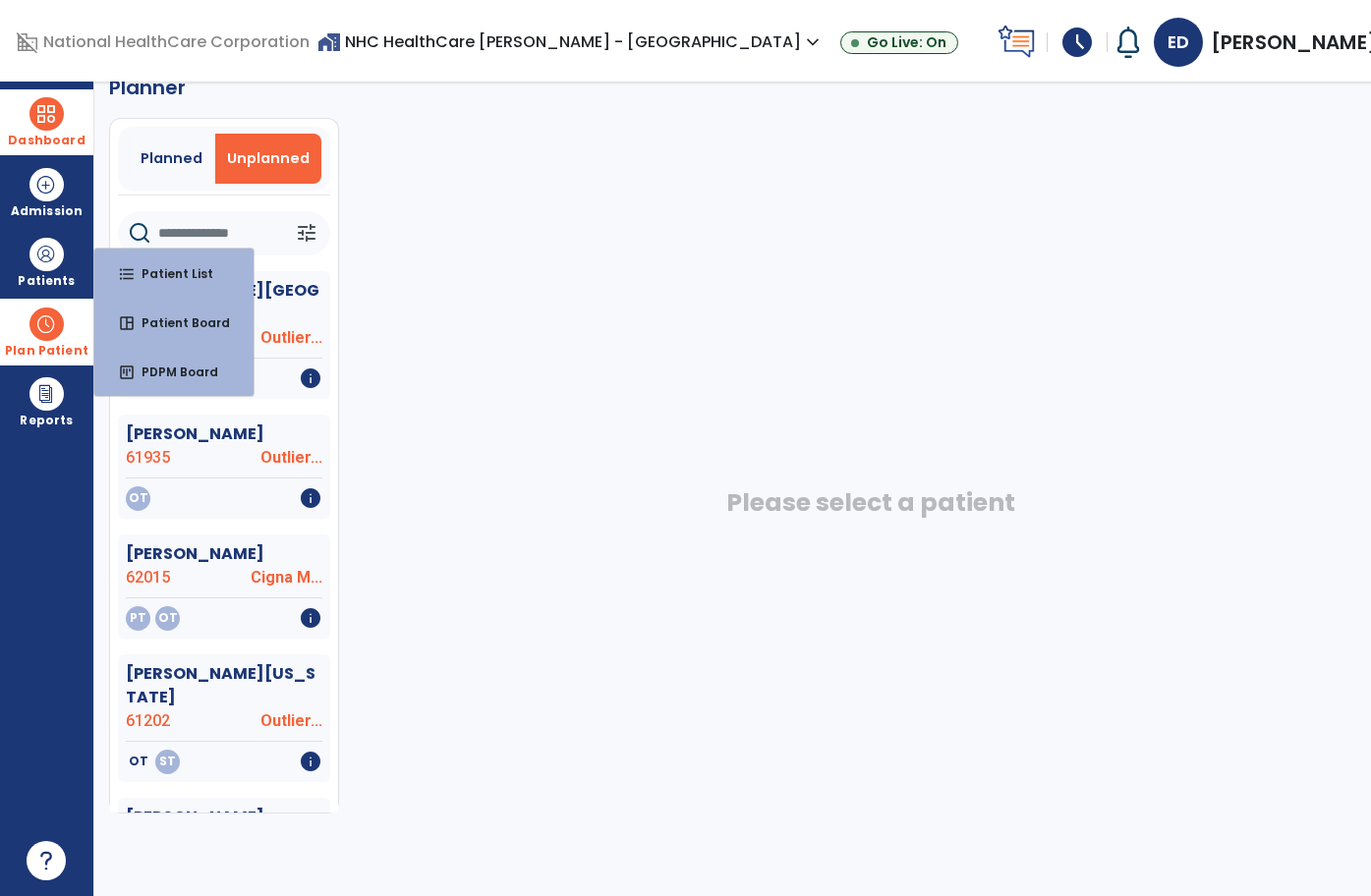 click at bounding box center (46, 114) 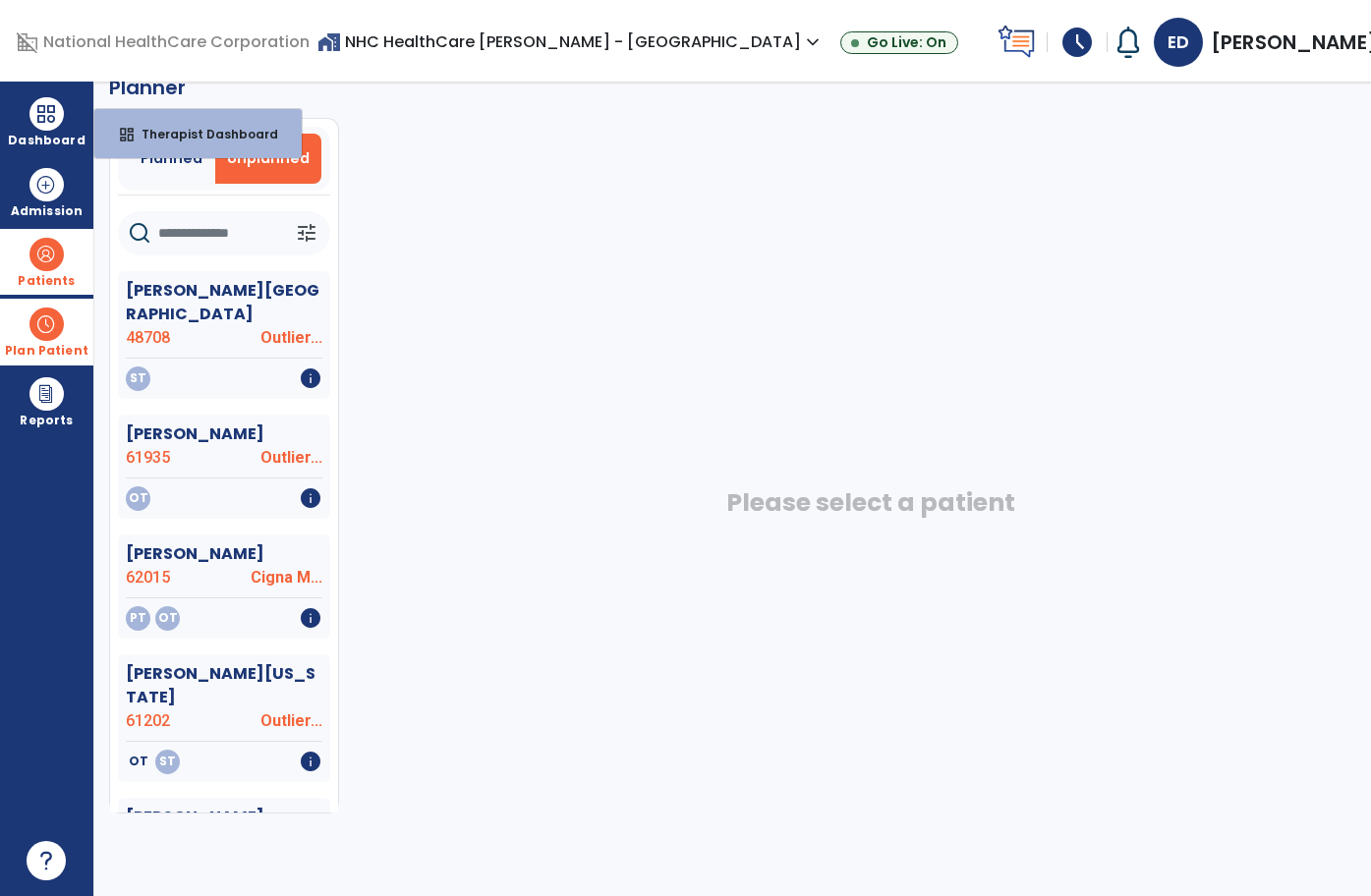 click at bounding box center (46, 254) 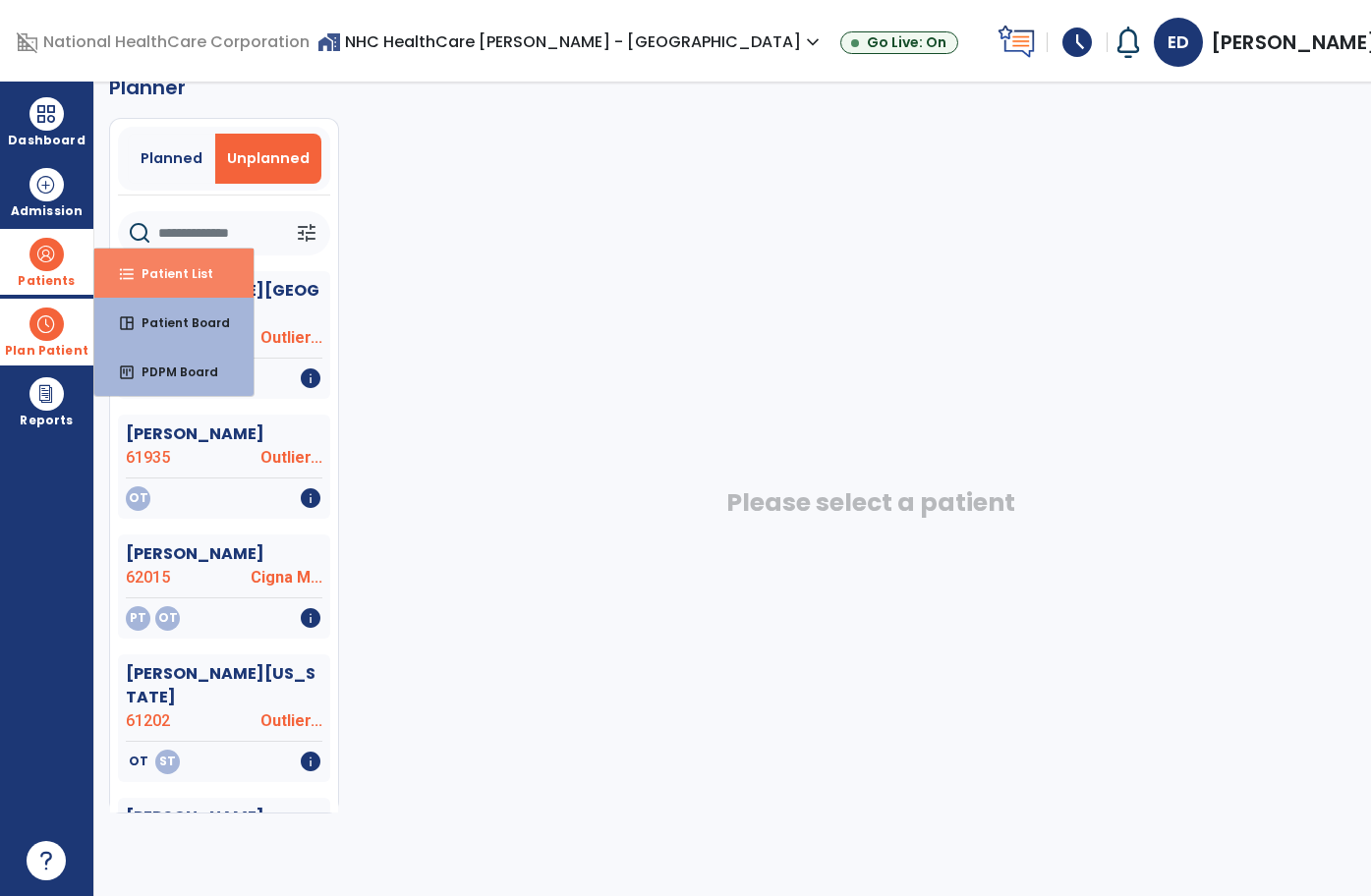 click on "Patient List" at bounding box center [169, 273] 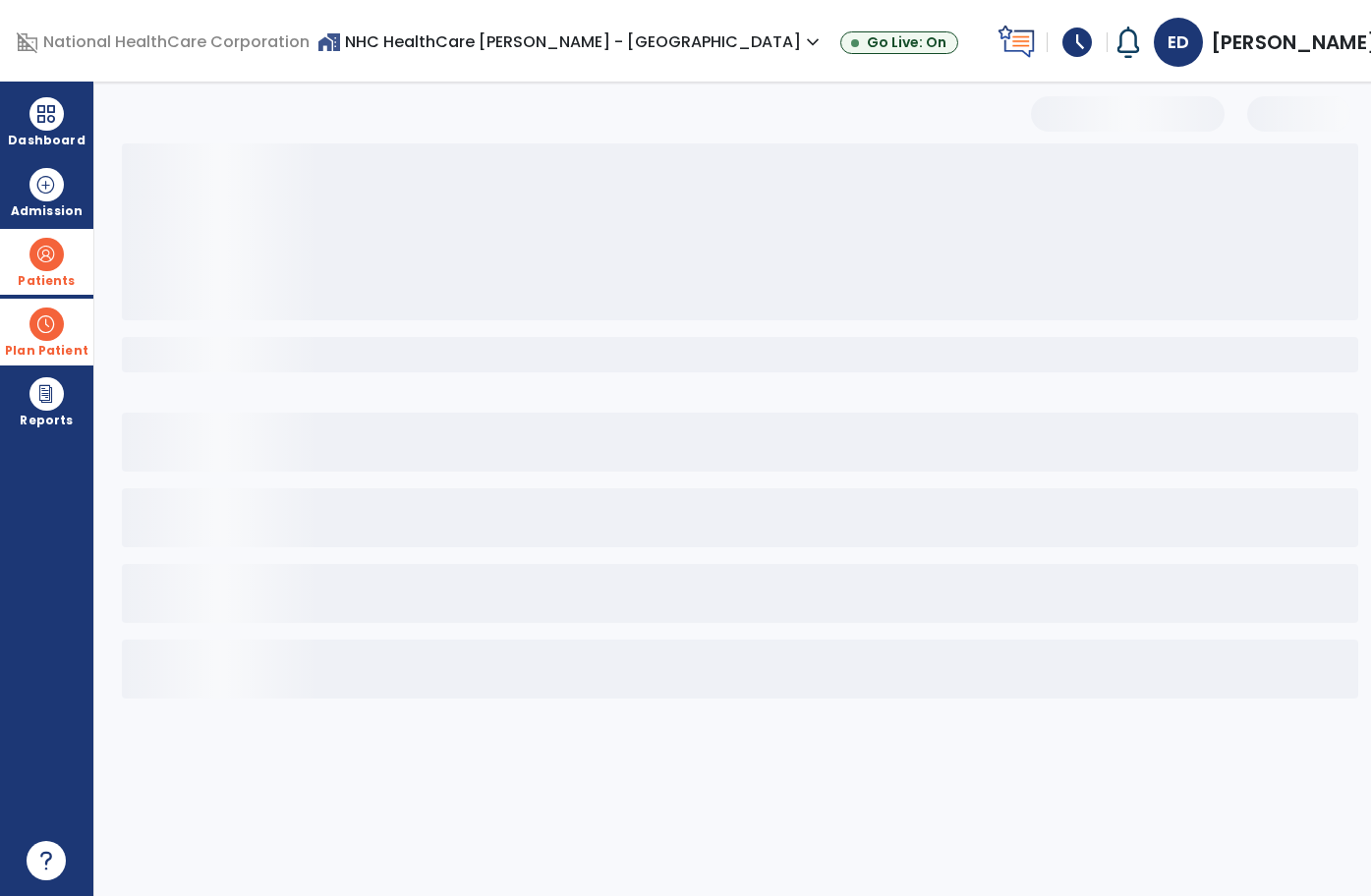 scroll, scrollTop: 0, scrollLeft: 0, axis: both 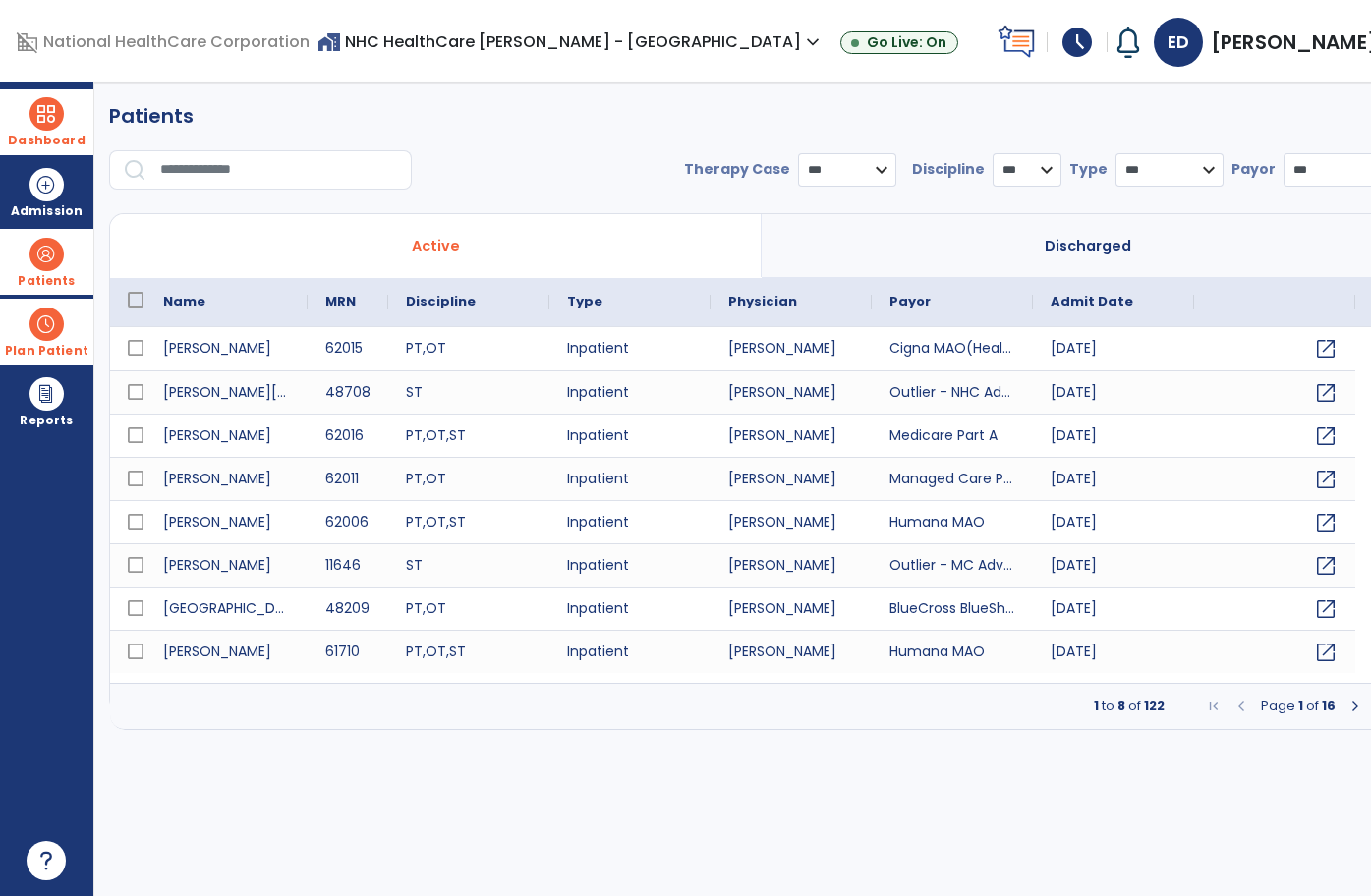 click at bounding box center [46, 114] 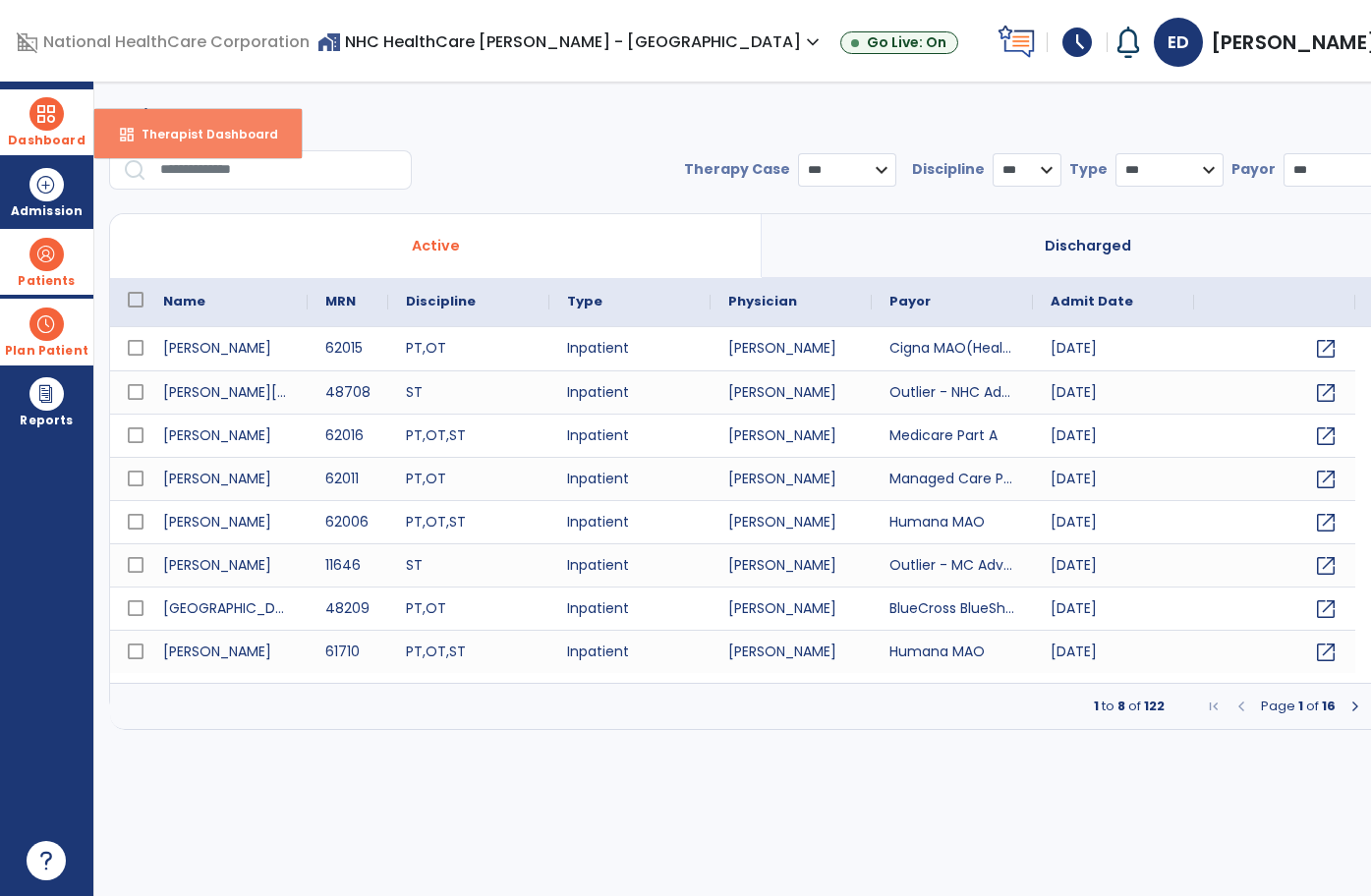 click on "dashboard" at bounding box center [127, 135] 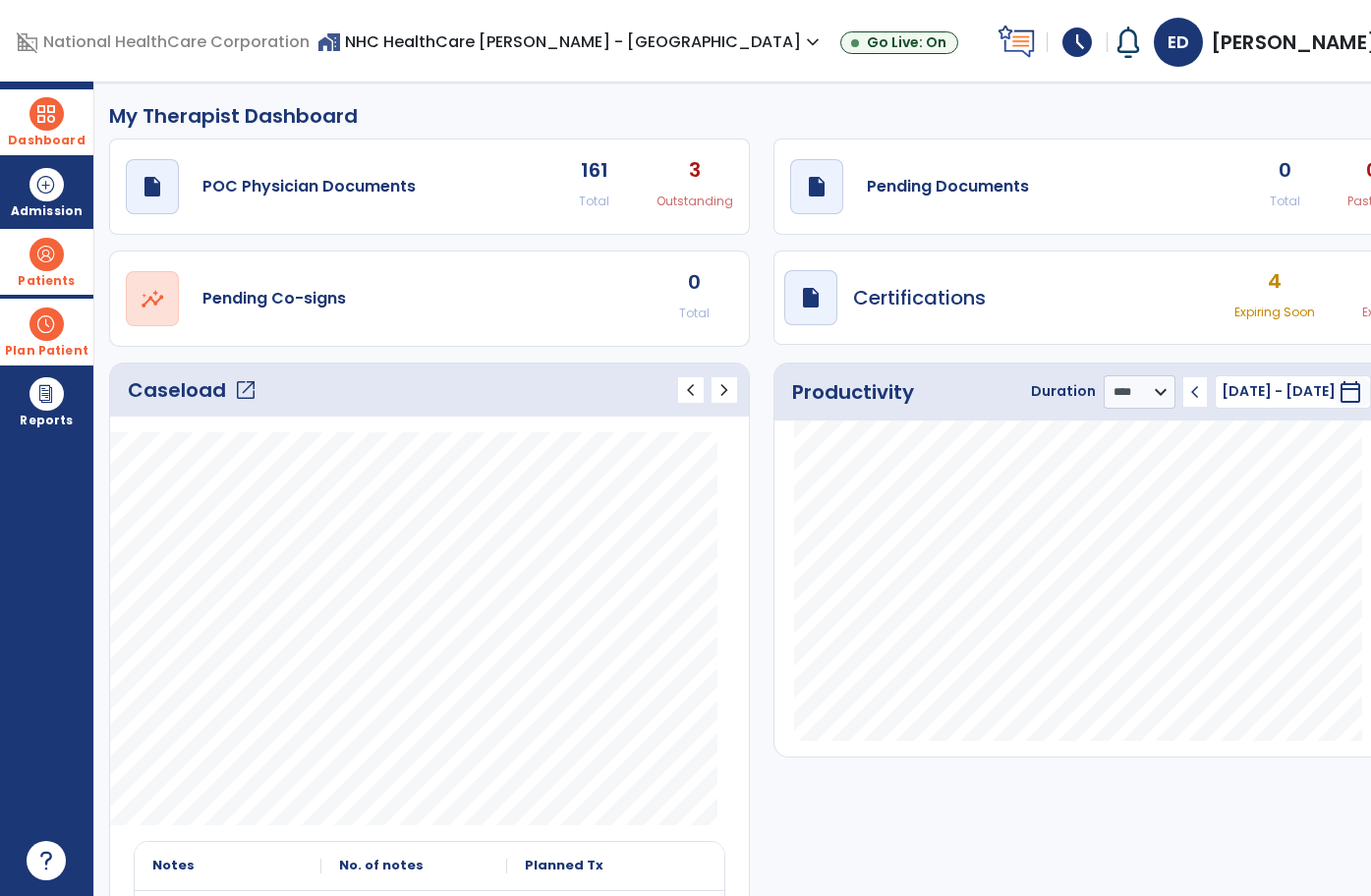 click on "Caseload   open_in_new" 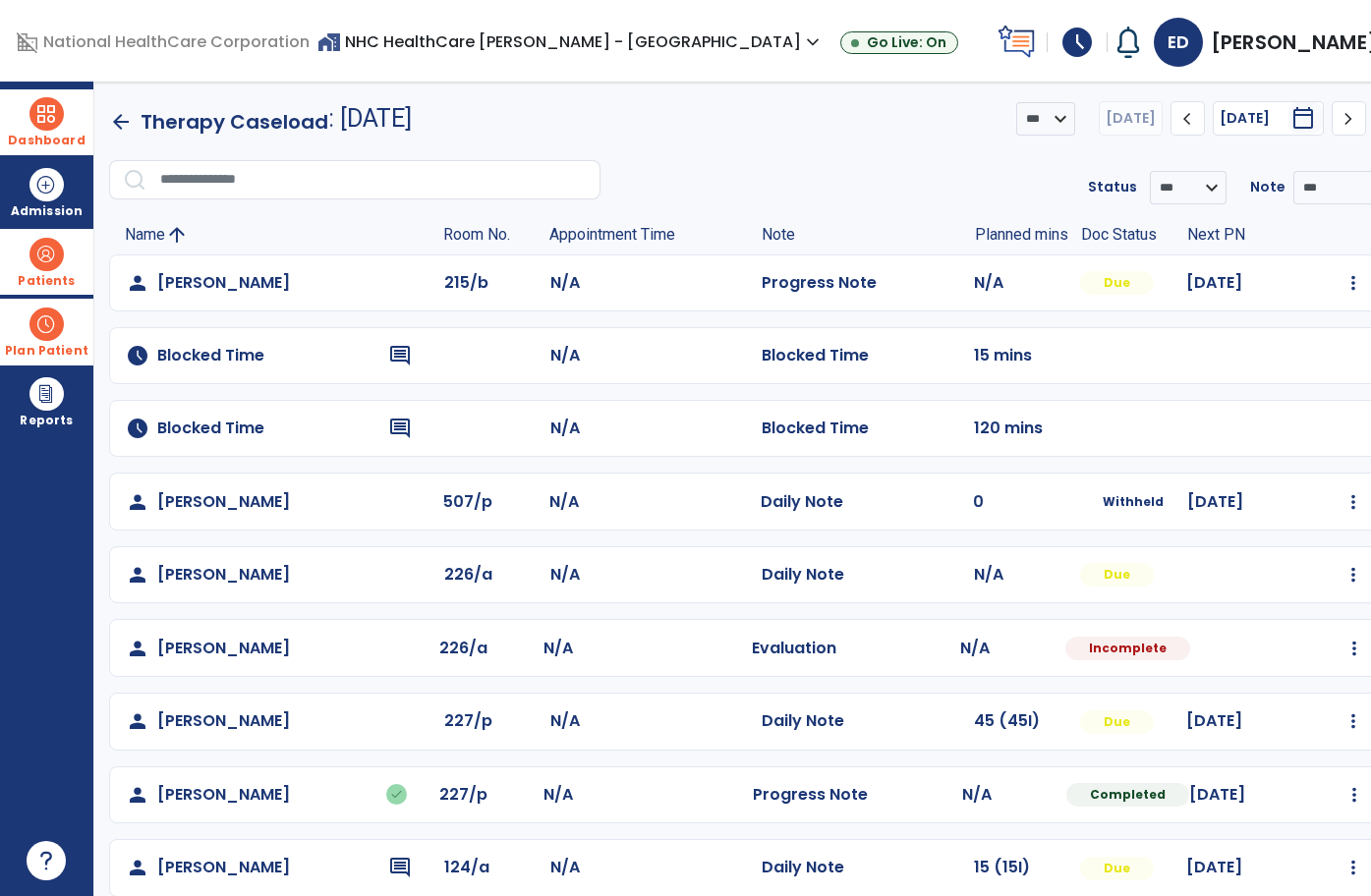 click on "chevron_right" 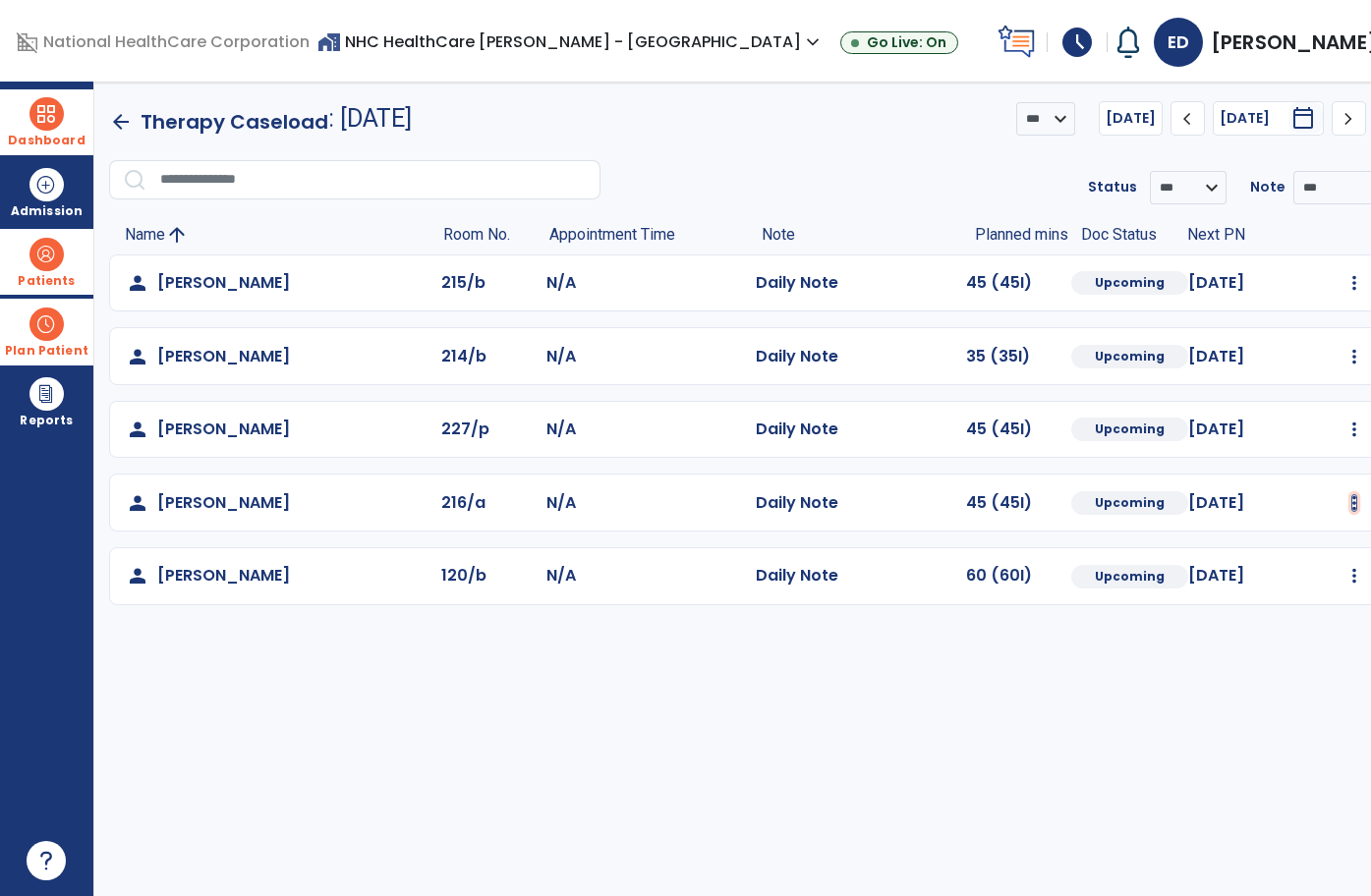click at bounding box center [1354, 283] 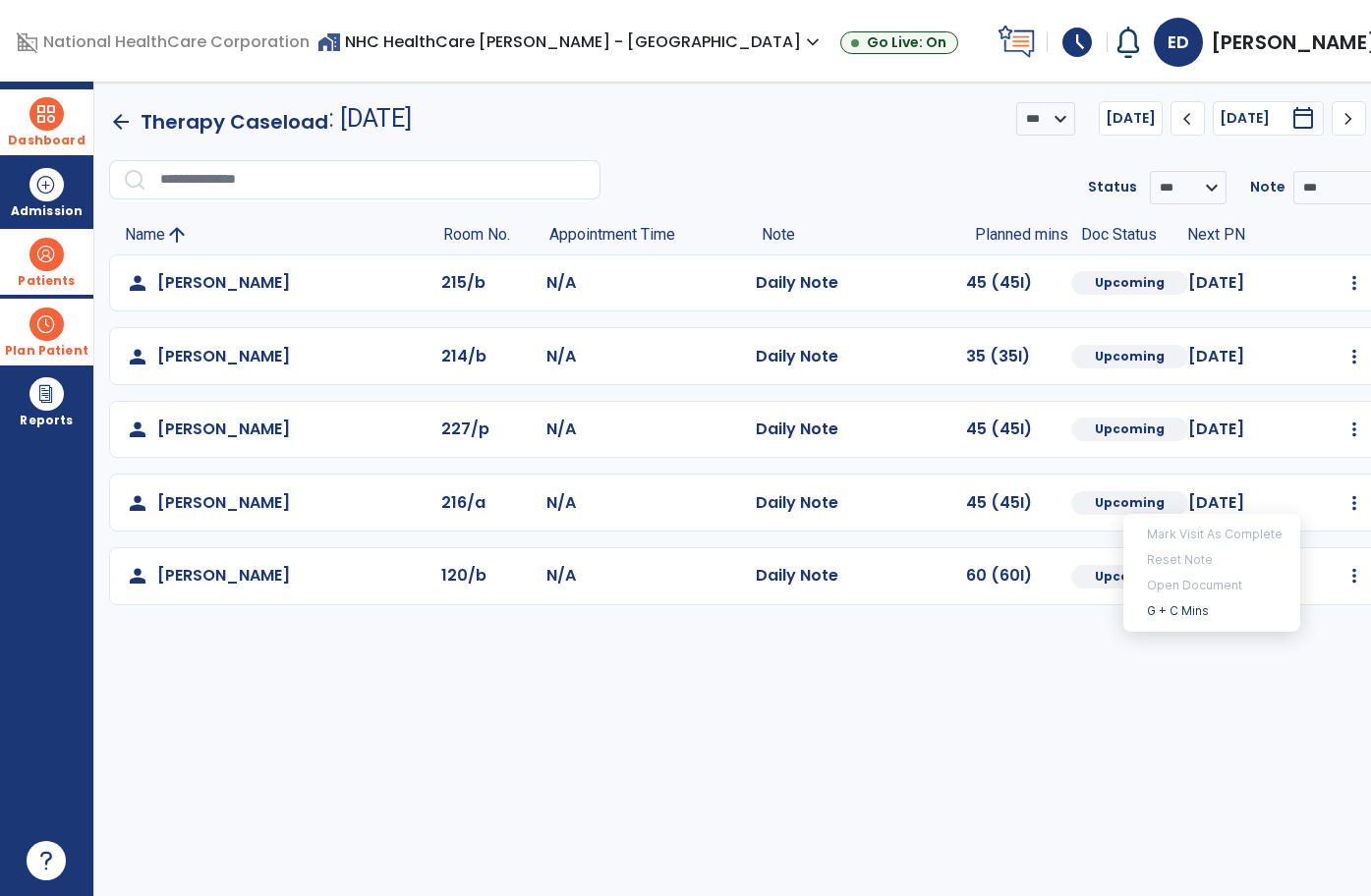 click on "person   [PERSON_NAME]  120/b N/A  Daily Note   60 (60I)  Upcoming [DATE]  Mark Visit As Complete   Reset Note   Open Document   G + C Mins" 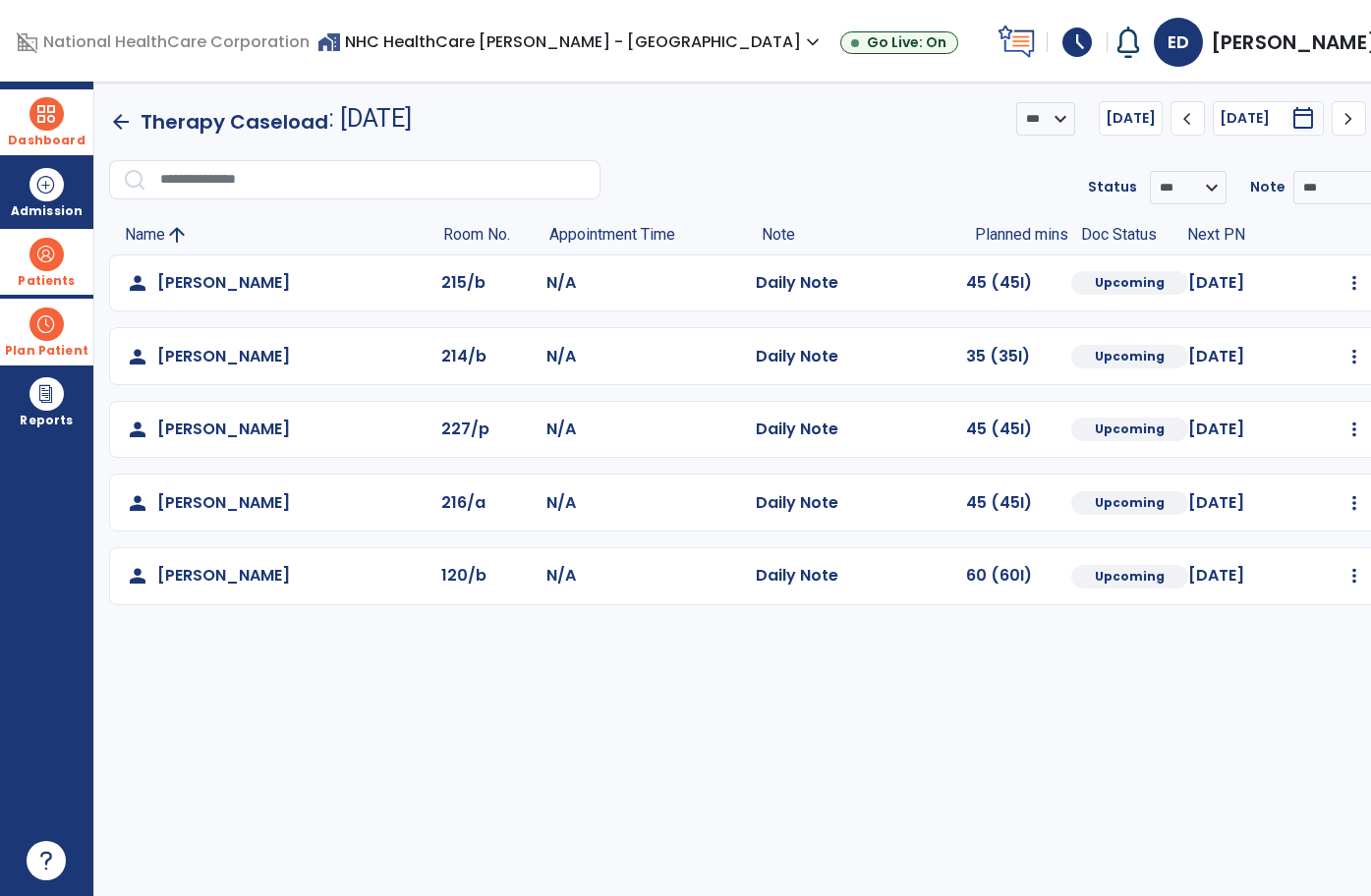 click on "[PERSON_NAME]" 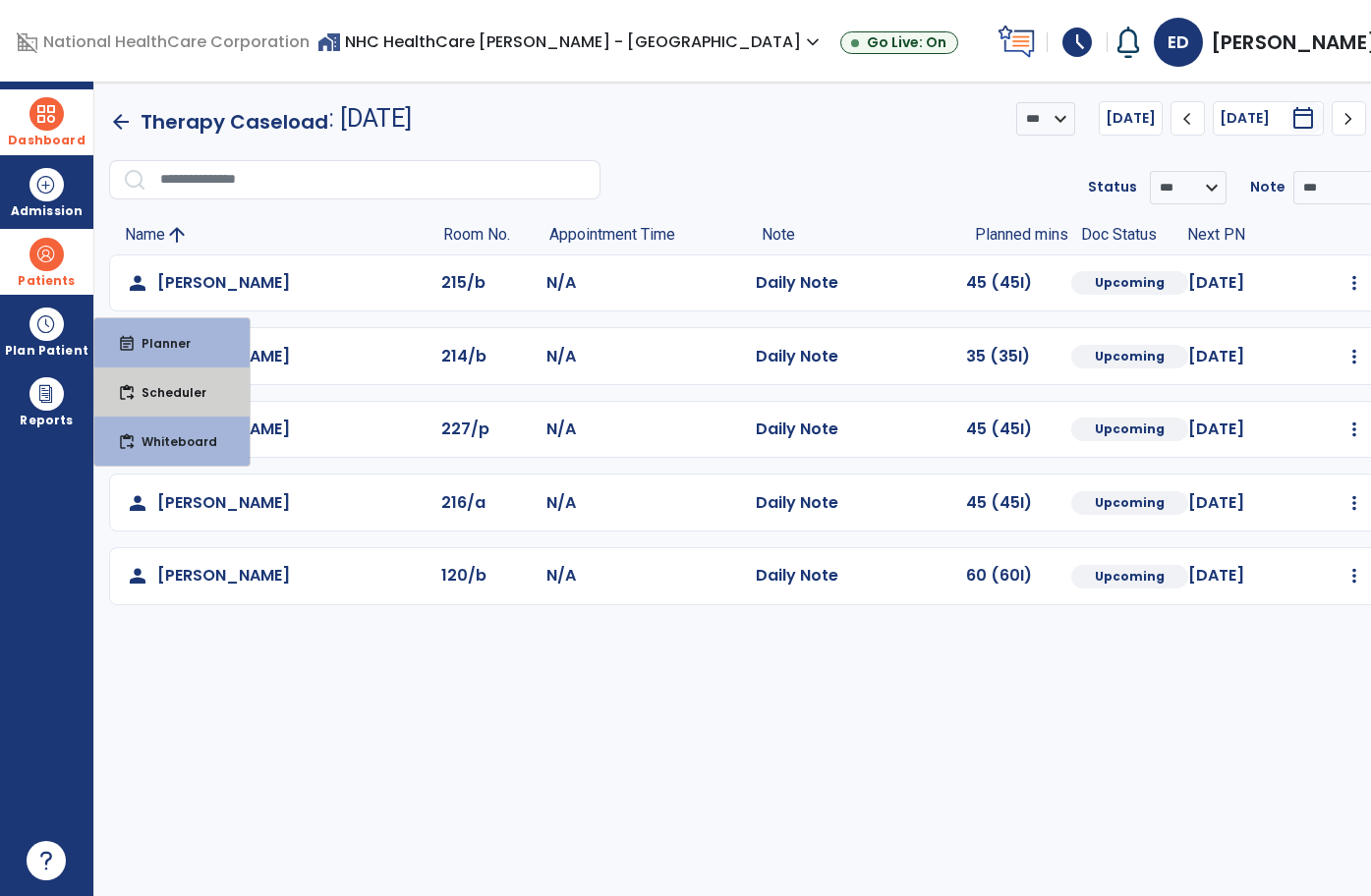 click on "content_paste_go  Scheduler" at bounding box center (172, 392) 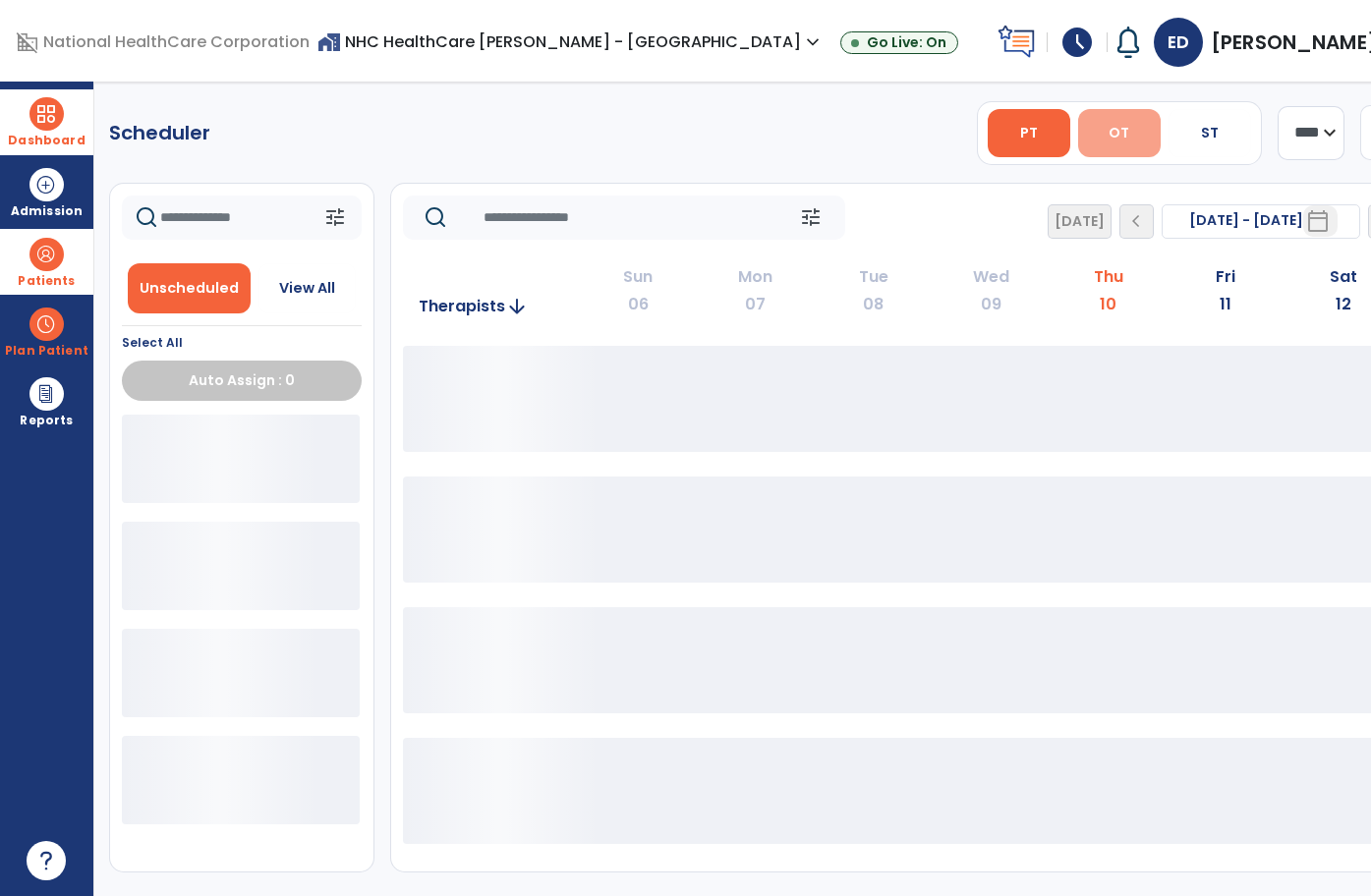 click on "OT" at bounding box center (1119, 133) 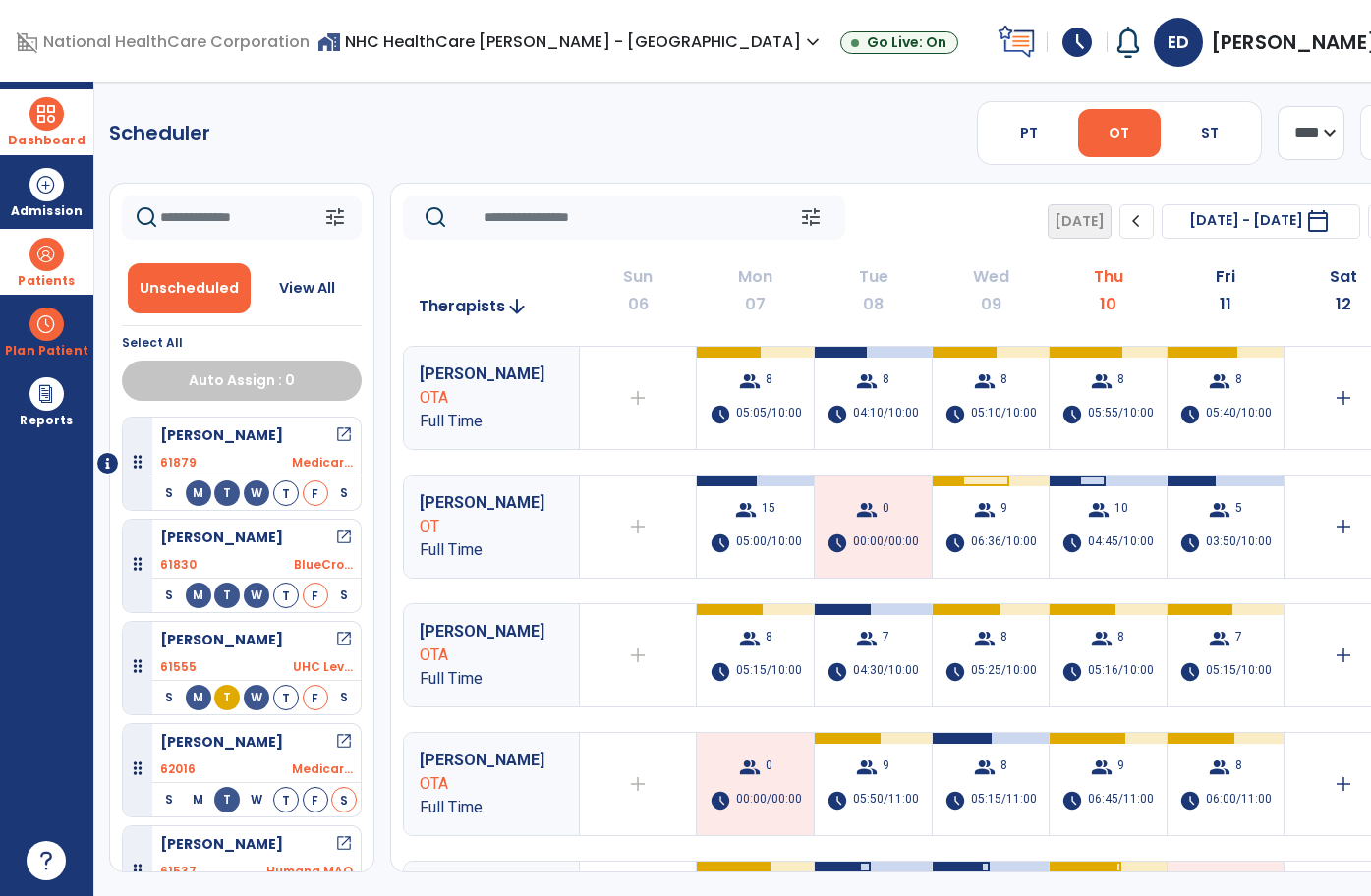 scroll, scrollTop: 79, scrollLeft: 0, axis: vertical 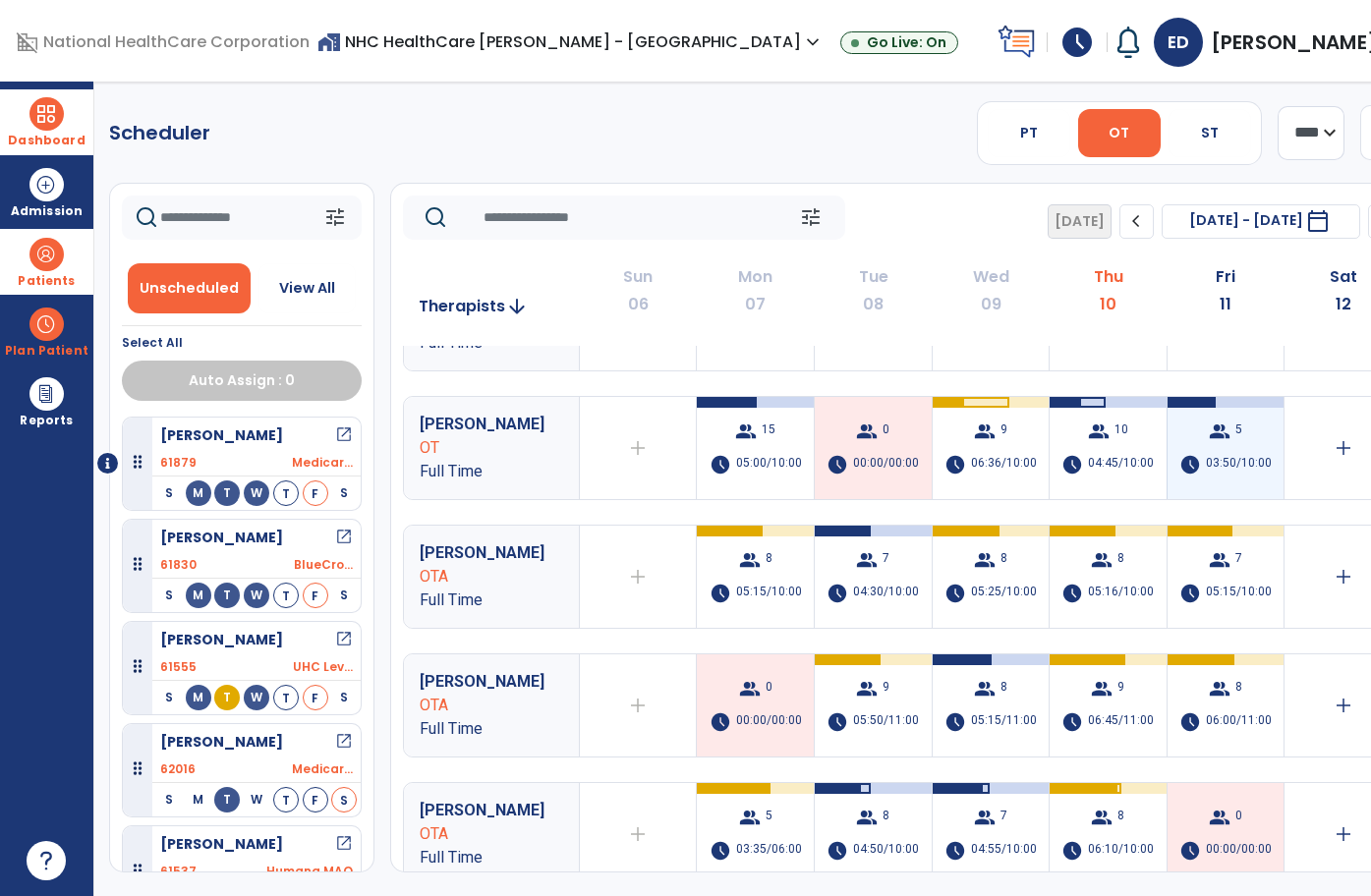 click on "group  5  schedule  03:50/10:00" at bounding box center [1226, 448] 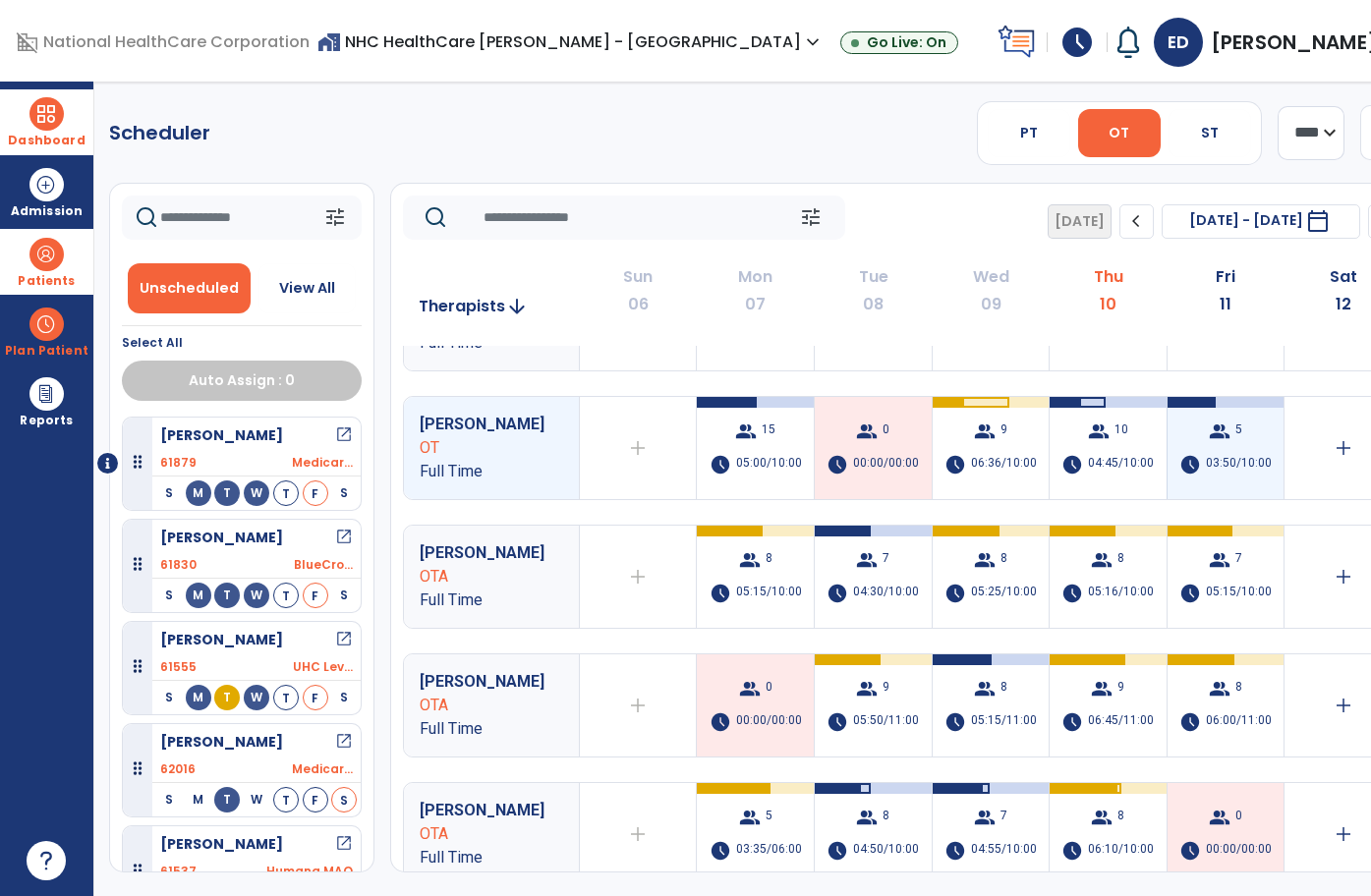 click on "group  5  schedule  03:50/10:00" at bounding box center (1226, 448) 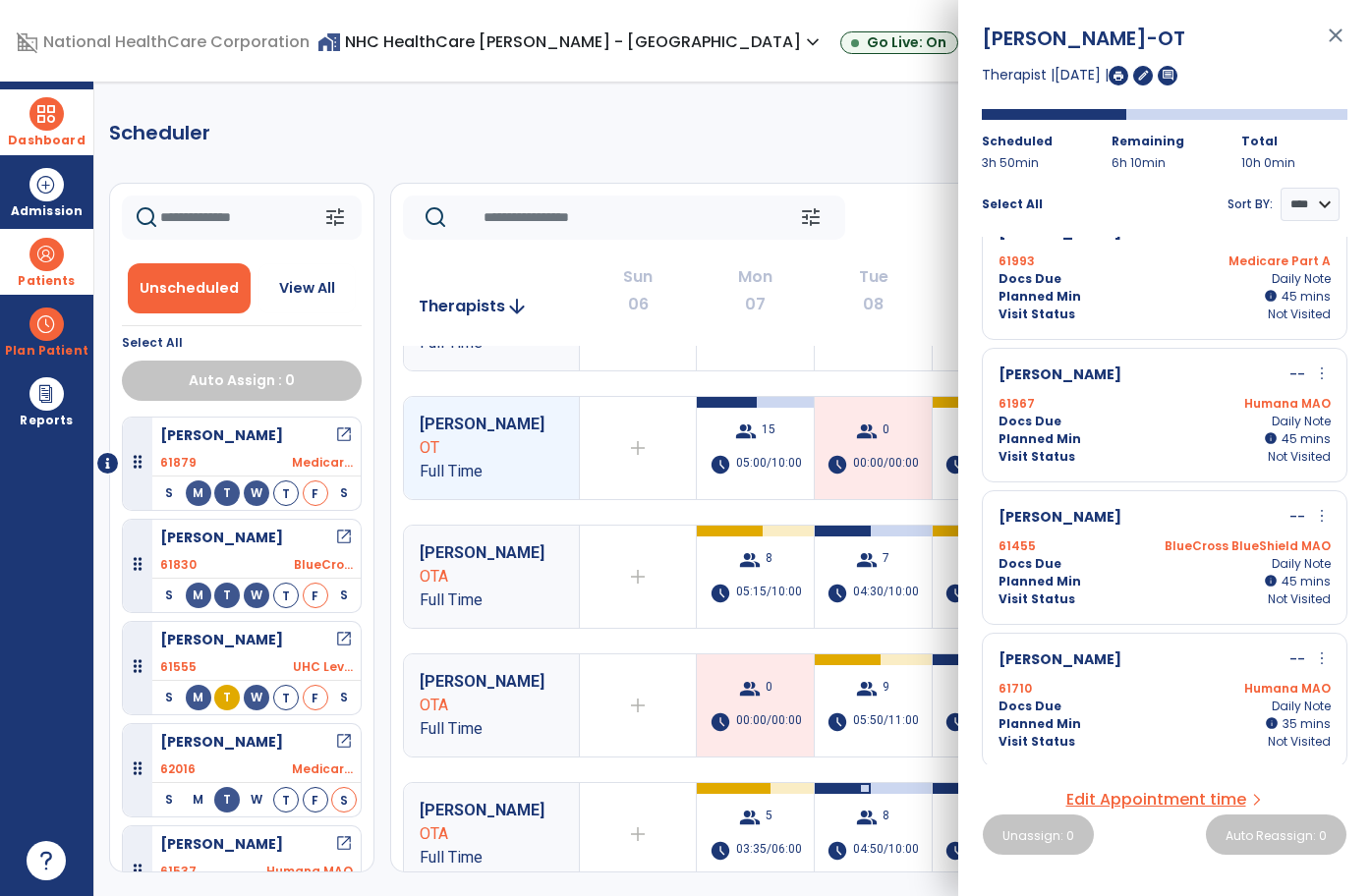 scroll, scrollTop: 185, scrollLeft: 0, axis: vertical 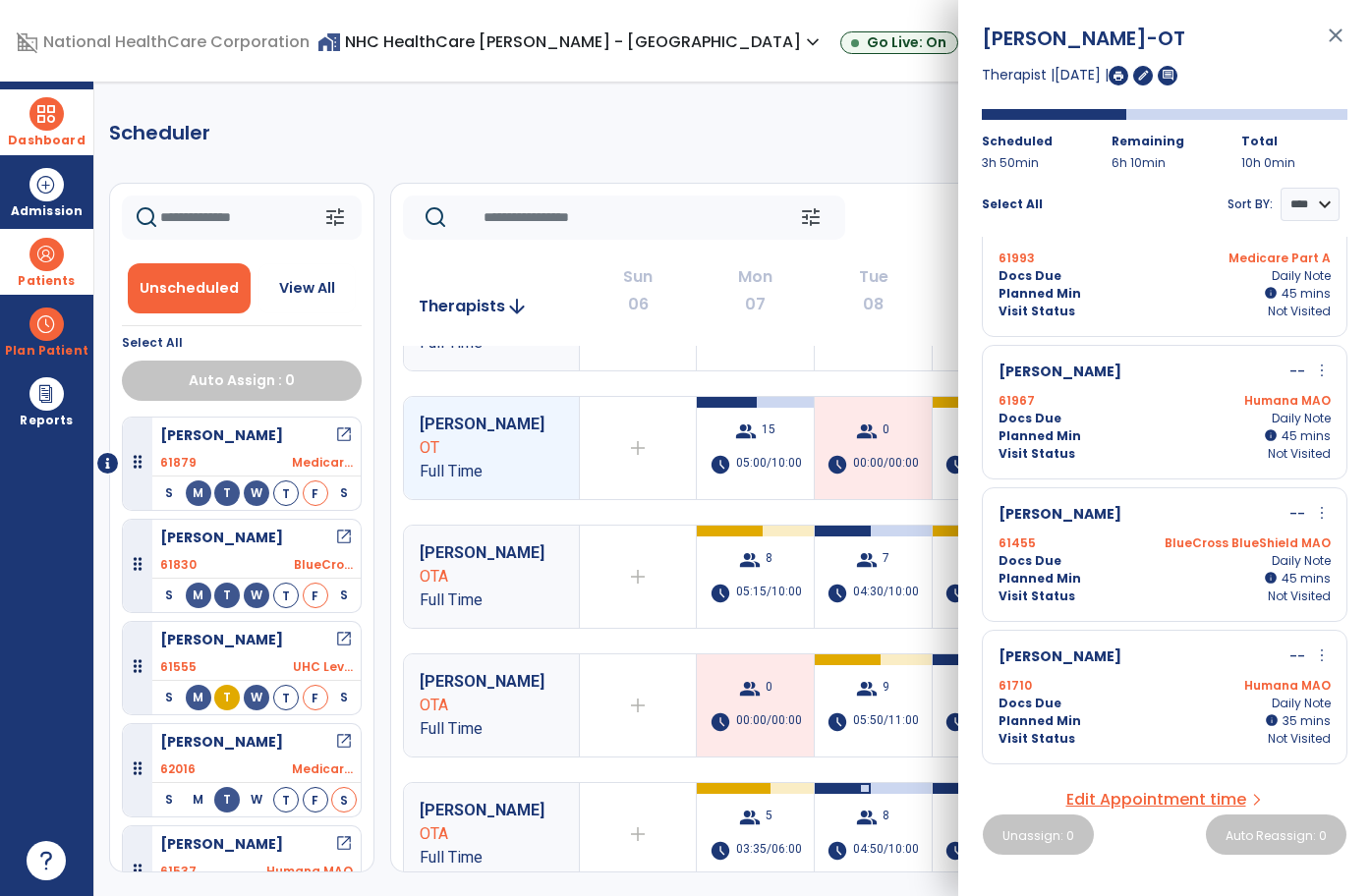 click on "Edit Appointment time" at bounding box center (1156, 800) 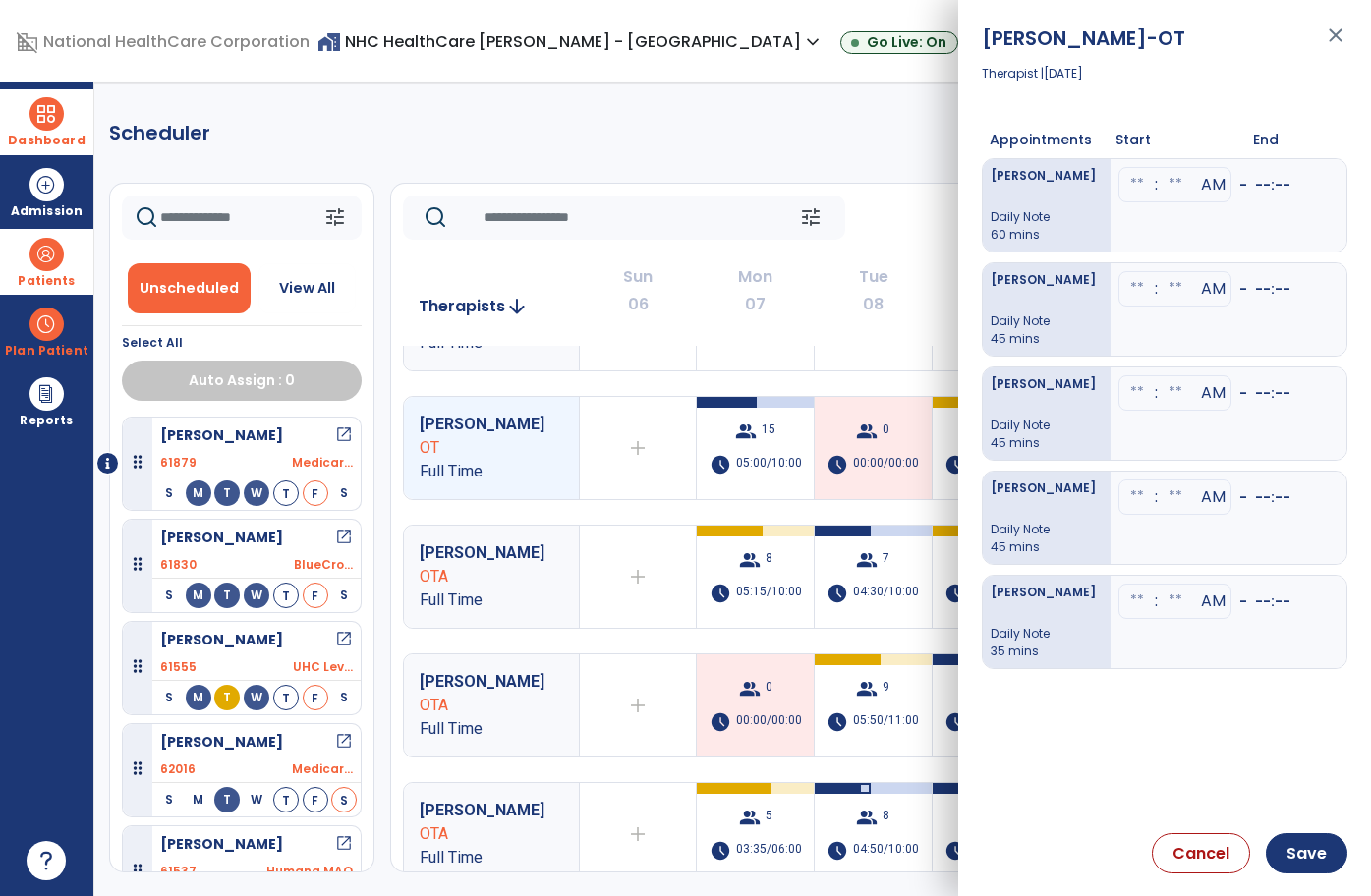 click on "[PERSON_NAME]  Daily Note 60 mins" at bounding box center (1047, 205) 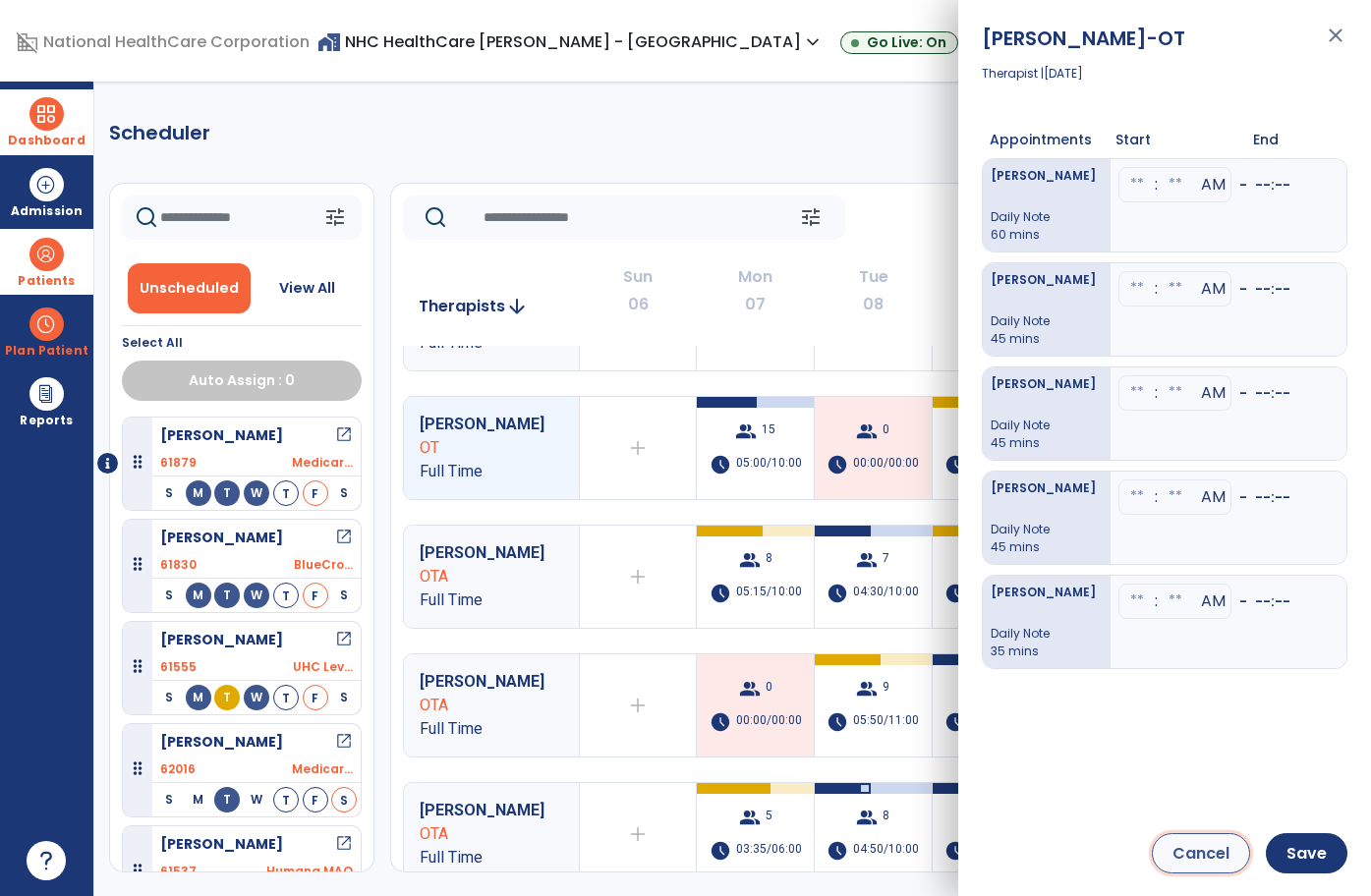 click on "Cancel" at bounding box center (1201, 853) 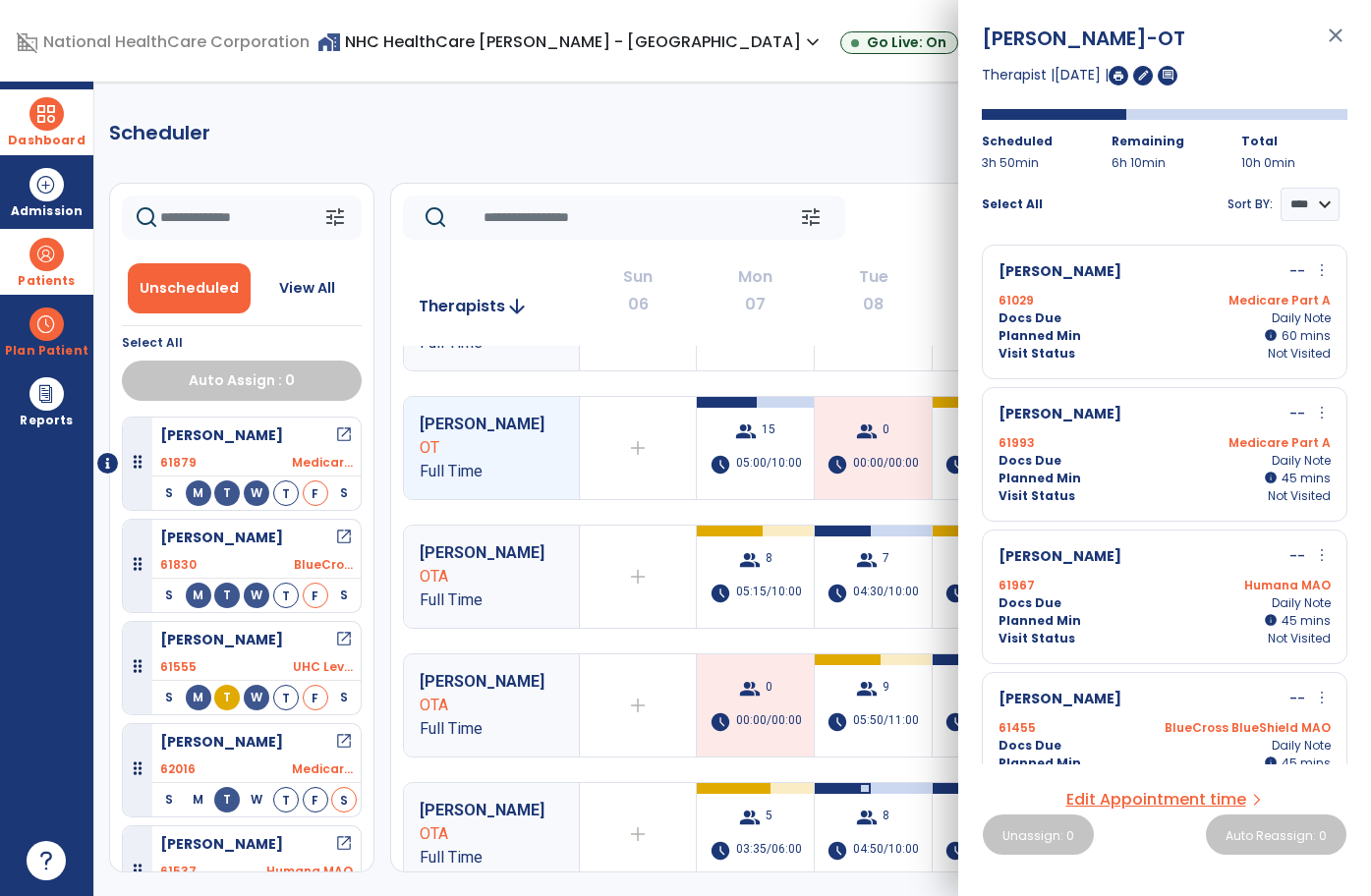 click on "Medicare Part A" at bounding box center [1247, 443] 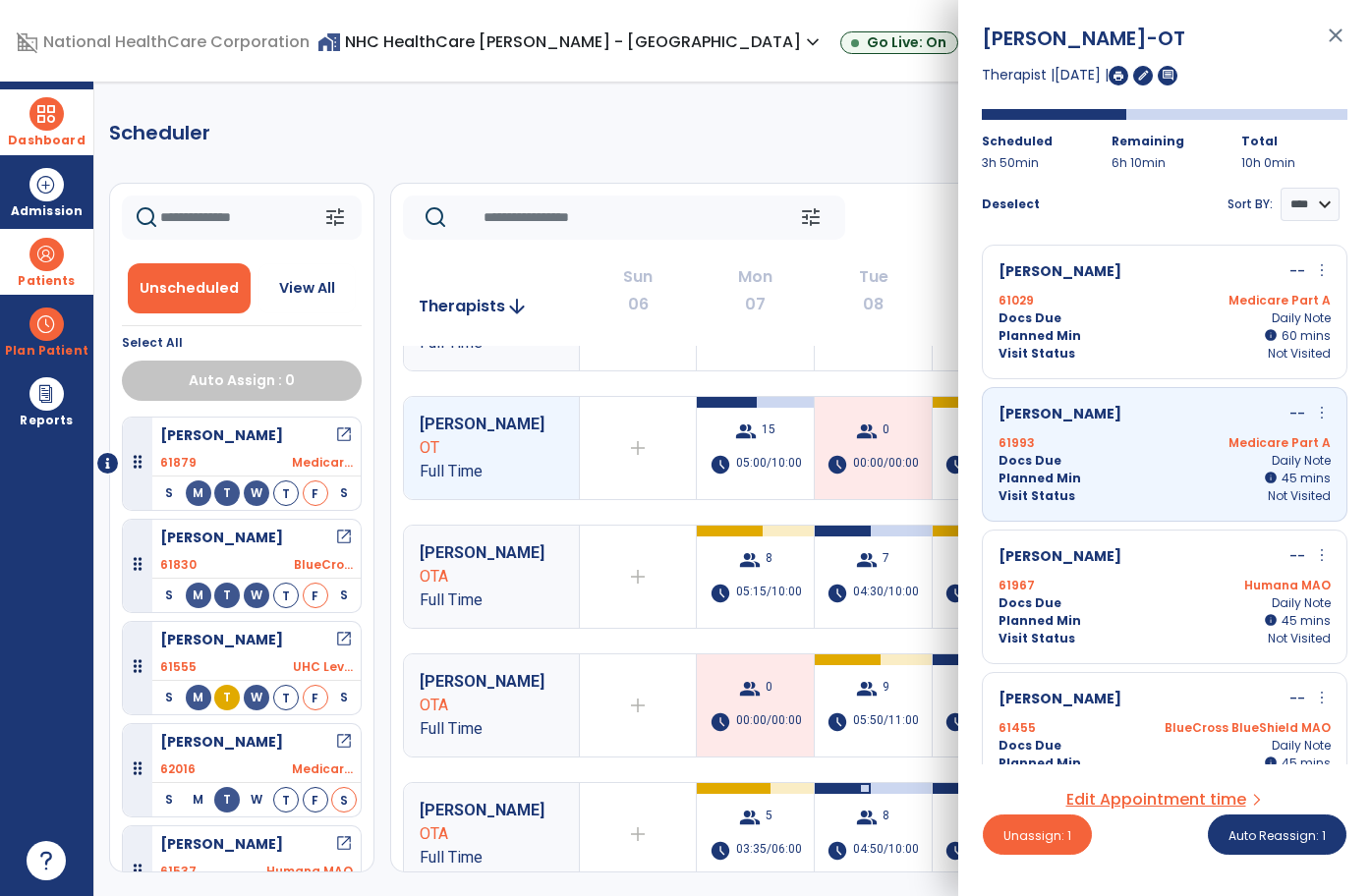 click on "Edit Appointment time" at bounding box center [1156, 800] 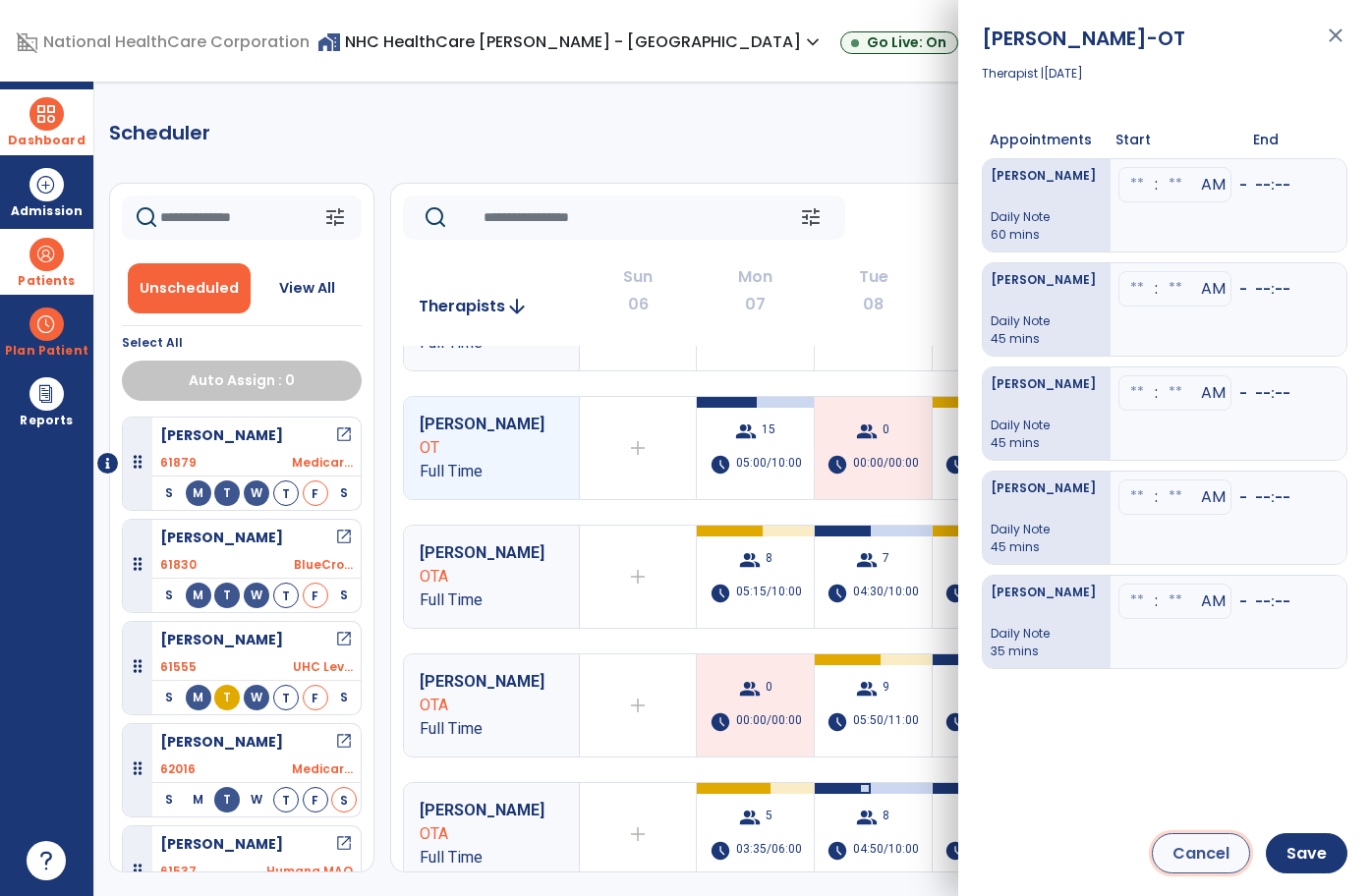 click on "Cancel" at bounding box center [1201, 853] 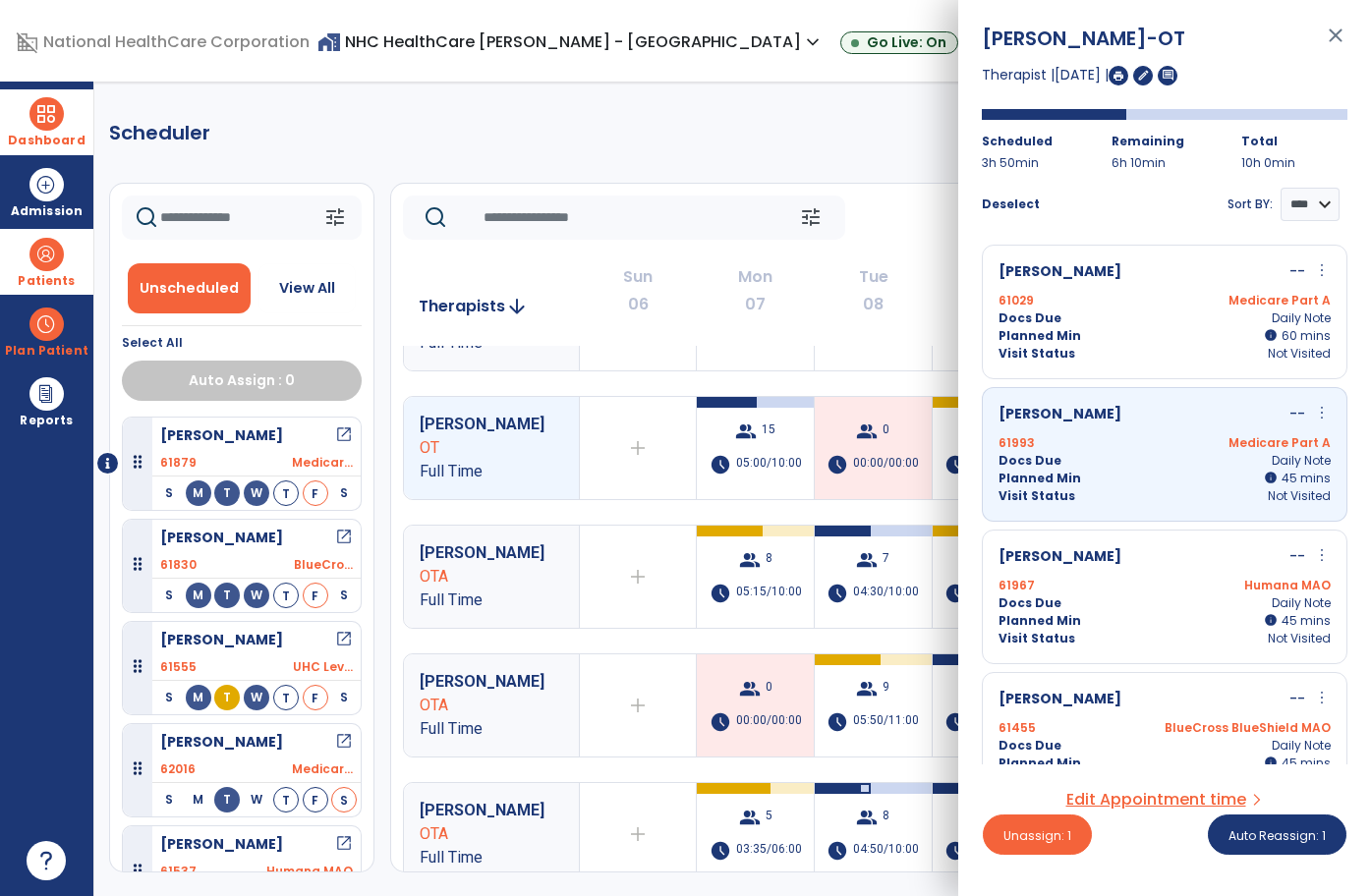 click on "more_vert" at bounding box center (1322, 413) 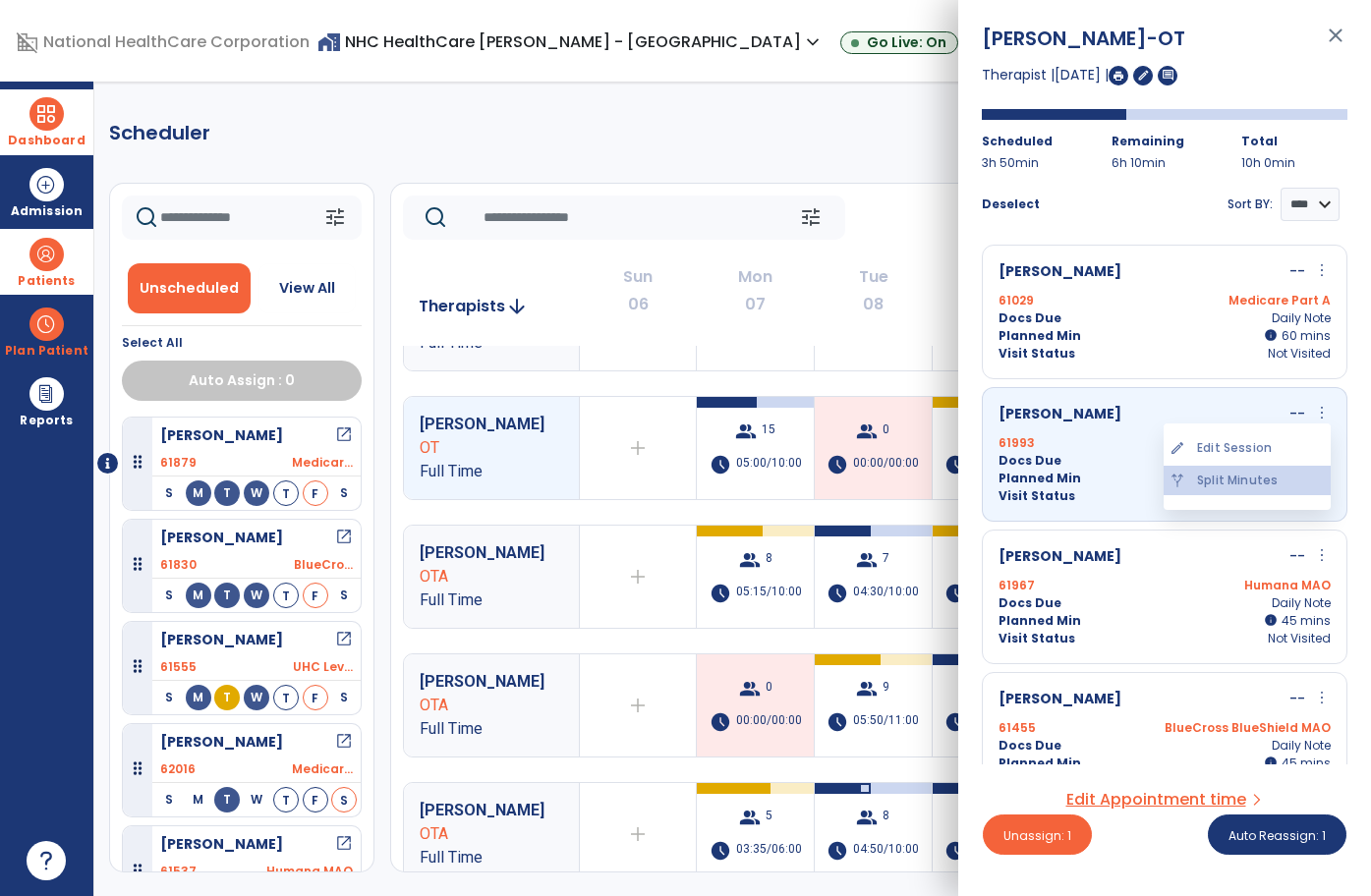 click on "alt_route   Split Minutes" at bounding box center [1247, 480] 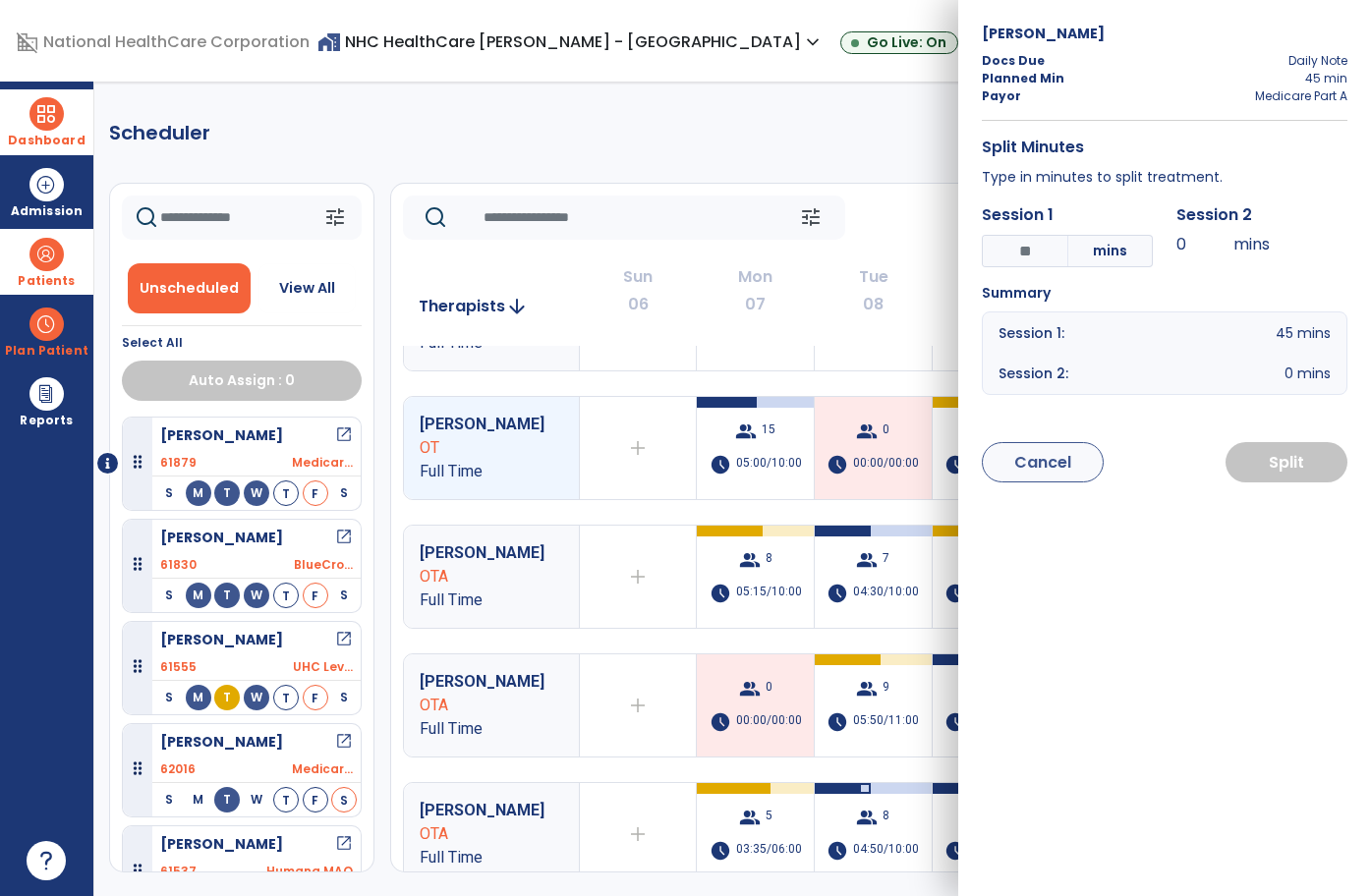 click on "Type in minutes to split treatment." at bounding box center (1165, 177) 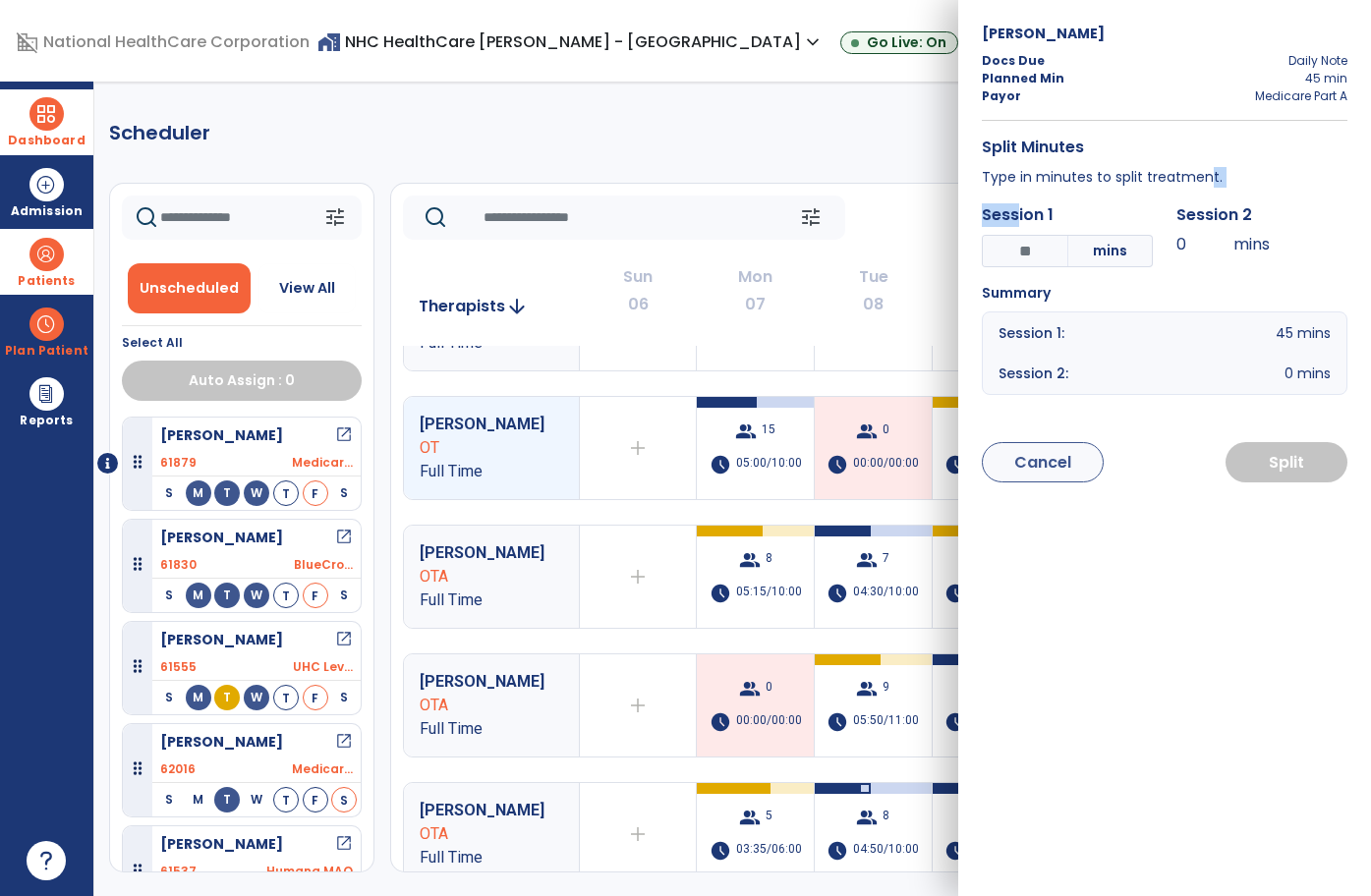 drag, startPoint x: 1207, startPoint y: 183, endPoint x: 1013, endPoint y: 211, distance: 196.0102 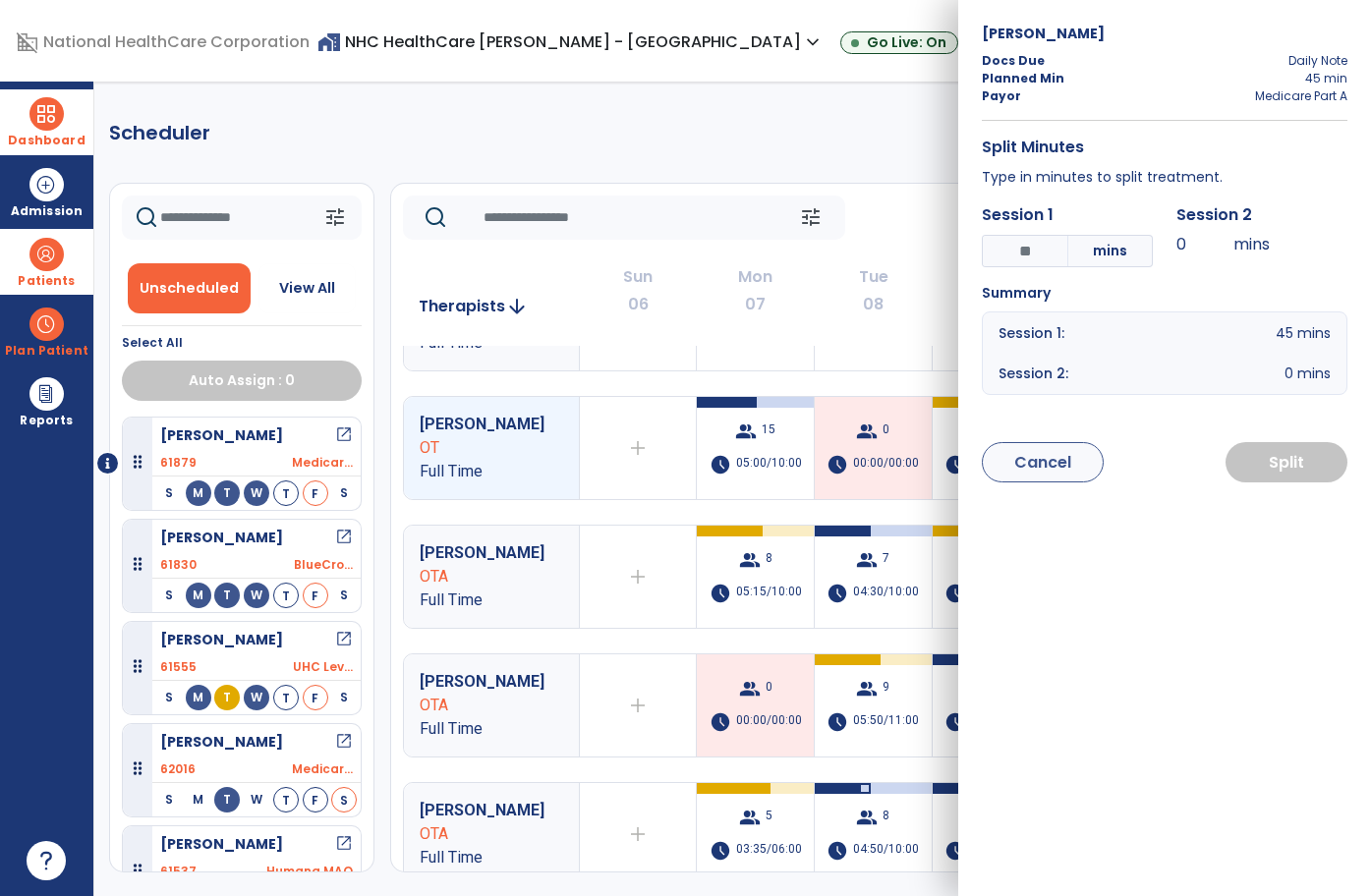 click on "Type in minutes to split treatment." at bounding box center [1165, 177] 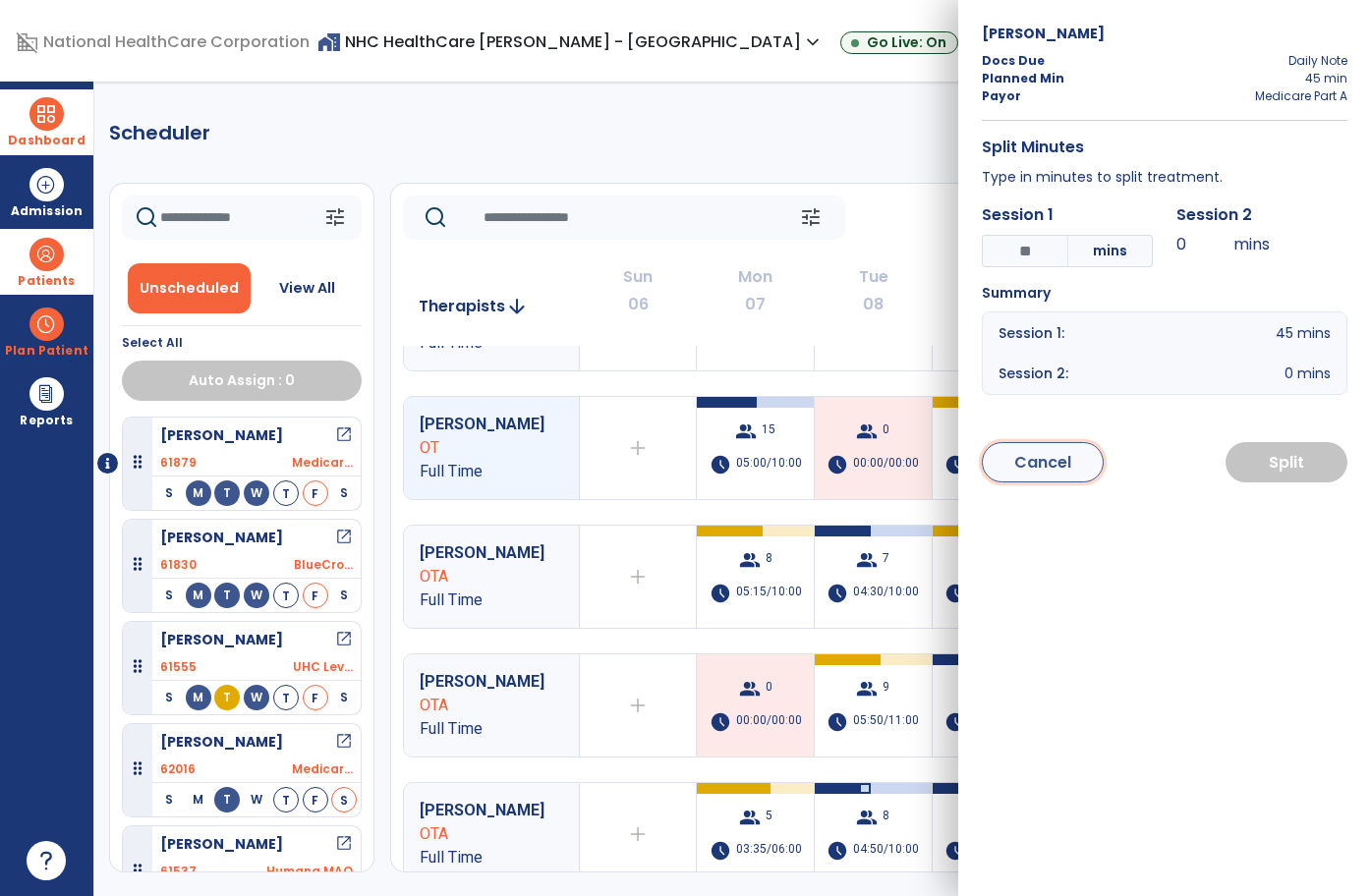click on "Cancel" at bounding box center (1043, 462) 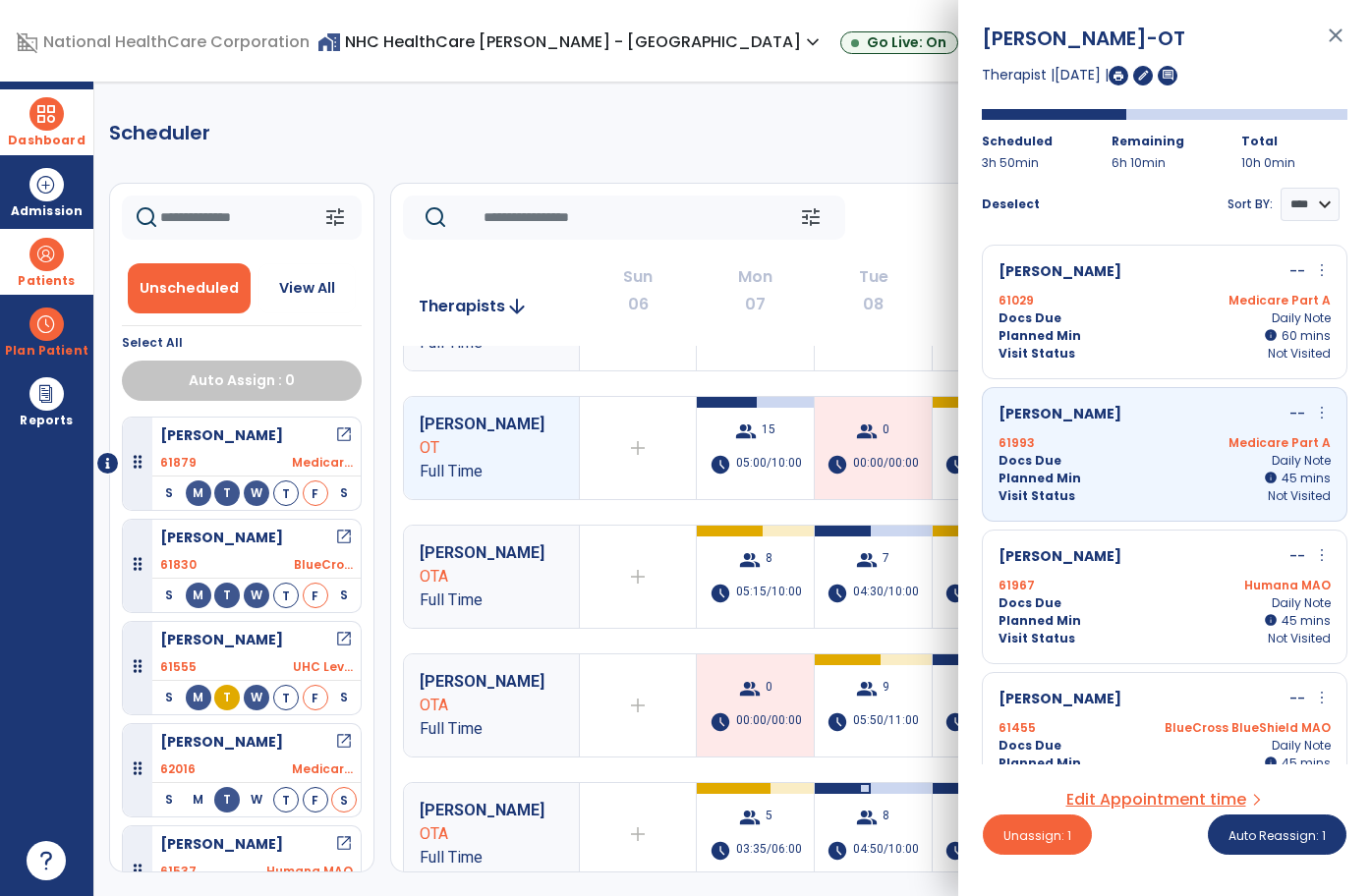 click on "more_vert" at bounding box center [1322, 270] 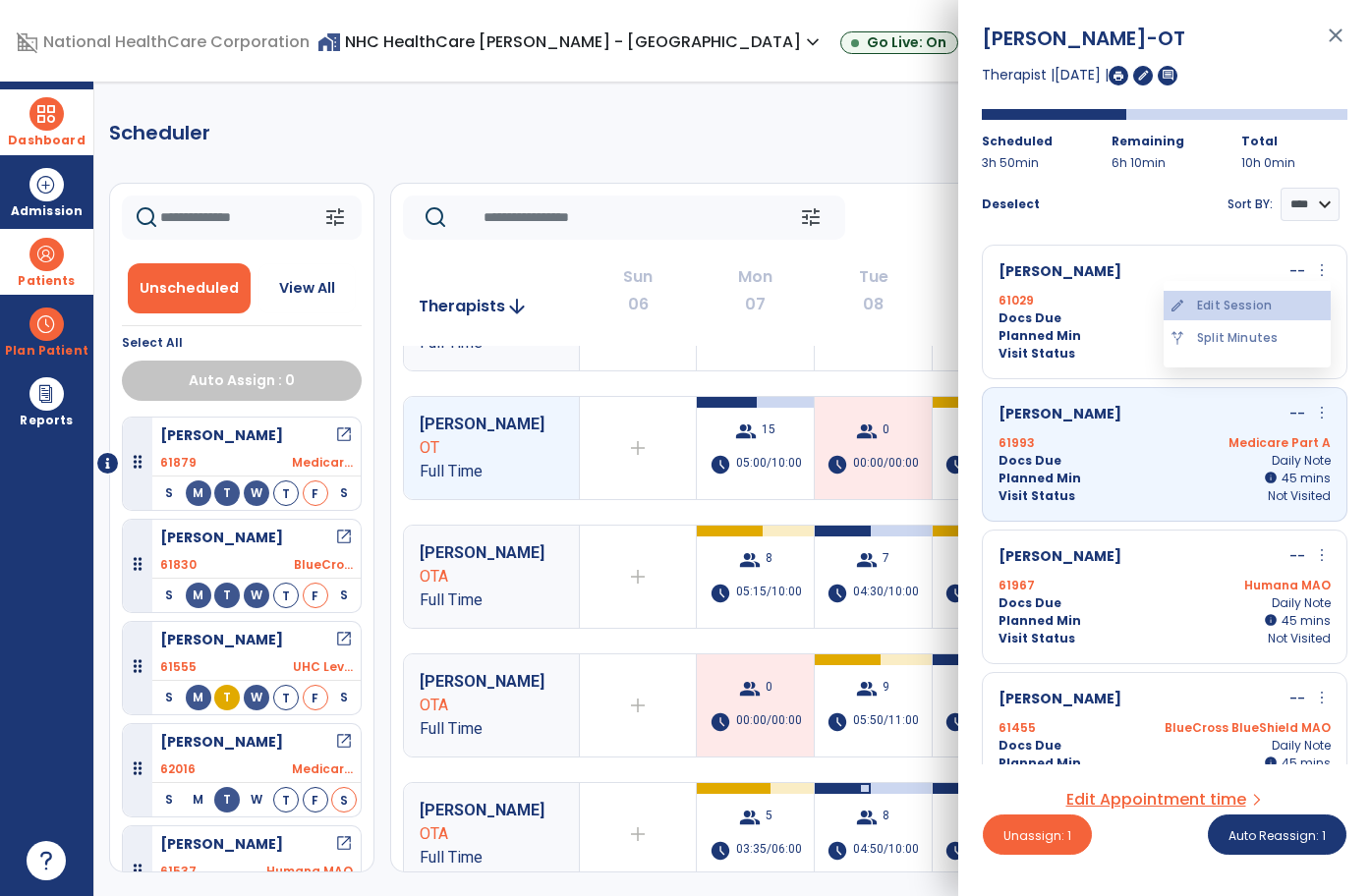 click on "edit   Edit Session" at bounding box center (1247, 306) 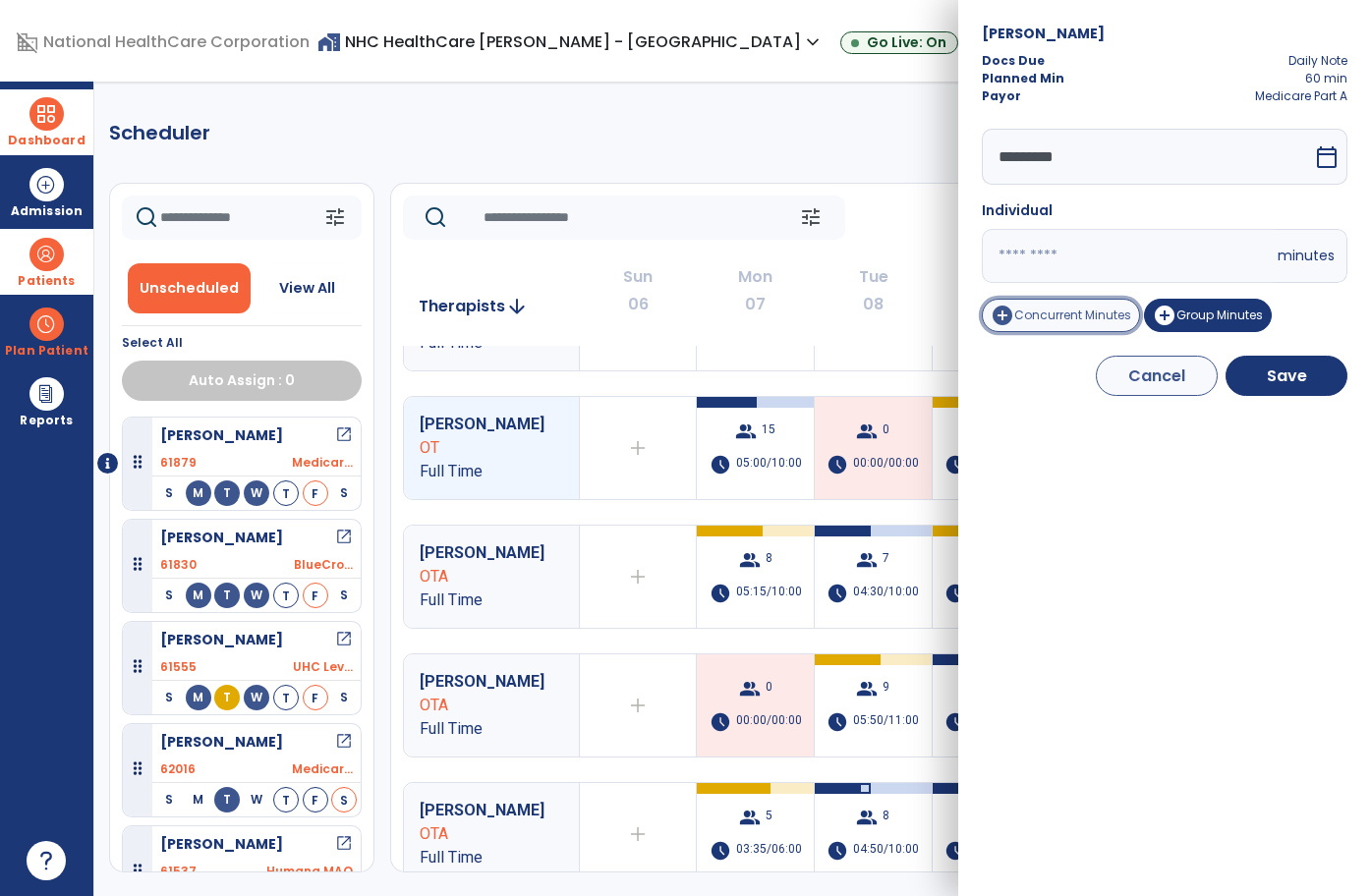 click on "Concurrent Minutes" at bounding box center [1072, 314] 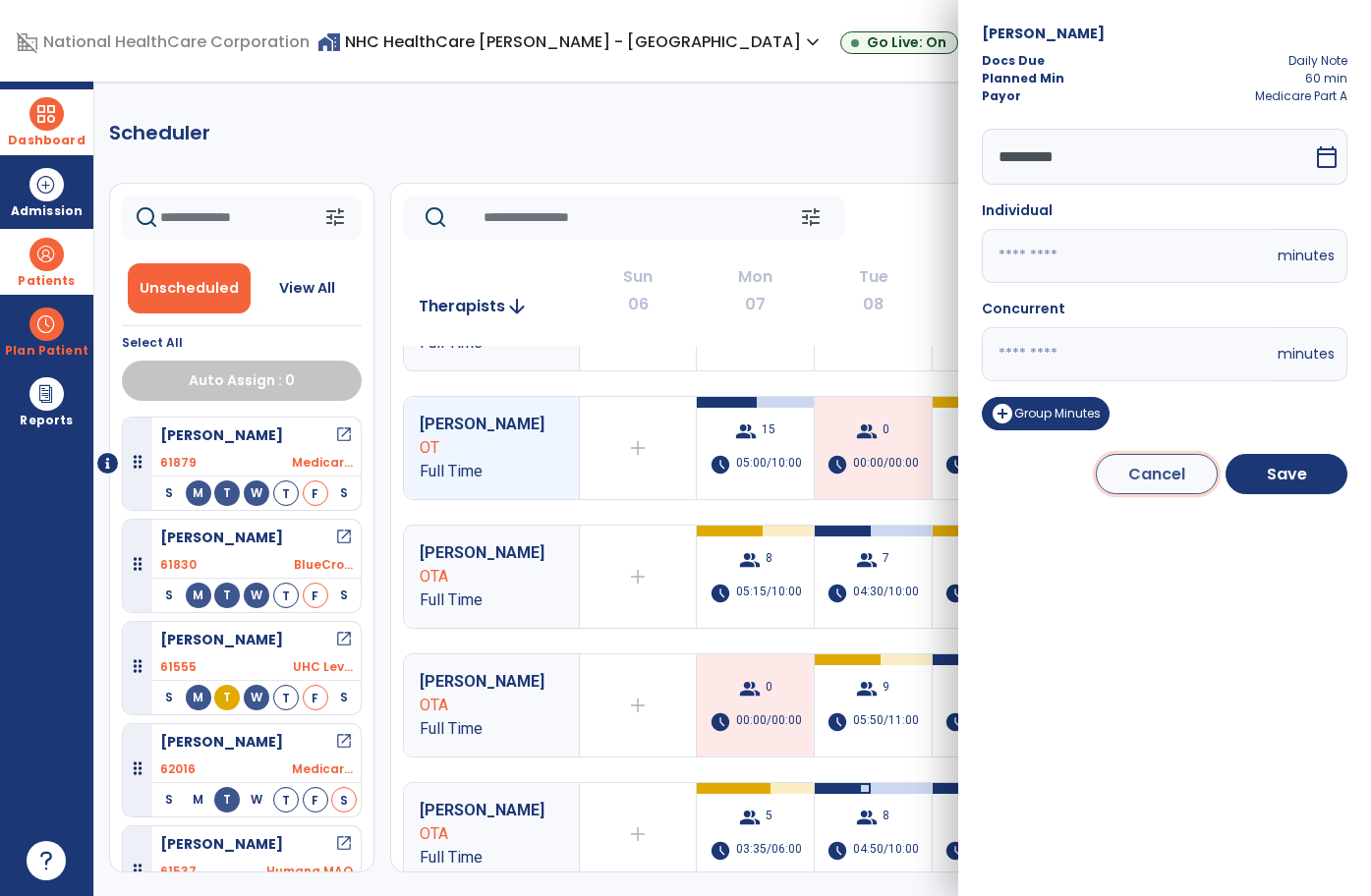 click on "Cancel" at bounding box center [1157, 474] 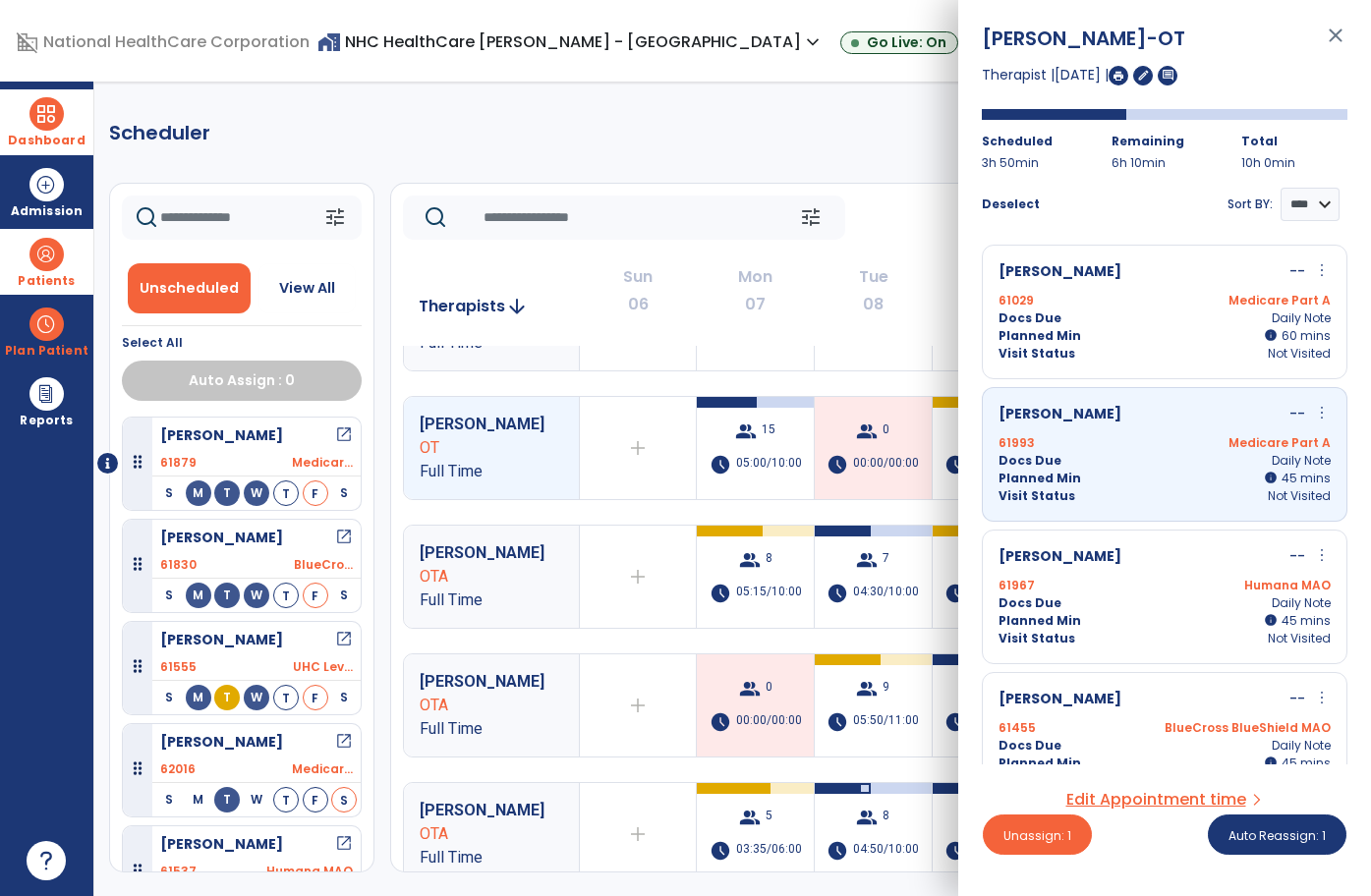click on "Planned Min  info   60 I 60 mins" at bounding box center [1165, 336] 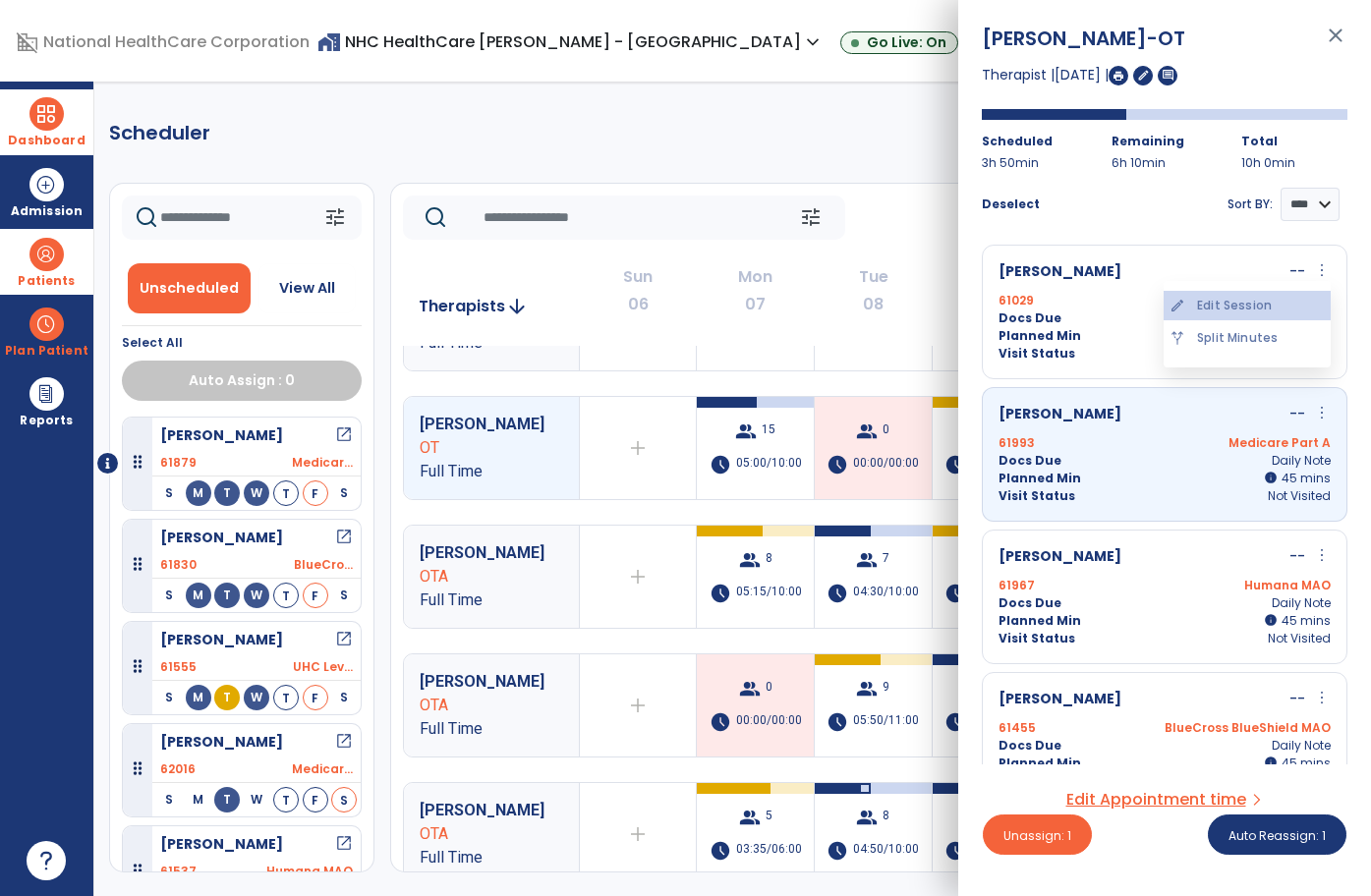 click on "edit   Edit Session" at bounding box center [1247, 306] 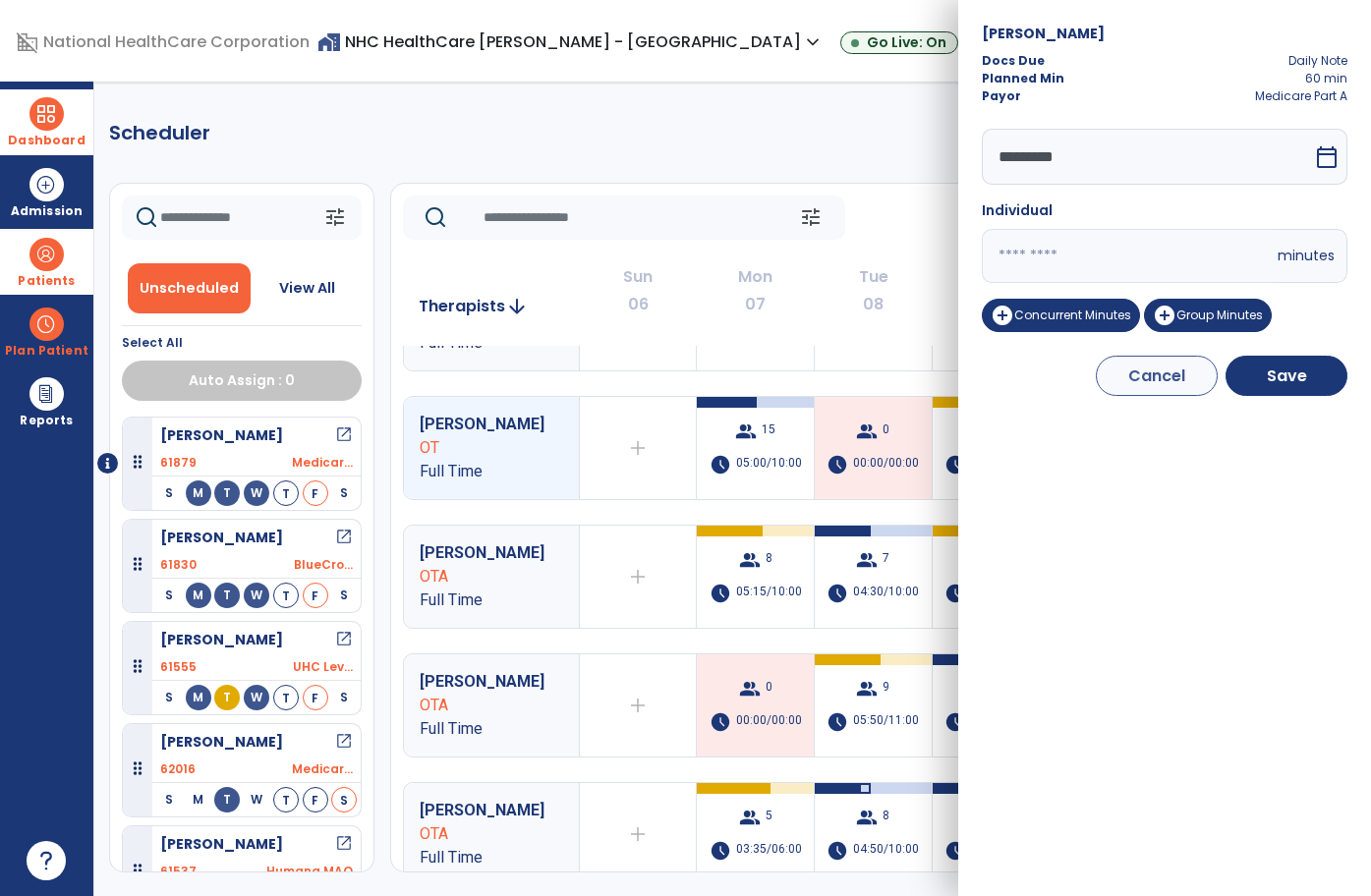click on "*********" at bounding box center [1147, 156] 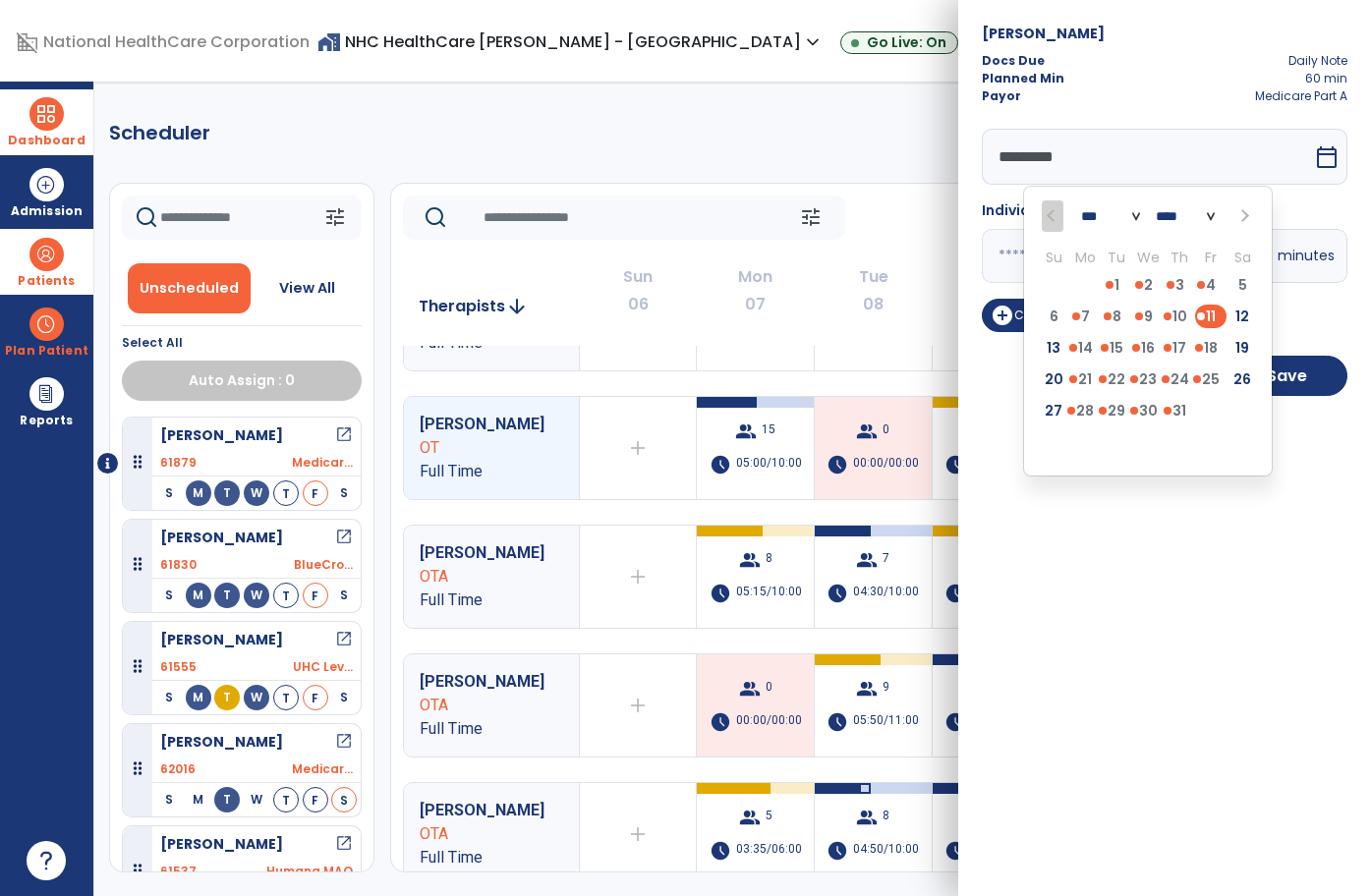click on "*********" at bounding box center [1147, 156] 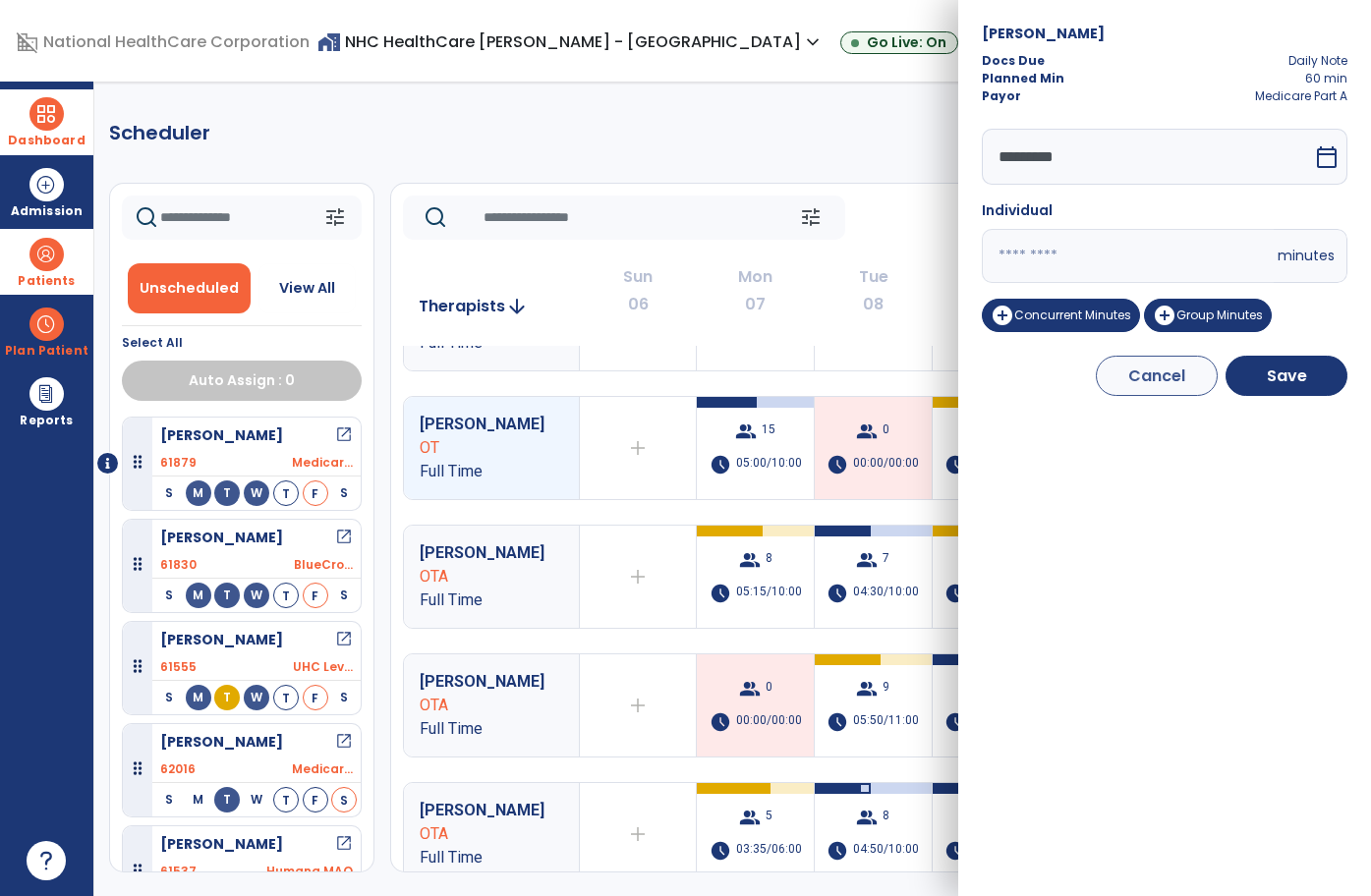 click on "*********" at bounding box center (1147, 156) 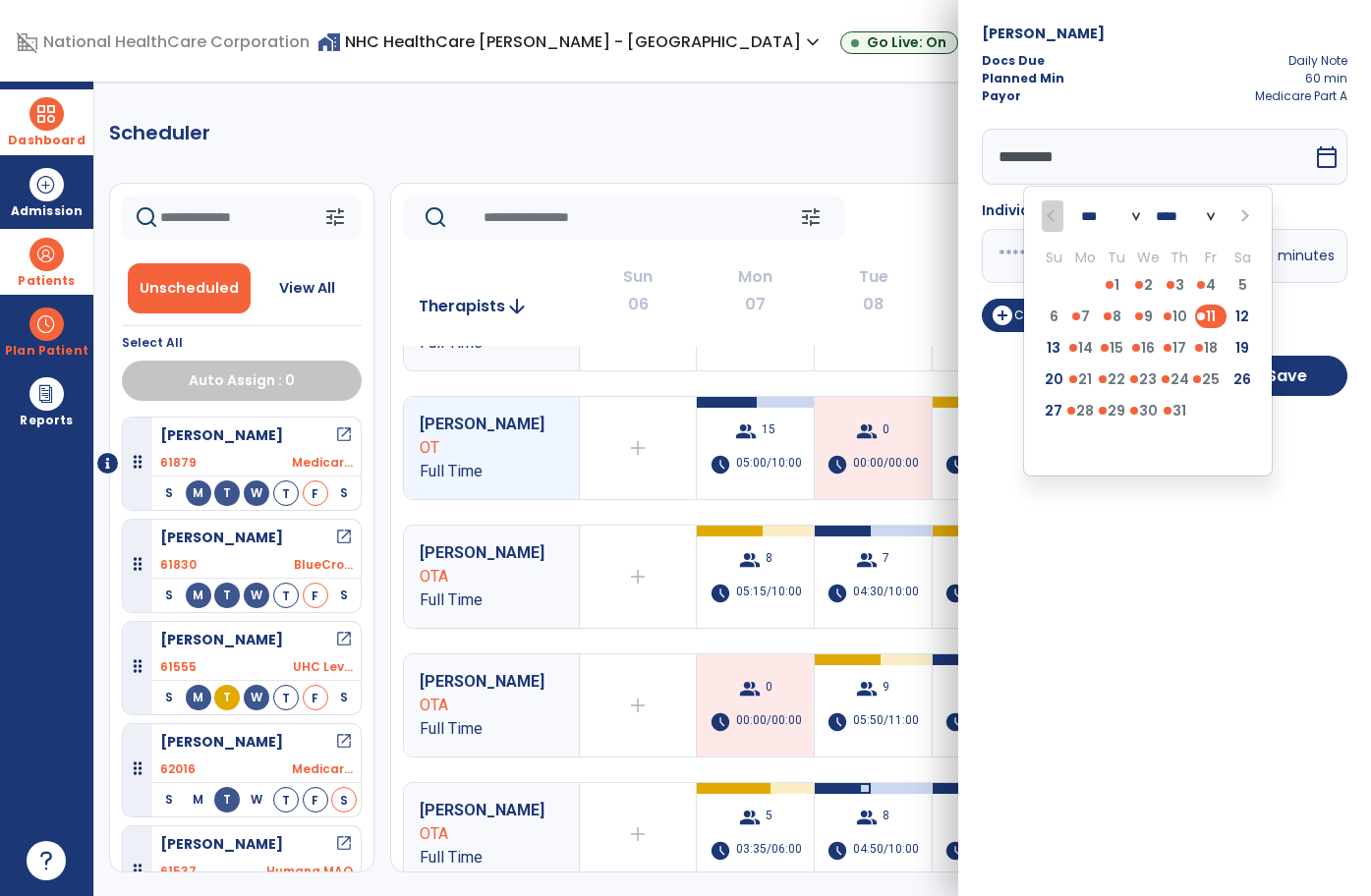 click on "*********" at bounding box center [1147, 156] 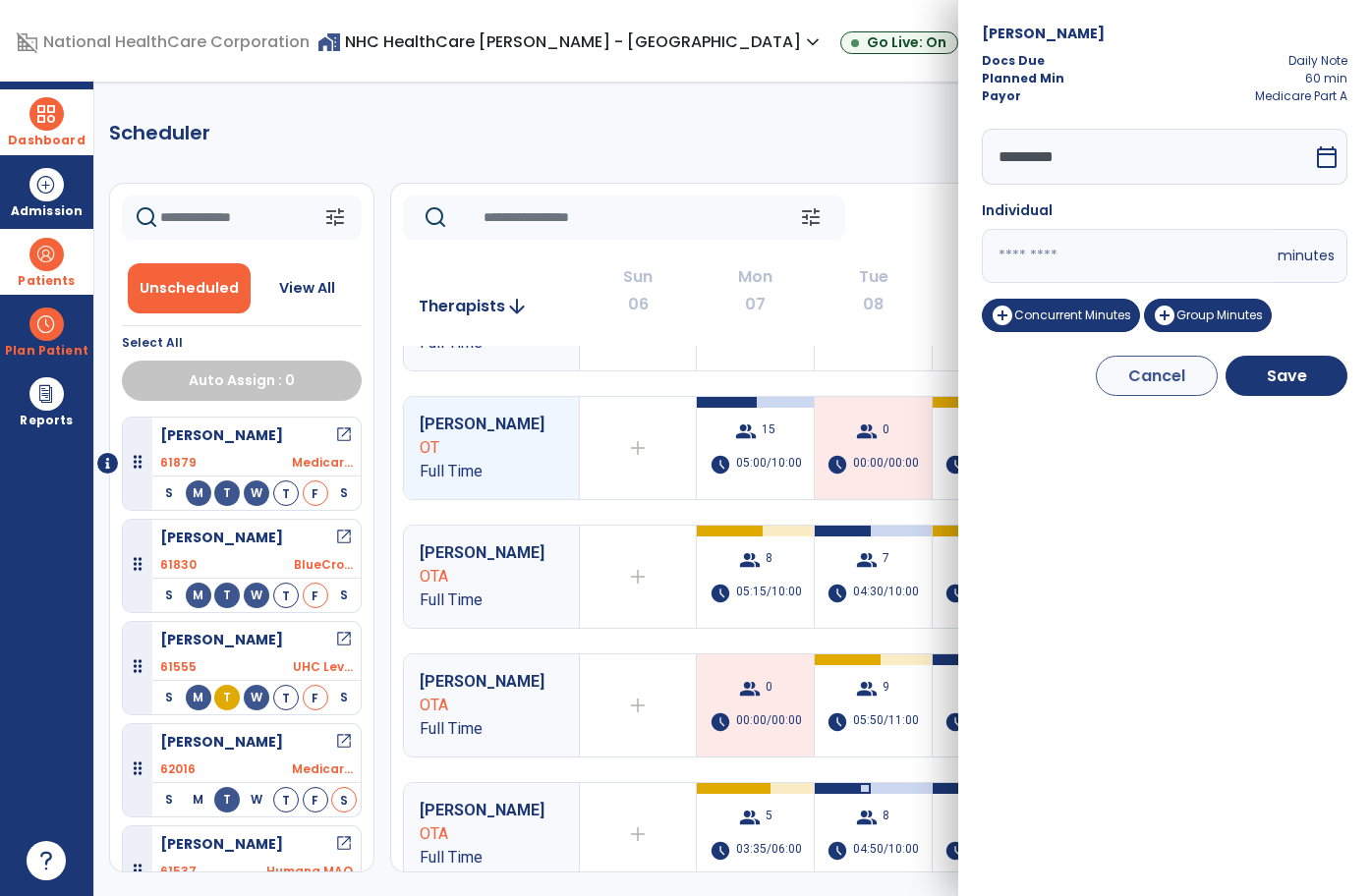 click on "Scheduler   PT   OT   ST  **** *** more_vert  Manage Labor   View All Therapists   Print   tune   Unscheduled   View All  Select All  Auto Assign : 0   [PERSON_NAME]   open_in_new  61879 Medicar...  S M T W T F S  [PERSON_NAME]   open_in_new  61830 BlueCro...  S M T W T F S  [PERSON_NAME]   open_in_new  61555 UHC Lev...  S M T W T F S  [PERSON_NAME]   open_in_new  62016 Medicar...  S M T W T F S  [PERSON_NAME]   open_in_new  61537 Humana MAO  S M T W T F S  tune   [DATE]  chevron_left [DATE] - [DATE]  *********  calendar_today  chevron_right   Therapists  arrow_downward Sun  06  Mon  07  Tue  08  Wed  09  Thu  10  Fri  11  Sat  12  [PERSON_NAME] Full Time  add  Therapist not available for the day  group  8  schedule  05:05/10:00   group  8  schedule  04:10/10:00   group  8  schedule  05:10/10:00   group  8  schedule  05:55/10:00   group  8  schedule  05:40/10:00   add  [PERSON_NAME]  OT Full Time  add  Therapist not available for the day  group  15  schedule  05:00/10:00" at bounding box center (762, 488) 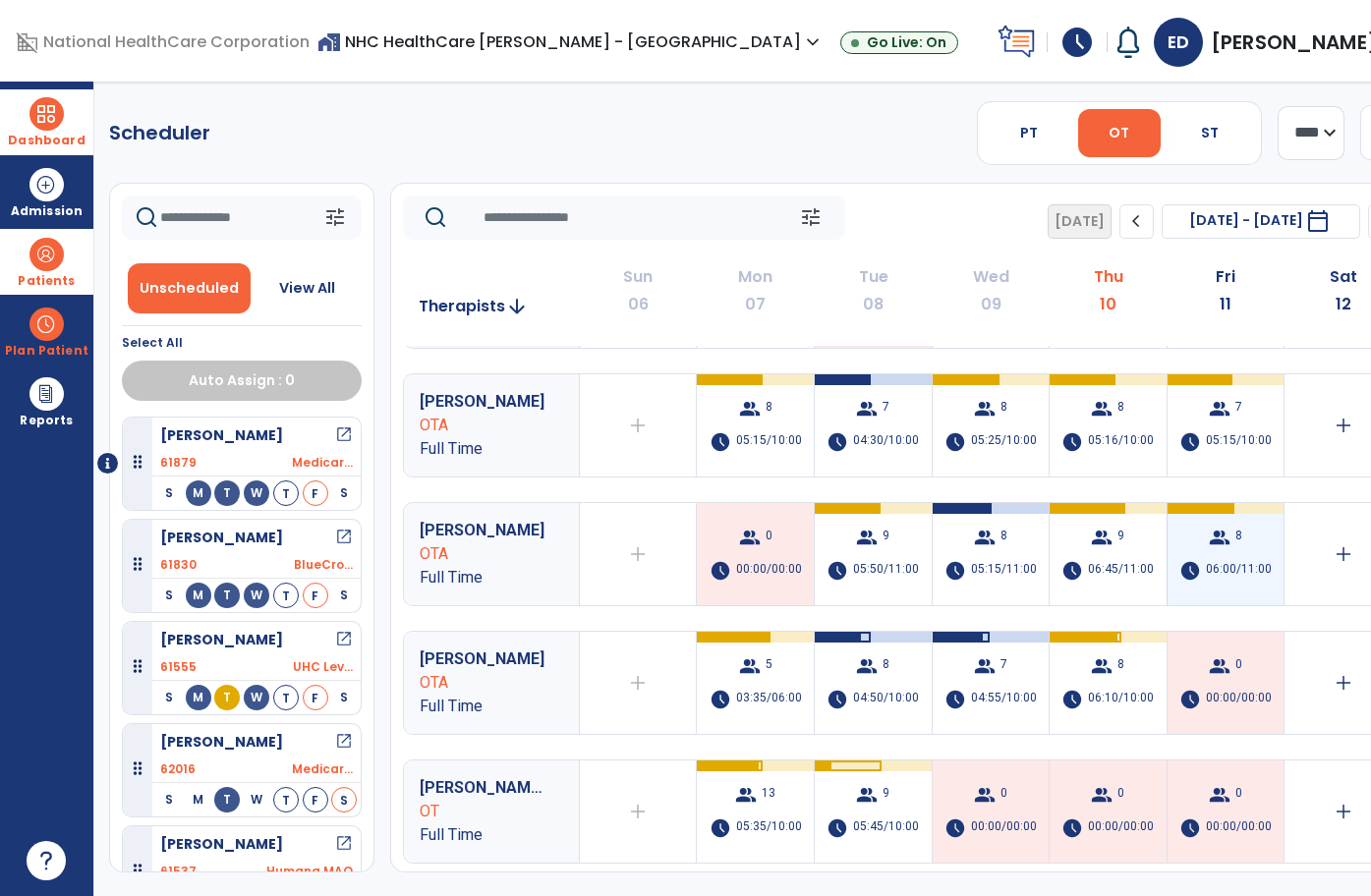 scroll, scrollTop: 0, scrollLeft: 0, axis: both 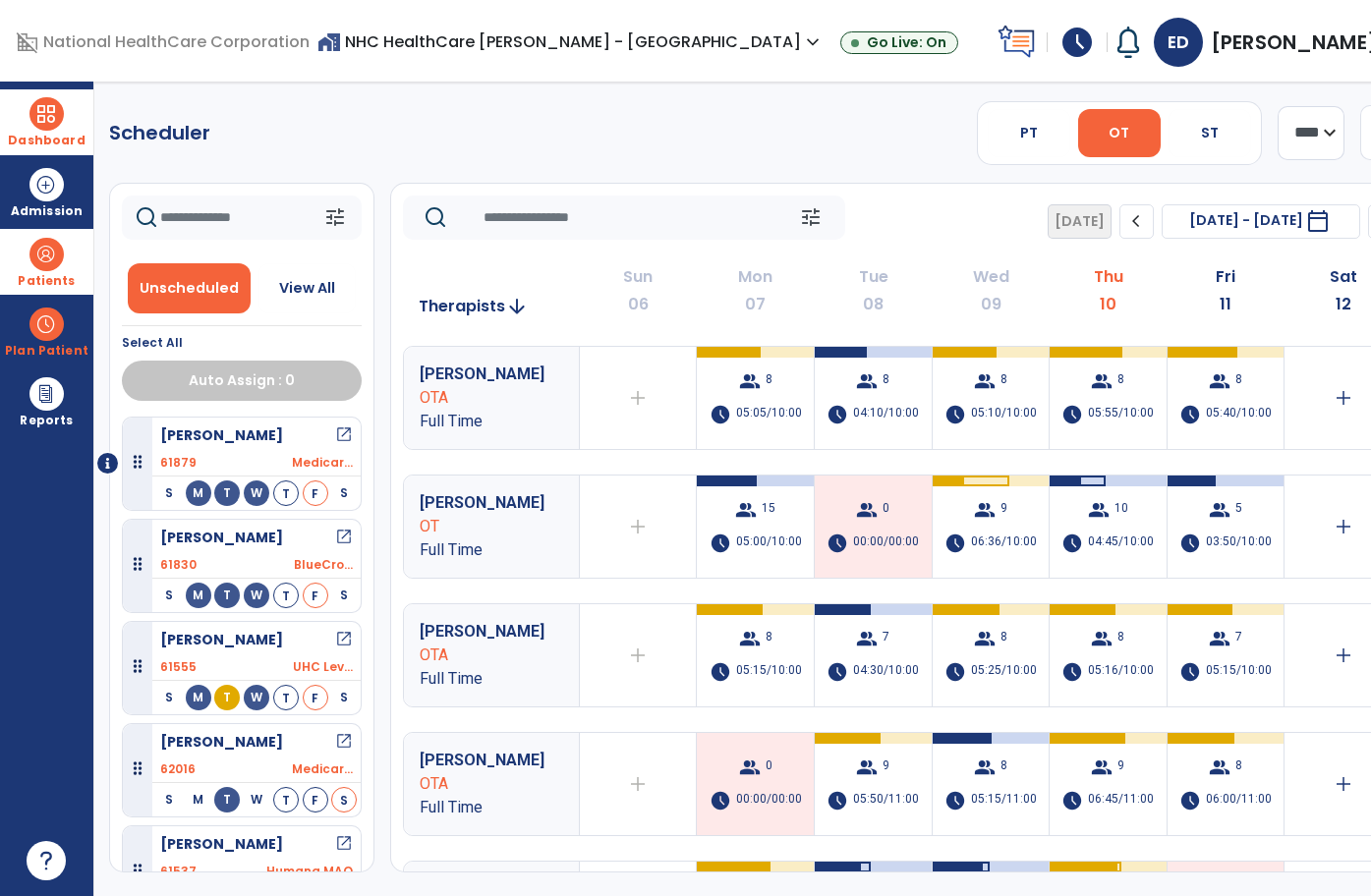 click on "Scheduler   PT   OT   ST  **** *** more_vert  Manage Labor   View All Therapists   Print" 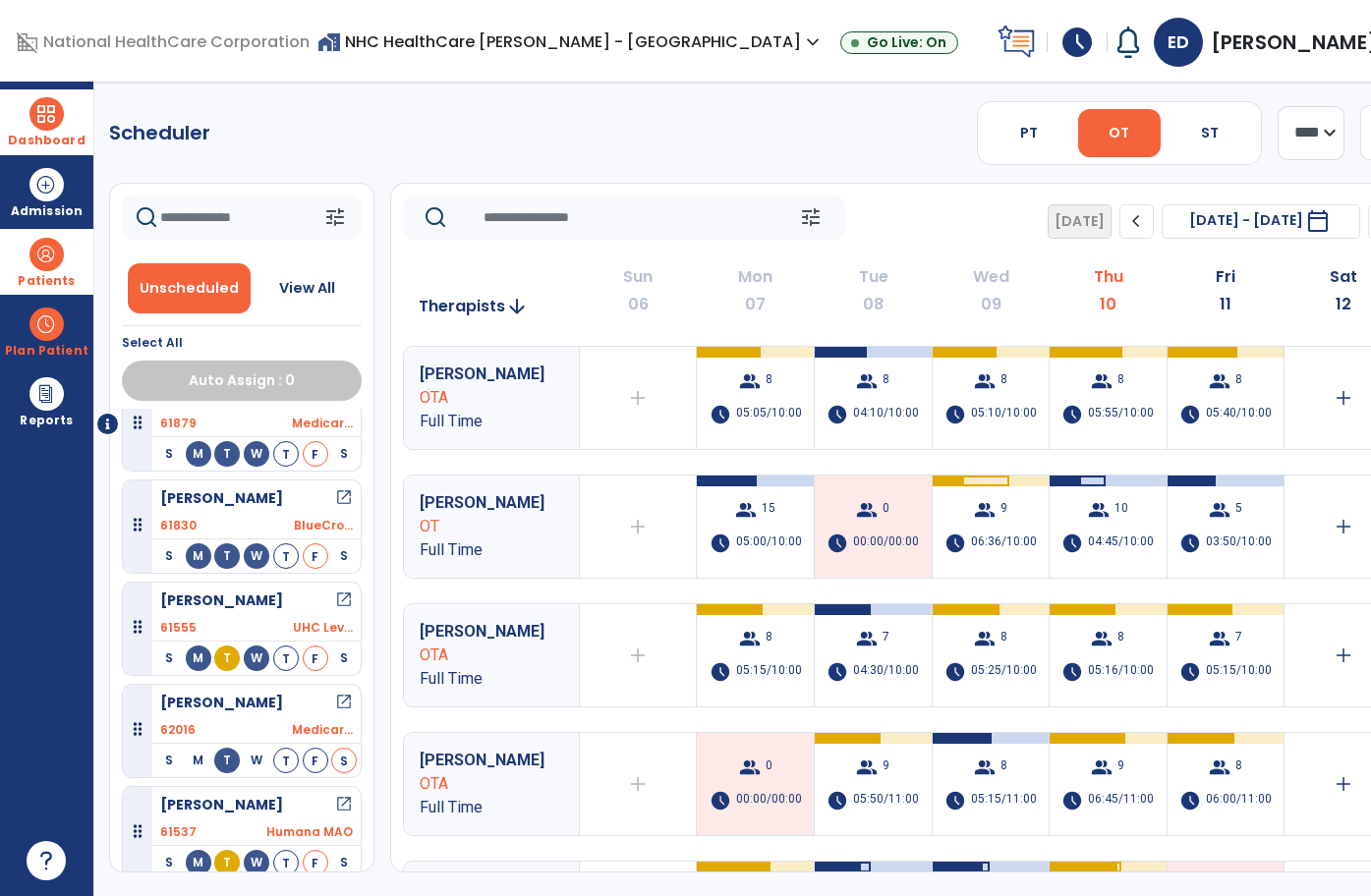 scroll, scrollTop: 9, scrollLeft: 0, axis: vertical 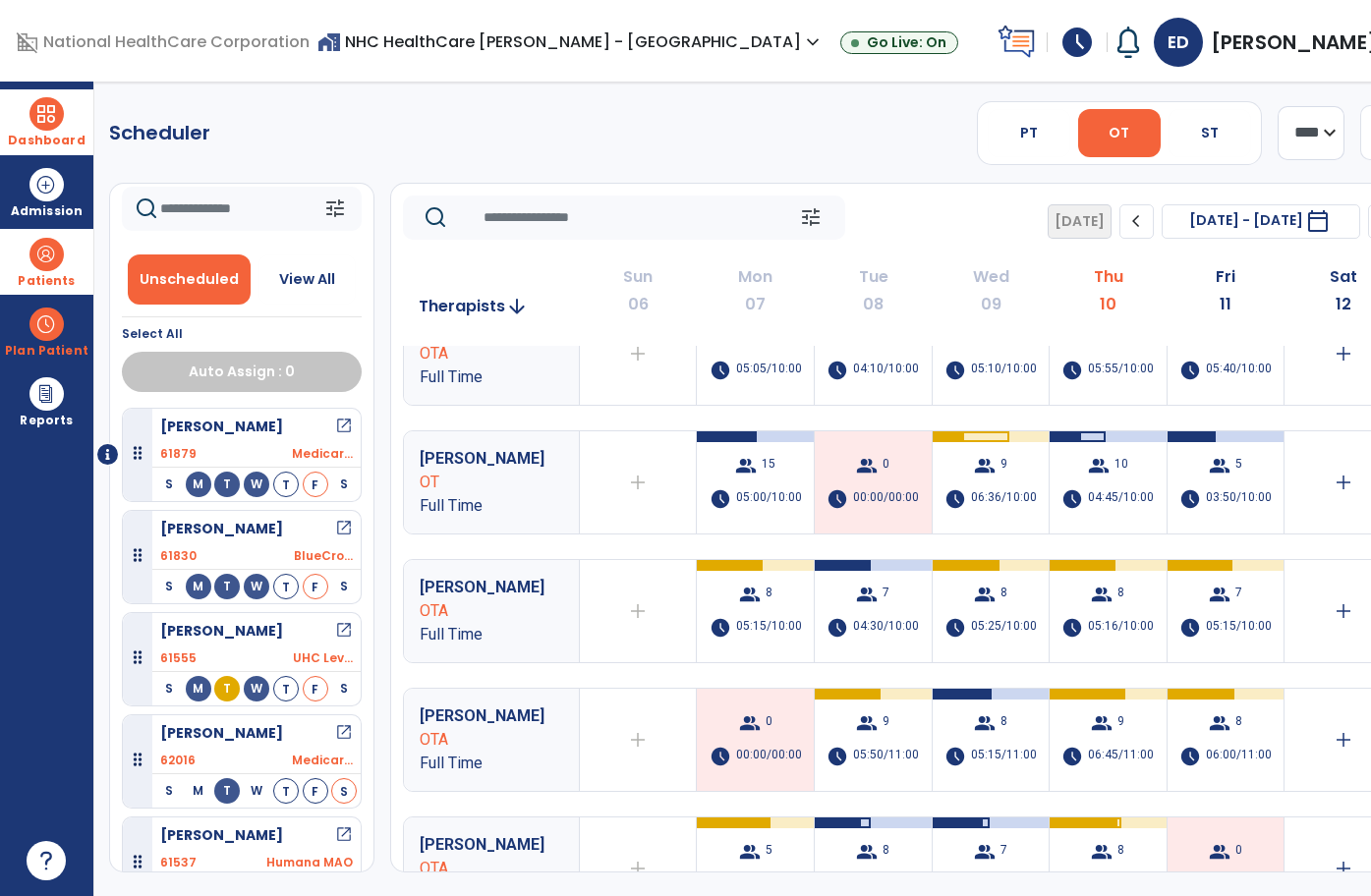 click on "**** ***" 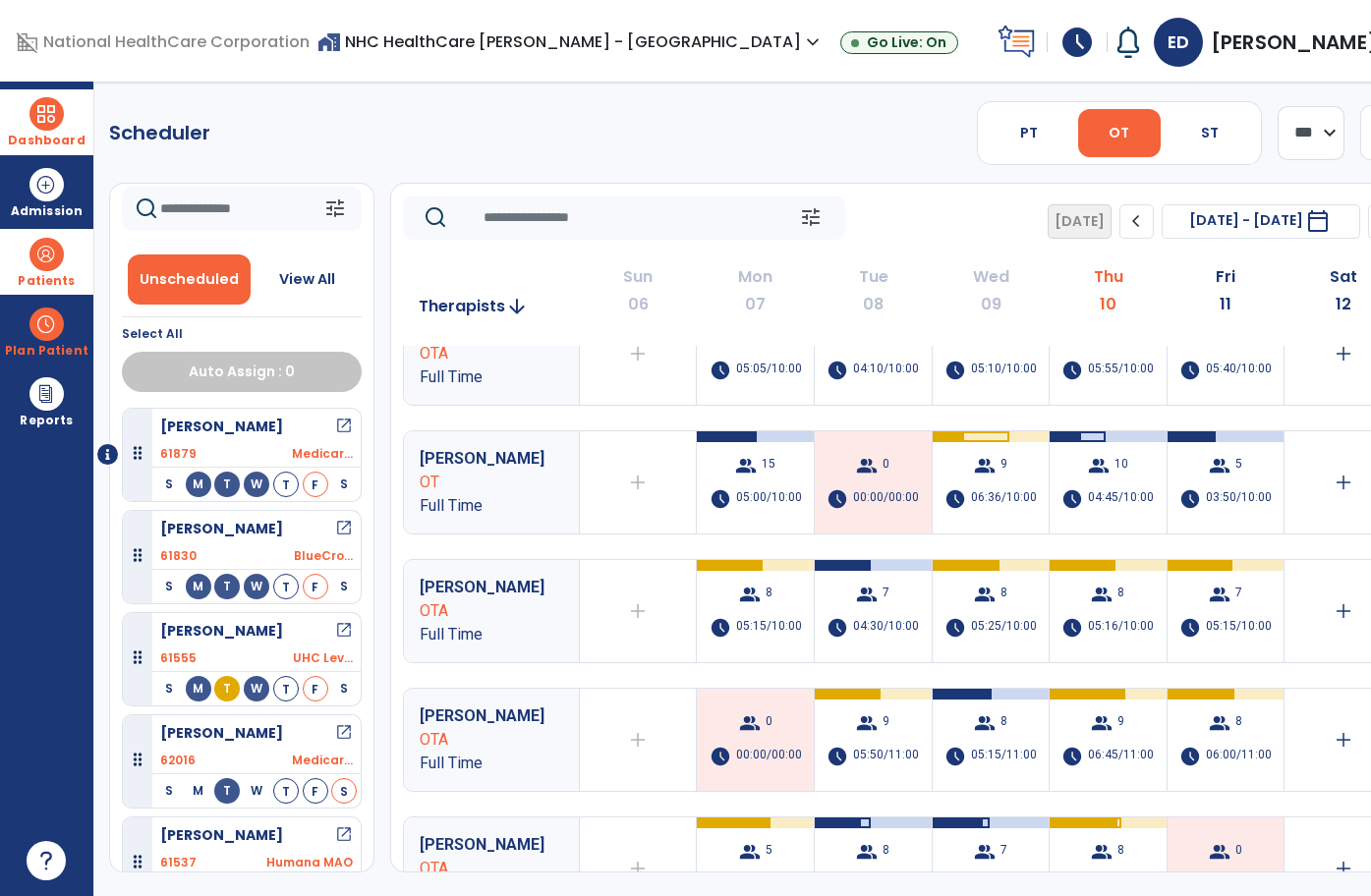 click on "**** ***" 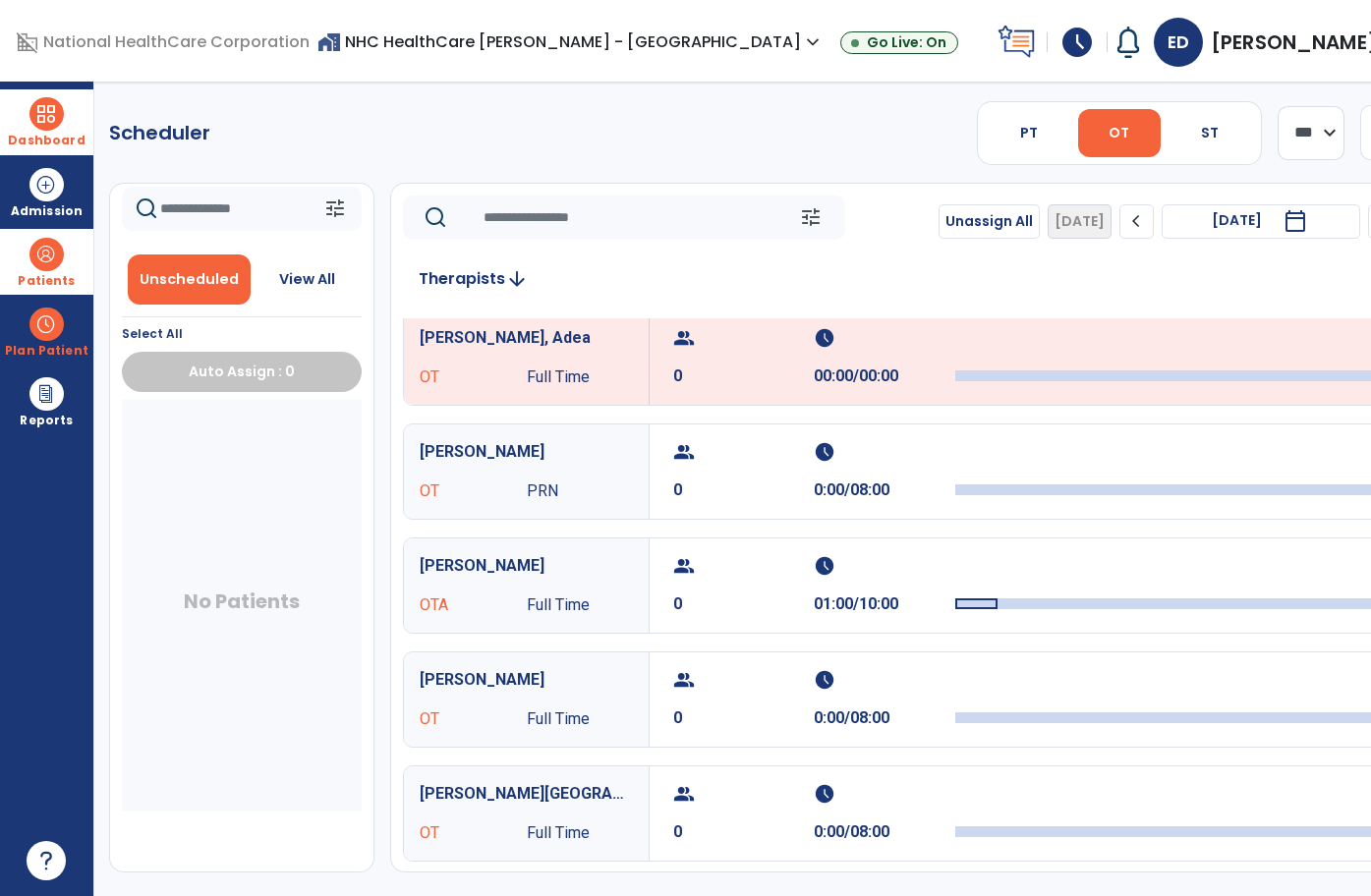 scroll, scrollTop: 588, scrollLeft: 0, axis: vertical 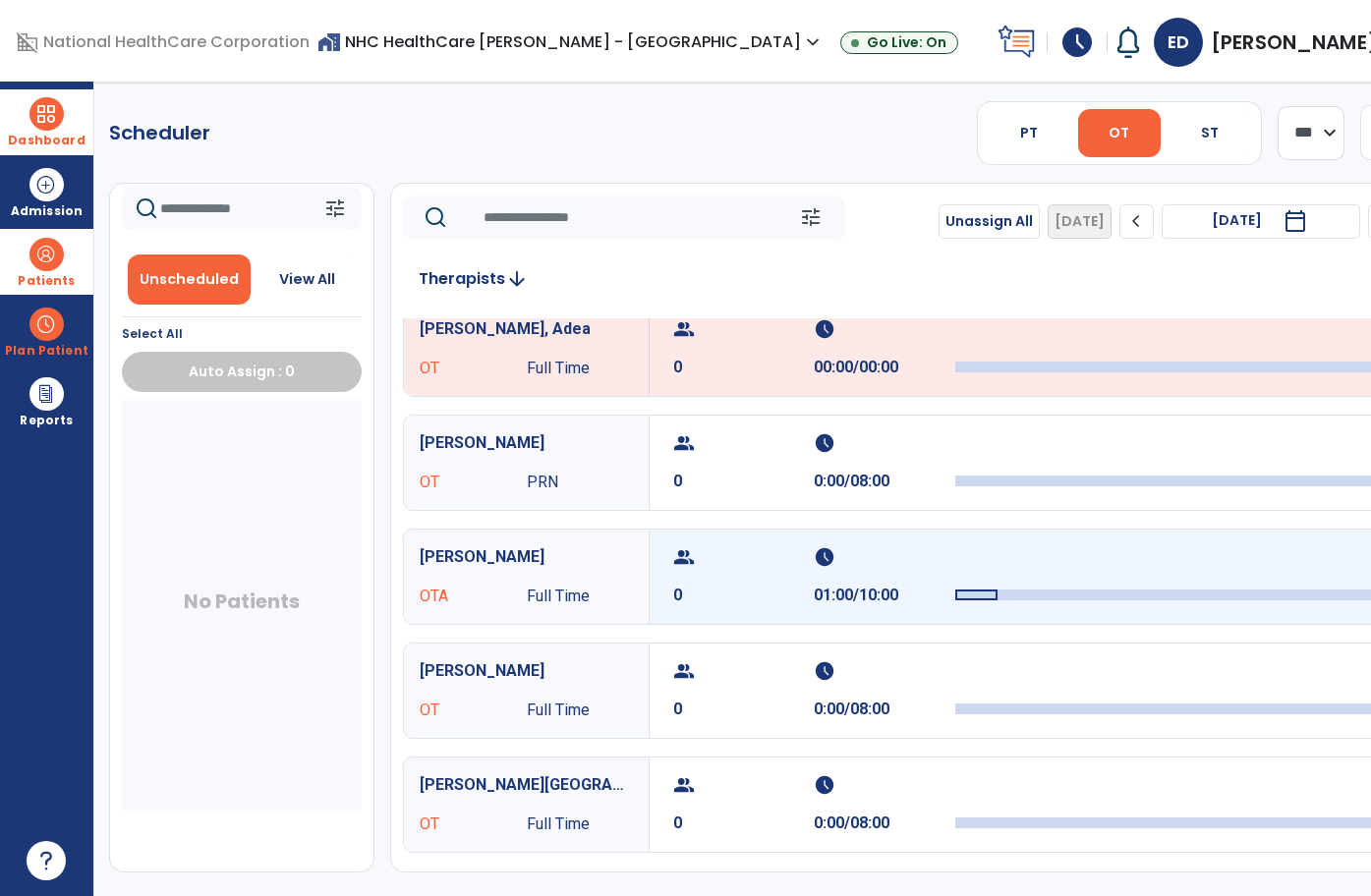 click on "01:00/10:00" at bounding box center (884, 595) 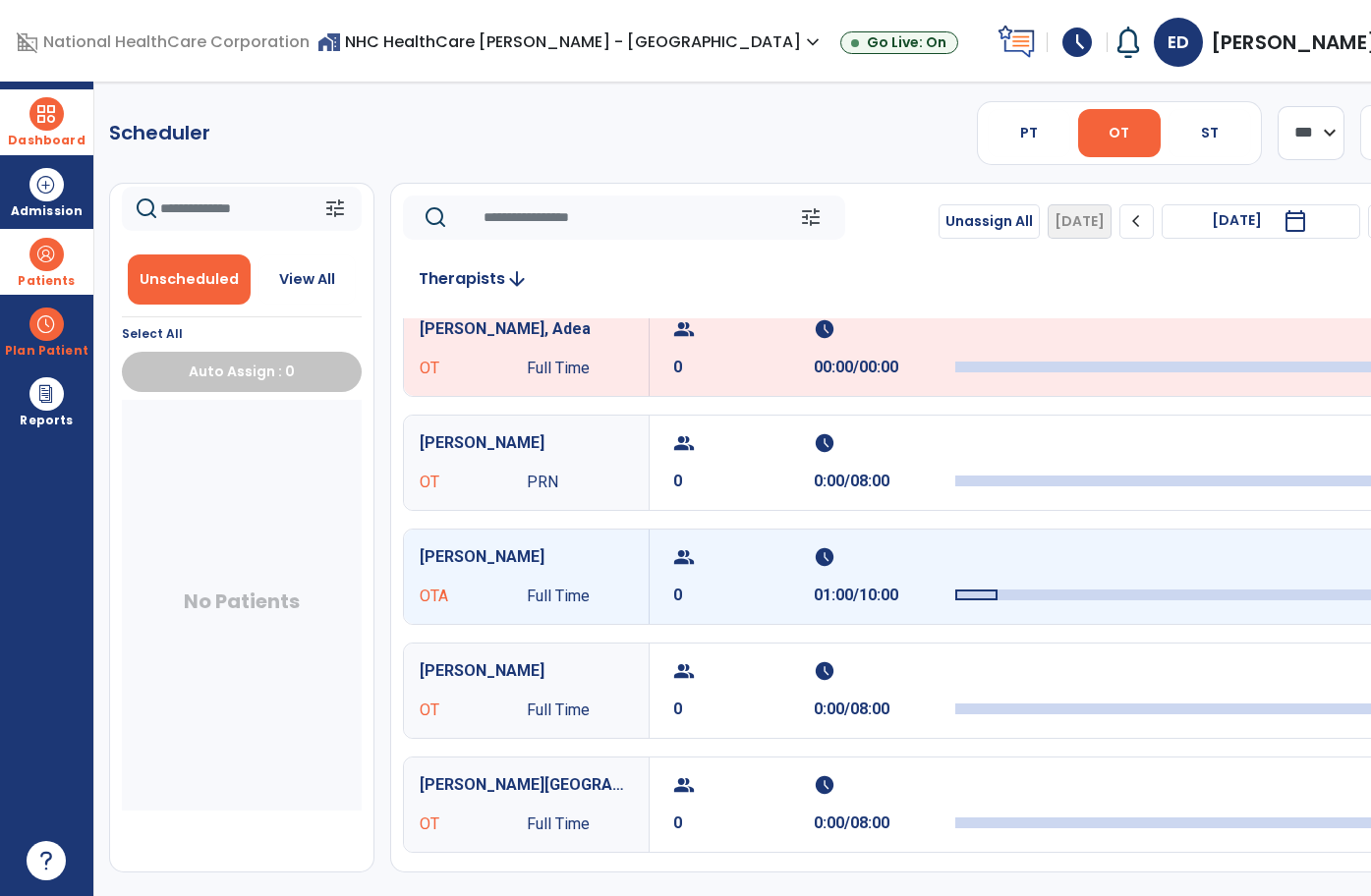 click on "01:00/10:00" at bounding box center [884, 595] 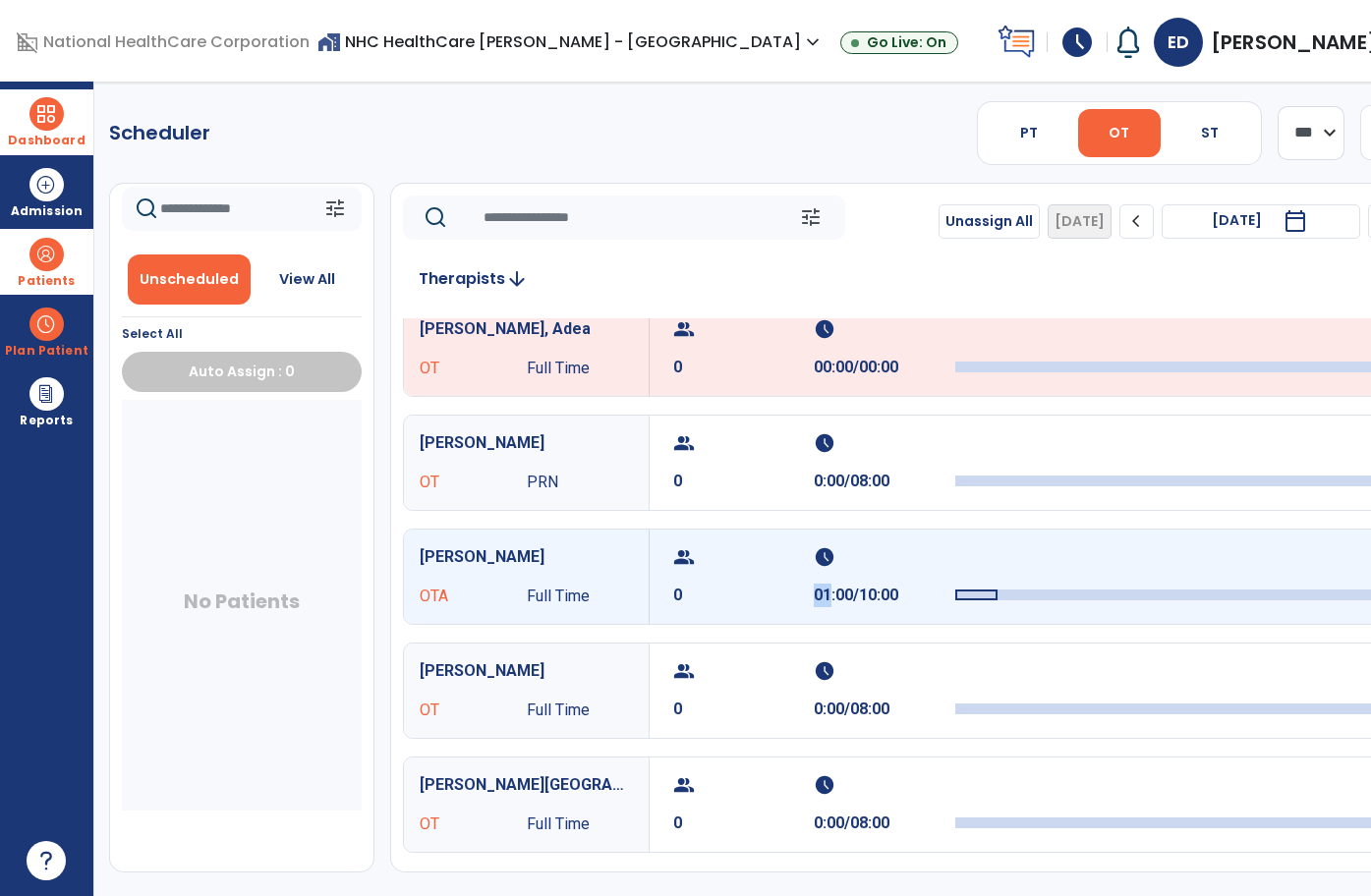 click on "01:00/10:00" at bounding box center [884, 595] 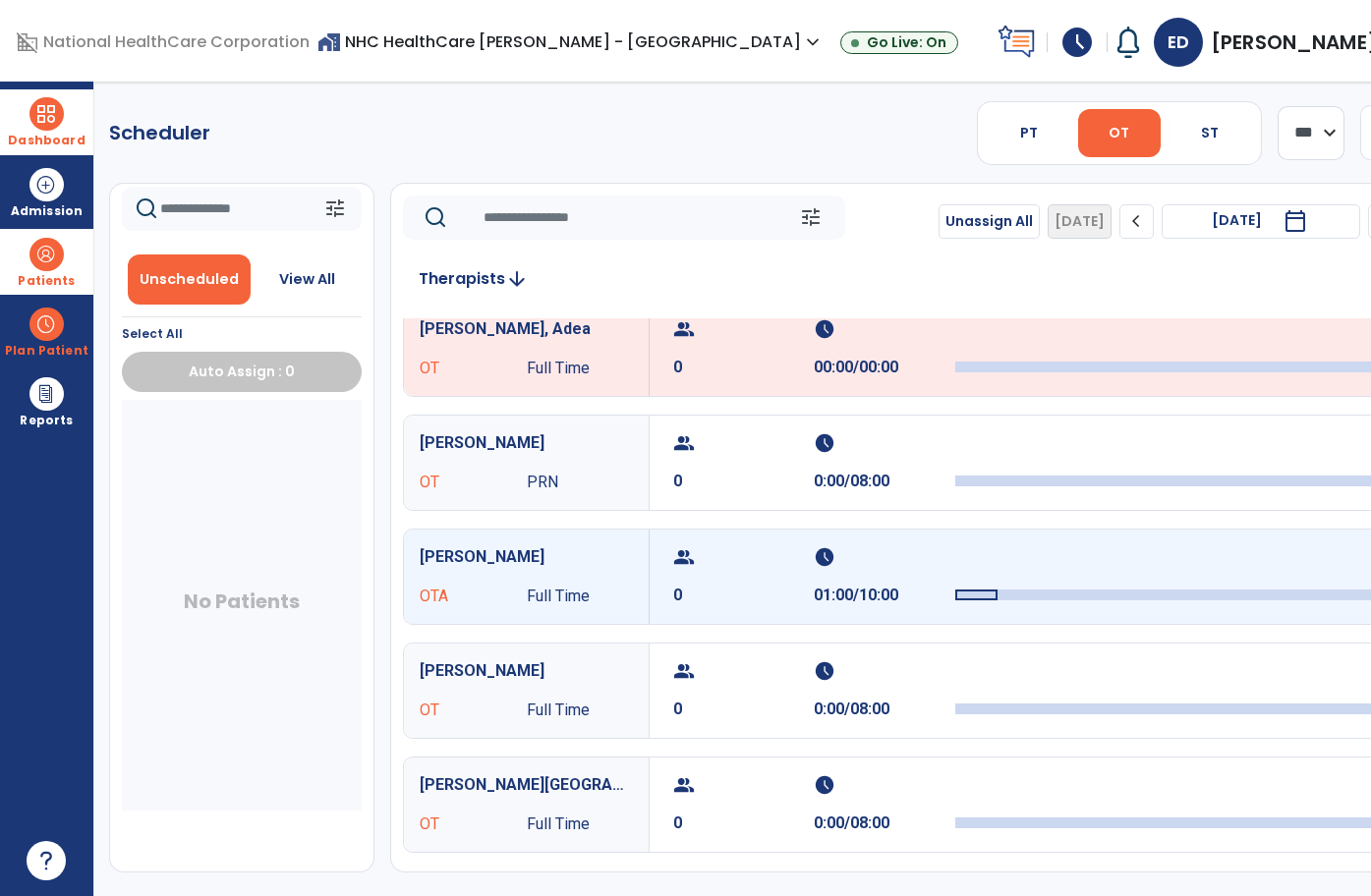 click on "01:00/10:00" at bounding box center (884, 595) 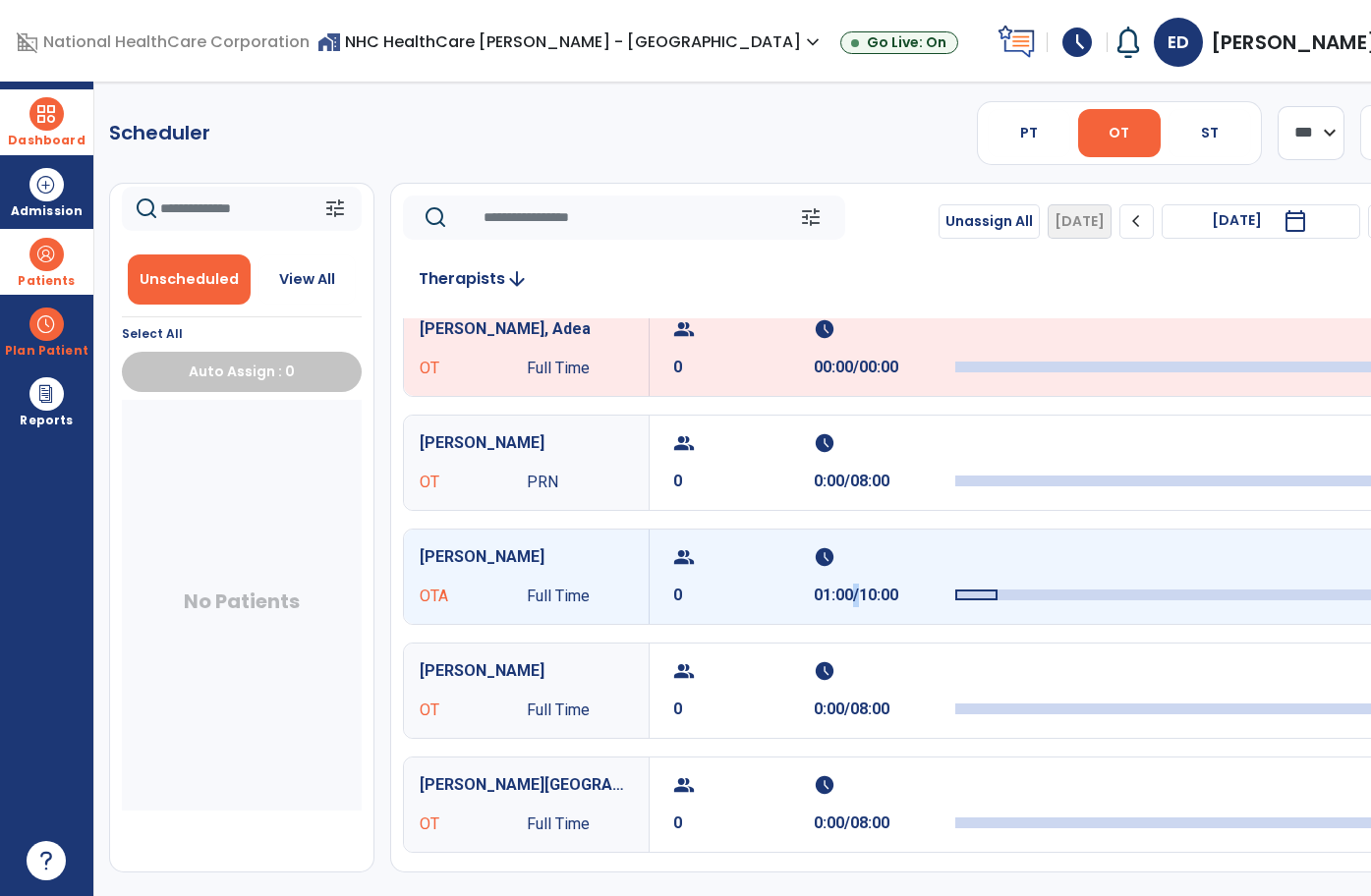 click on "01:00/10:00" at bounding box center (884, 595) 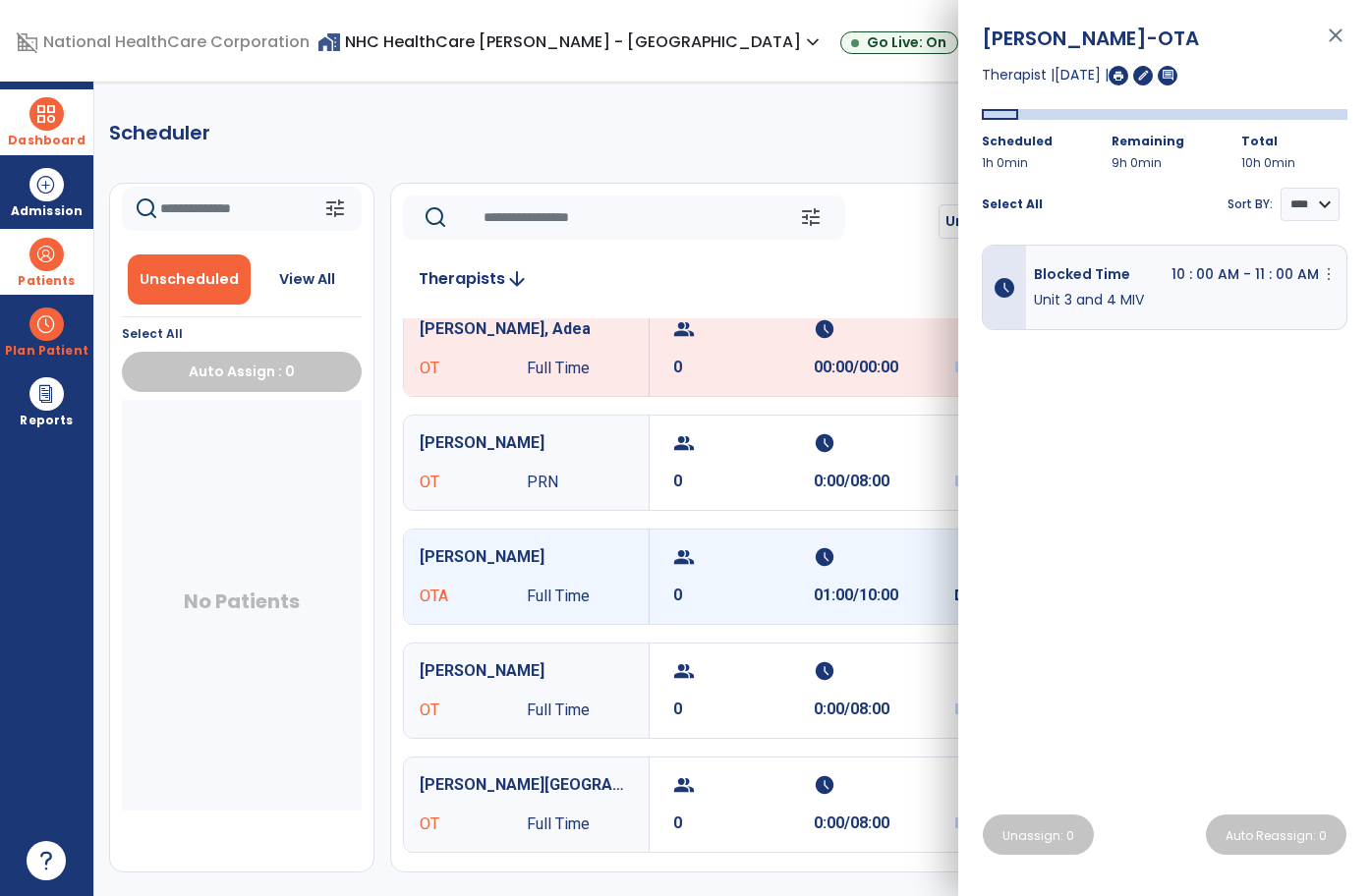 click on "01:00/10:00" at bounding box center [884, 595] 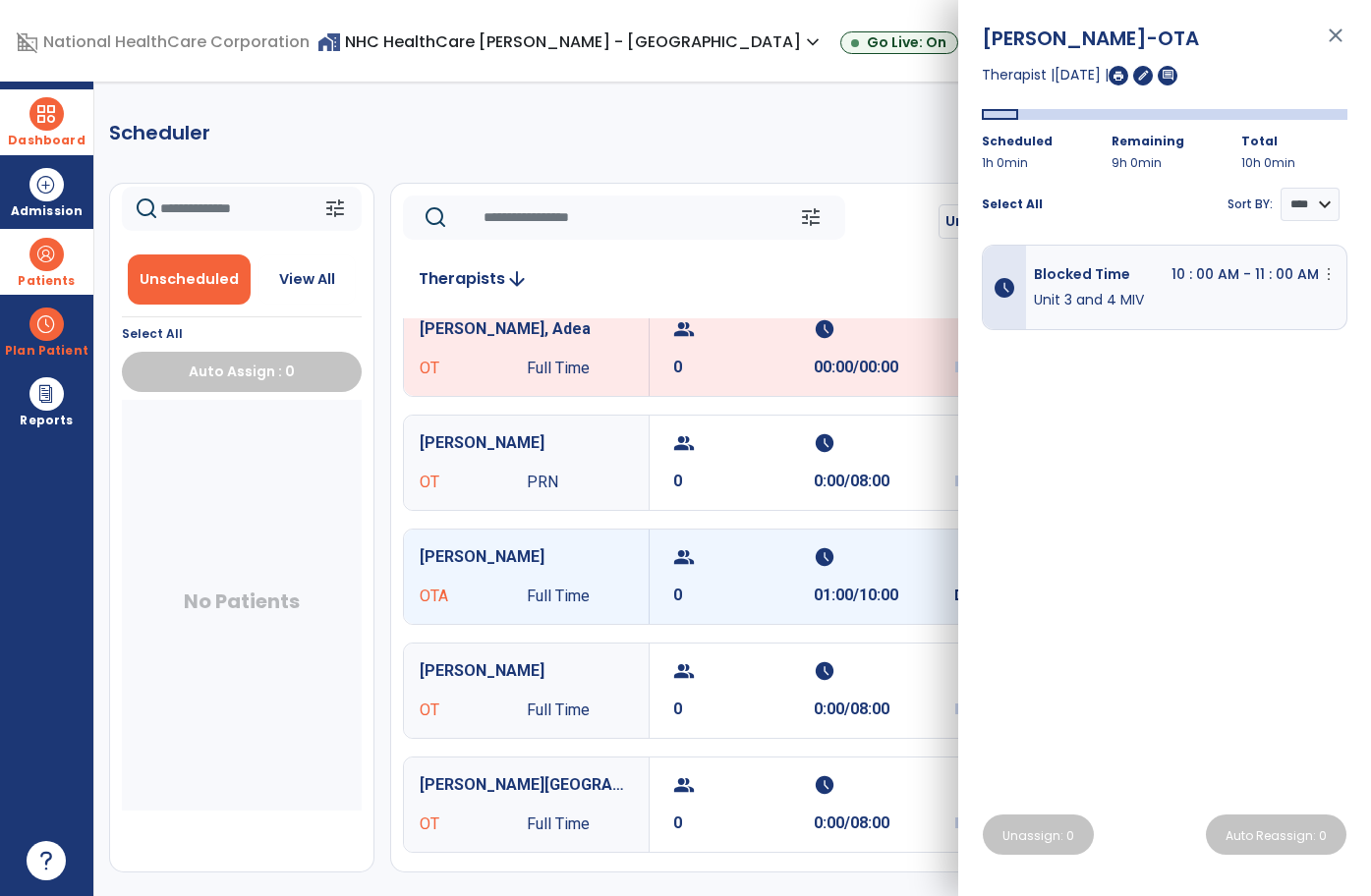 click on "schedule  01:00/10:00" at bounding box center (884, 577) 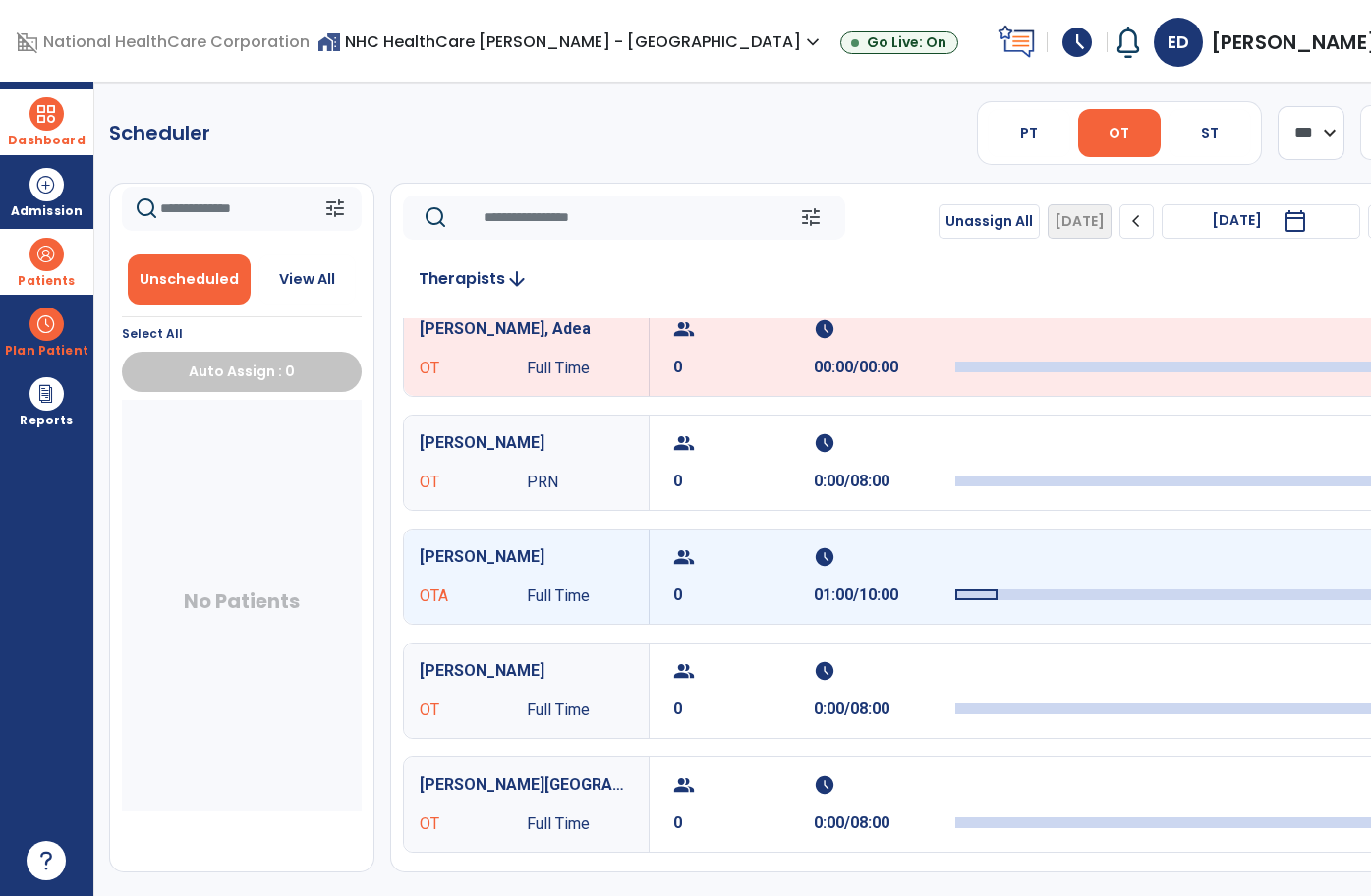 click on "chevron_right" 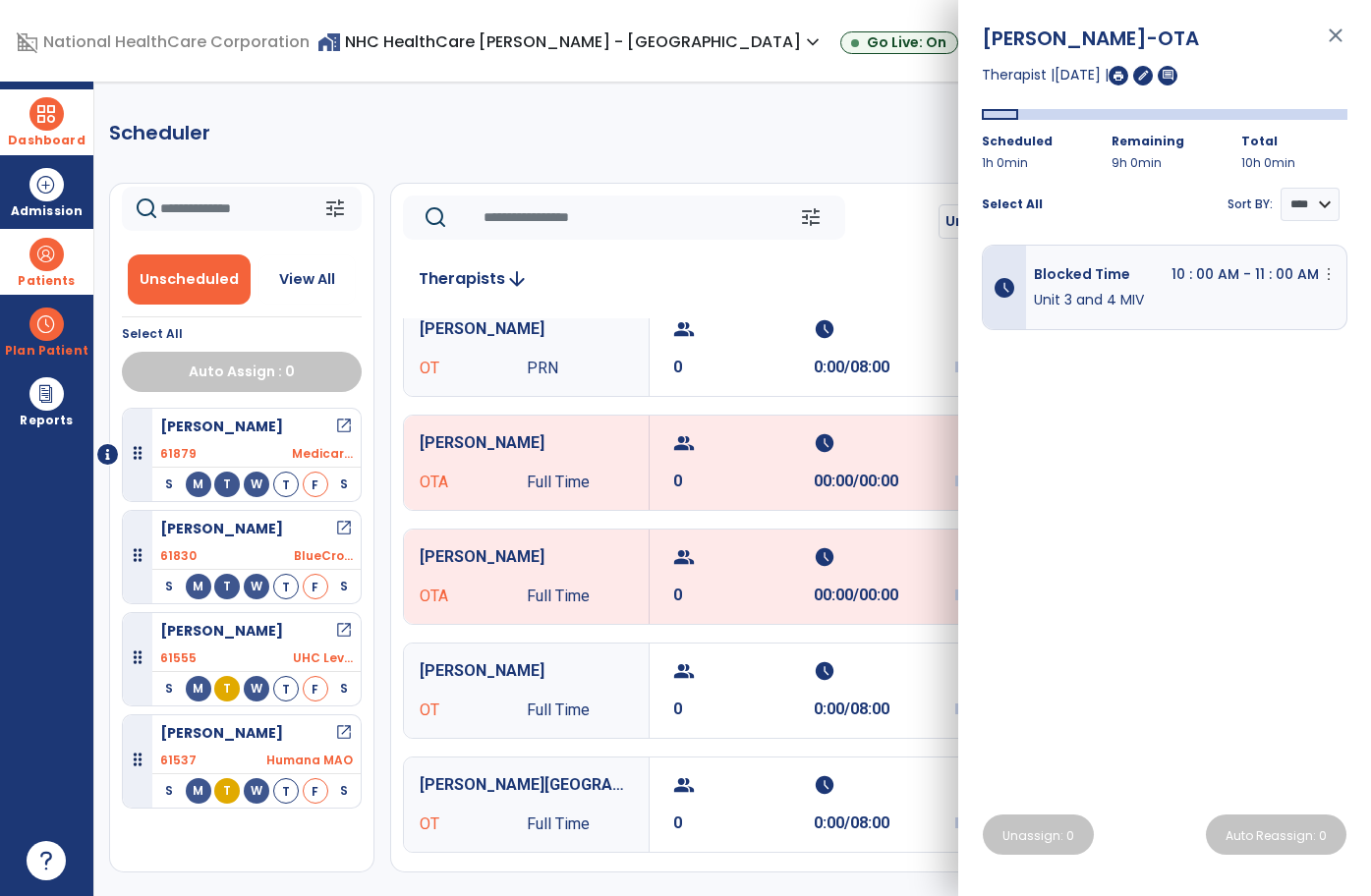 click on "Scheduler   PT   OT   ST  **** *** more_vert  Manage Labor   View All Therapists   Print   tune   Unscheduled   View All  Select All  Auto Assign : 0   [PERSON_NAME]   open_in_new  61879 Medicar...  S M T W T F S  [PERSON_NAME]   open_in_new  61830 BlueCro...  S M T W T F S  [PERSON_NAME]   open_in_new  61555 UHC Lev...  S M T W T F S  [PERSON_NAME]   open_in_new  61537 Humana MAO  S M T W T F S  tune   Unassign All   [DATE]  chevron_left [DATE]  *********  calendar_today  chevron_right Therapists  arrow_downward   [PERSON_NAME] Full Time  group  8  schedule  05:40/10:00   [PERSON_NAME] Full Time  group  8  schedule  06:00/11:00   [PERSON_NAME],  [PERSON_NAME] Full Time  group  7  schedule  05:15/10:00   [PERSON_NAME]  OT Full Time  group  5  schedule  03:50/10:00   [PERSON_NAME], Adea  OT Full Time  group  0  schedule  00:00/00:00   [PERSON_NAME] OT PRN  group  0  schedule  0:00/08:00   [PERSON_NAME], [PERSON_NAME] Full Time  group  0  schedule  00:00/00:00   [PERSON_NAME] Full Time 0" at bounding box center [762, 488] 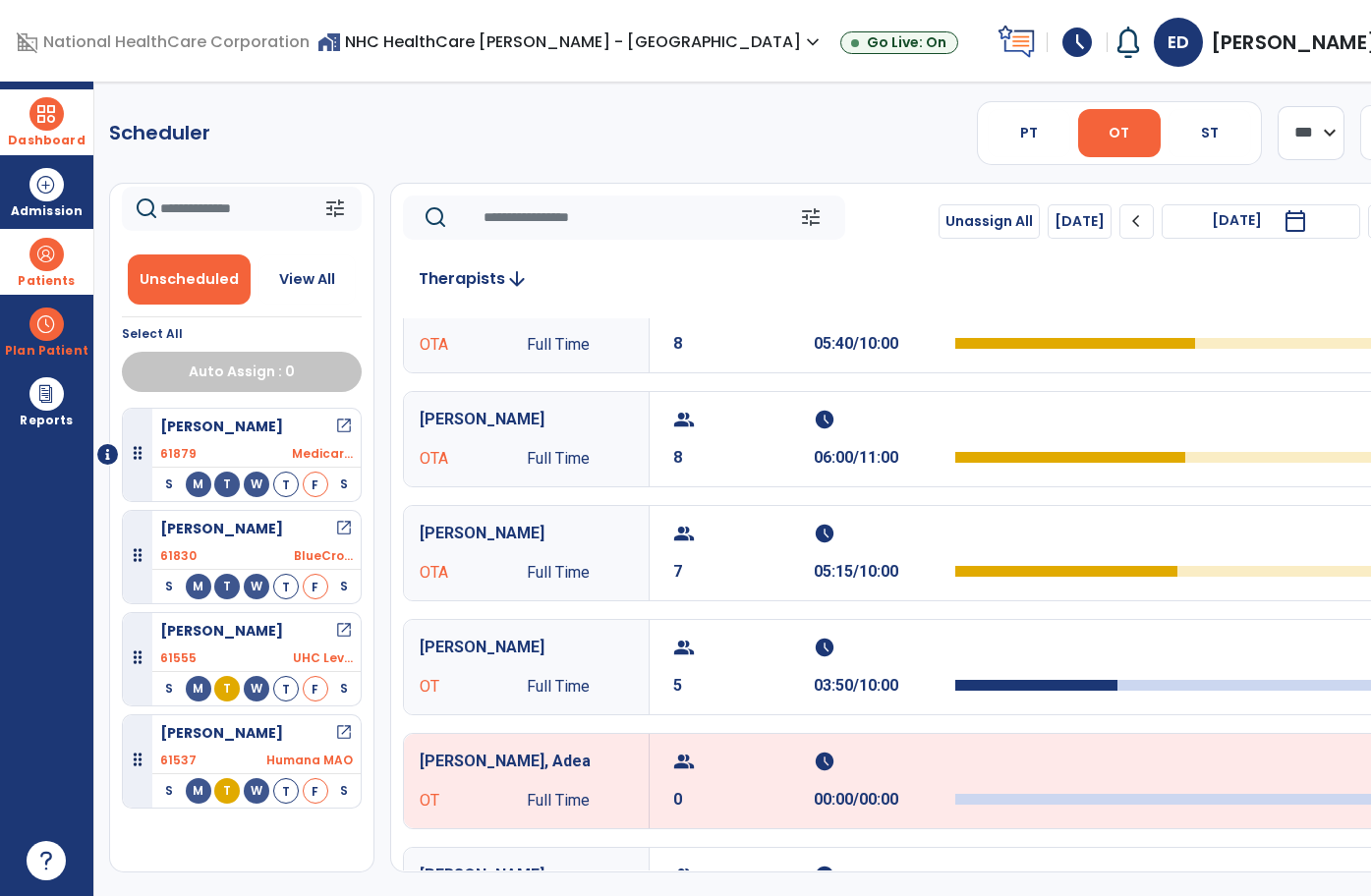 scroll, scrollTop: 0, scrollLeft: 0, axis: both 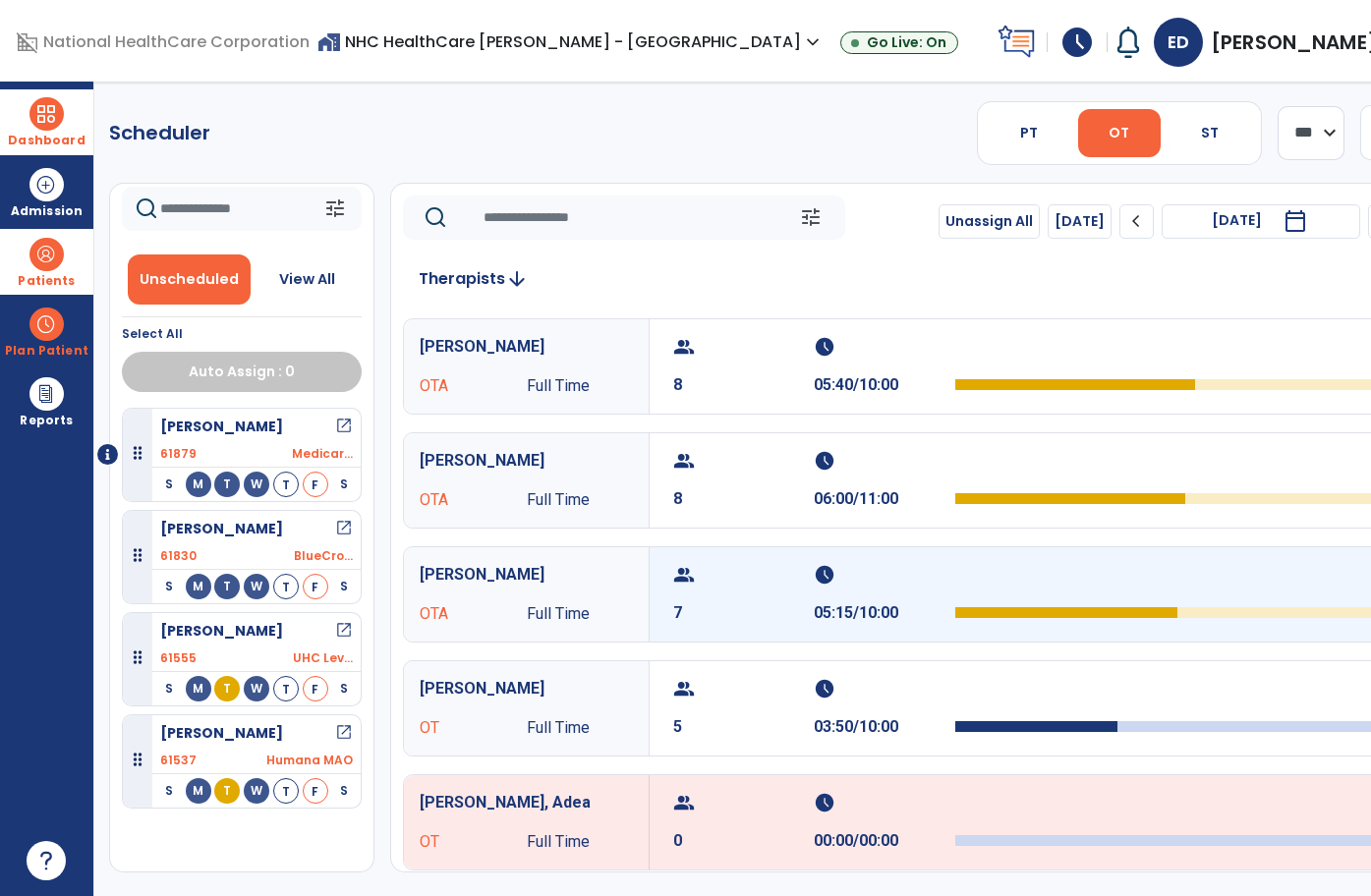 drag, startPoint x: 812, startPoint y: 586, endPoint x: 772, endPoint y: 593, distance: 40.607881 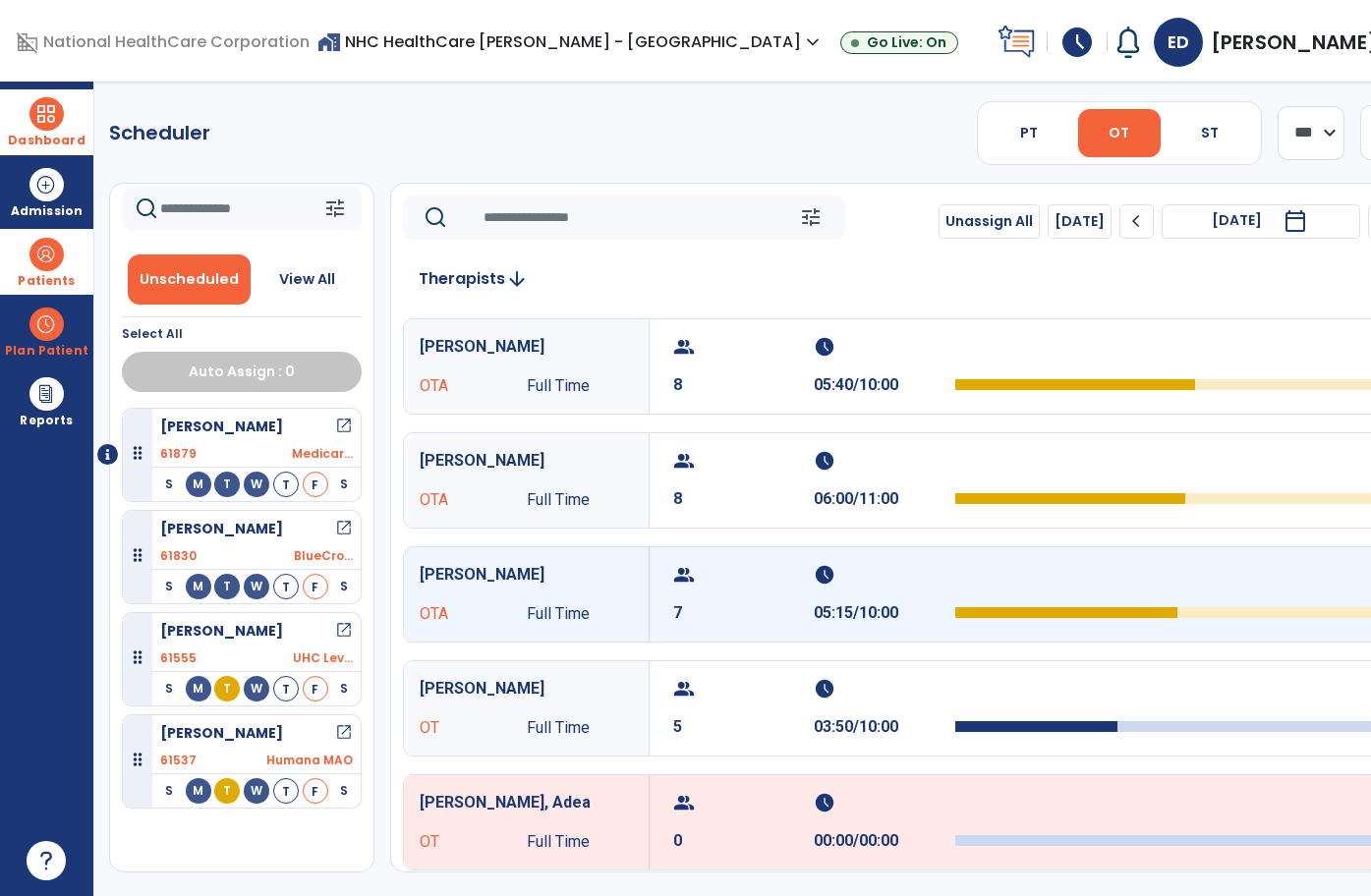 click on "group  7" at bounding box center [743, 594] 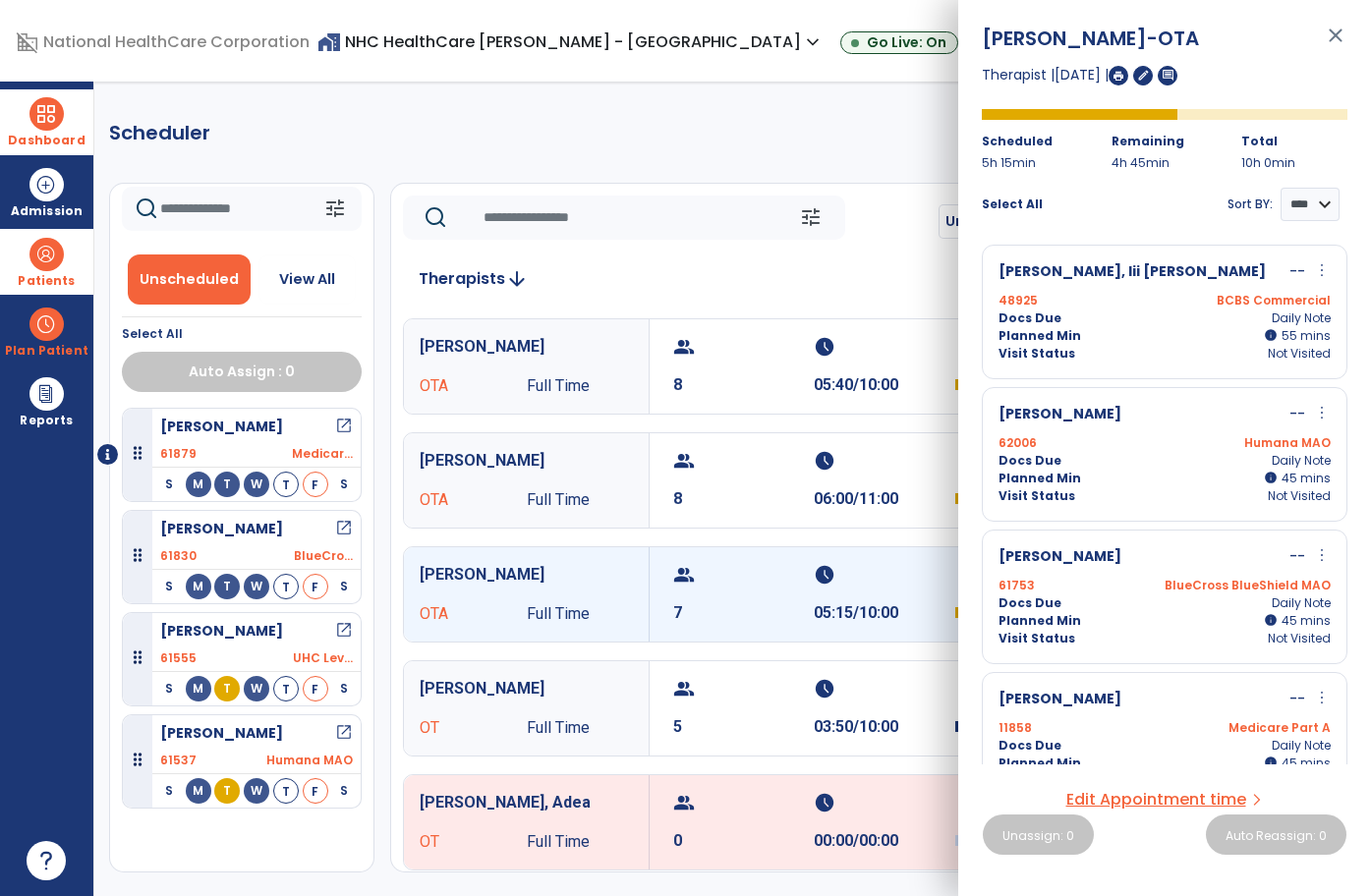 click on "group  7" at bounding box center (743, 594) 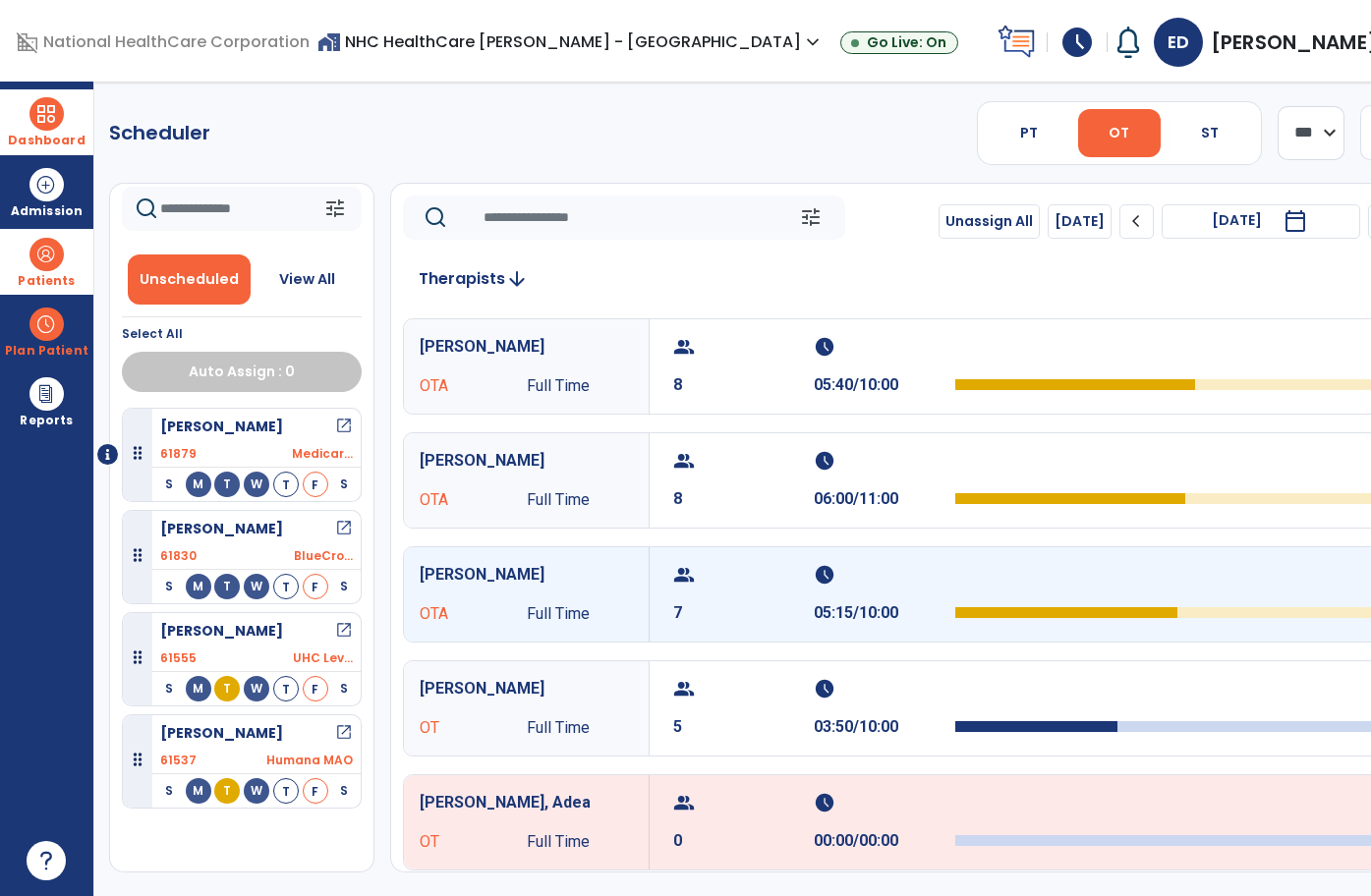 click on "group  7" at bounding box center (743, 594) 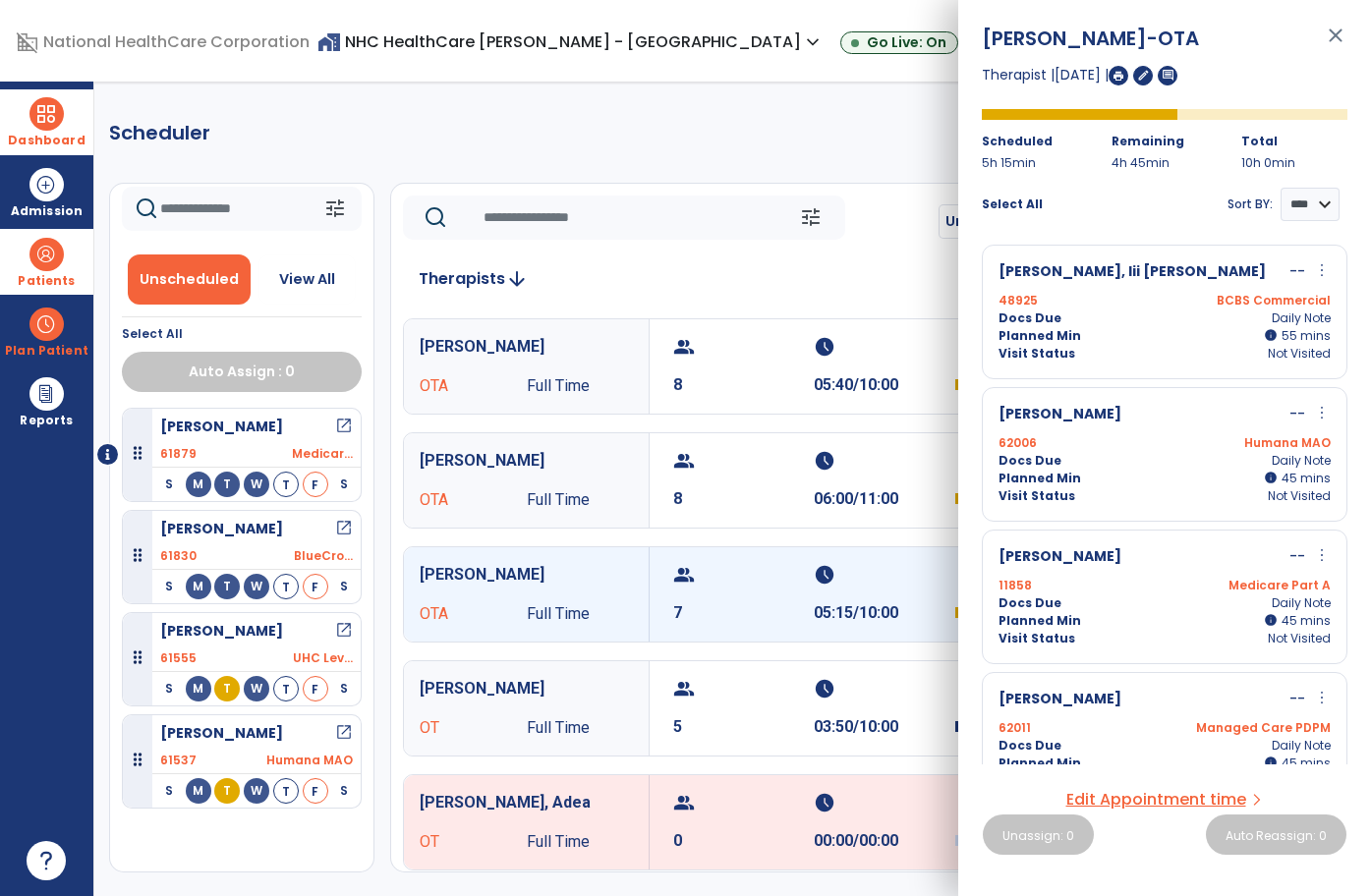 click on "group  7" at bounding box center [743, 594] 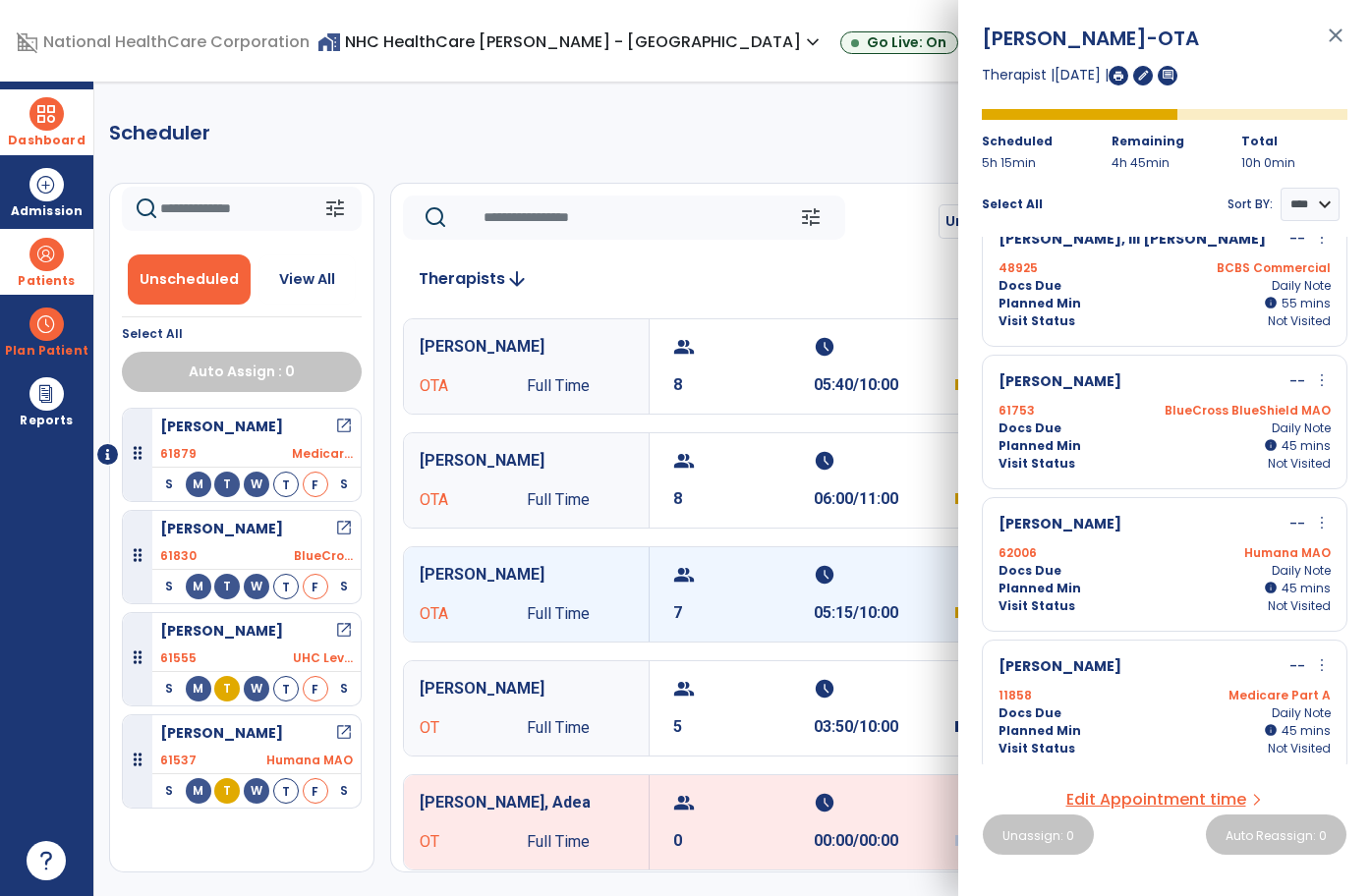 scroll, scrollTop: 0, scrollLeft: 0, axis: both 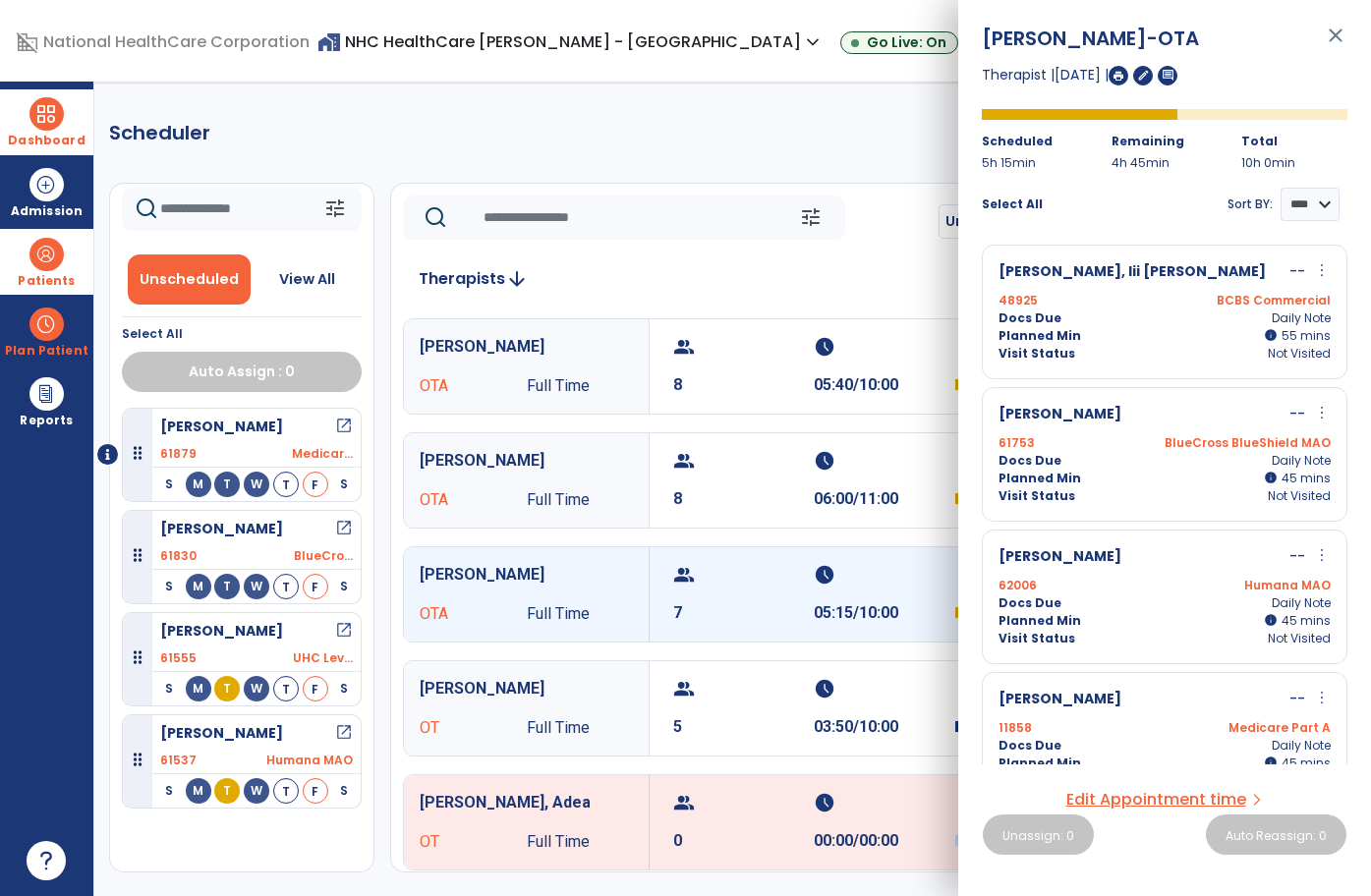 click 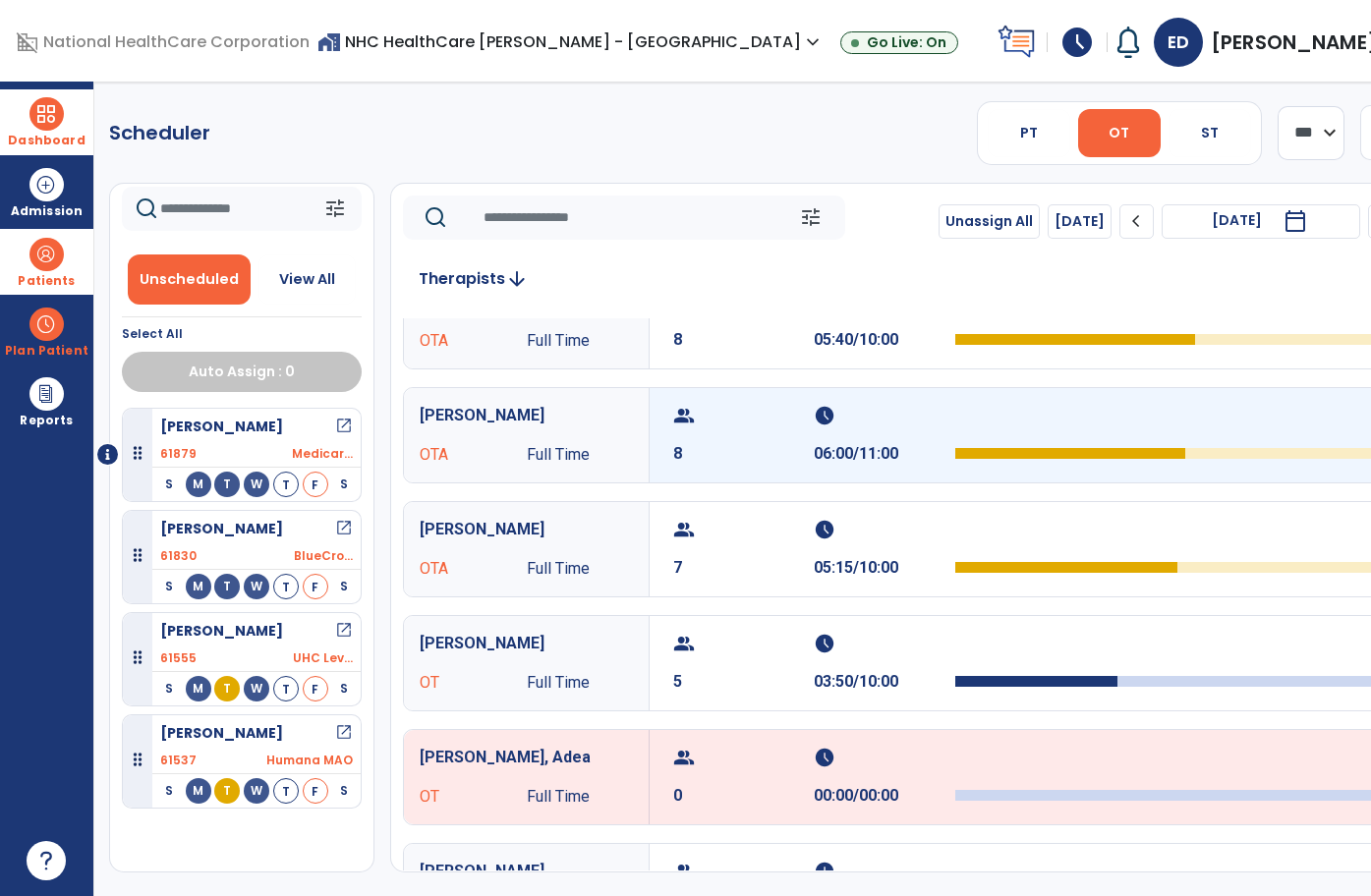scroll, scrollTop: 0, scrollLeft: 0, axis: both 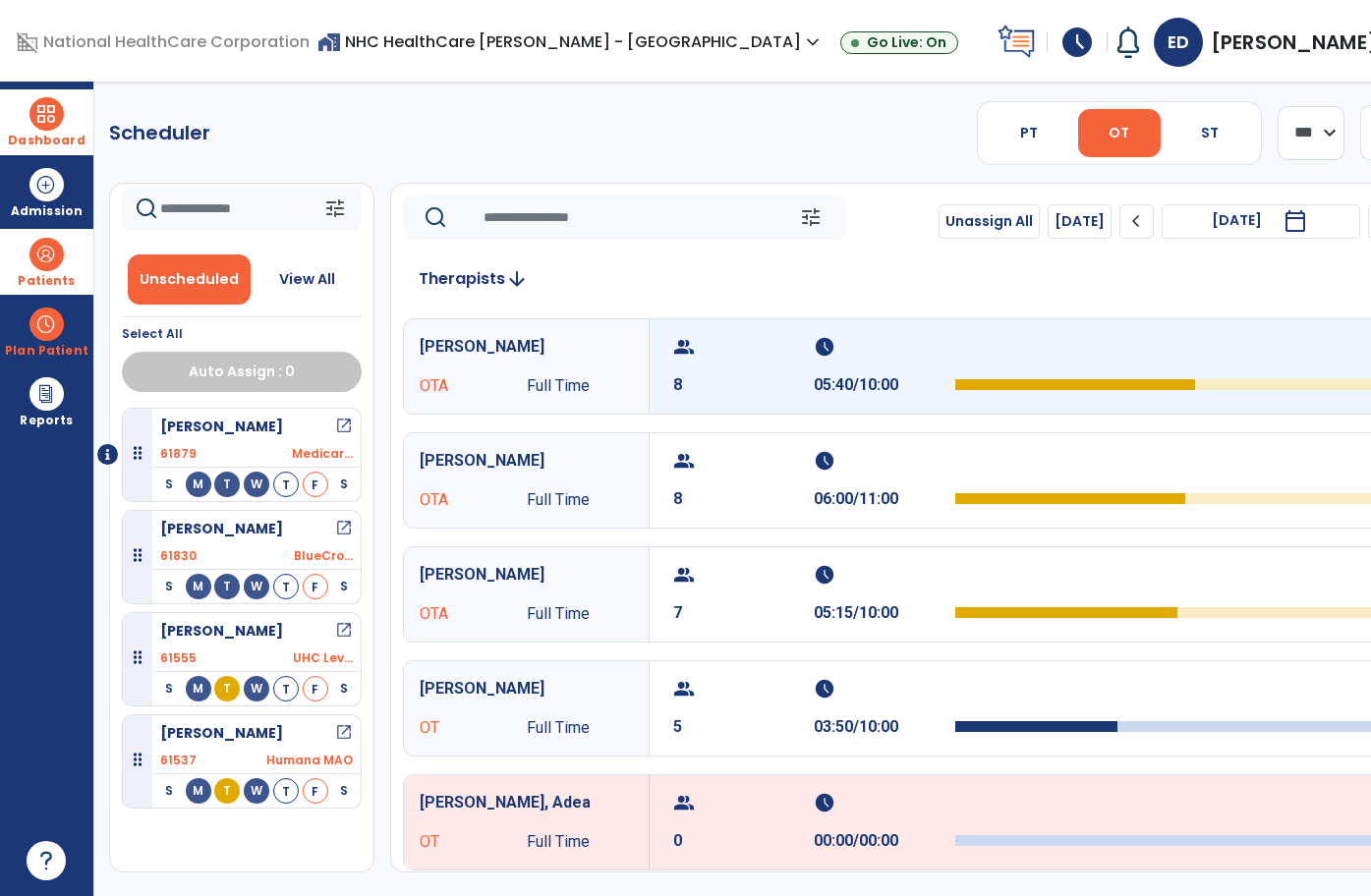 click on "schedule  05:40/10:00" at bounding box center (884, 366) 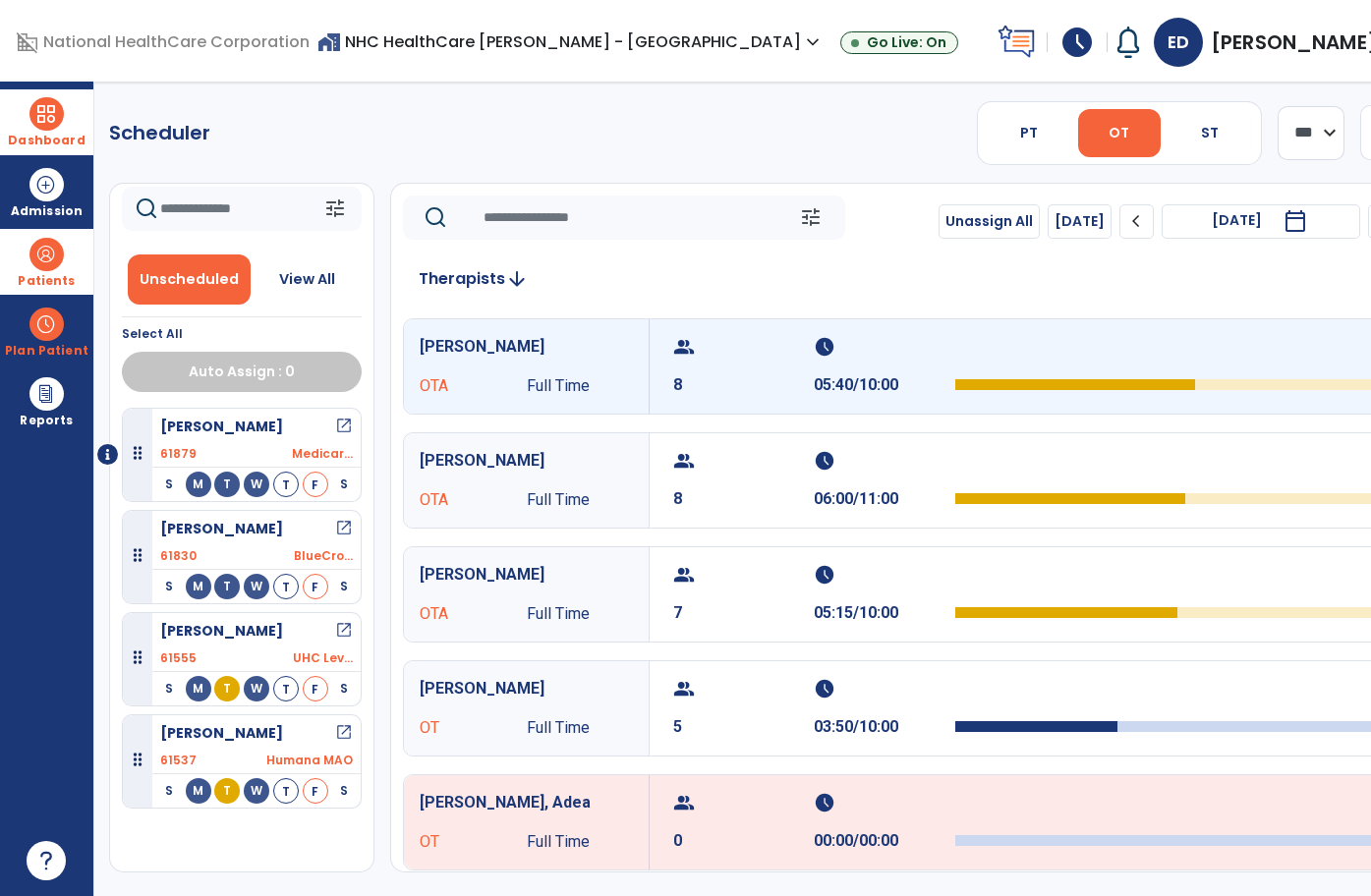 click on "05:40/10:00" at bounding box center [884, 385] 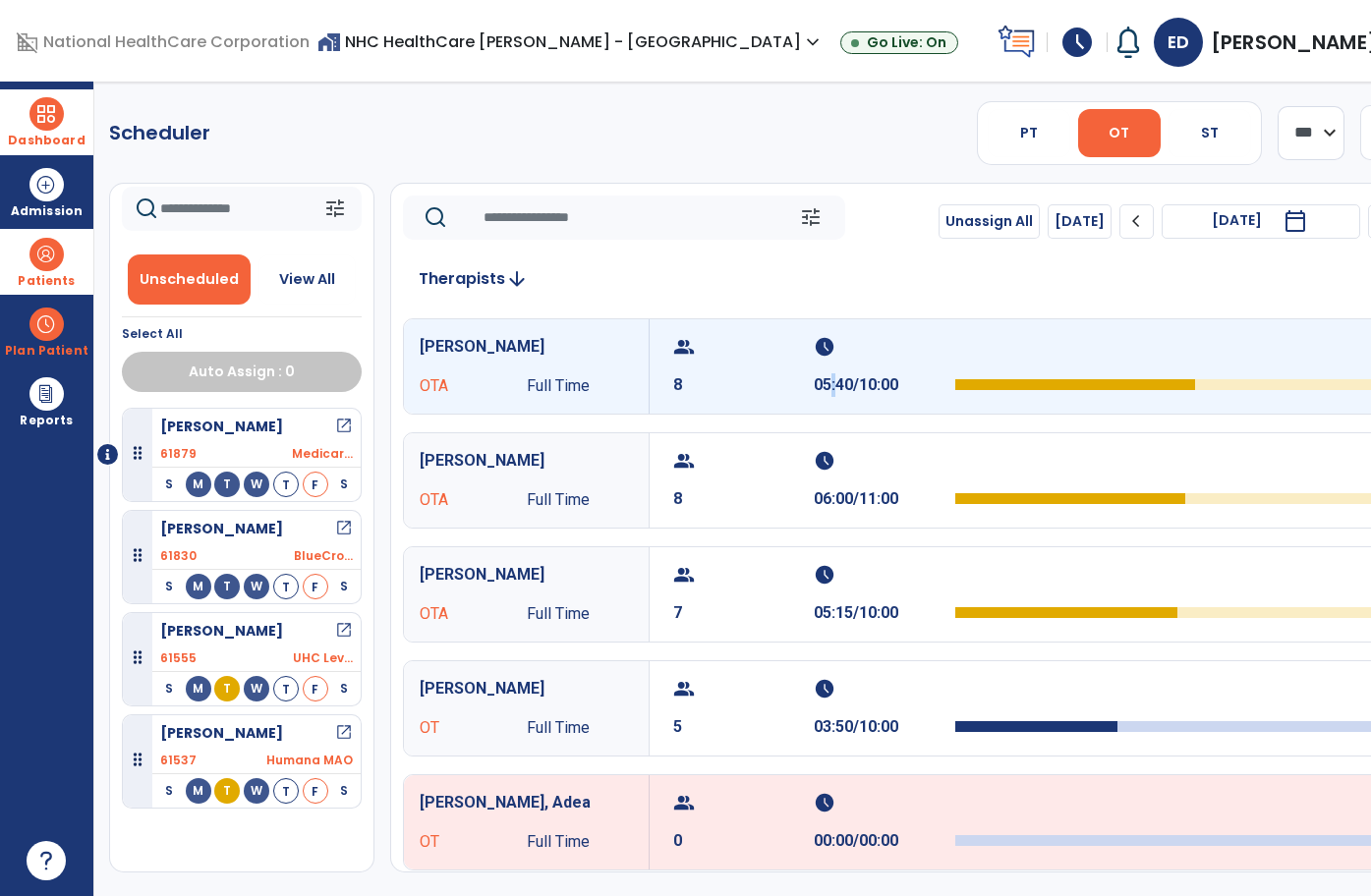 click on "05:40/10:00" at bounding box center (884, 385) 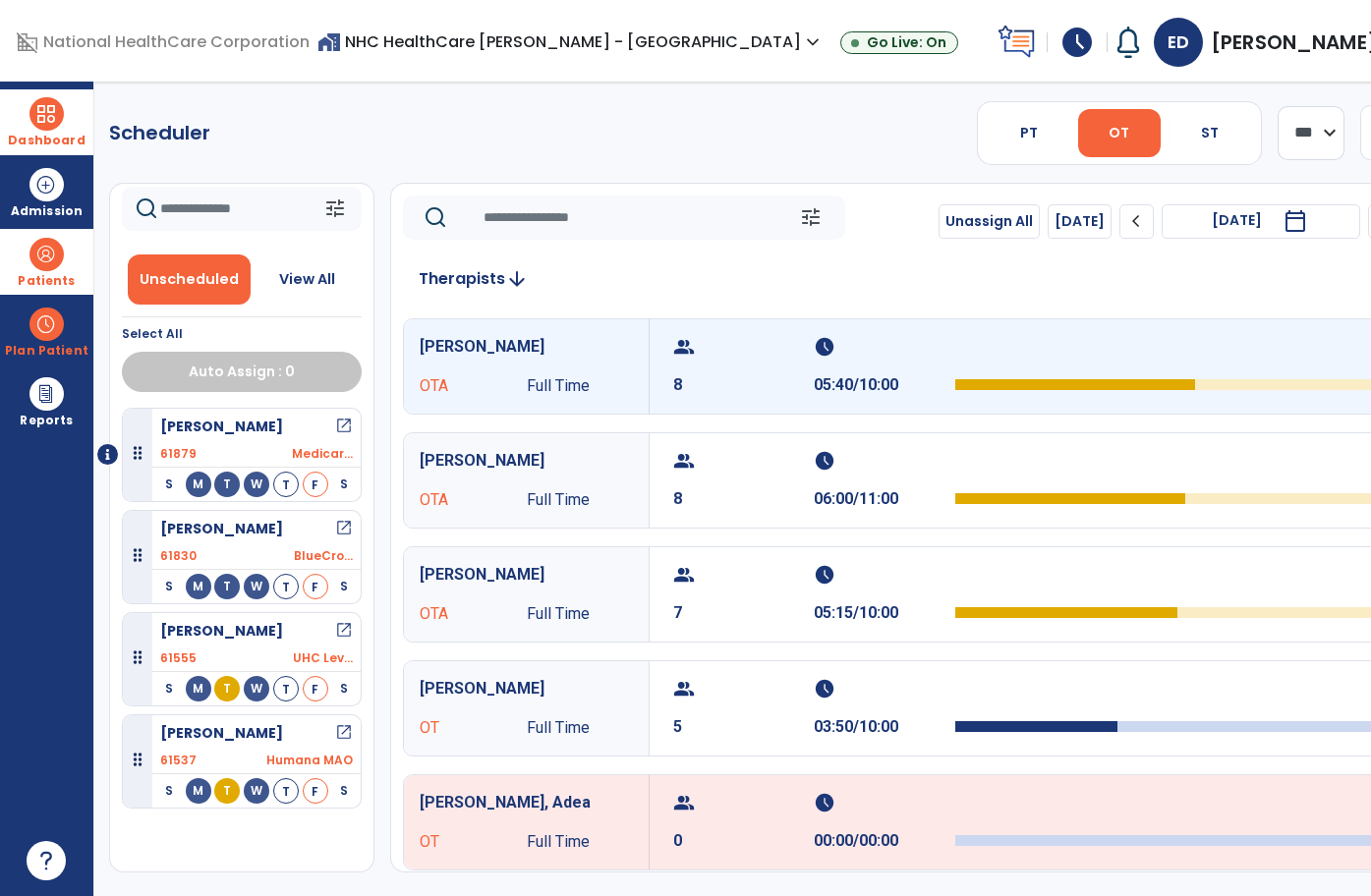 click on "05:40/10:00" at bounding box center [884, 385] 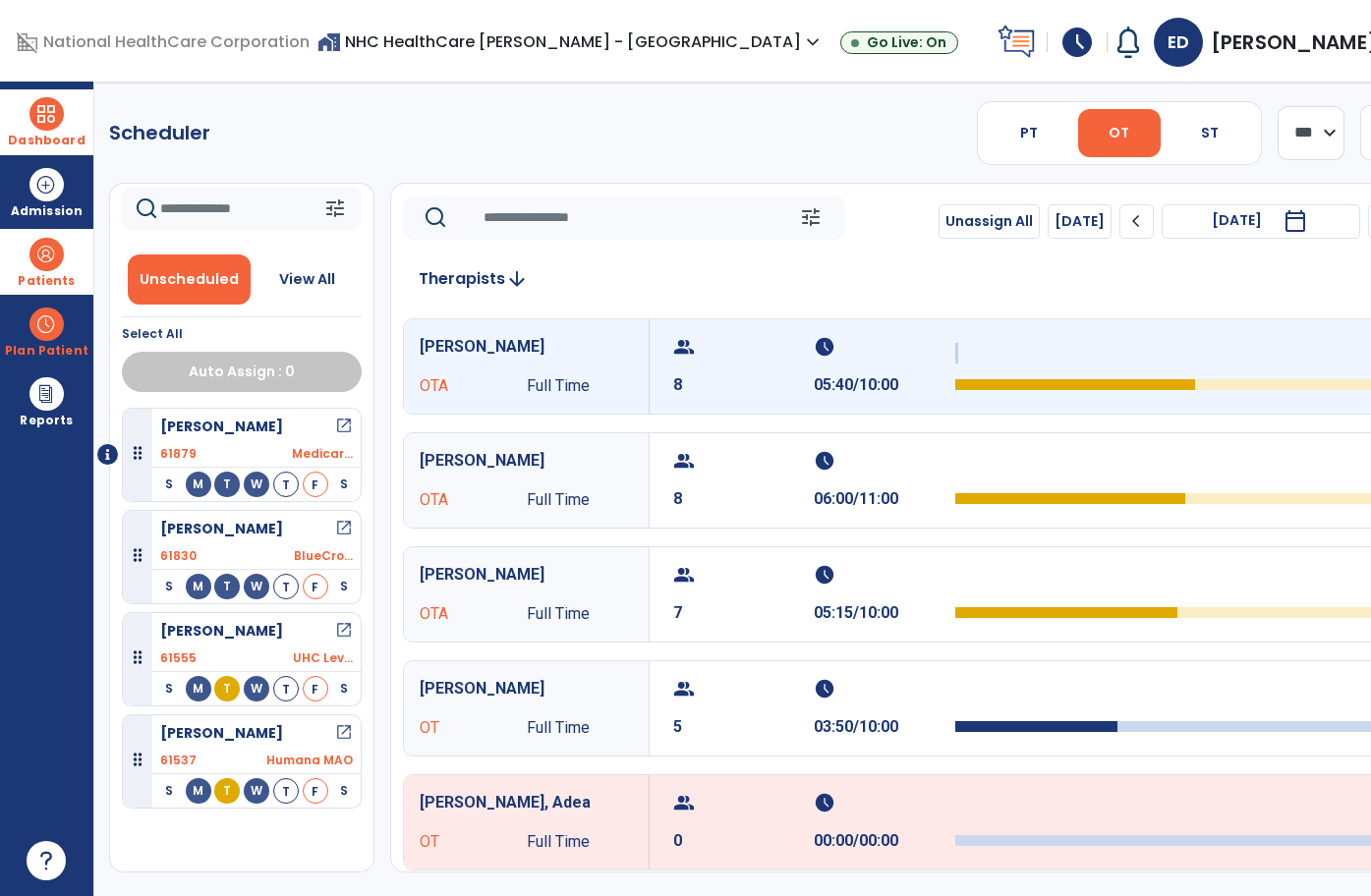 click on "05:40/10:00" at bounding box center (884, 385) 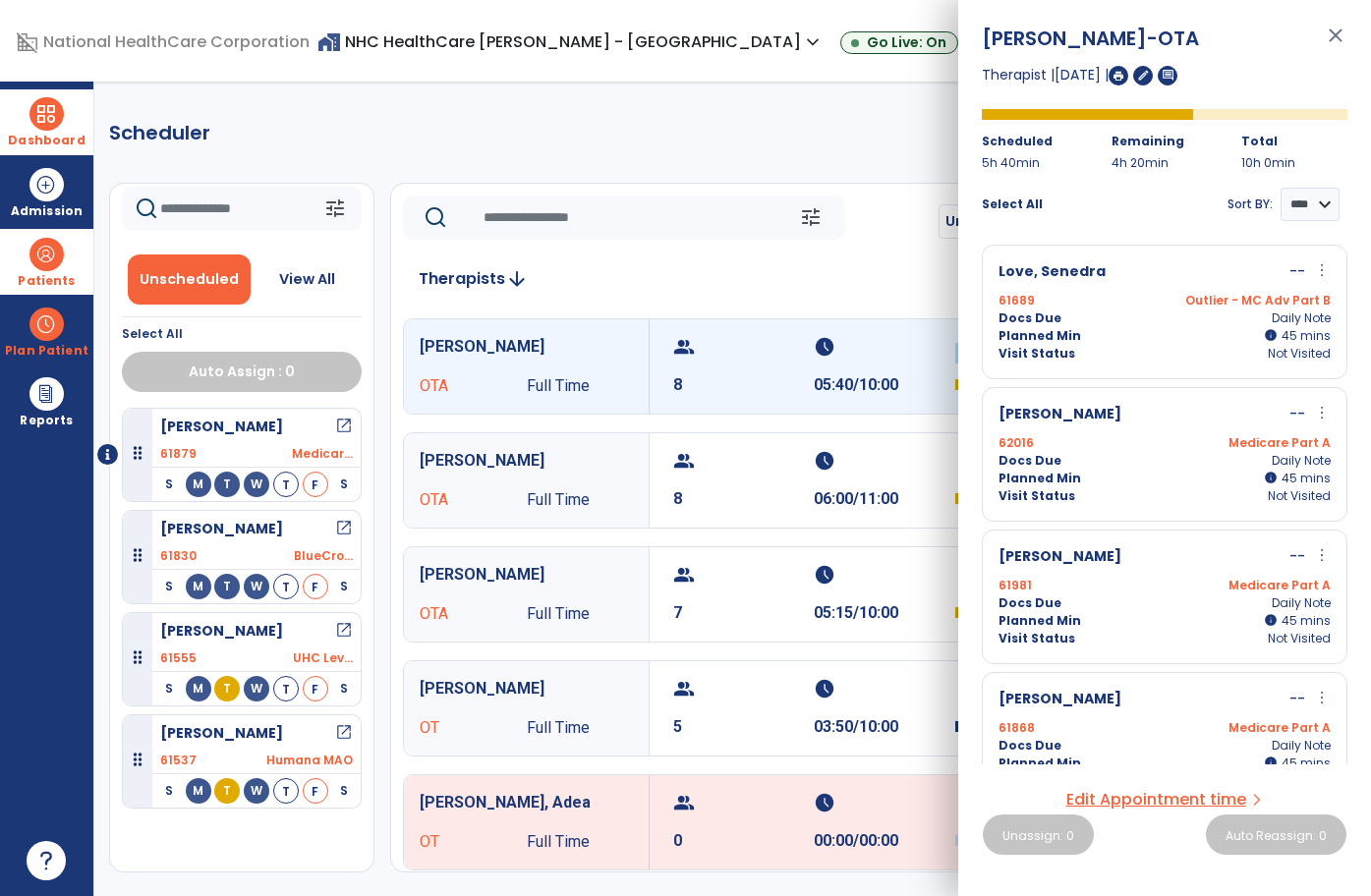 scroll, scrollTop: 0, scrollLeft: 0, axis: both 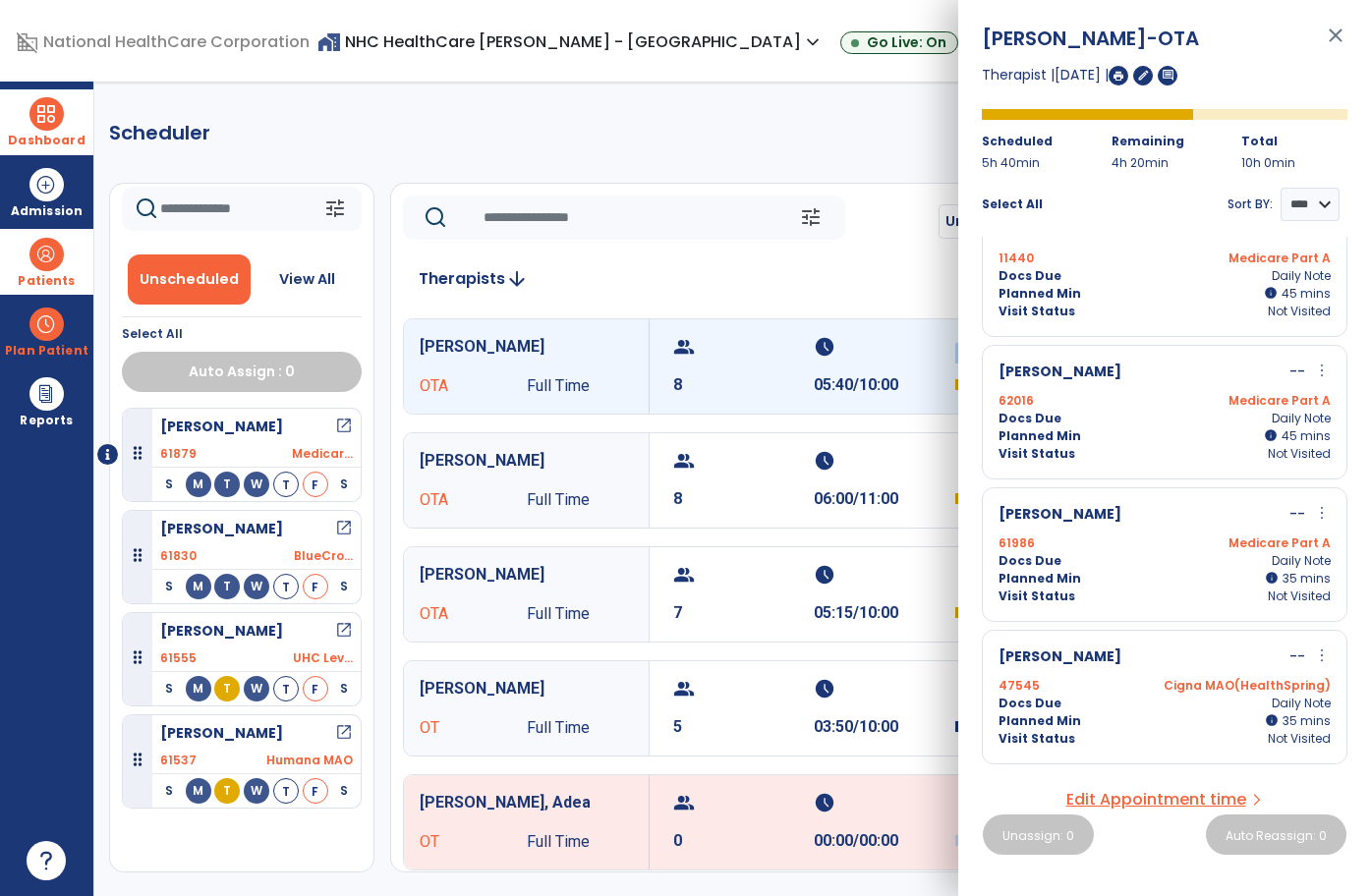 click on "Dashboard  dashboard  Therapist Dashboard Admission Patients  format_list_bulleted  Patient List  space_dashboard  Patient Board  insert_chart  PDPM Board Plan Patient  event_note  Planner  content_paste_go  Scheduler  content_paste_go  Whiteboard Reports  export_notes  Billing Exports  note_alt  EOM Report  event_note  Minutes By Payor  inbox_customize  Service Log  playlist_add_check  Triple Check Report" at bounding box center [47, 488] 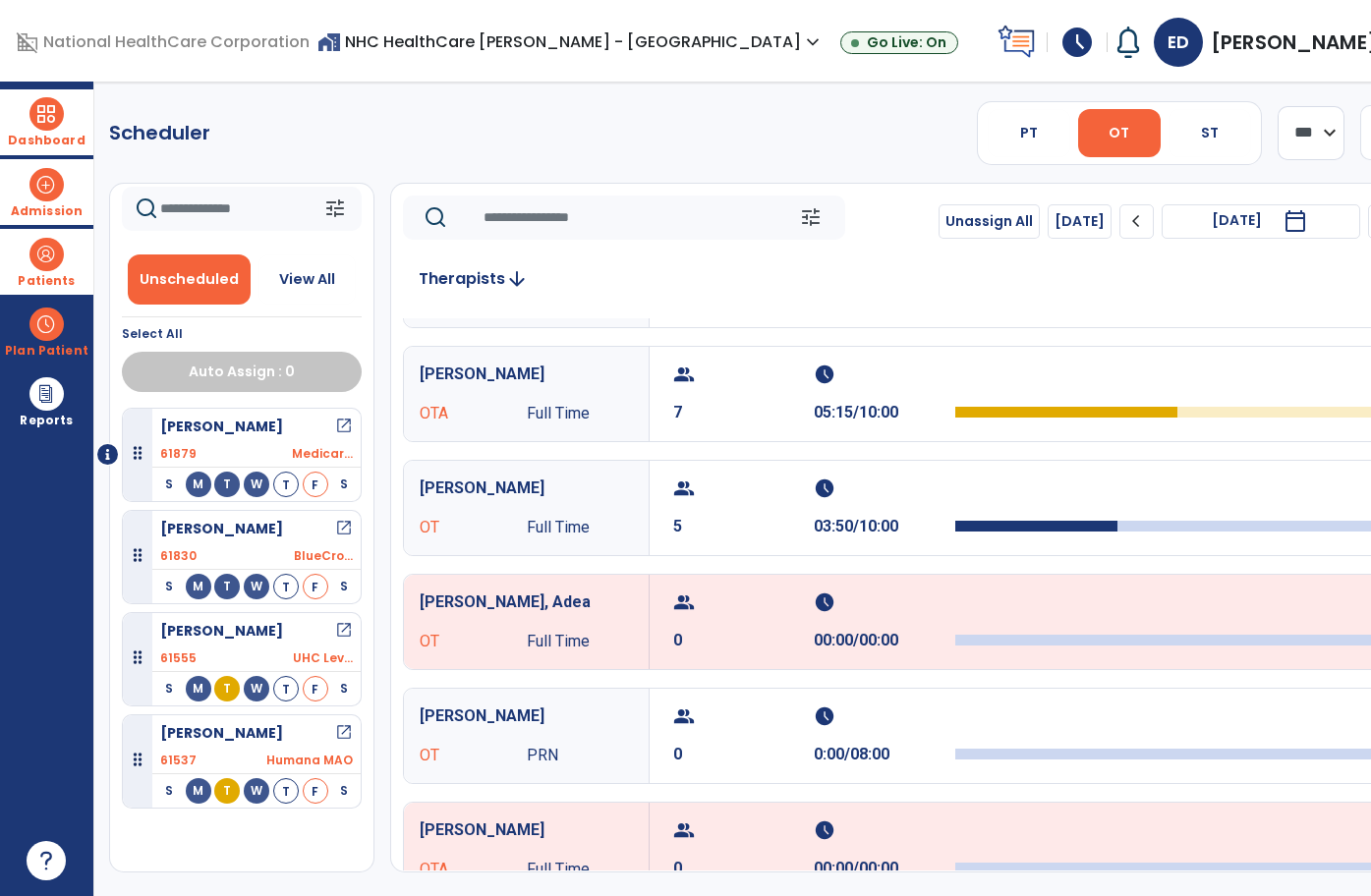 scroll, scrollTop: 202, scrollLeft: 0, axis: vertical 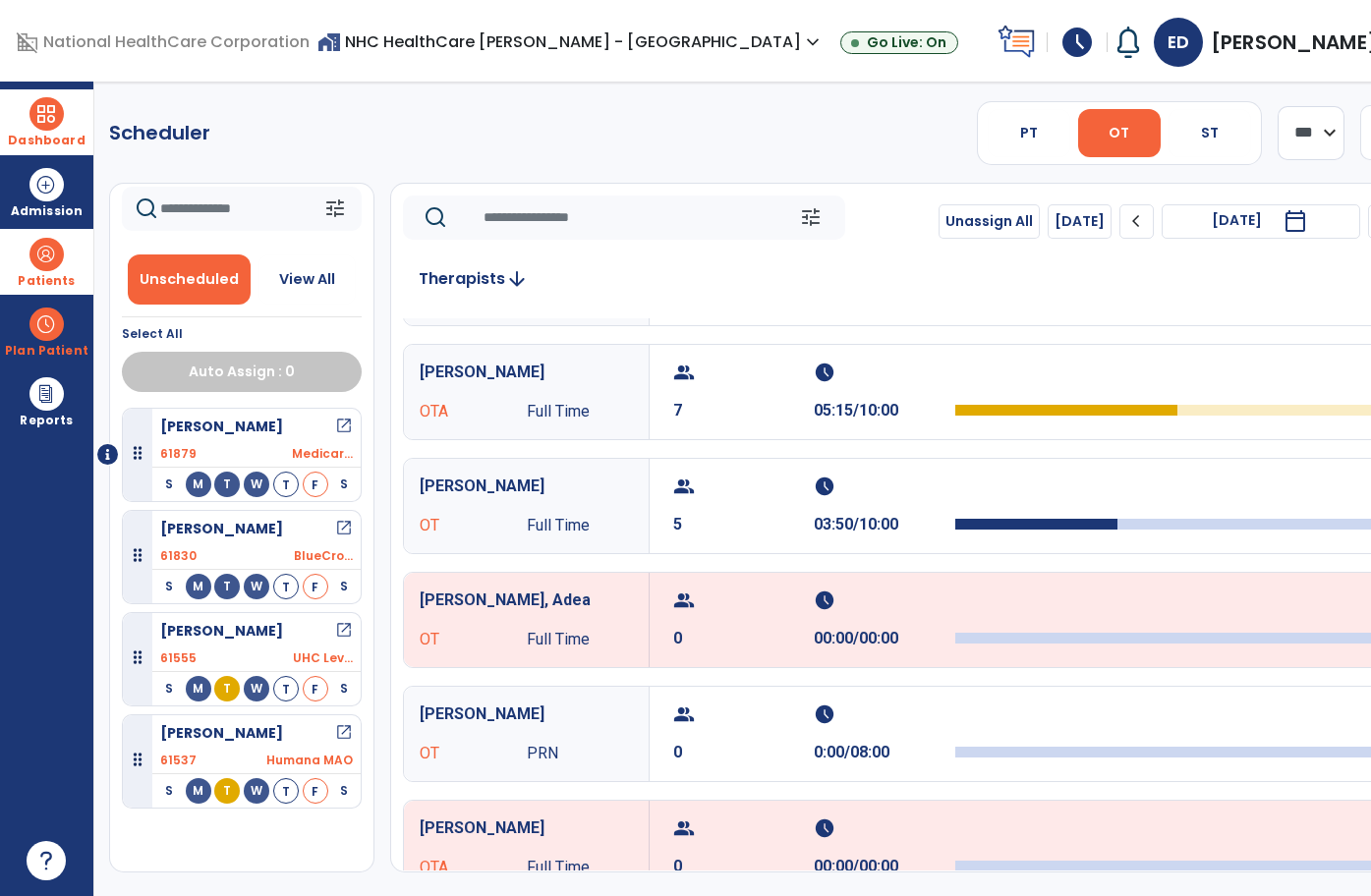 click on "Dashboard" at bounding box center (46, 140) 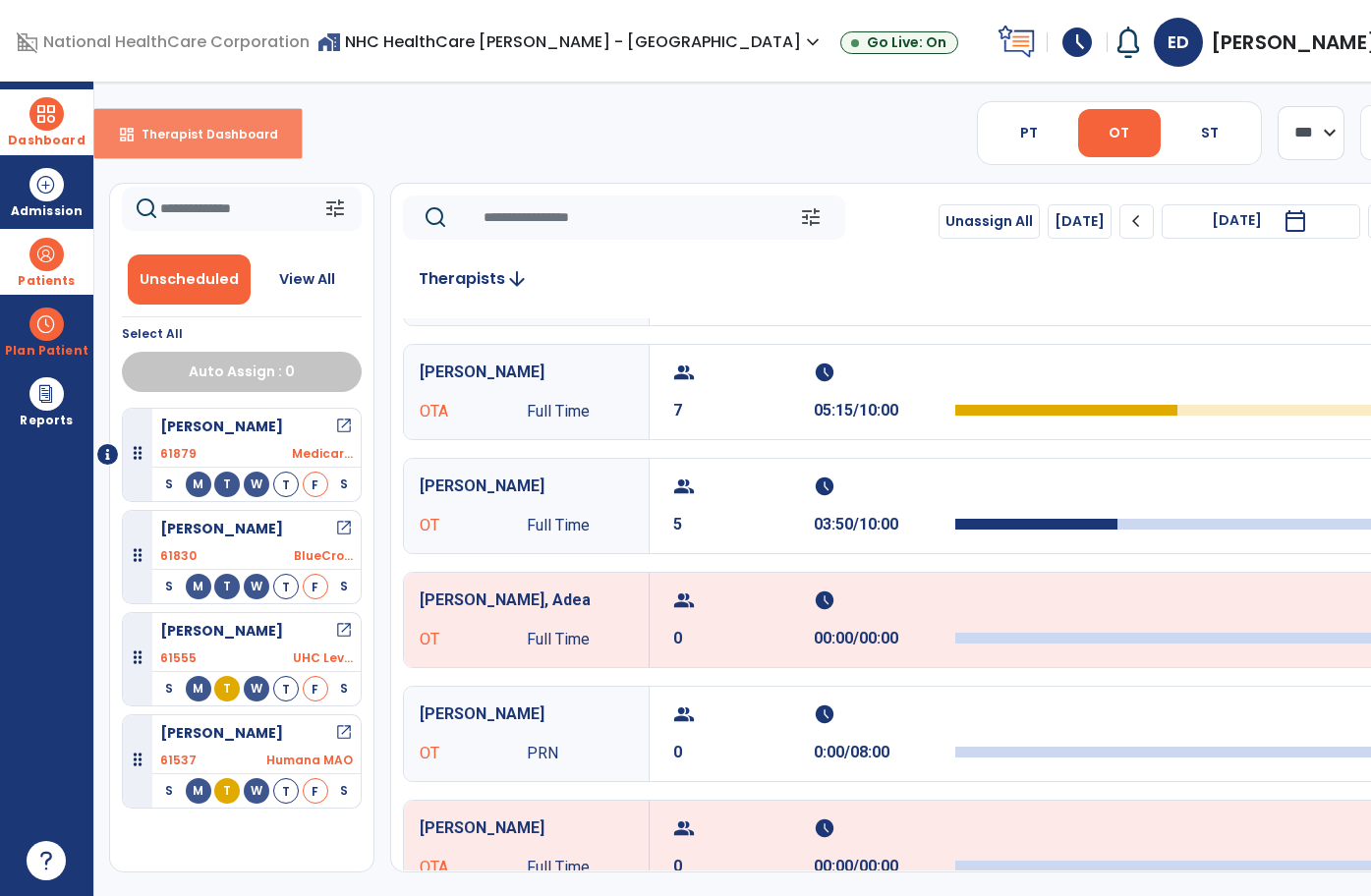 click on "dashboard  Therapist Dashboard" at bounding box center [198, 134] 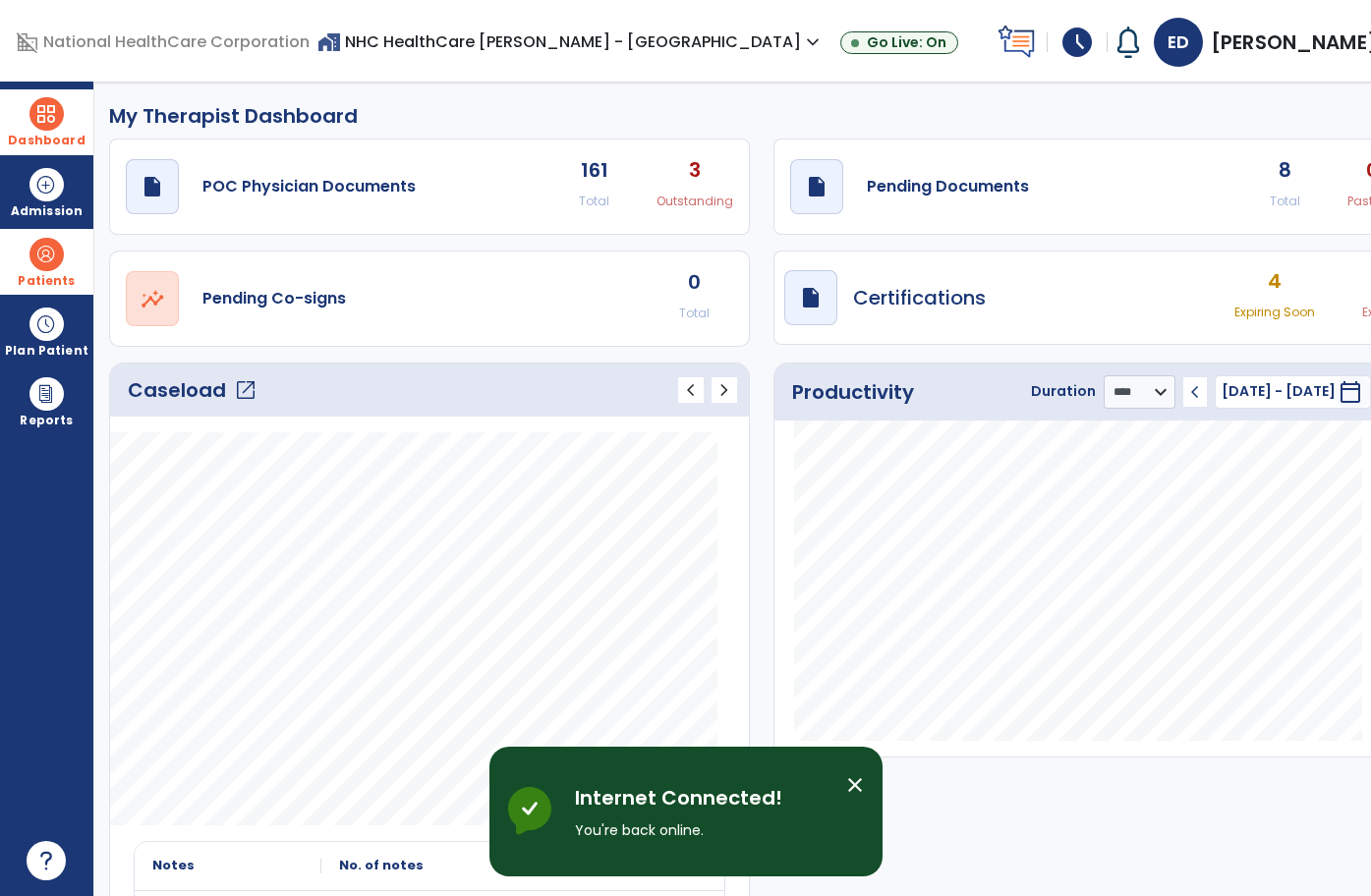 click on "Dashboard  dashboard  Therapist Dashboard Admission Patients  format_list_bulleted  Patient List  space_dashboard  Patient Board  insert_chart  PDPM Board Plan Patient  event_note  Planner  content_paste_go  Scheduler  content_paste_go  Whiteboard Reports  export_notes  Billing Exports  note_alt  EOM Report  event_note  Minutes By Payor  inbox_customize  Service Log  playlist_add_check  Triple Check Report" at bounding box center [47, 488] 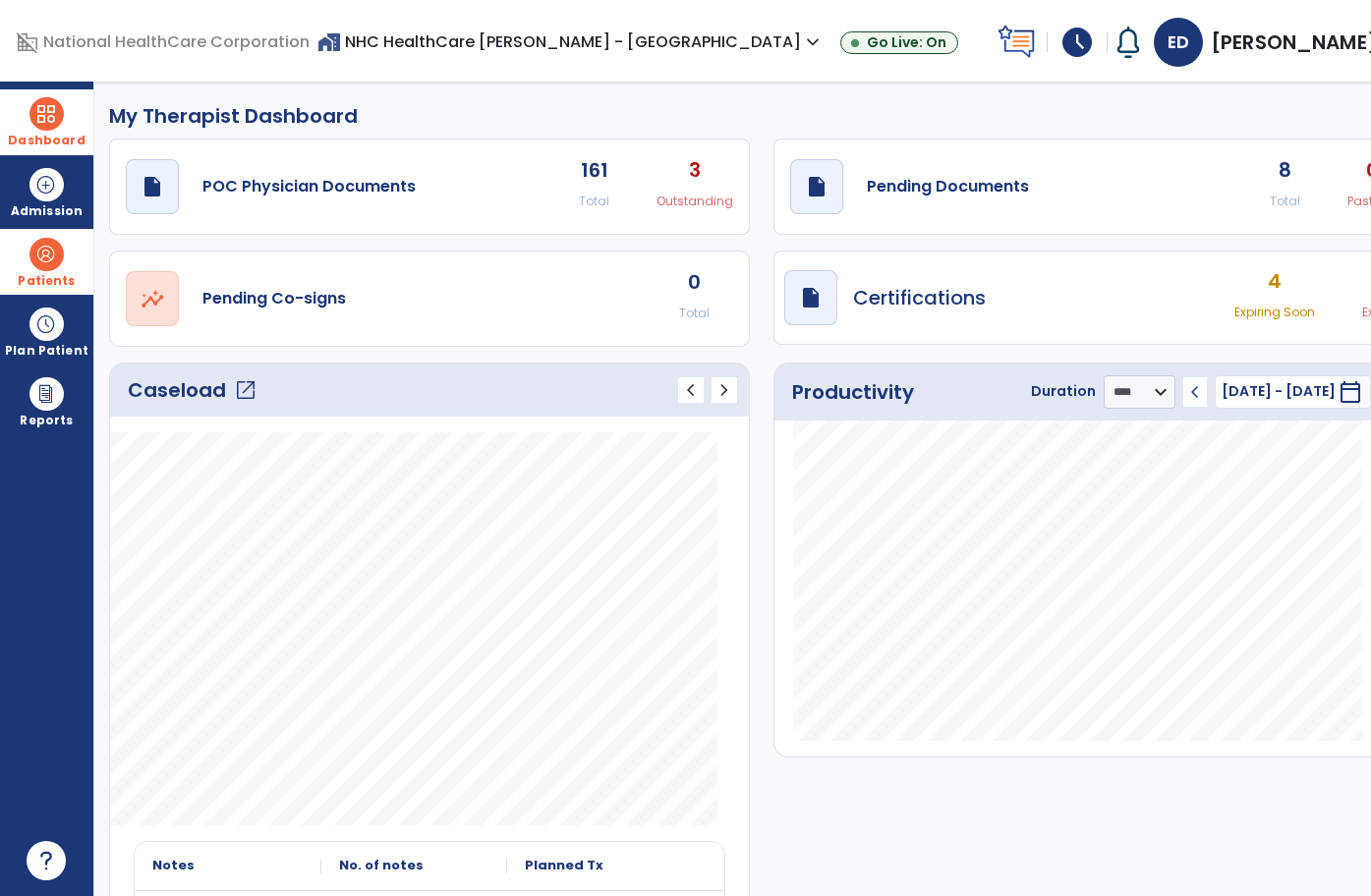scroll, scrollTop: 145, scrollLeft: 0, axis: vertical 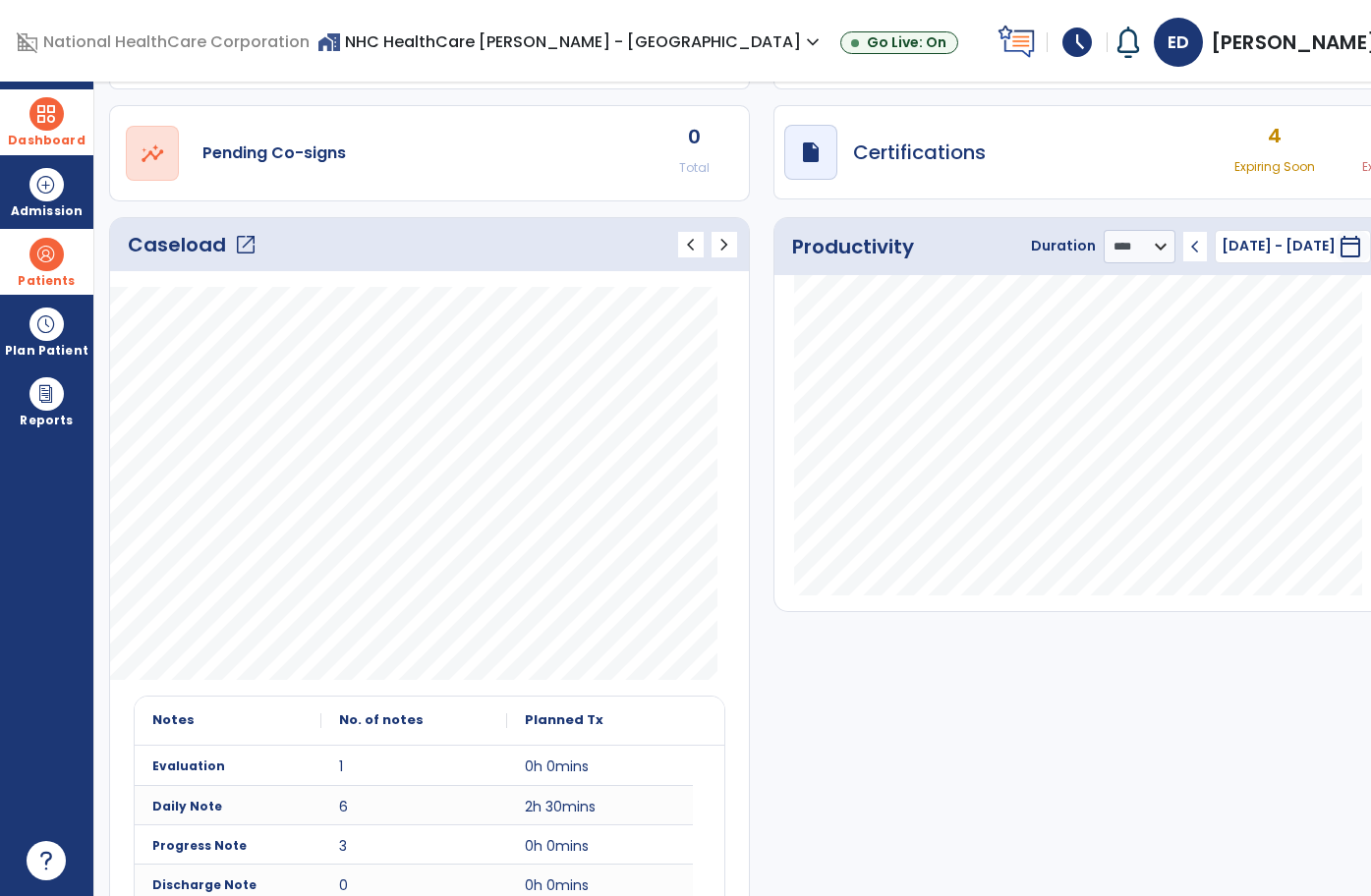 click on "Dashboard  dashboard  Therapist Dashboard Admission Patients  format_list_bulleted  Patient List  space_dashboard  Patient Board  insert_chart  PDPM Board Plan Patient  event_note  Planner  content_paste_go  Scheduler  content_paste_go  Whiteboard Reports  export_notes  Billing Exports  note_alt  EOM Report  event_note  Minutes By Payor  inbox_customize  Service Log  playlist_add_check  Triple Check Report" at bounding box center (47, 488) 